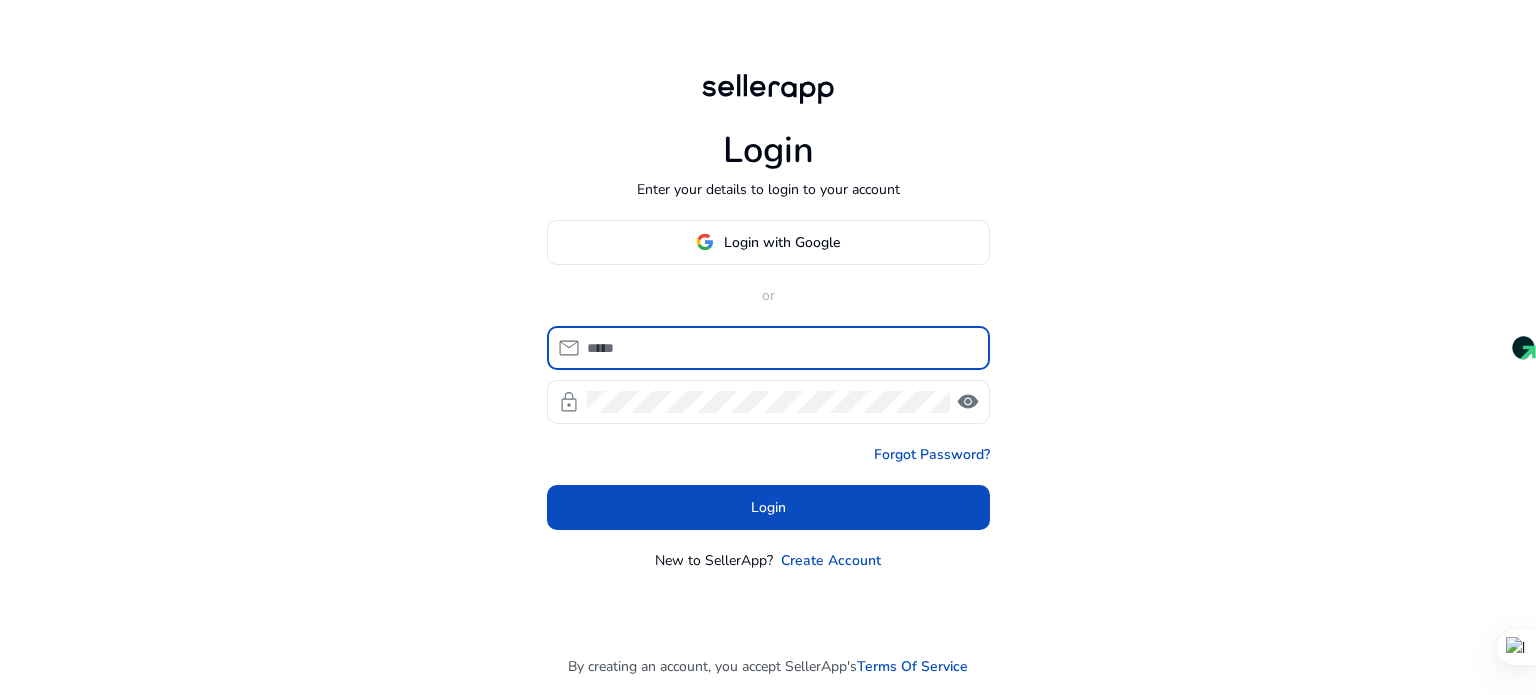 scroll, scrollTop: 0, scrollLeft: 0, axis: both 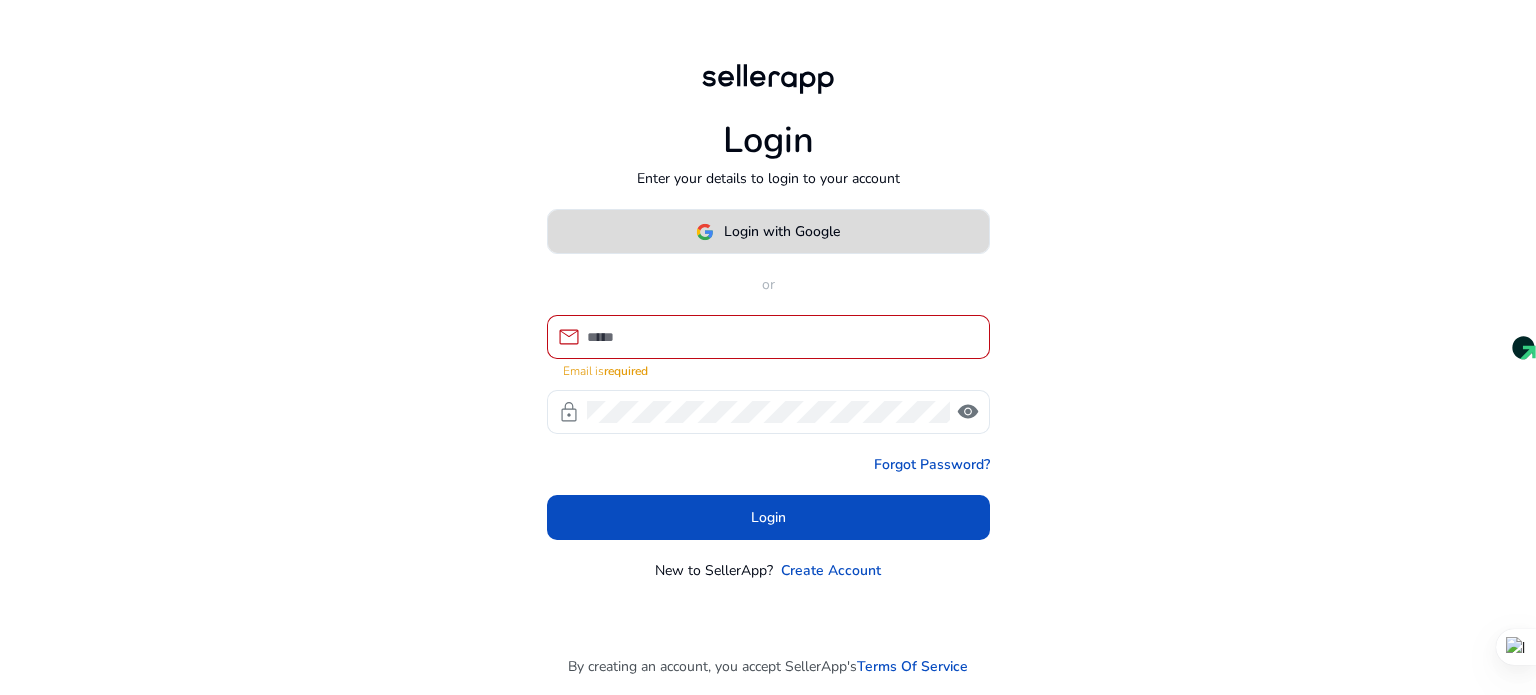 click on "Login with Google" 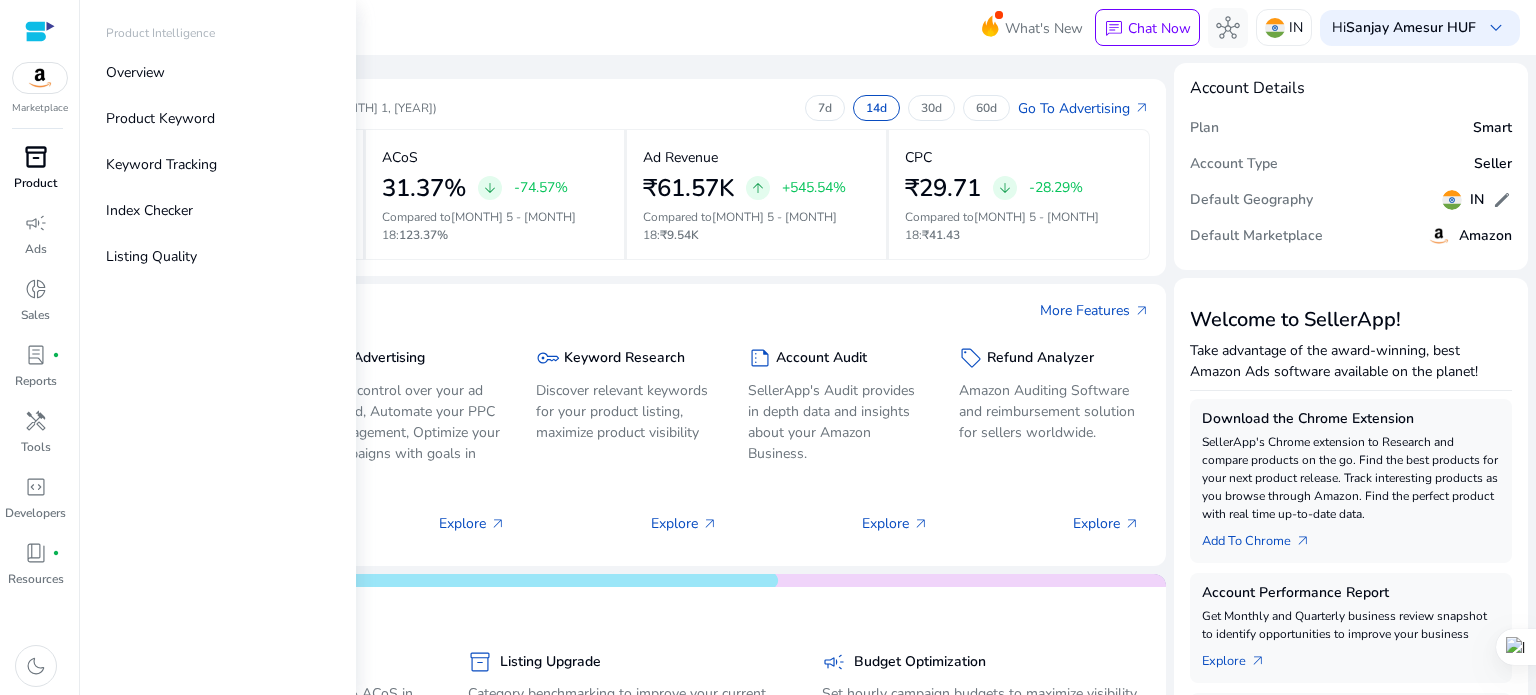 click on "inventory_2" at bounding box center (36, 157) 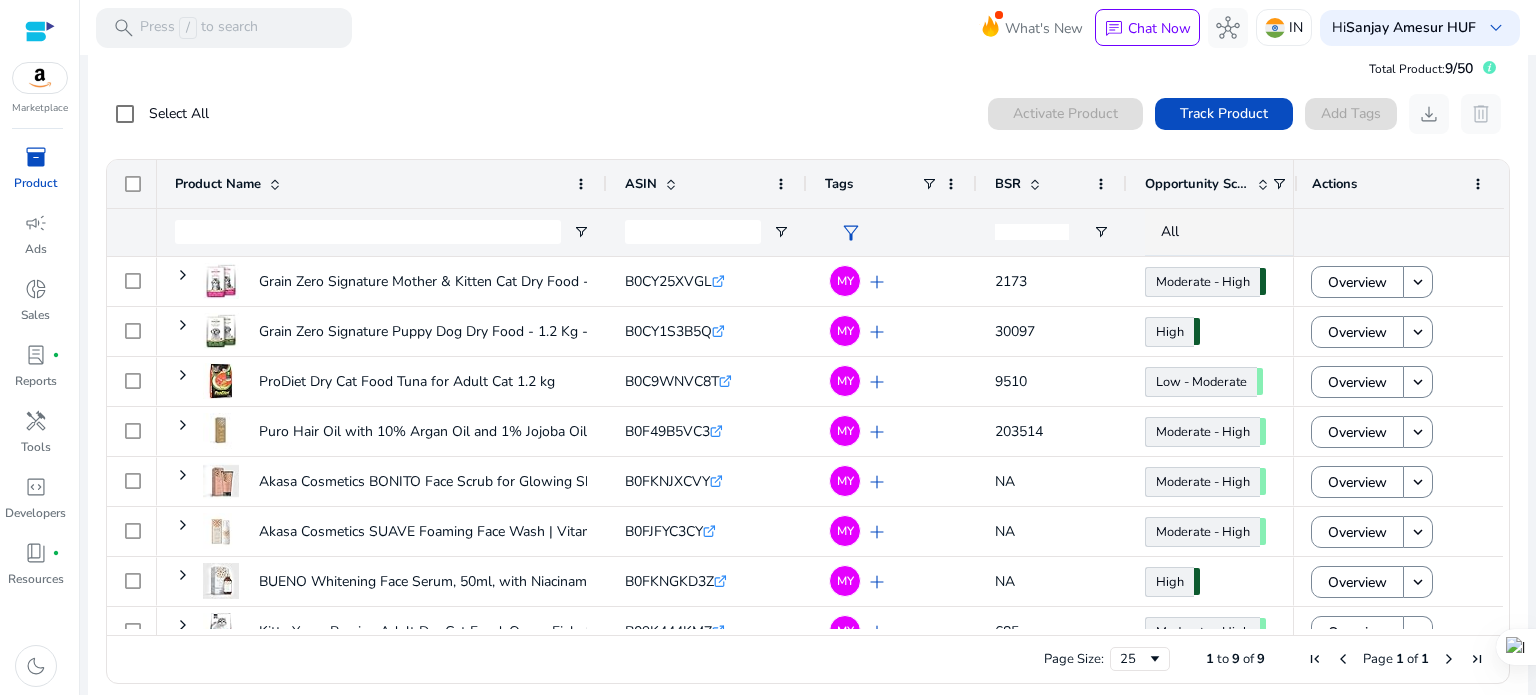 scroll, scrollTop: 43, scrollLeft: 0, axis: vertical 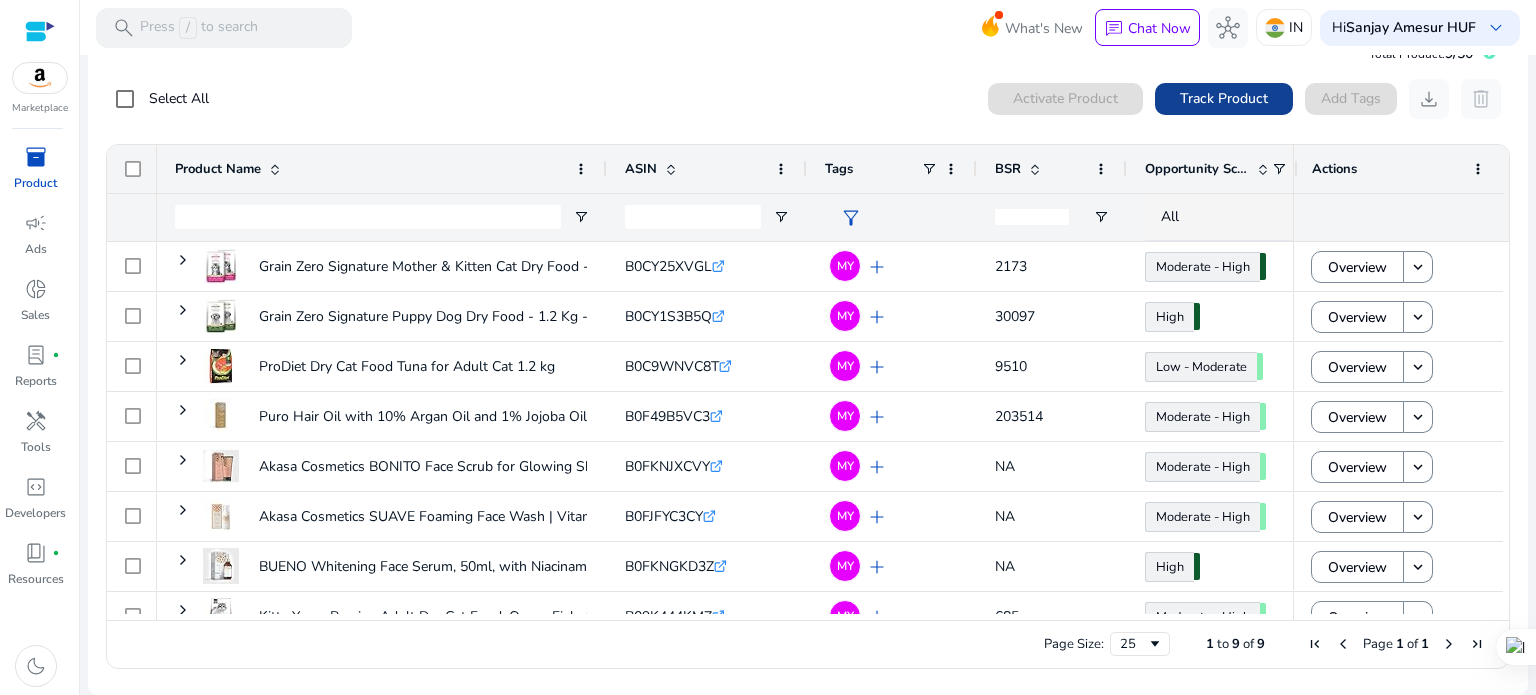 click on "Track Product" 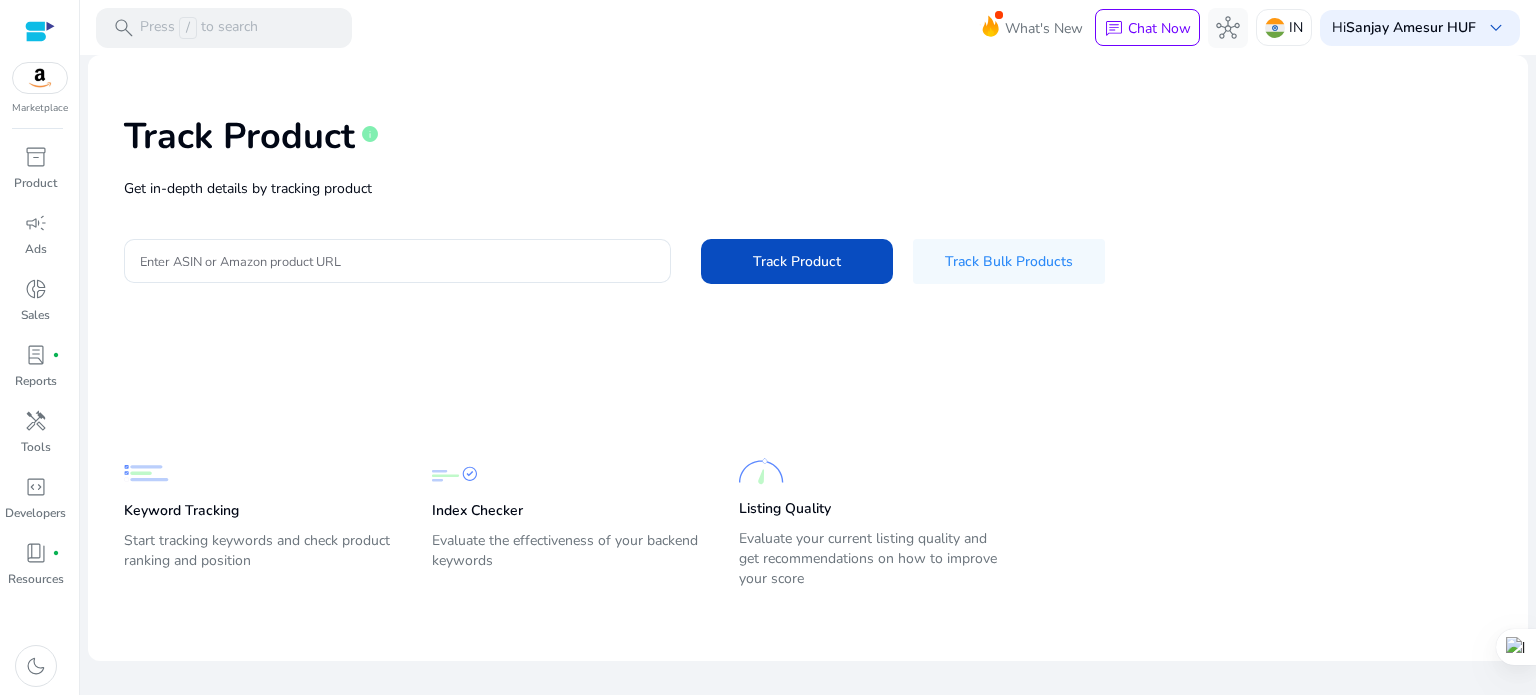 scroll, scrollTop: 0, scrollLeft: 0, axis: both 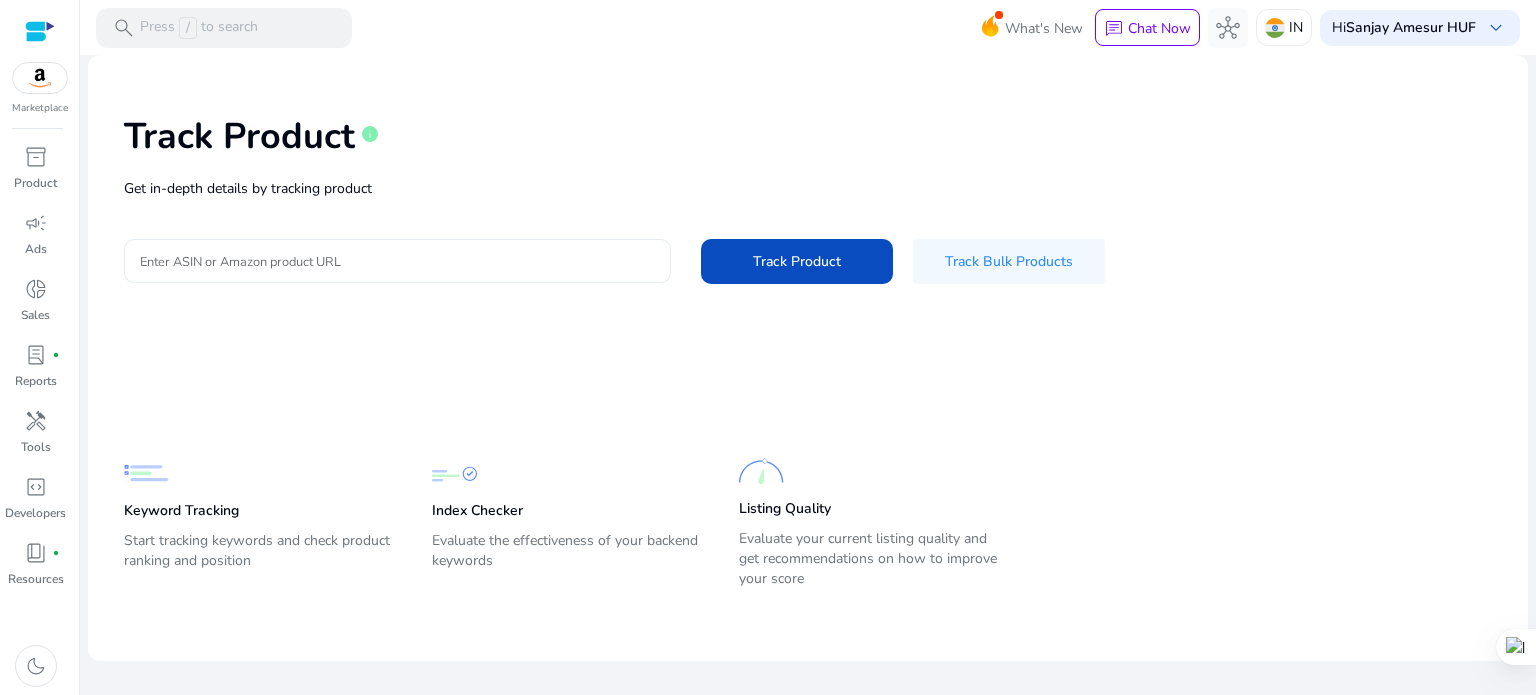 click on "Enter ASIN or Amazon product URL" at bounding box center [397, 261] 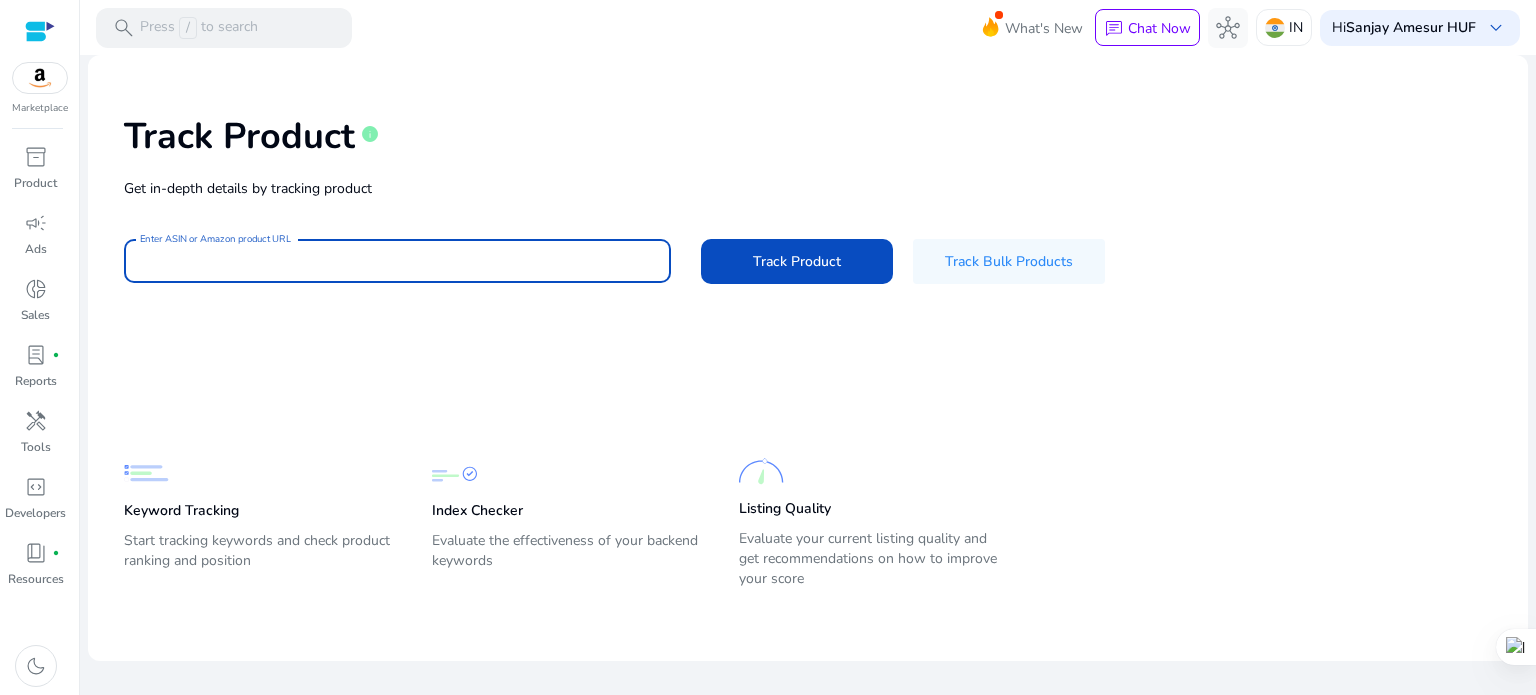 paste on "**********" 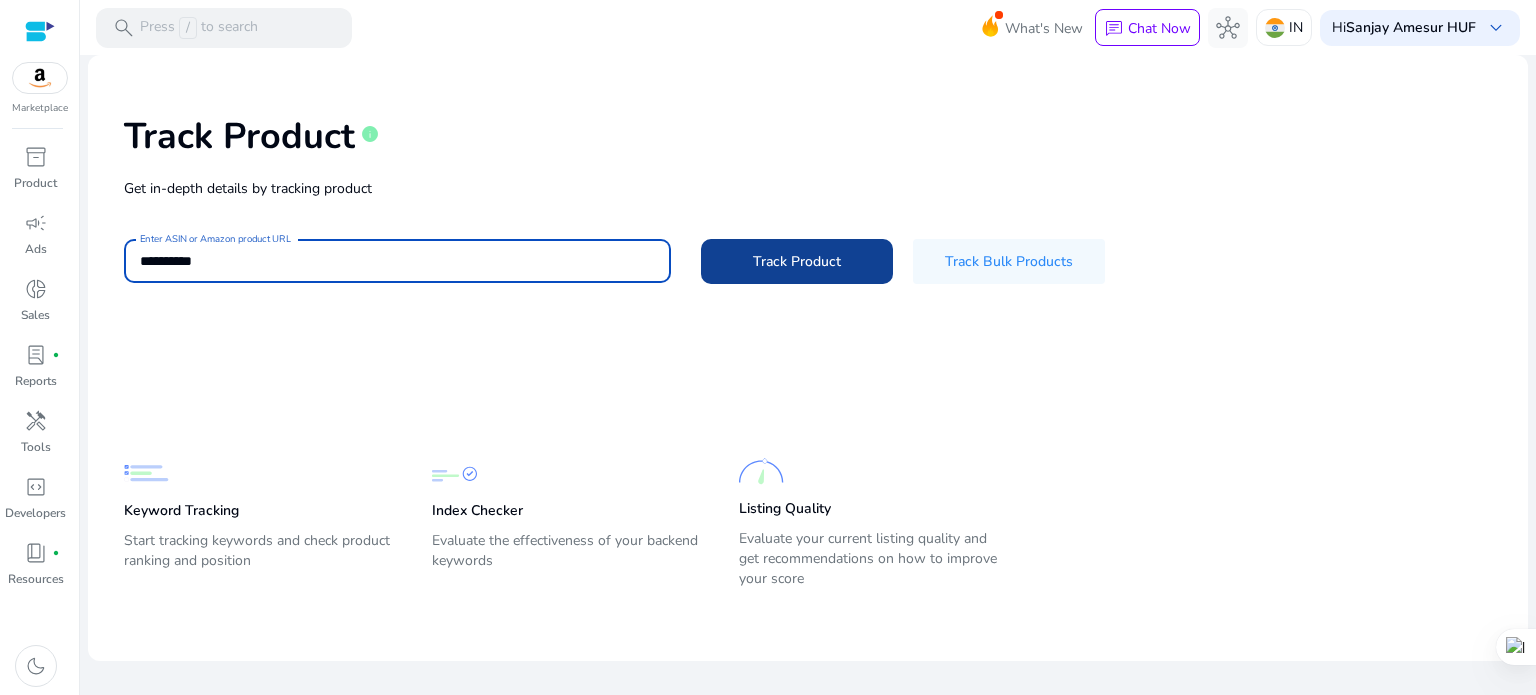 type on "**********" 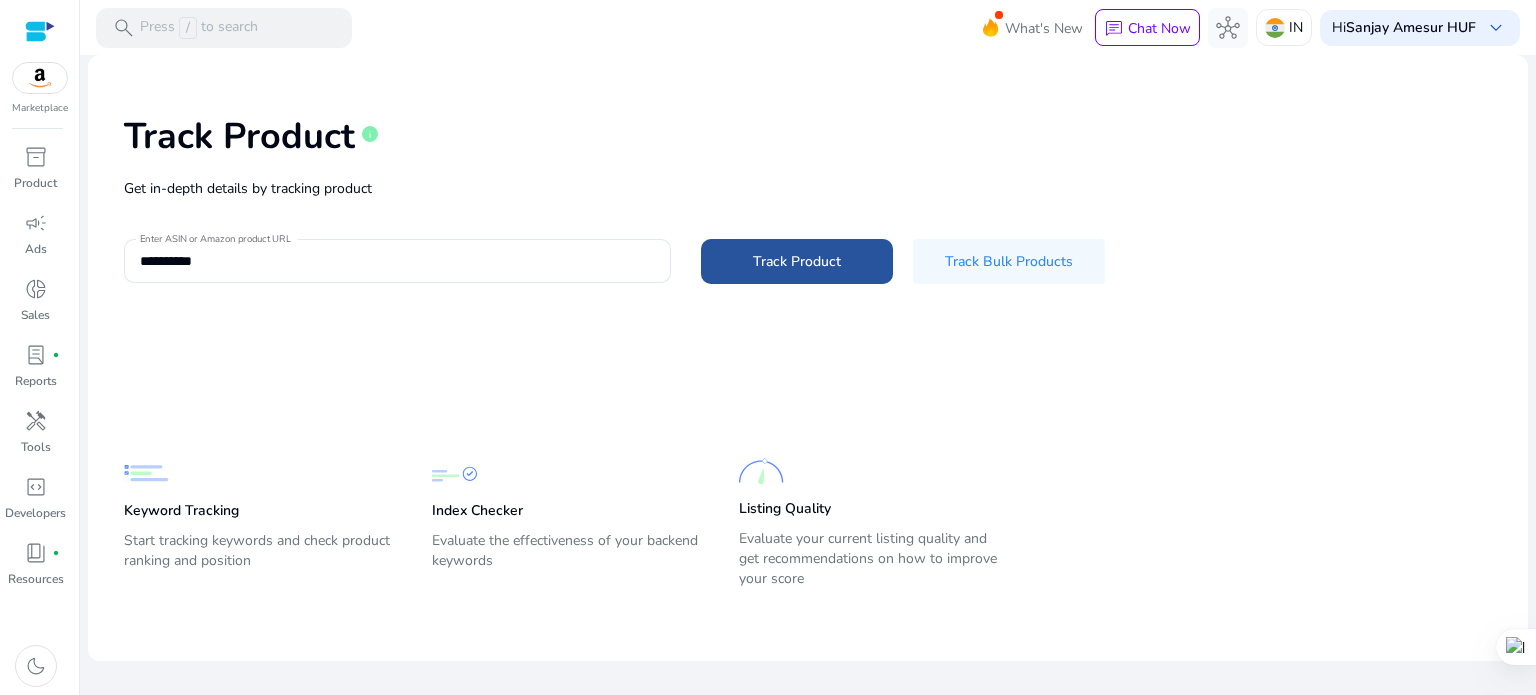 click on "Track Product" 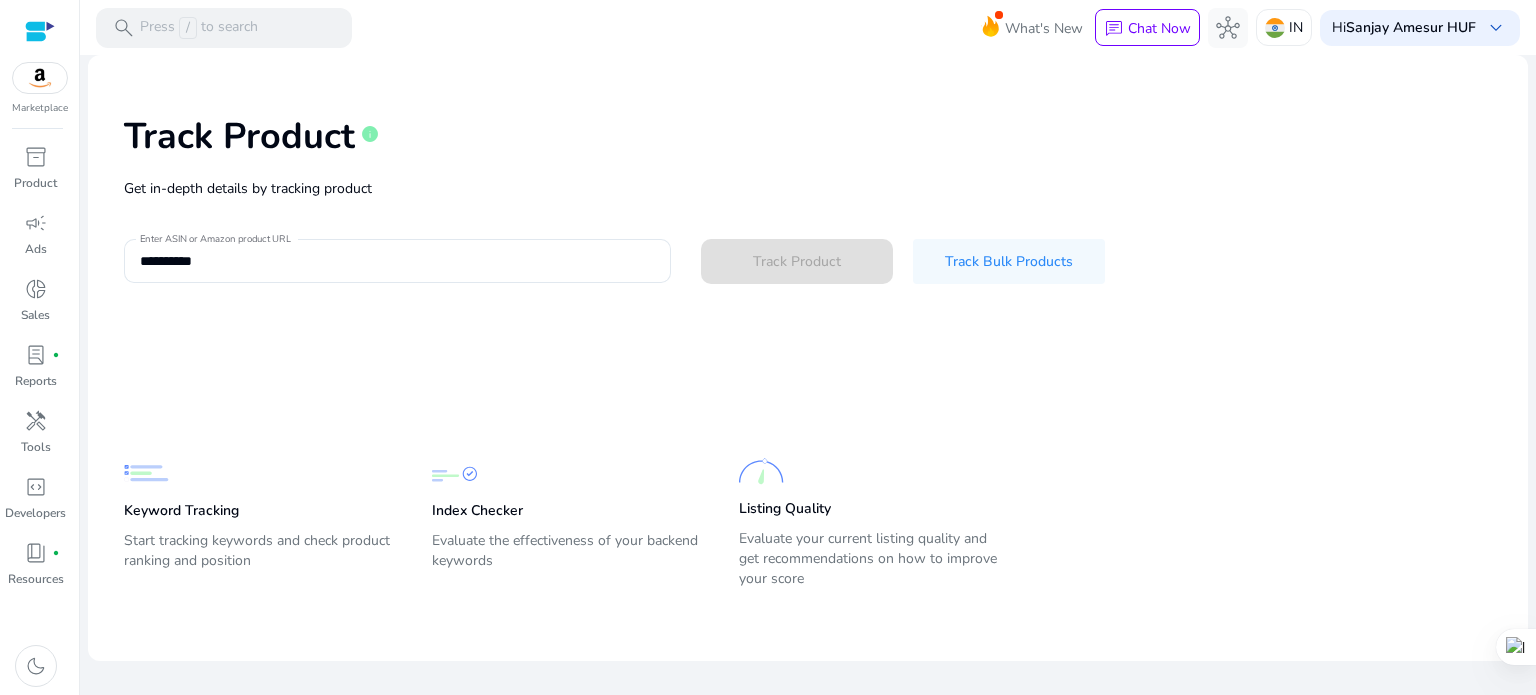 type 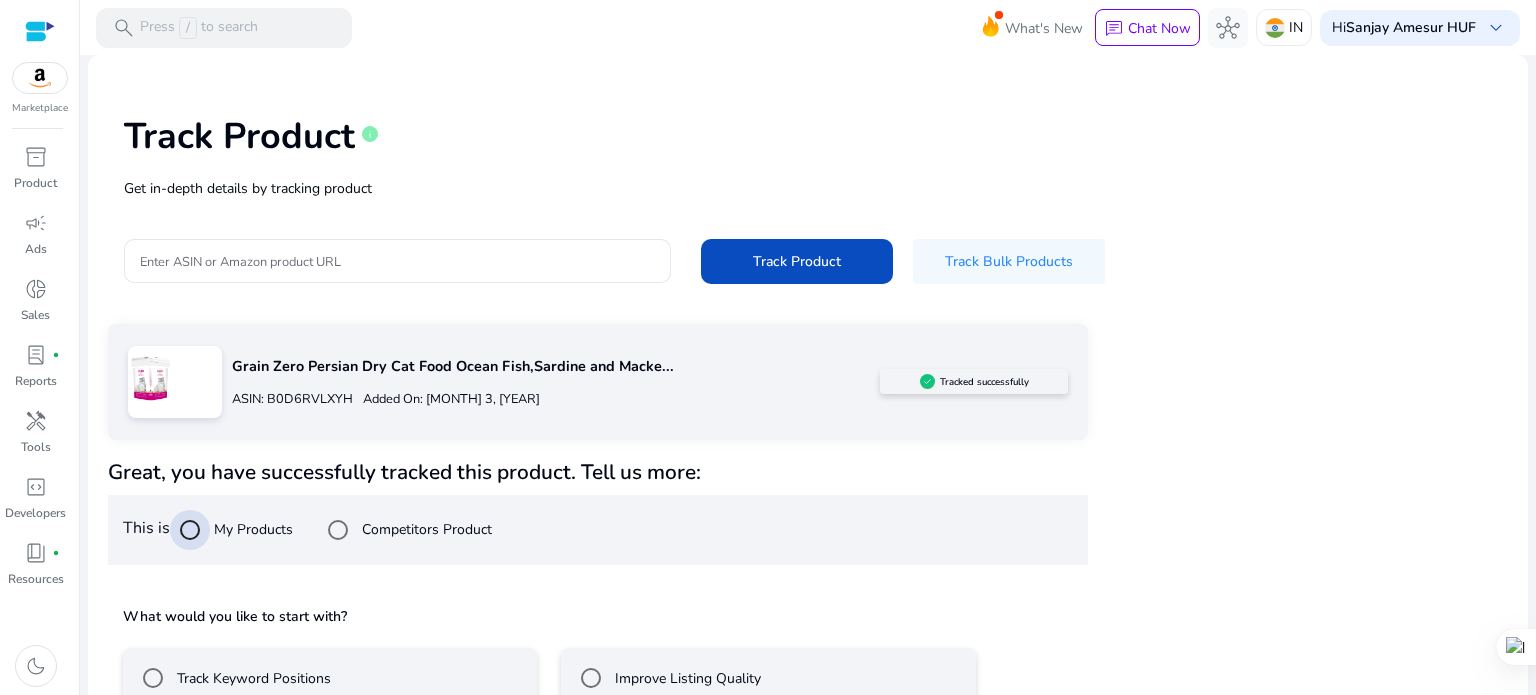 scroll, scrollTop: 117, scrollLeft: 0, axis: vertical 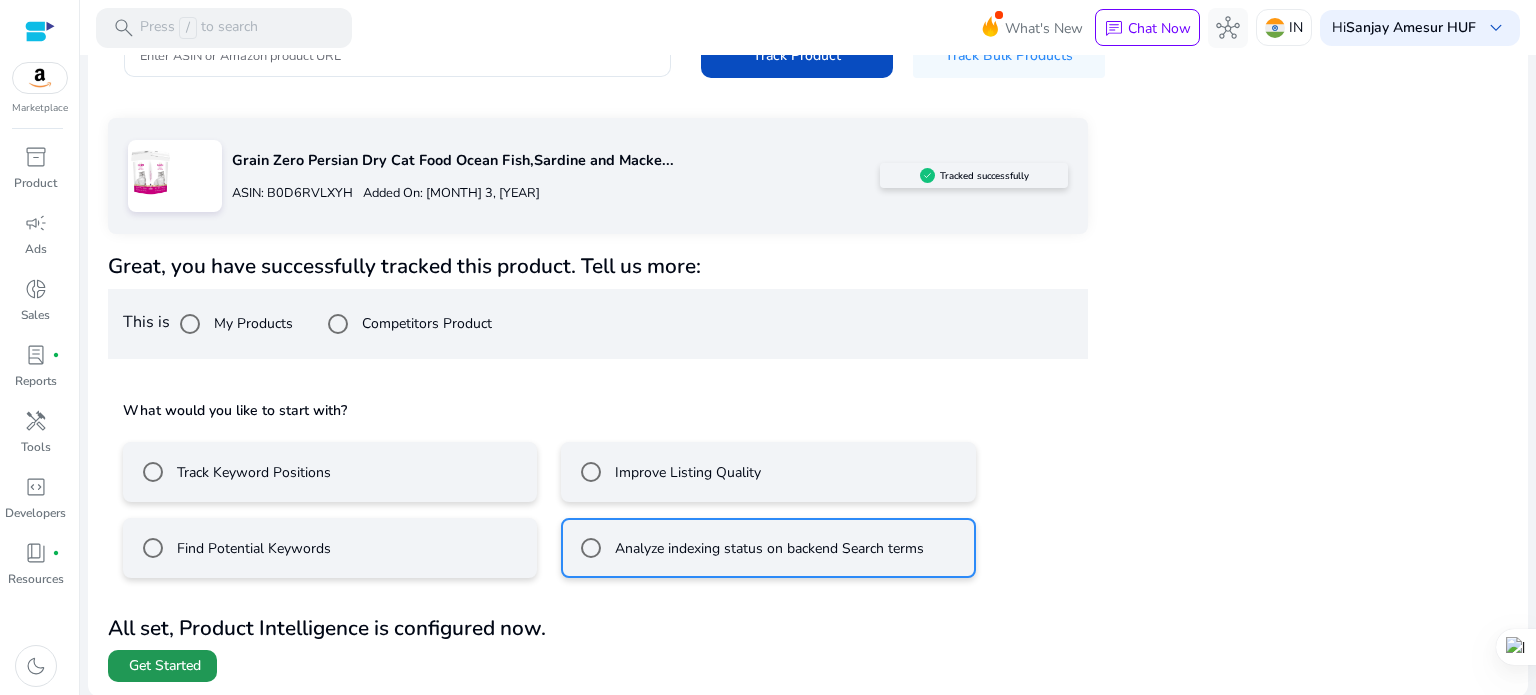 click on "Get Started" at bounding box center [165, 666] 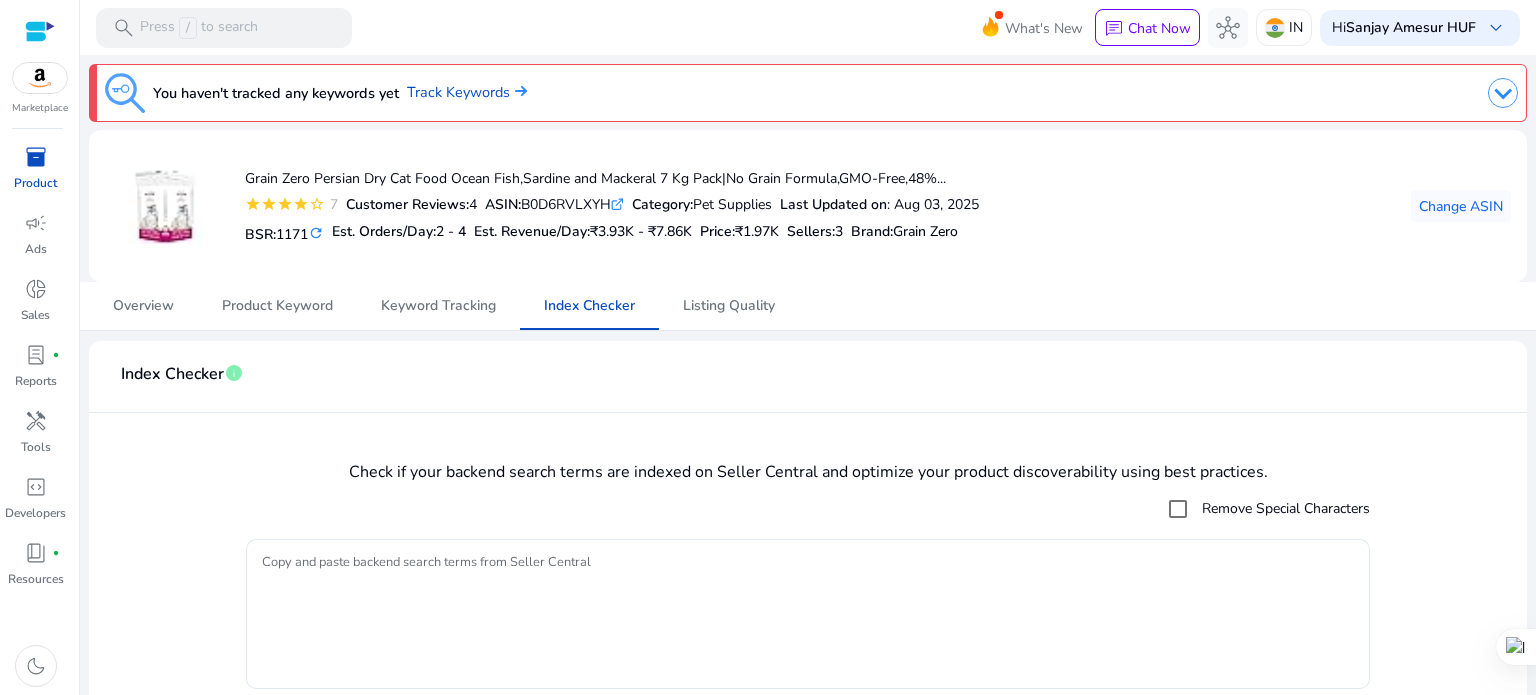 scroll, scrollTop: 64, scrollLeft: 0, axis: vertical 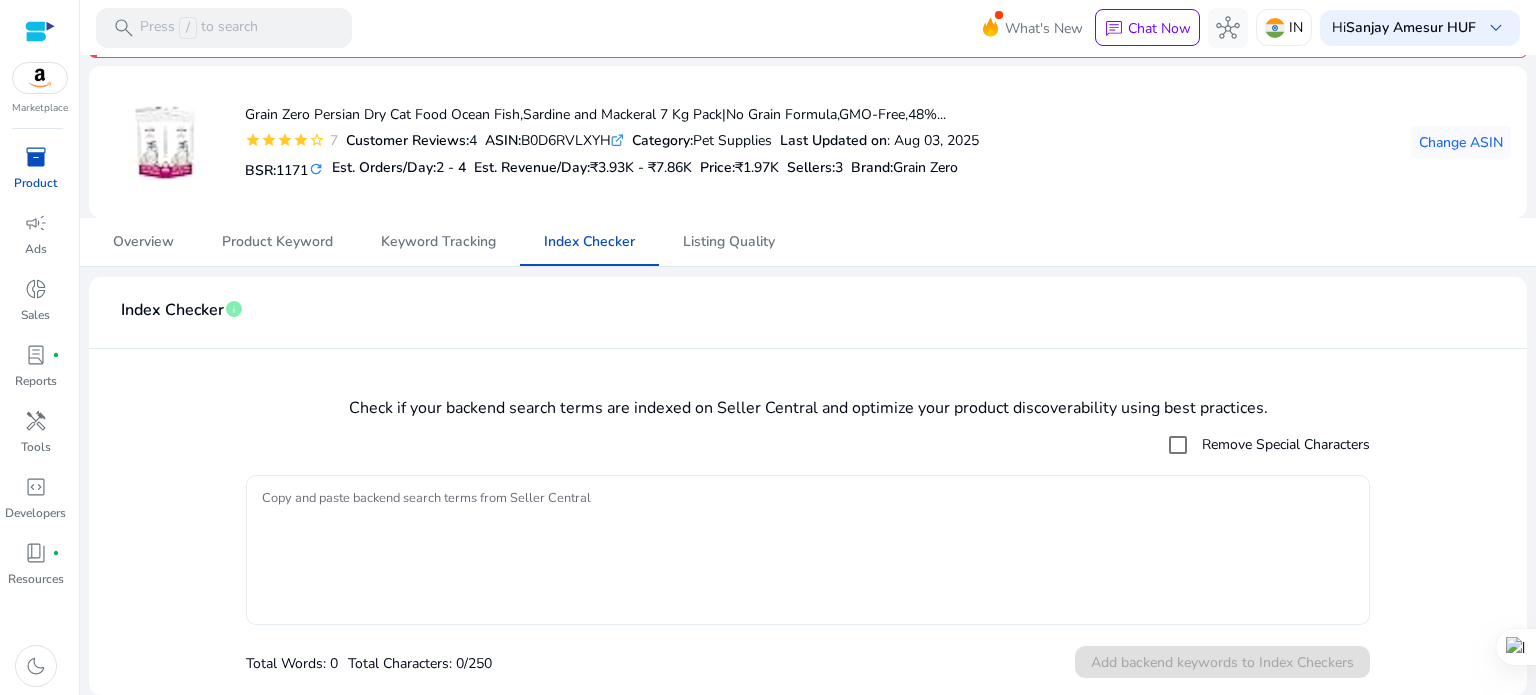 click on "Copy and paste backend search terms from Seller Central" at bounding box center (808, 550) 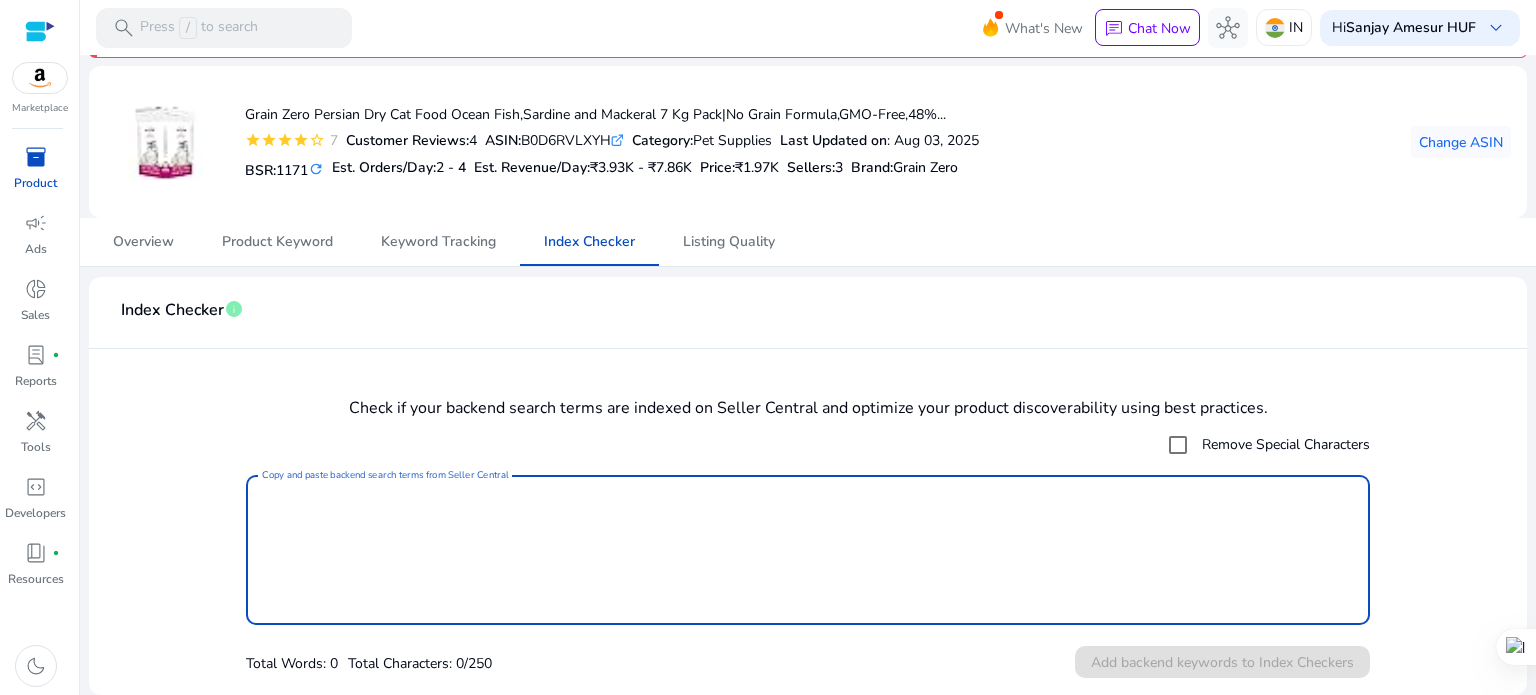 paste on "**********" 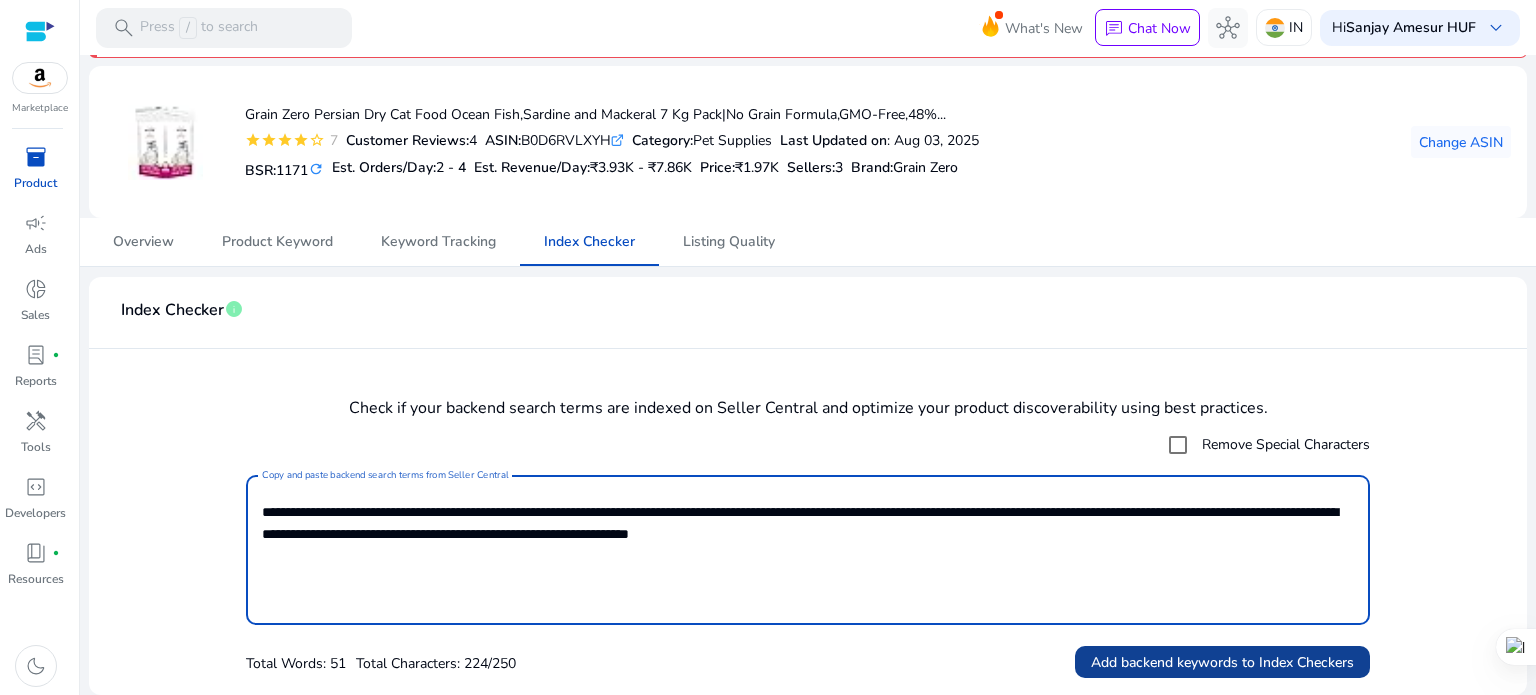 type on "**********" 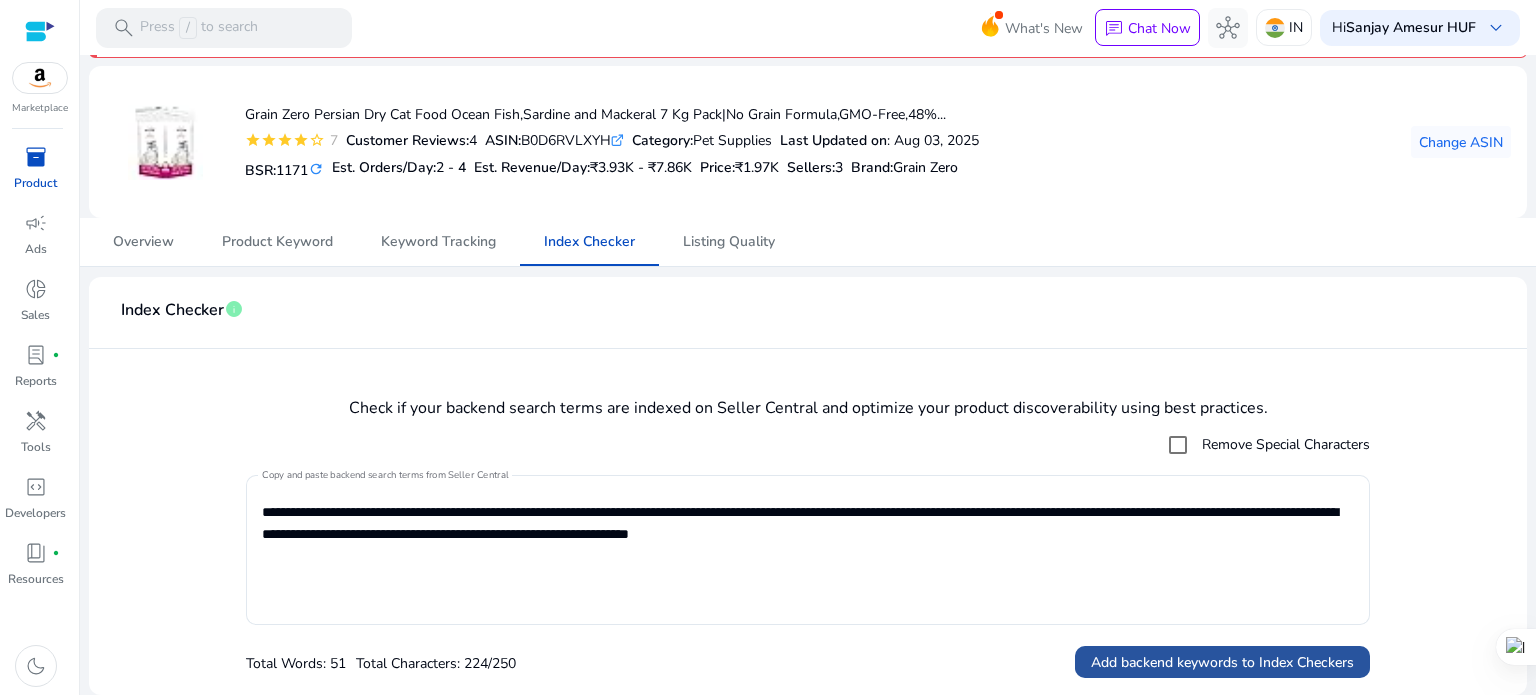 click on "Add backend keywords to Index Checkers" at bounding box center [1222, 662] 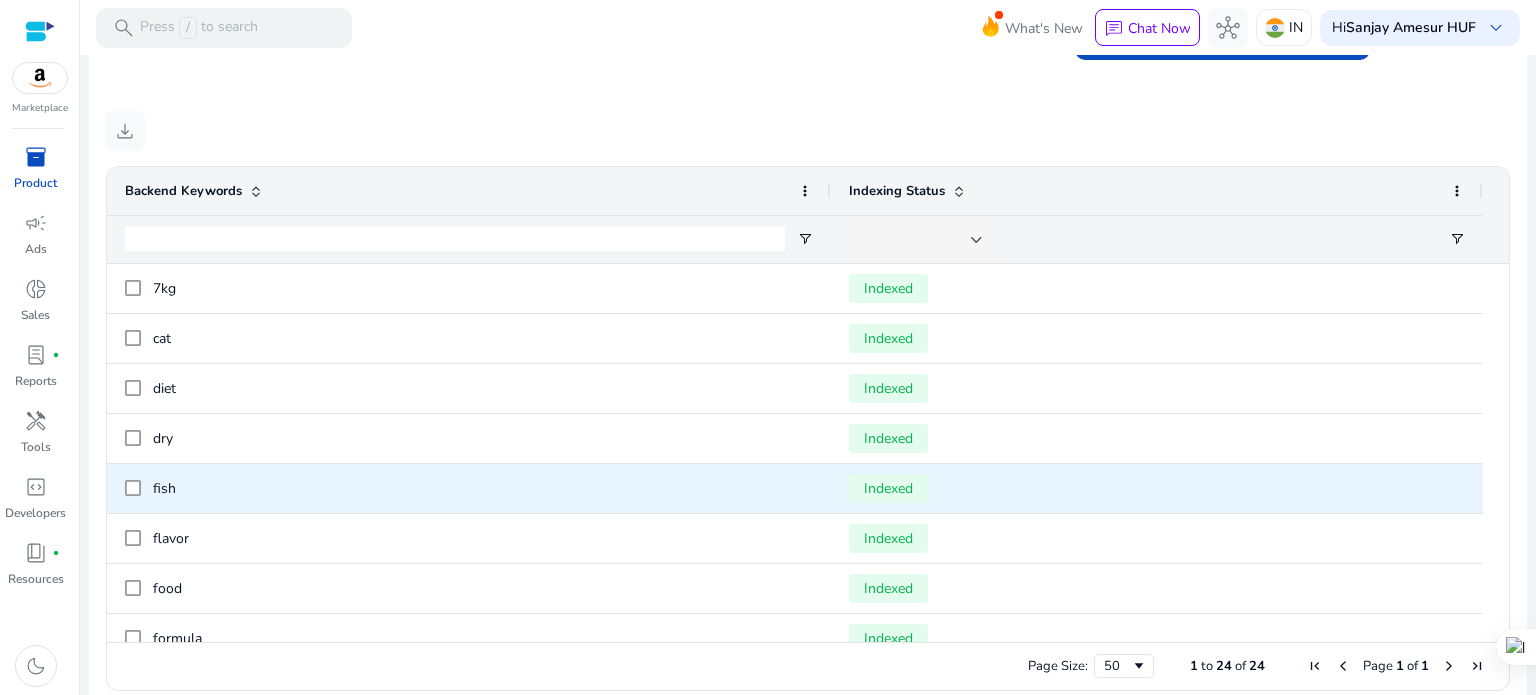 scroll, scrollTop: 808, scrollLeft: 0, axis: vertical 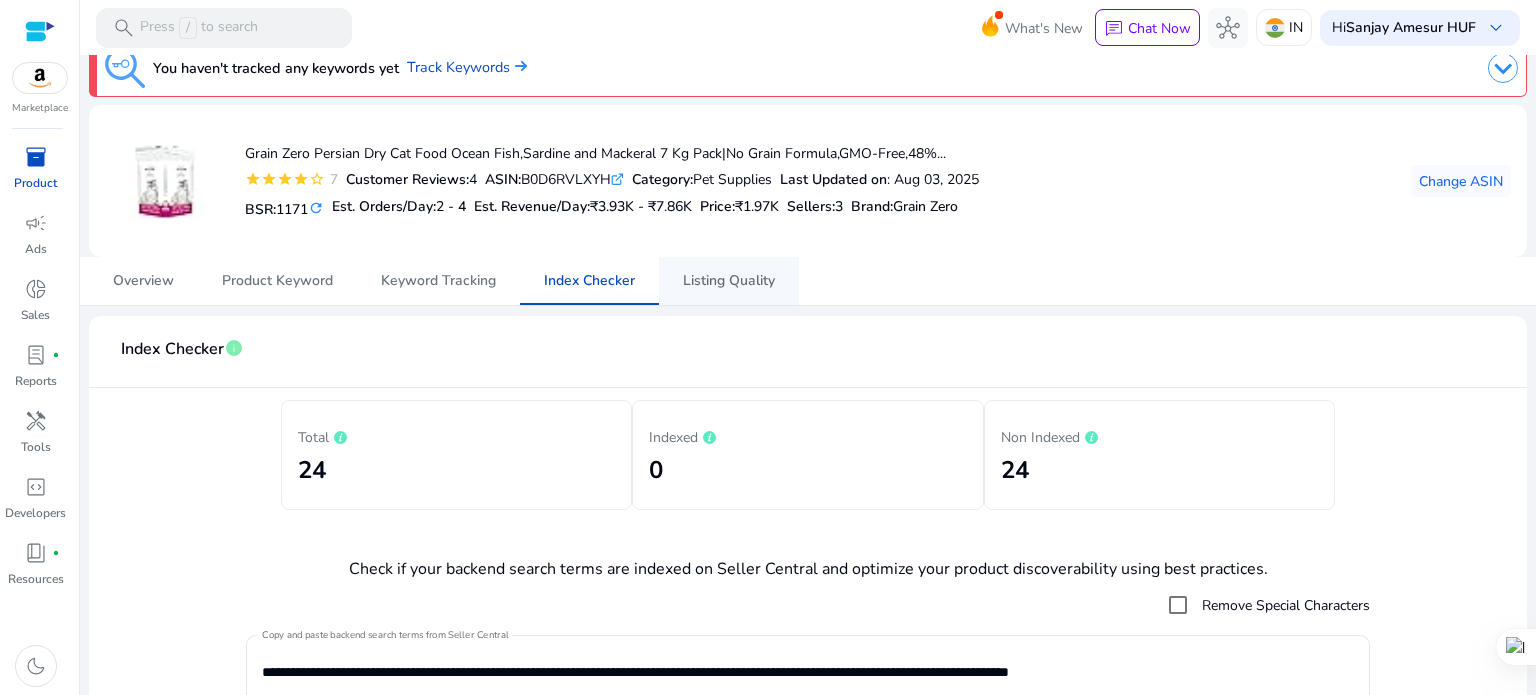 click on "Listing Quality" at bounding box center [729, 281] 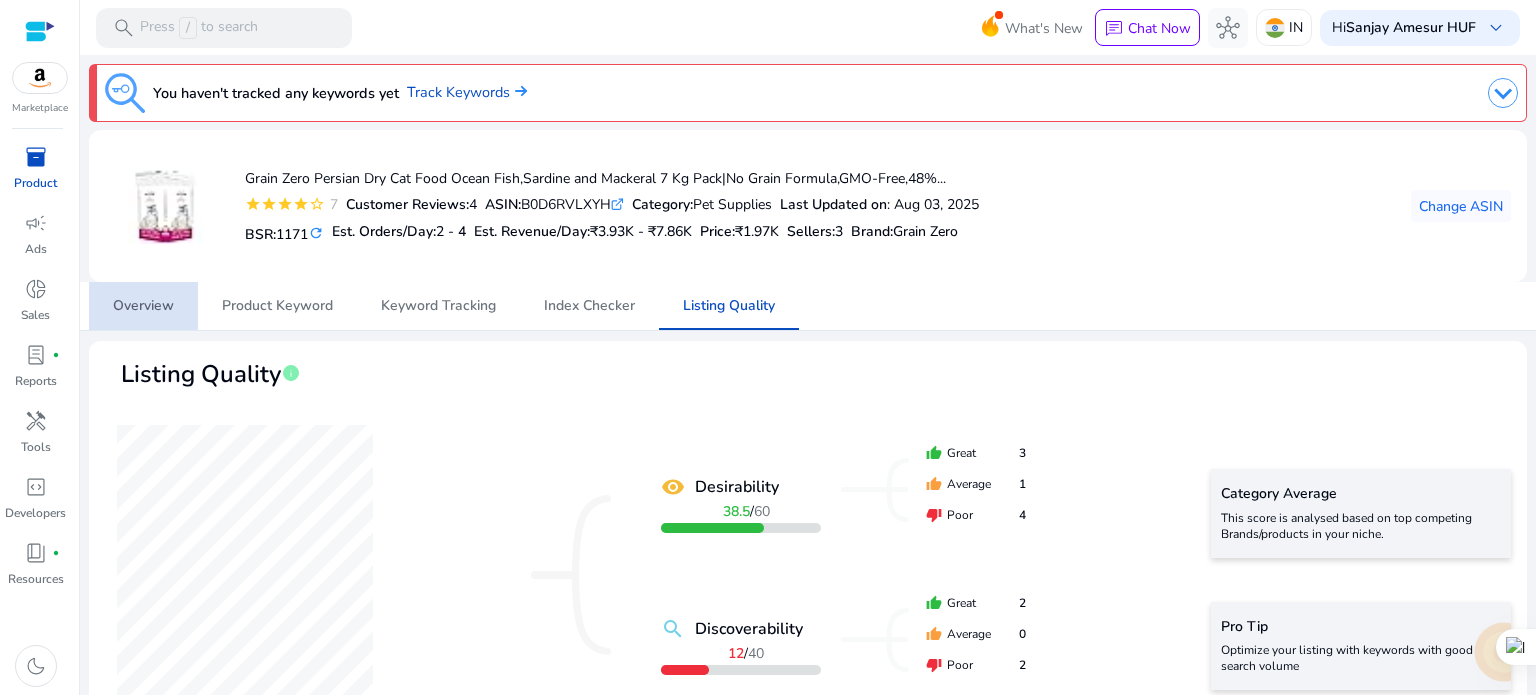 click on "Overview" at bounding box center [143, 306] 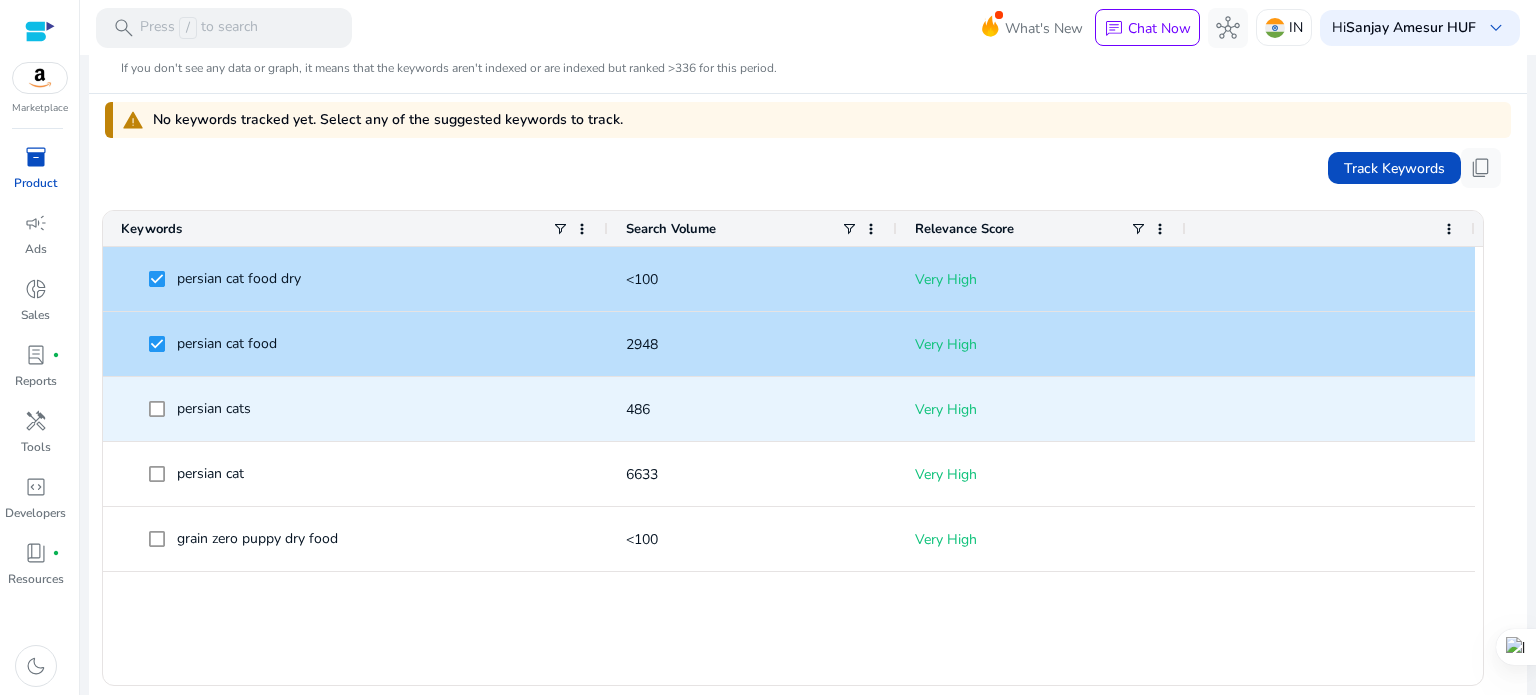 click on "persian cats" 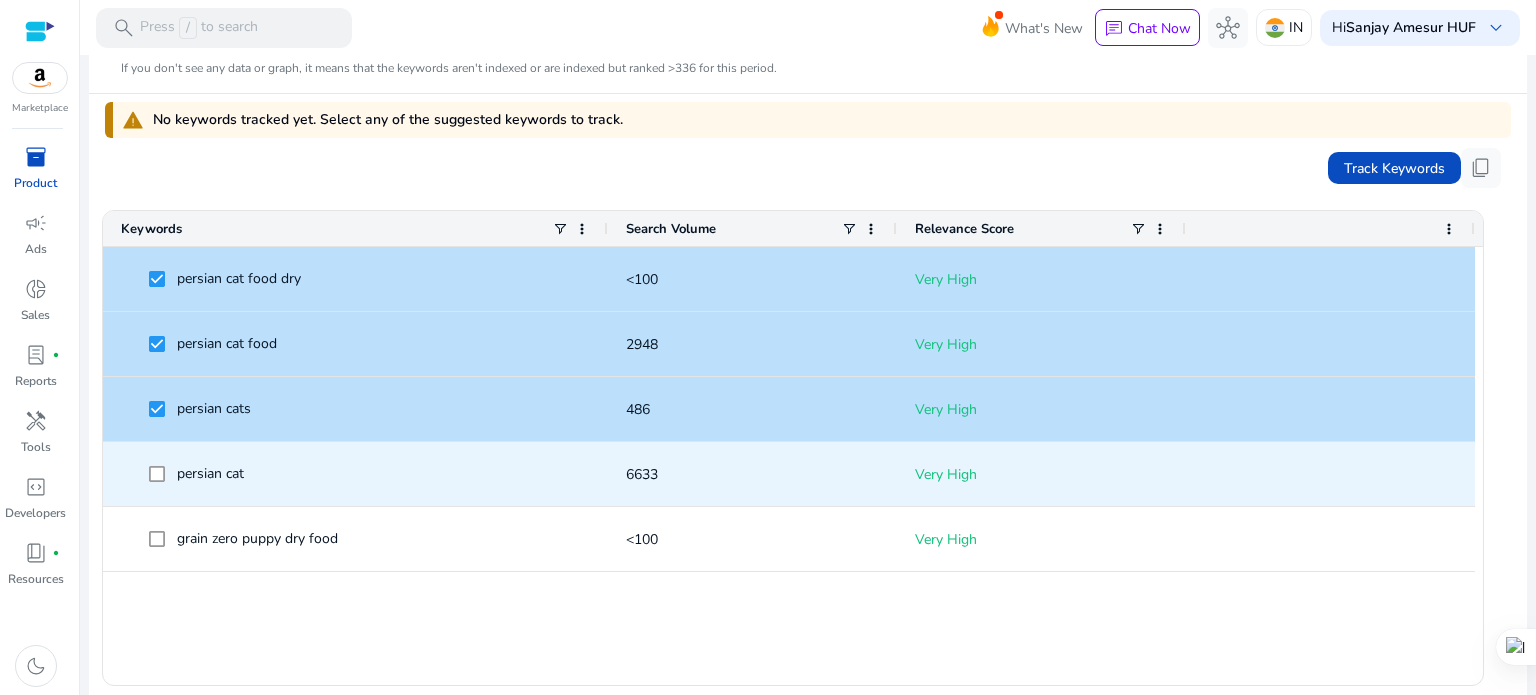click on "persian cat" 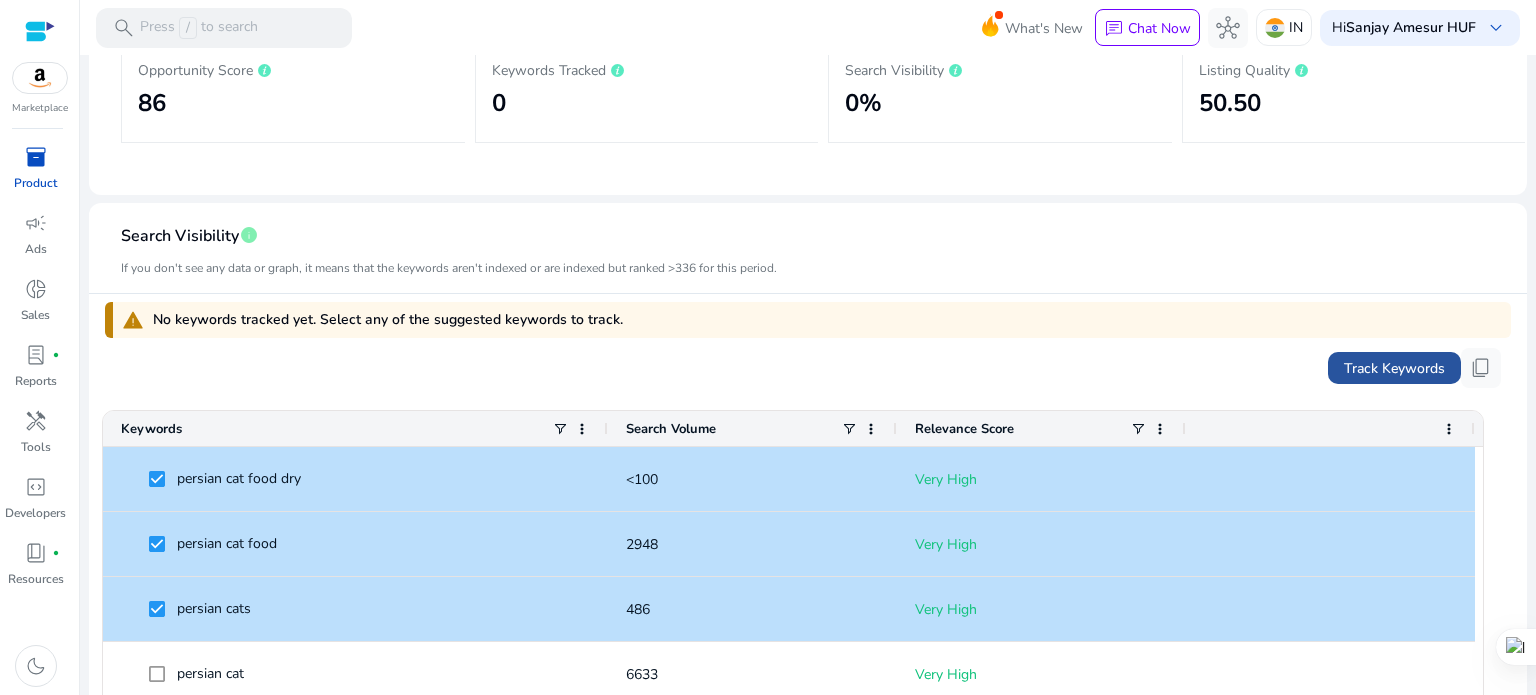 click on "Track Keywords" 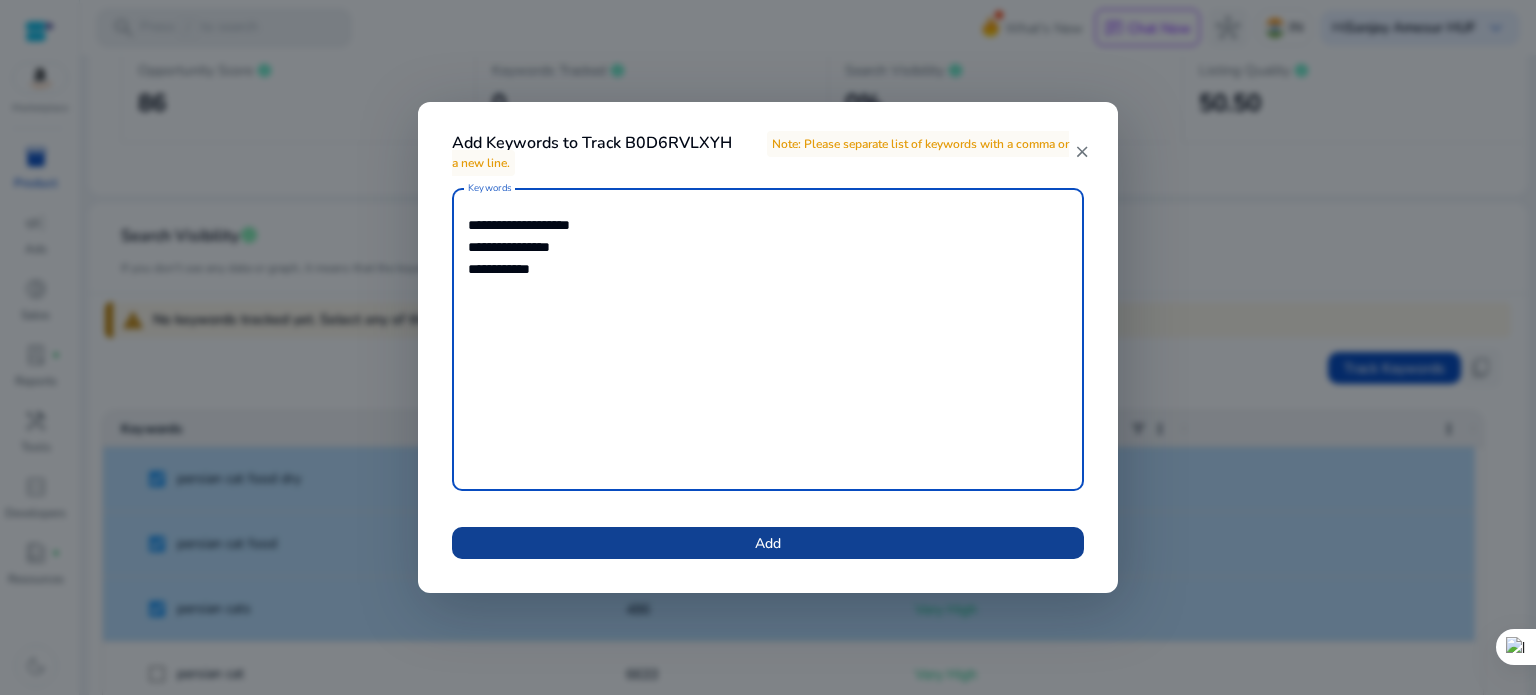 click at bounding box center [768, 543] 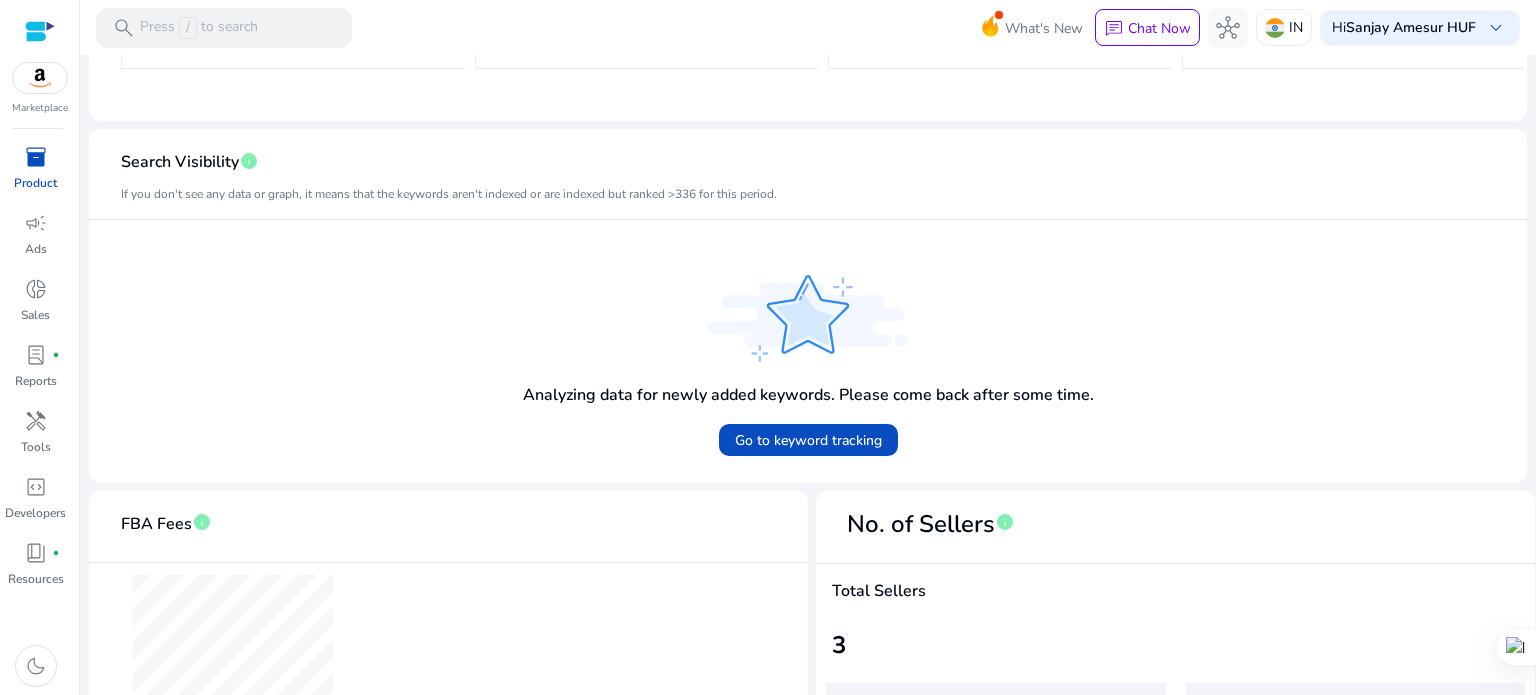 scroll, scrollTop: 600, scrollLeft: 0, axis: vertical 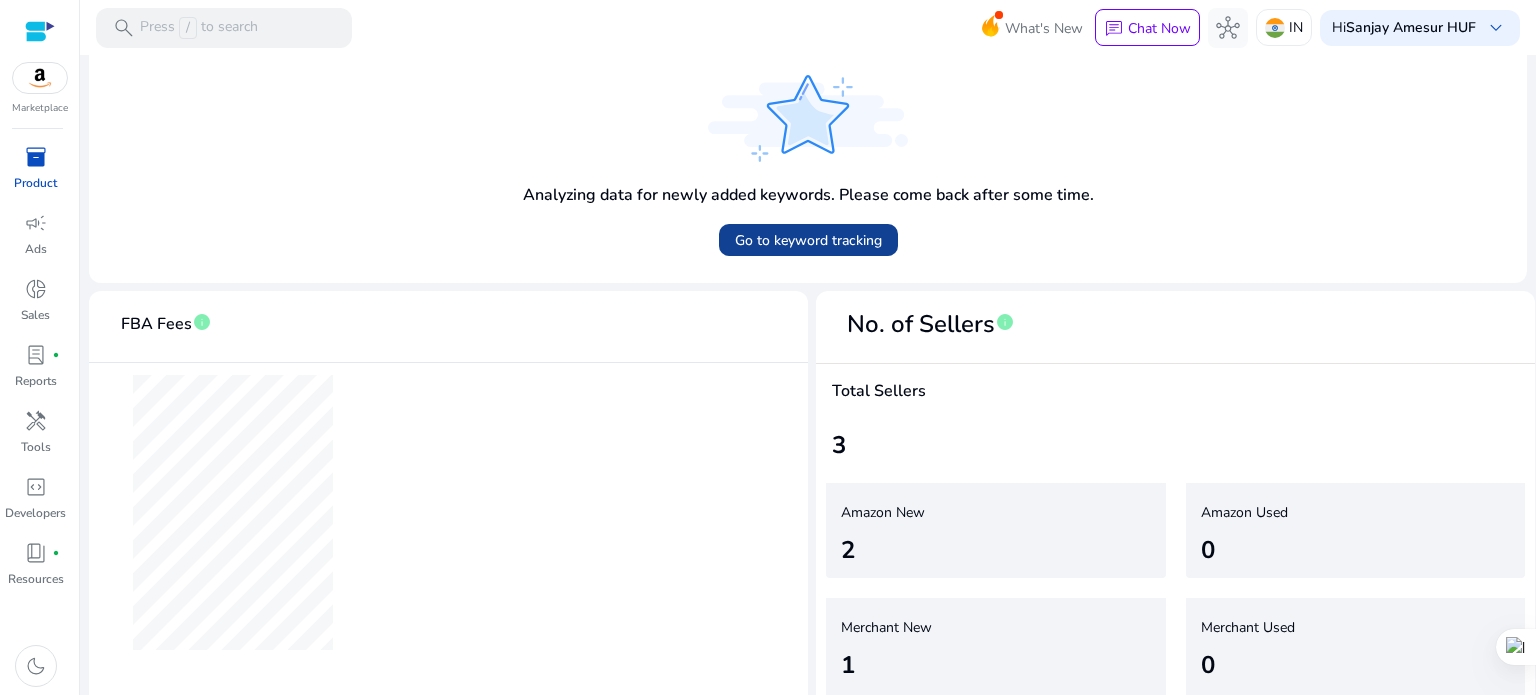 click on "Go to keyword tracking" 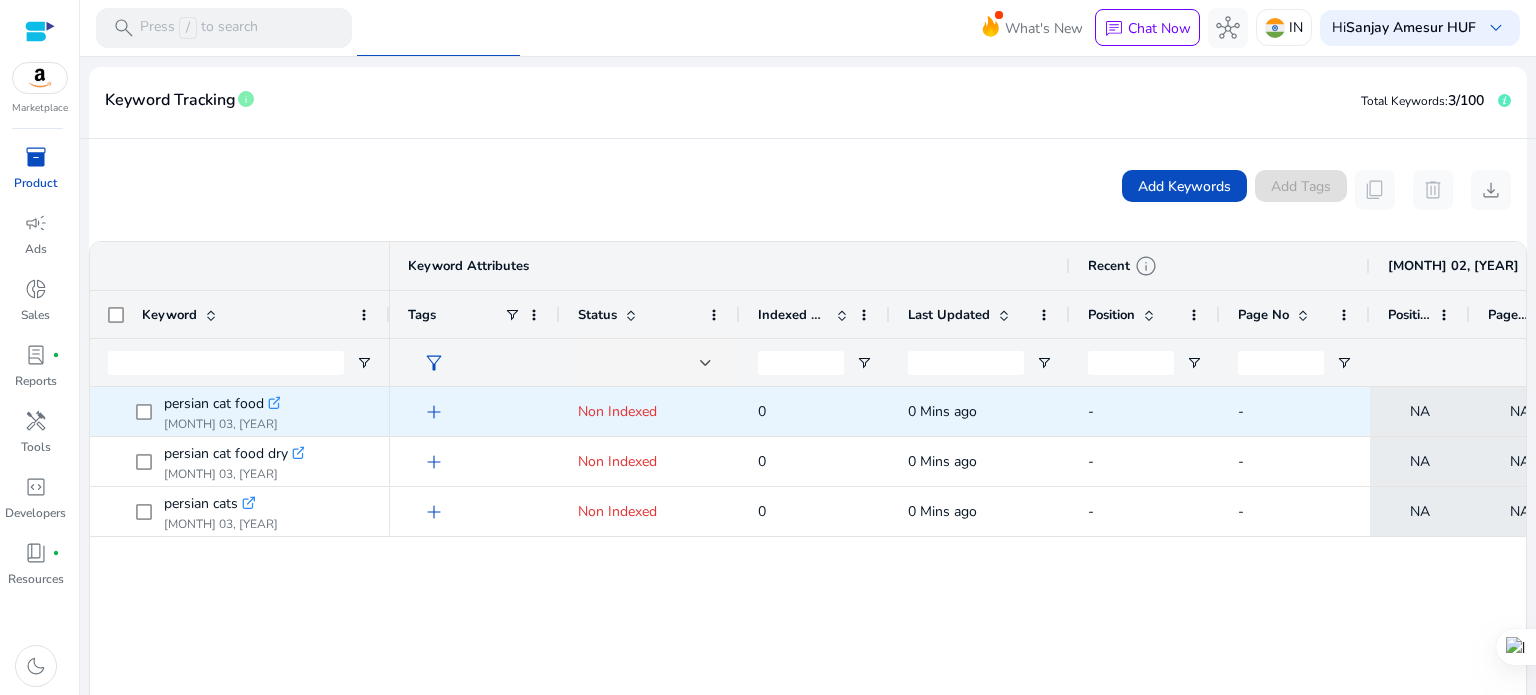 scroll, scrollTop: 292, scrollLeft: 0, axis: vertical 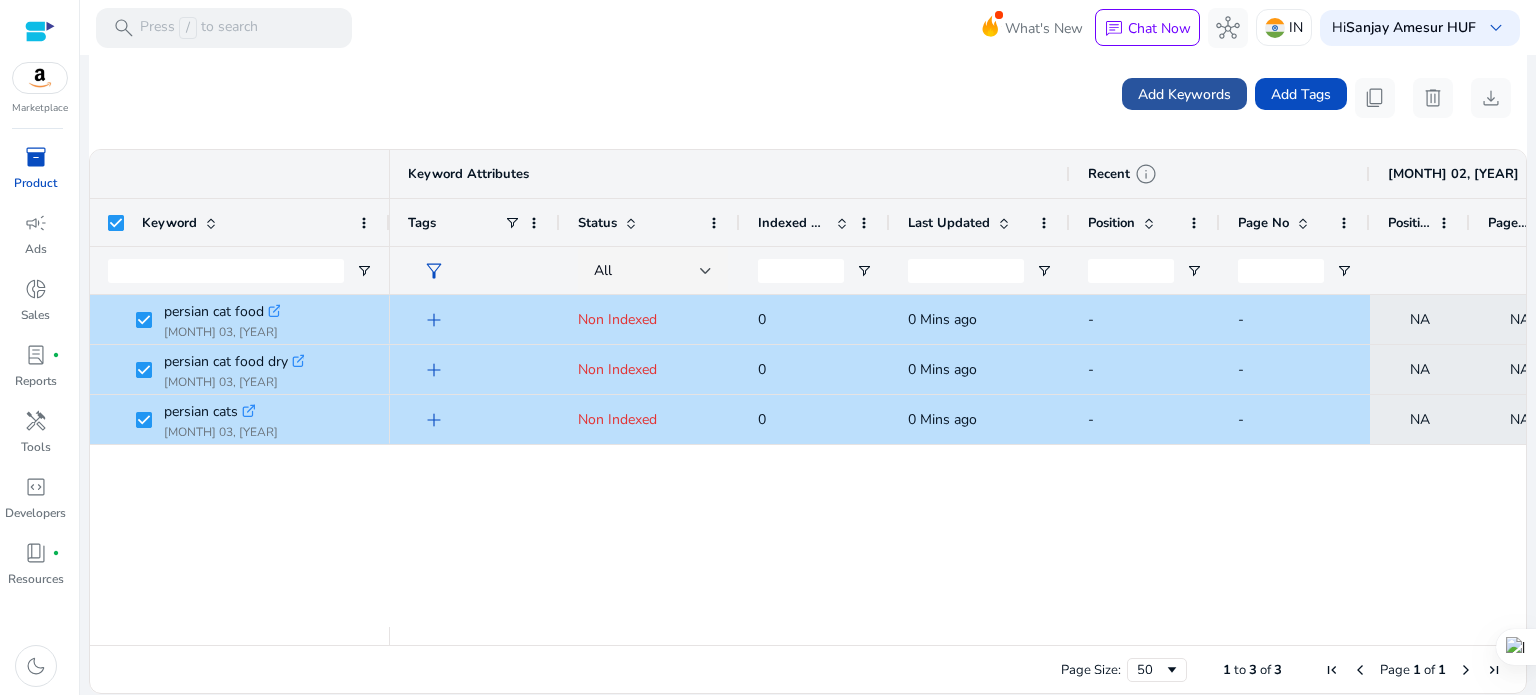 click on "Add Keywords" at bounding box center [1184, 94] 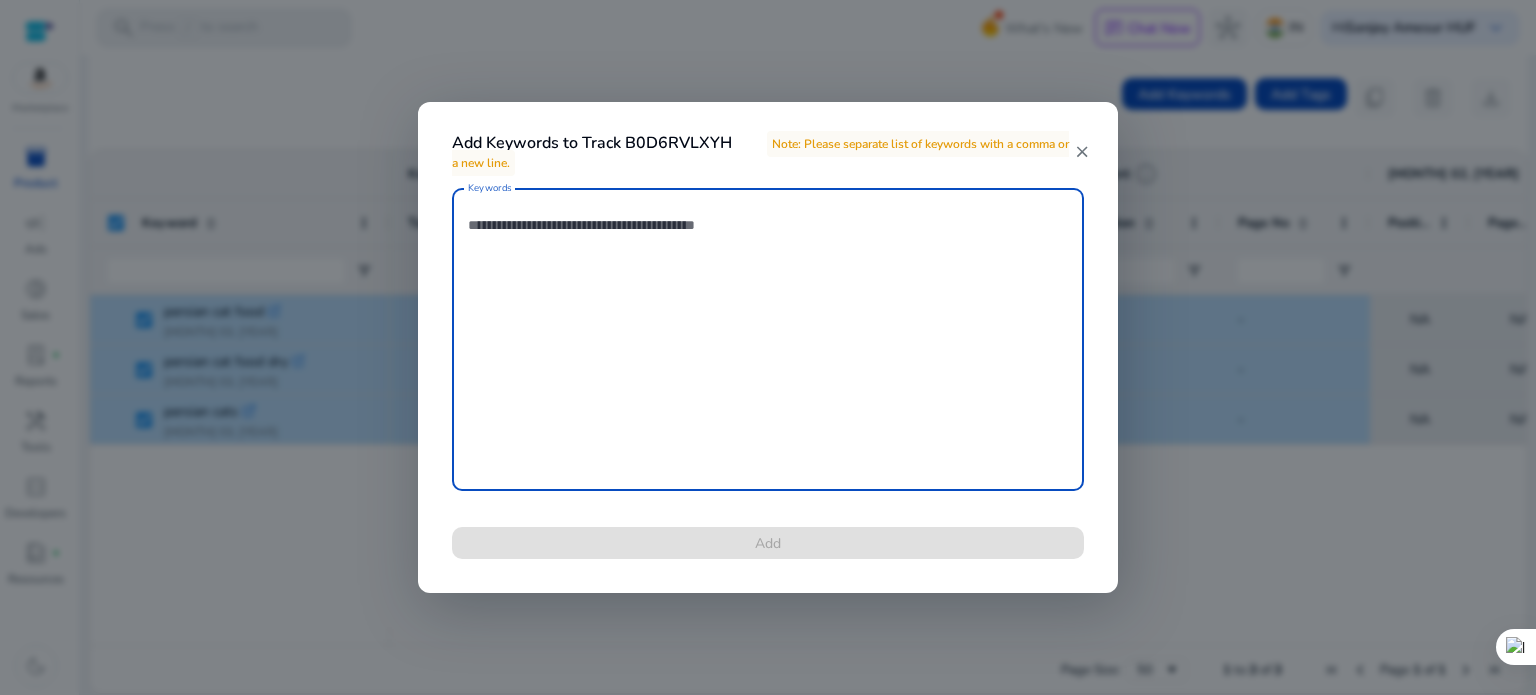 paste on "**********" 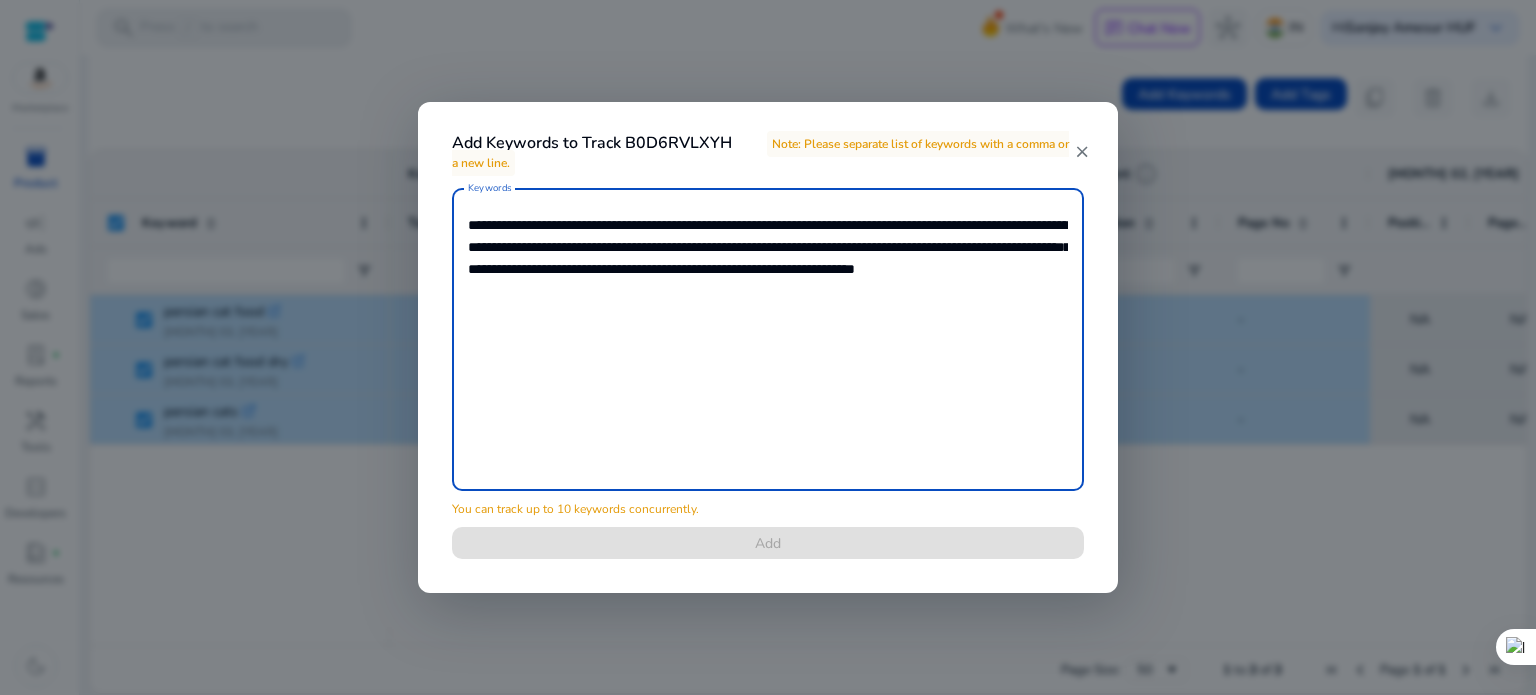 click on "**********" at bounding box center (768, 339) 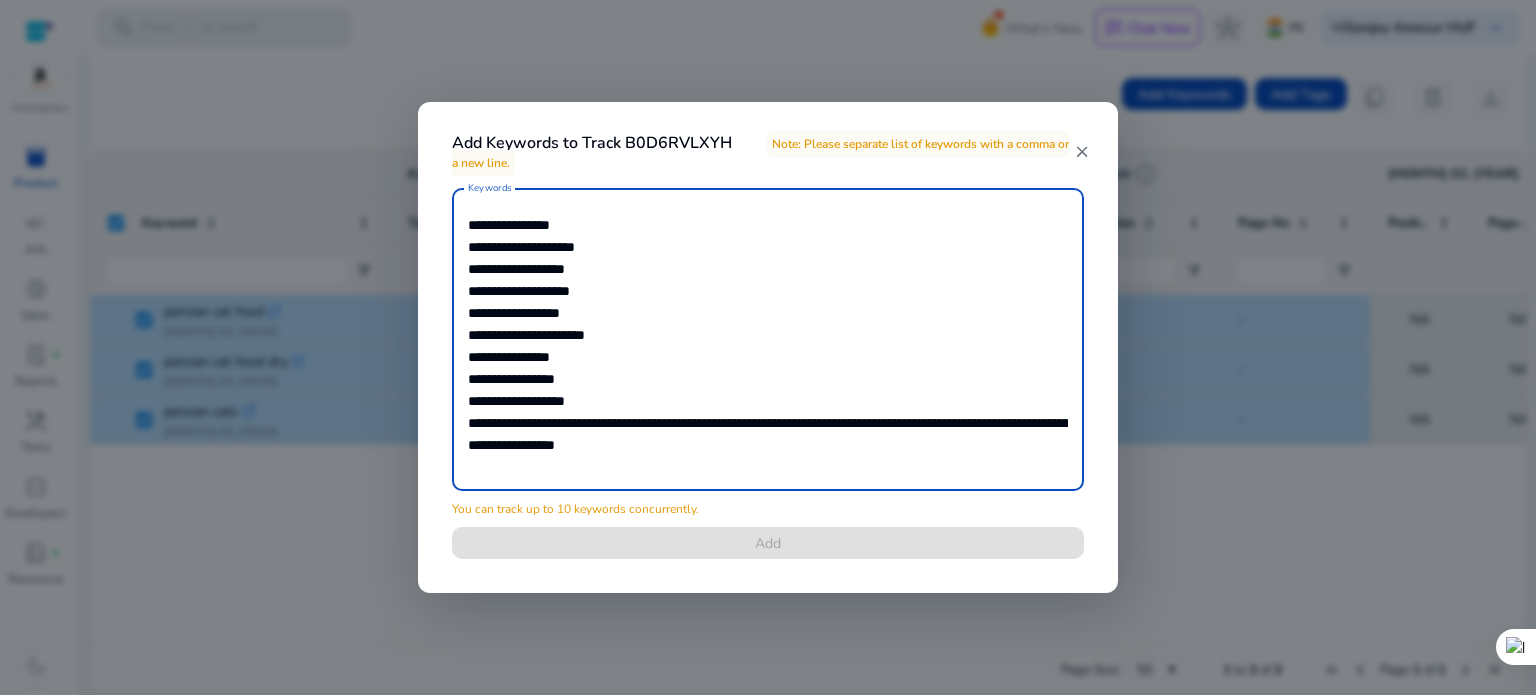 click on "**********" at bounding box center (768, 339) 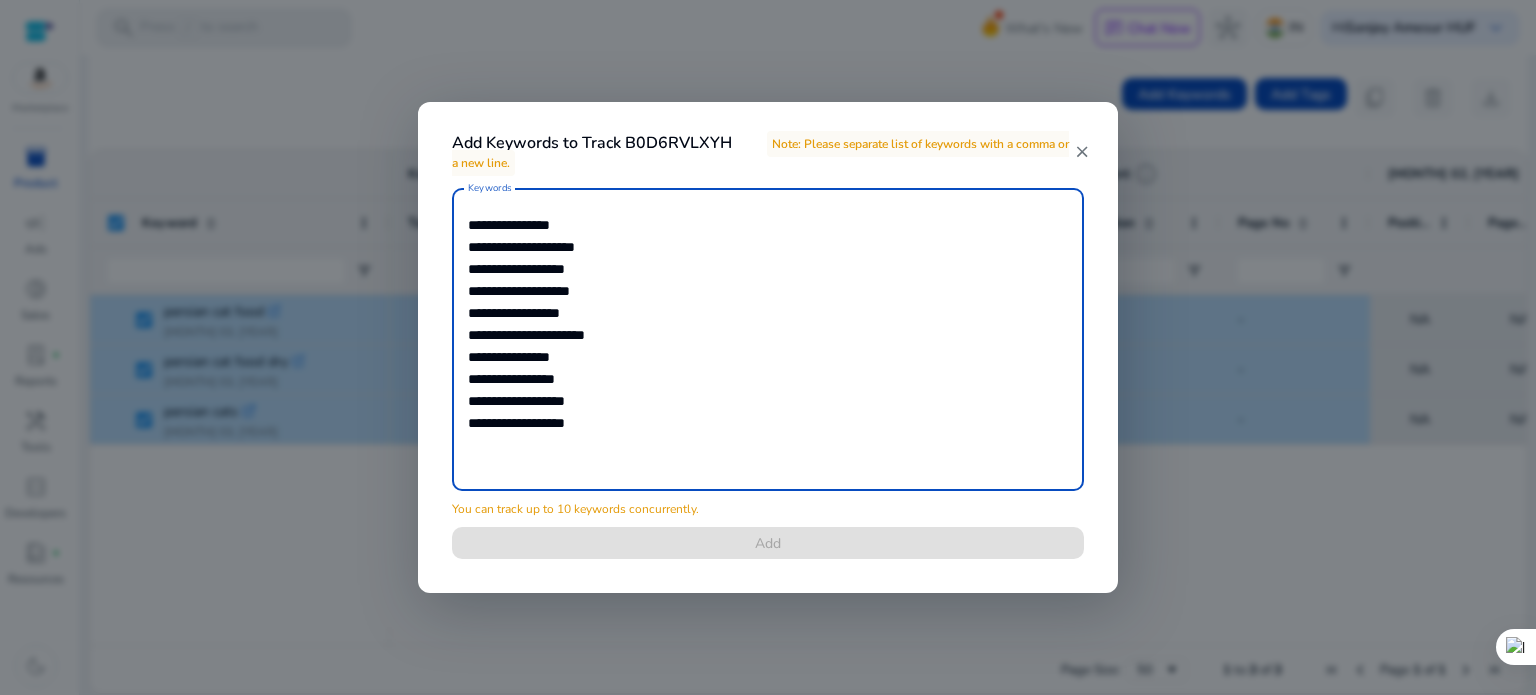 click on "**********" at bounding box center (768, 339) 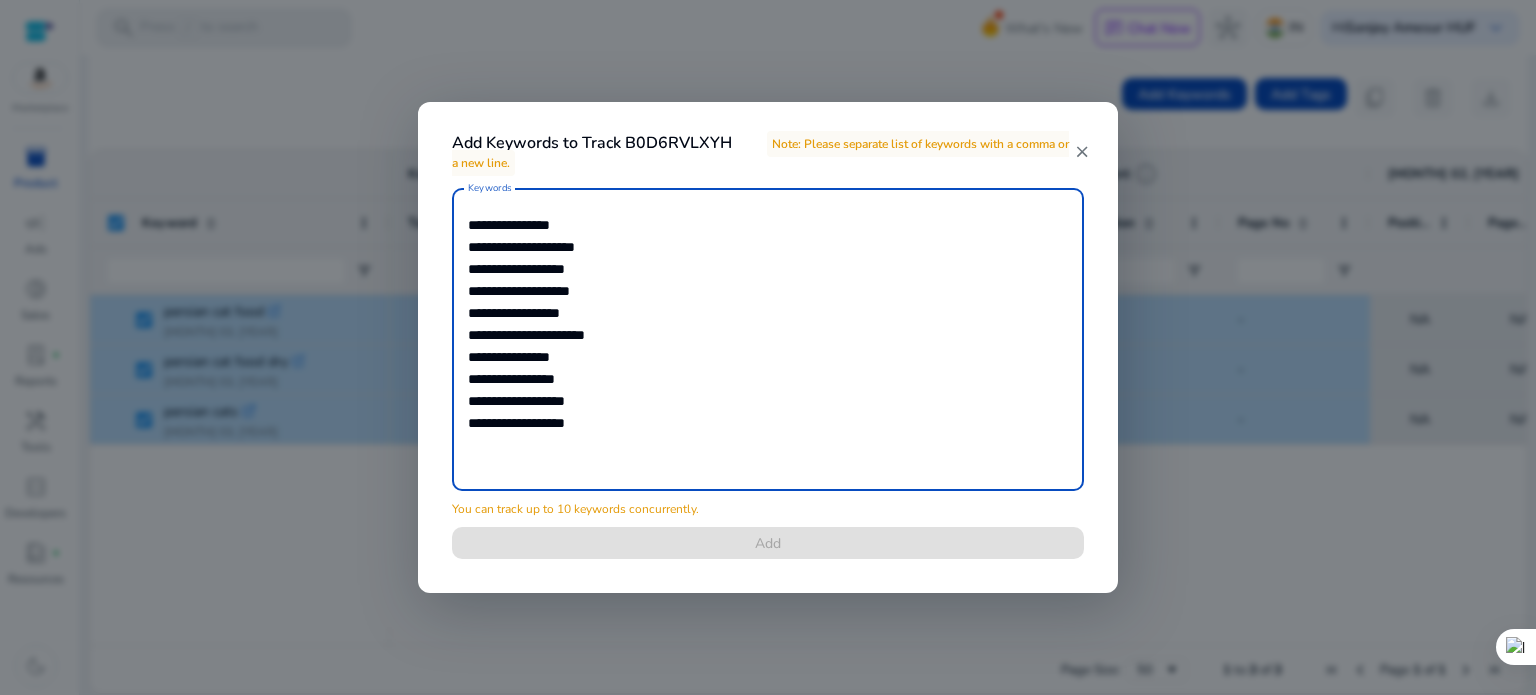 type on "**********" 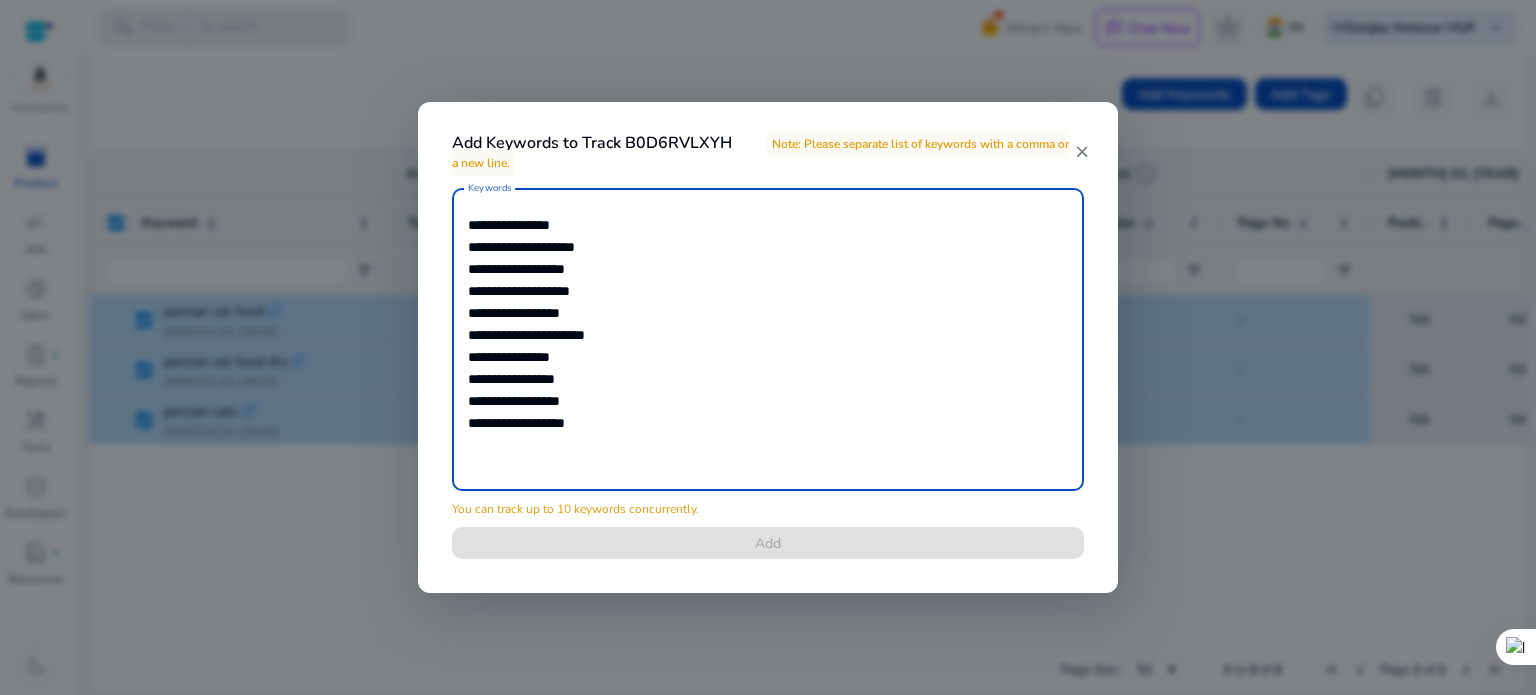 click on "**********" at bounding box center [768, 339] 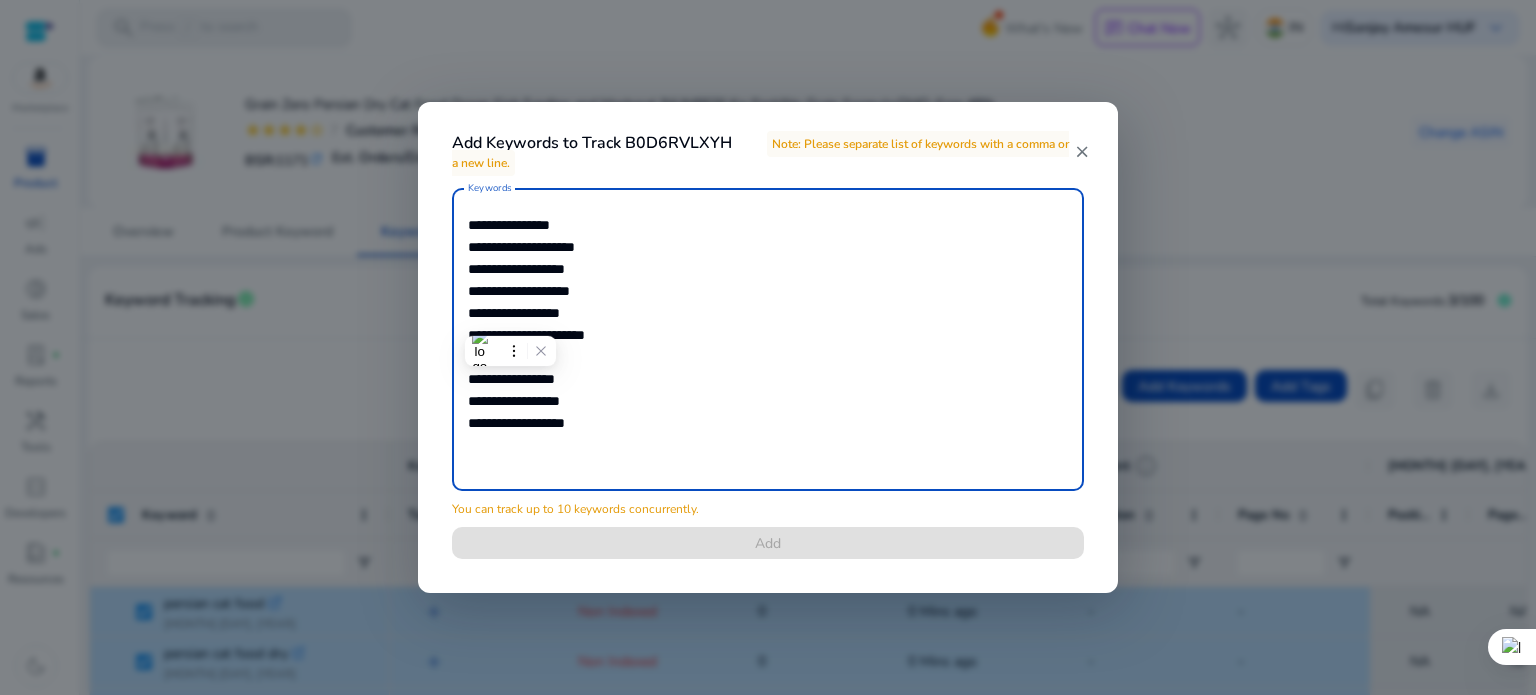 scroll, scrollTop: 0, scrollLeft: 0, axis: both 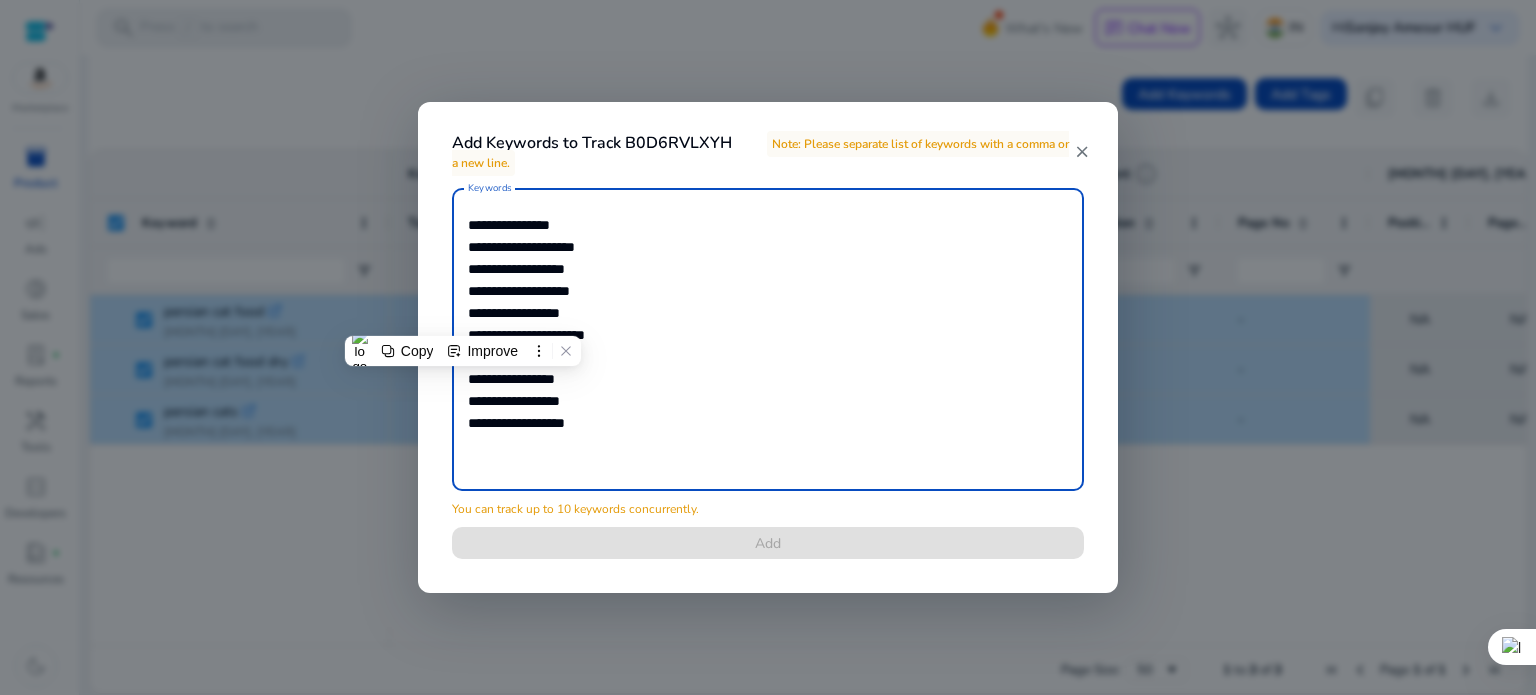 click on "**********" at bounding box center [768, 339] 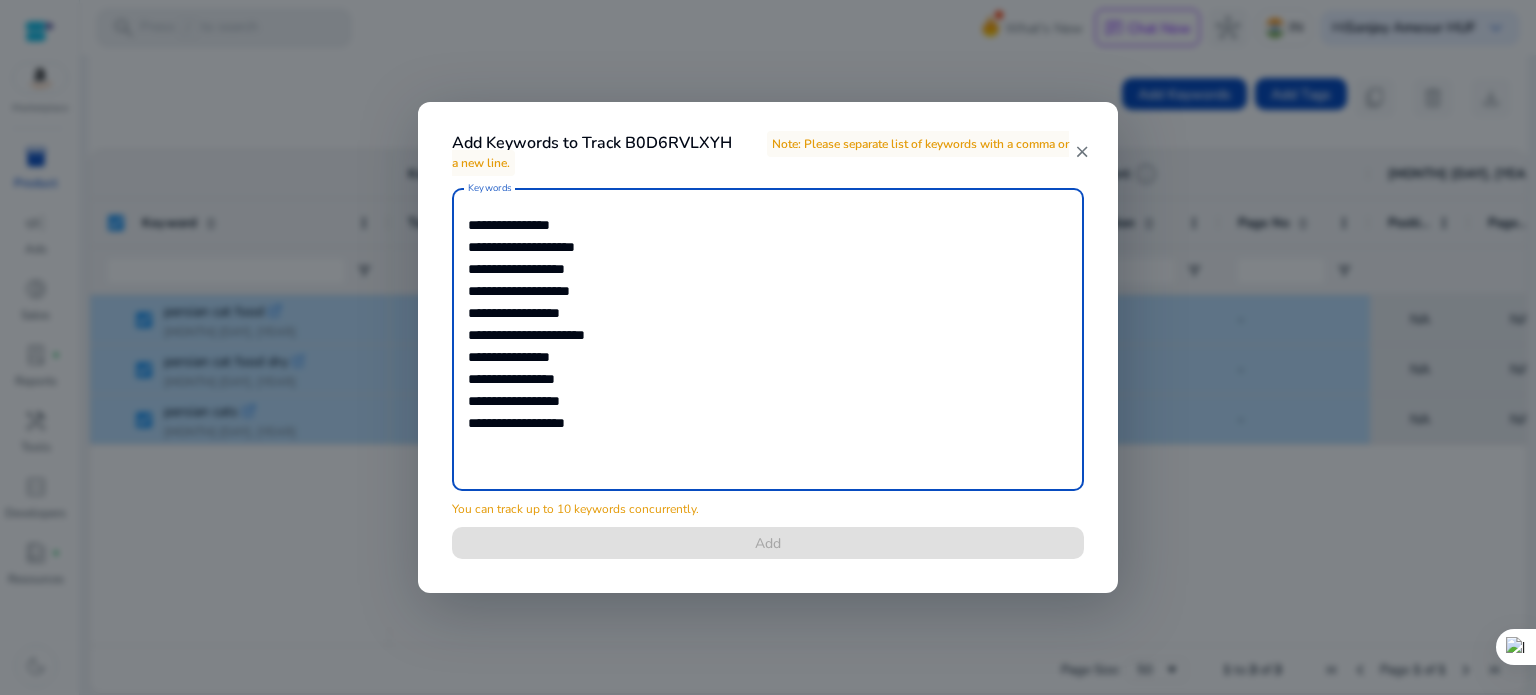 click on "**********" at bounding box center (768, 339) 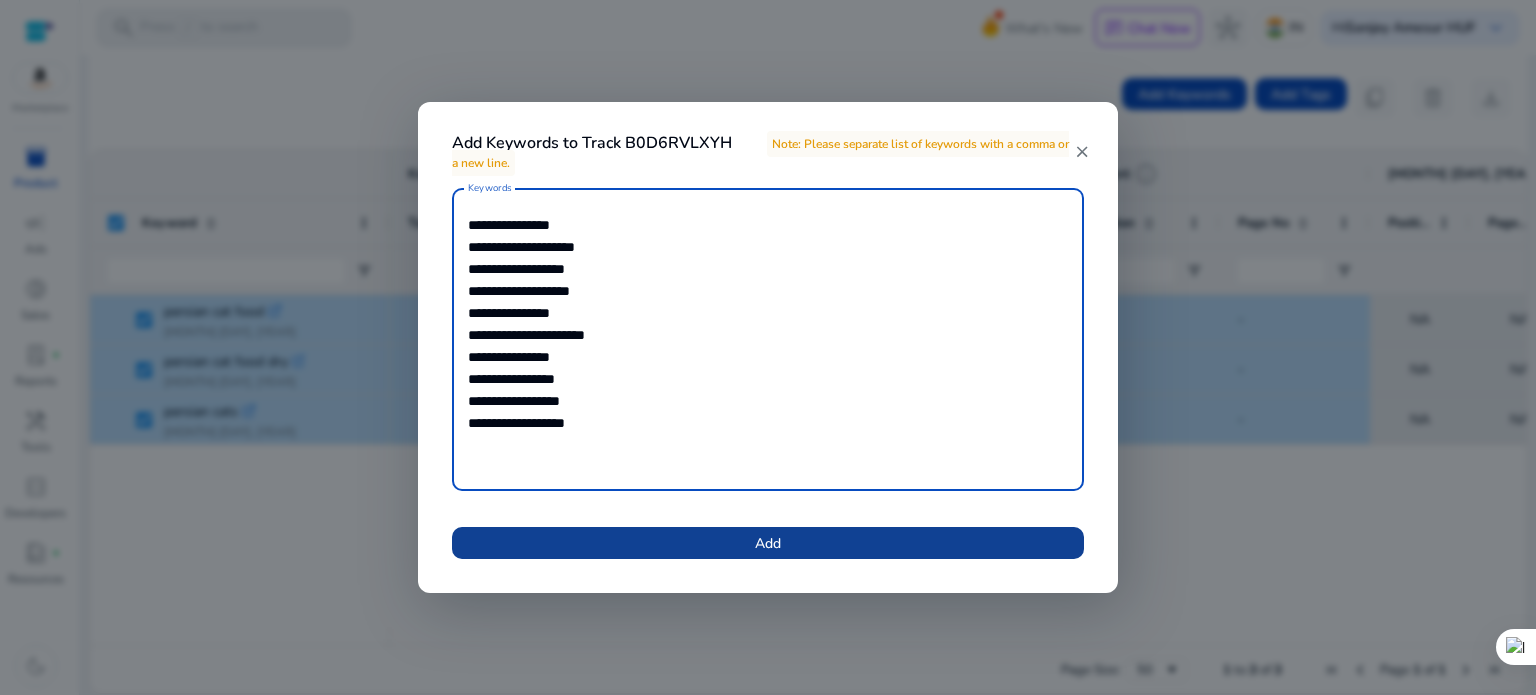 type on "**********" 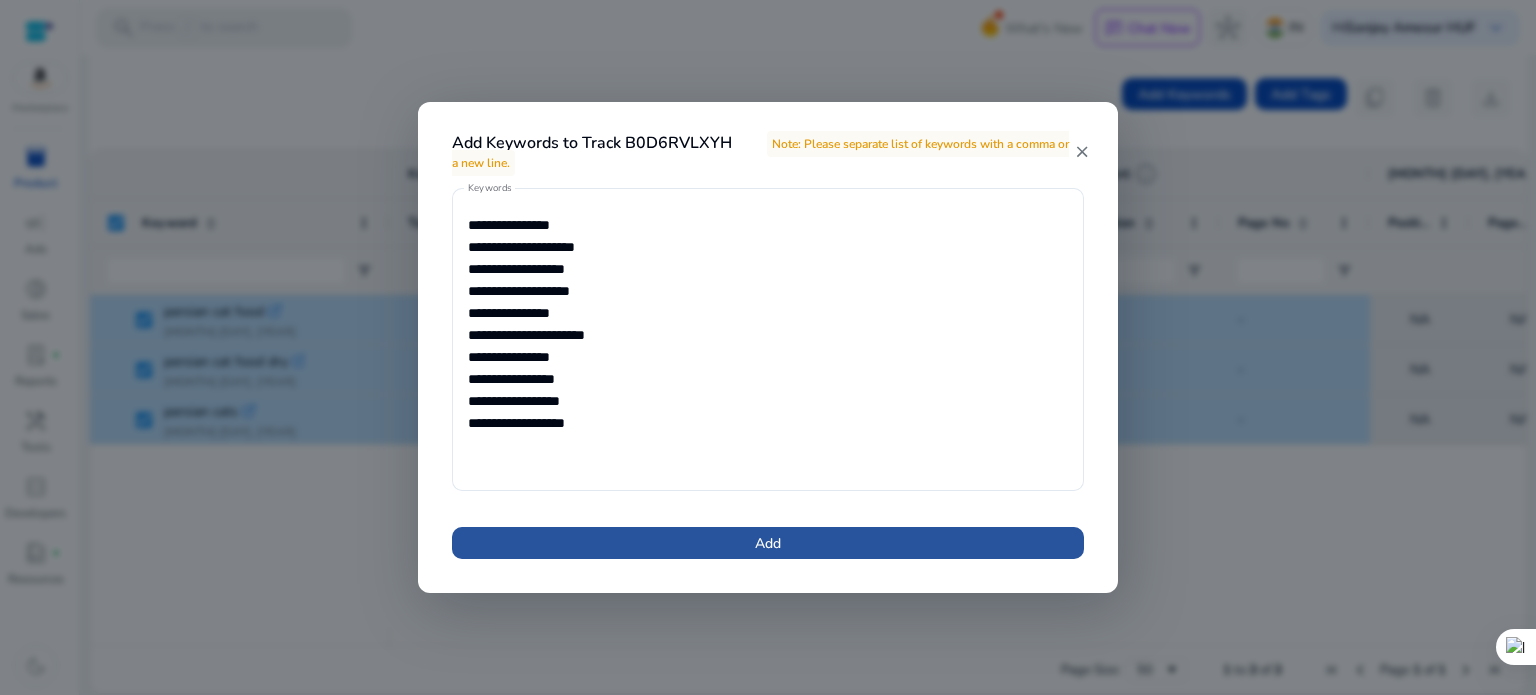 click on "Add" at bounding box center (768, 543) 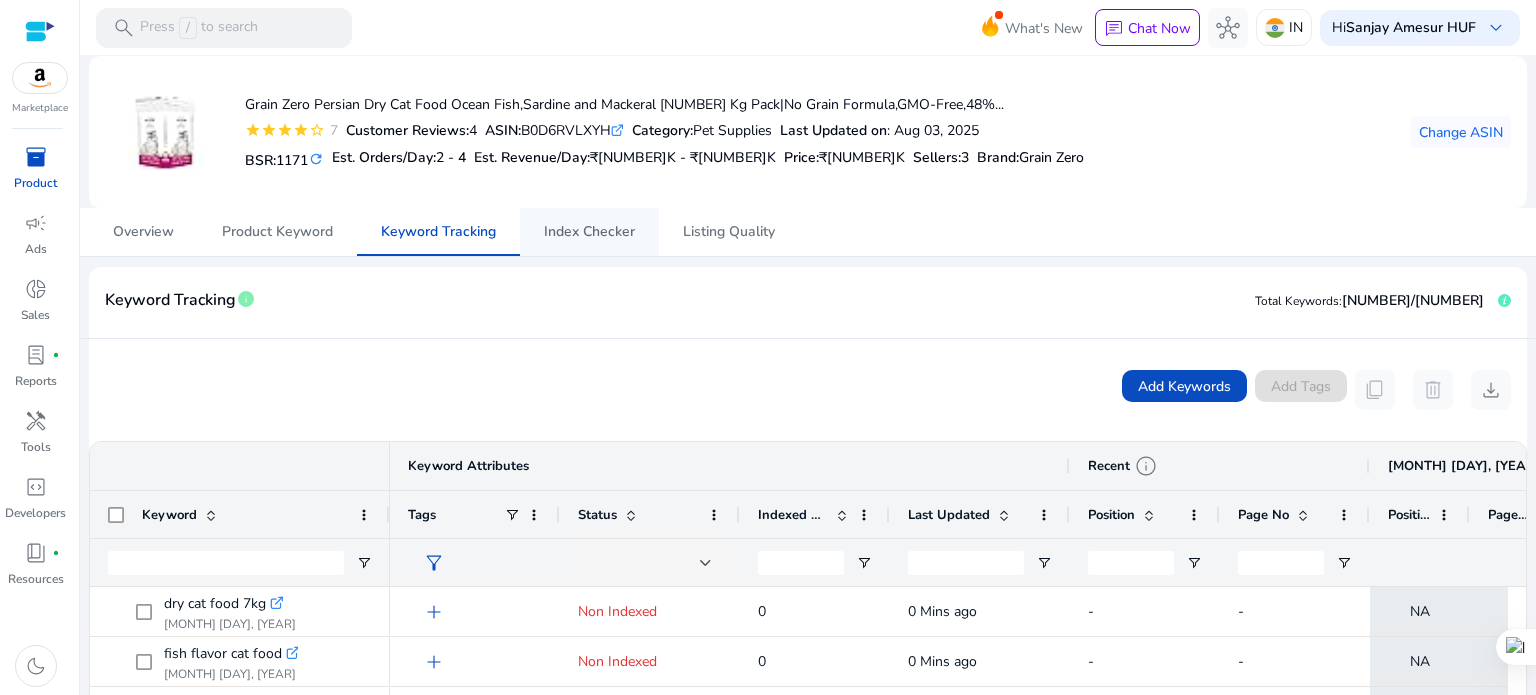 click on "Index Checker" at bounding box center [589, 232] 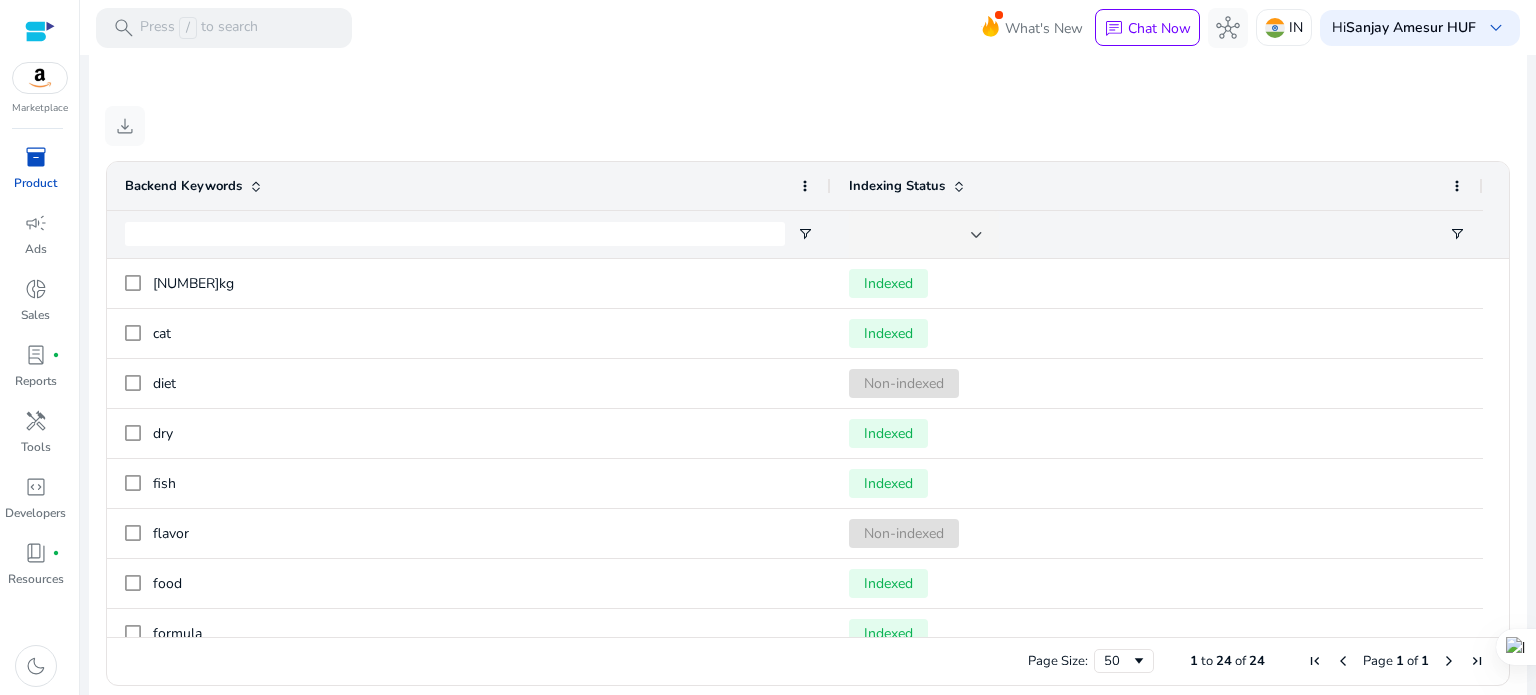 scroll, scrollTop: 752, scrollLeft: 0, axis: vertical 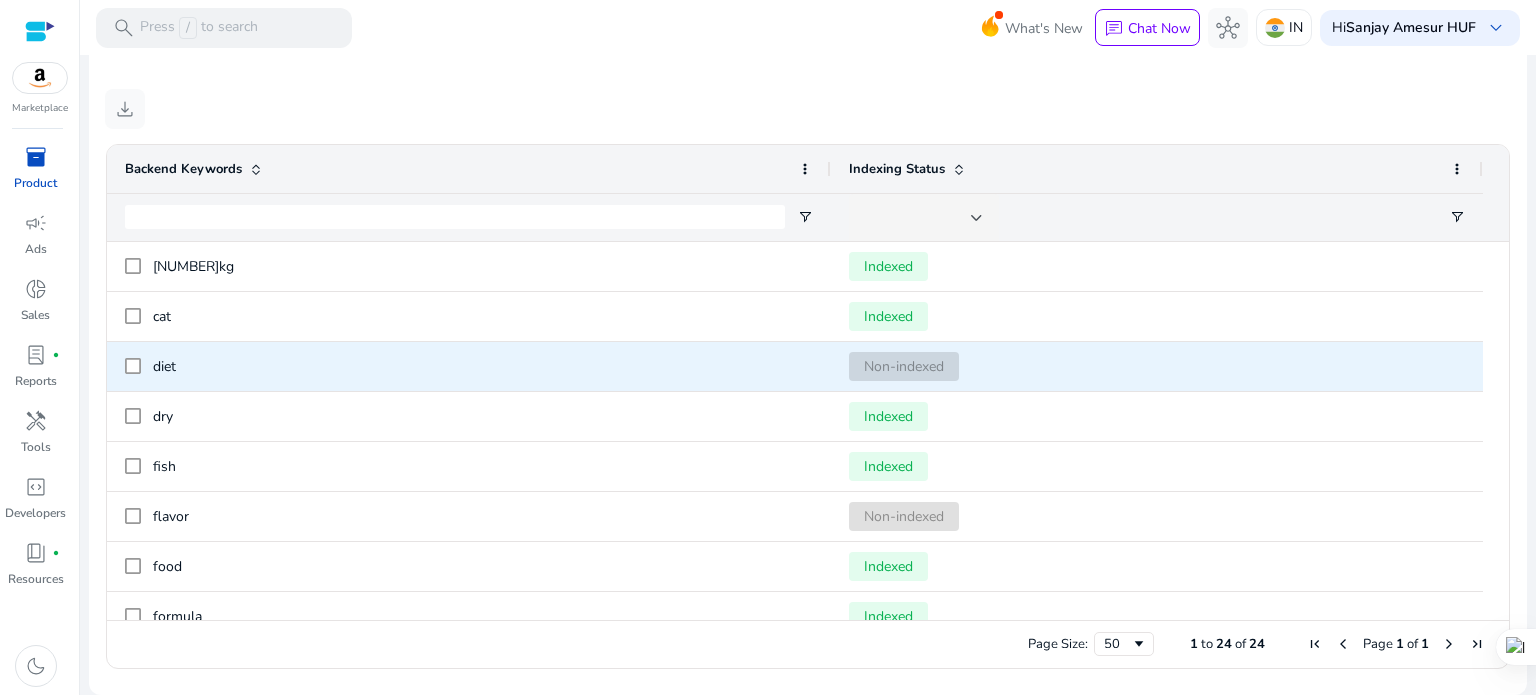 click at bounding box center (133, 366) 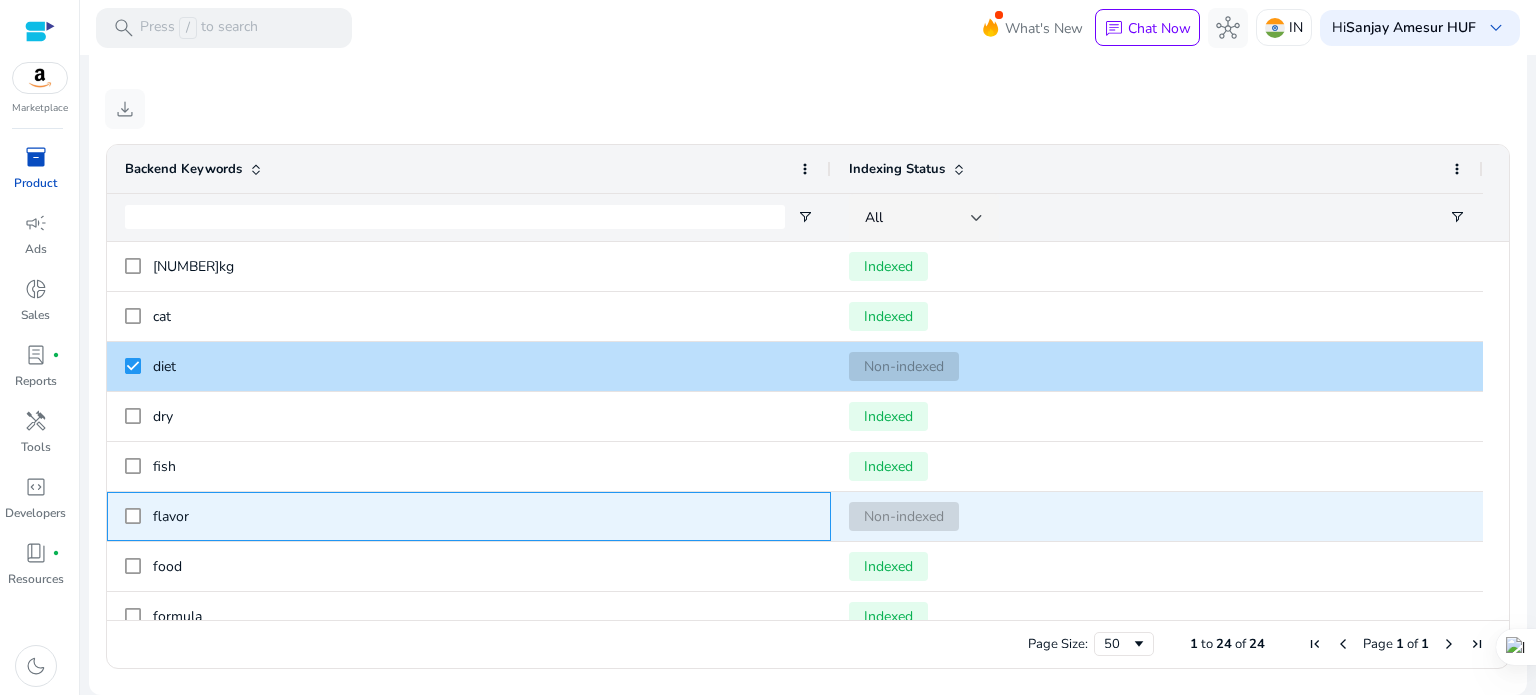 click at bounding box center [133, 516] 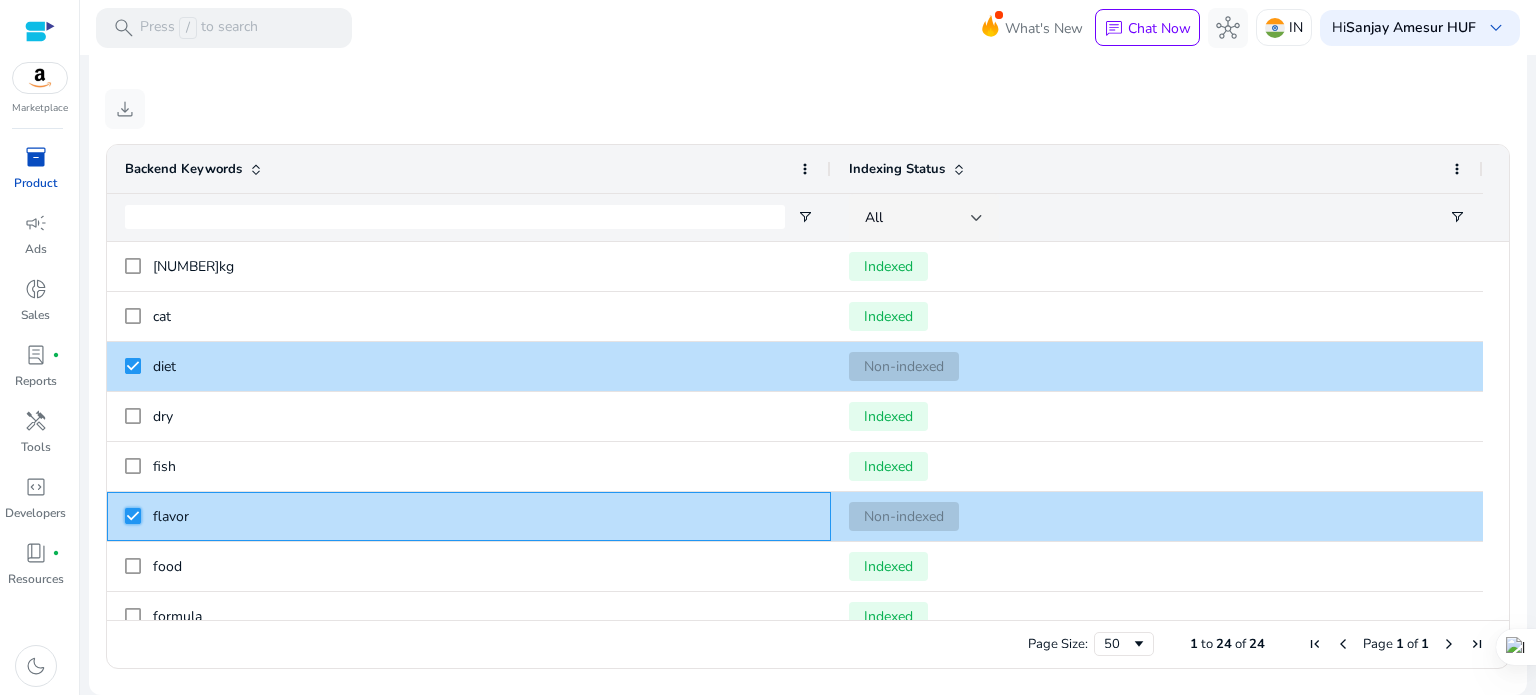 scroll, scrollTop: 248, scrollLeft: 0, axis: vertical 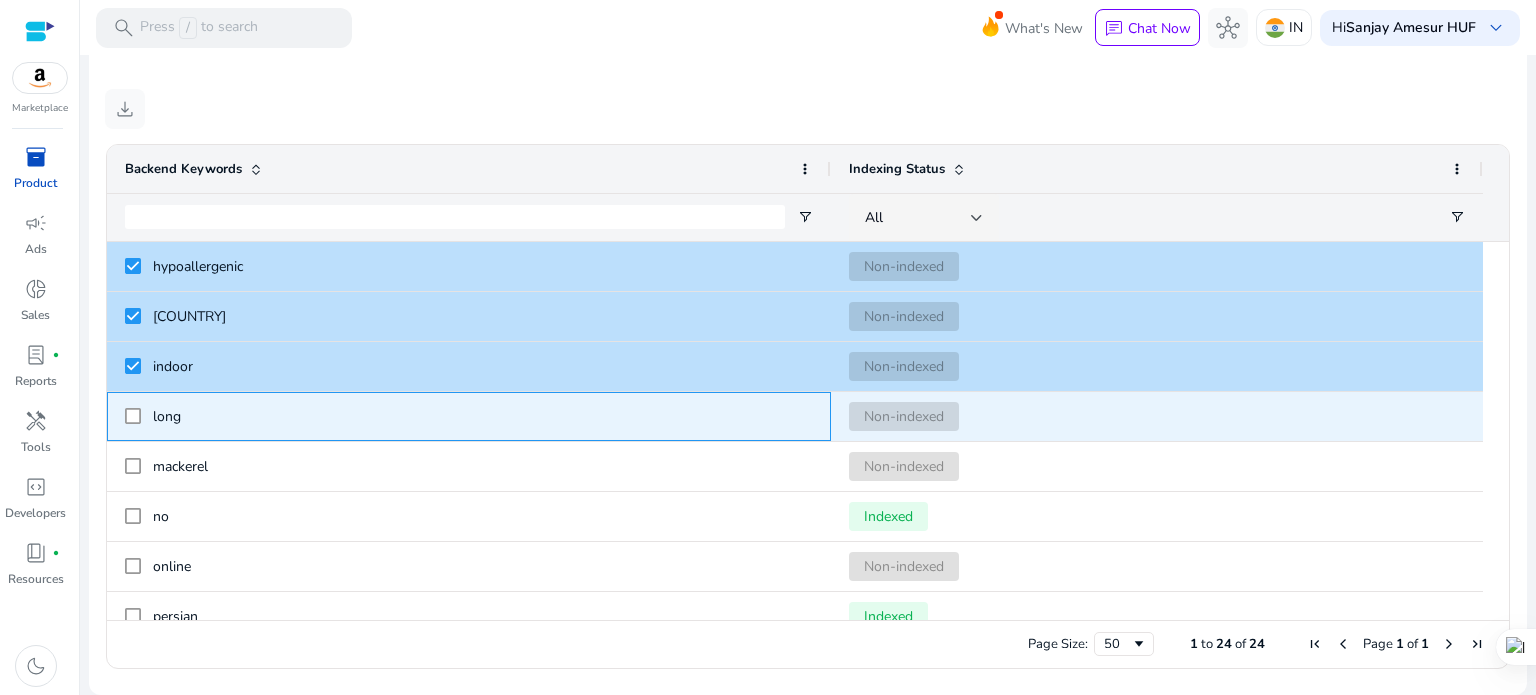 click at bounding box center [133, 416] 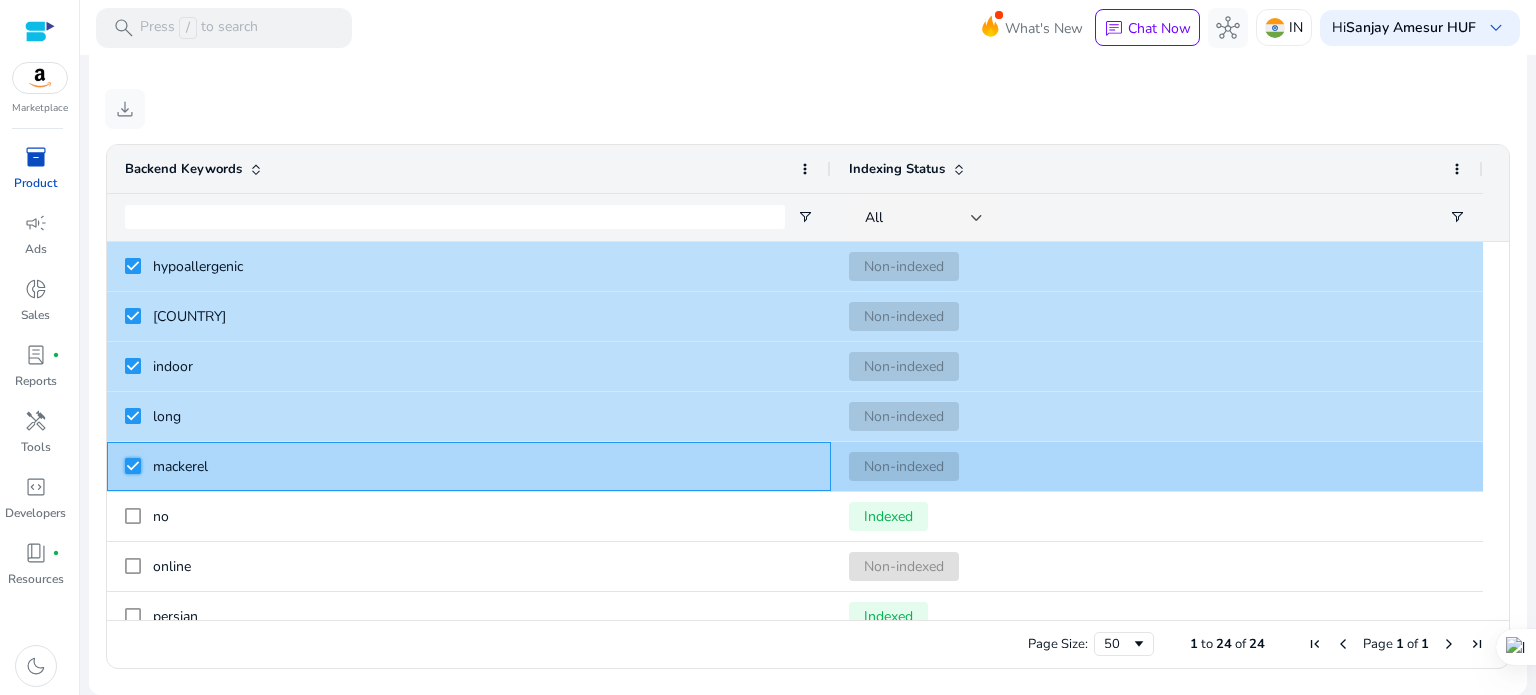 scroll, scrollTop: 770, scrollLeft: 0, axis: vertical 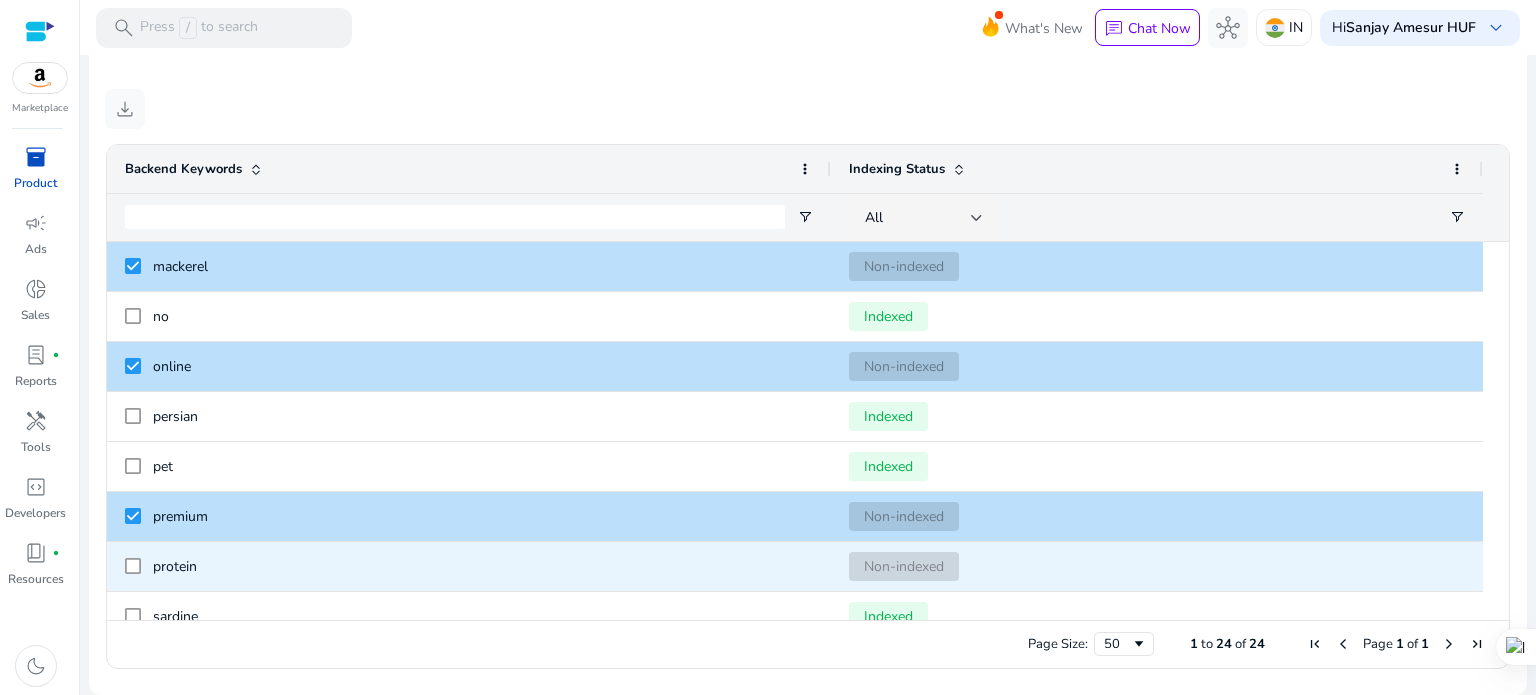 click at bounding box center (133, 566) 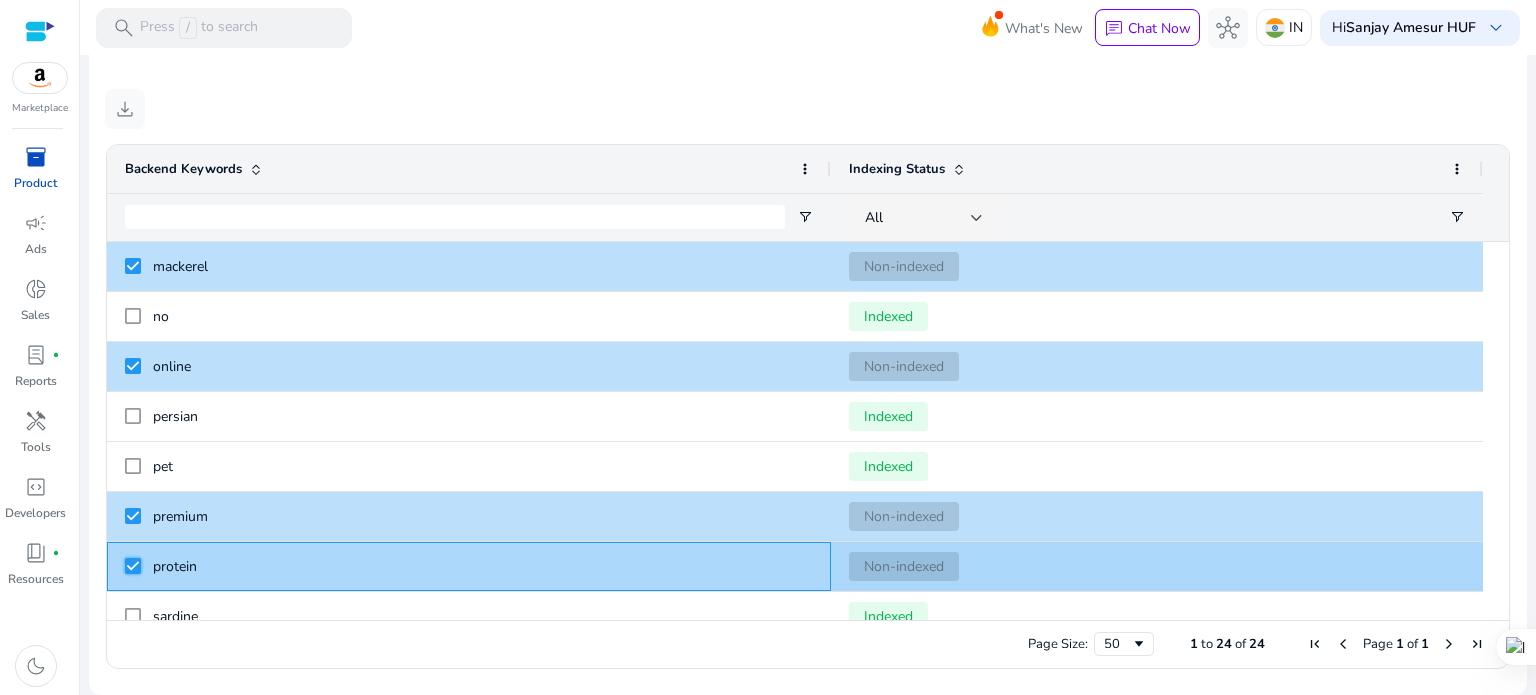 scroll, scrollTop: 816, scrollLeft: 0, axis: vertical 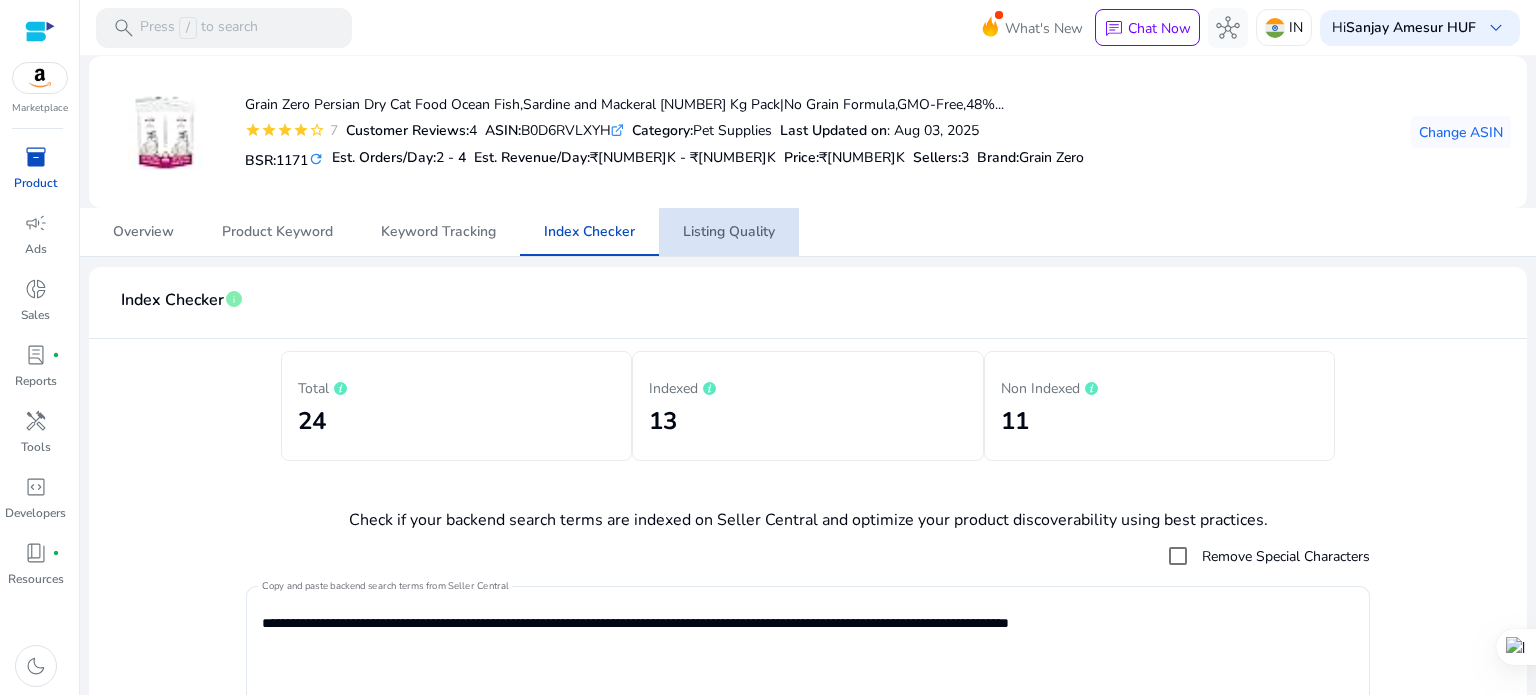 click on "Listing Quality" at bounding box center [729, 232] 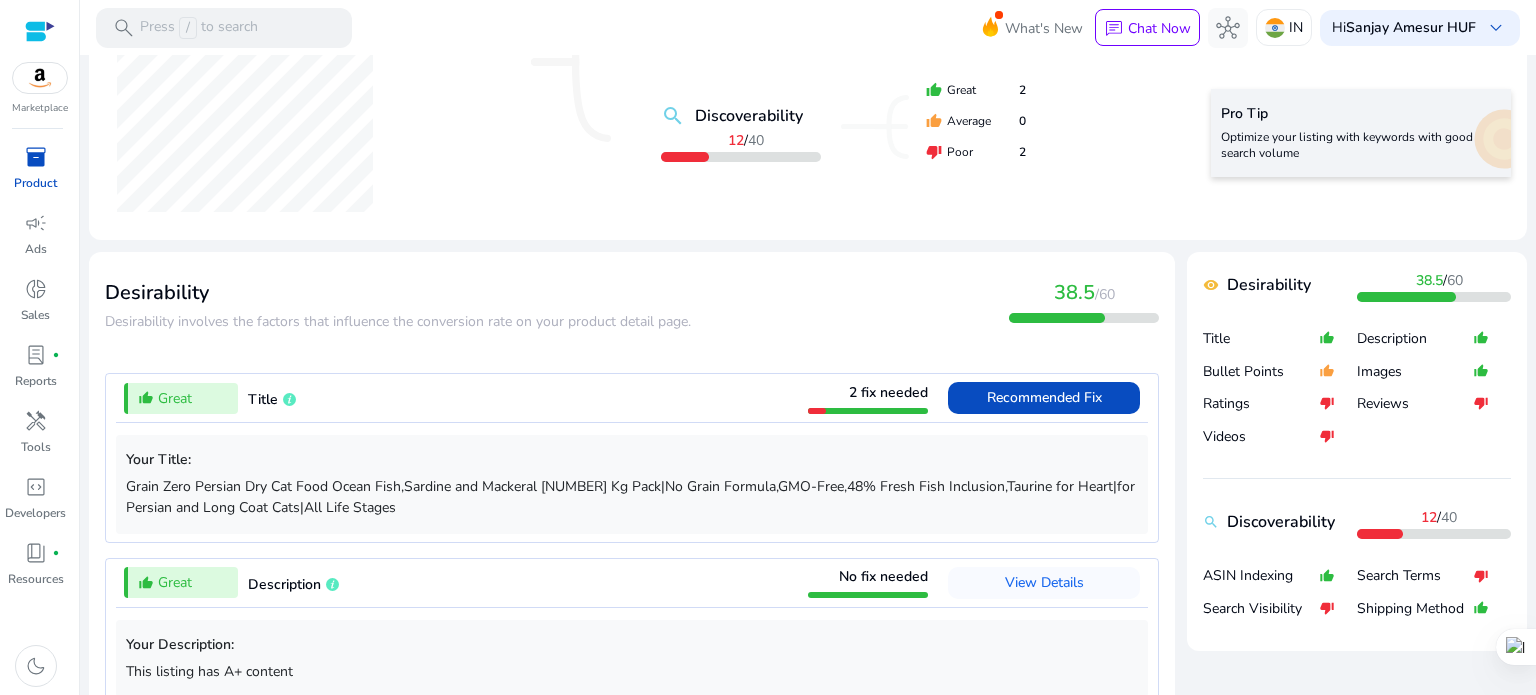 scroll, scrollTop: 600, scrollLeft: 0, axis: vertical 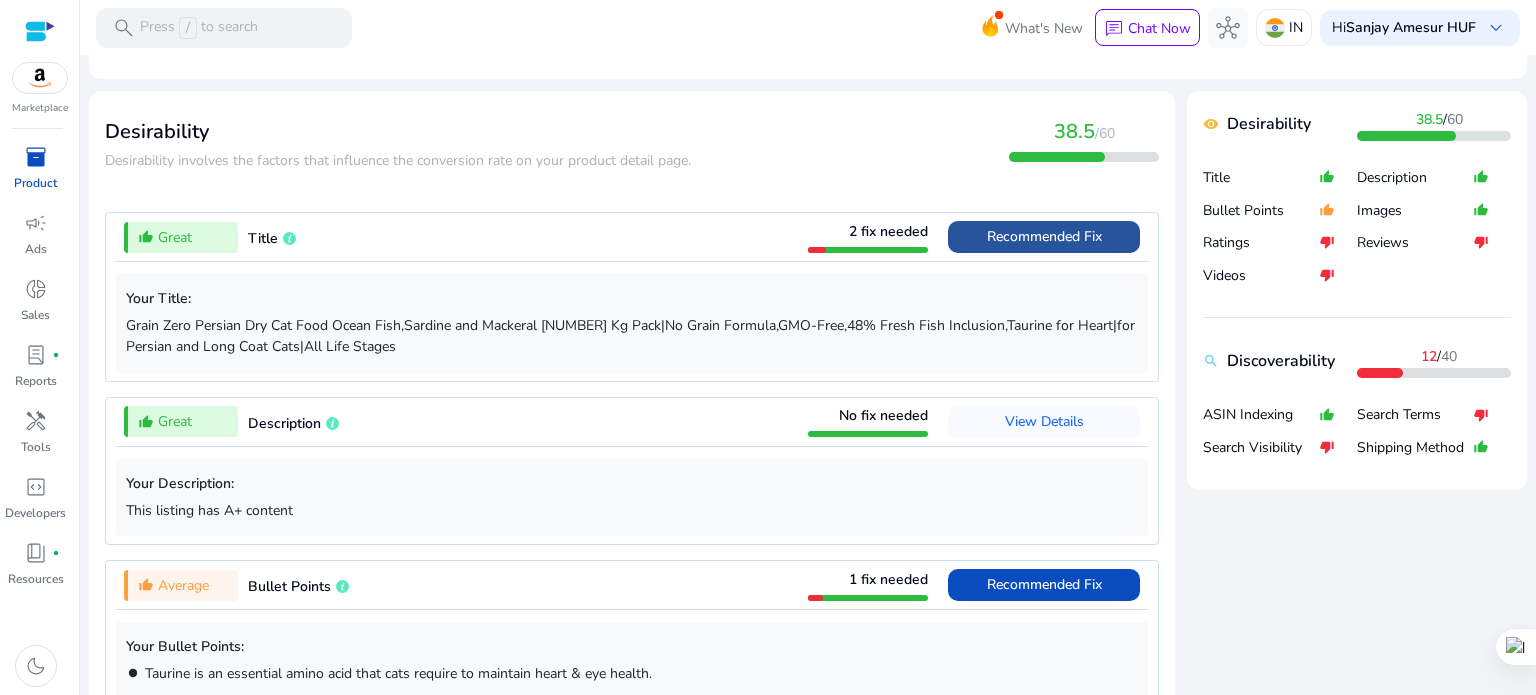 click on "Recommended Fix" at bounding box center [1044, 236] 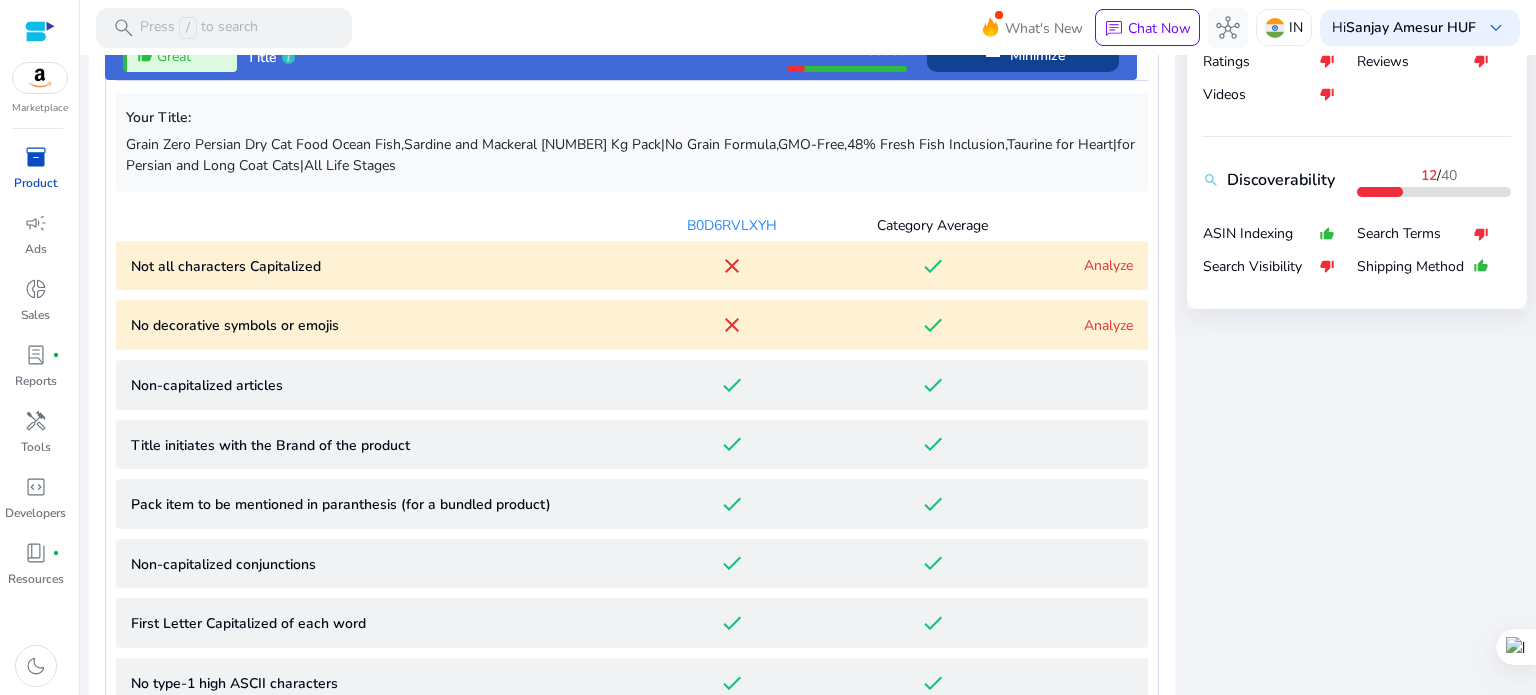 scroll, scrollTop: 812, scrollLeft: 0, axis: vertical 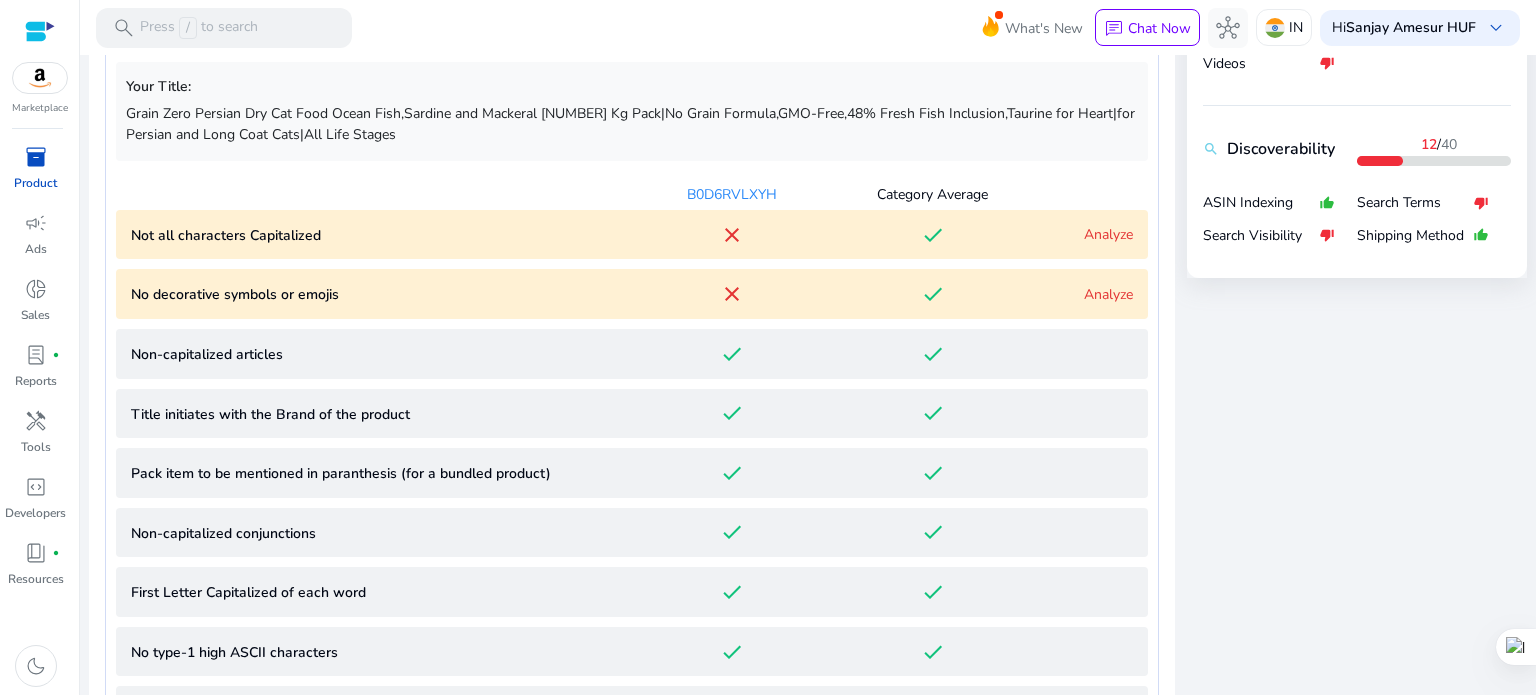 click on "Analyze" at bounding box center [1108, 234] 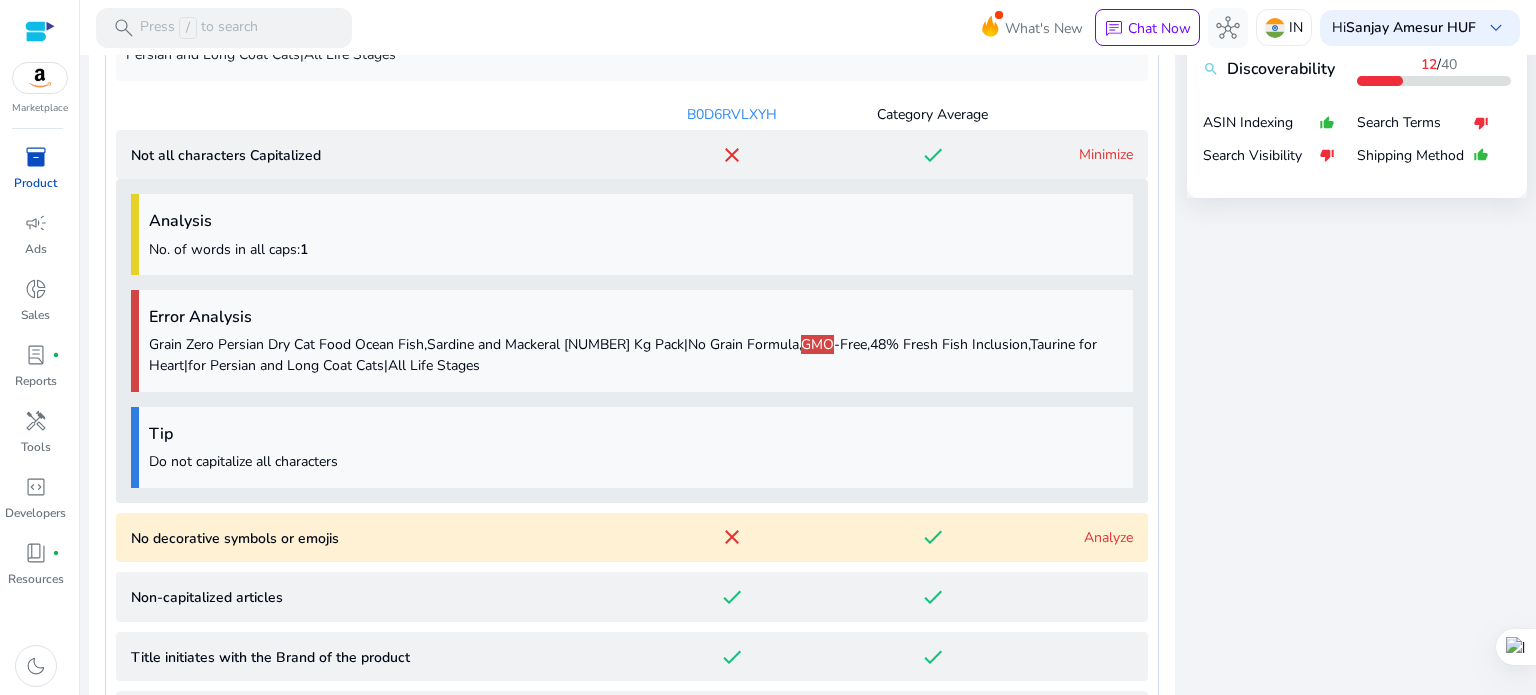 scroll, scrollTop: 1020, scrollLeft: 0, axis: vertical 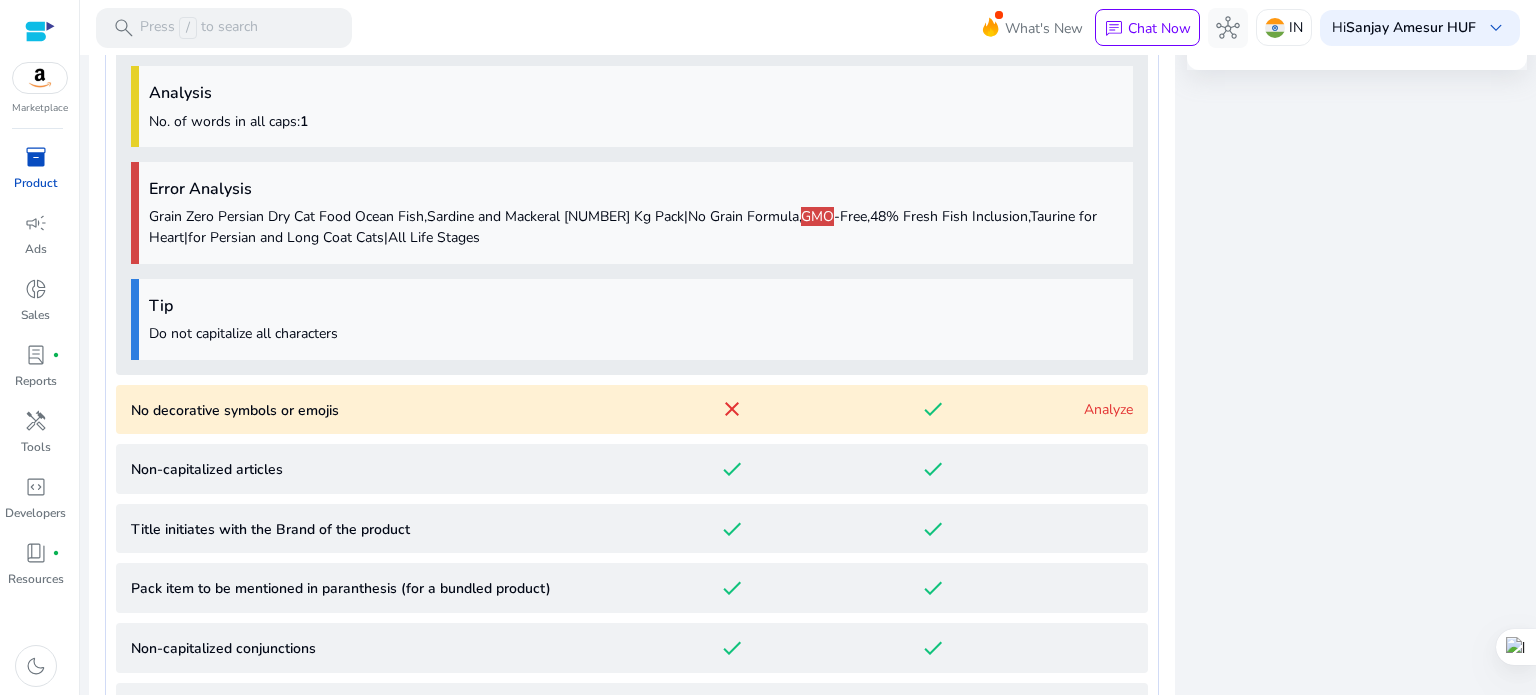 click on "Analyze" at bounding box center [1108, 409] 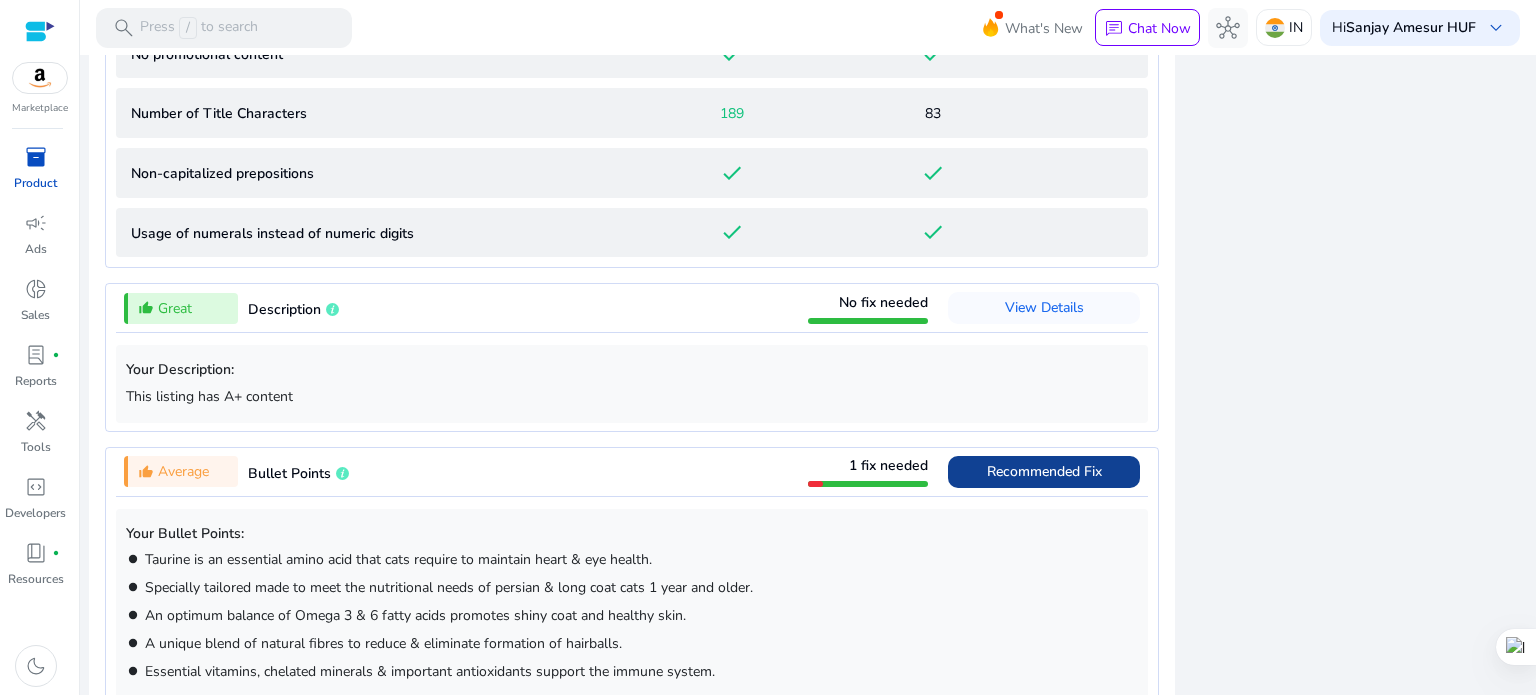 click on "Recommended Fix" at bounding box center (1044, 471) 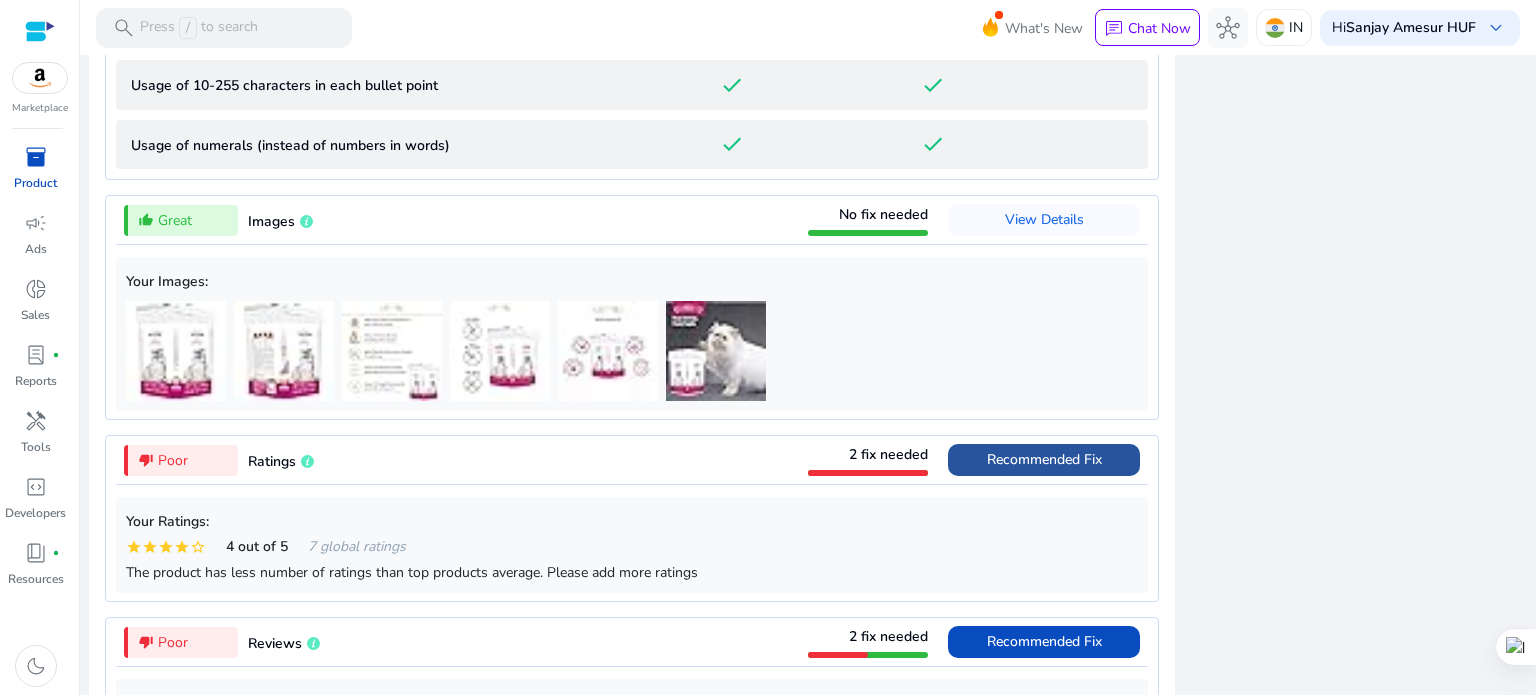 click on "Recommended Fix" at bounding box center [1044, 459] 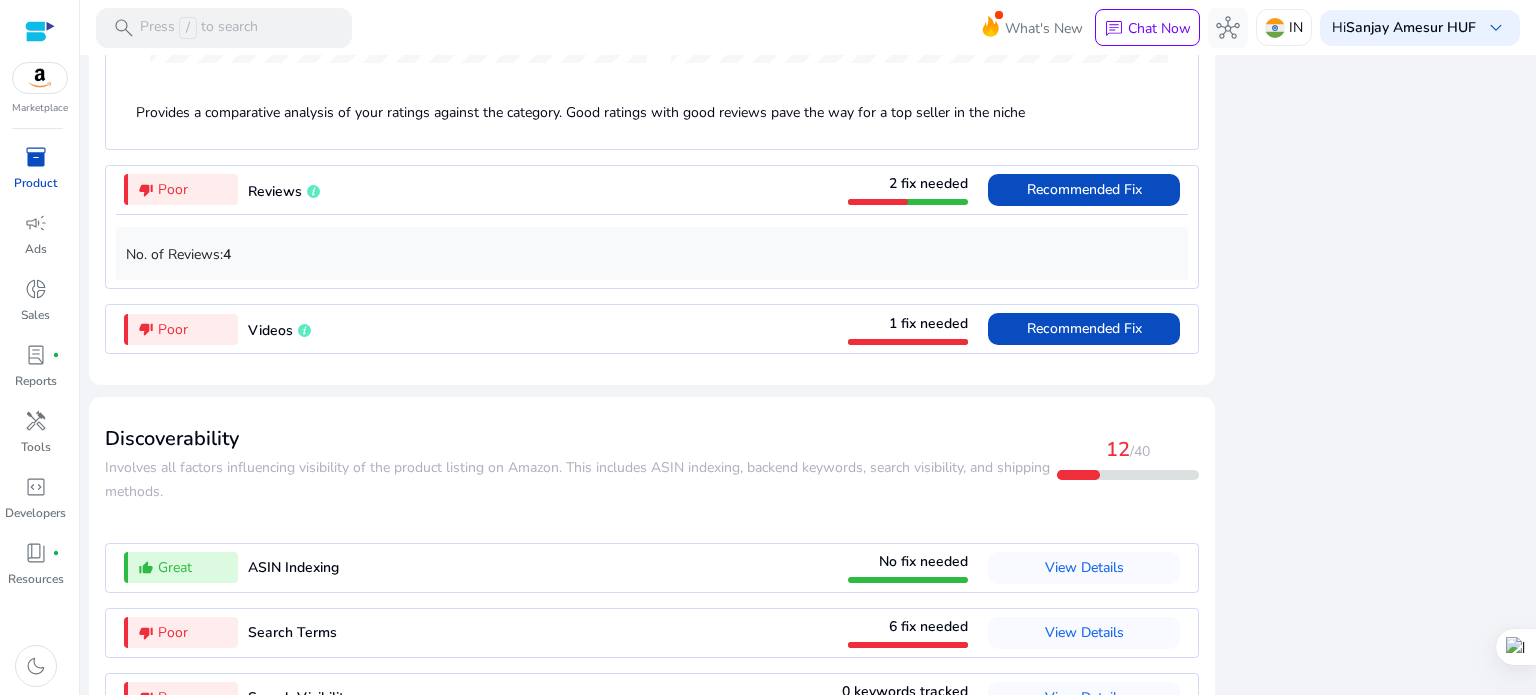 scroll, scrollTop: 2214, scrollLeft: 0, axis: vertical 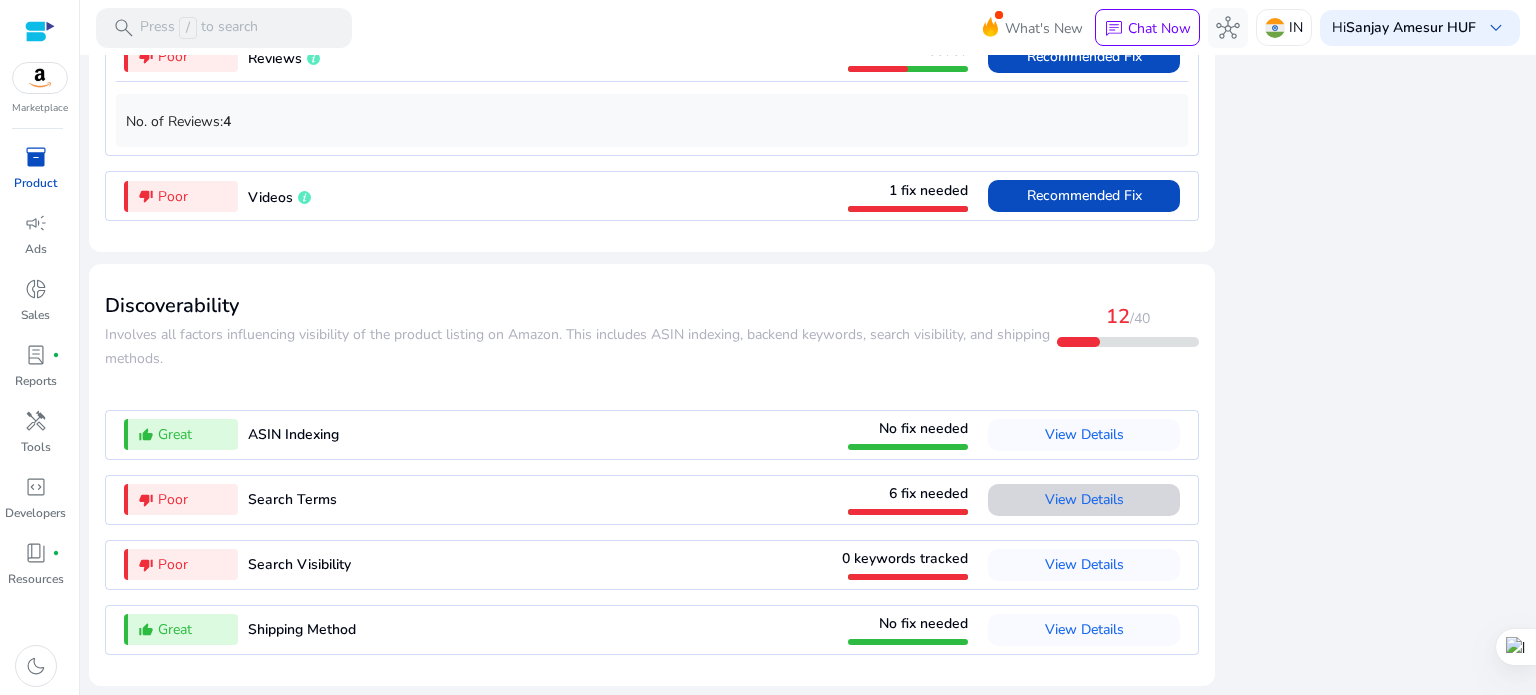 click on "View Details" at bounding box center [1084, 499] 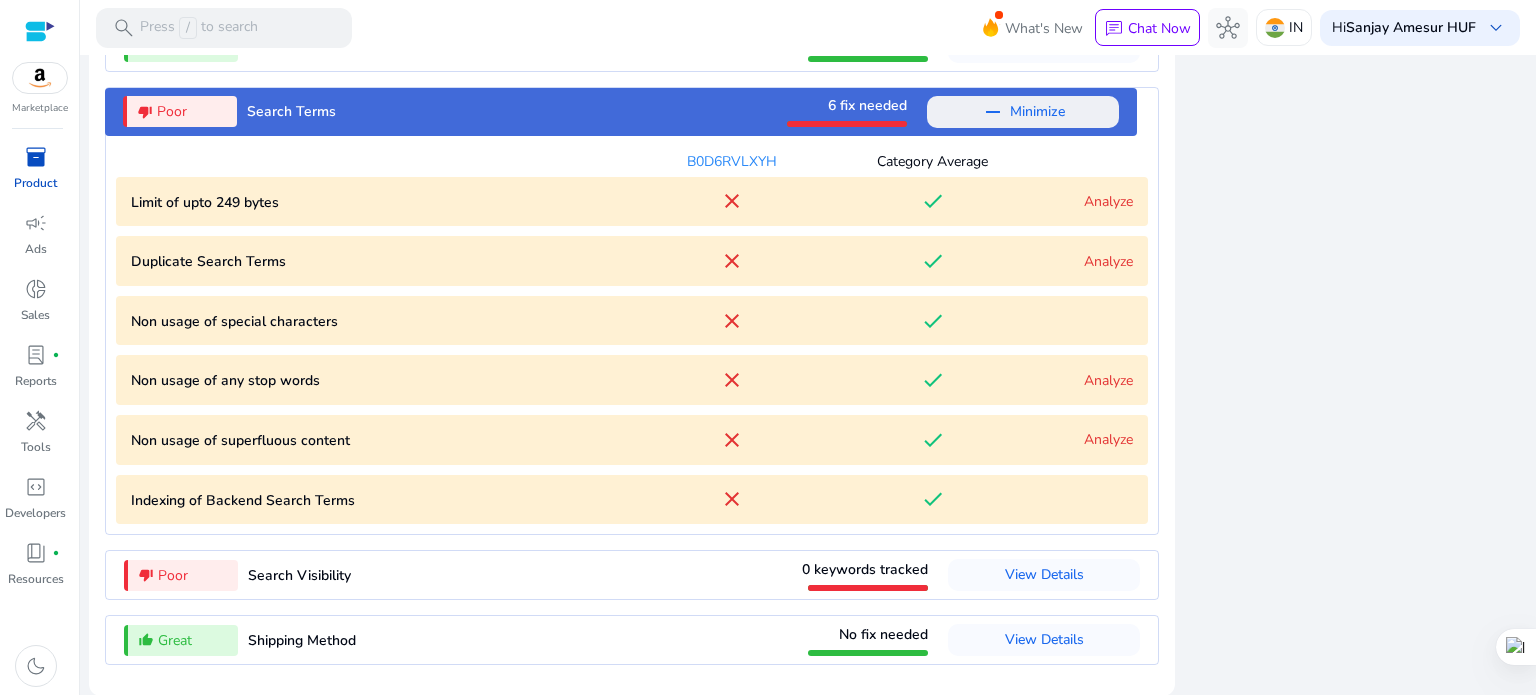 scroll, scrollTop: 2226, scrollLeft: 0, axis: vertical 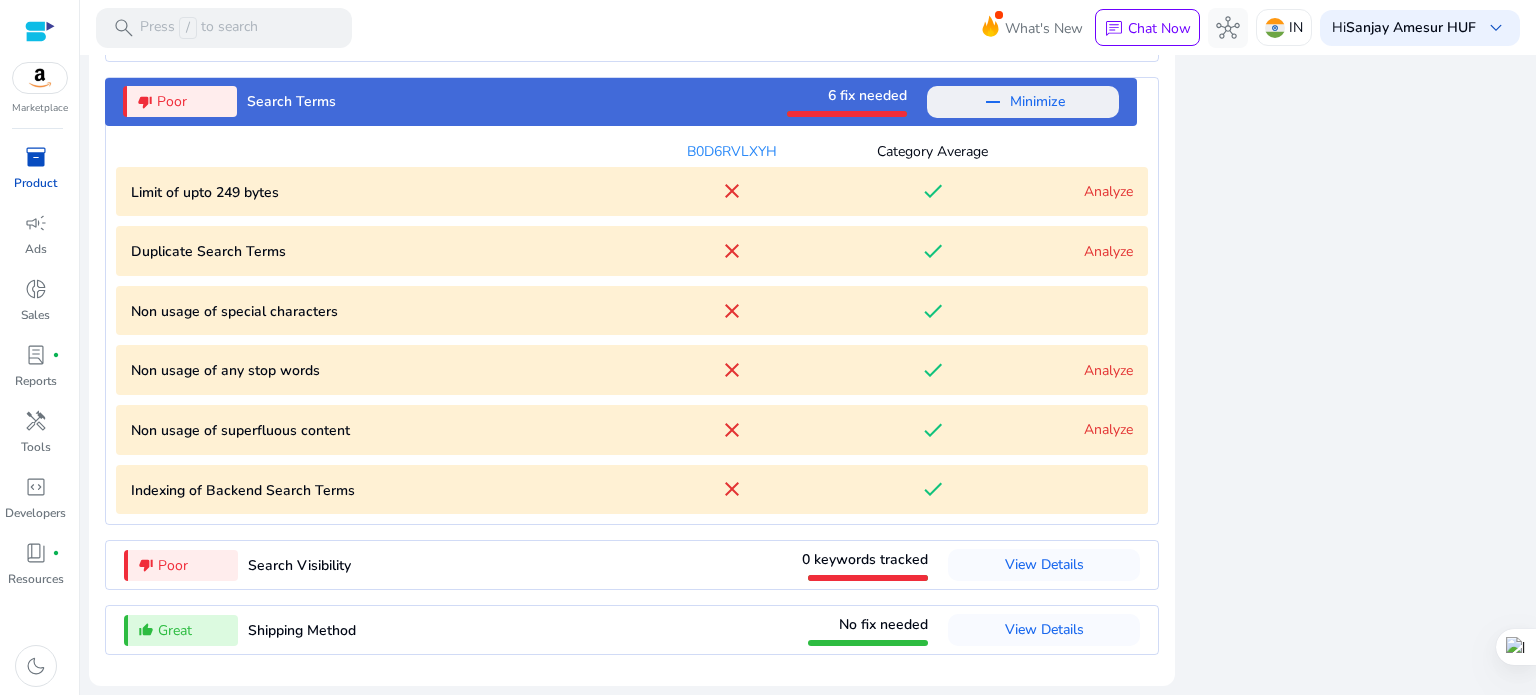 click on "Analyze" at bounding box center [1108, 191] 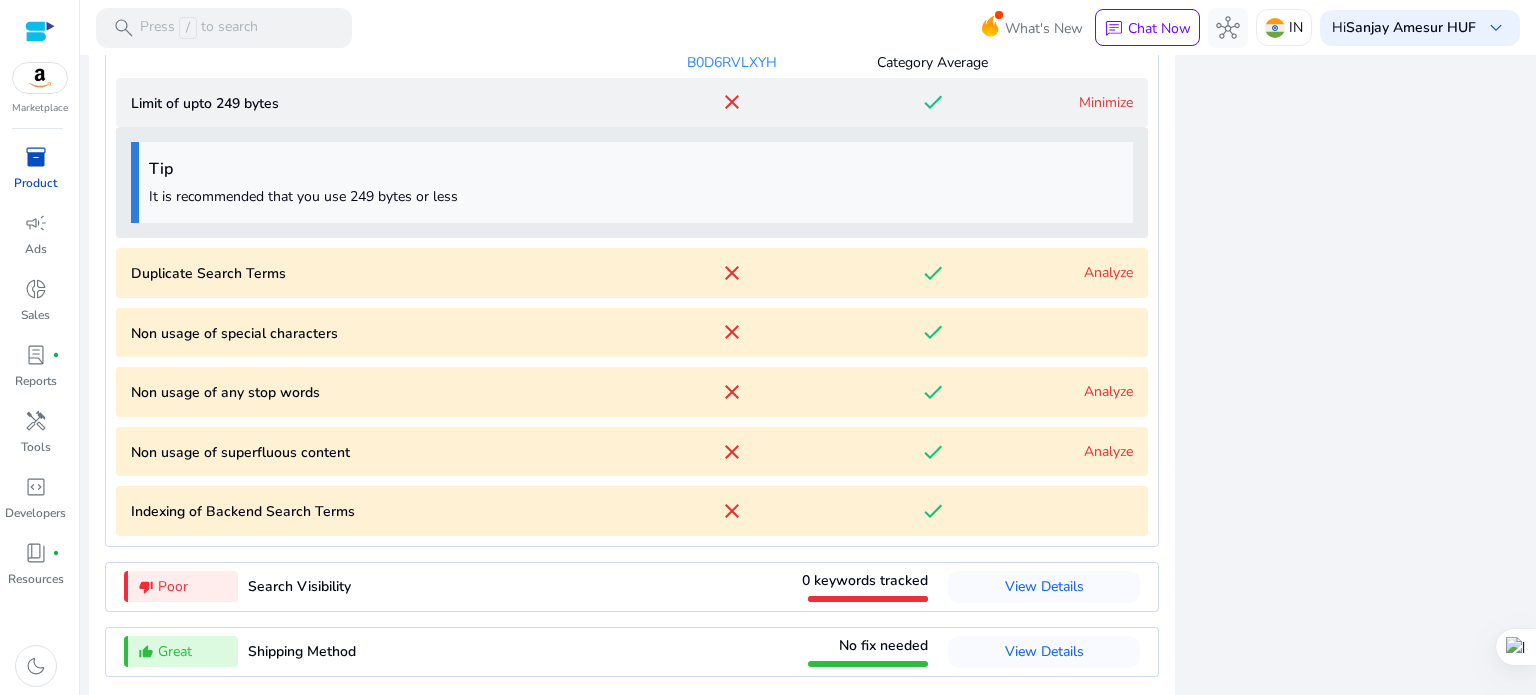 scroll, scrollTop: 2336, scrollLeft: 0, axis: vertical 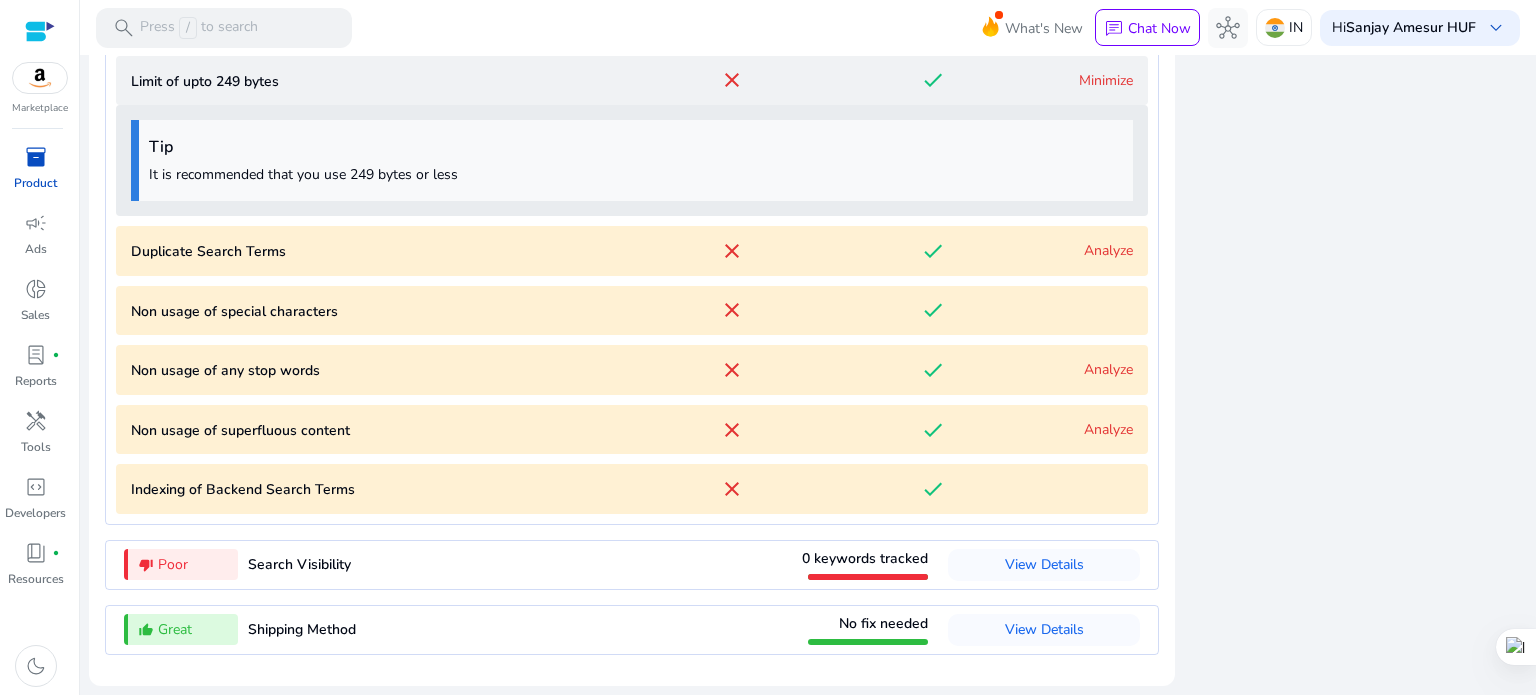 click on "Analyze" at bounding box center [1108, 250] 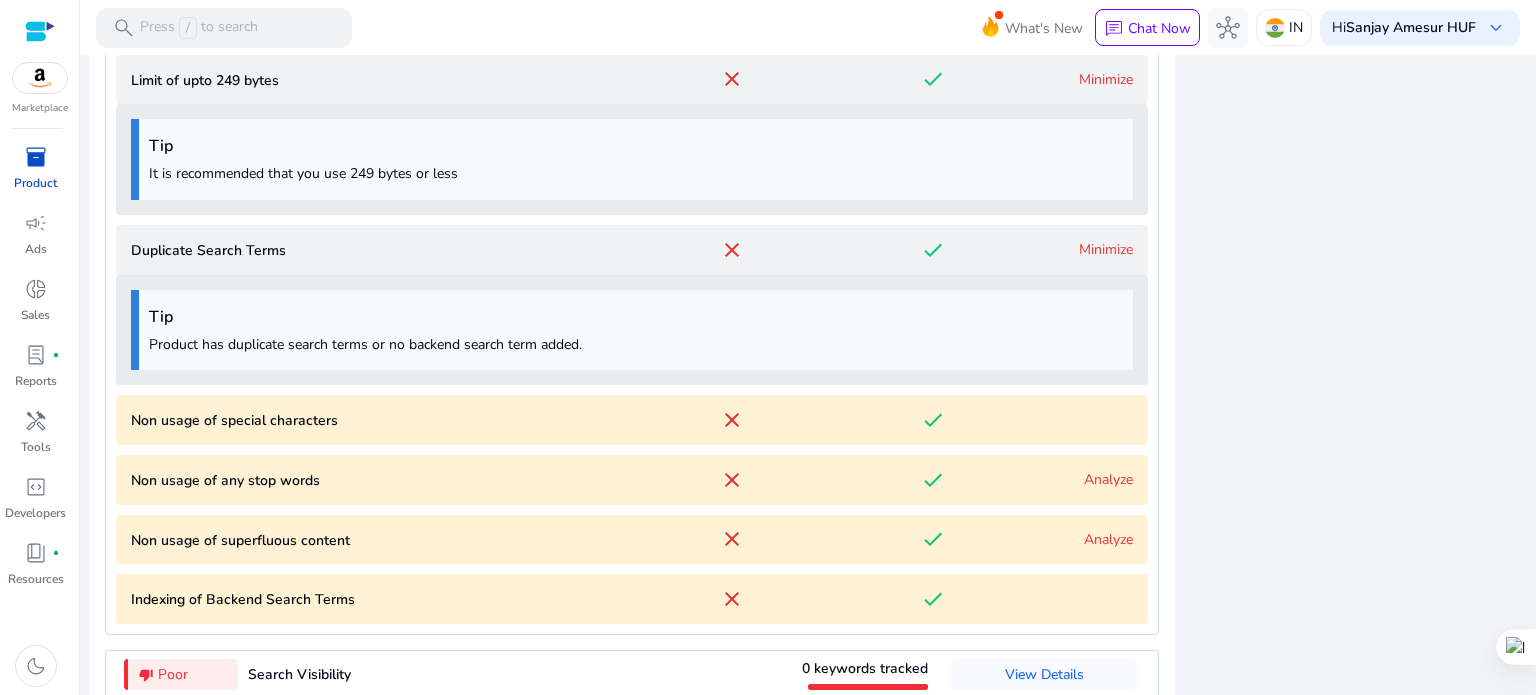 scroll, scrollTop: 2448, scrollLeft: 0, axis: vertical 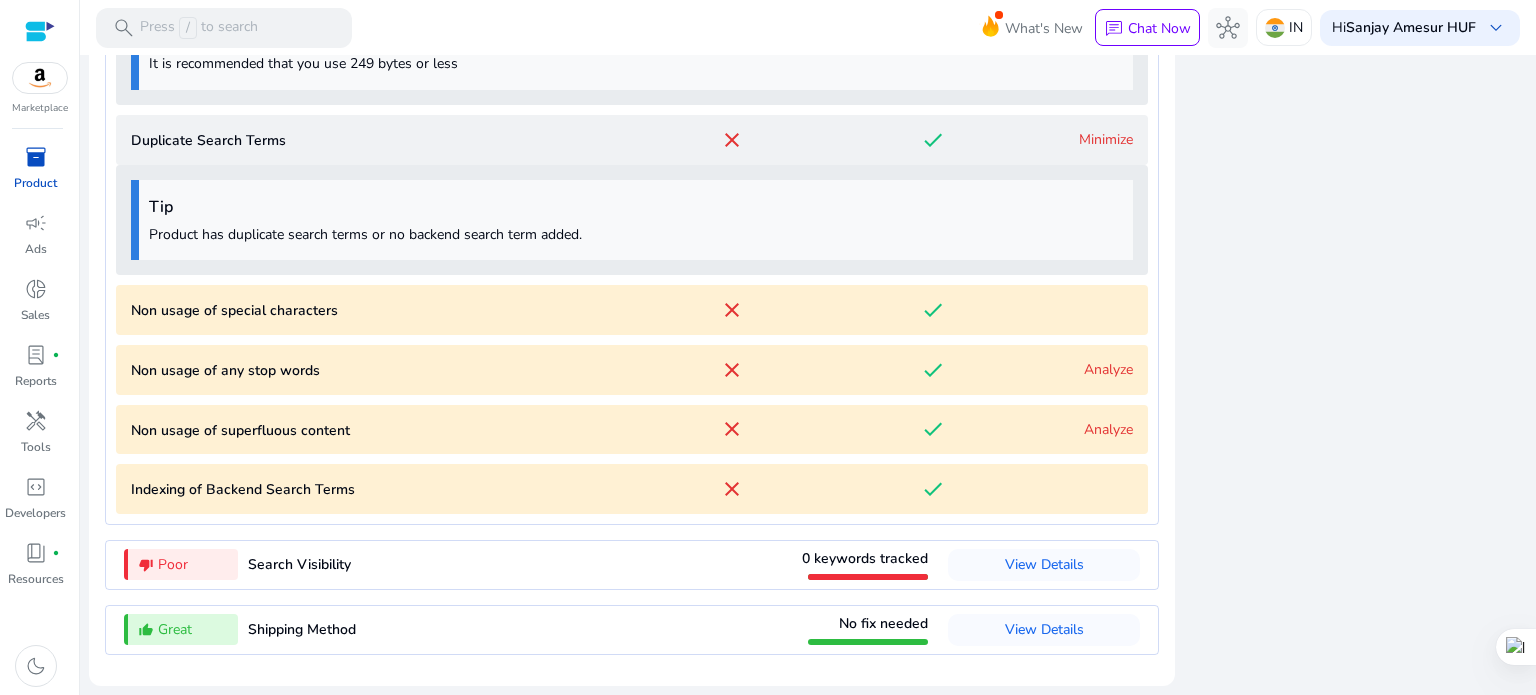 click on "Analyze" at bounding box center [1108, 369] 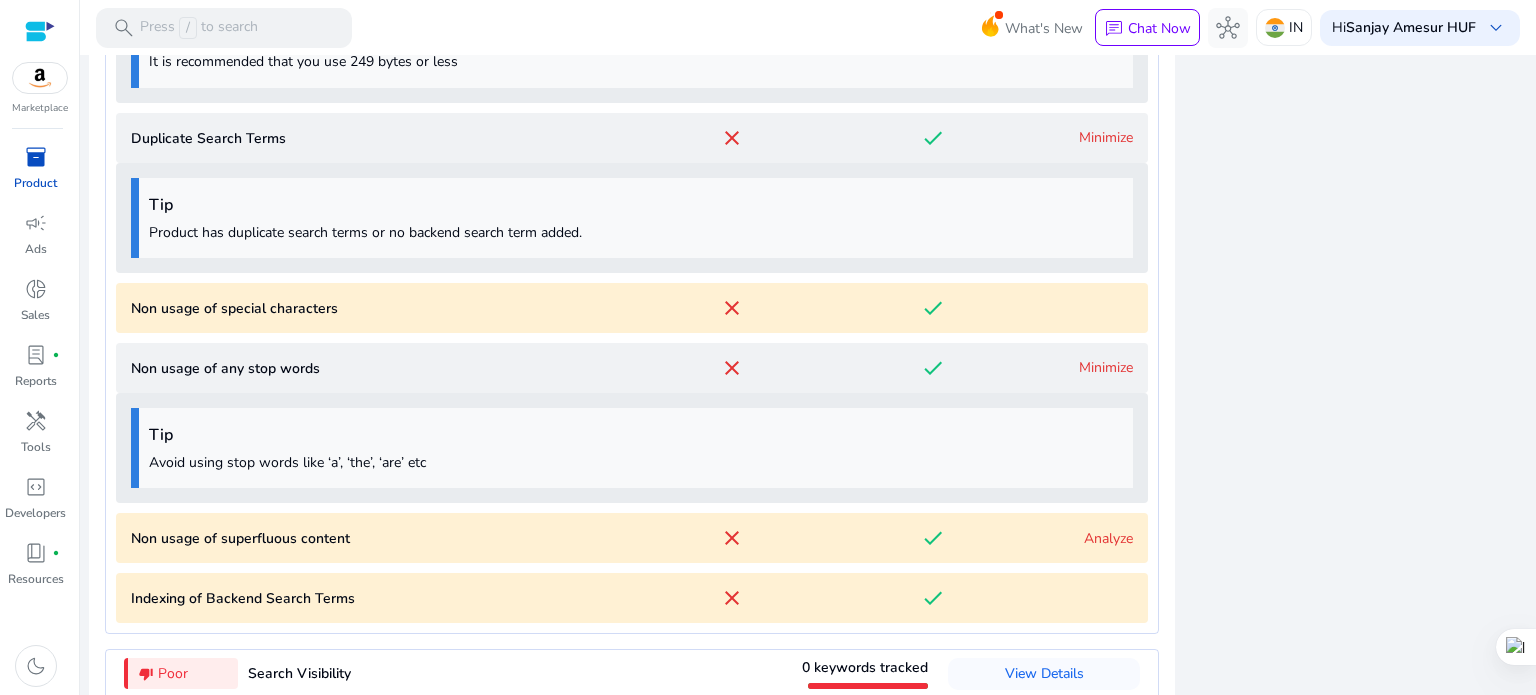 scroll, scrollTop: 2558, scrollLeft: 0, axis: vertical 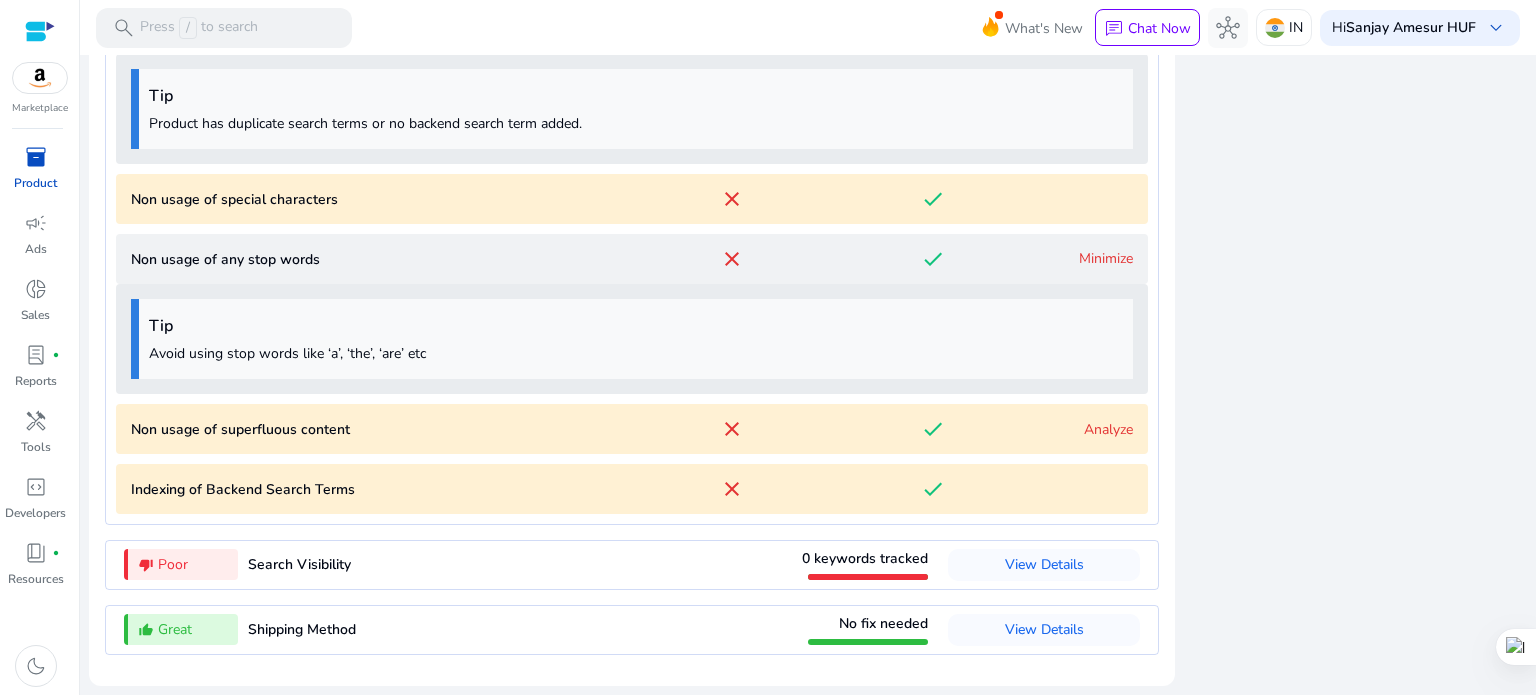 click on "Analyze" at bounding box center [1108, 429] 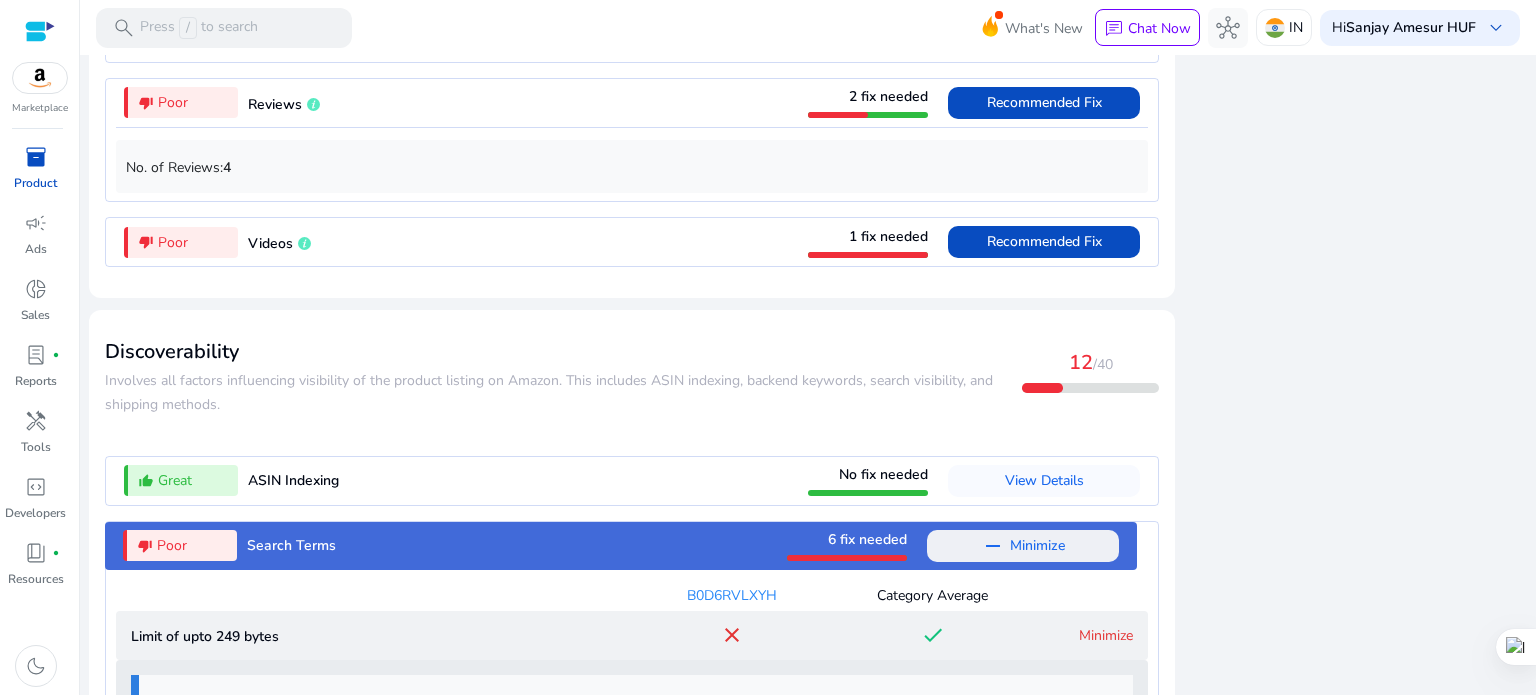 scroll, scrollTop: 1869, scrollLeft: 0, axis: vertical 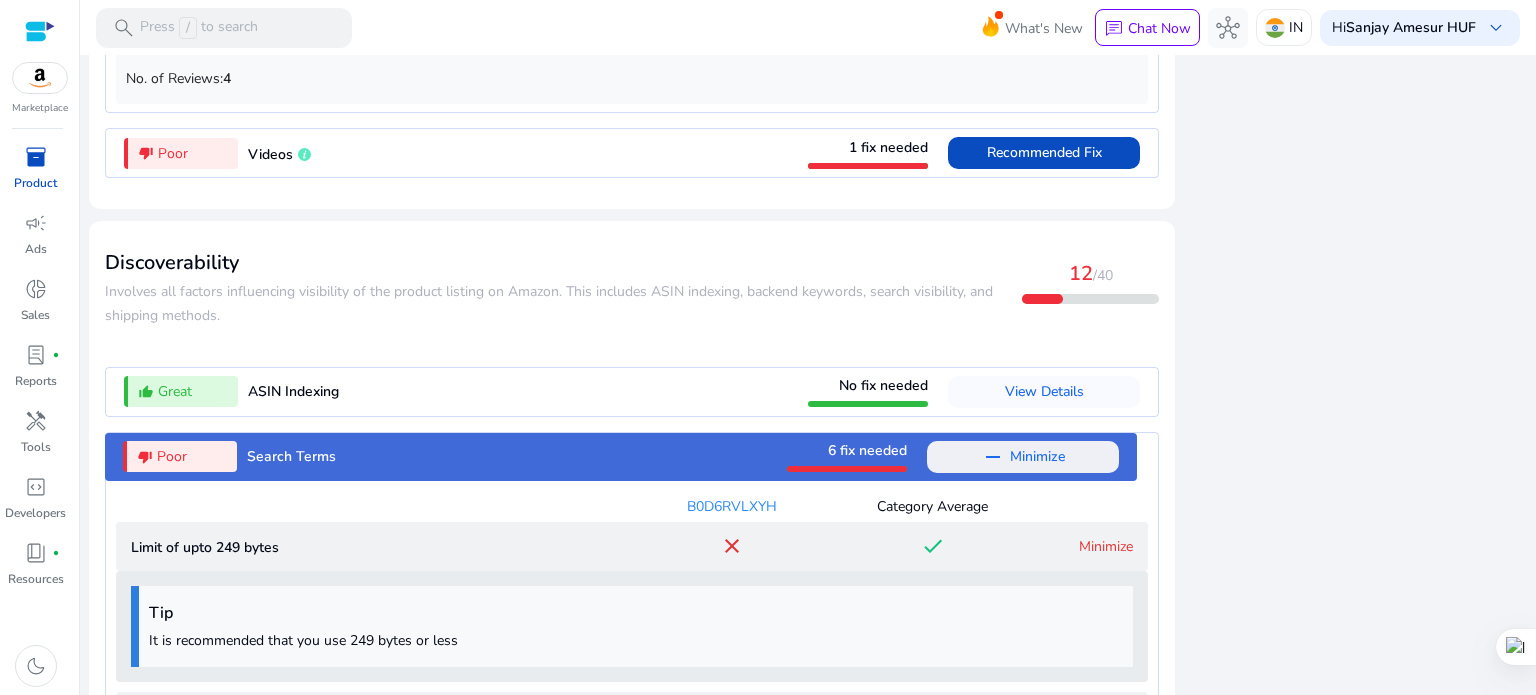 click on "ASIN Indexing" at bounding box center [293, 391] 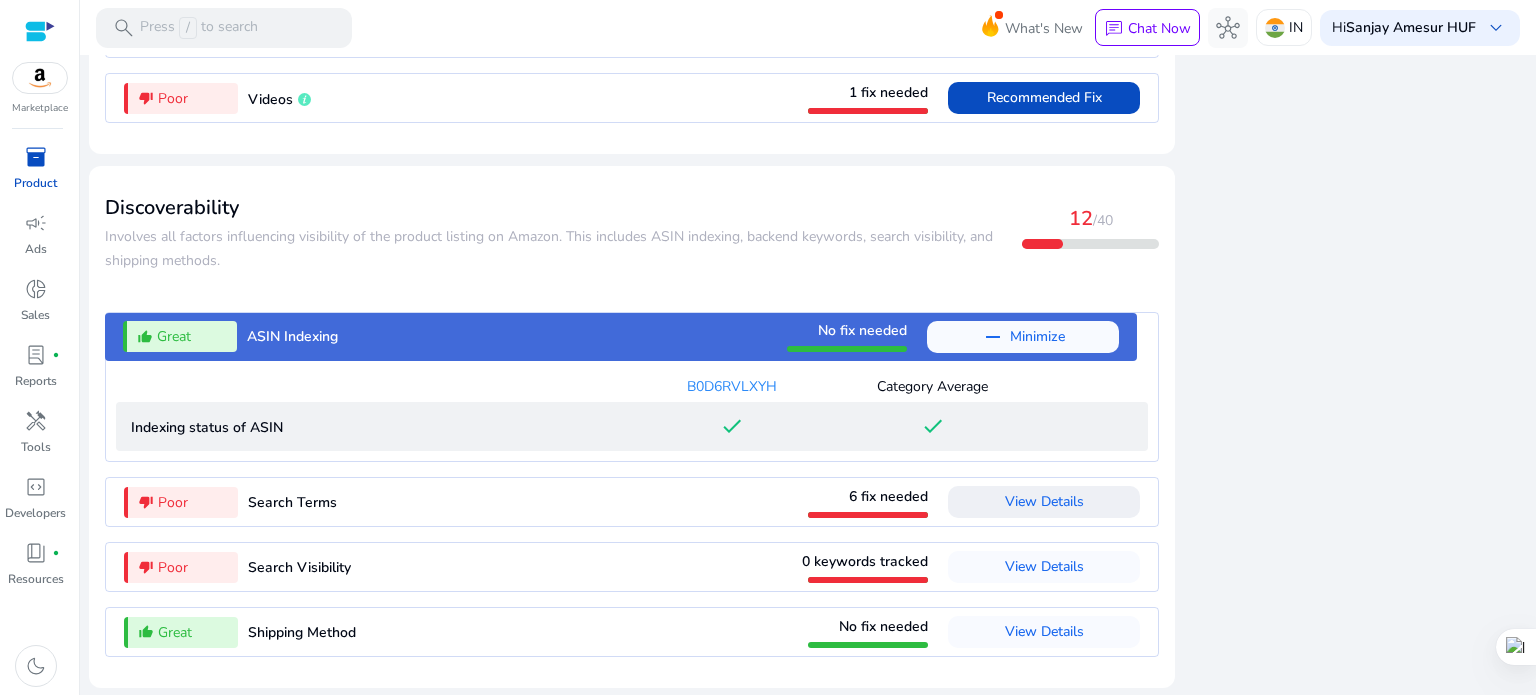 scroll, scrollTop: 1928, scrollLeft: 0, axis: vertical 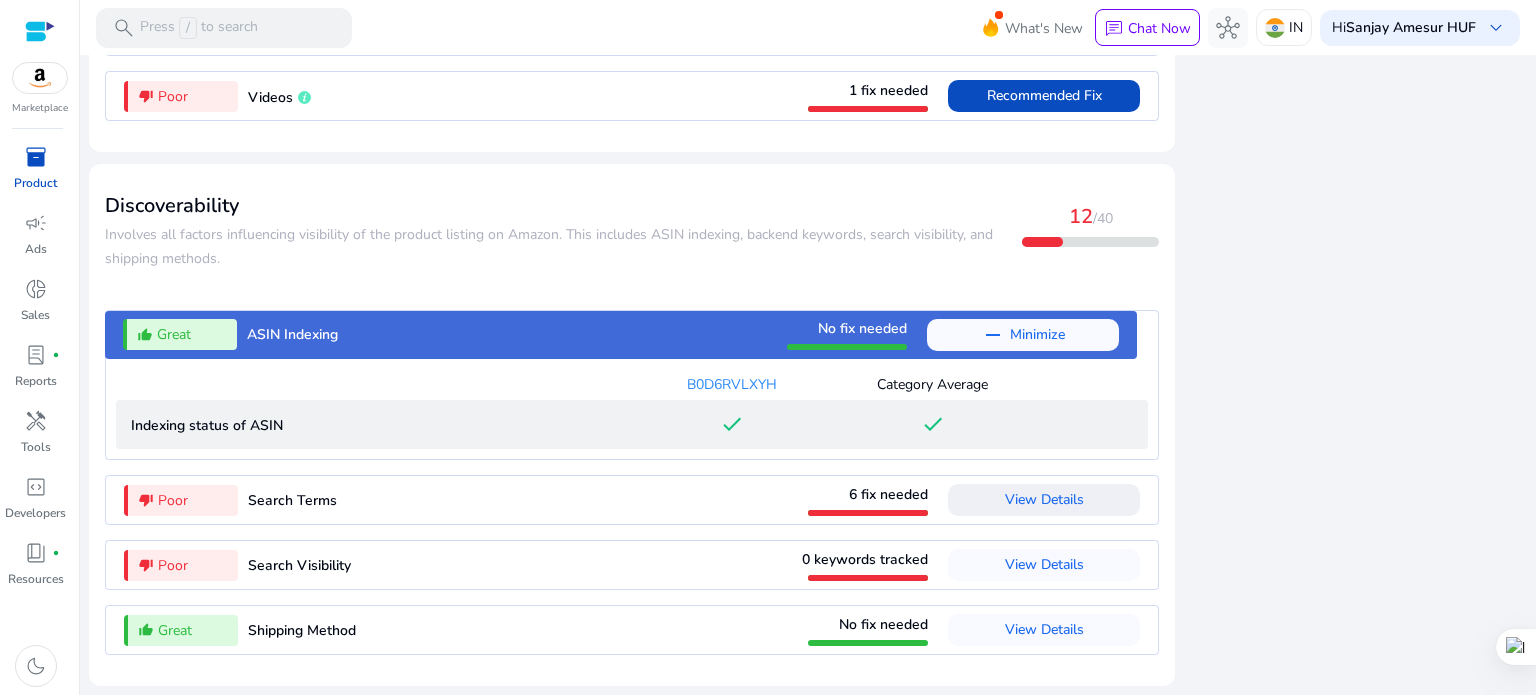 click on "View Details" at bounding box center (1044, 499) 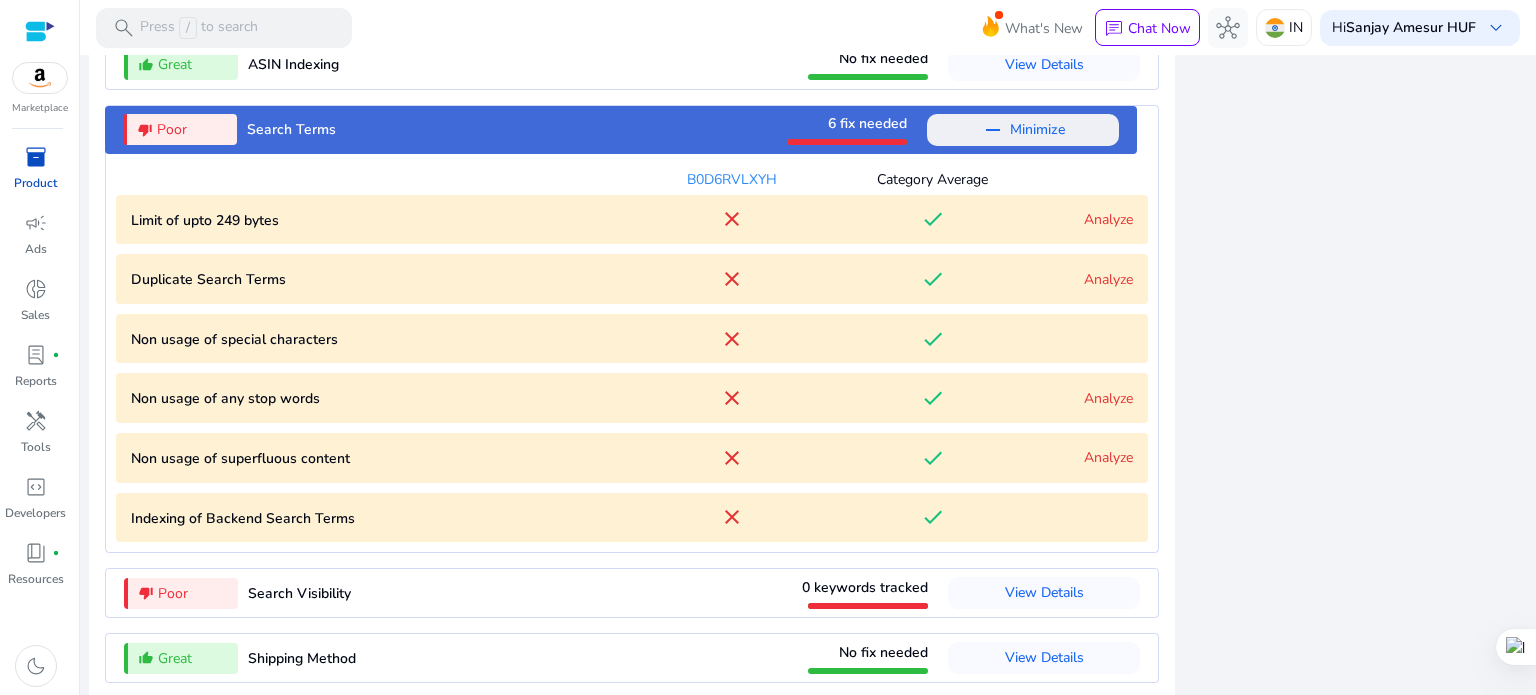 scroll, scrollTop: 2226, scrollLeft: 0, axis: vertical 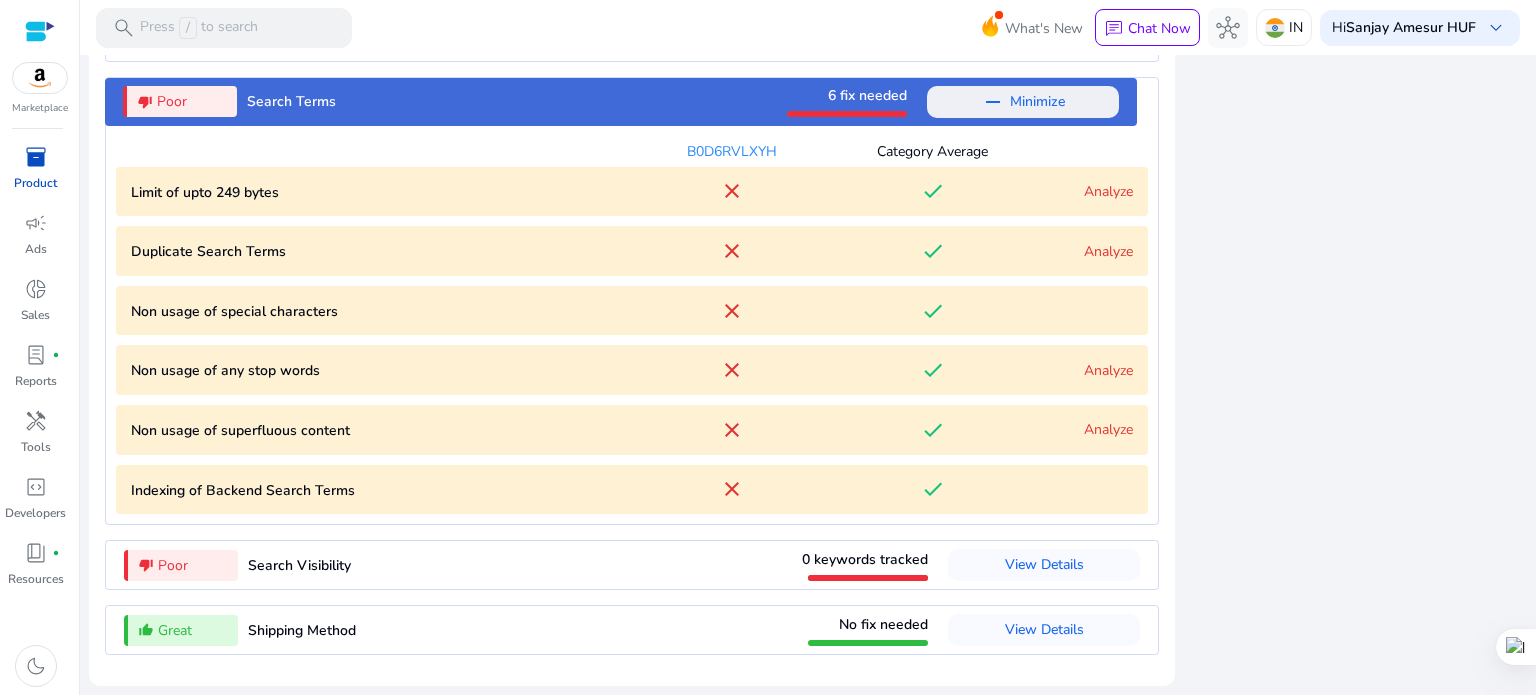click on "Analyze" at bounding box center [1108, 370] 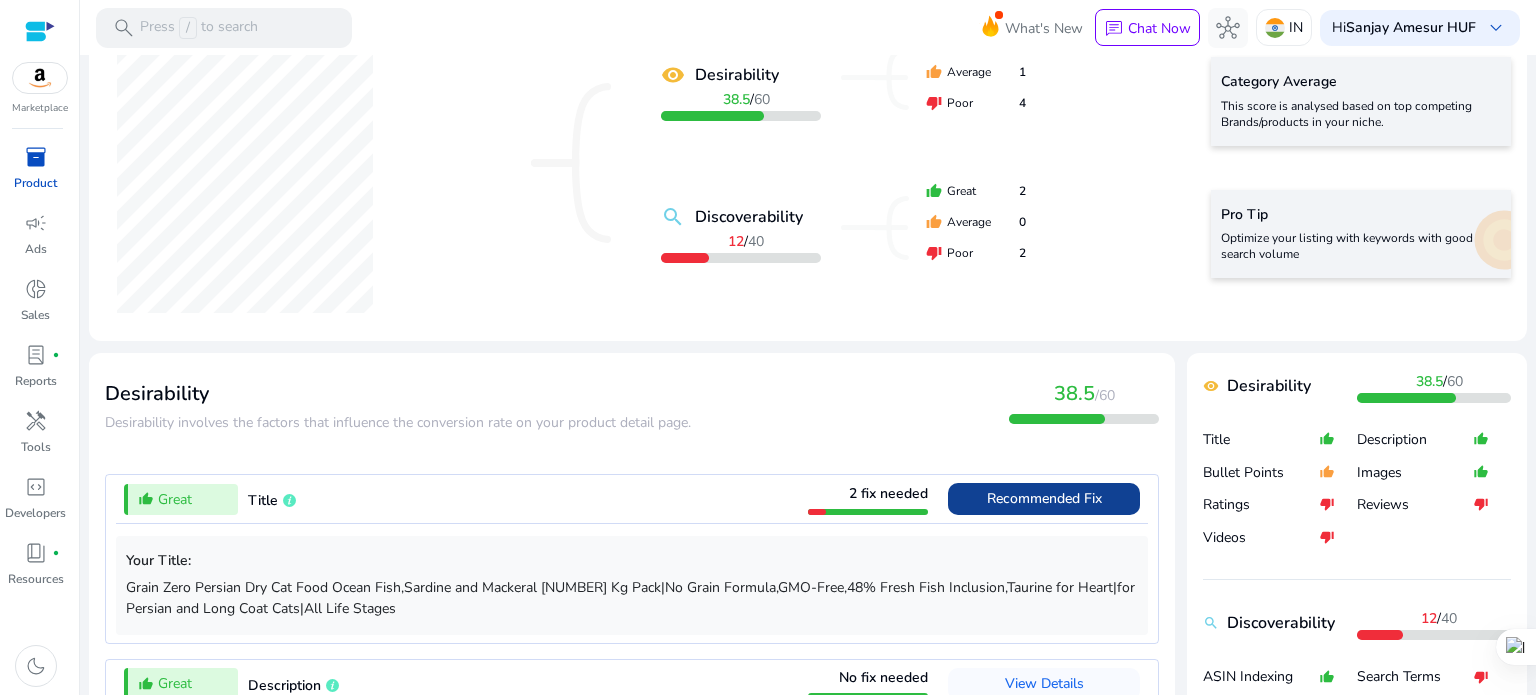 scroll, scrollTop: 336, scrollLeft: 0, axis: vertical 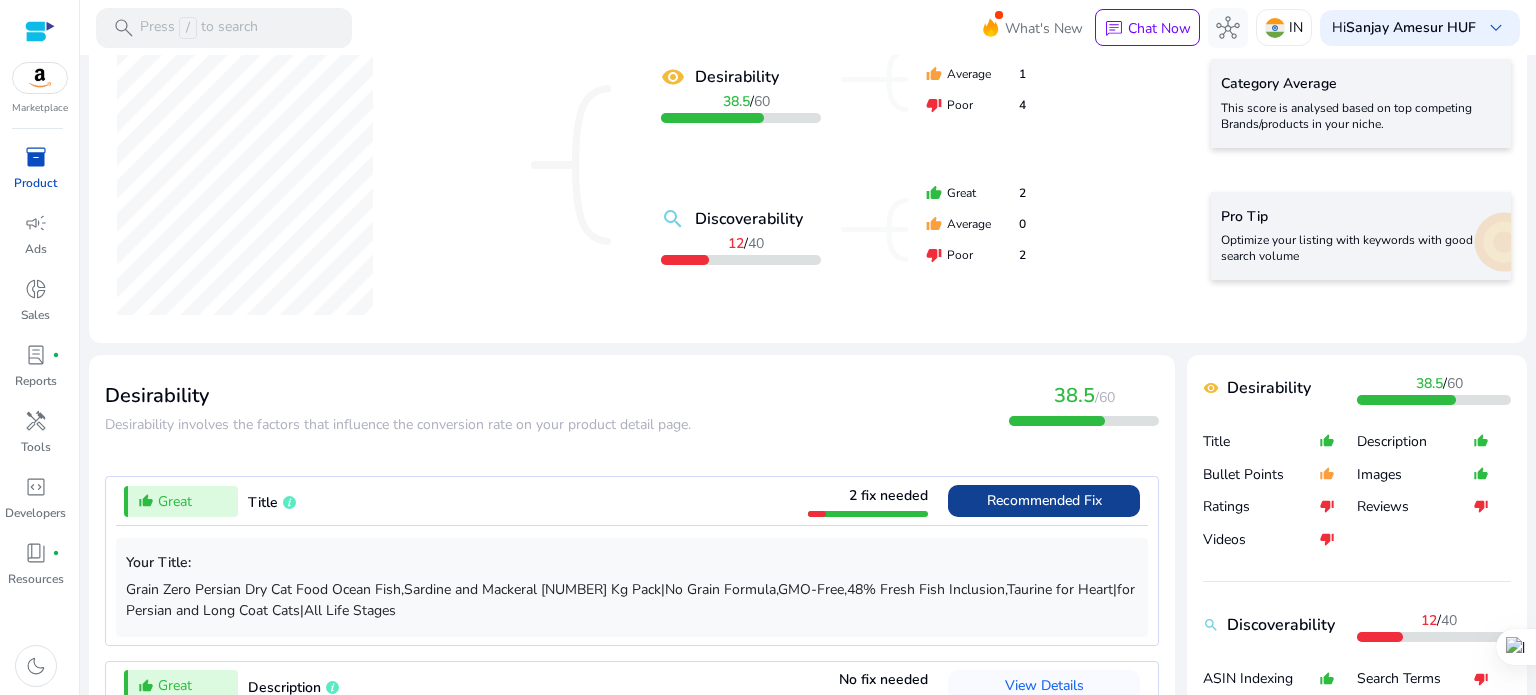 click on "Recommended Fix" at bounding box center [1044, 500] 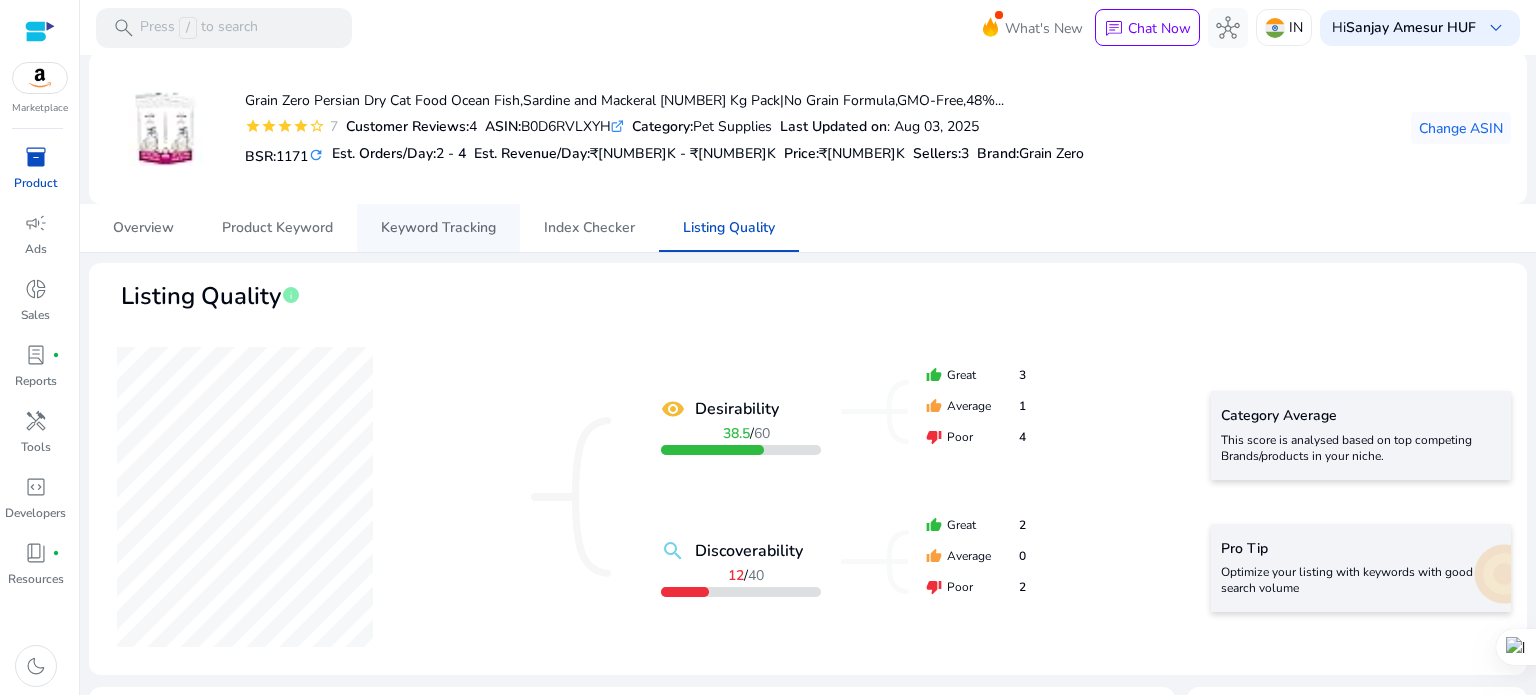 scroll, scrollTop: 0, scrollLeft: 0, axis: both 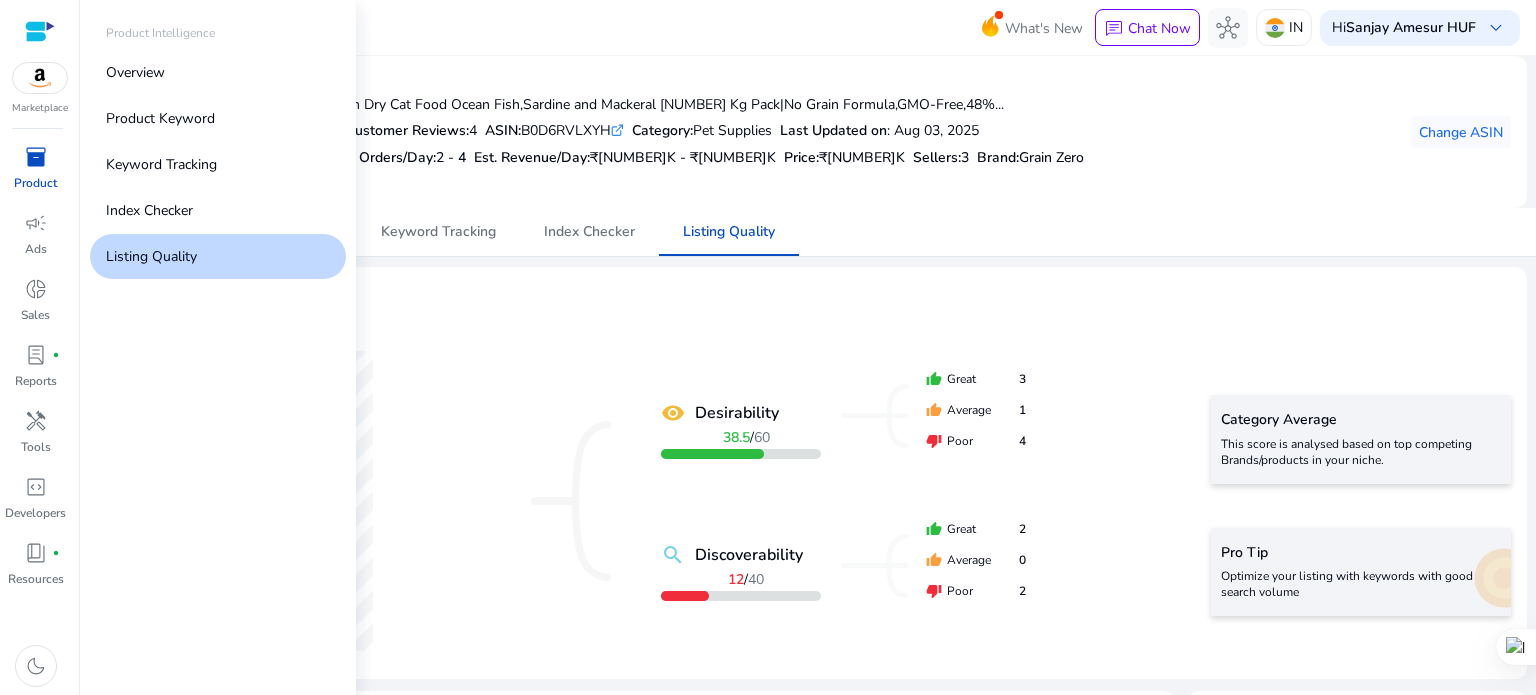 click on "inventory_2" at bounding box center [36, 157] 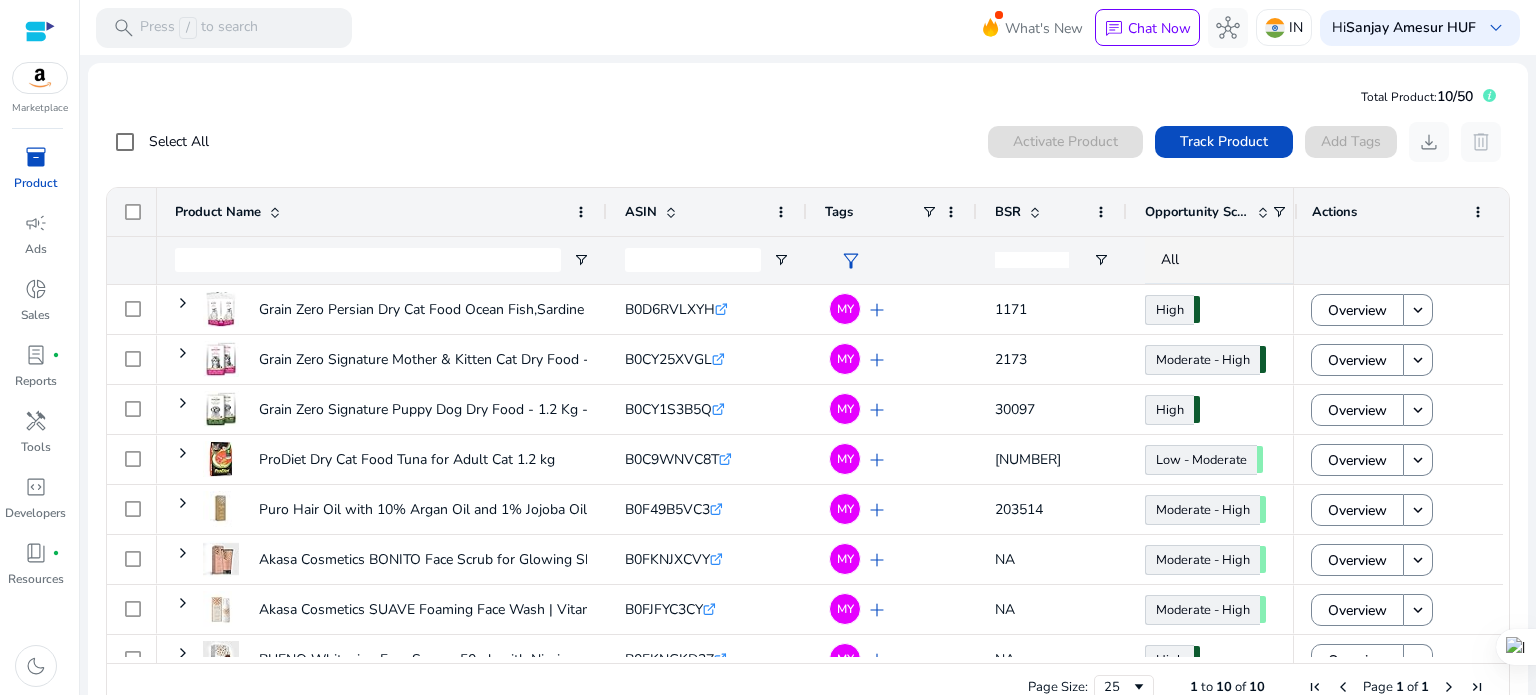 scroll, scrollTop: 43, scrollLeft: 0, axis: vertical 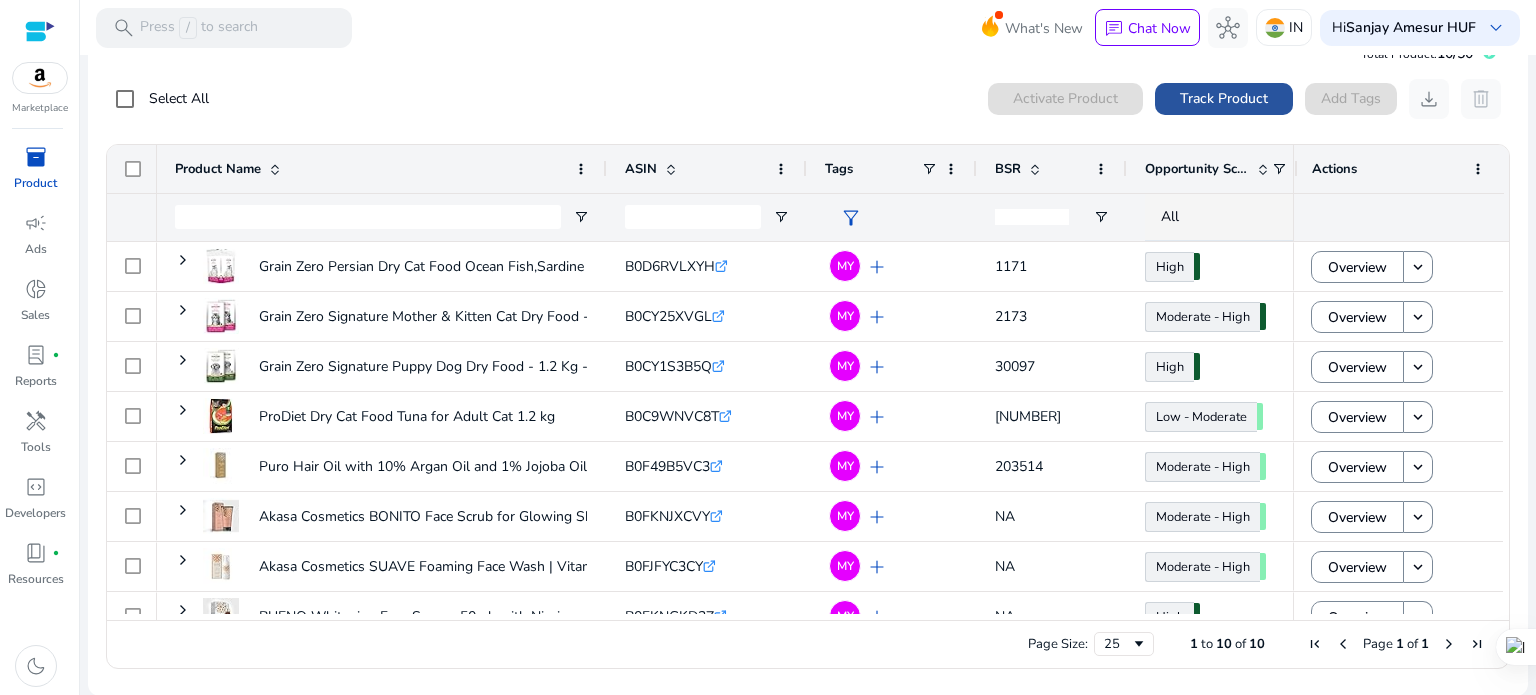 click on "Track Product" 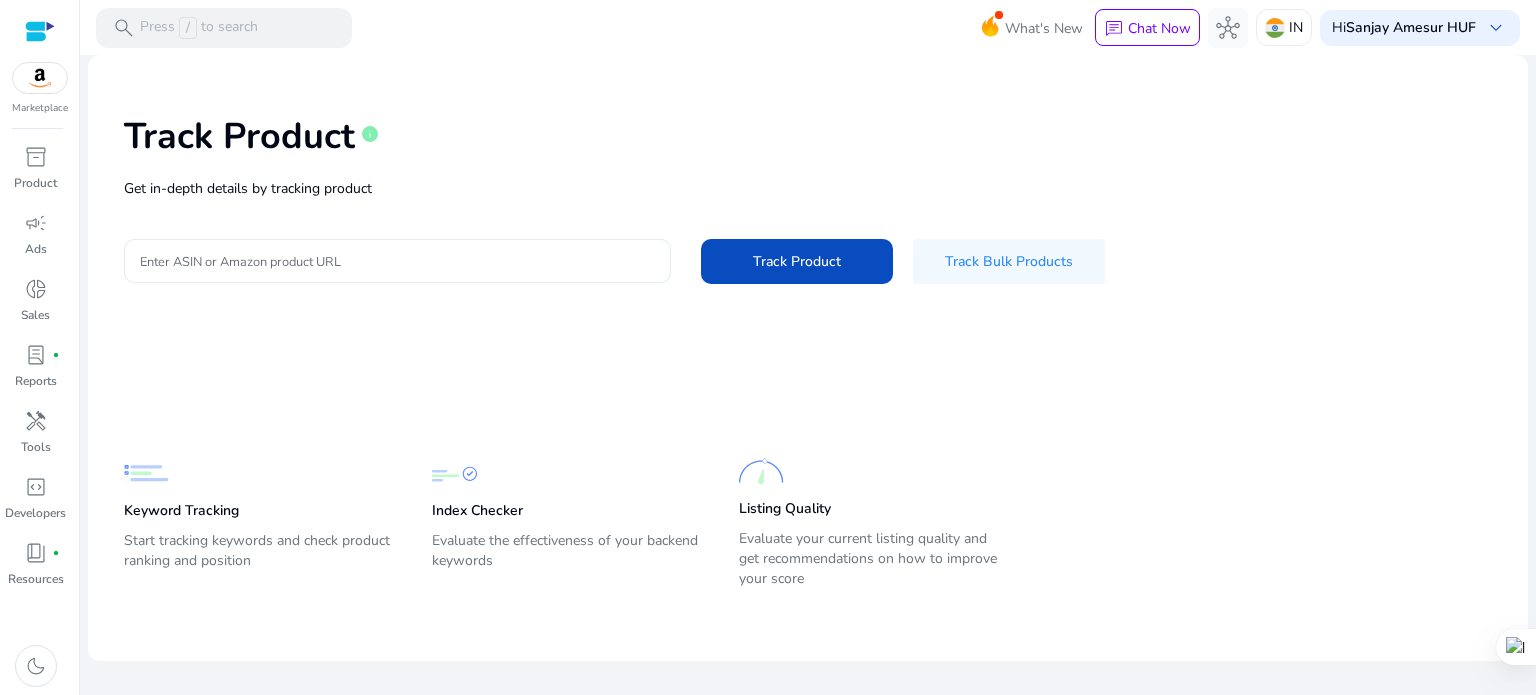 click on "Enter ASIN or Amazon product URL" at bounding box center [397, 261] 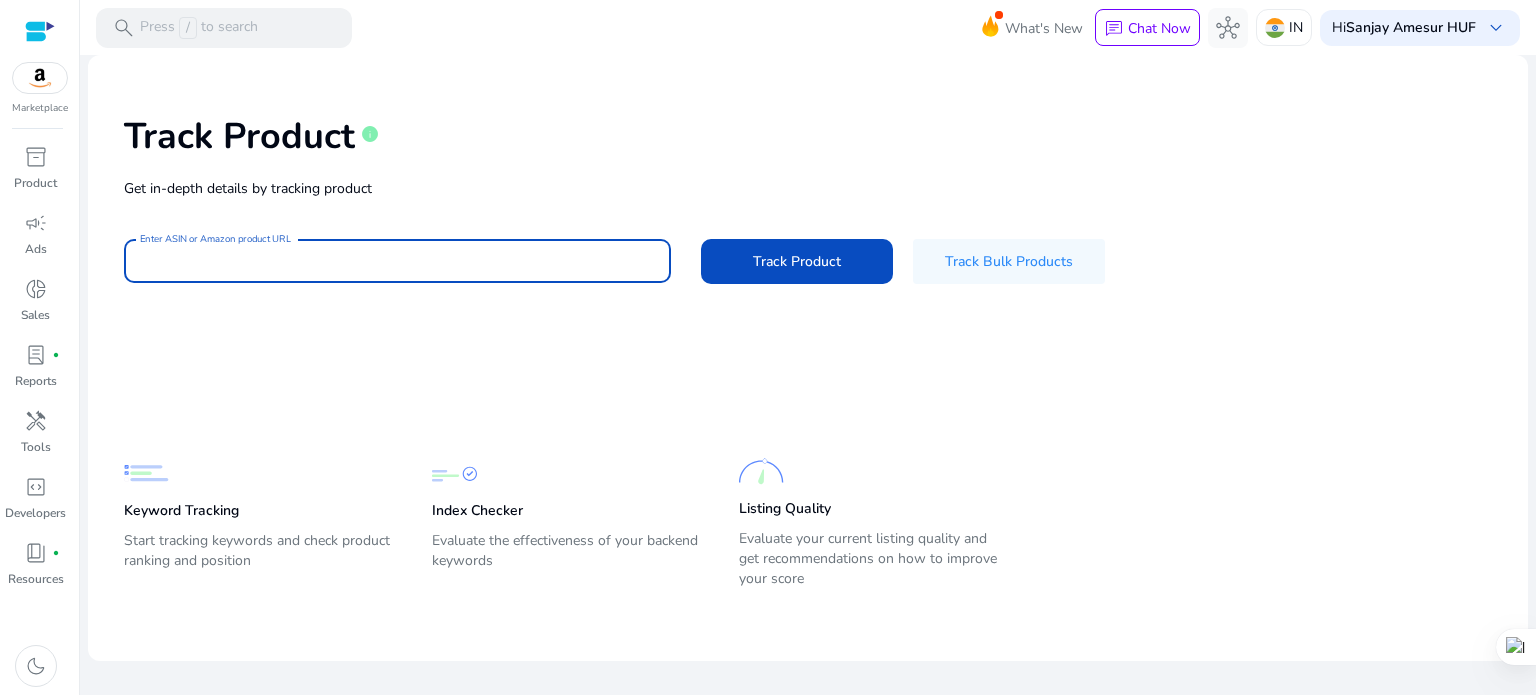 paste on "**********" 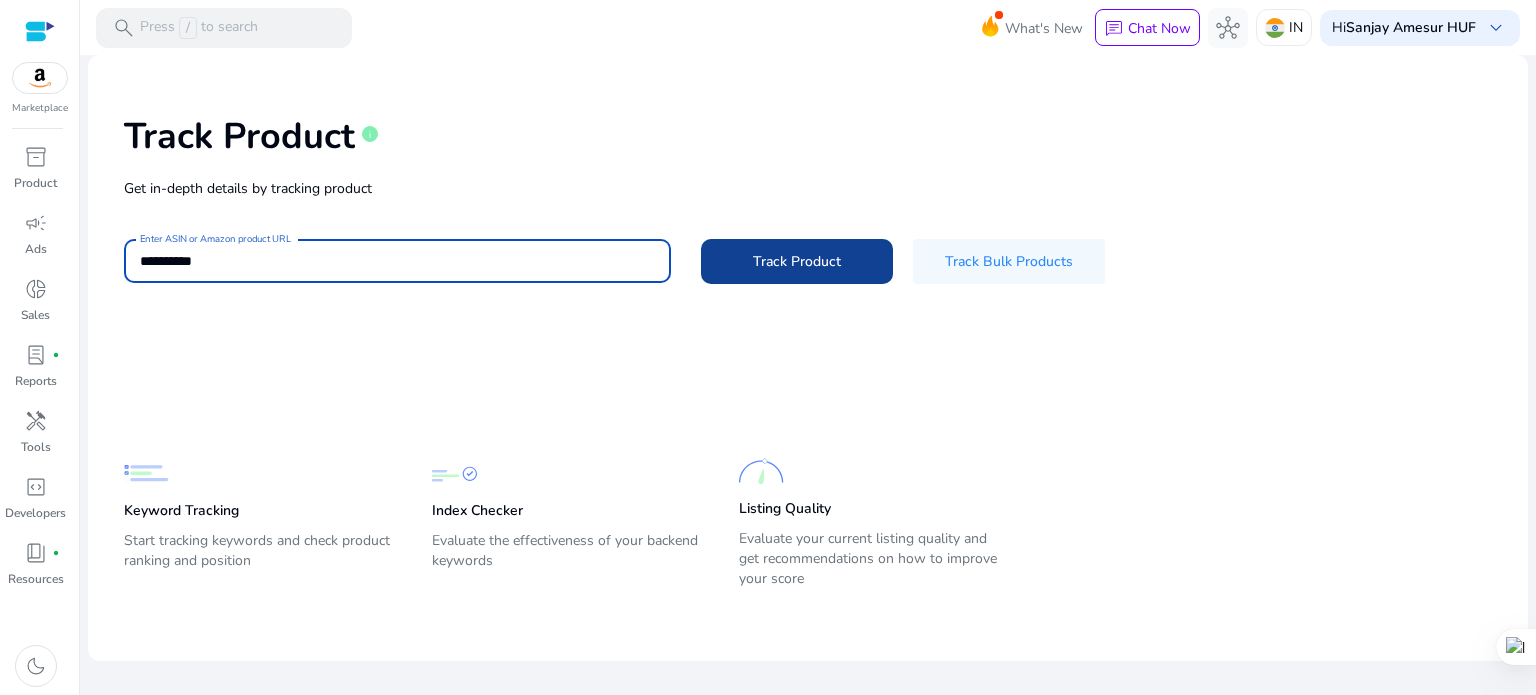 type on "**********" 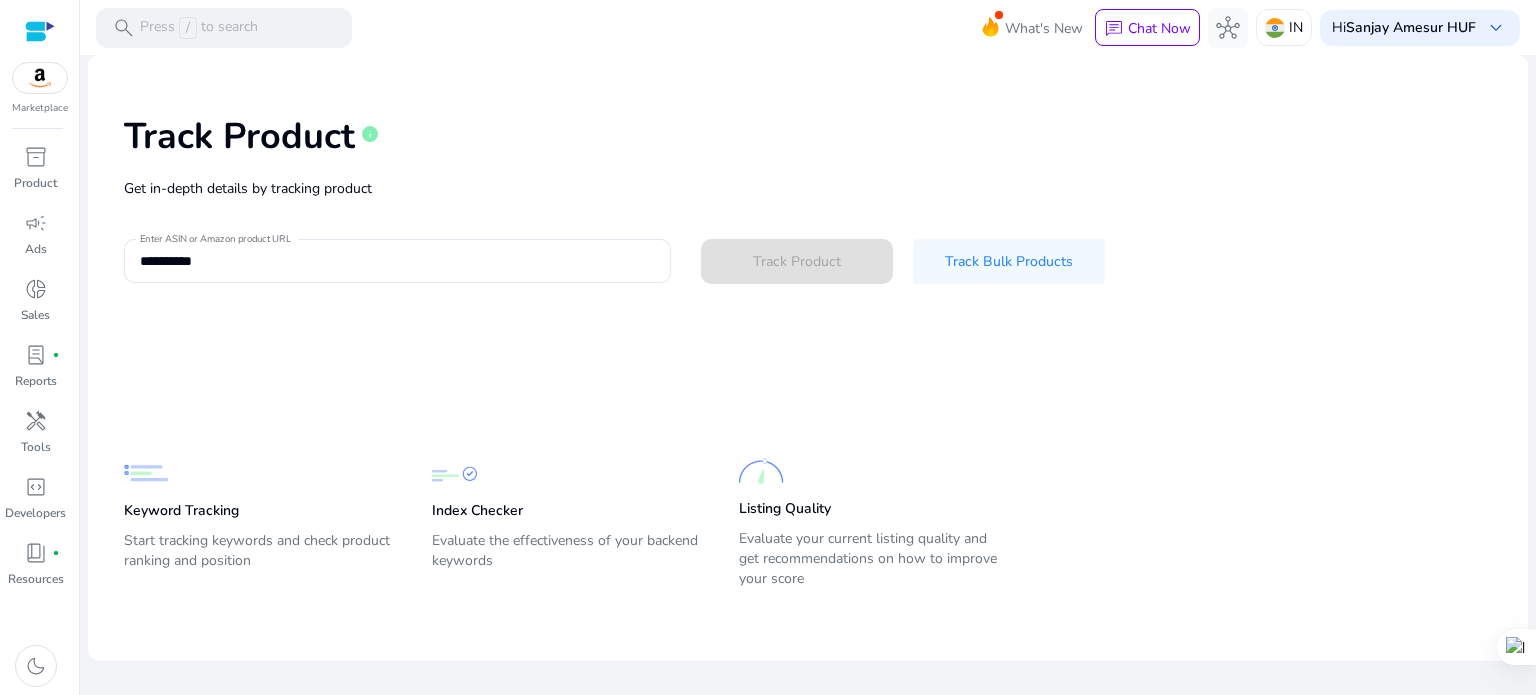 type 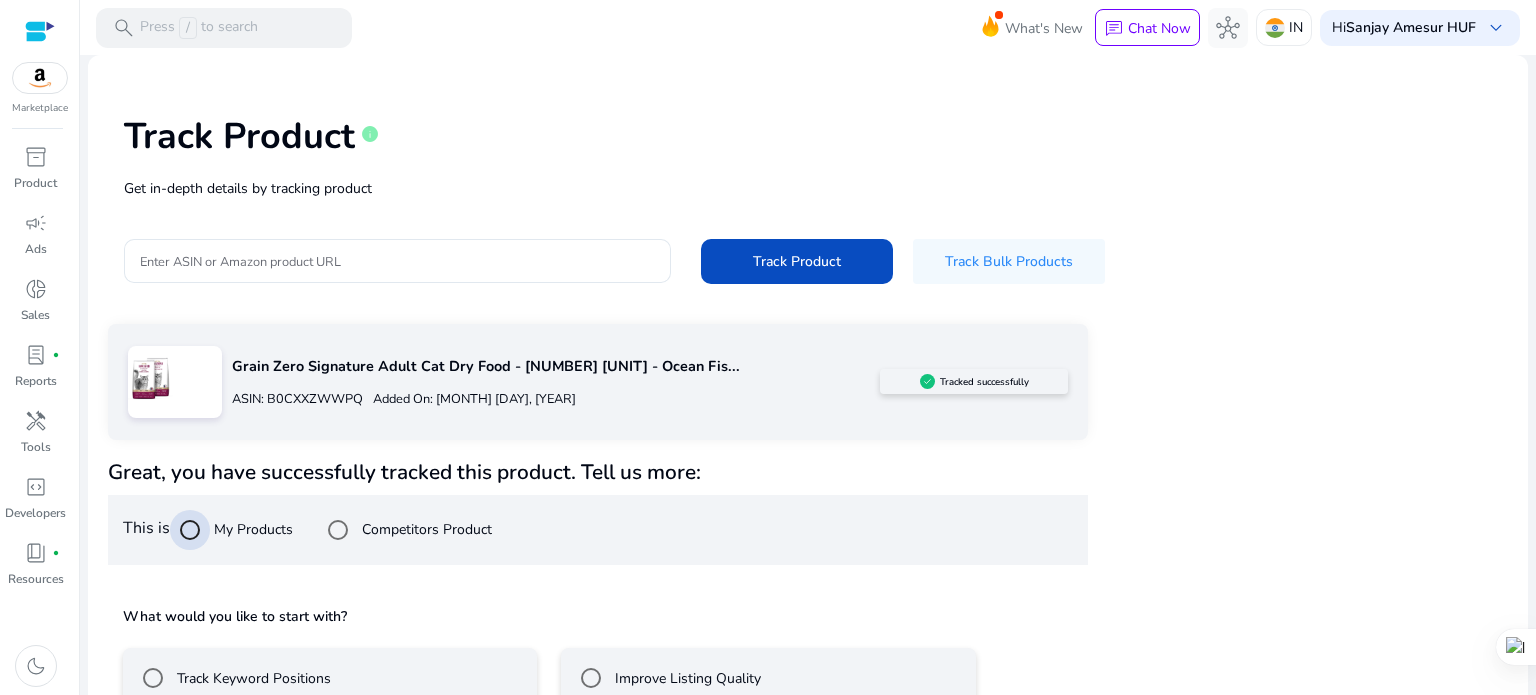 scroll, scrollTop: 117, scrollLeft: 0, axis: vertical 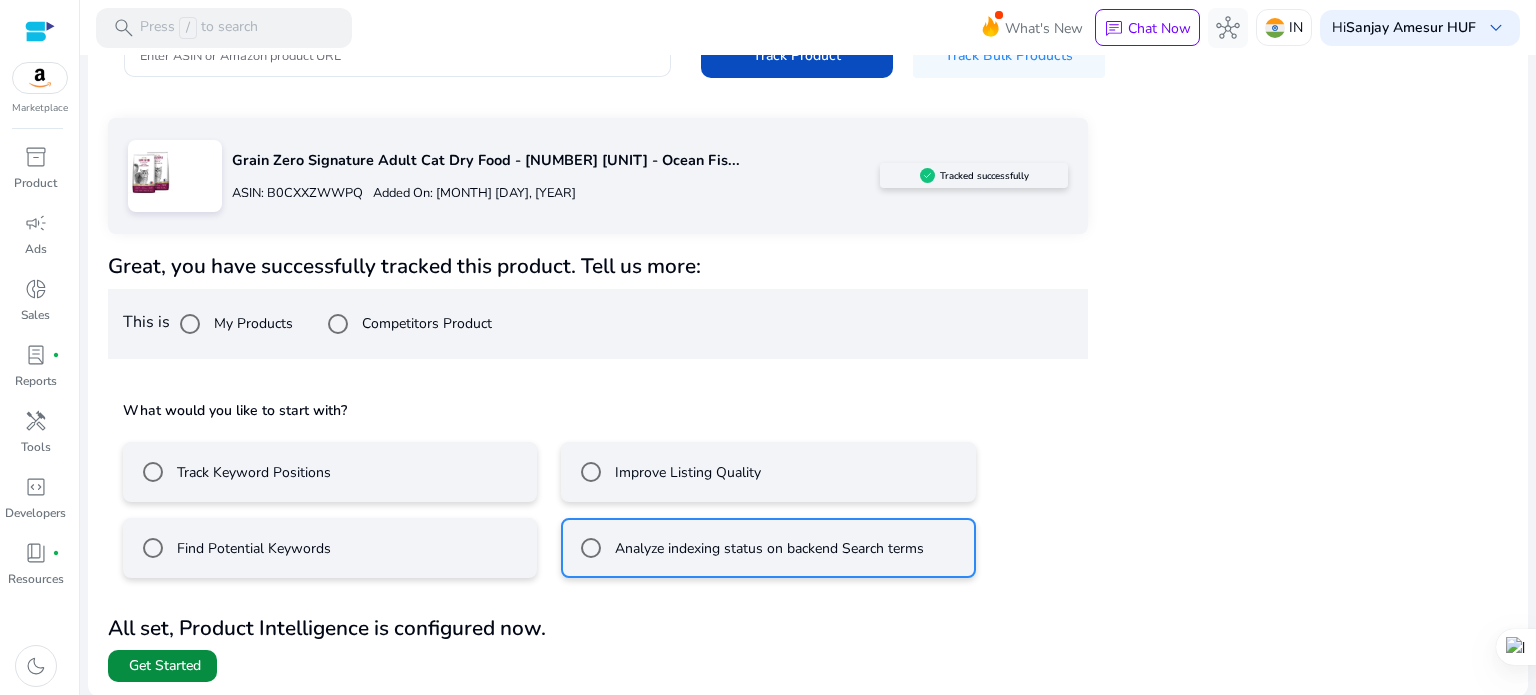 click on "Get Started" at bounding box center (165, 666) 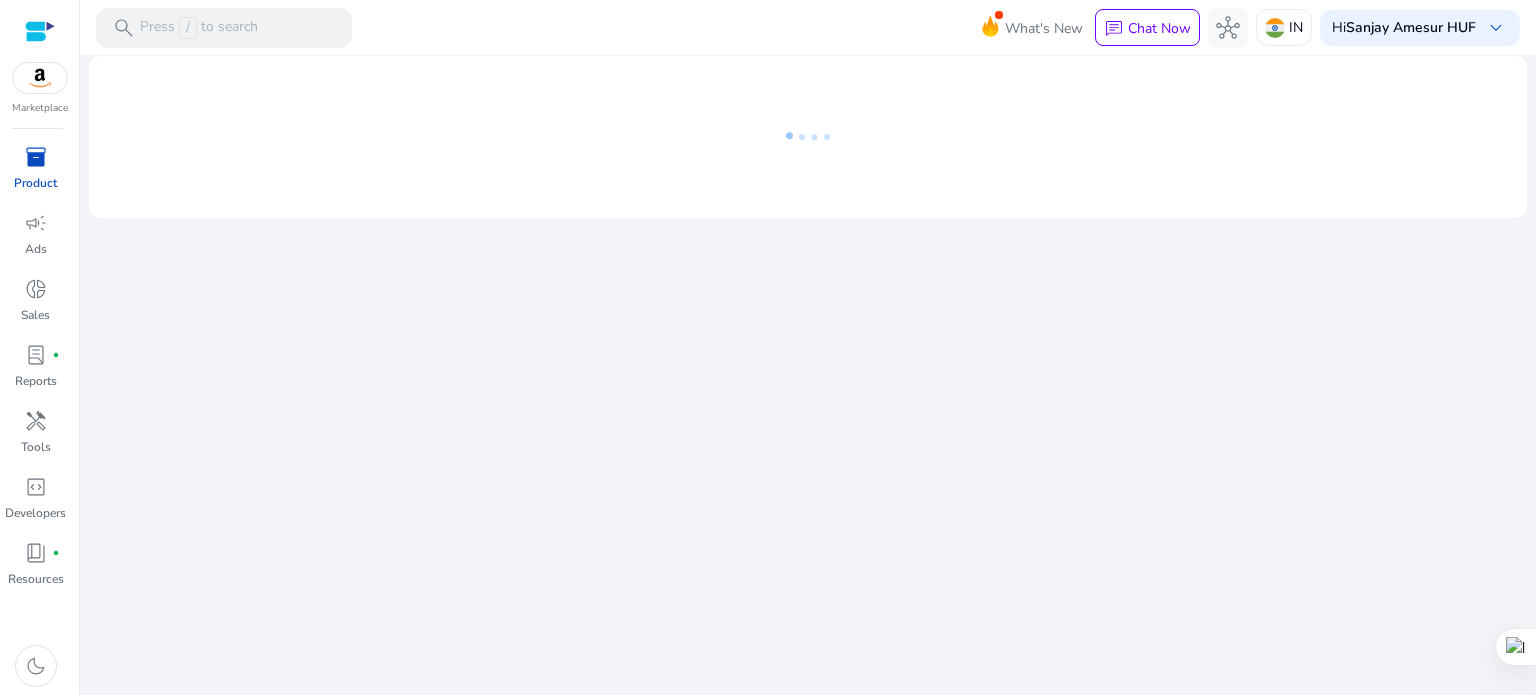 scroll, scrollTop: 0, scrollLeft: 0, axis: both 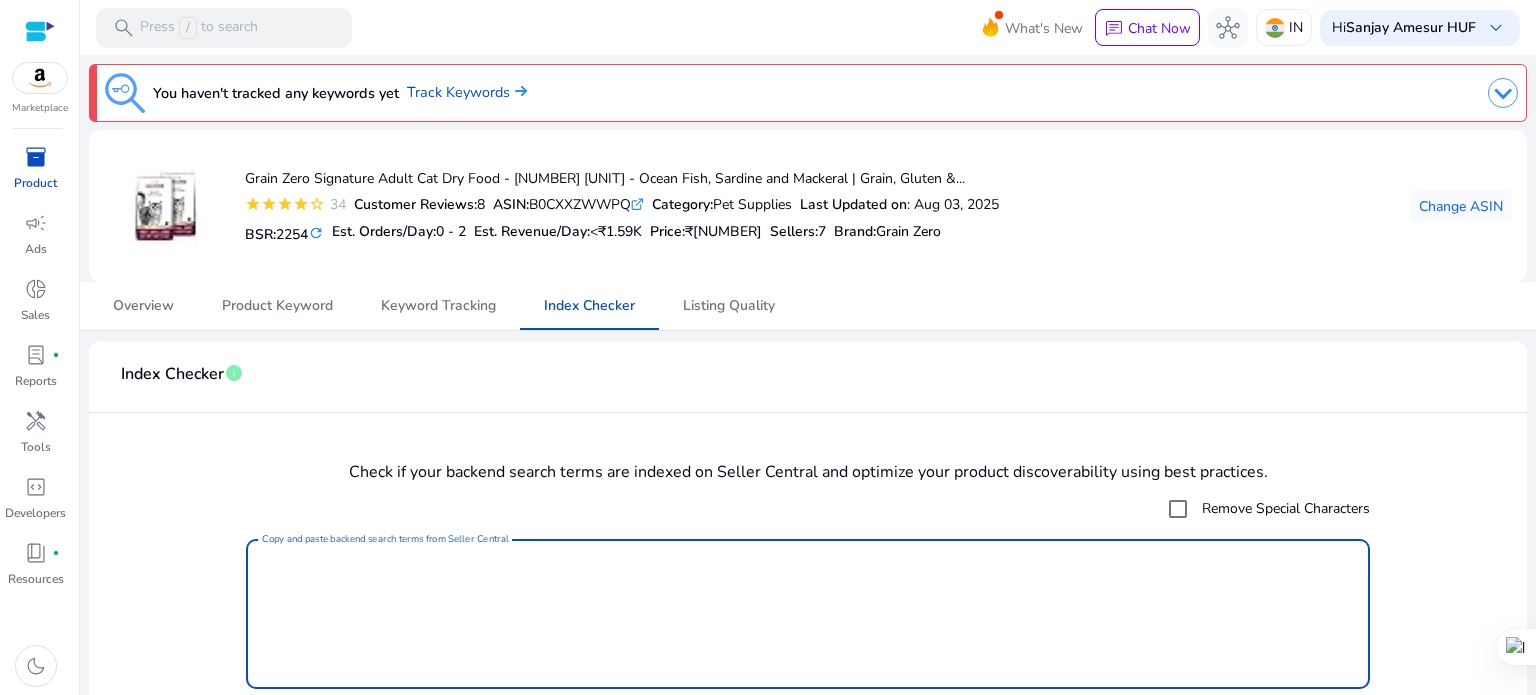 click on "Copy and paste backend search terms from Seller Central" at bounding box center [808, 614] 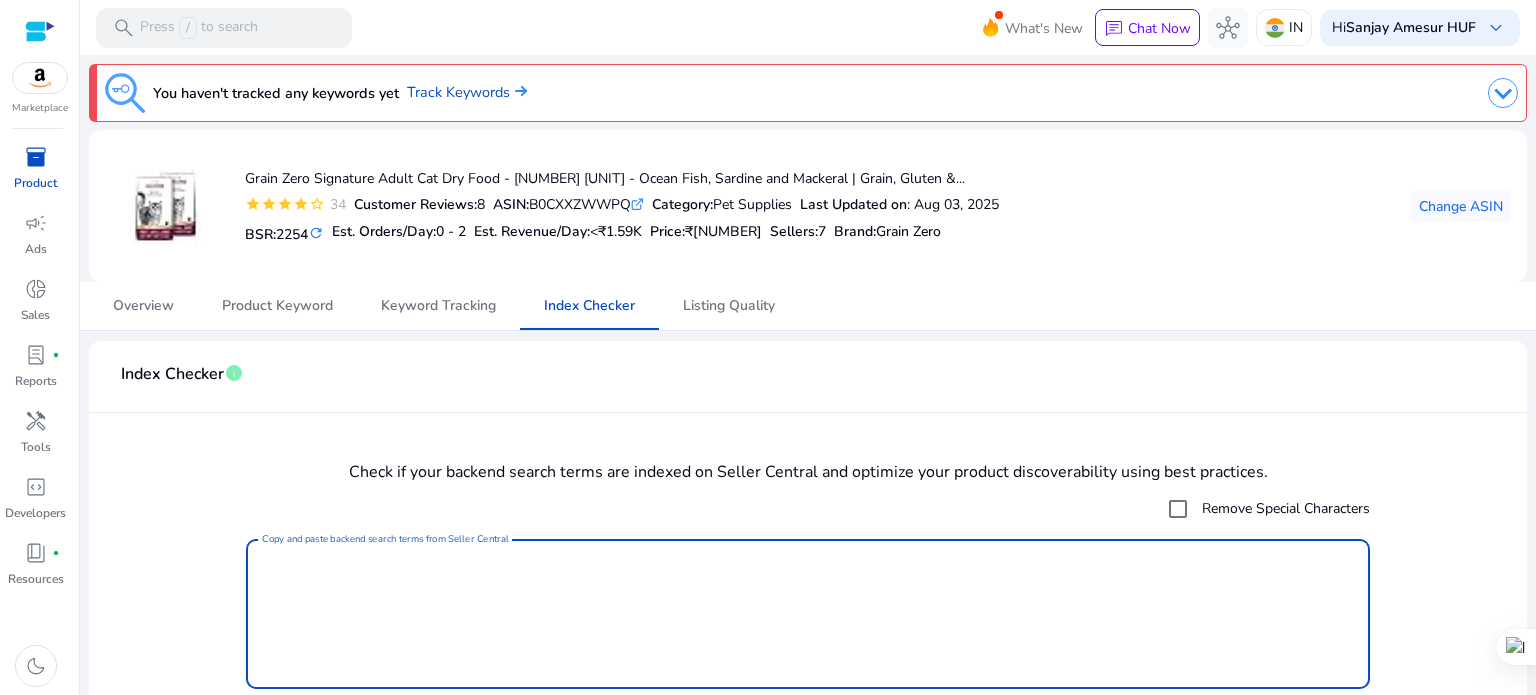 scroll, scrollTop: 64, scrollLeft: 0, axis: vertical 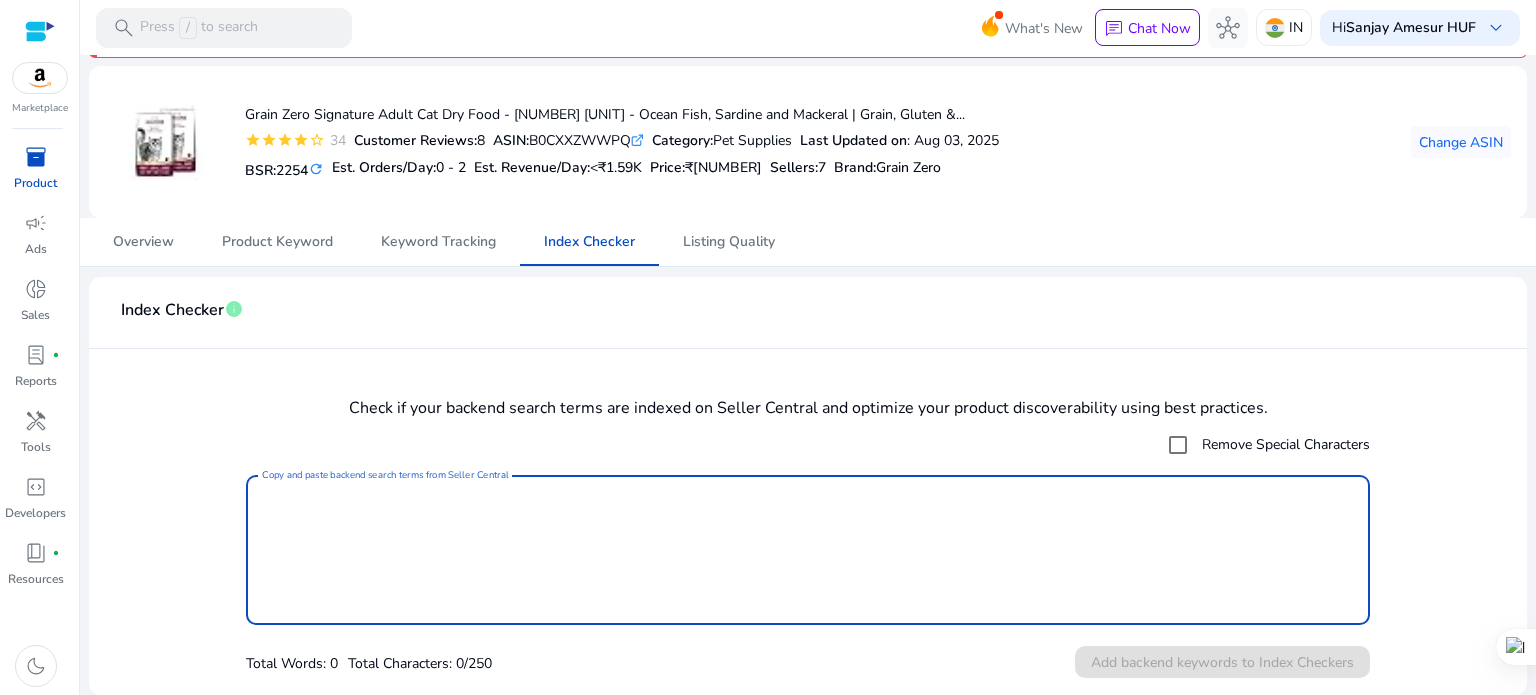 paste on "**********" 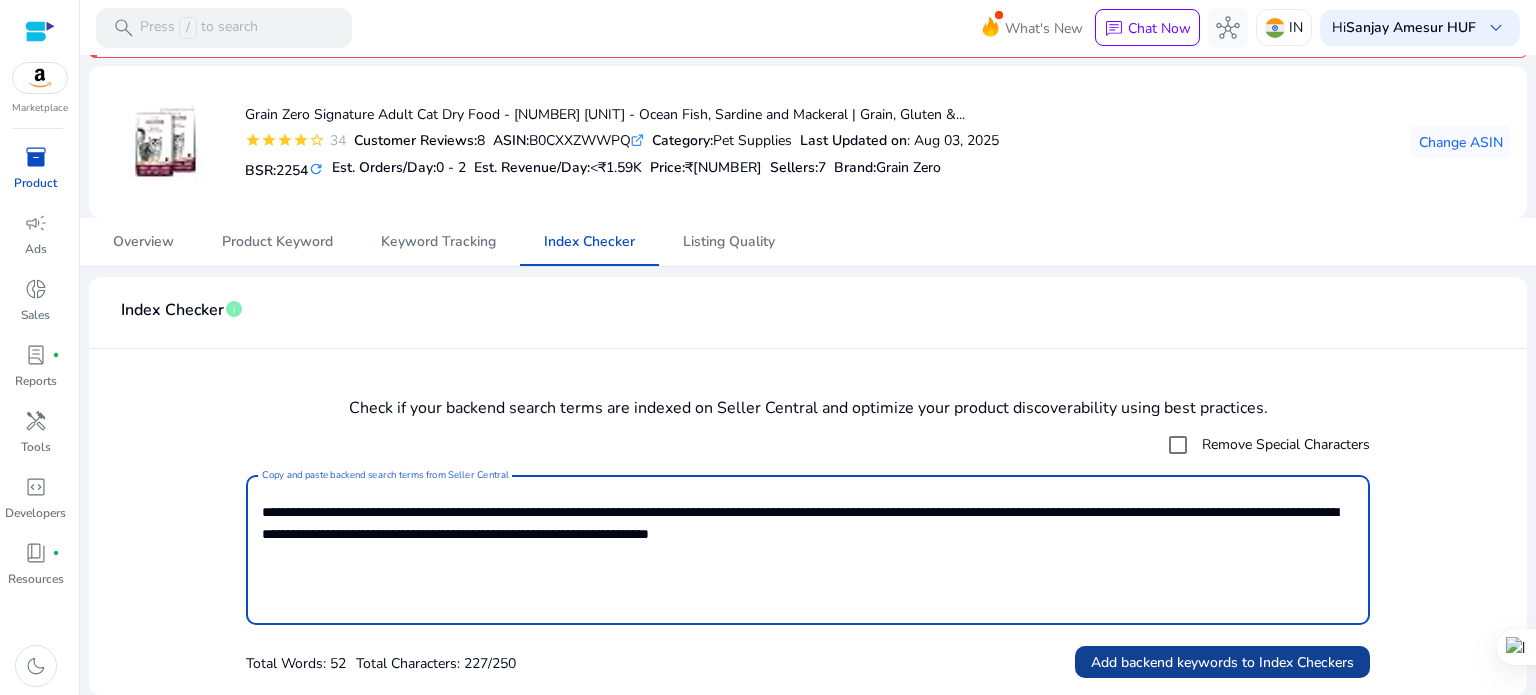 type on "**********" 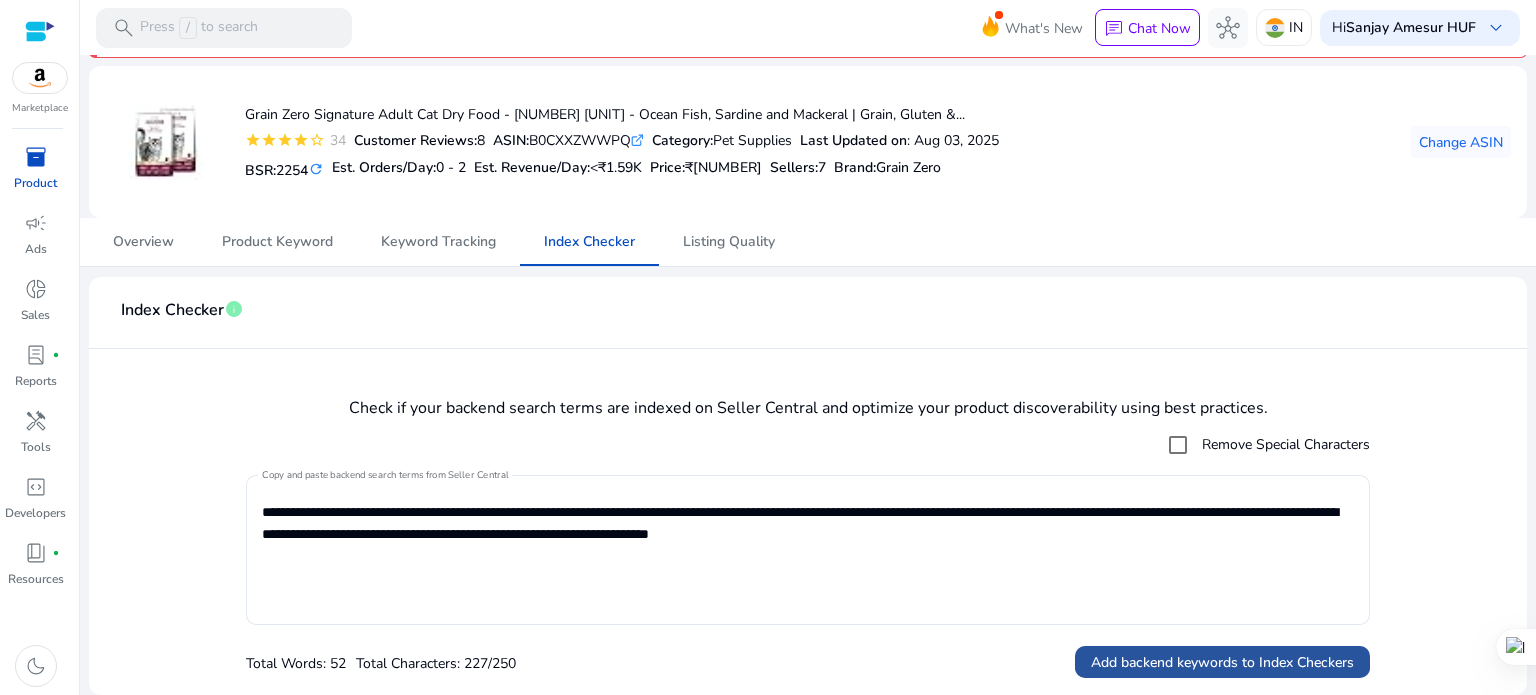 click on "Add backend keywords to Index Checkers" at bounding box center (1222, 662) 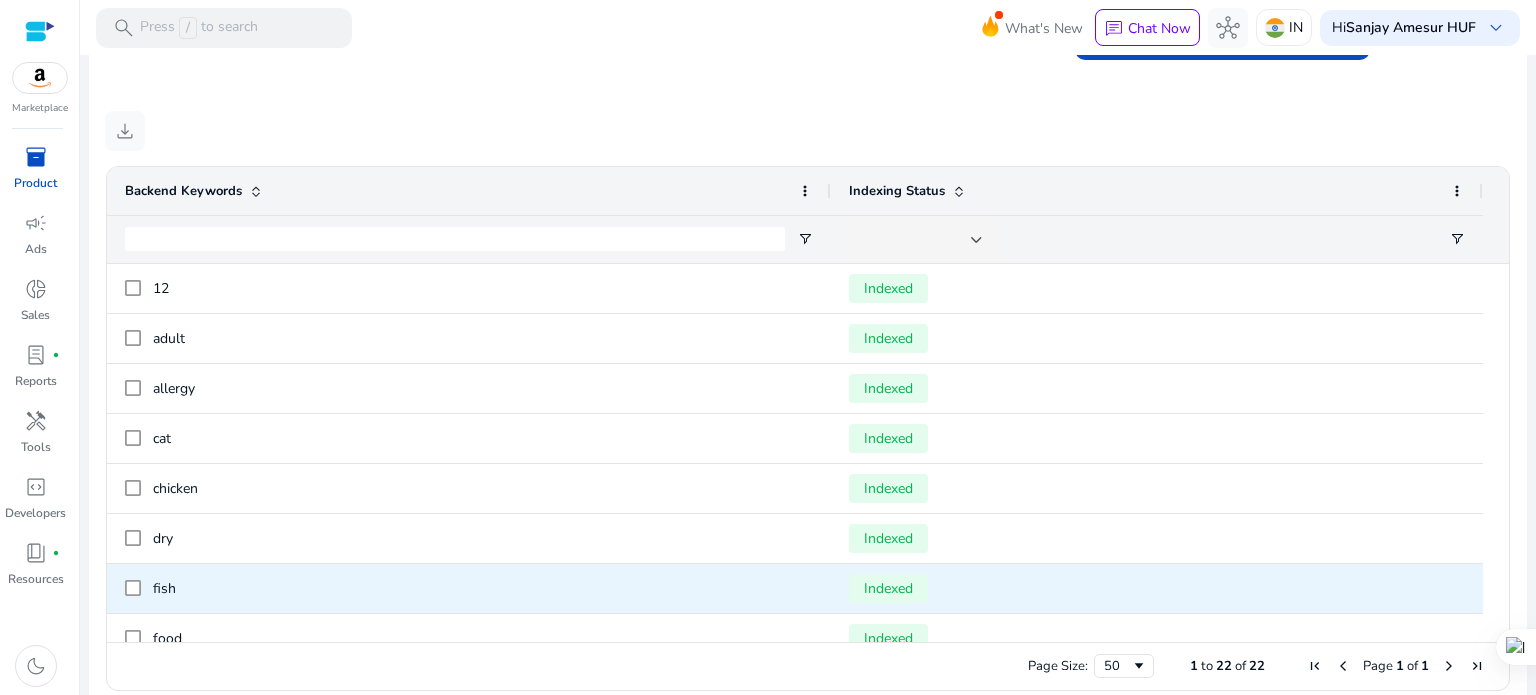 scroll, scrollTop: 808, scrollLeft: 0, axis: vertical 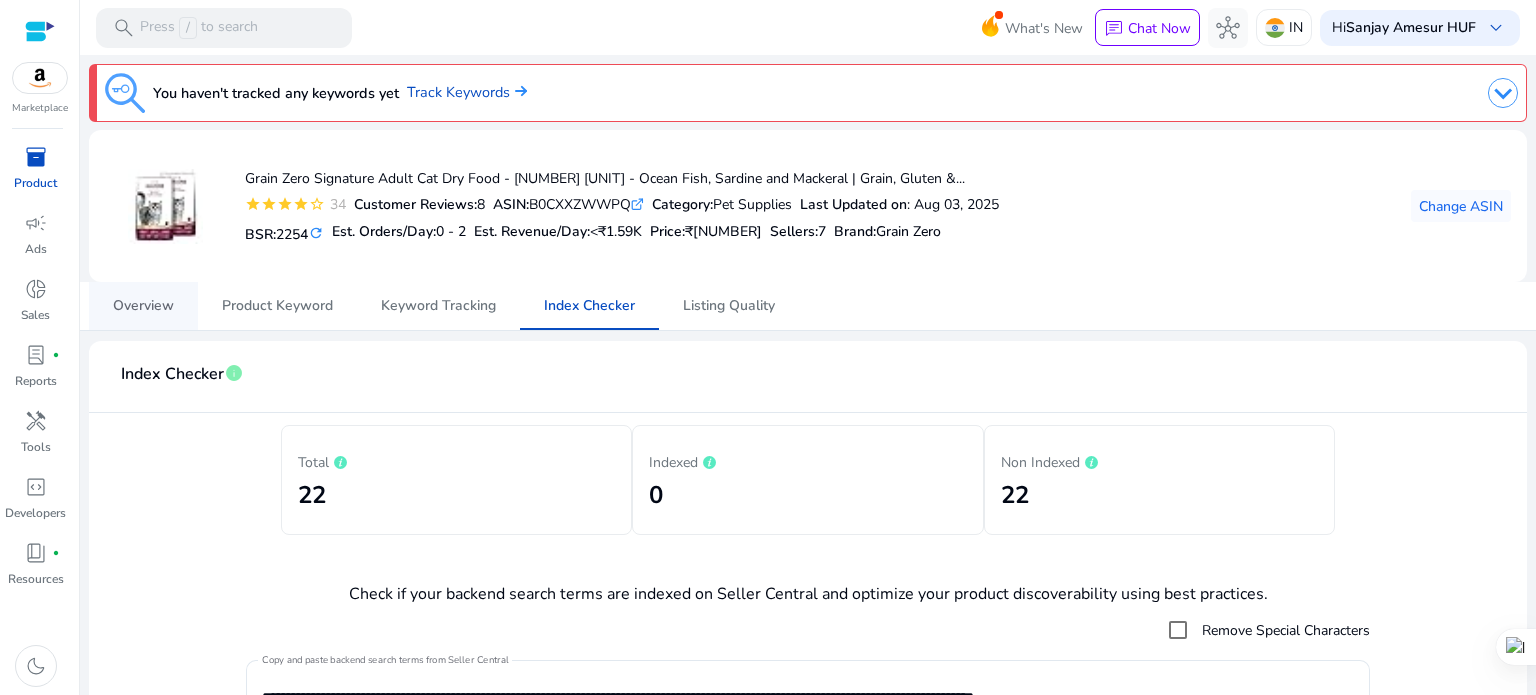 click on "Overview" at bounding box center [143, 306] 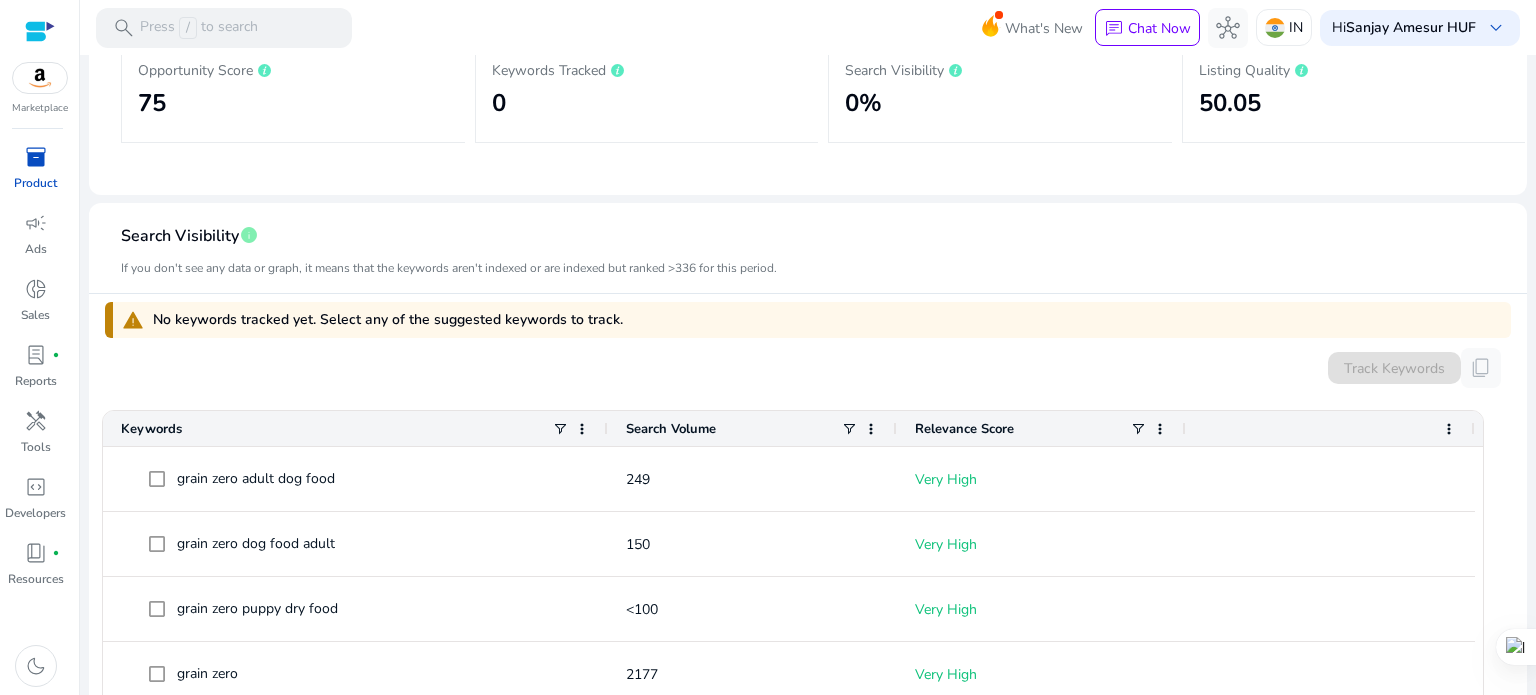 scroll, scrollTop: 200, scrollLeft: 0, axis: vertical 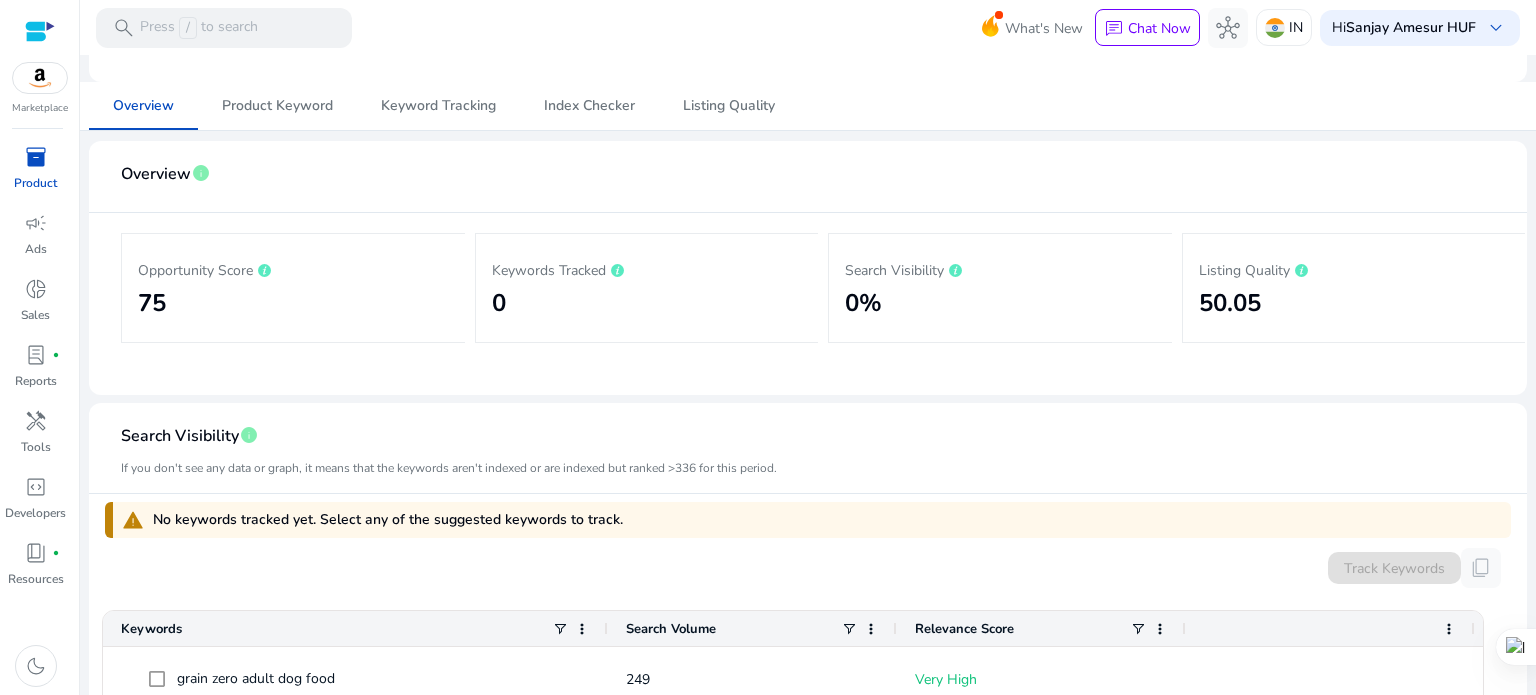 click on "content_copy" 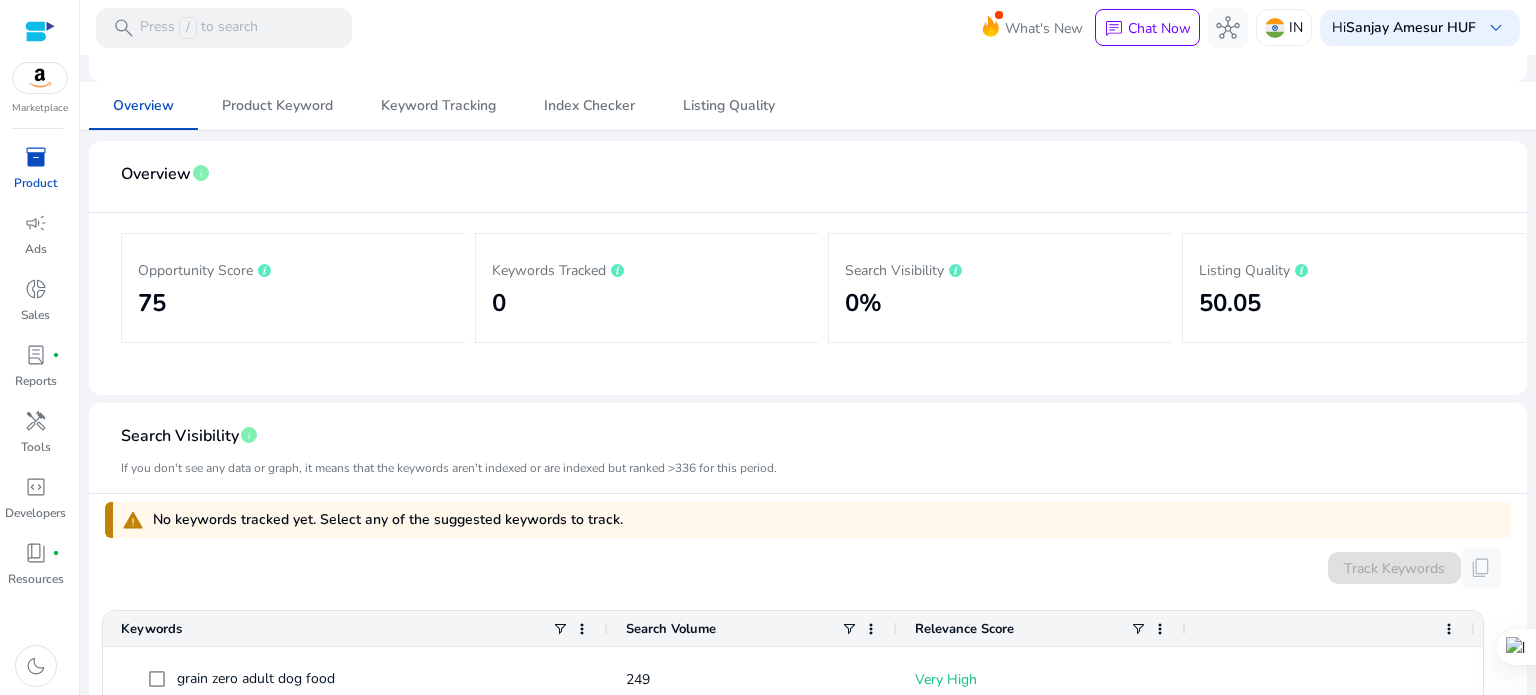 click on "Track Keywords" 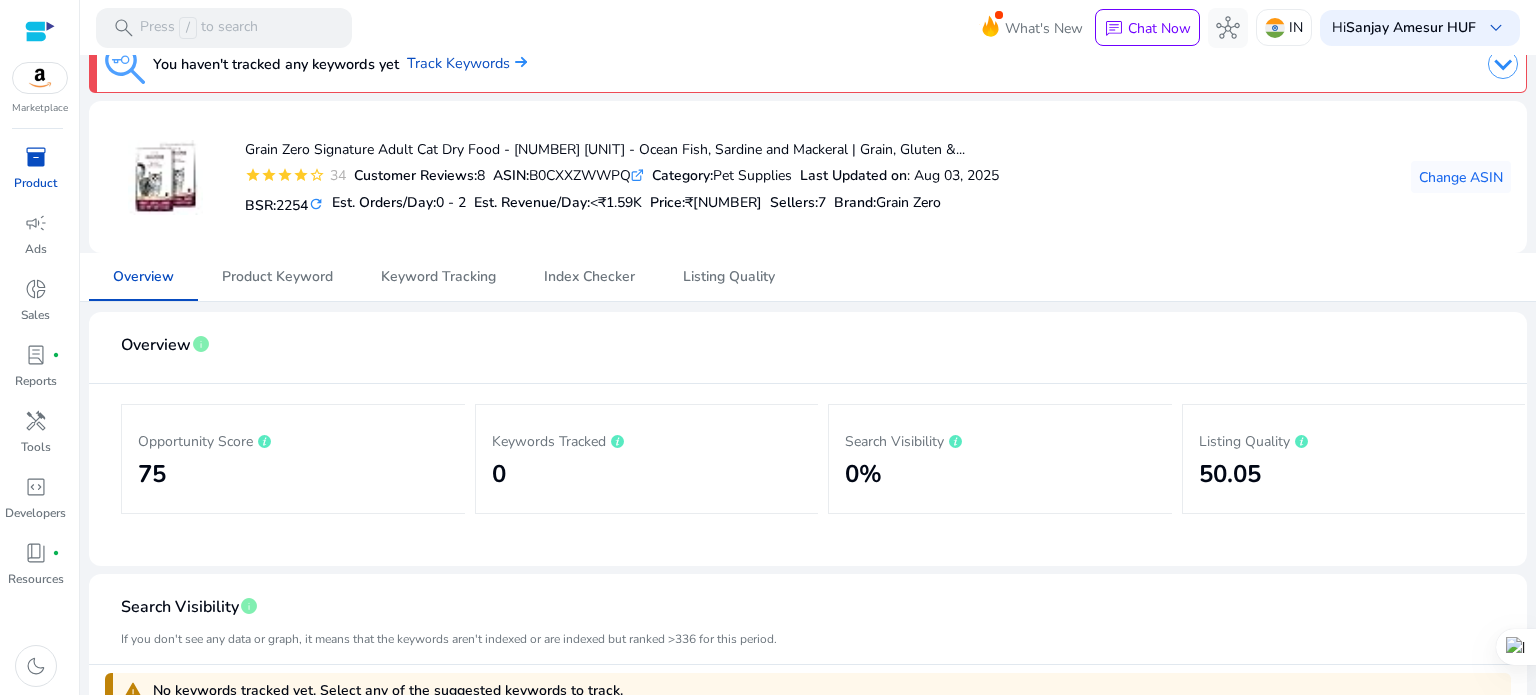 scroll, scrollTop: 0, scrollLeft: 0, axis: both 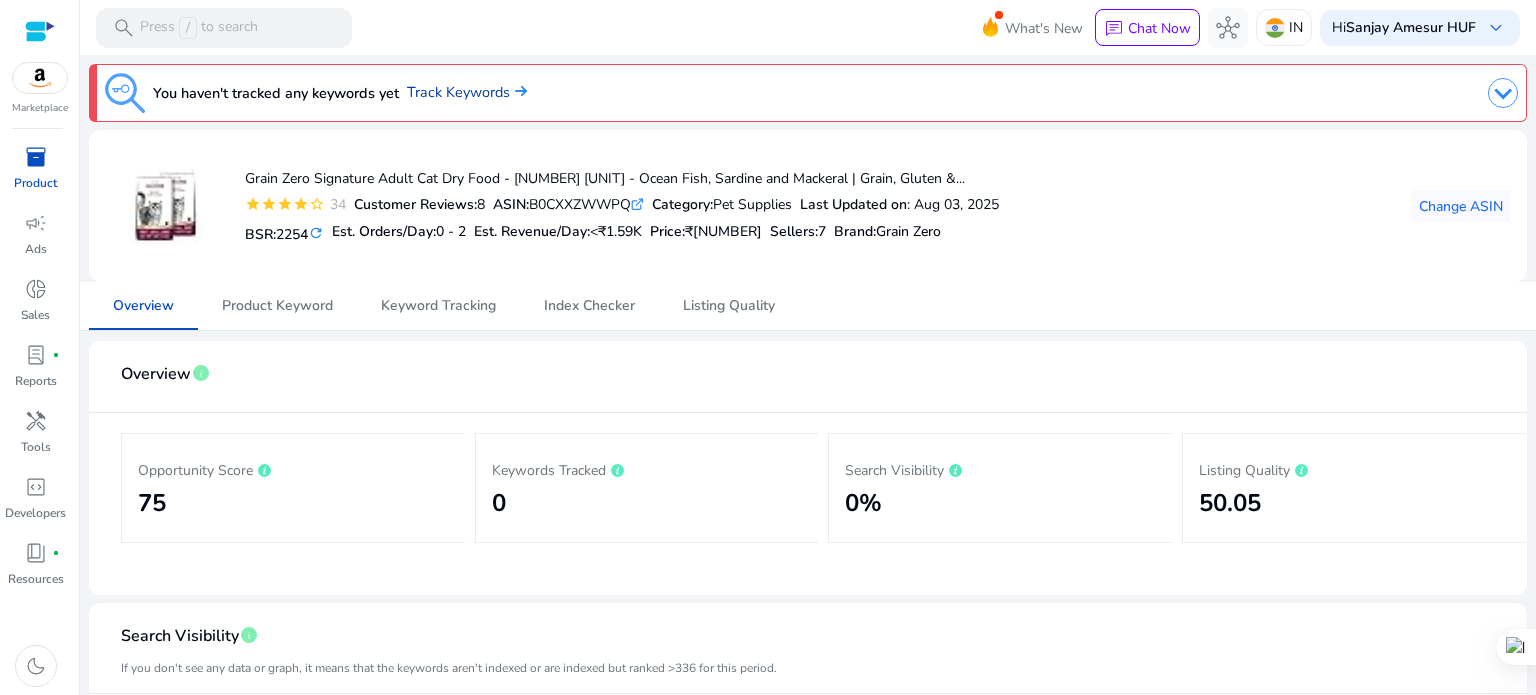 click on "Track Keywords" 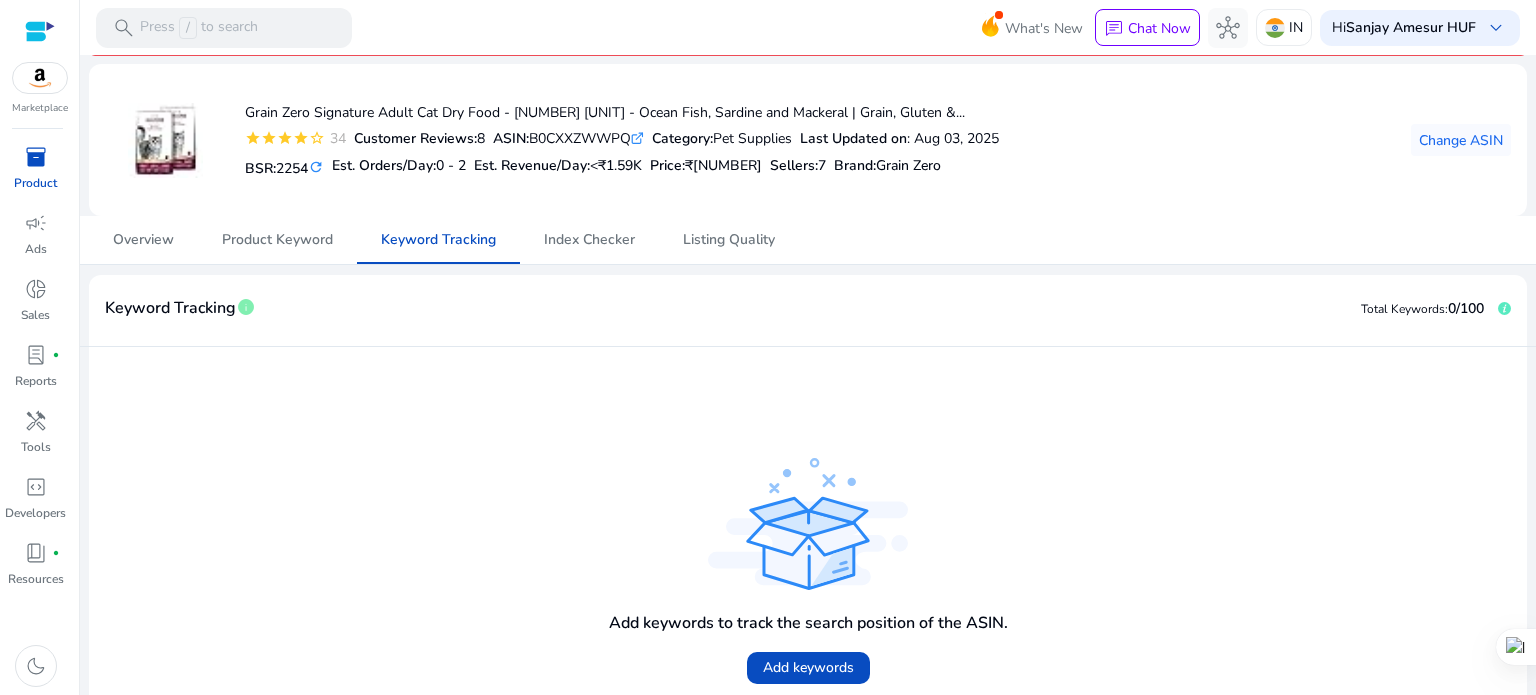 scroll, scrollTop: 121, scrollLeft: 0, axis: vertical 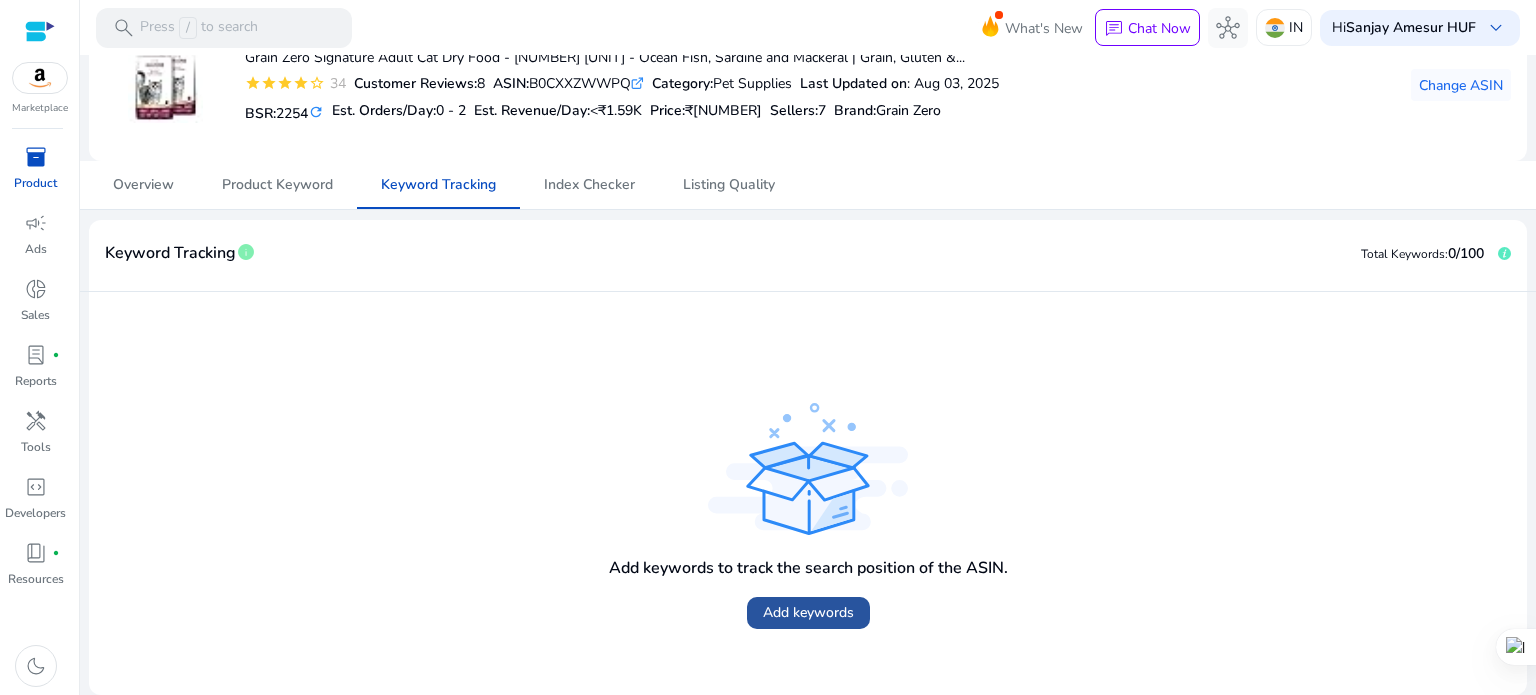 click on "Add keywords" at bounding box center [808, 612] 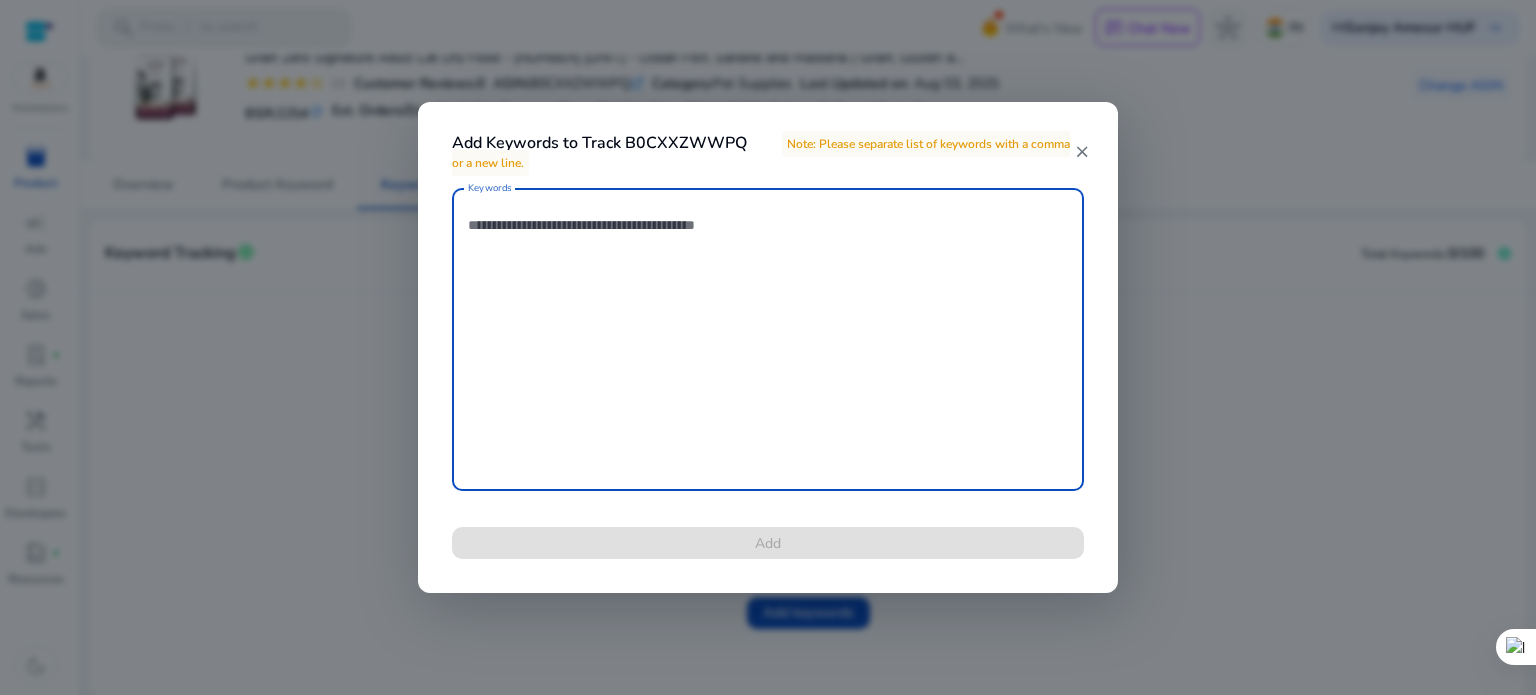 paste on "**********" 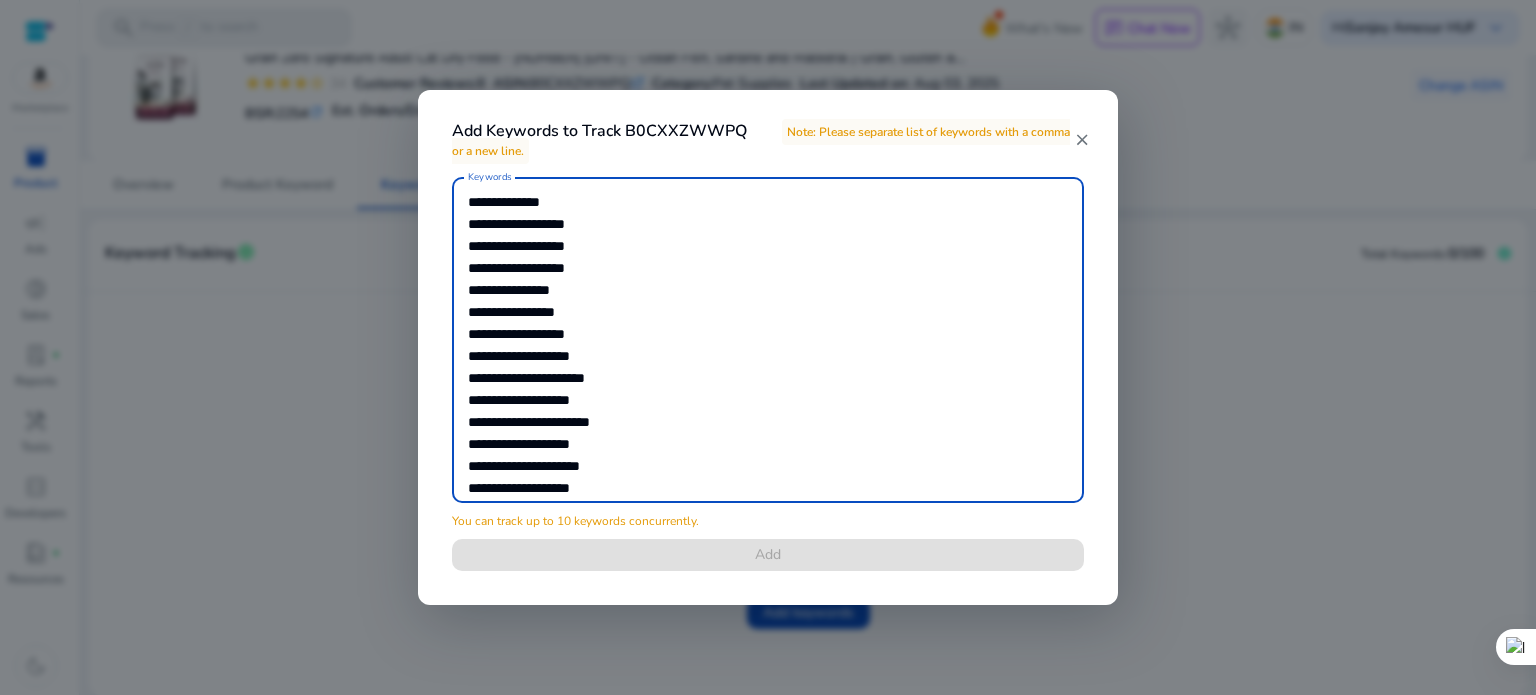 scroll, scrollTop: 0, scrollLeft: 0, axis: both 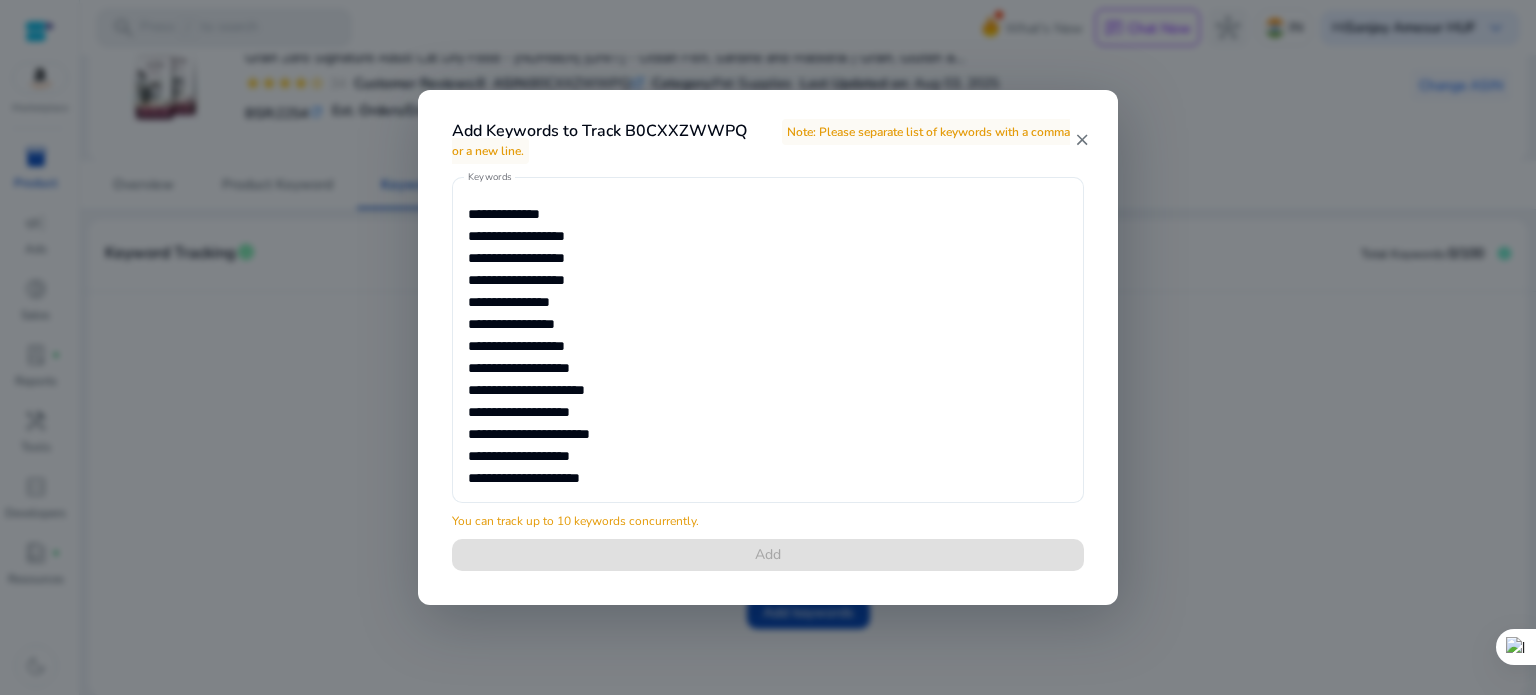 drag, startPoint x: 467, startPoint y: 433, endPoint x: 484, endPoint y: 458, distance: 30.232433 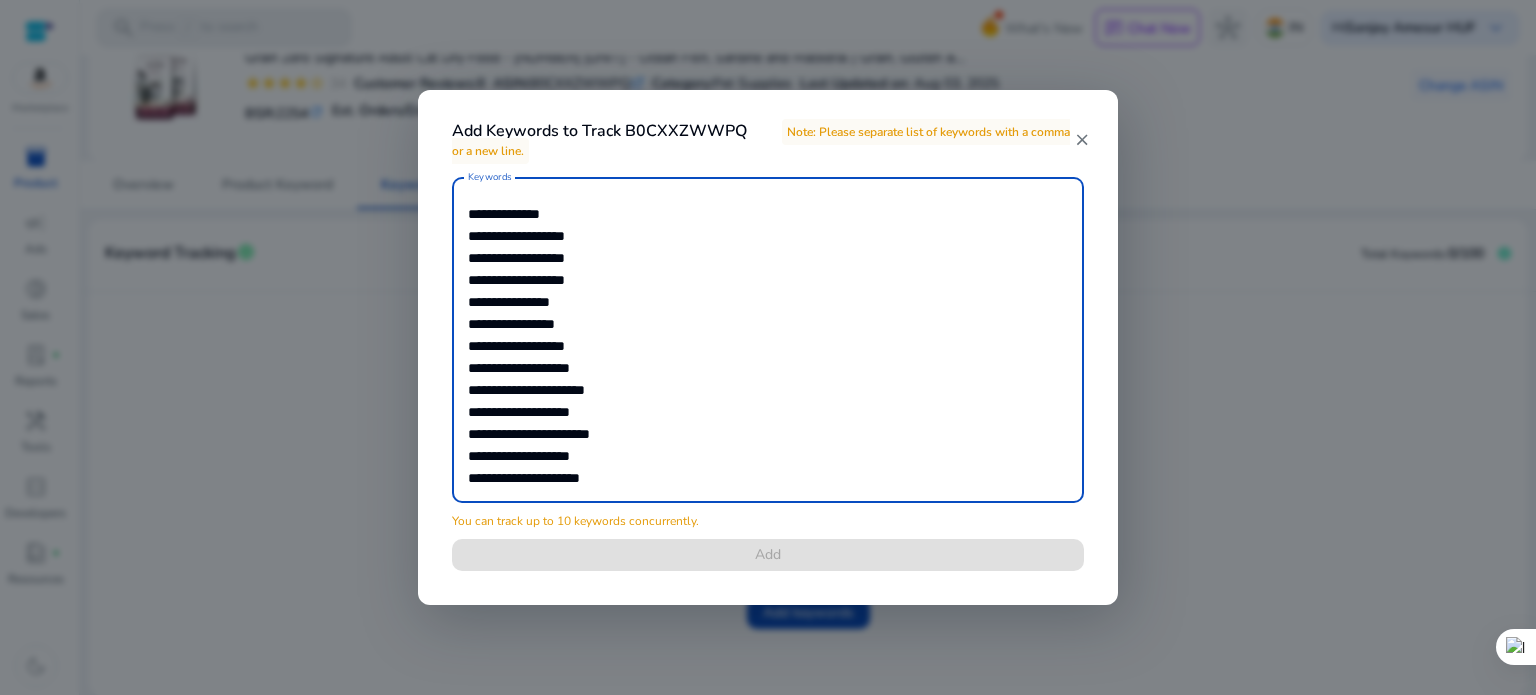 scroll, scrollTop: 56, scrollLeft: 0, axis: vertical 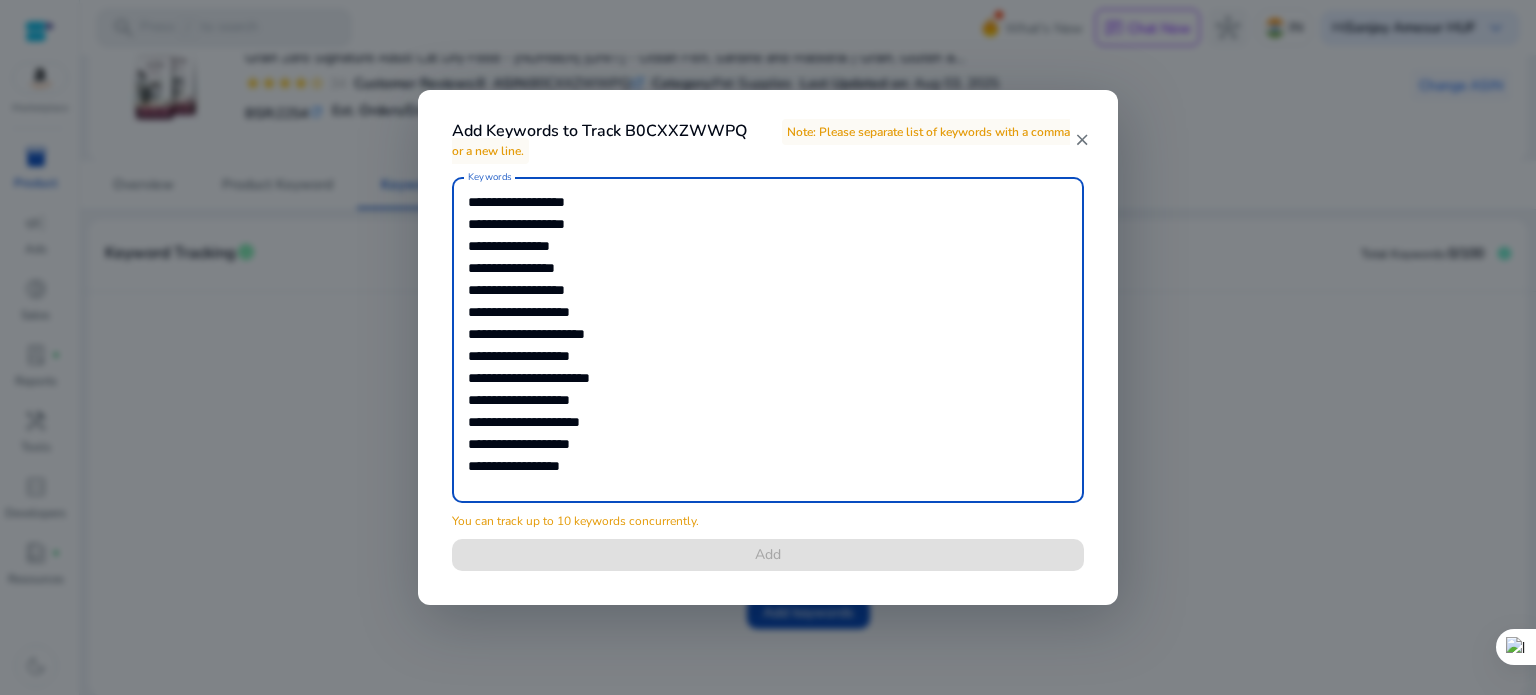 drag, startPoint x: 595, startPoint y: 460, endPoint x: 456, endPoint y: 384, distance: 158.42033 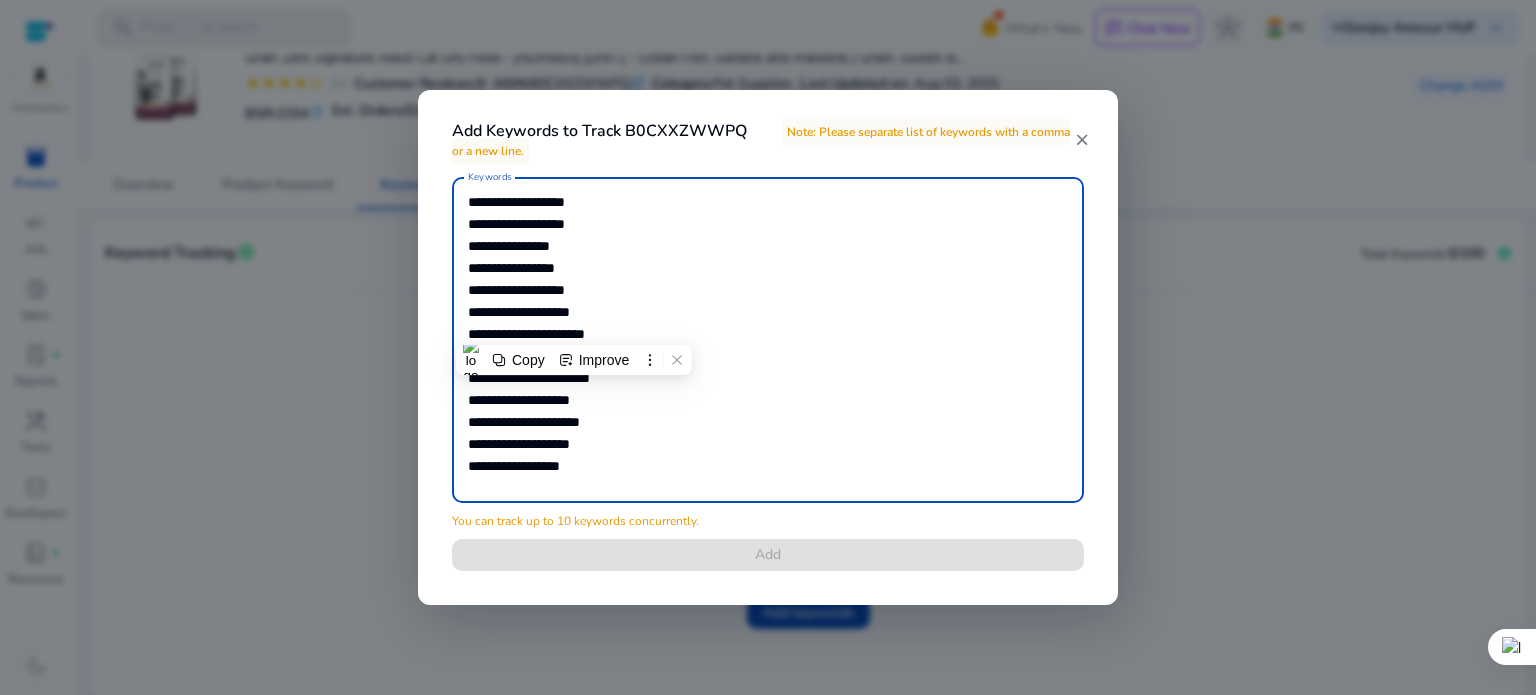 type on "**********" 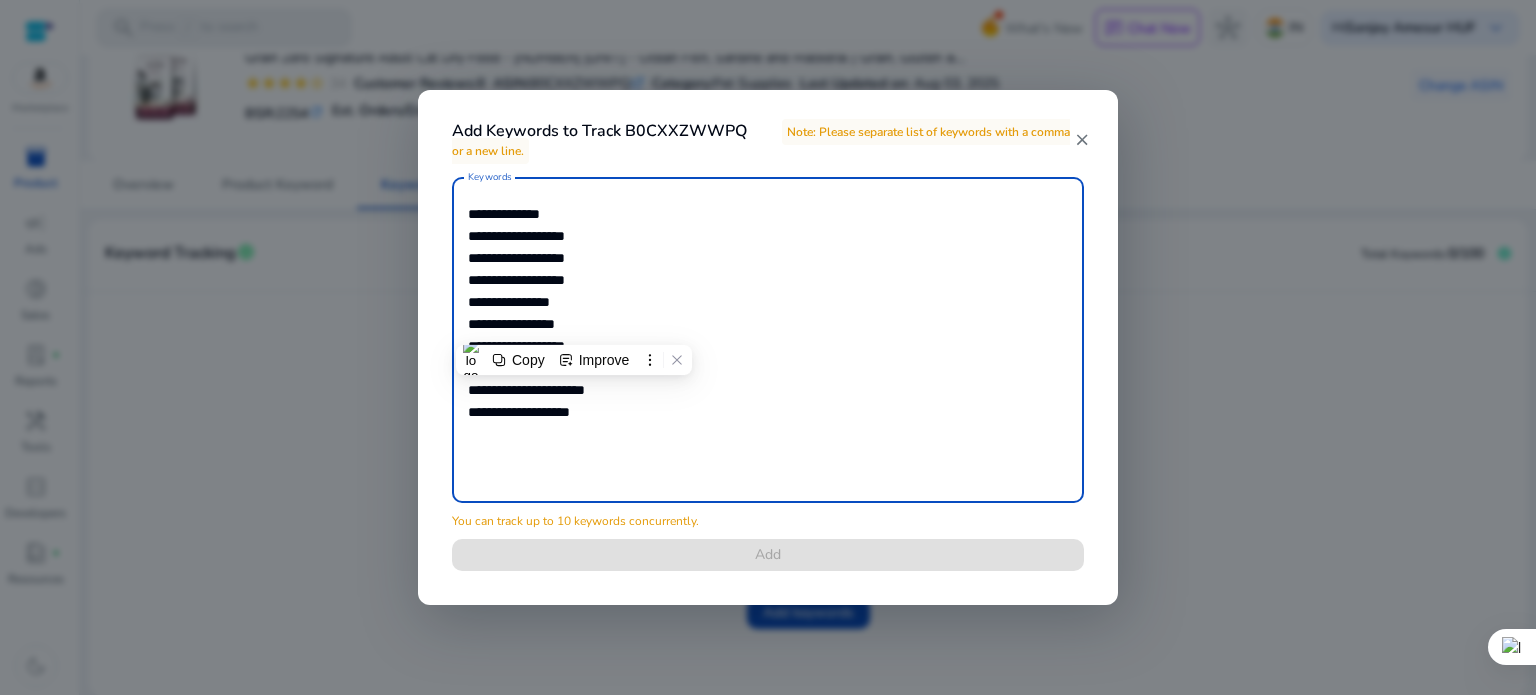 scroll, scrollTop: 0, scrollLeft: 0, axis: both 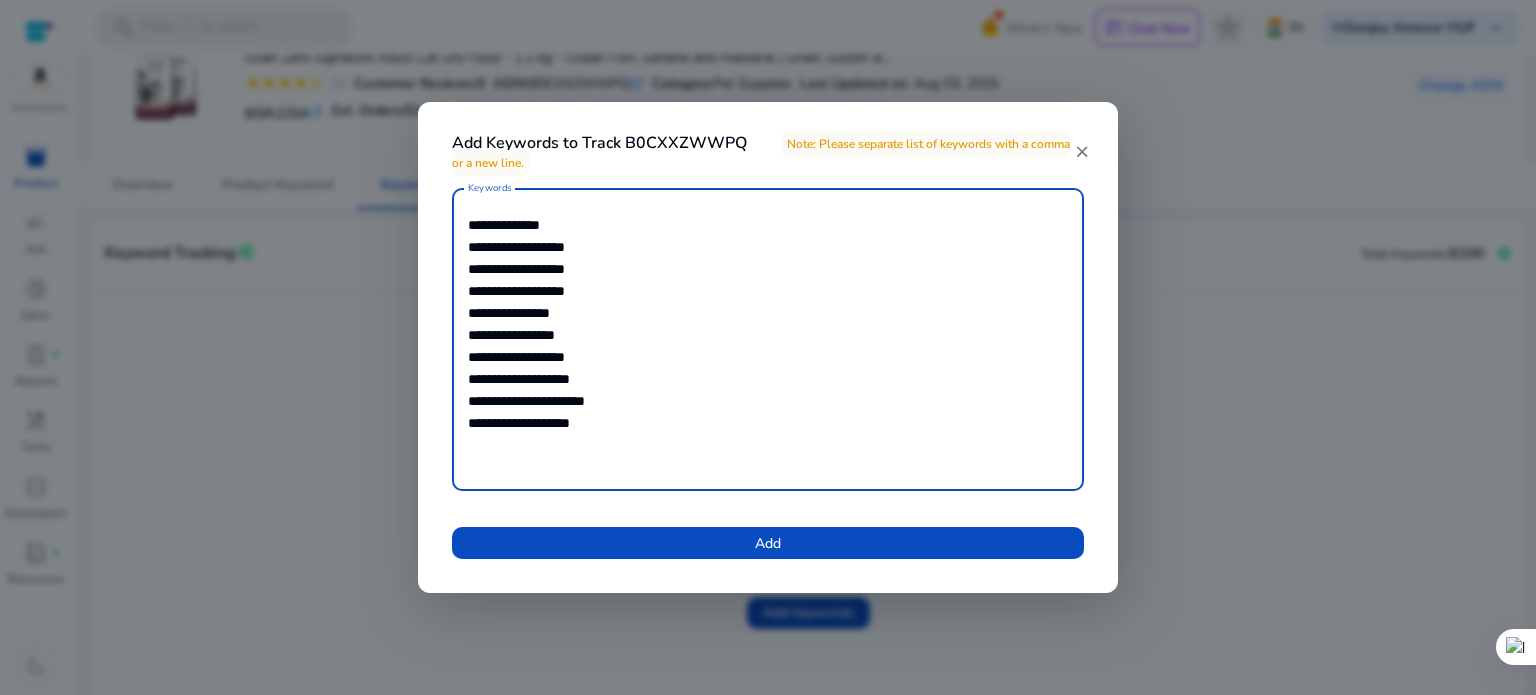 click on "*" at bounding box center [0, 0] 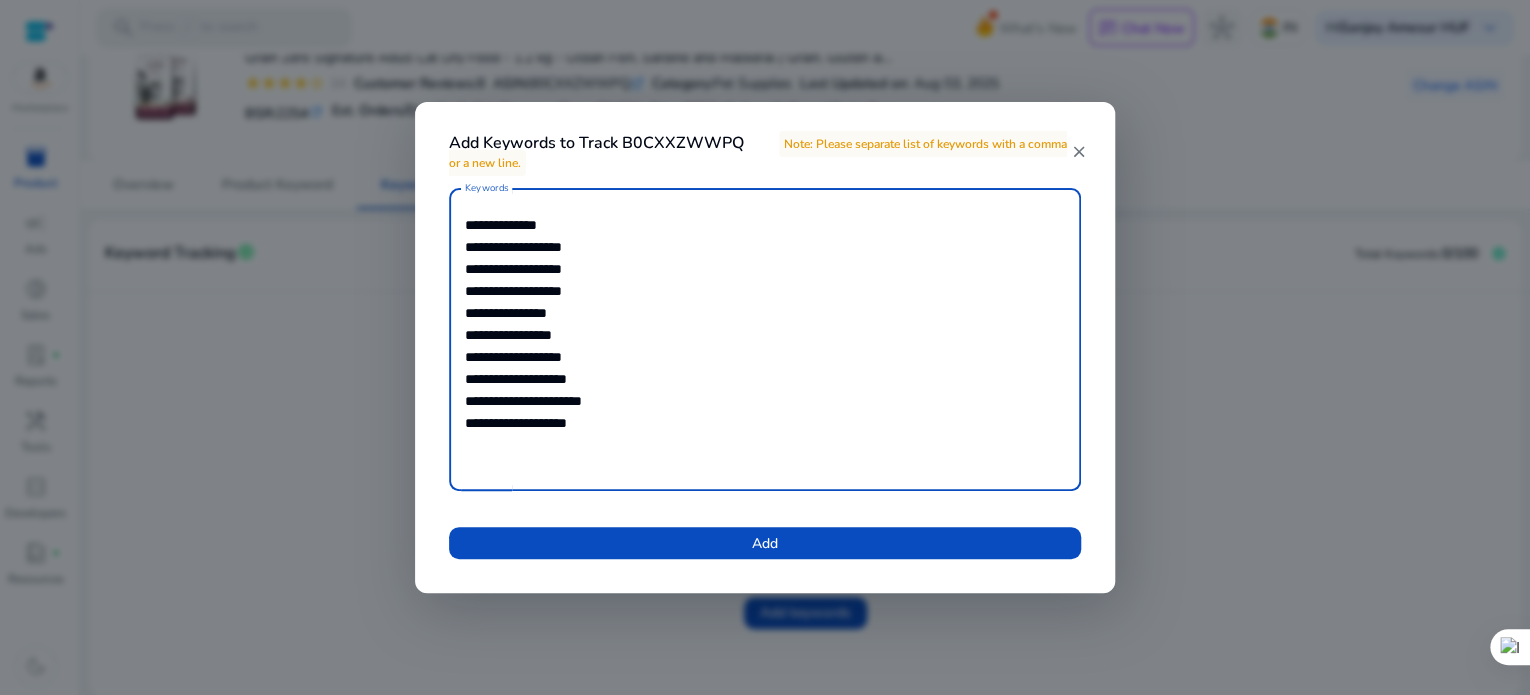 scroll, scrollTop: 476, scrollLeft: 0, axis: vertical 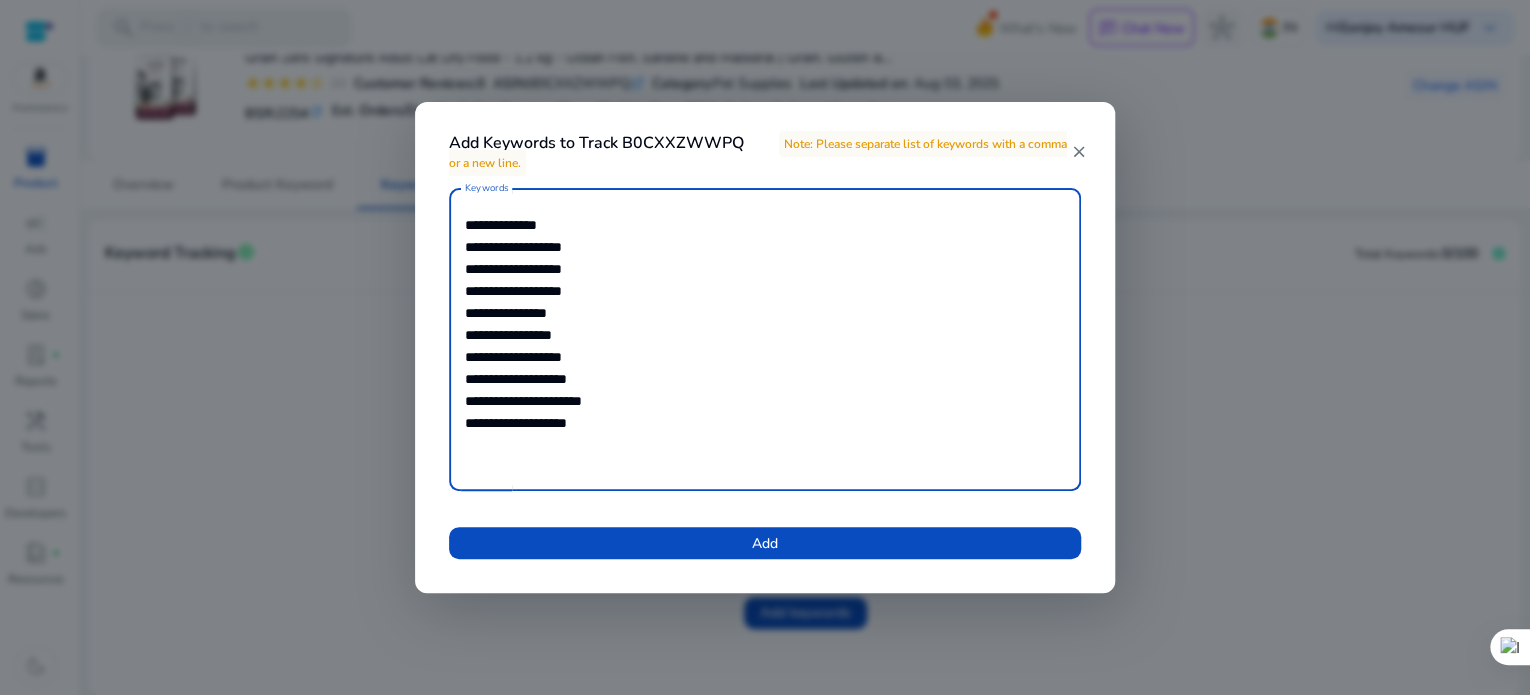 click on "*******" at bounding box center (0, 0) 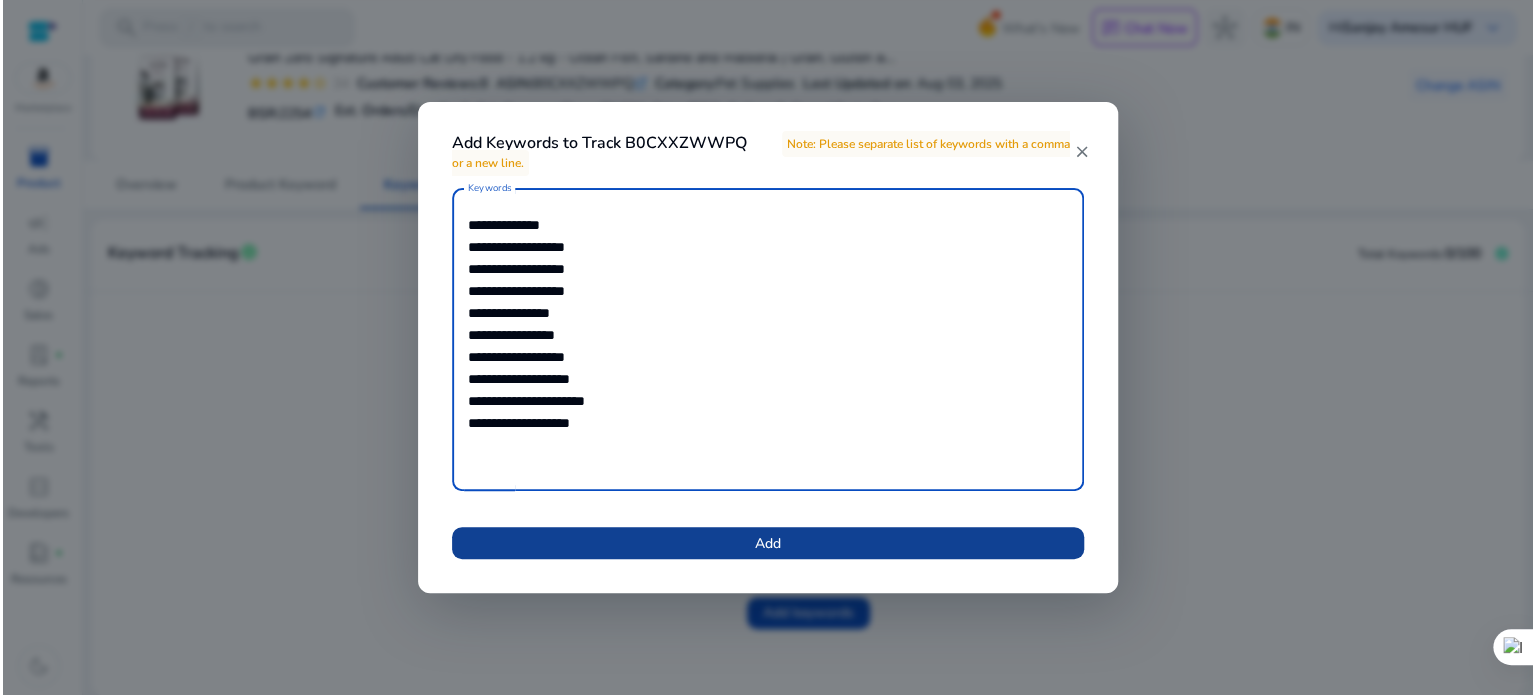 scroll, scrollTop: 0, scrollLeft: 0, axis: both 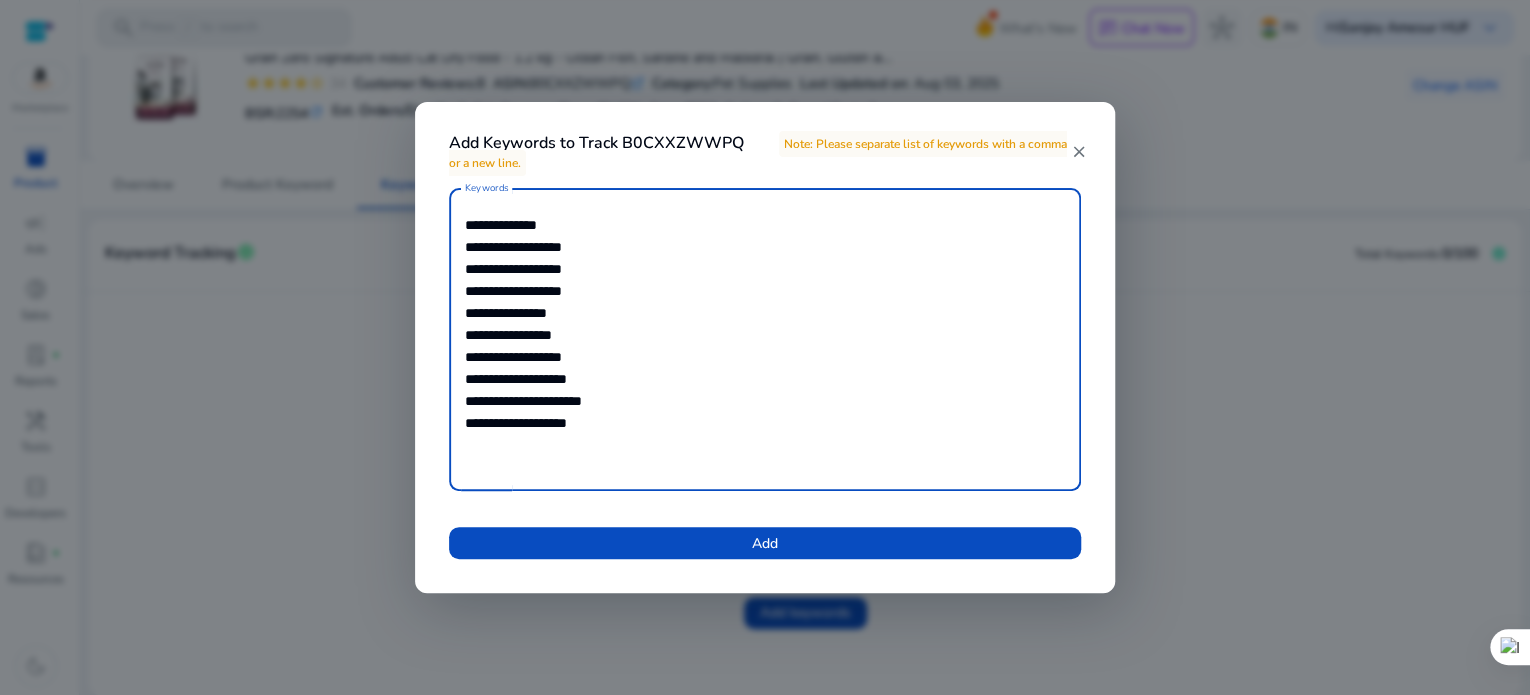 click 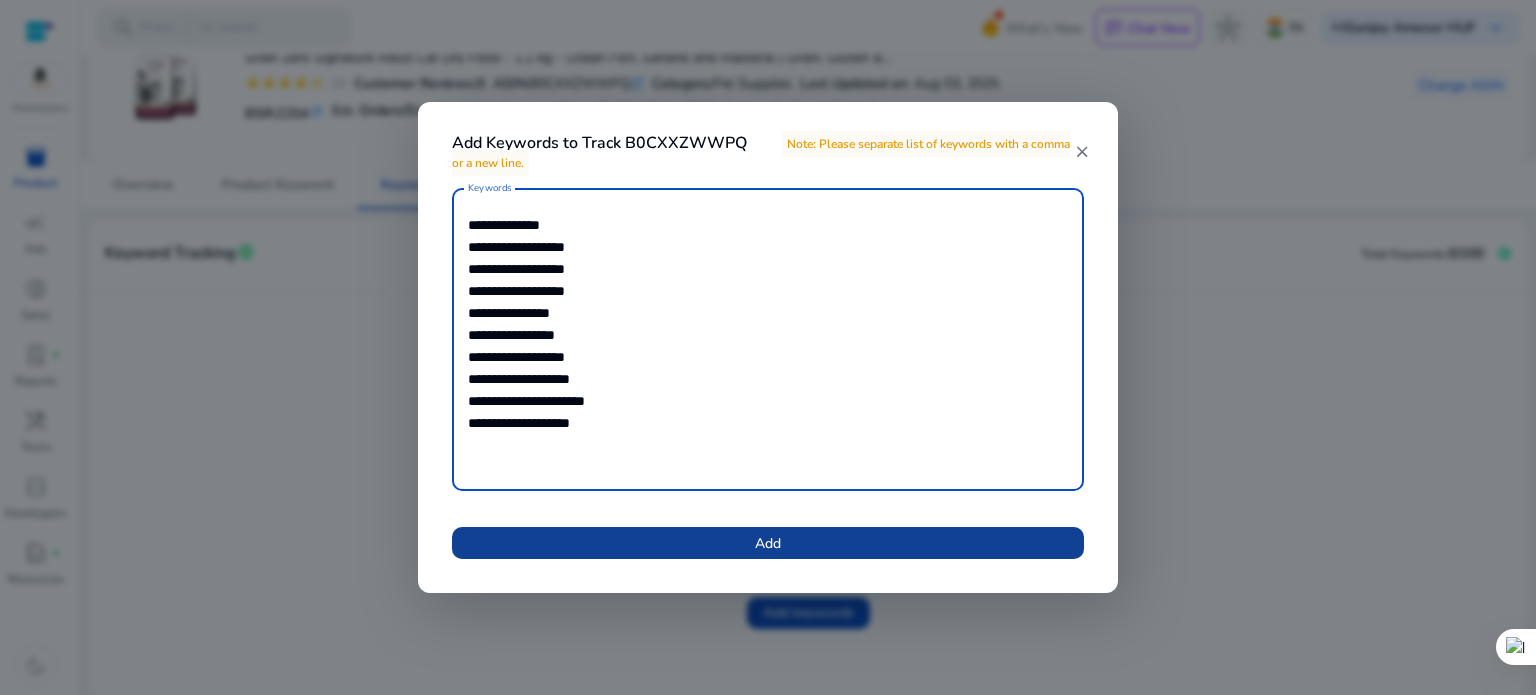 type on "**********" 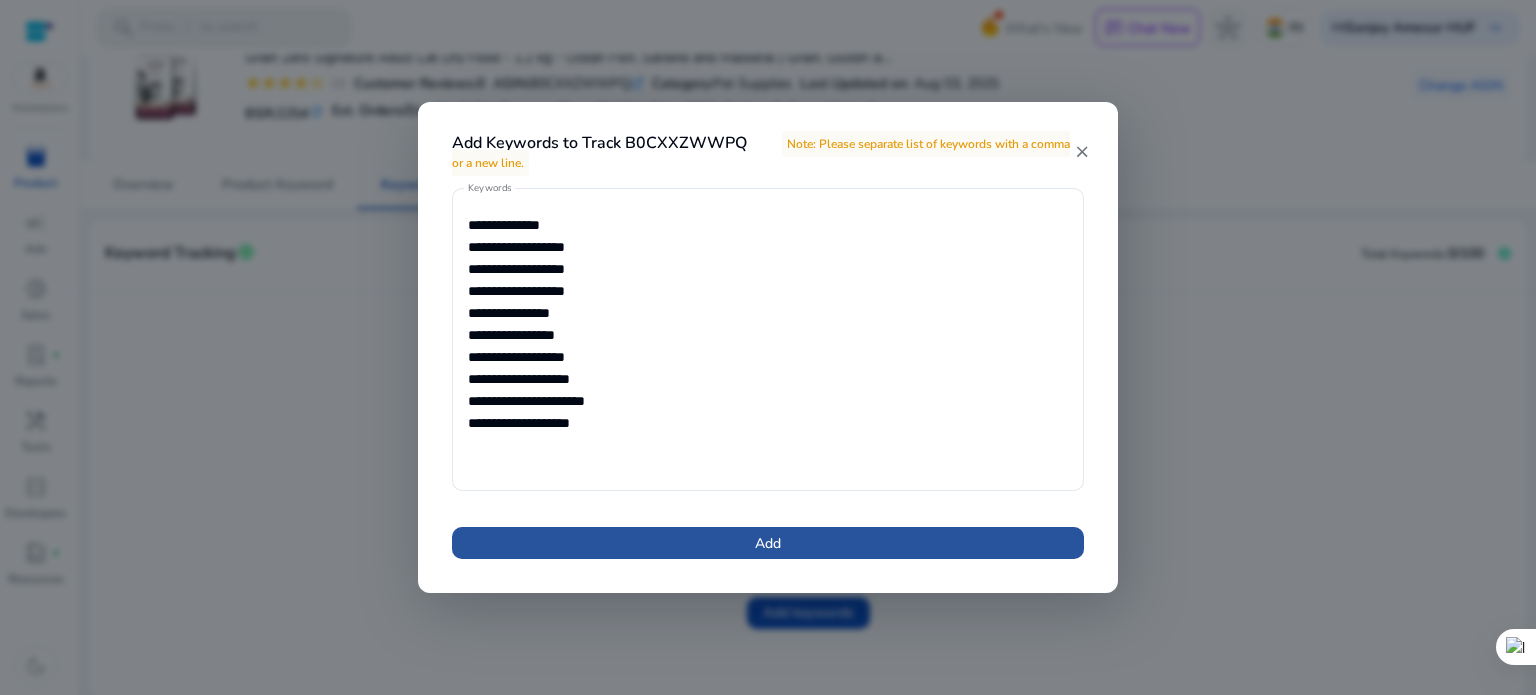 click at bounding box center [768, 543] 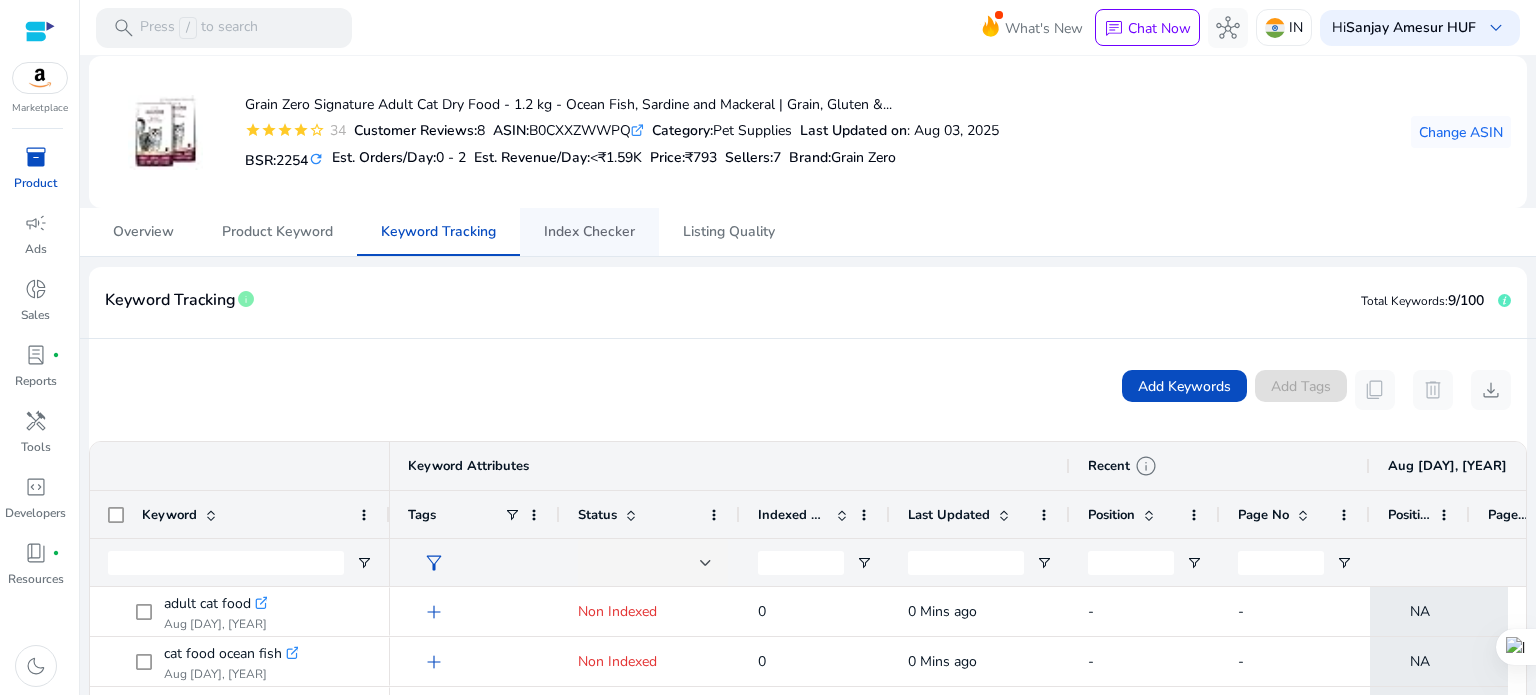click on "Index Checker" at bounding box center [589, 232] 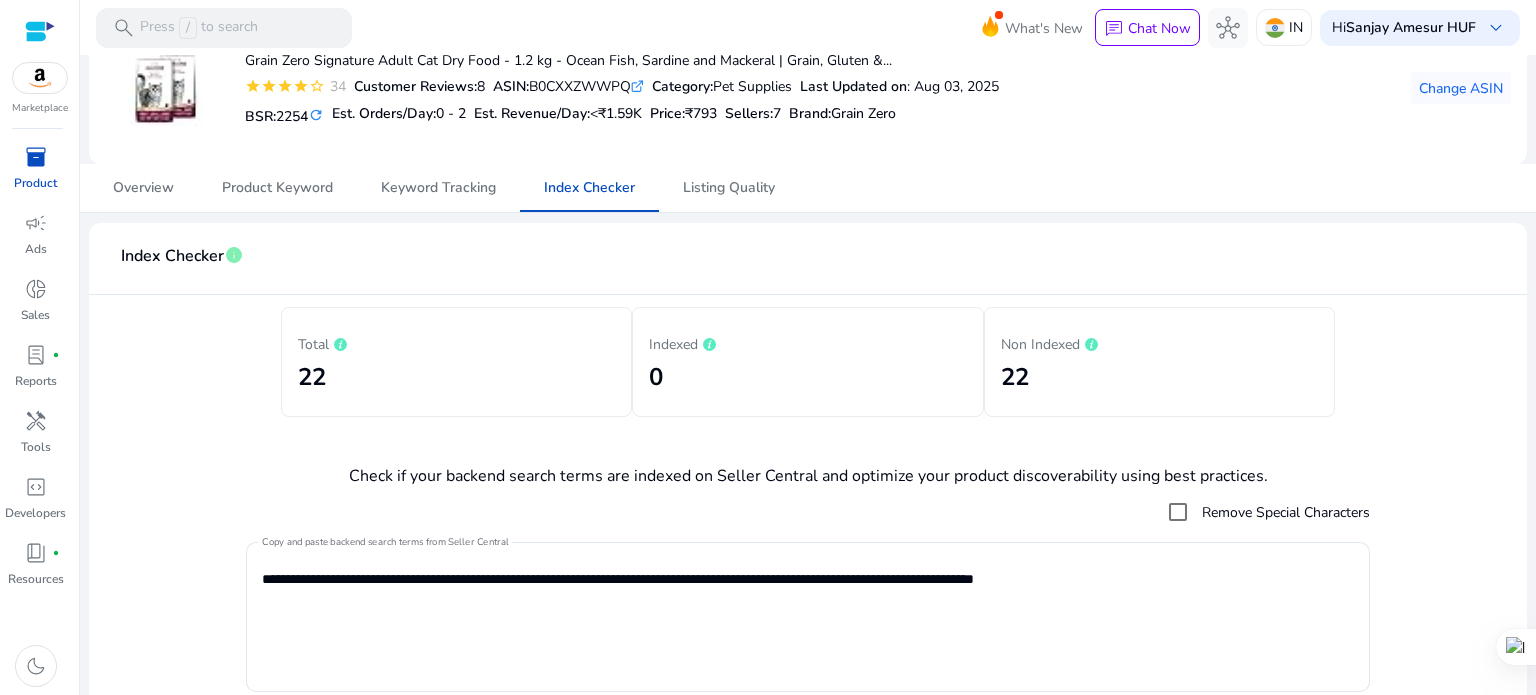 scroll, scrollTop: 0, scrollLeft: 0, axis: both 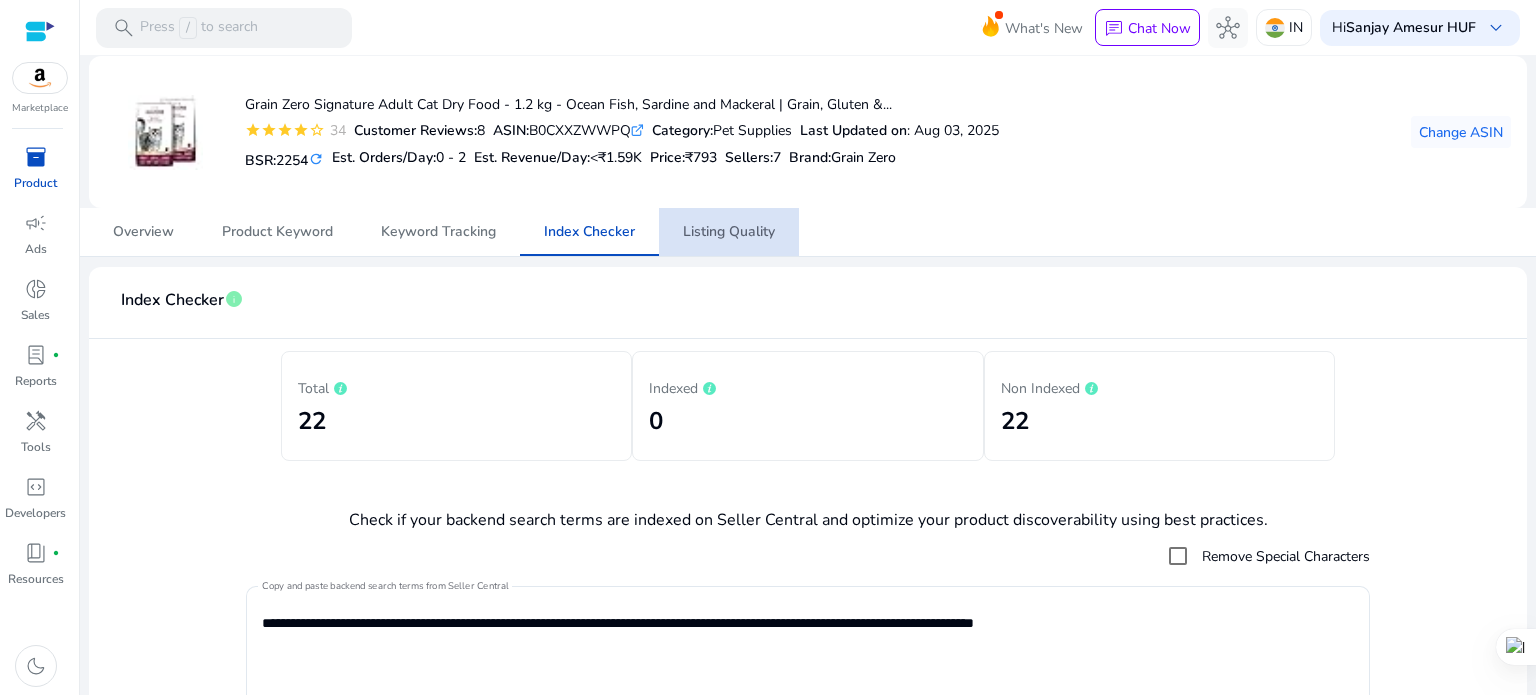 click on "Listing Quality" at bounding box center [729, 232] 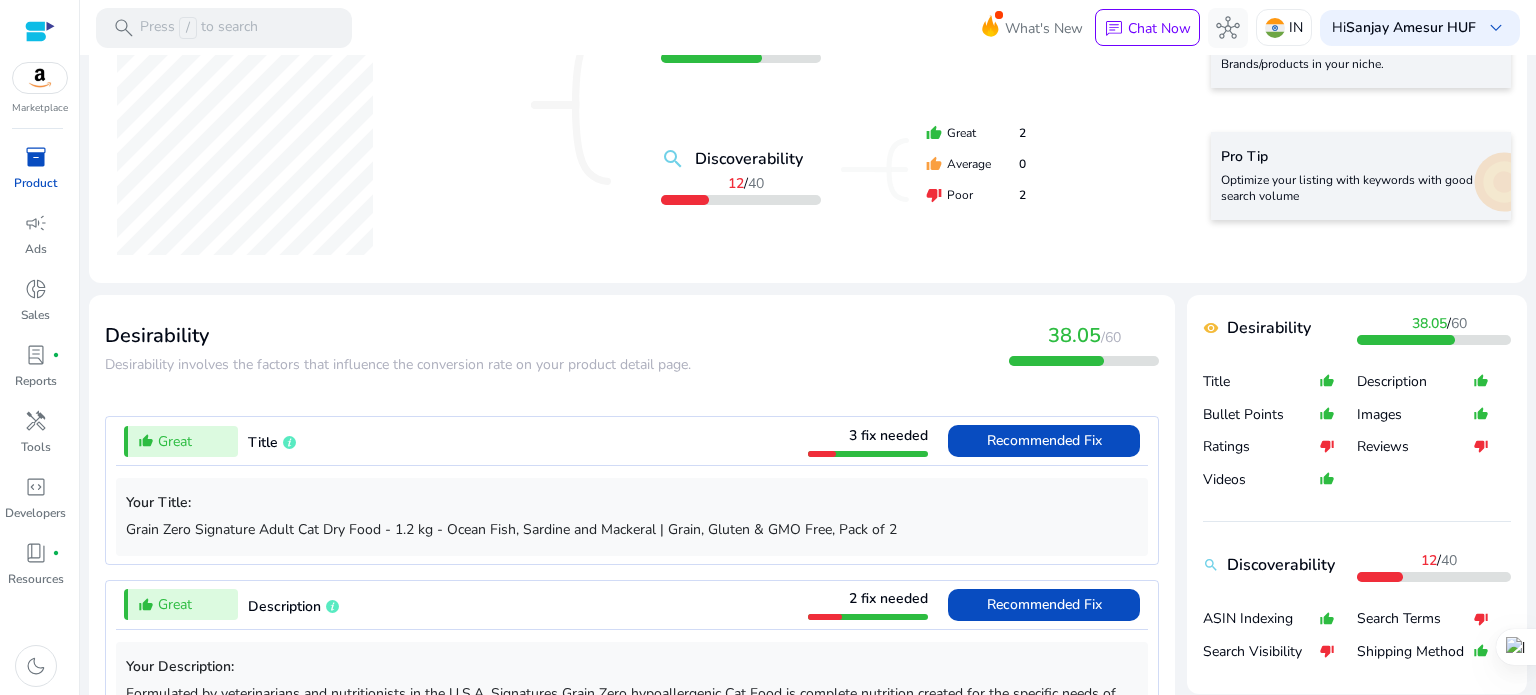 scroll, scrollTop: 400, scrollLeft: 0, axis: vertical 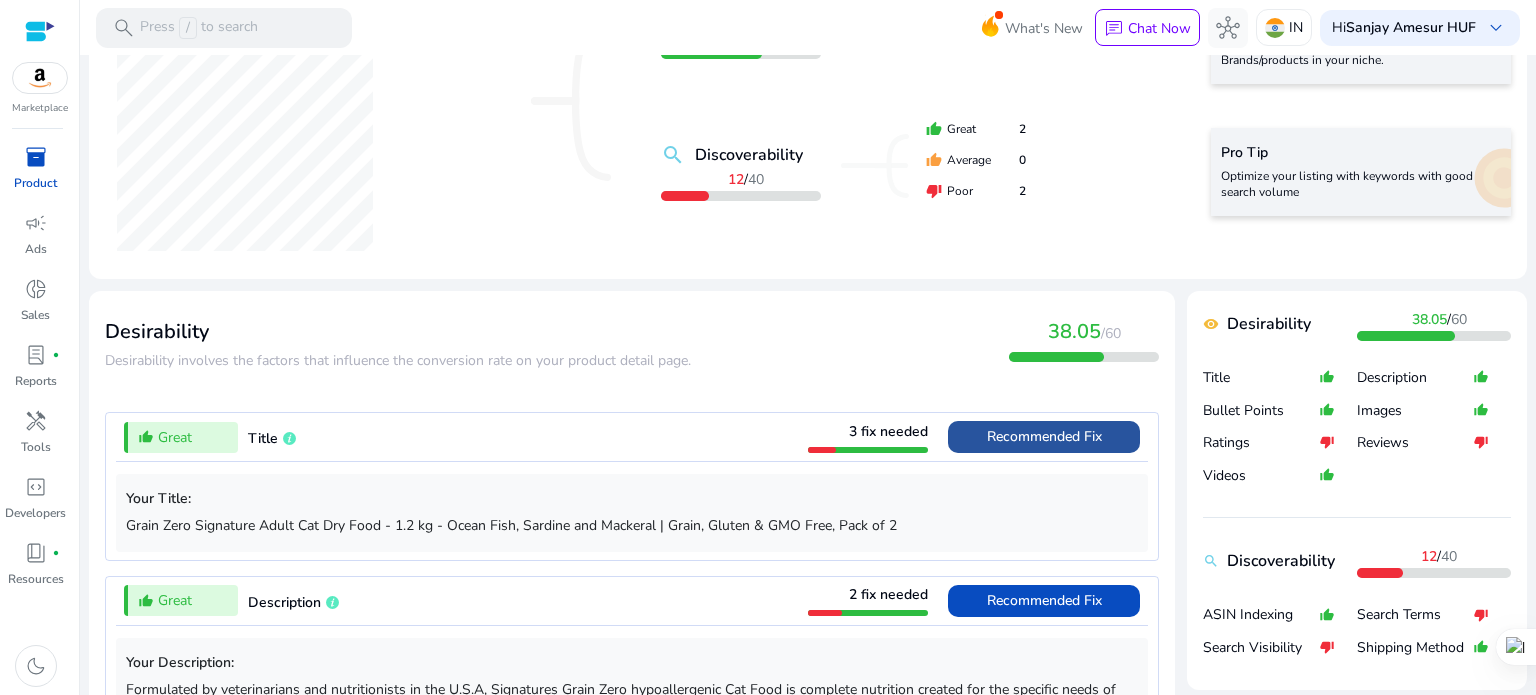 click on "Recommended Fix" at bounding box center [1044, 436] 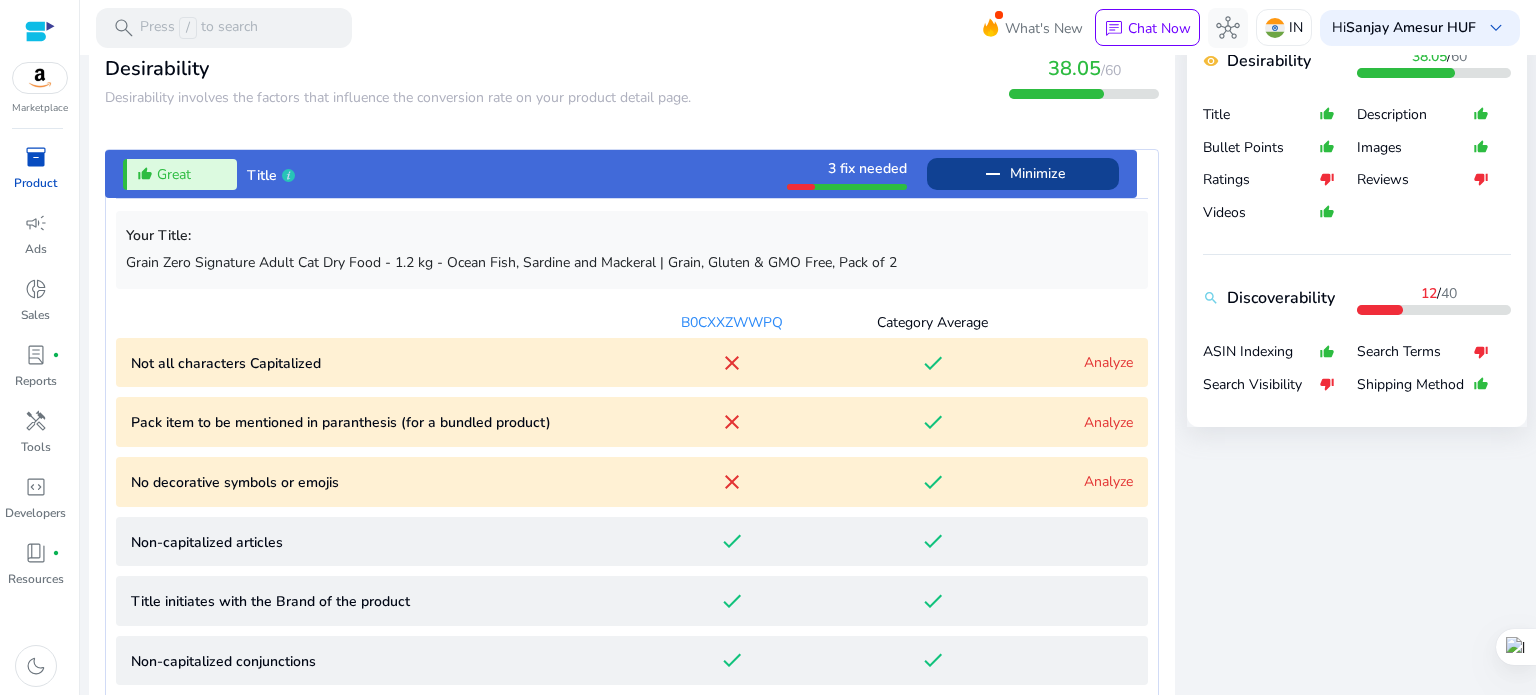 scroll, scrollTop: 612, scrollLeft: 0, axis: vertical 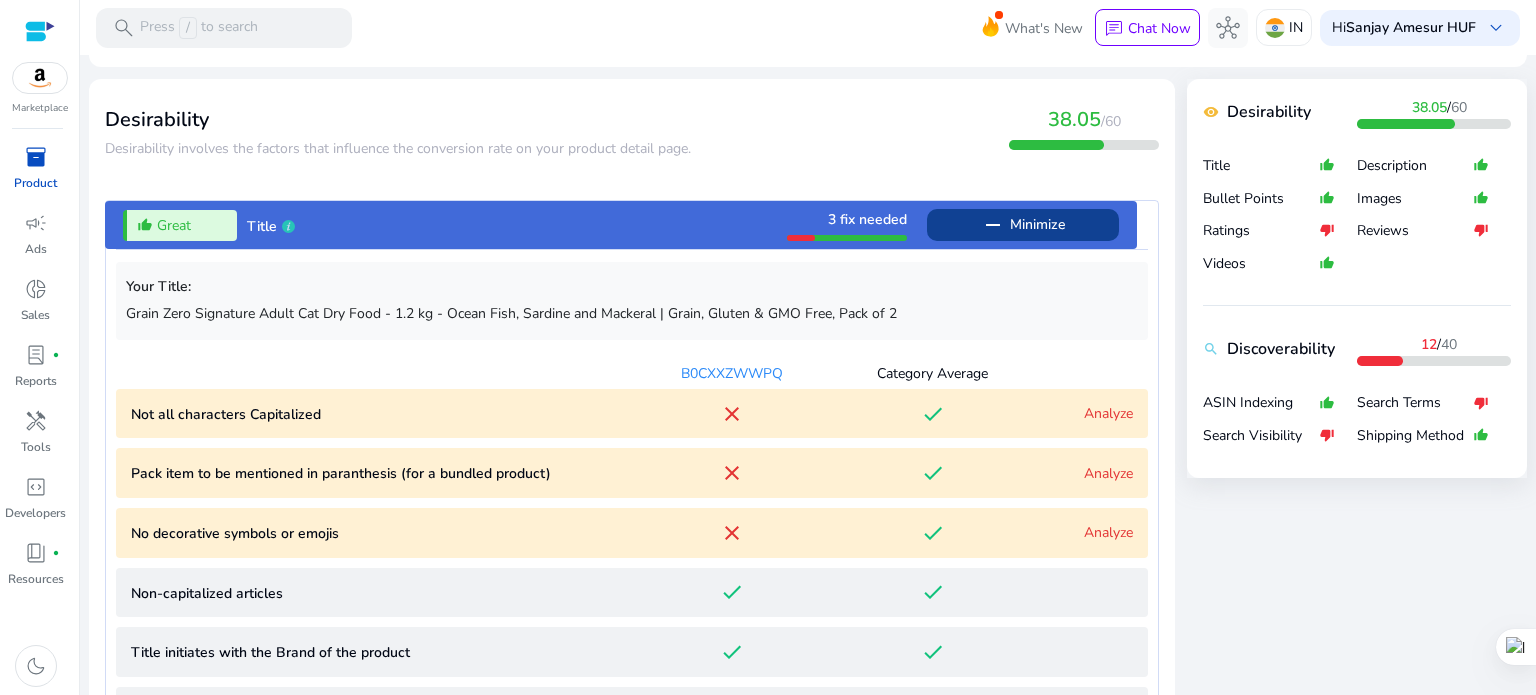 click on "Analyze" at bounding box center [1108, 413] 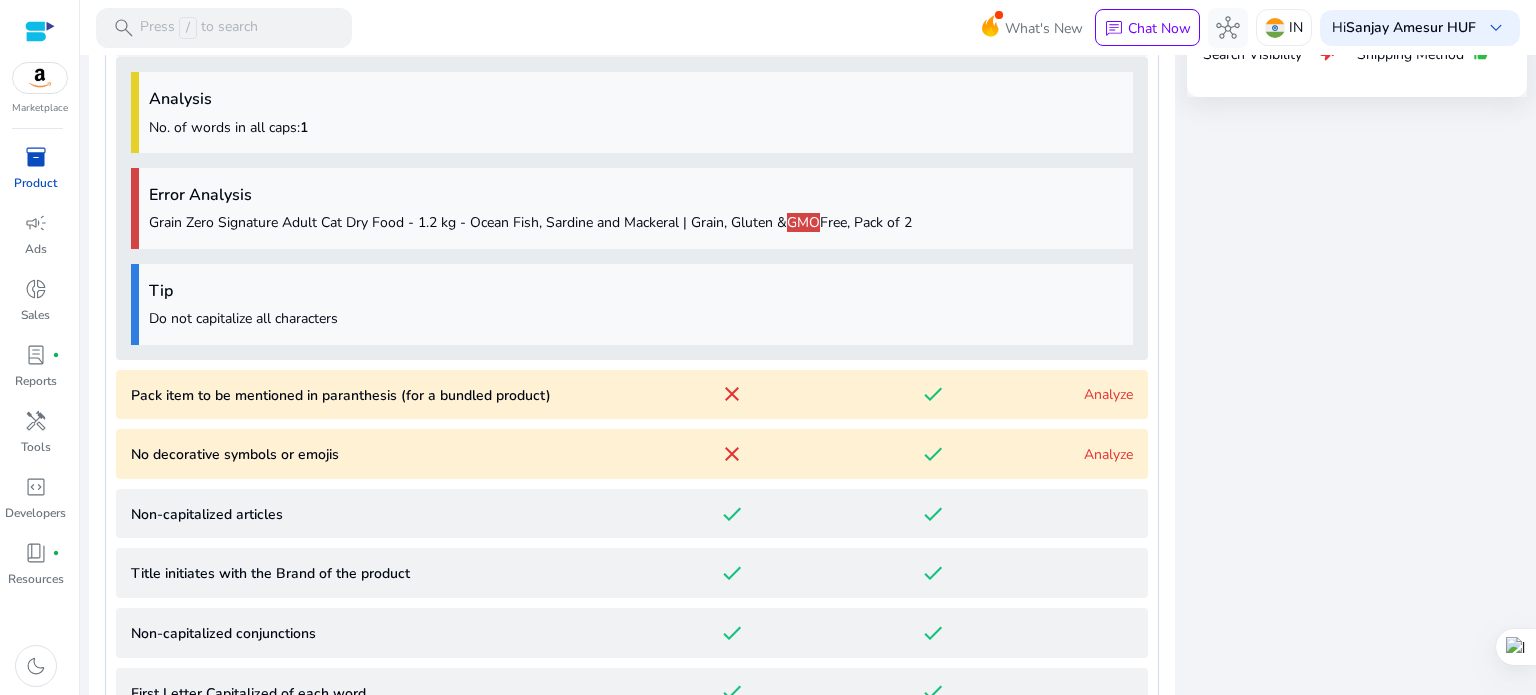 scroll, scrollTop: 1000, scrollLeft: 0, axis: vertical 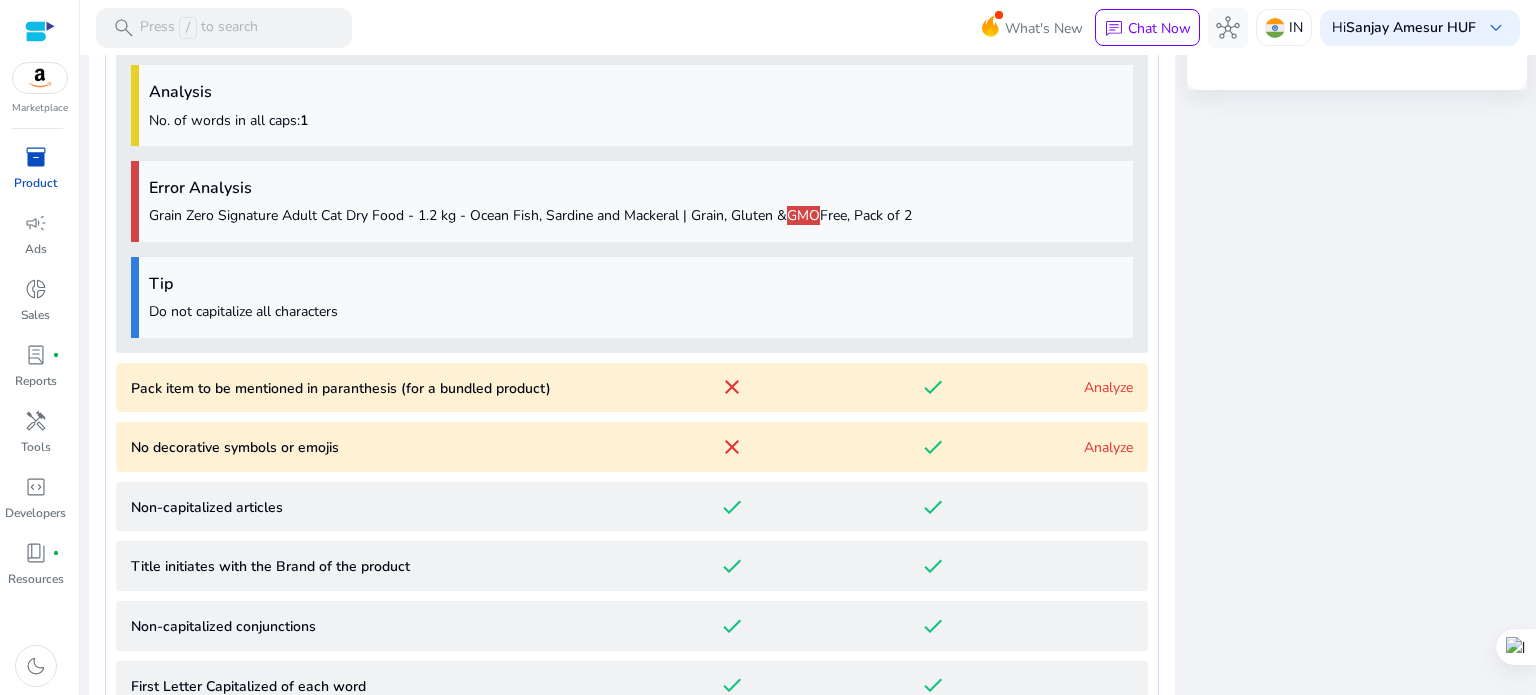 click on "Analyze" at bounding box center (1108, 387) 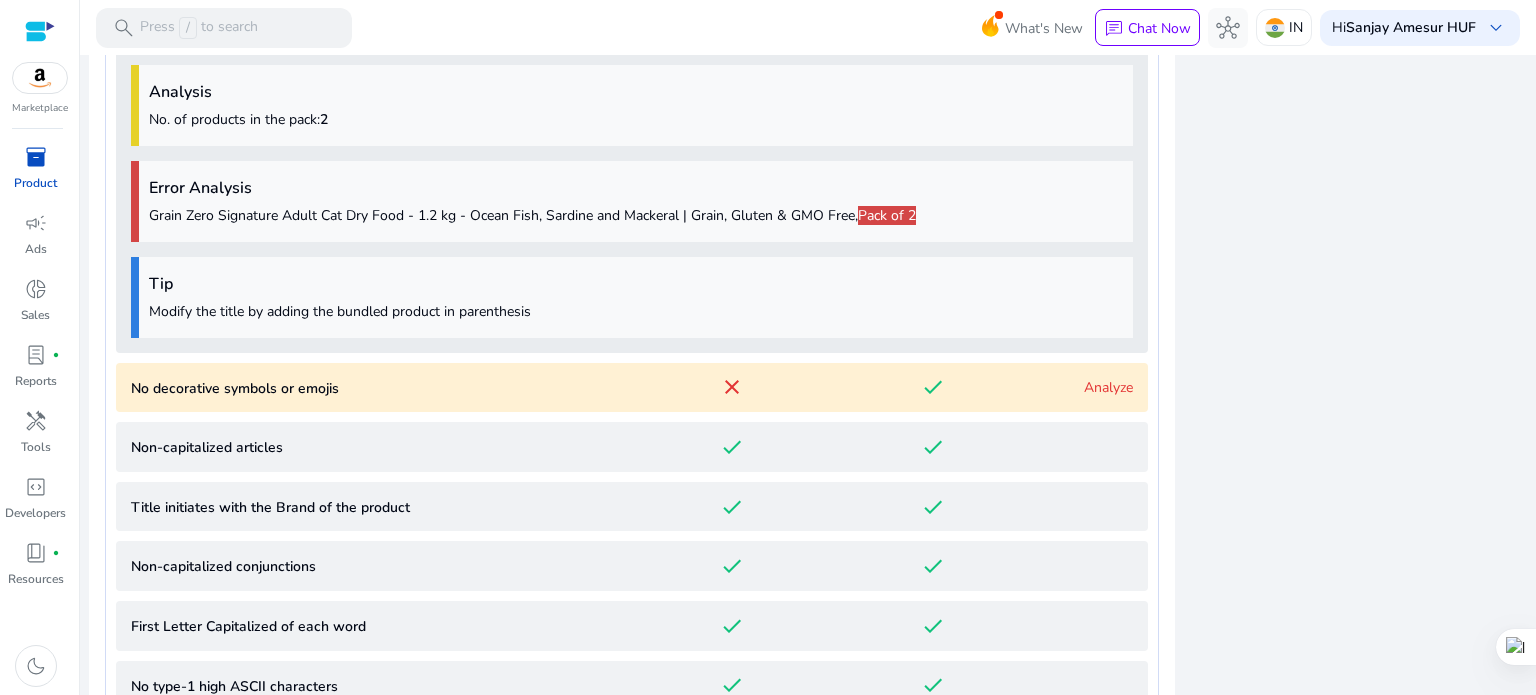 scroll, scrollTop: 1562, scrollLeft: 0, axis: vertical 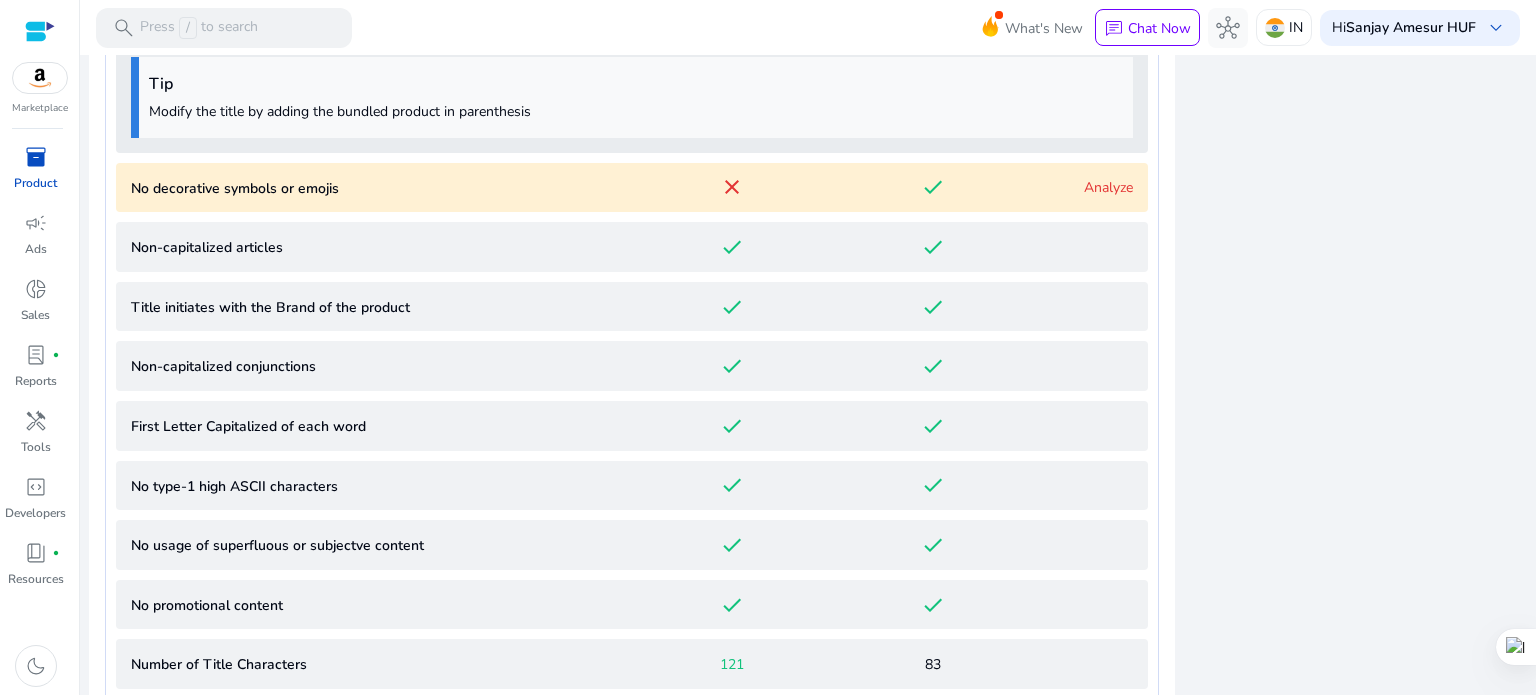 click on "Analyze" at bounding box center (1108, 187) 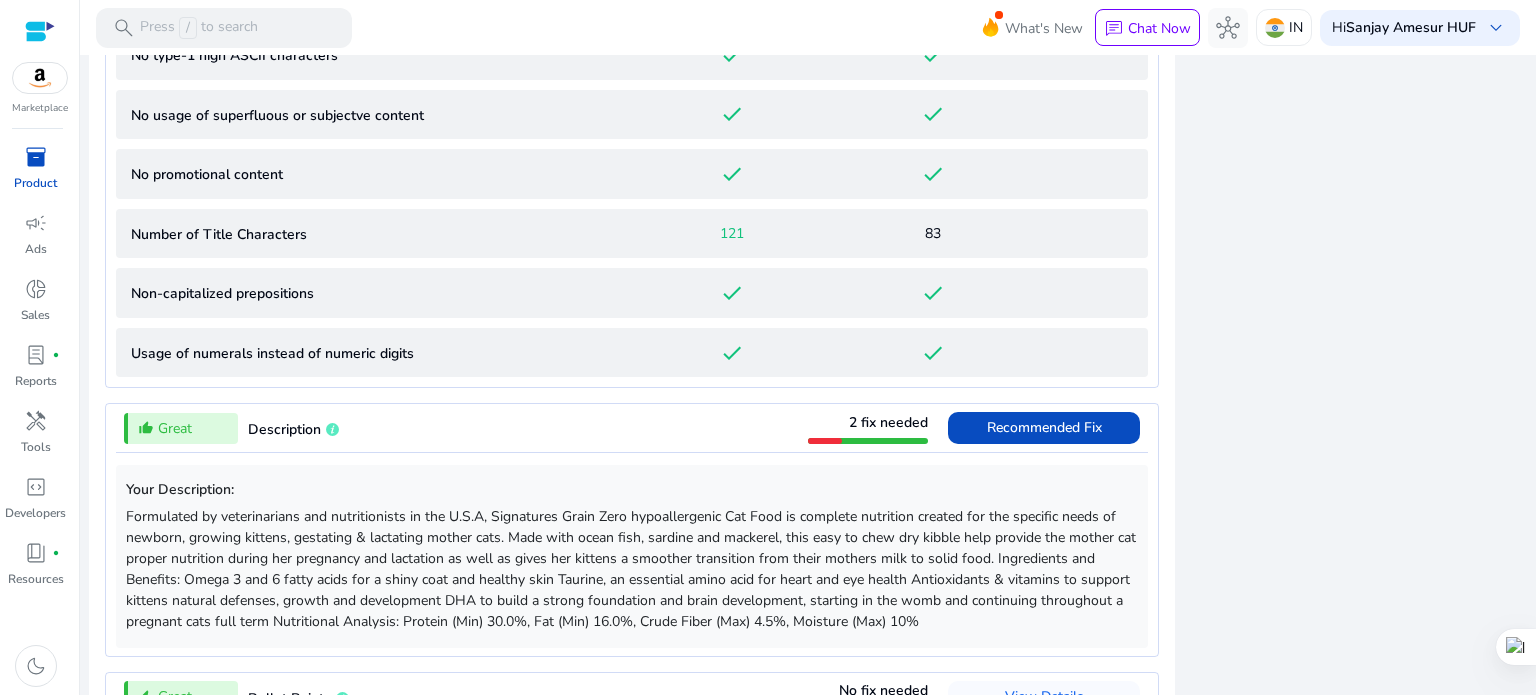 scroll, scrollTop: 2324, scrollLeft: 0, axis: vertical 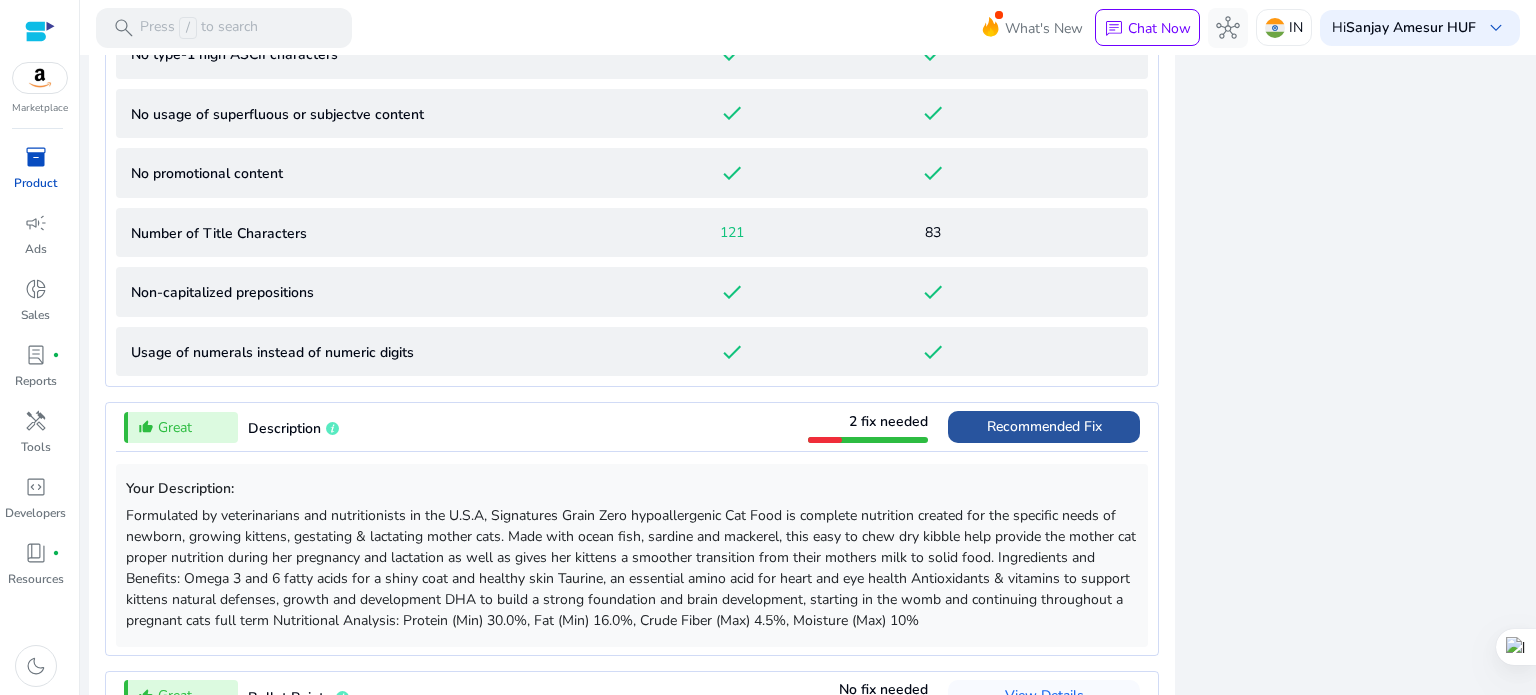 click on "Recommended Fix" at bounding box center [1044, 426] 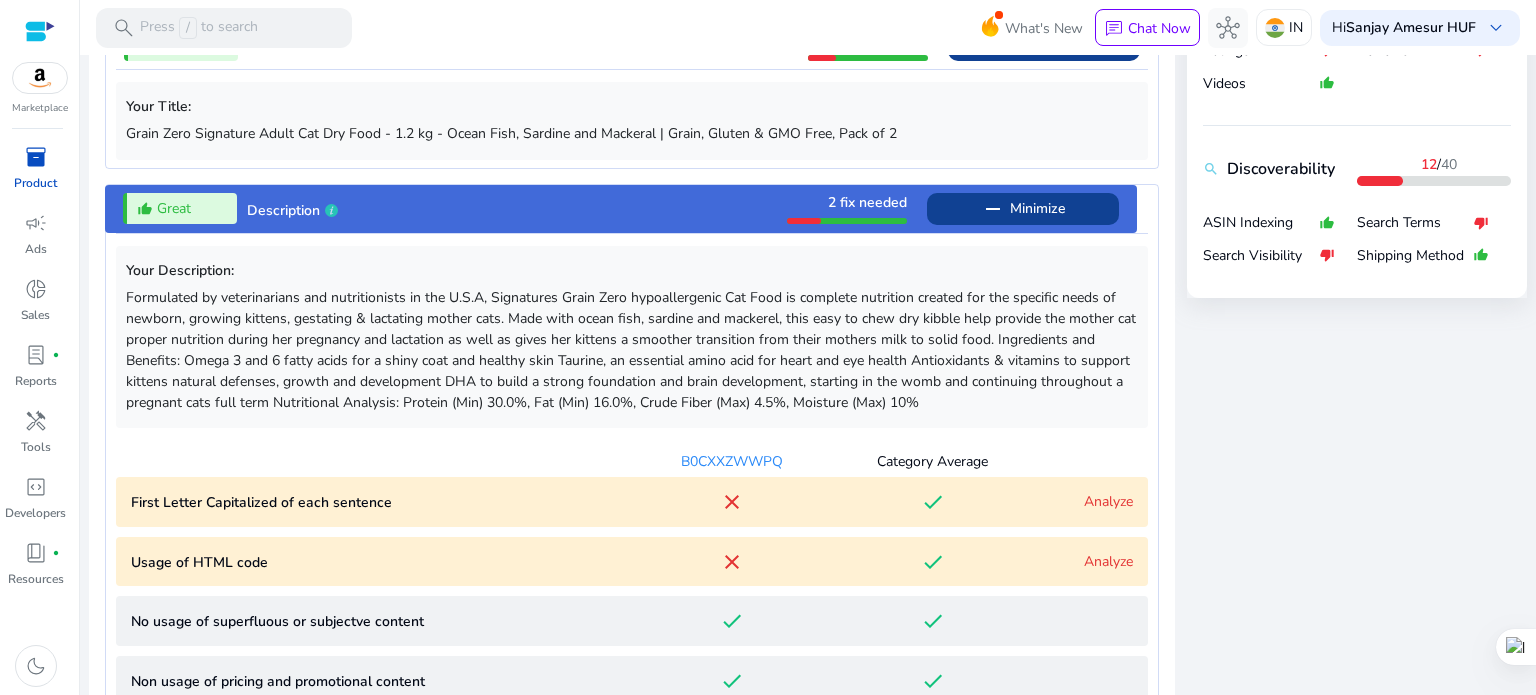 scroll, scrollTop: 775, scrollLeft: 0, axis: vertical 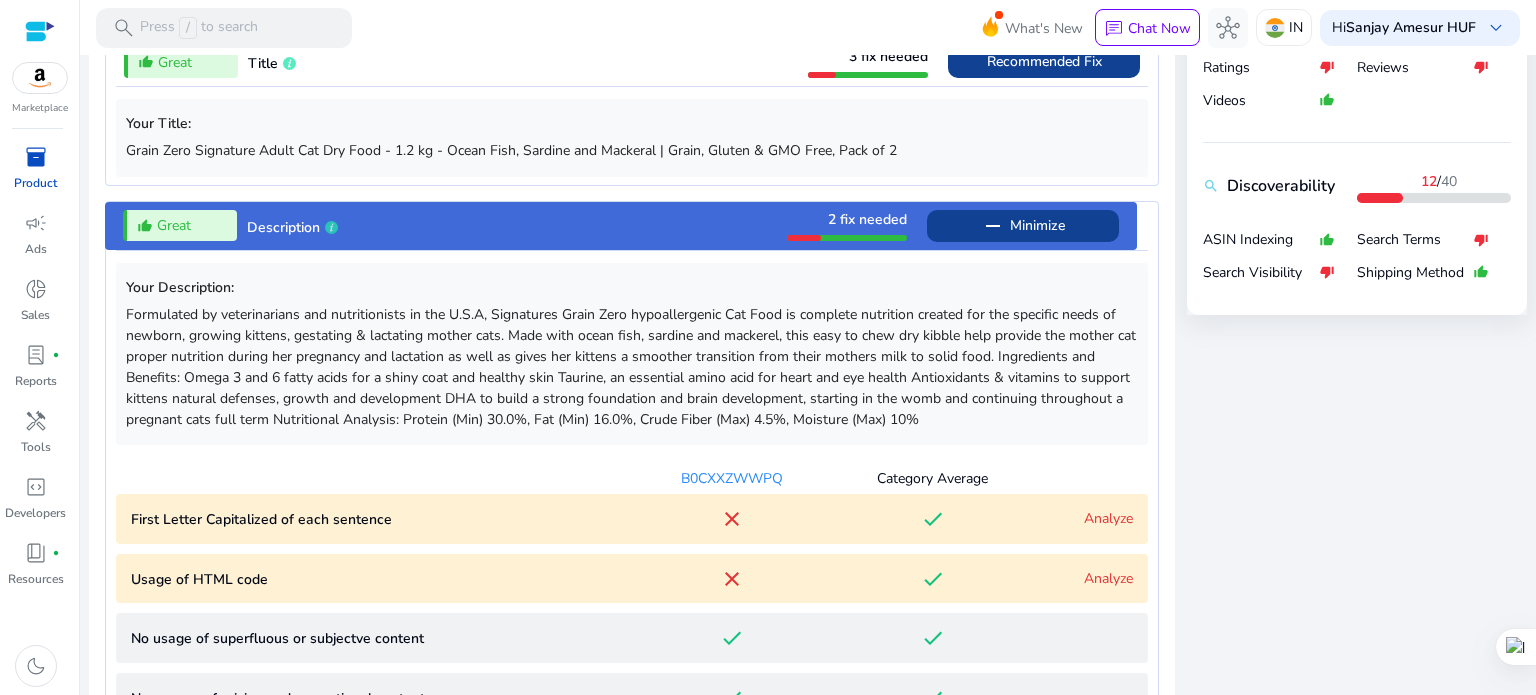 click on "Description" at bounding box center (283, 227) 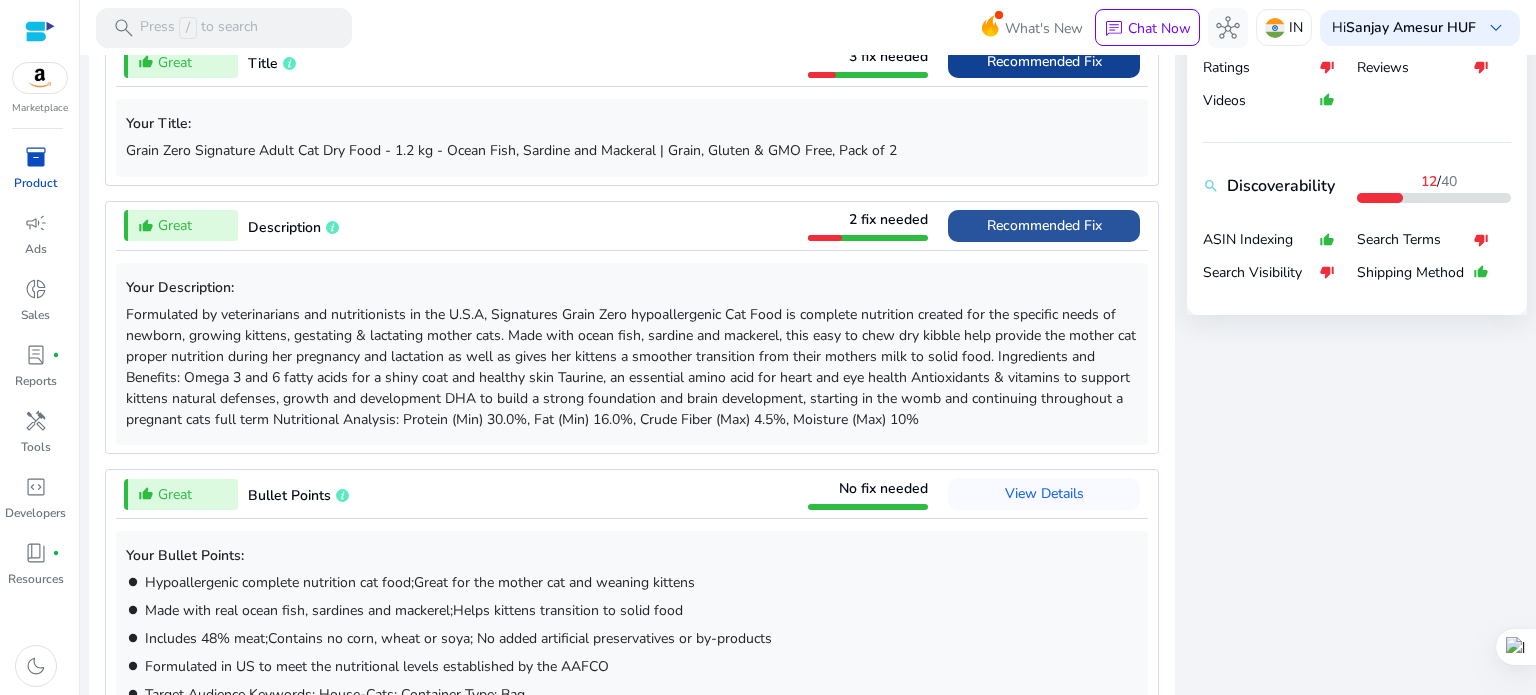 click on "Recommended Fix" at bounding box center (1044, 225) 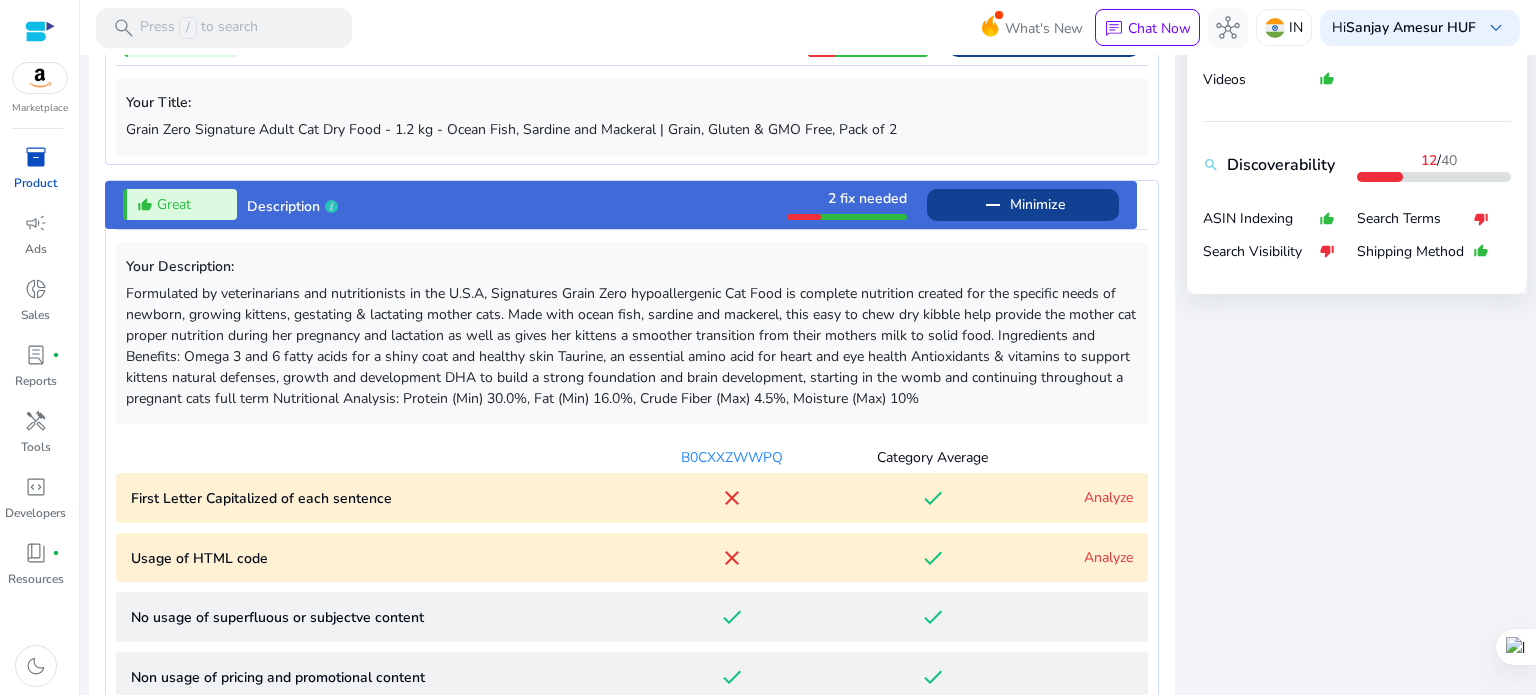 scroll, scrollTop: 775, scrollLeft: 0, axis: vertical 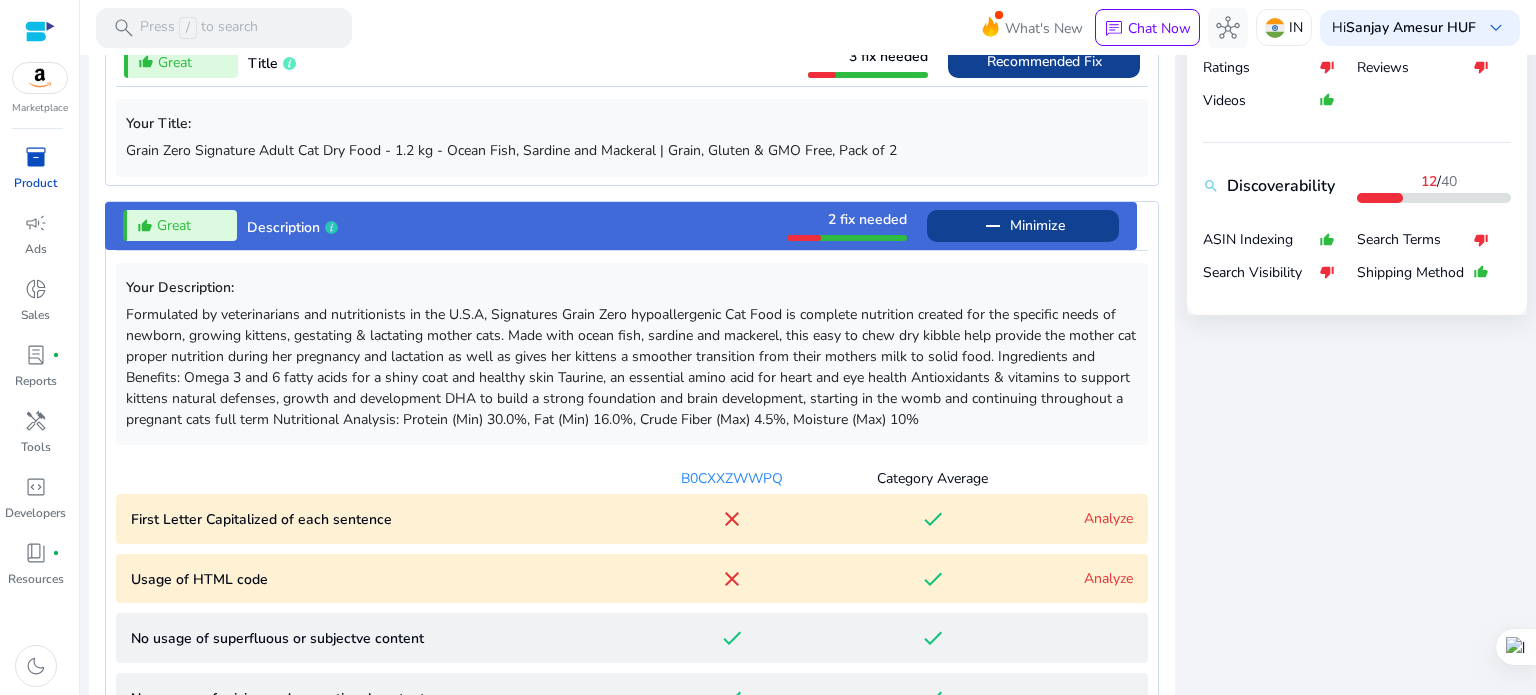 click on "Description" at bounding box center [283, 227] 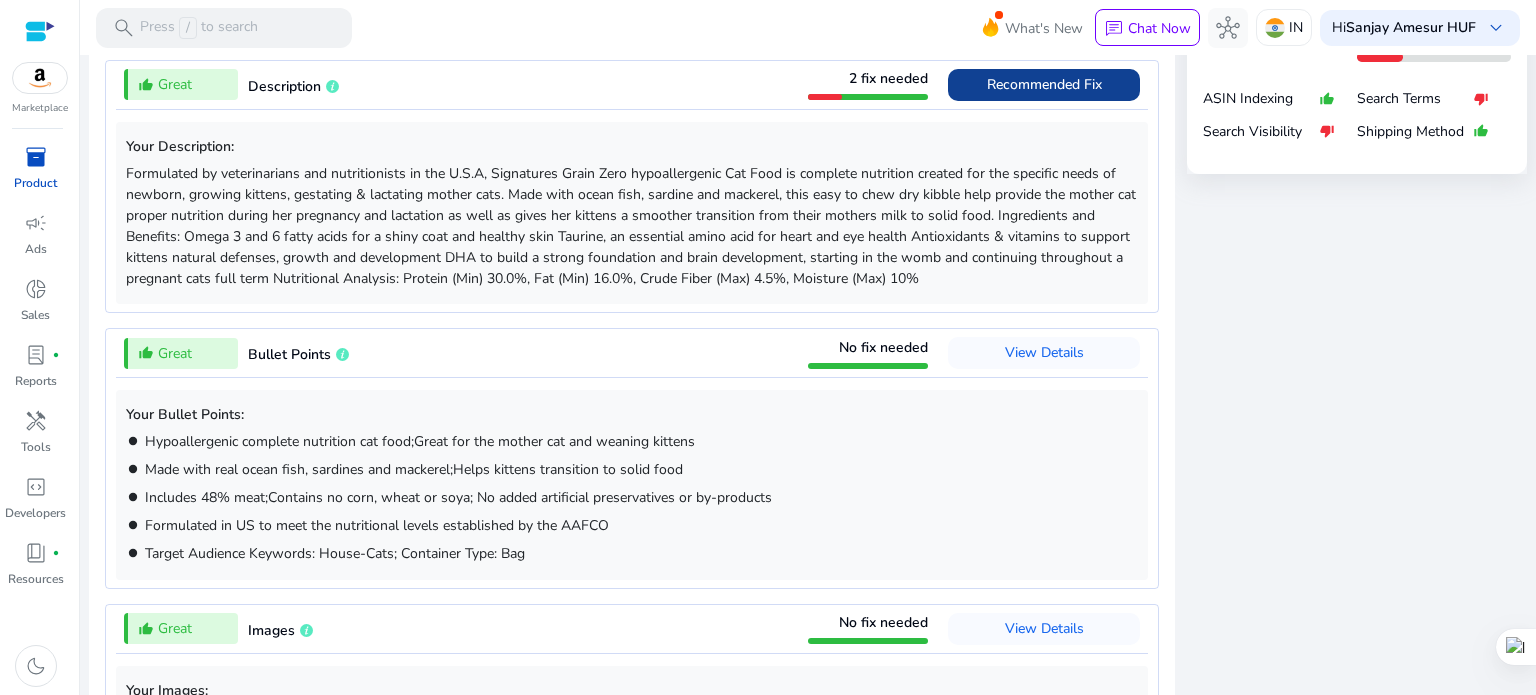 scroll, scrollTop: 975, scrollLeft: 0, axis: vertical 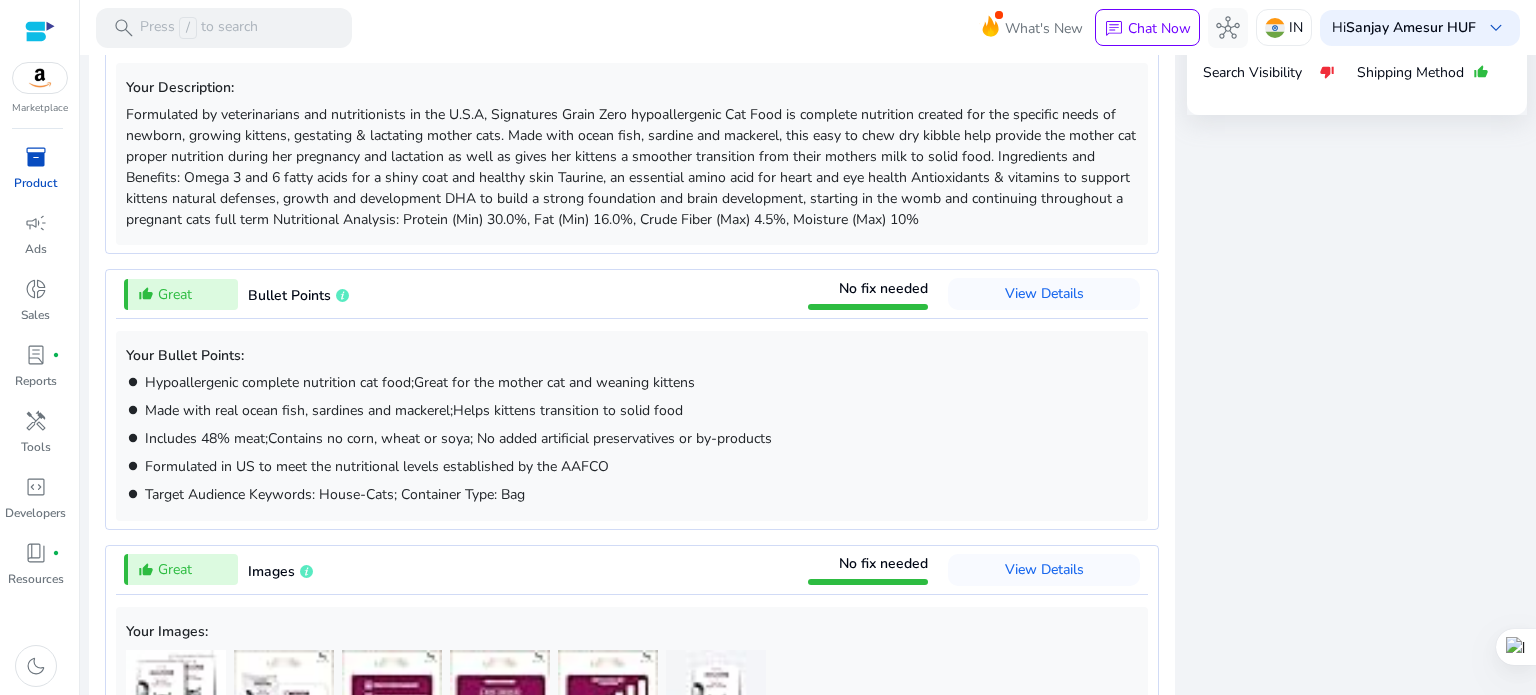 click on "Bullet Points" at bounding box center [289, 295] 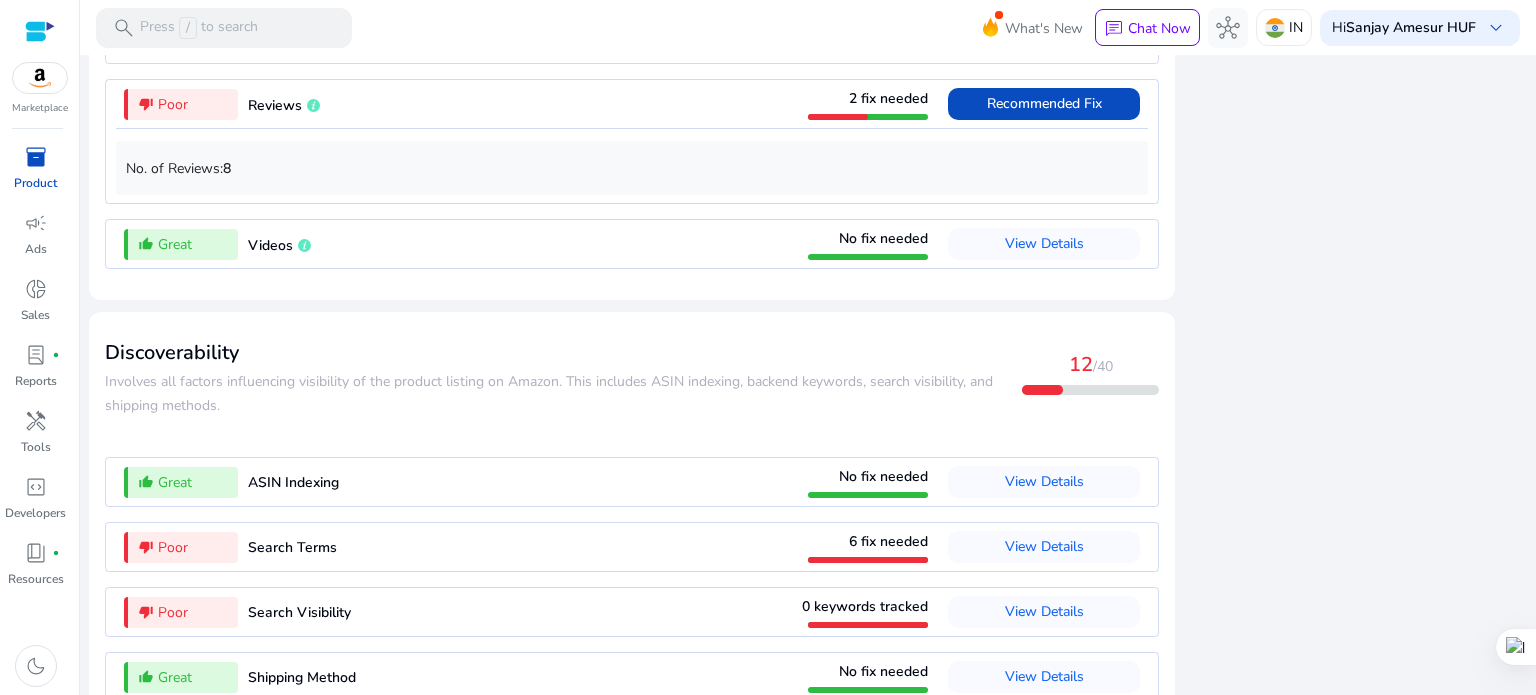 scroll, scrollTop: 2429, scrollLeft: 0, axis: vertical 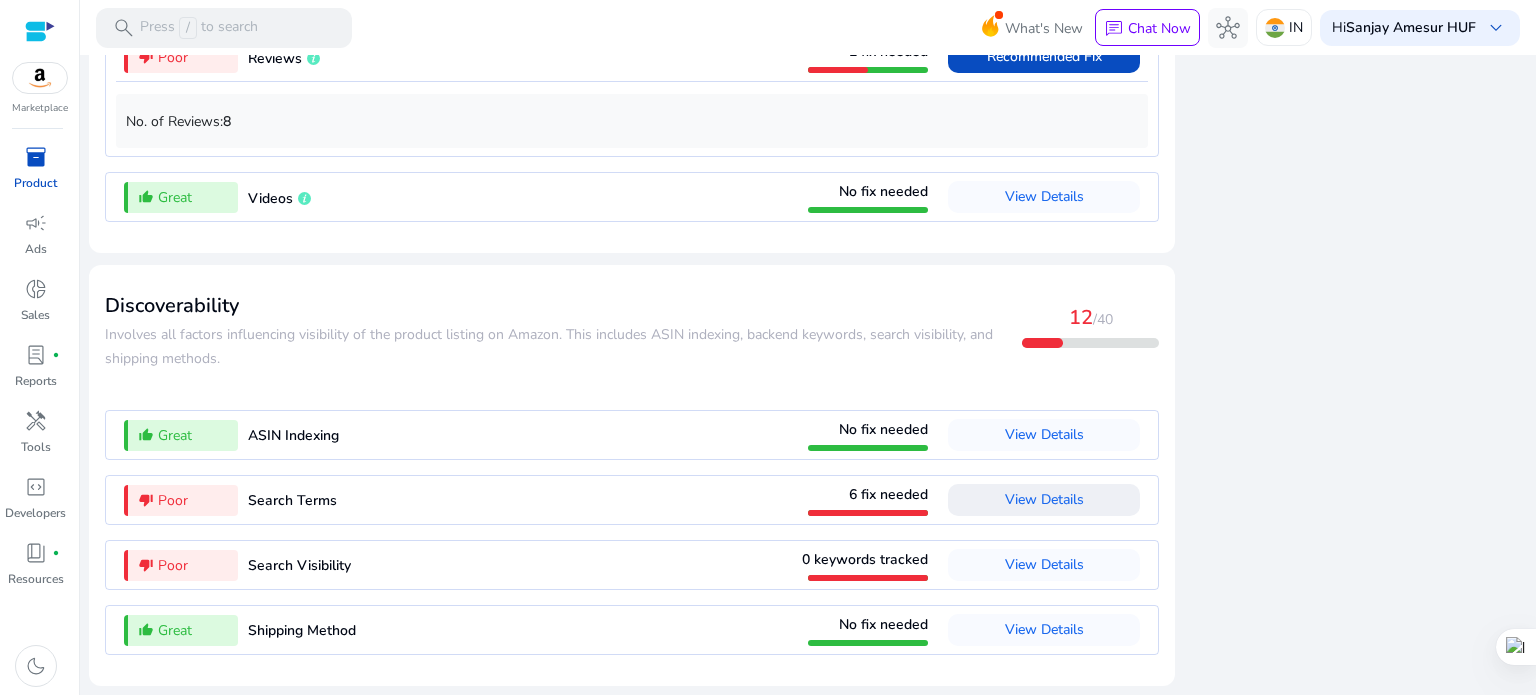 click at bounding box center [1044, 500] 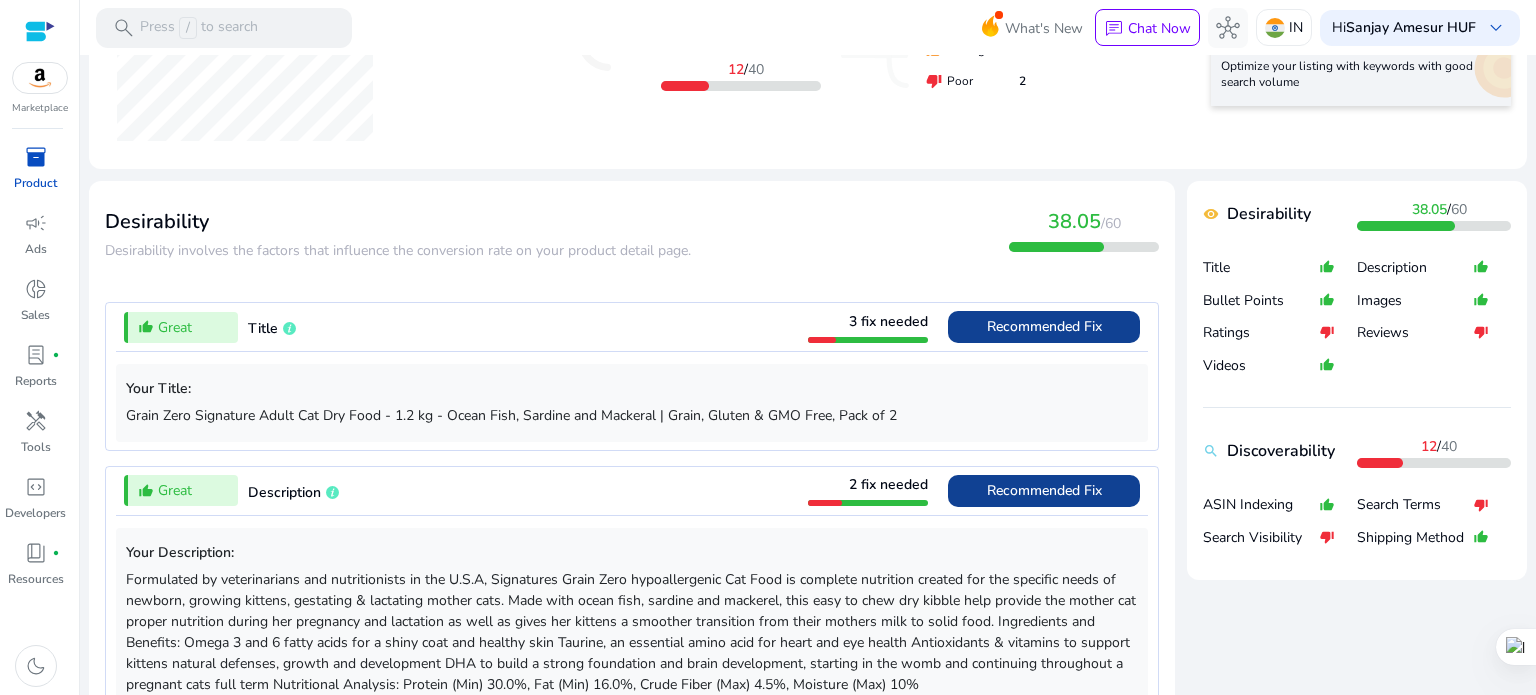 scroll, scrollTop: 0, scrollLeft: 0, axis: both 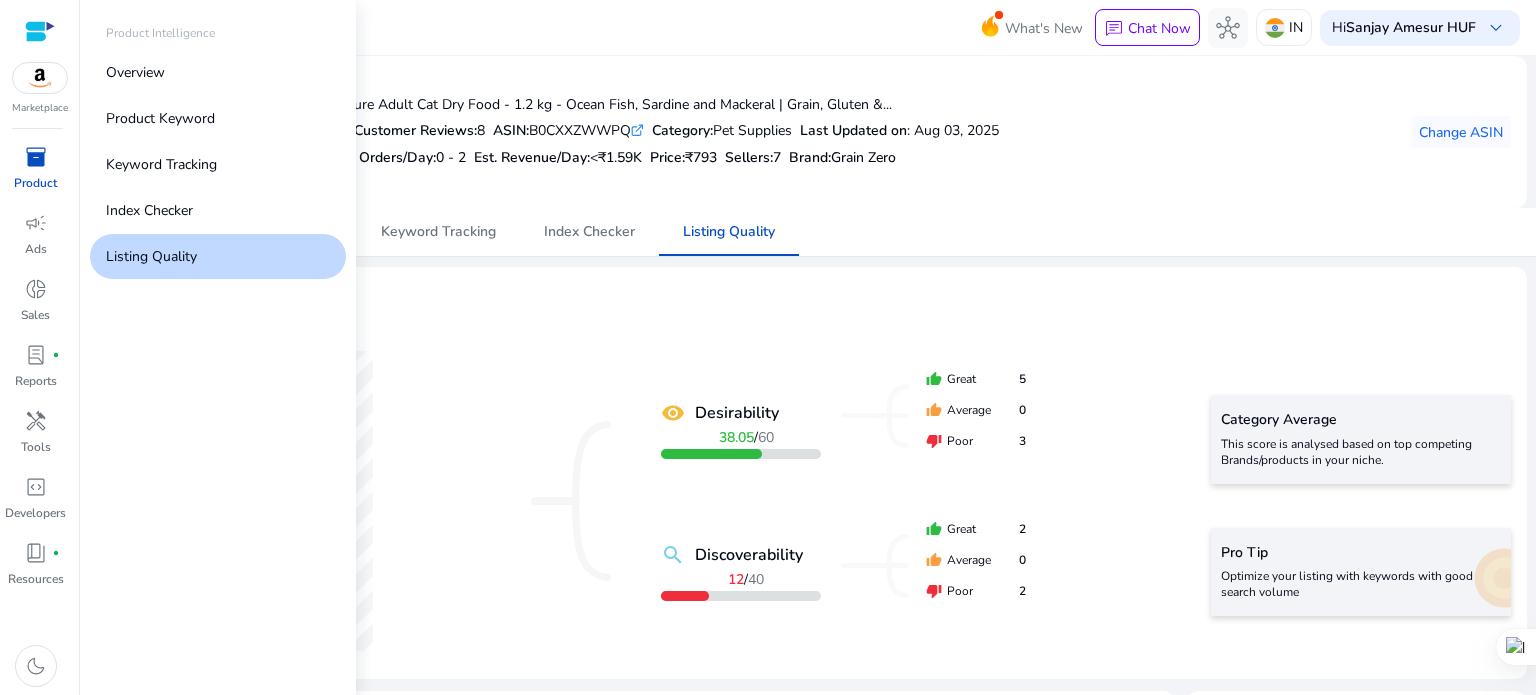click on "inventory_2" at bounding box center (36, 157) 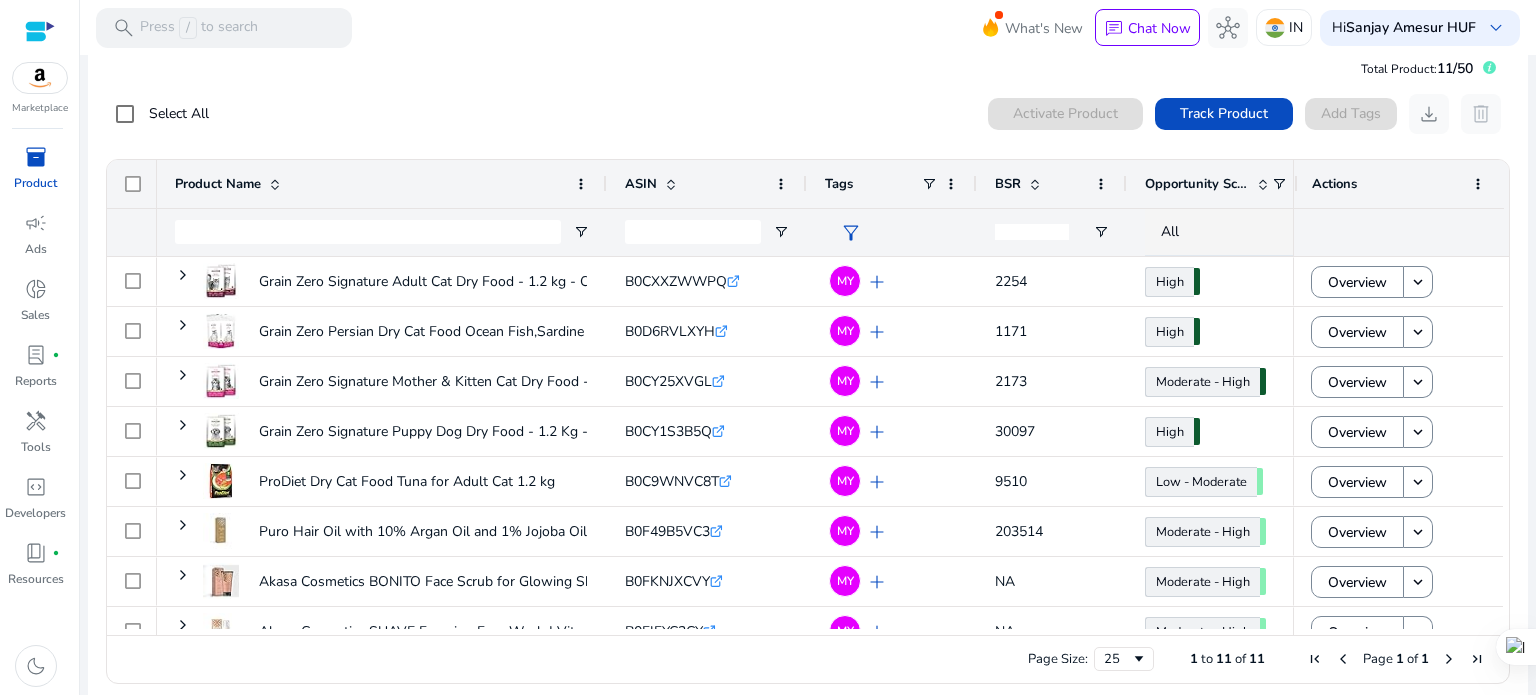 scroll, scrollTop: 43, scrollLeft: 0, axis: vertical 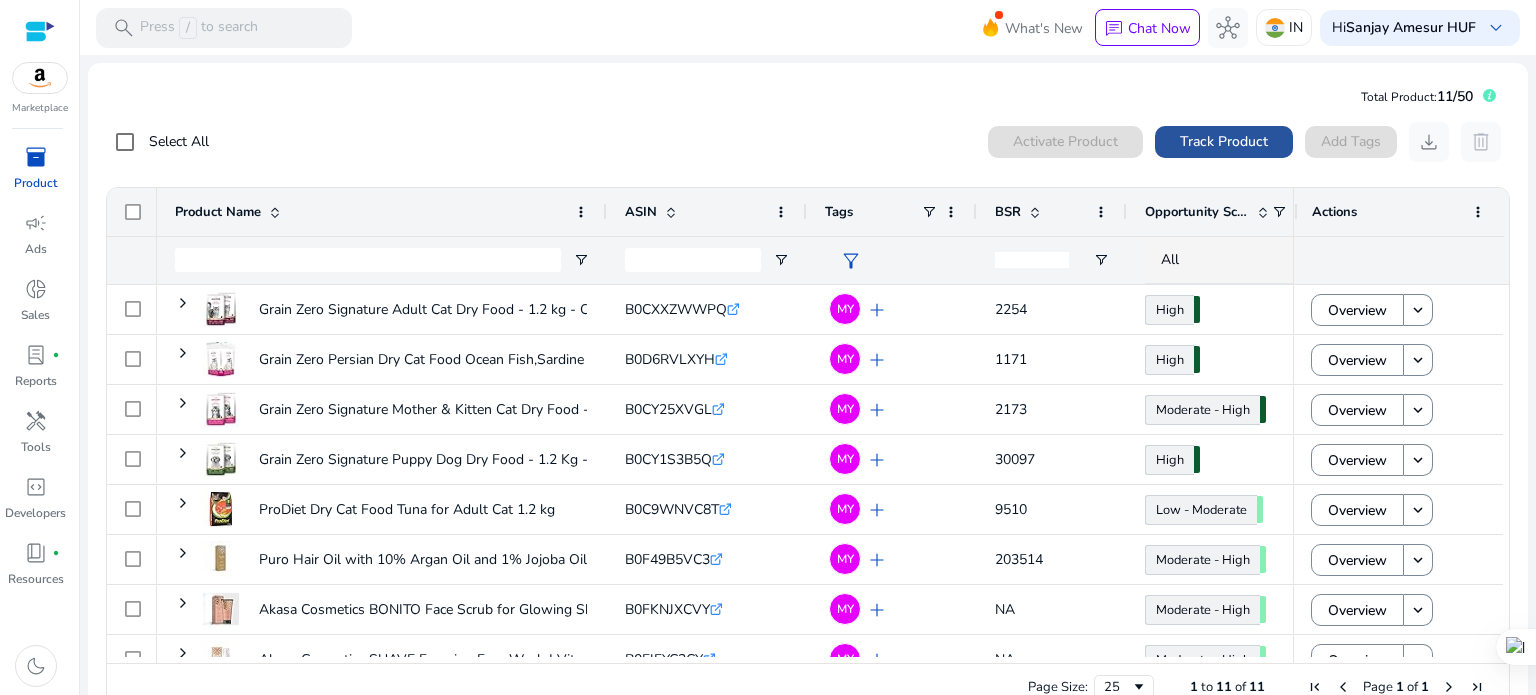 click on "Track Product" 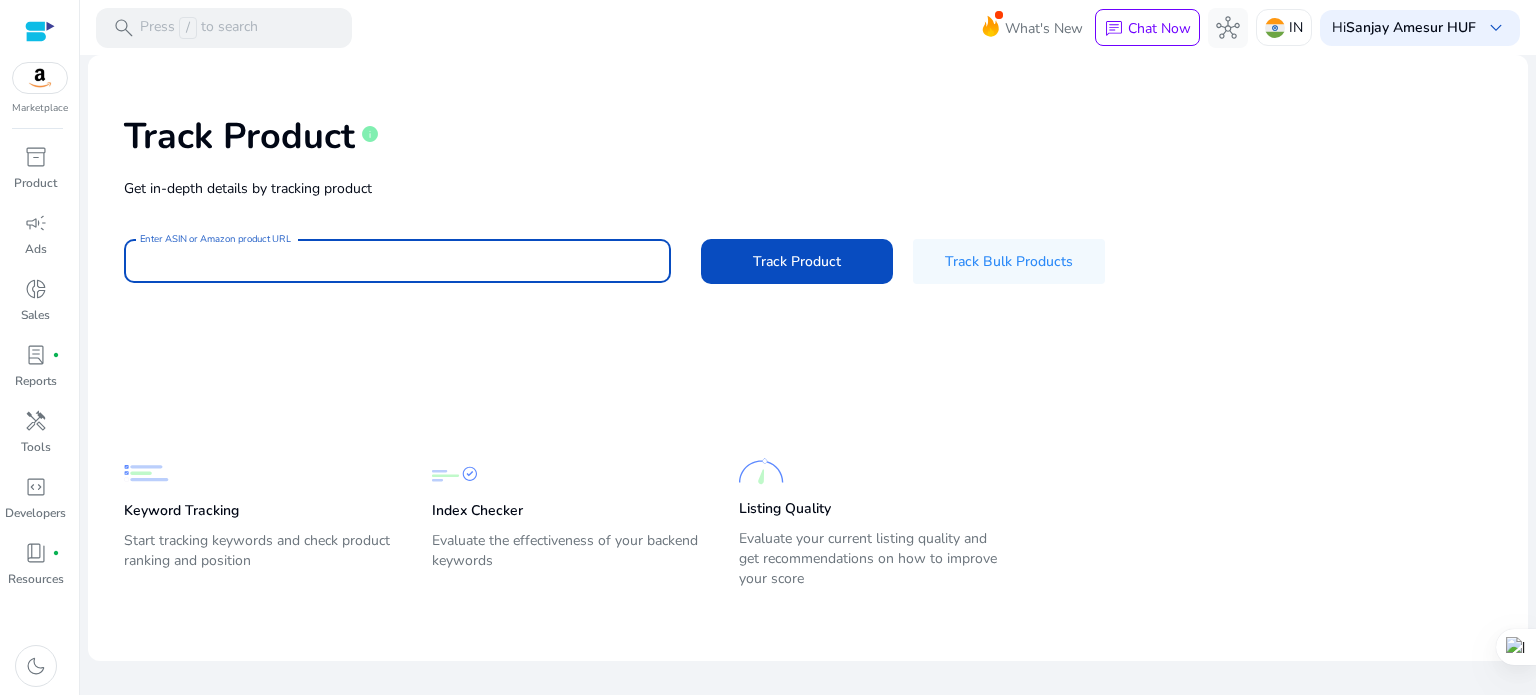 click on "Enter ASIN or Amazon product URL" at bounding box center (397, 261) 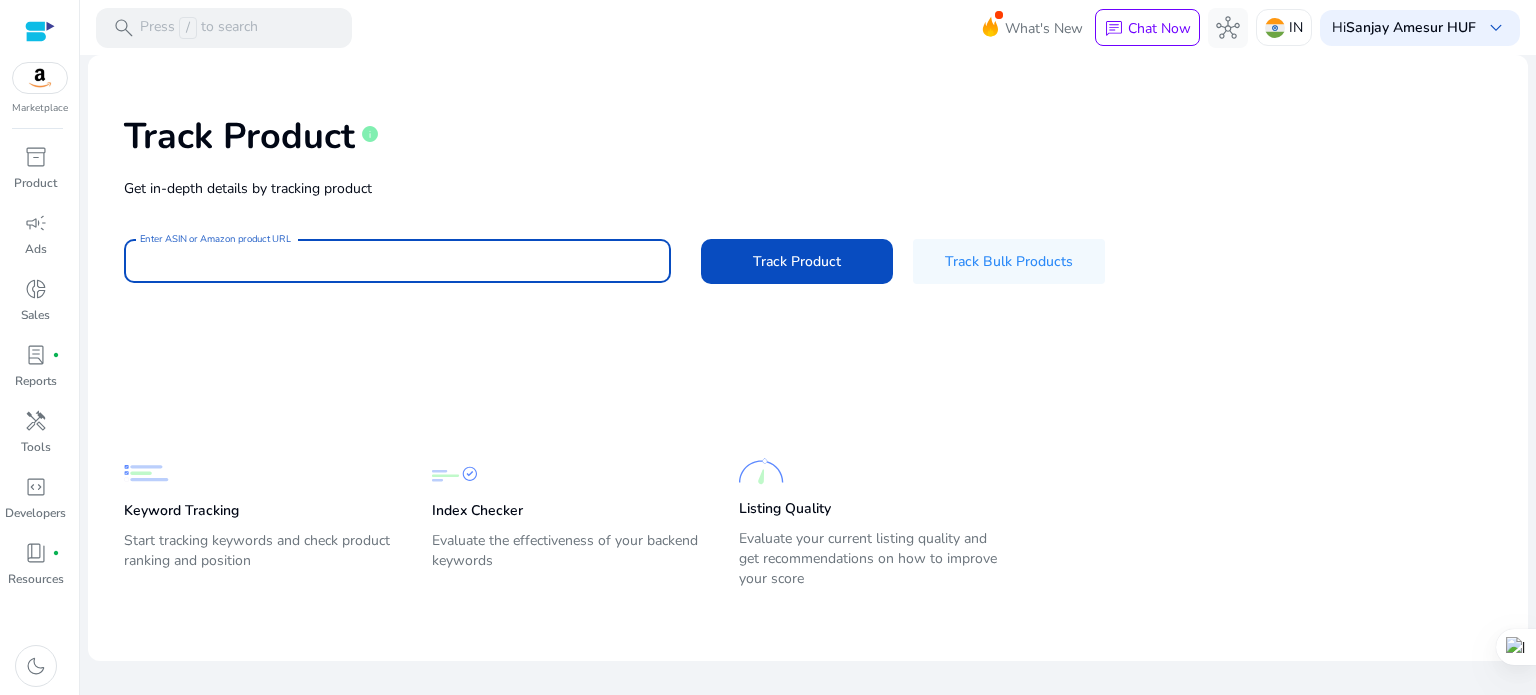 paste on "**********" 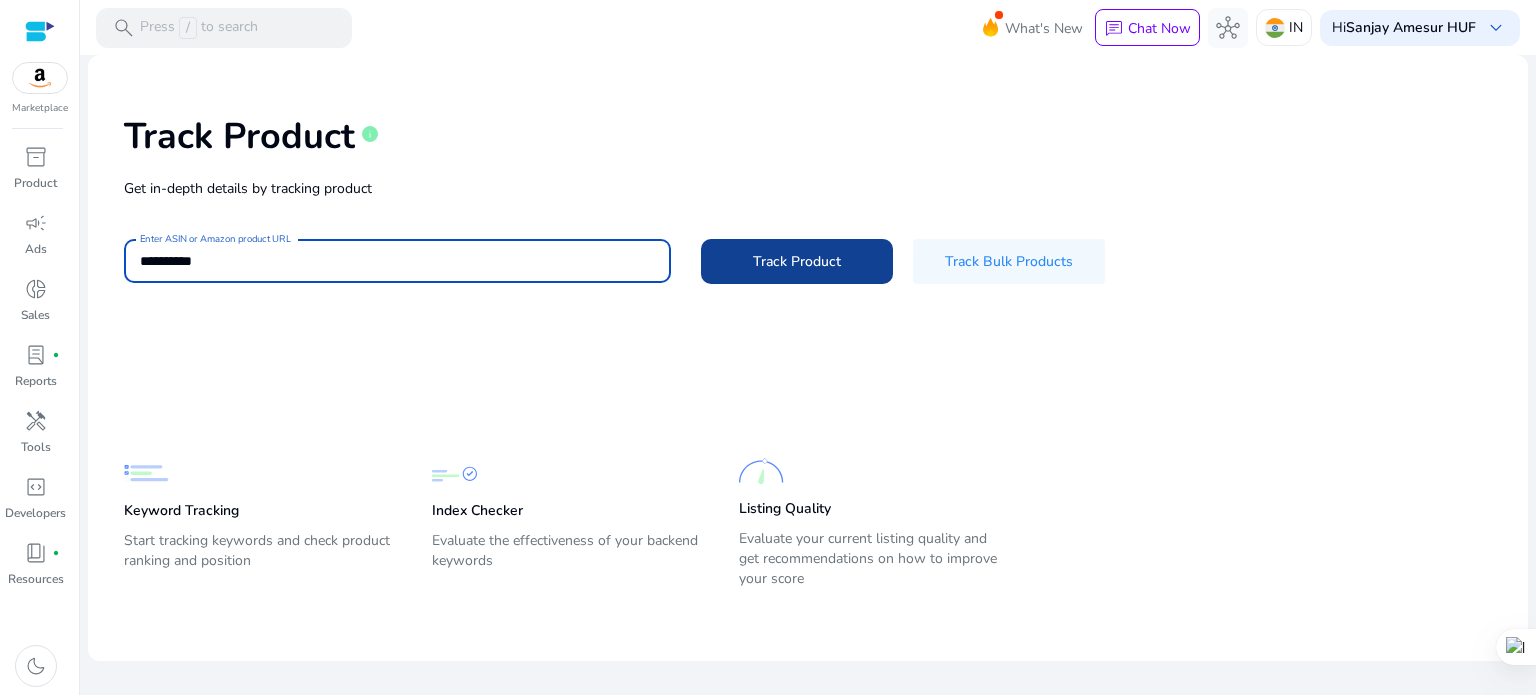 type on "**********" 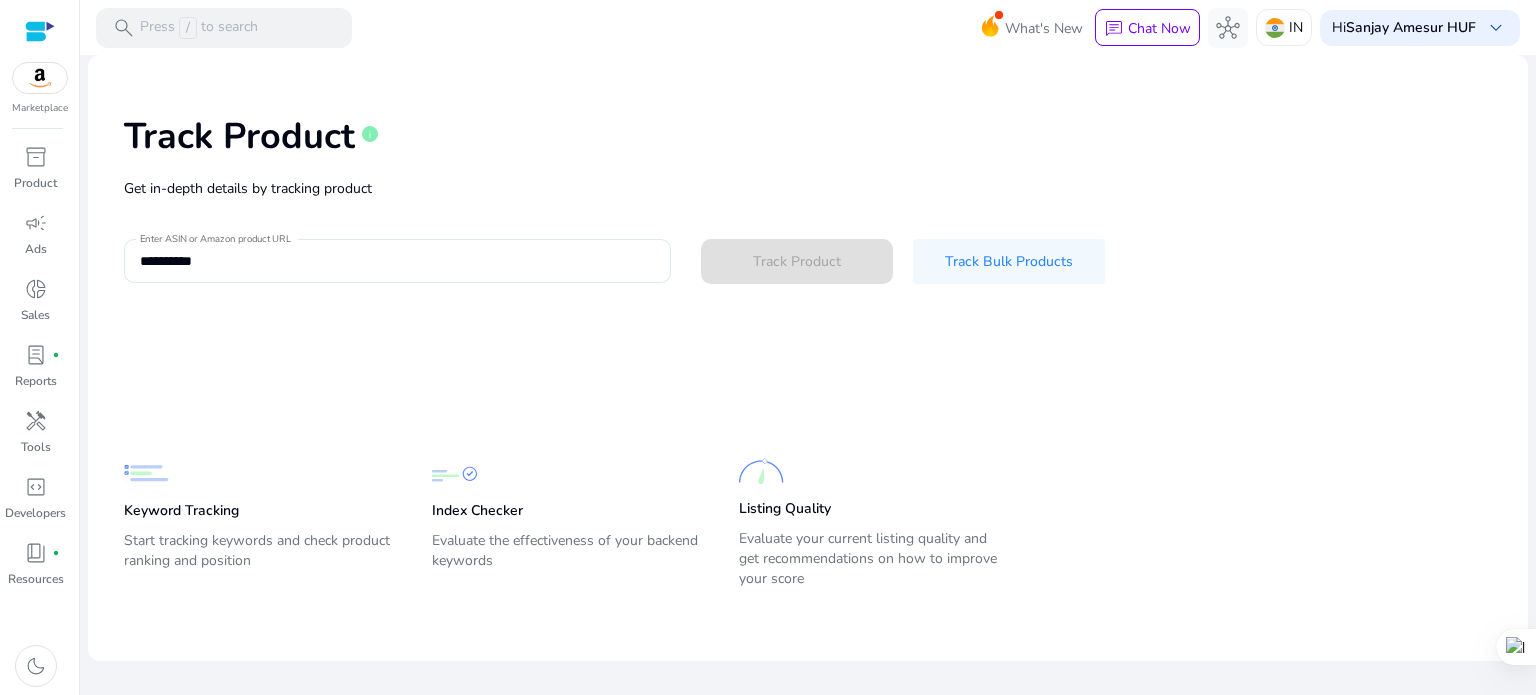 type 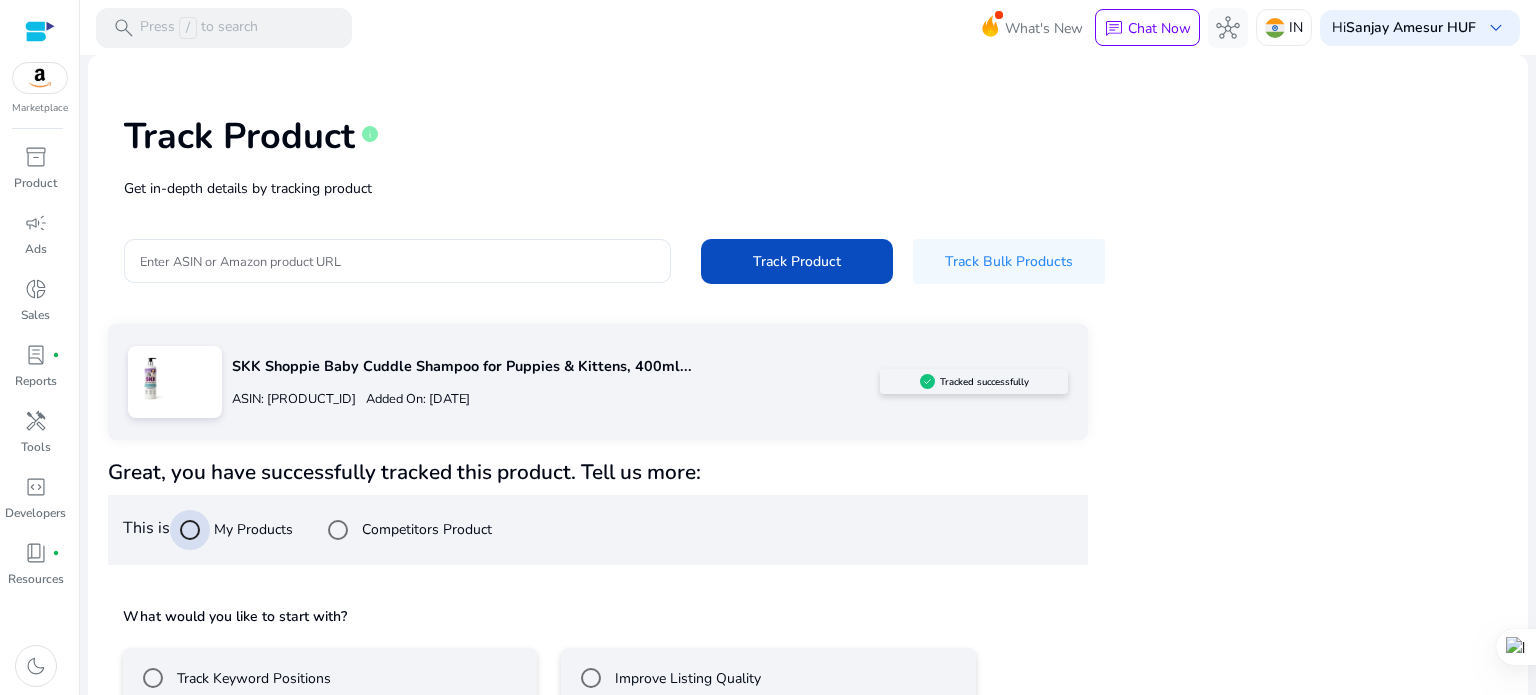 scroll, scrollTop: 117, scrollLeft: 0, axis: vertical 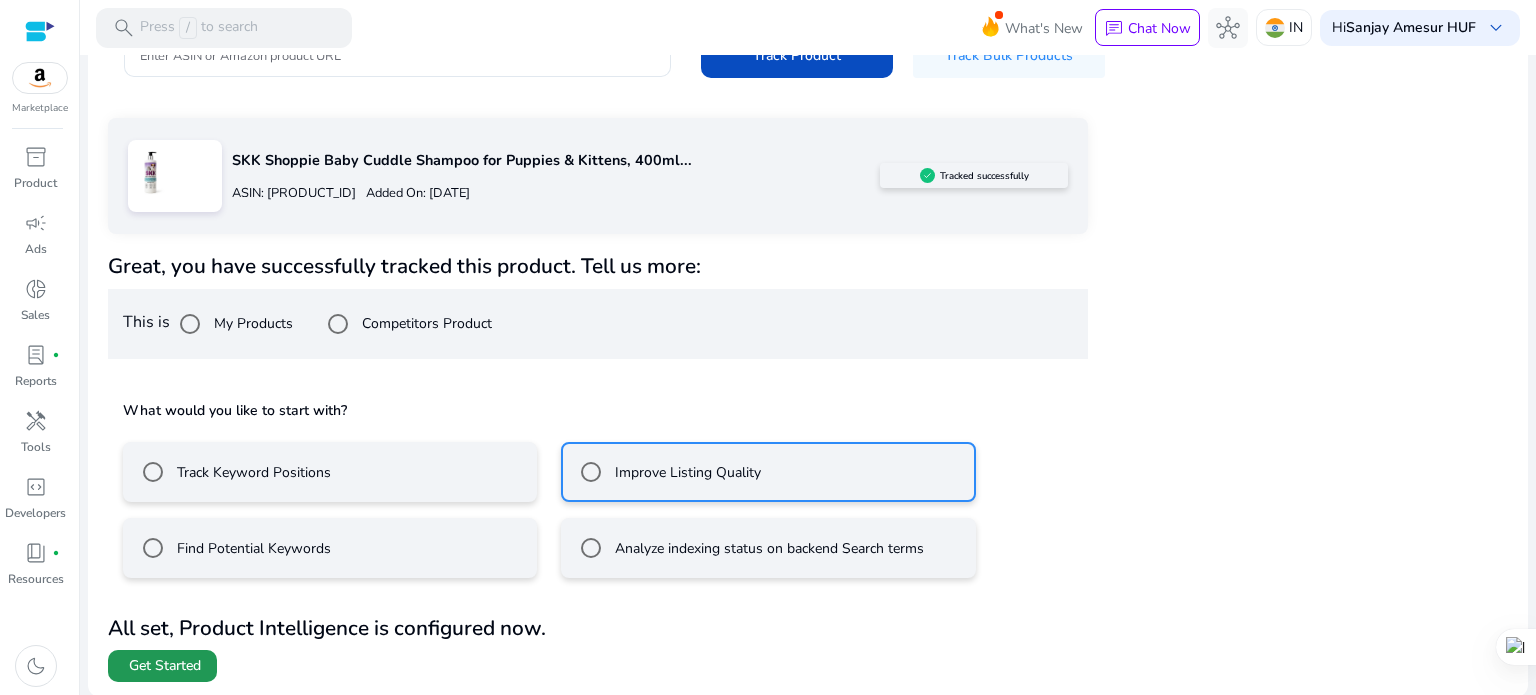 click on "Get Started" at bounding box center [165, 666] 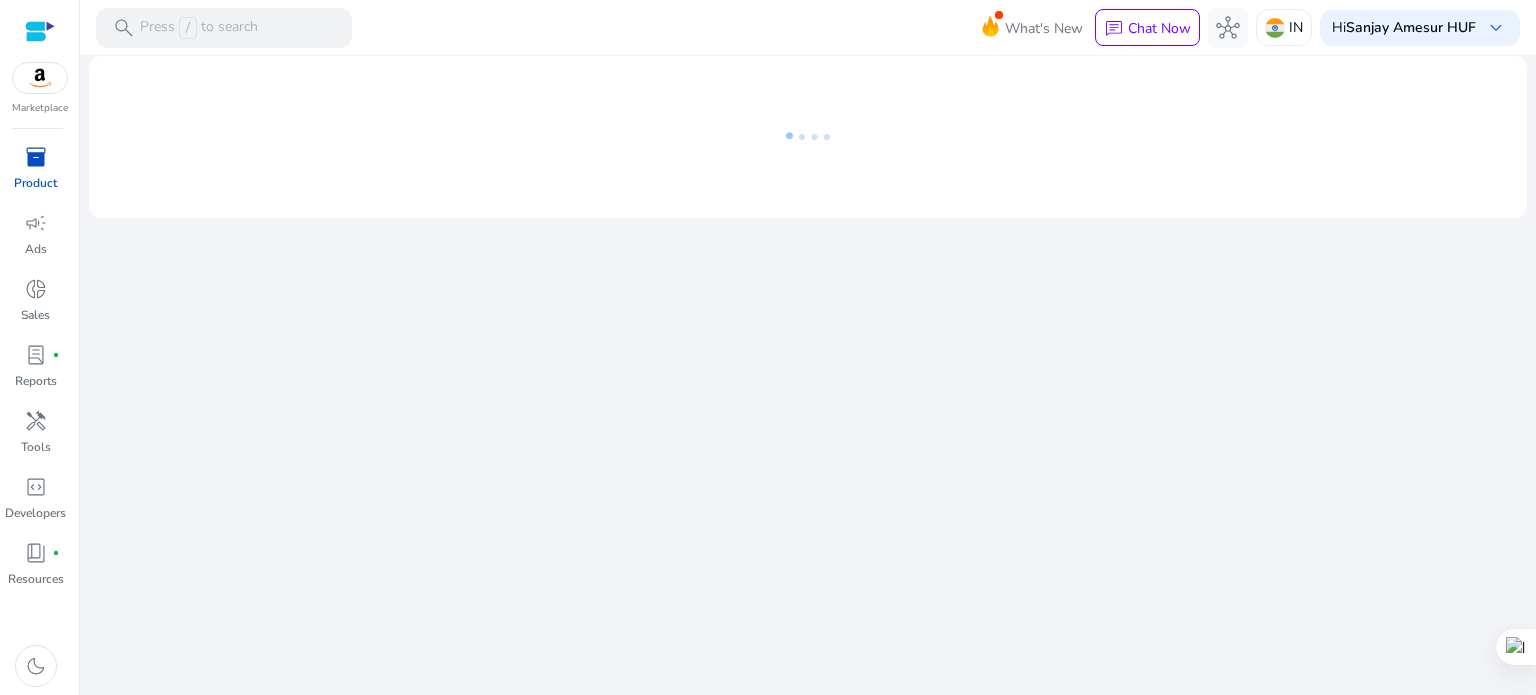 scroll, scrollTop: 0, scrollLeft: 0, axis: both 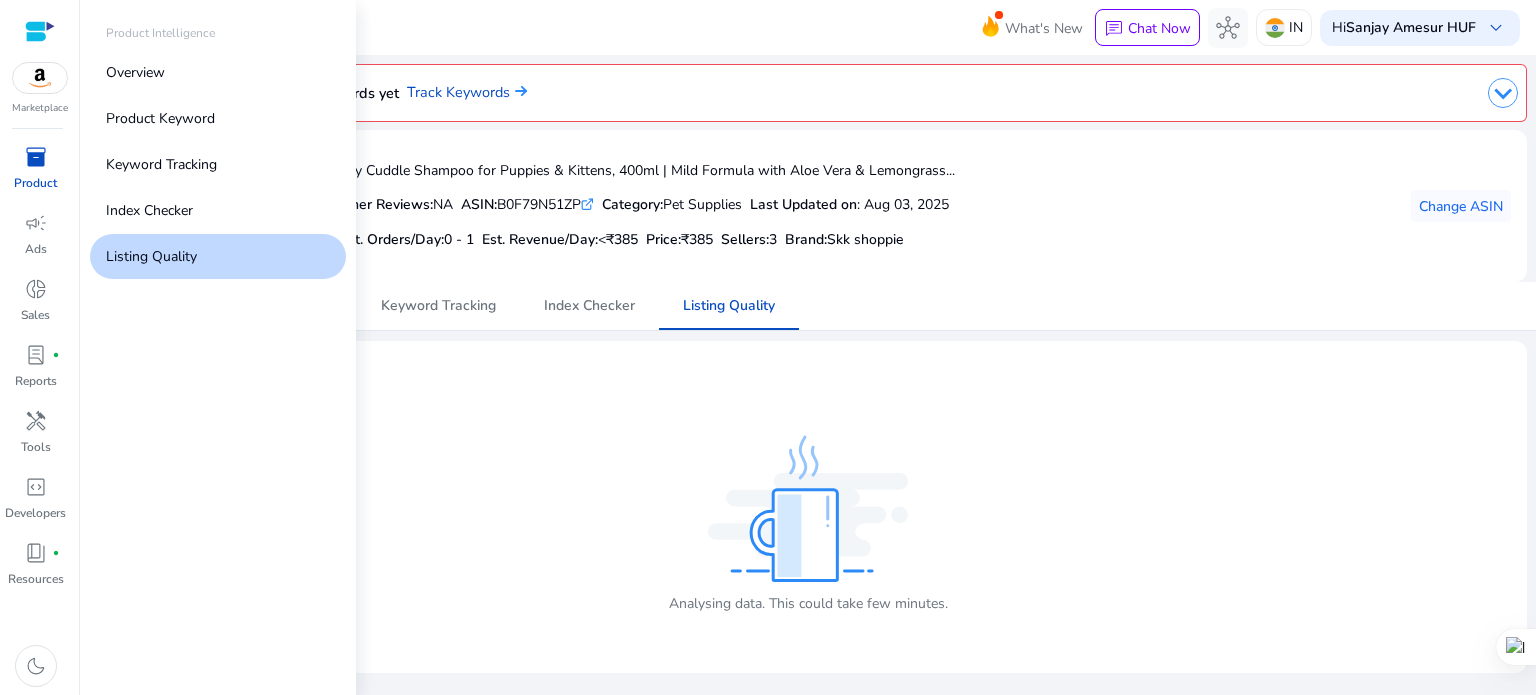 click on "inventory_2" at bounding box center (36, 157) 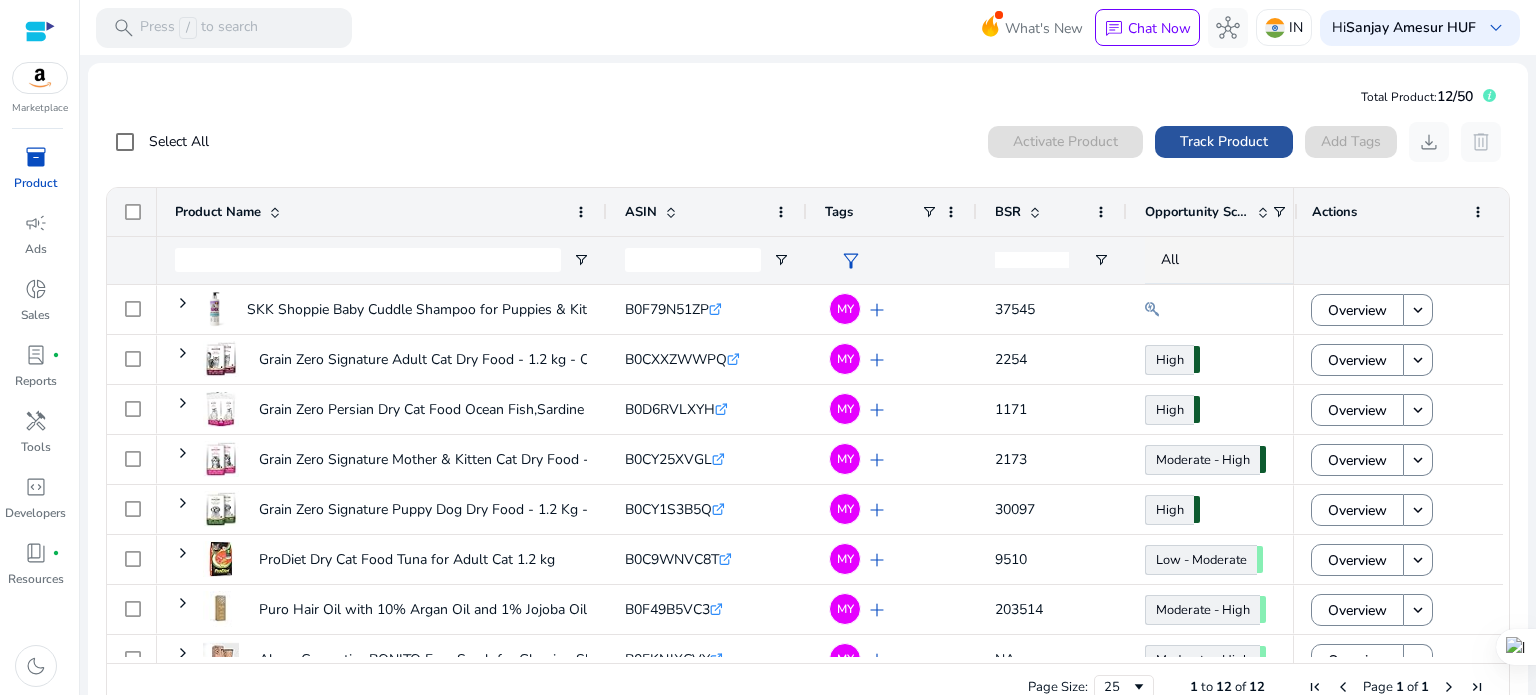 click on "Track Product" 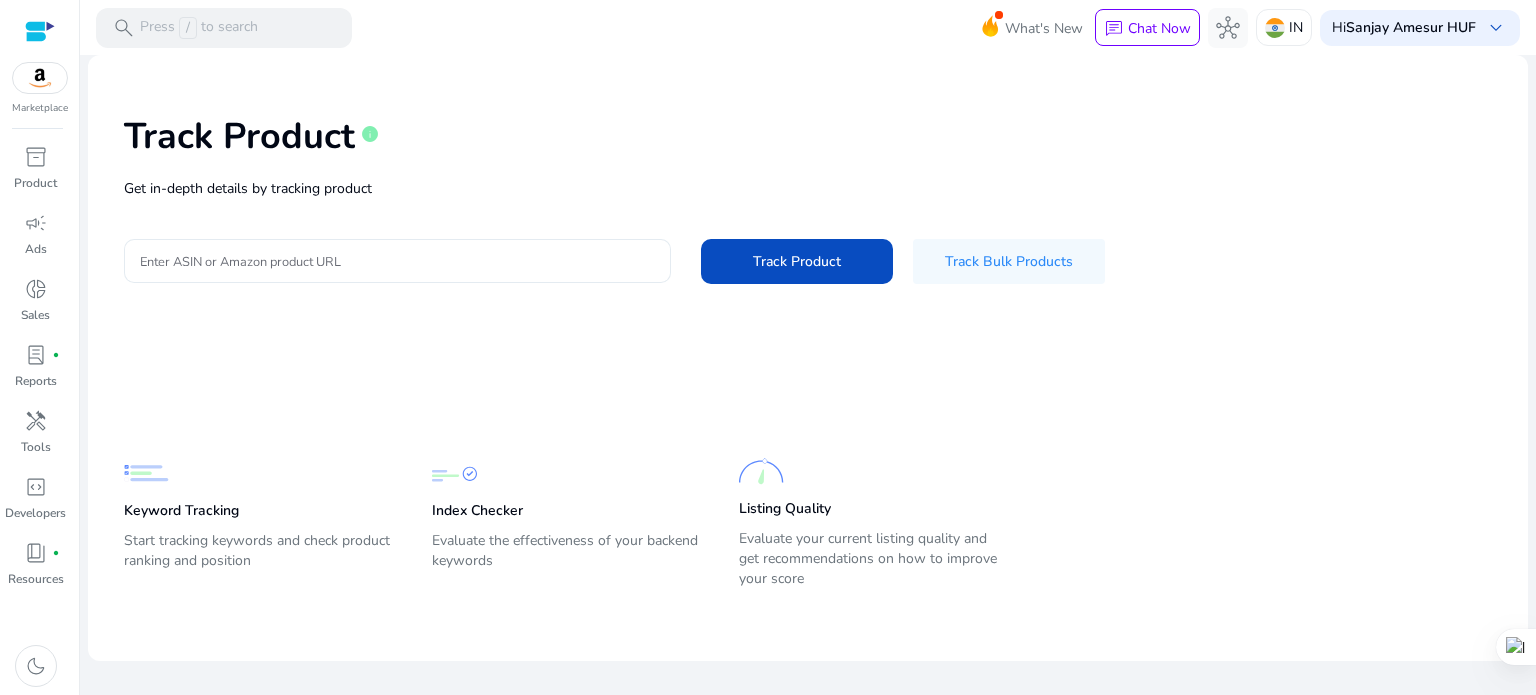 click on "Enter ASIN or Amazon product URL" at bounding box center (397, 261) 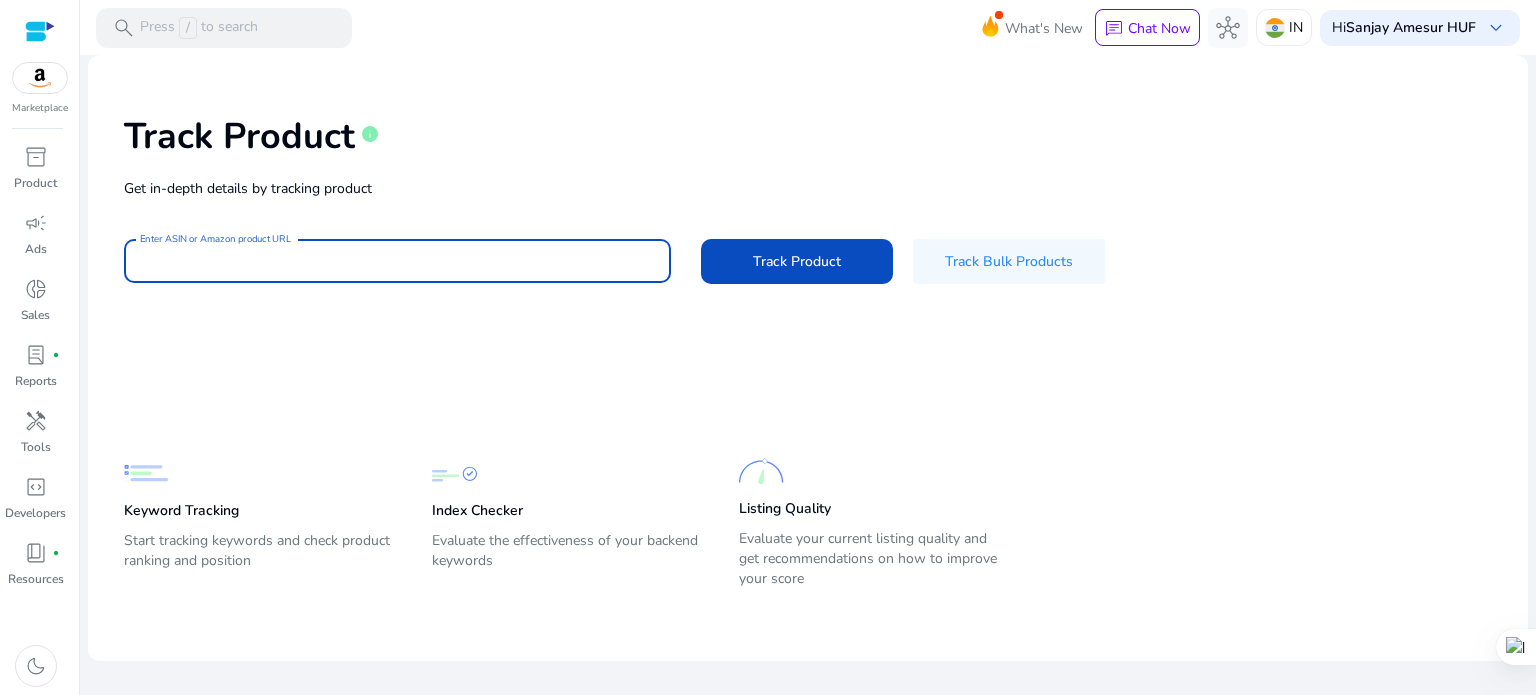 paste on "**********" 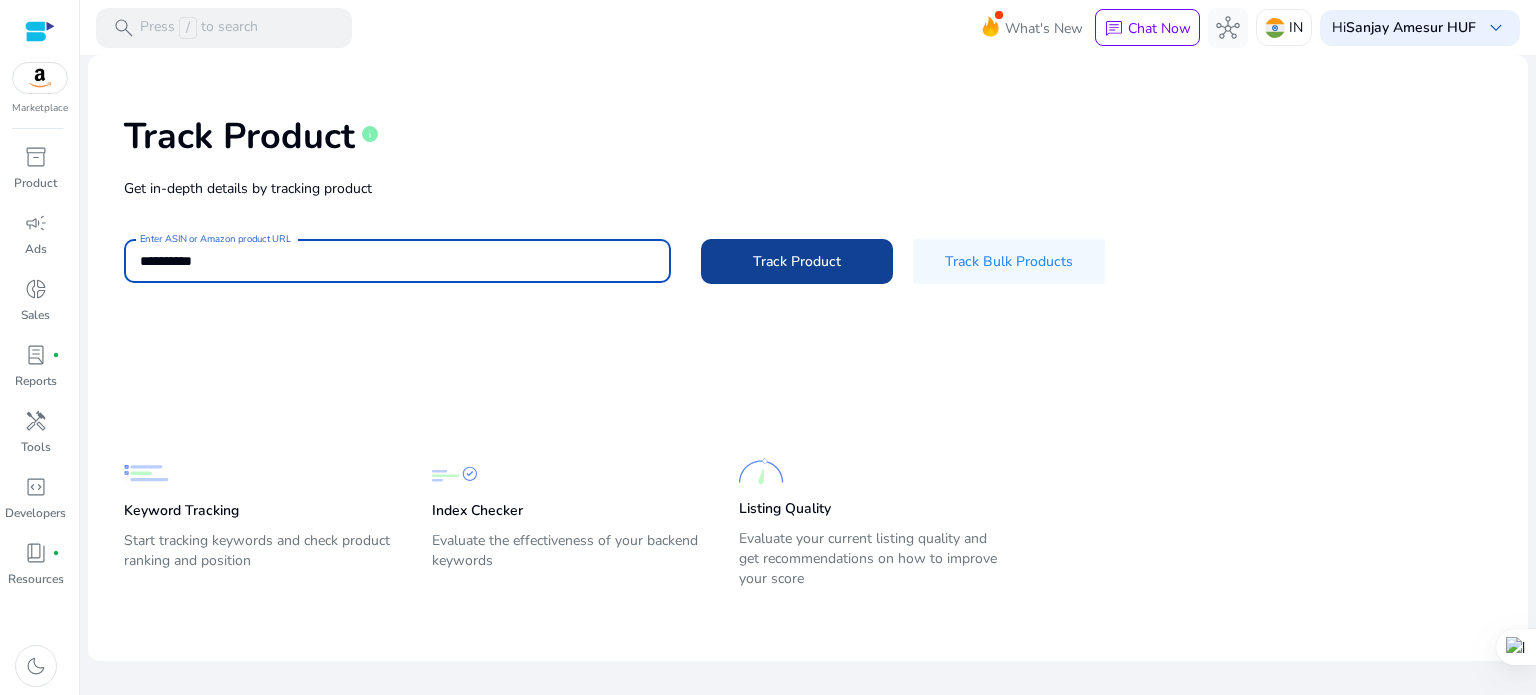 type on "**********" 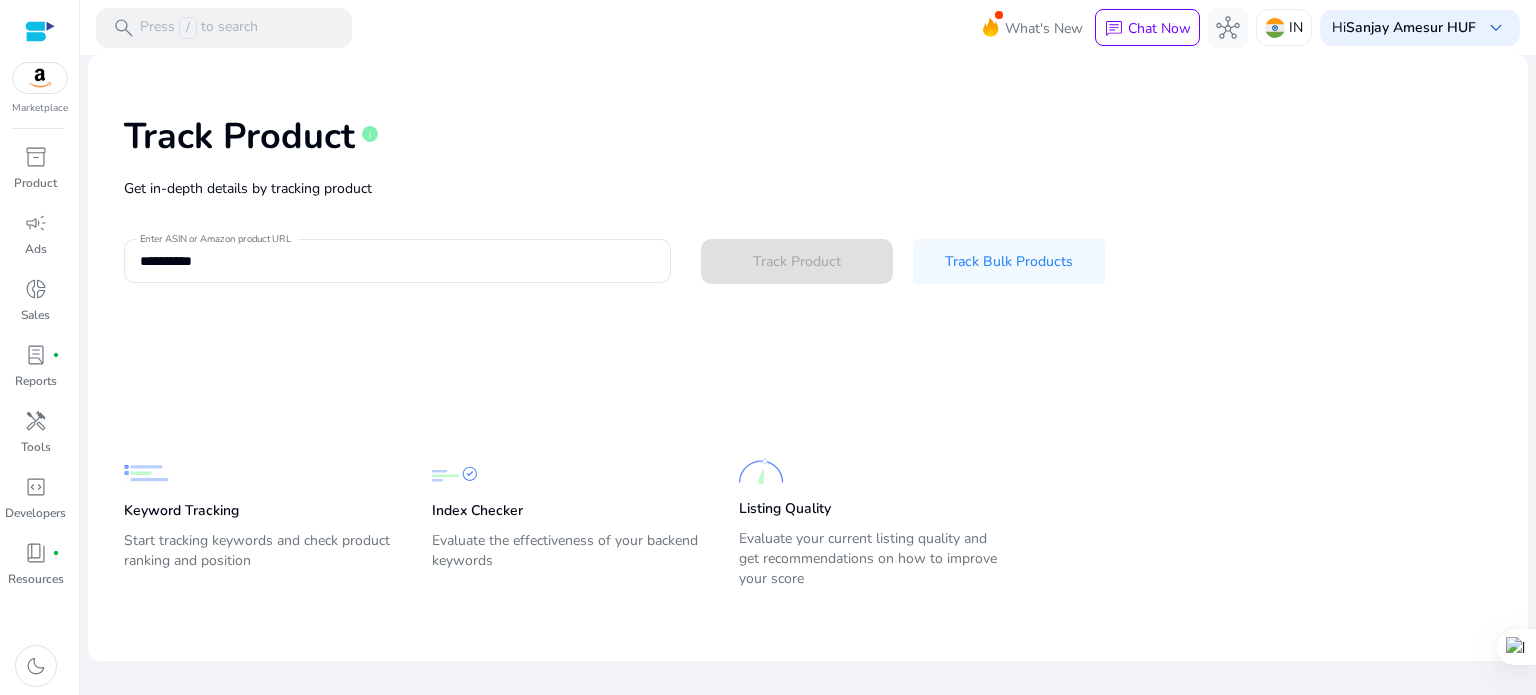 type 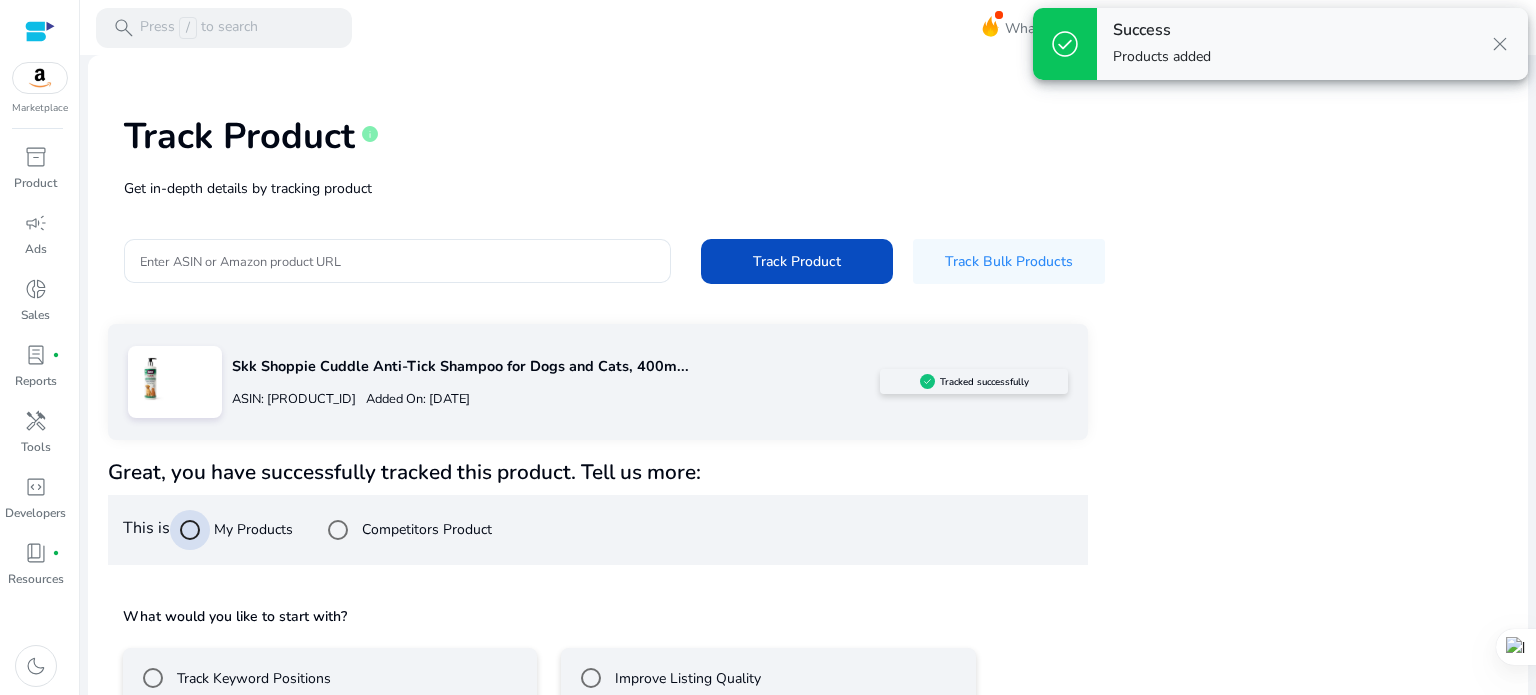 scroll, scrollTop: 117, scrollLeft: 0, axis: vertical 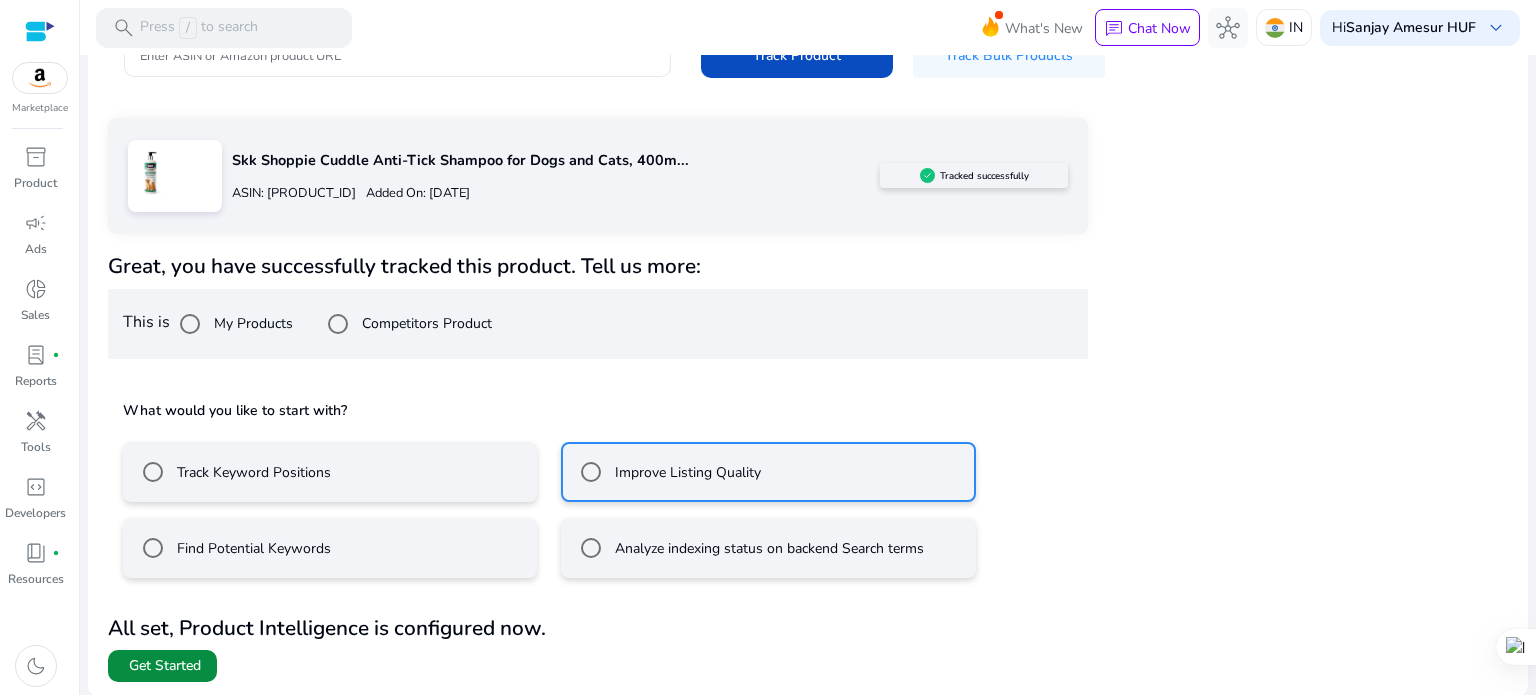 click on "Get Started" at bounding box center [165, 666] 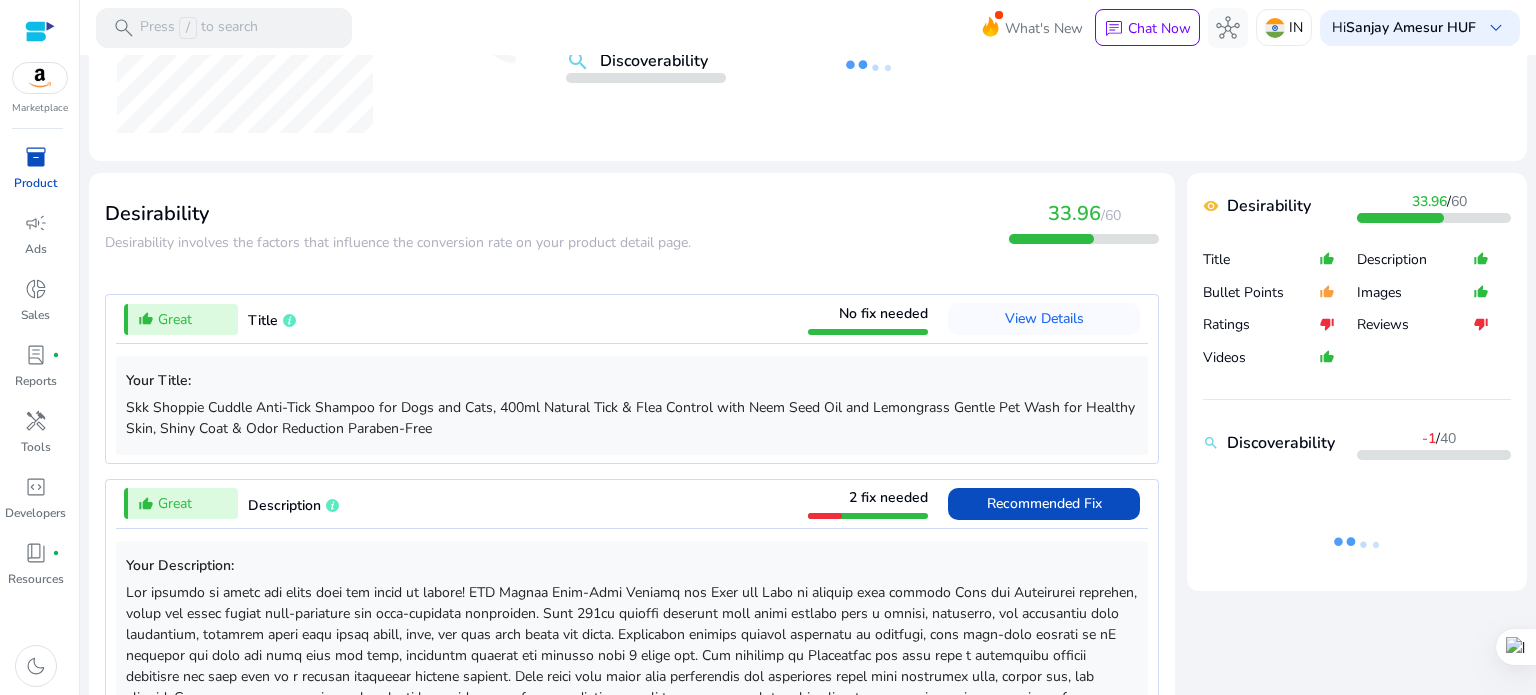 scroll, scrollTop: 600, scrollLeft: 0, axis: vertical 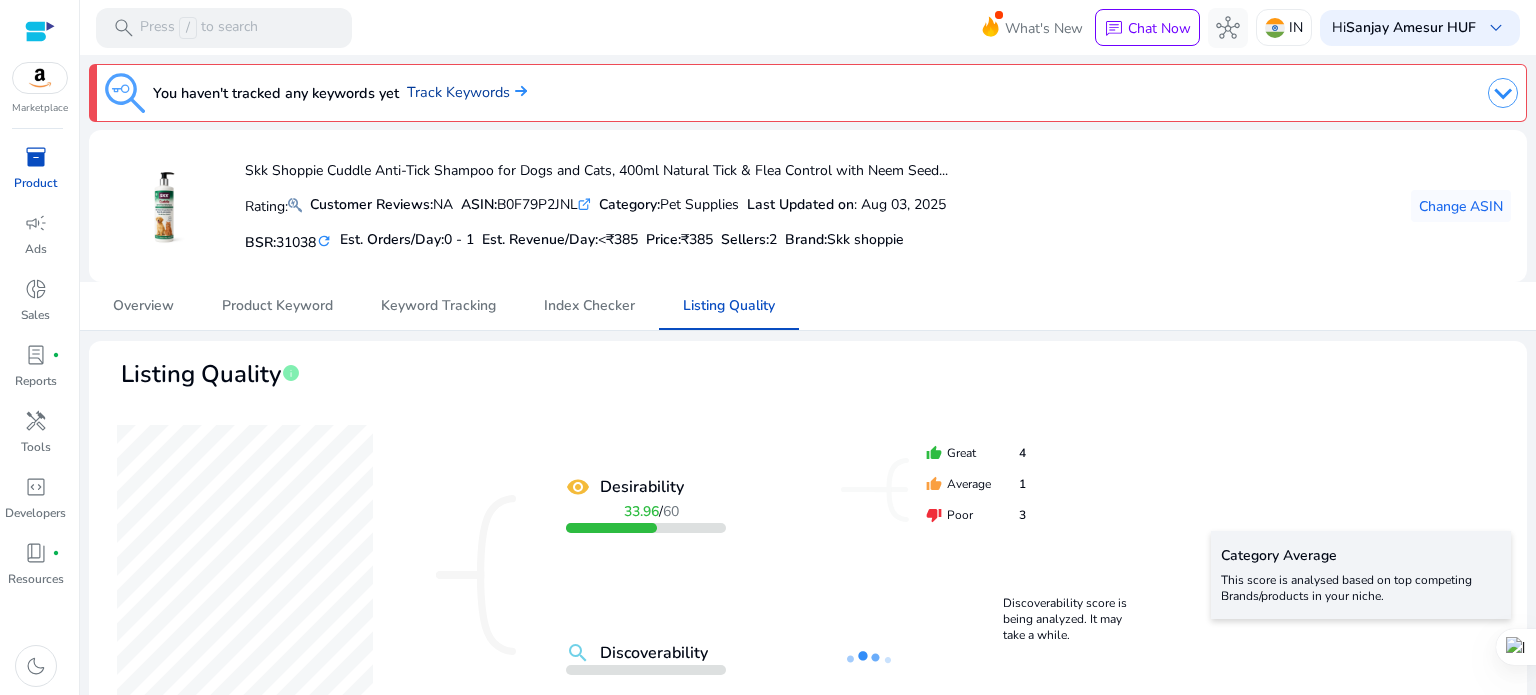 click on "Track Keywords" 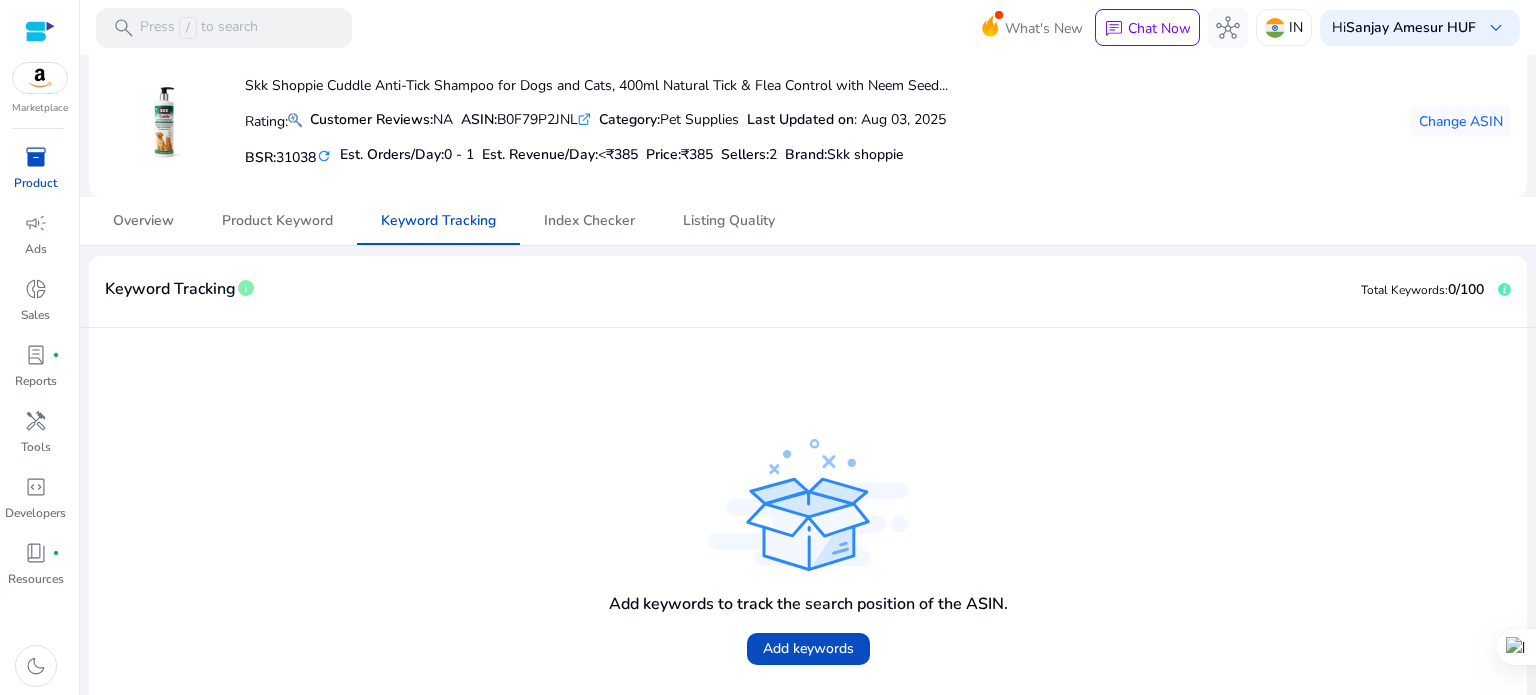 scroll, scrollTop: 121, scrollLeft: 0, axis: vertical 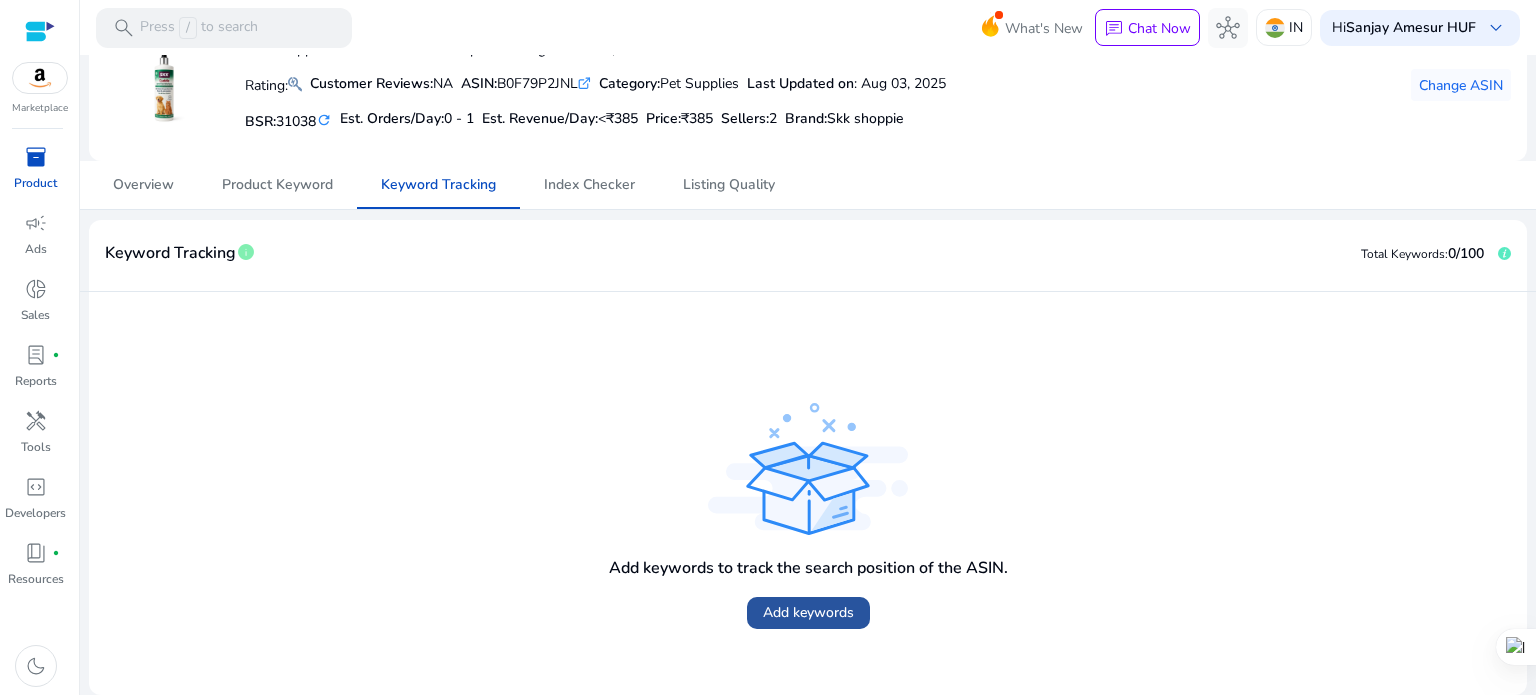 click on "Add keywords" at bounding box center [808, 612] 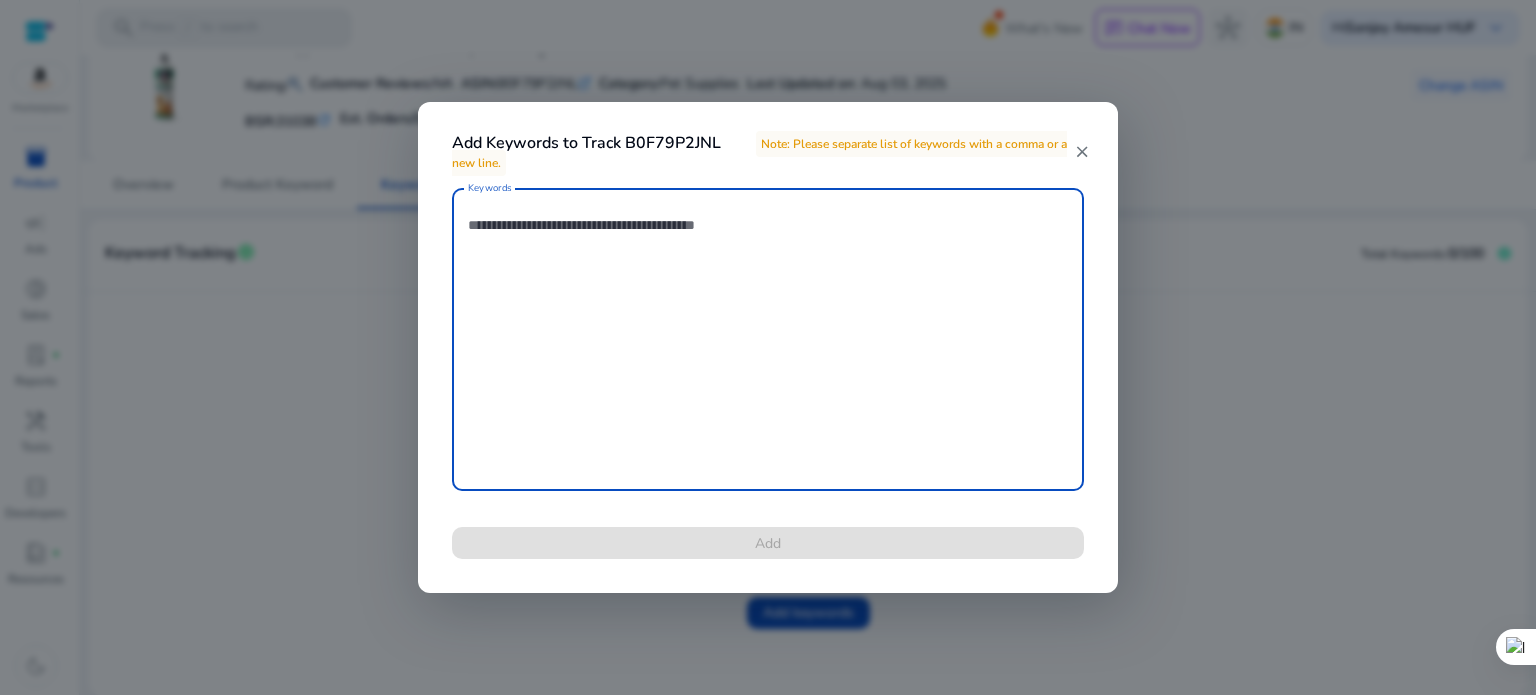 paste on "**********" 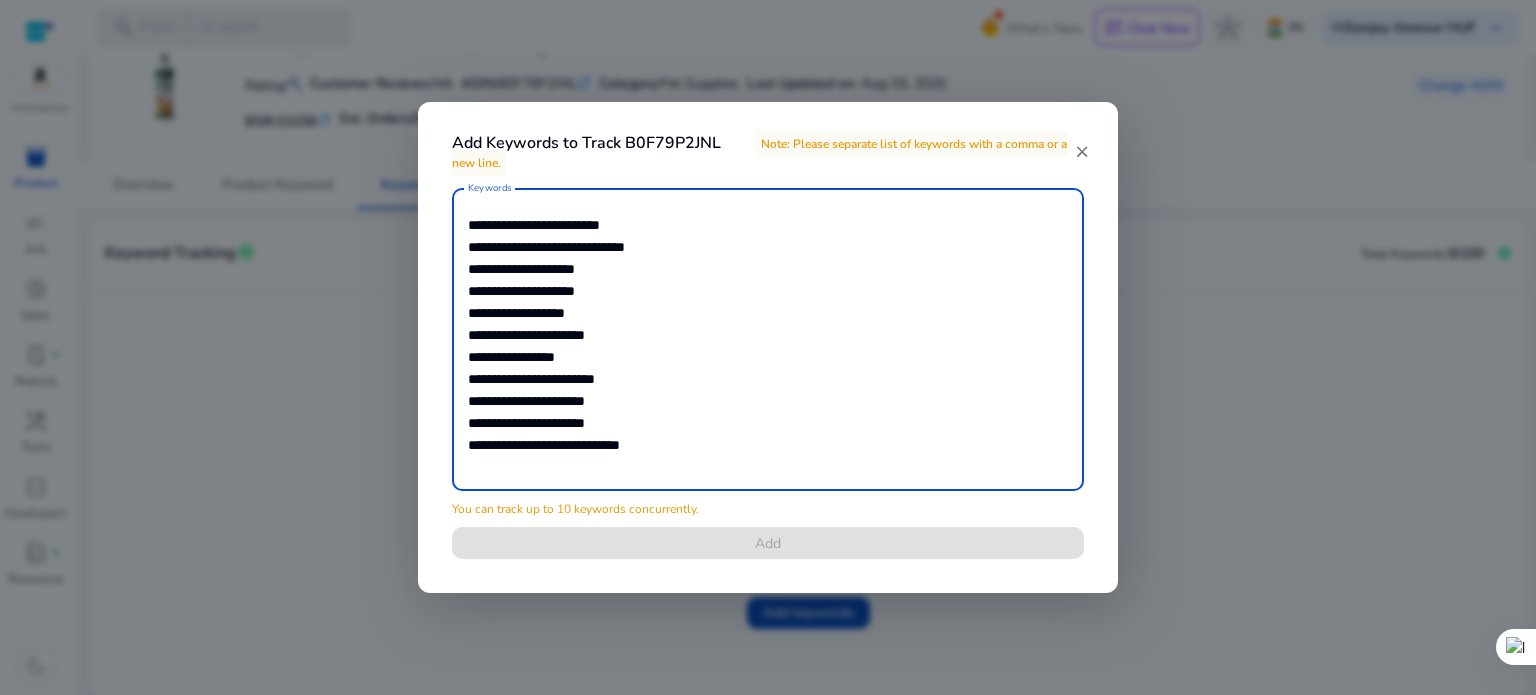 drag, startPoint x: 471, startPoint y: 447, endPoint x: 582, endPoint y: 454, distance: 111.220505 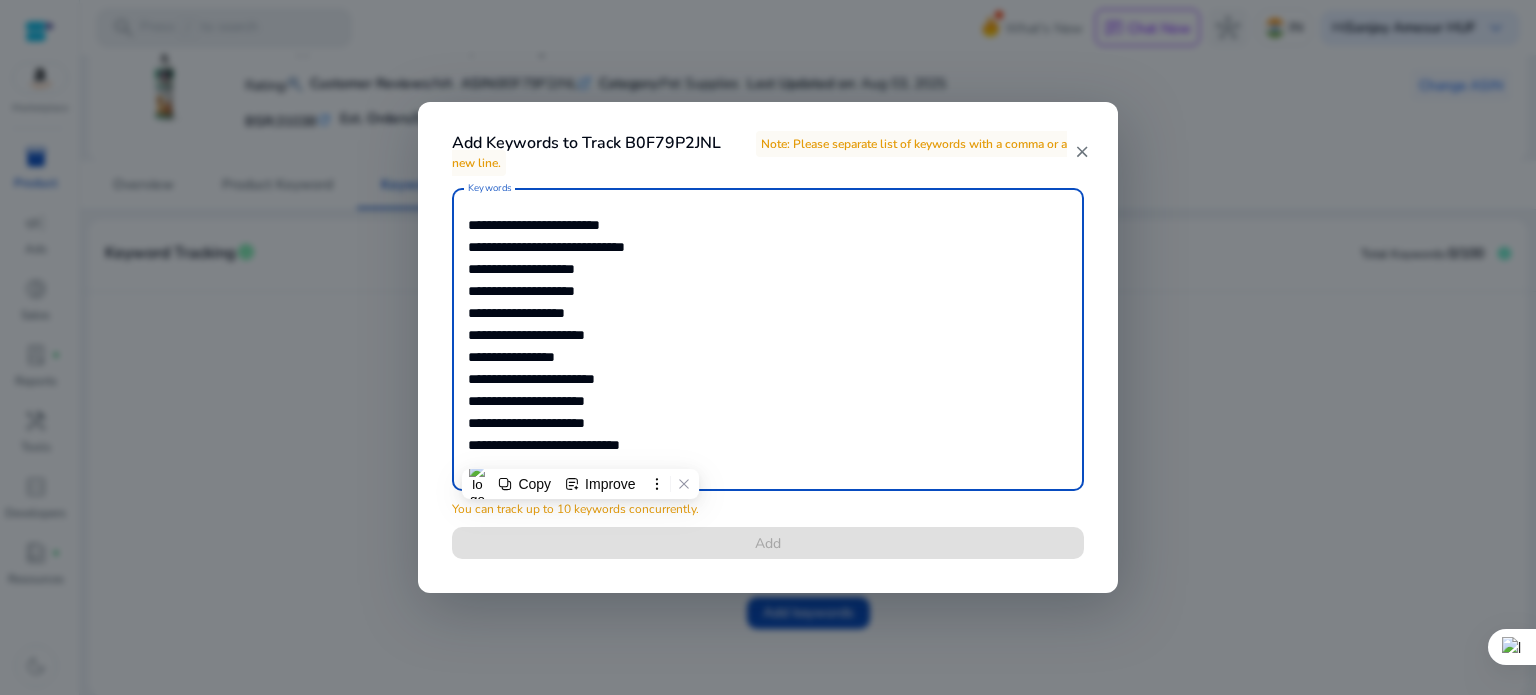 drag, startPoint x: 671, startPoint y: 451, endPoint x: 461, endPoint y: 457, distance: 210.0857 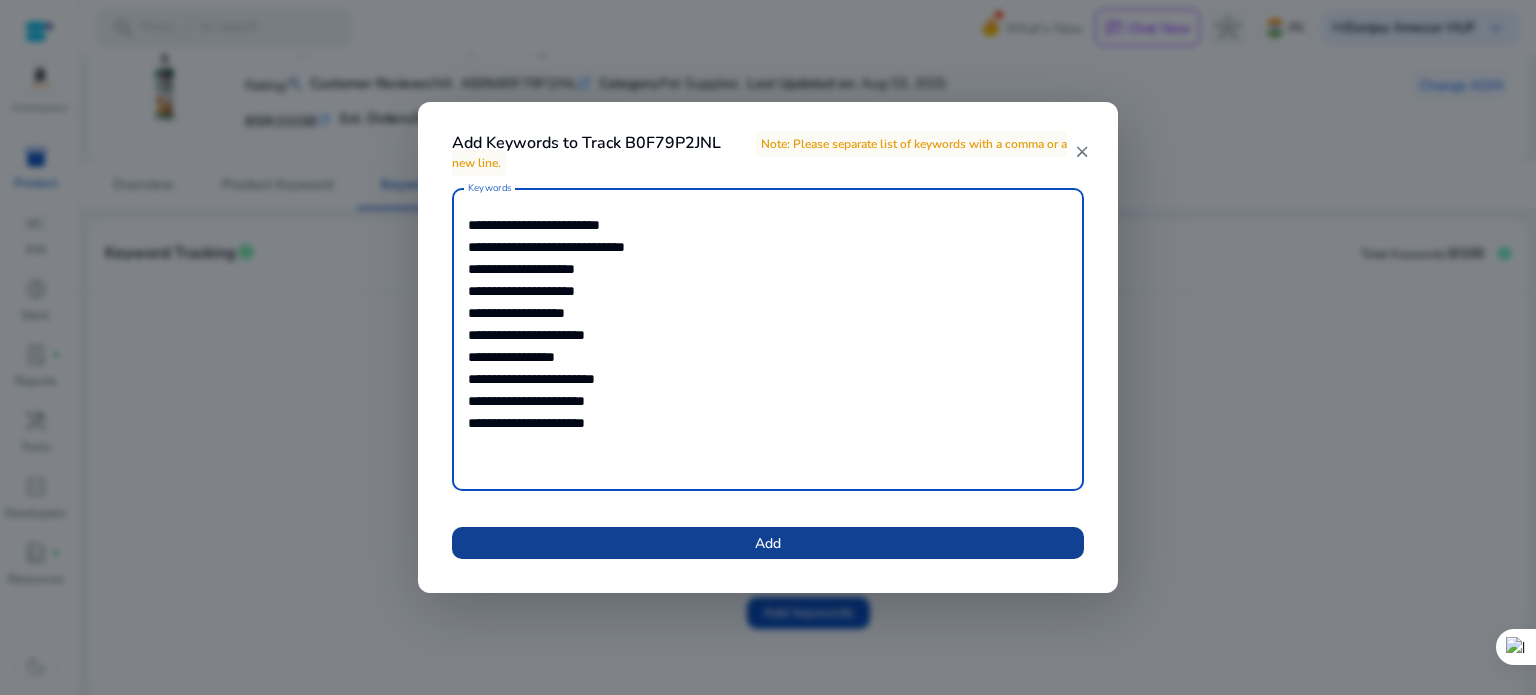 type on "**********" 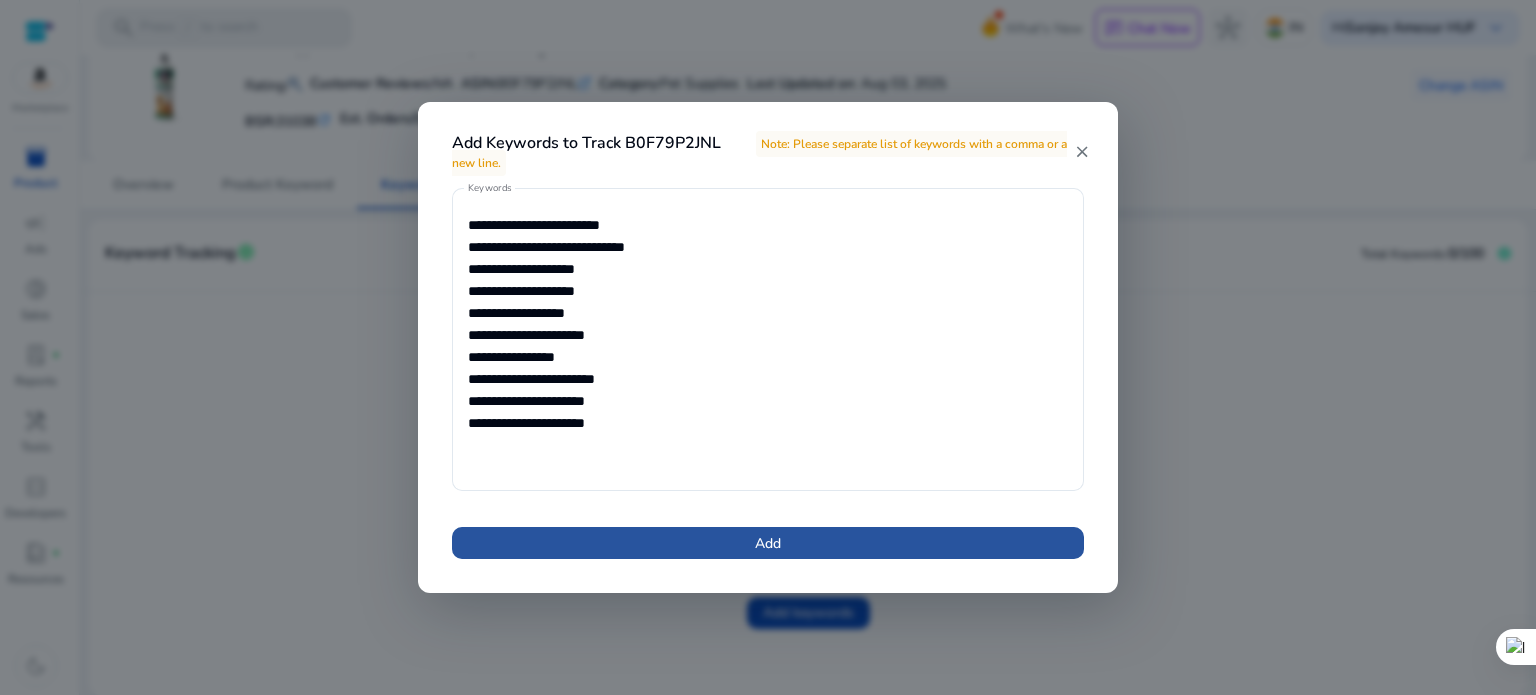 click at bounding box center (768, 543) 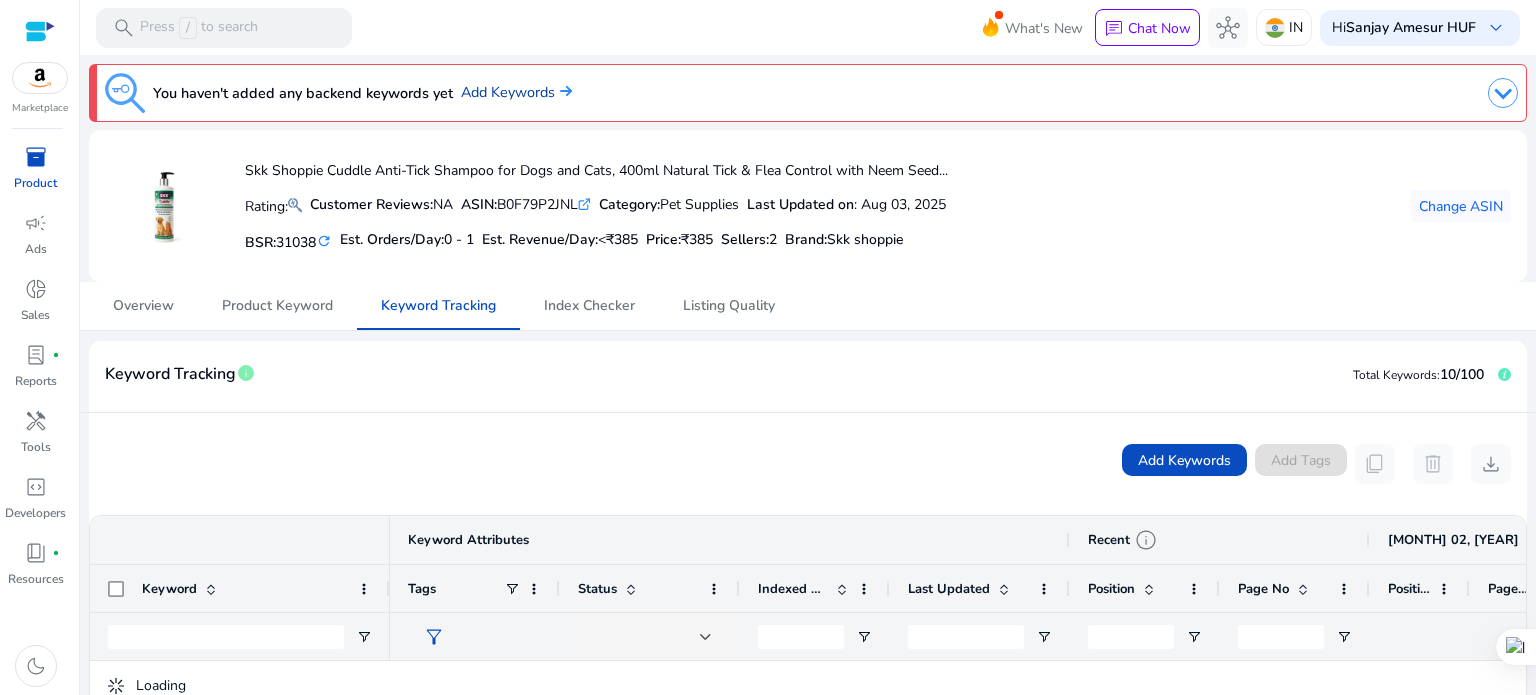 click on "Add Keywords" 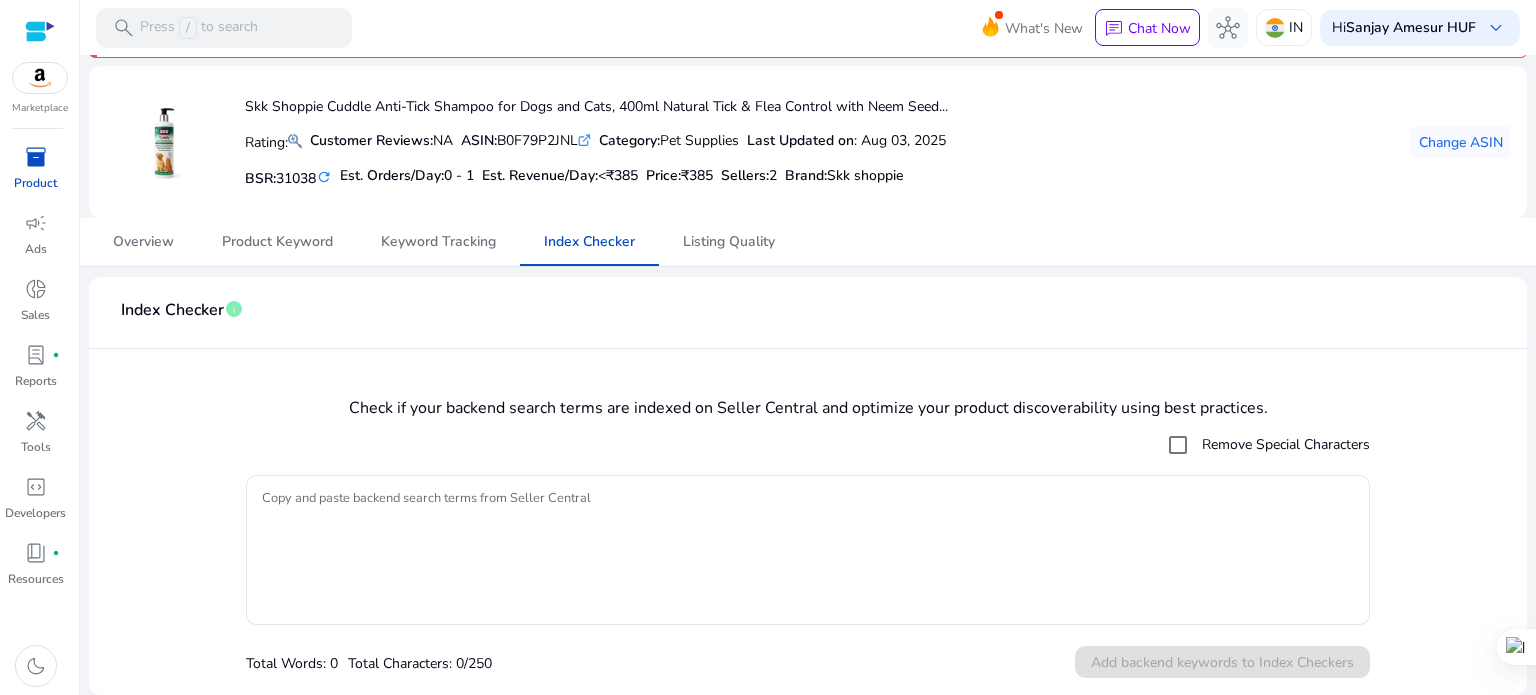 scroll, scrollTop: 0, scrollLeft: 0, axis: both 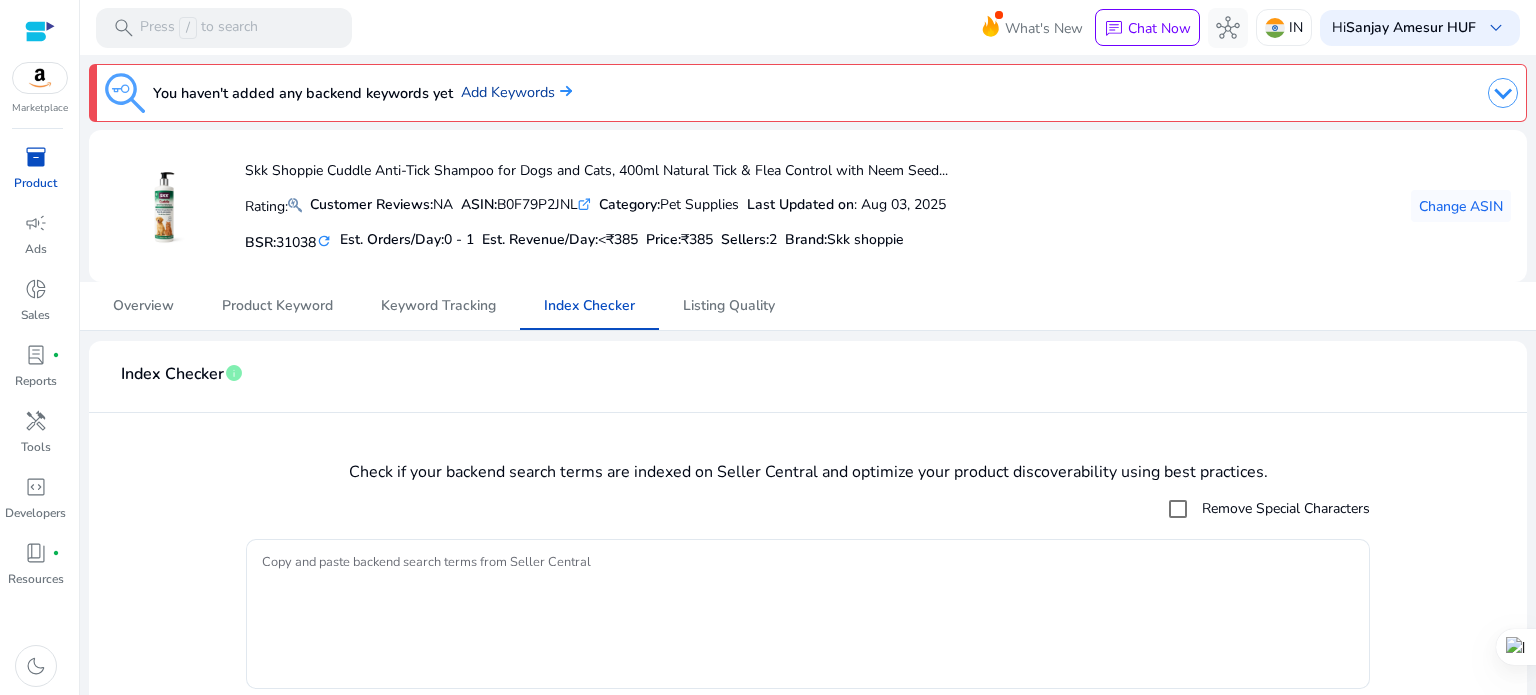 click on "Add Keywords" 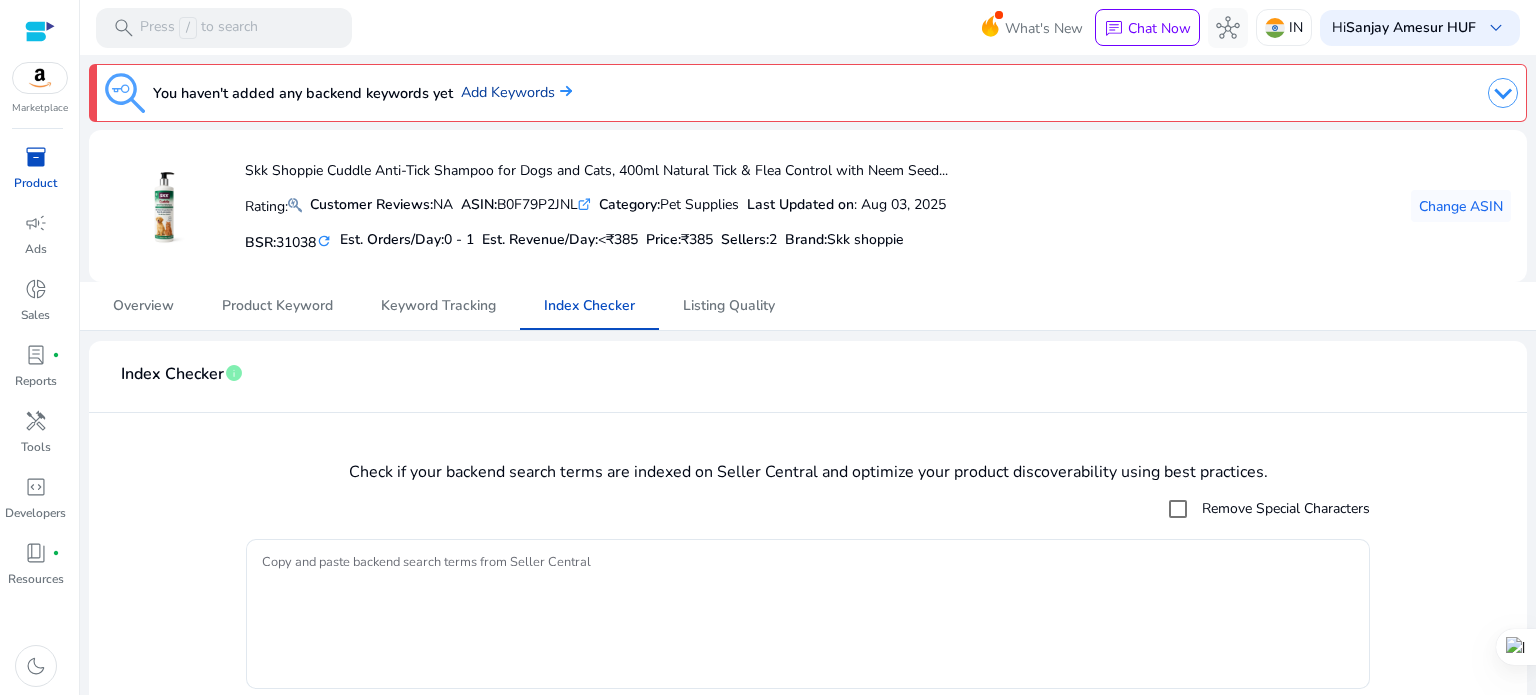 click on "Add Keywords" 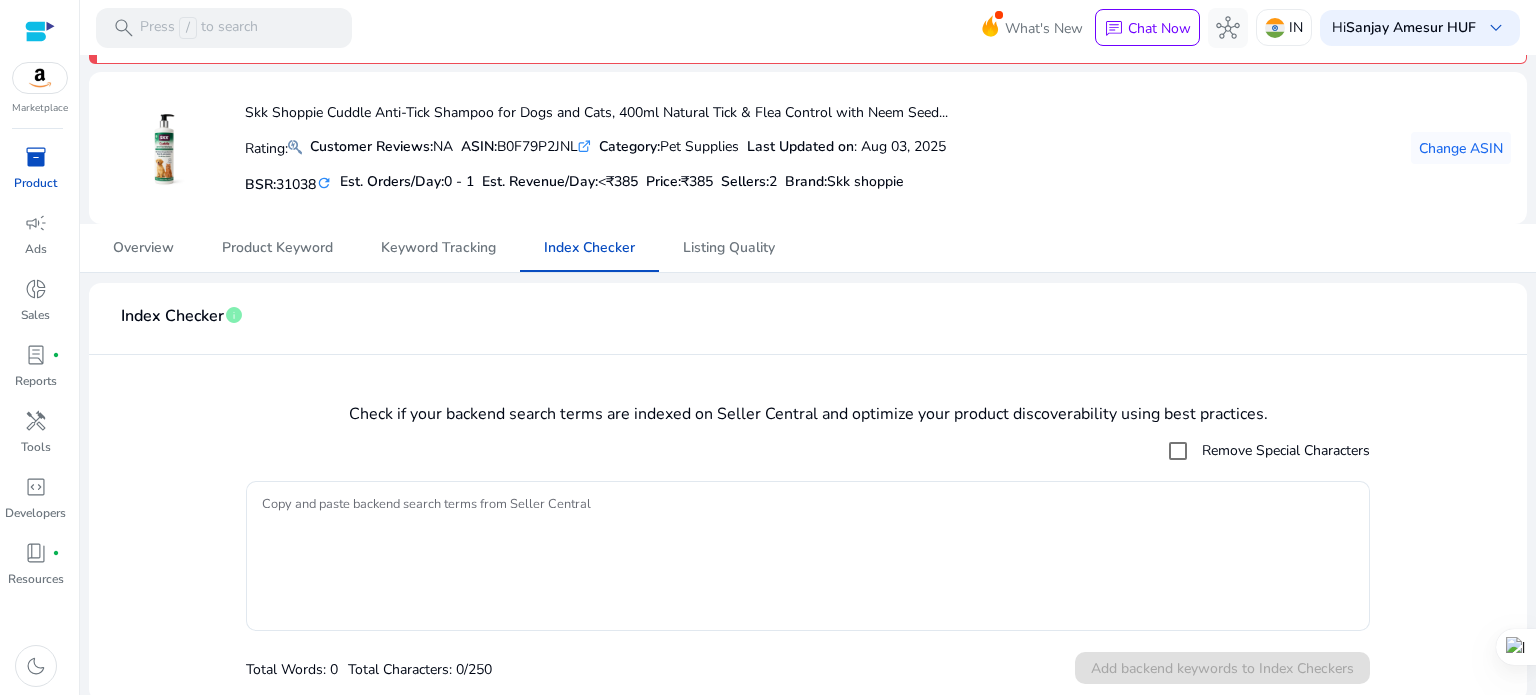 scroll, scrollTop: 64, scrollLeft: 0, axis: vertical 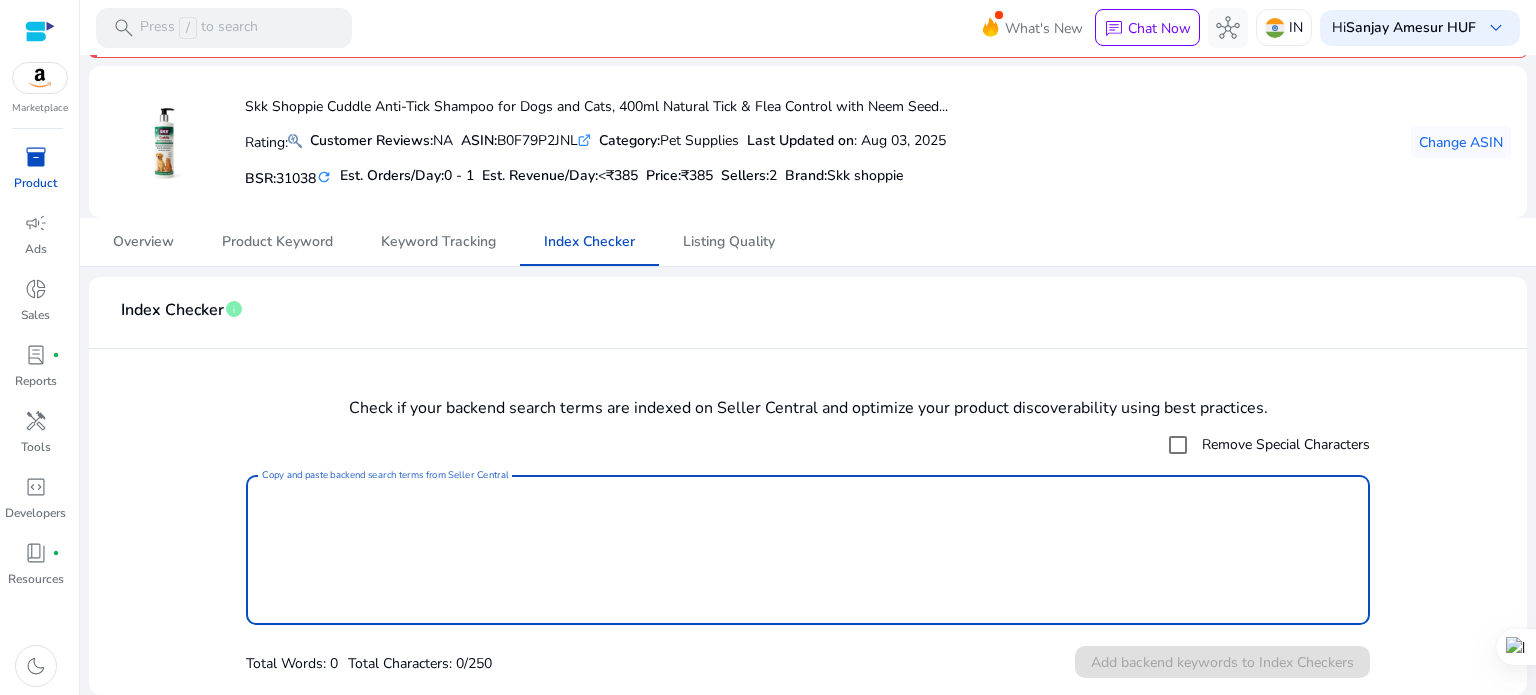 click on "Copy and paste backend search terms from Seller Central" at bounding box center [808, 550] 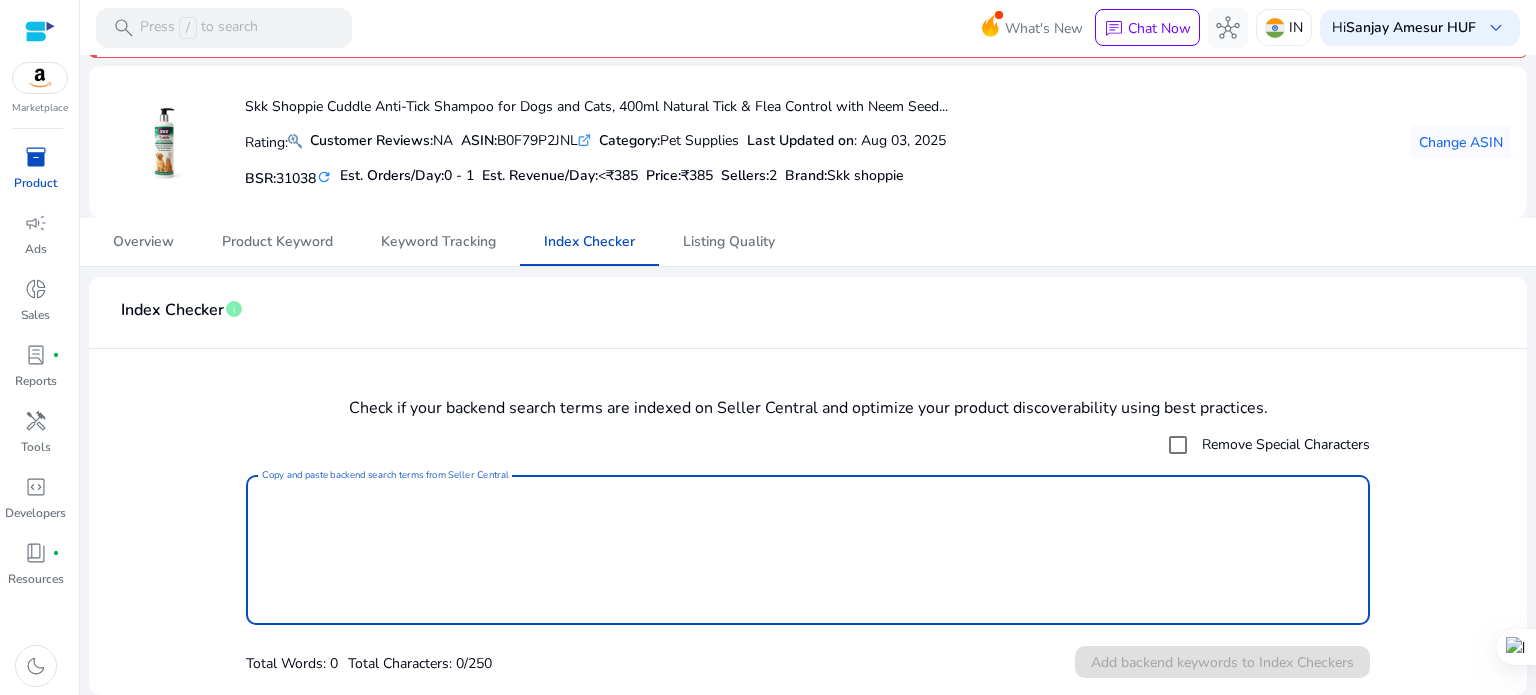 paste on "**********" 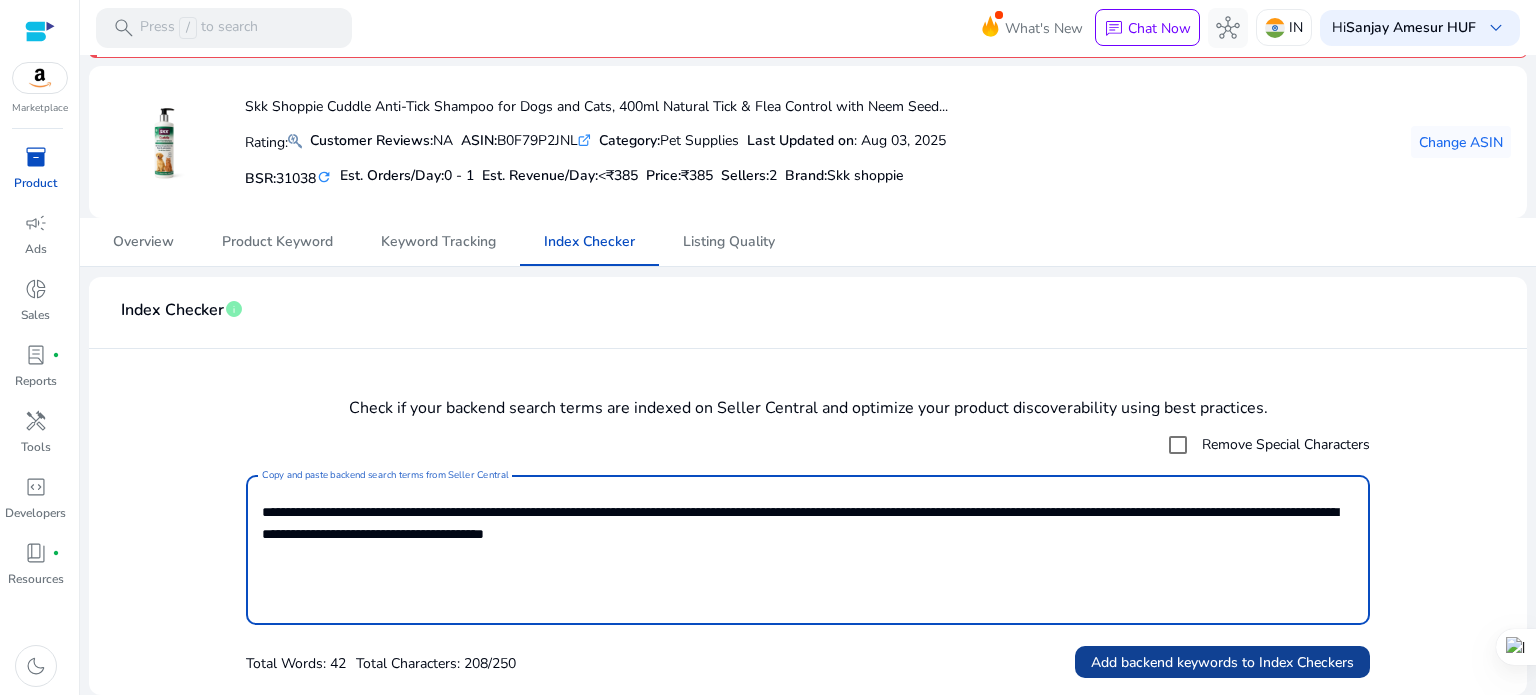 type on "**********" 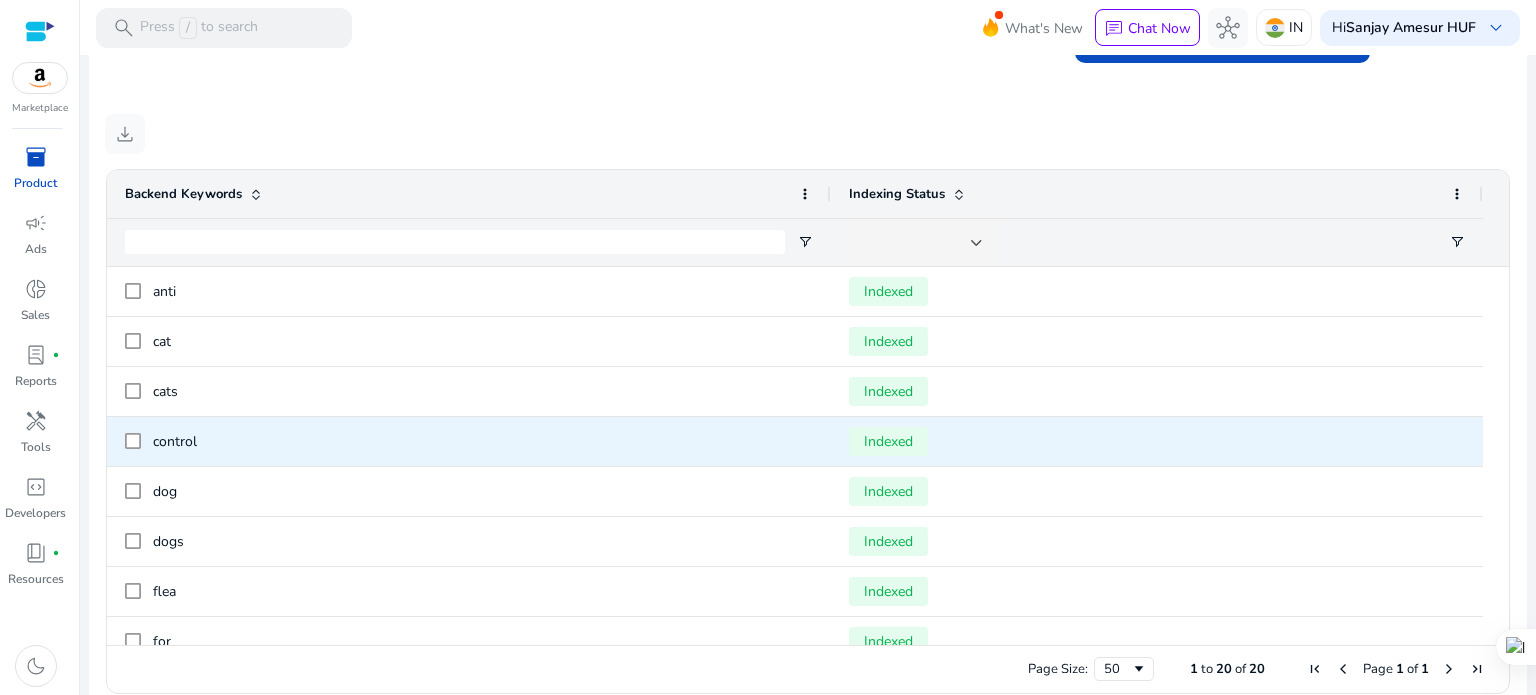 scroll, scrollTop: 735, scrollLeft: 0, axis: vertical 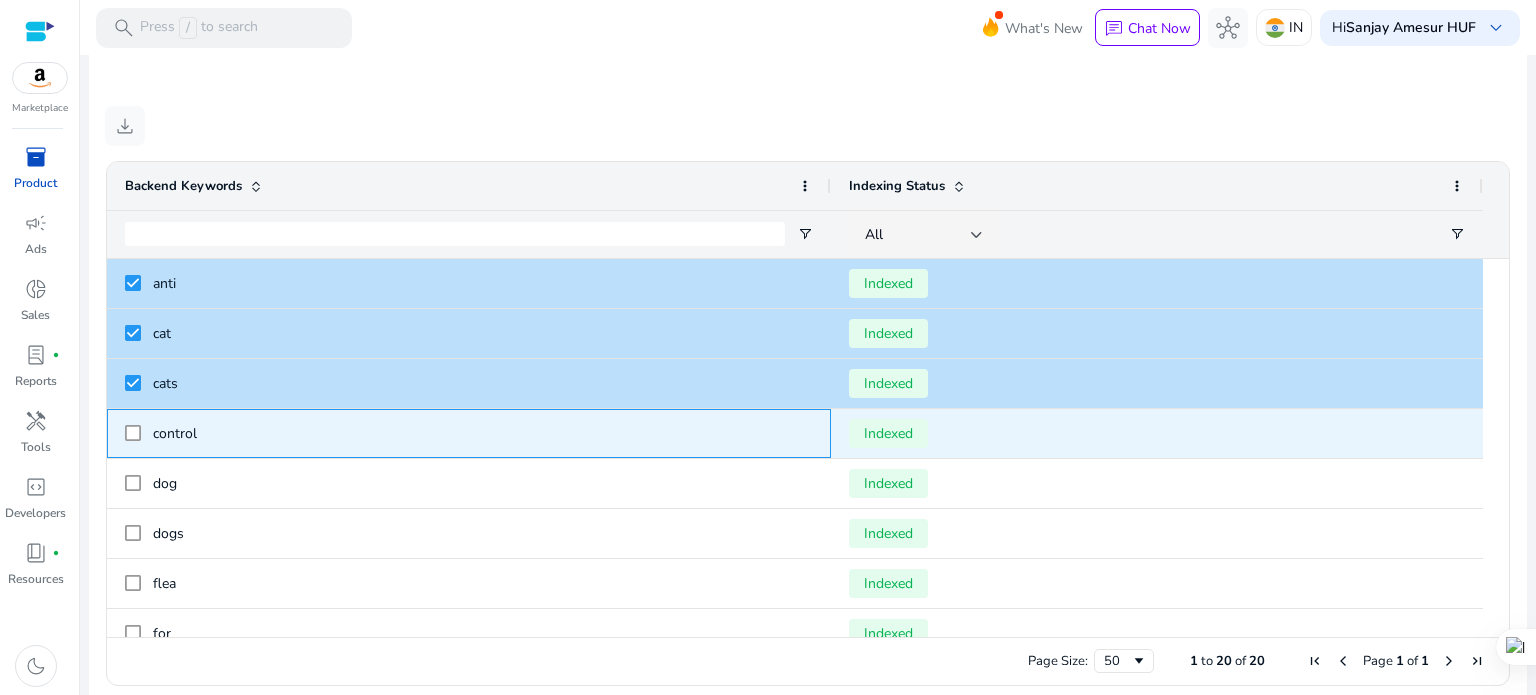 click at bounding box center (133, 433) 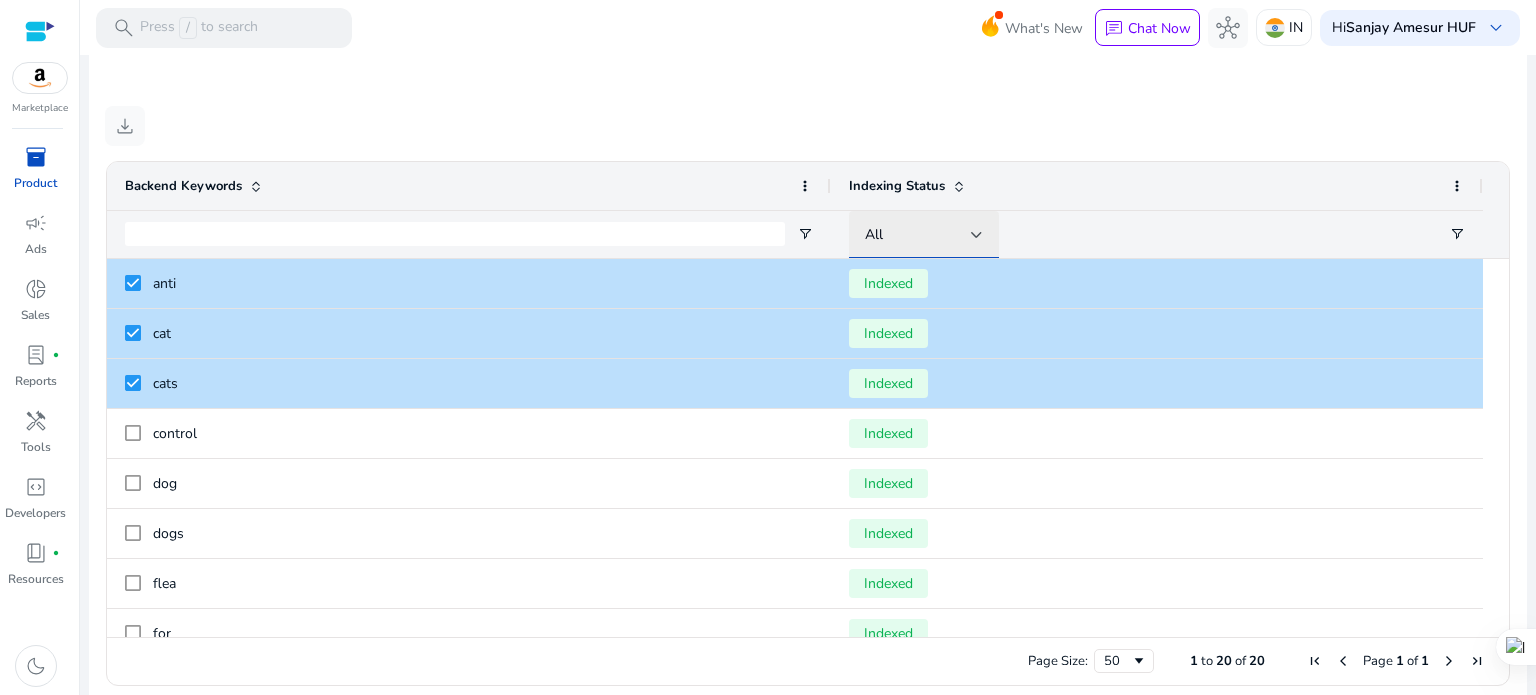 click on "All" at bounding box center [874, 234] 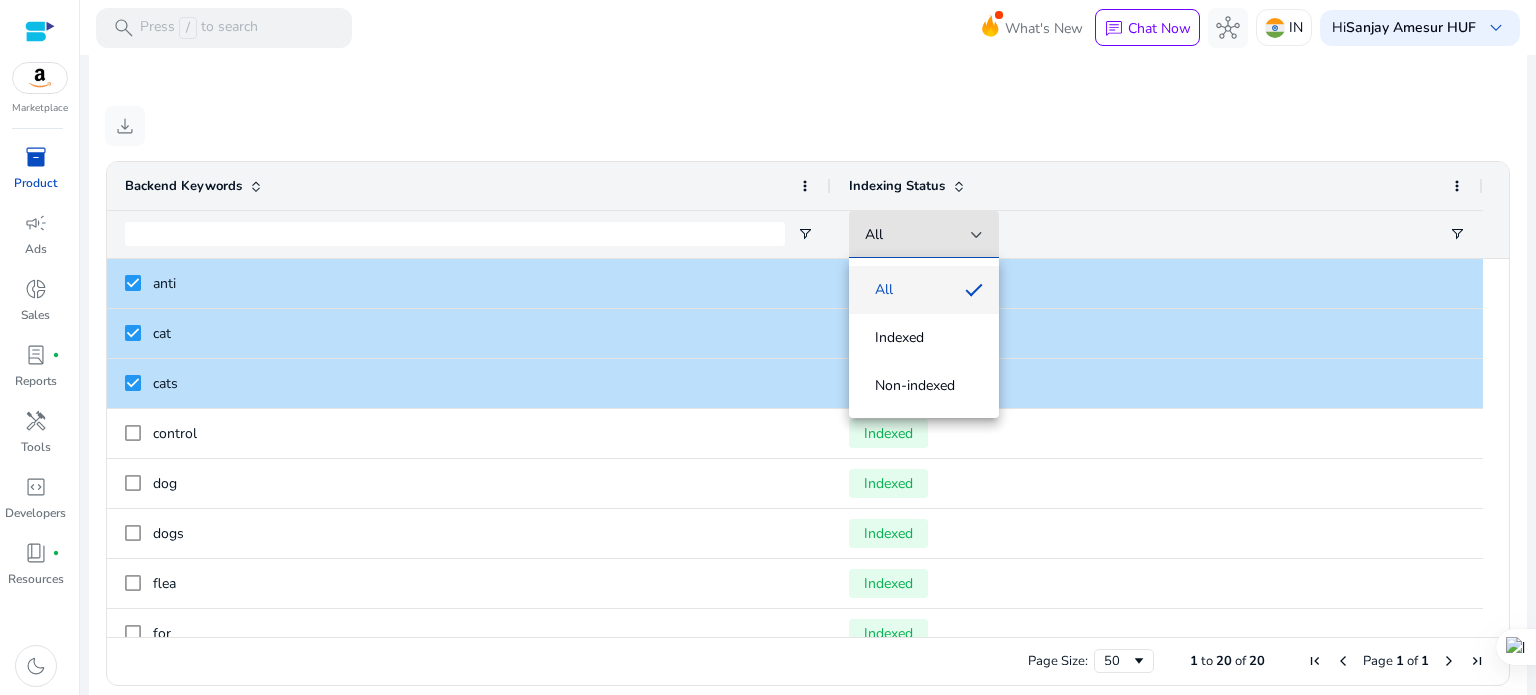 click on "All" at bounding box center (907, 290) 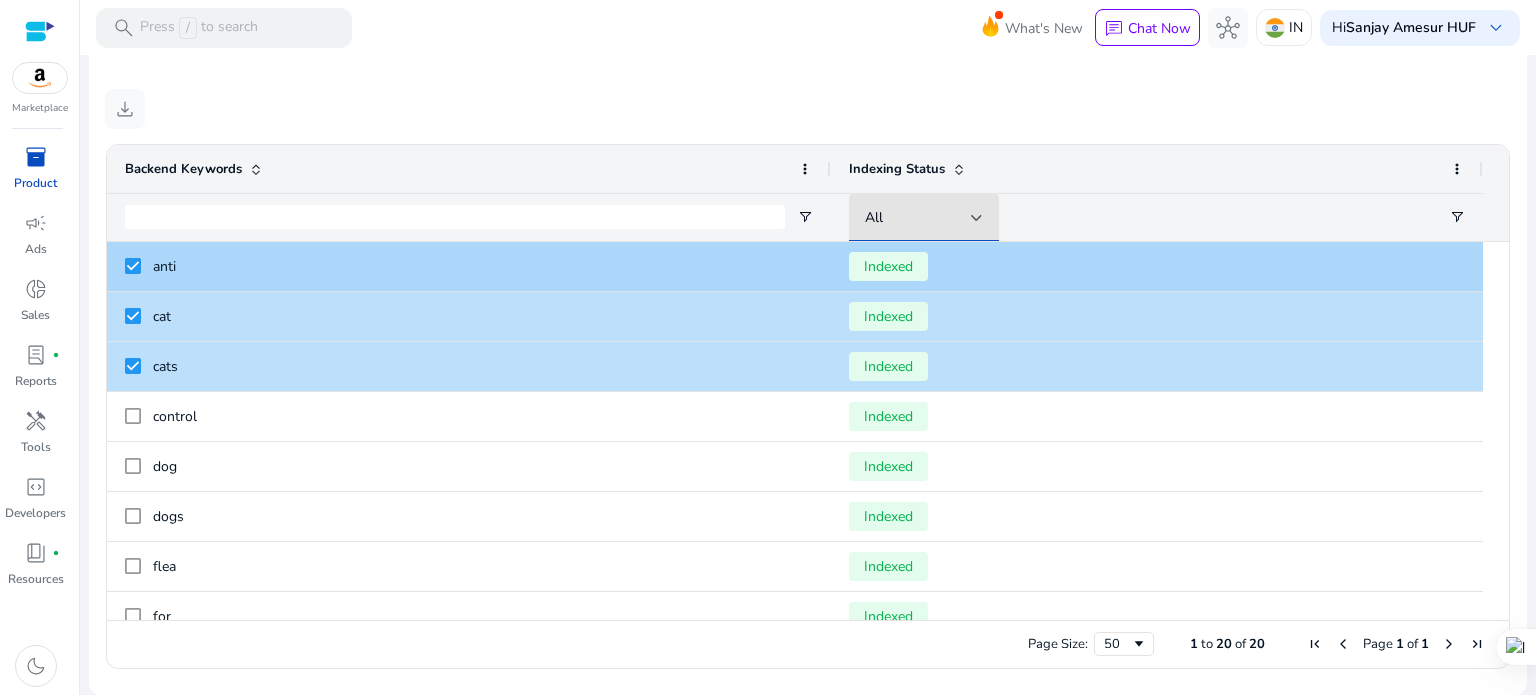 scroll, scrollTop: 0, scrollLeft: 0, axis: both 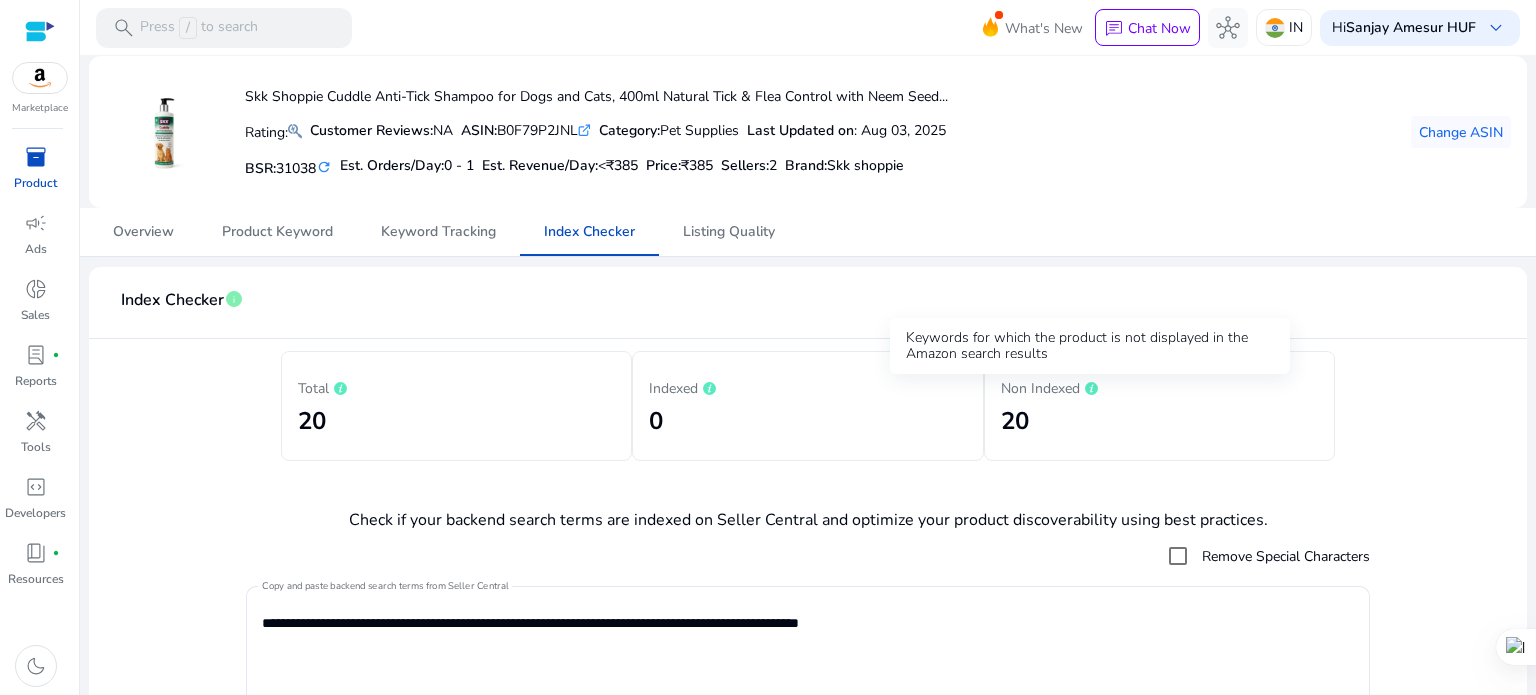 click 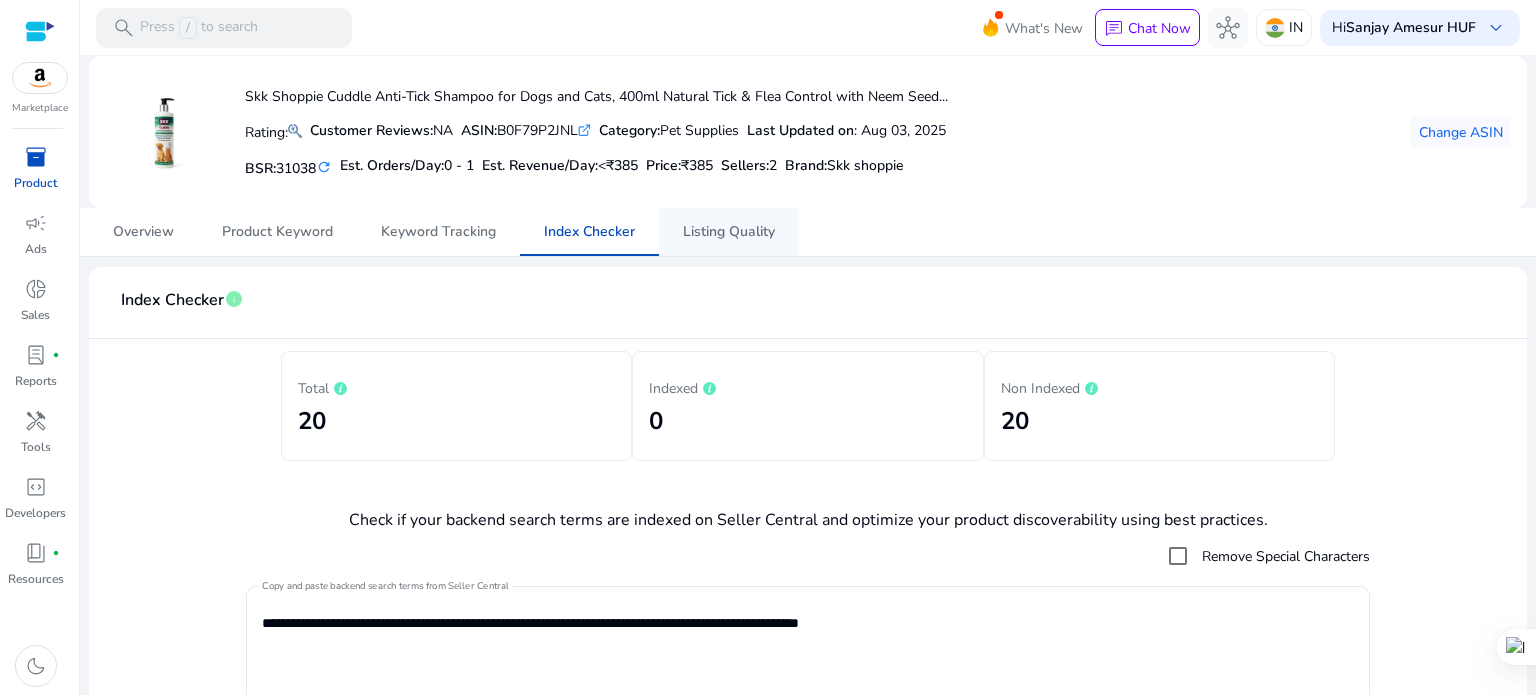 click on "Listing Quality" at bounding box center (729, 232) 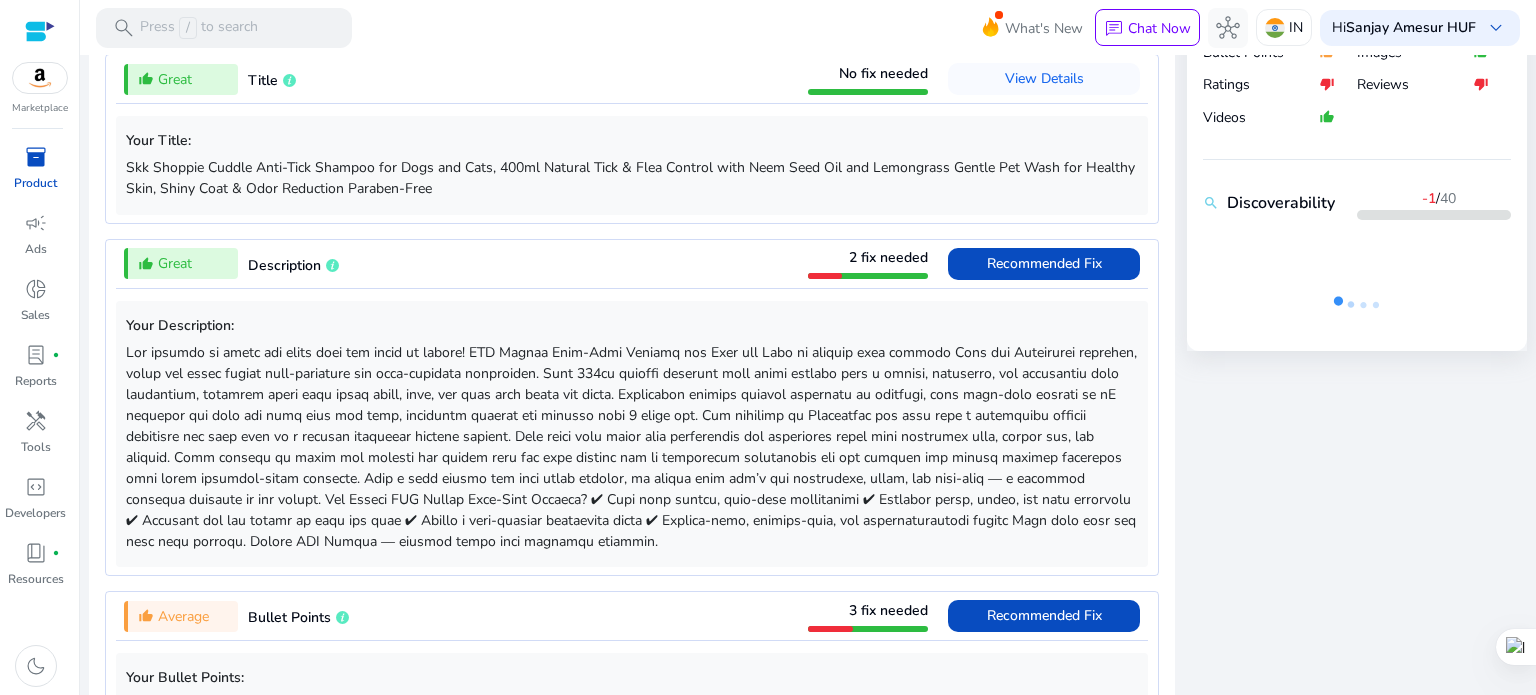 scroll, scrollTop: 800, scrollLeft: 0, axis: vertical 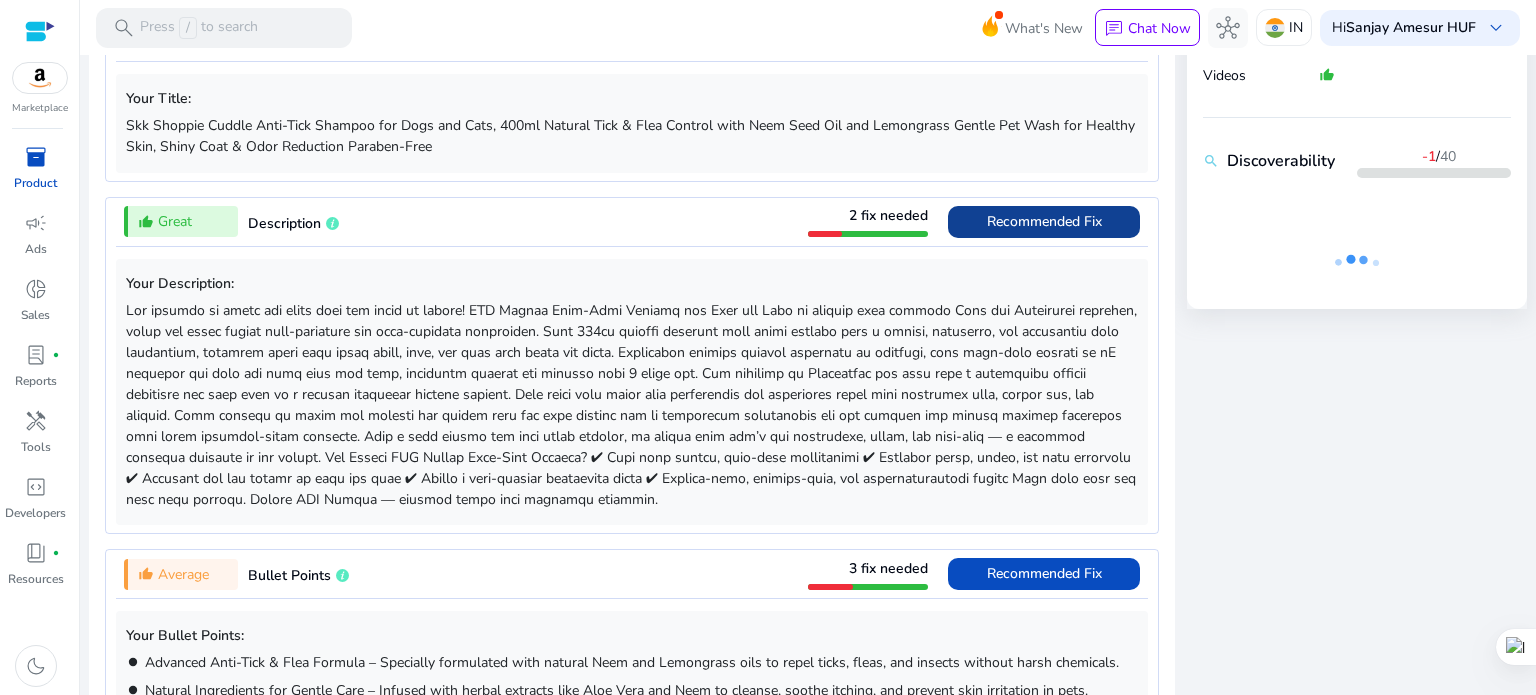 click on "Recommended Fix" at bounding box center (1044, 221) 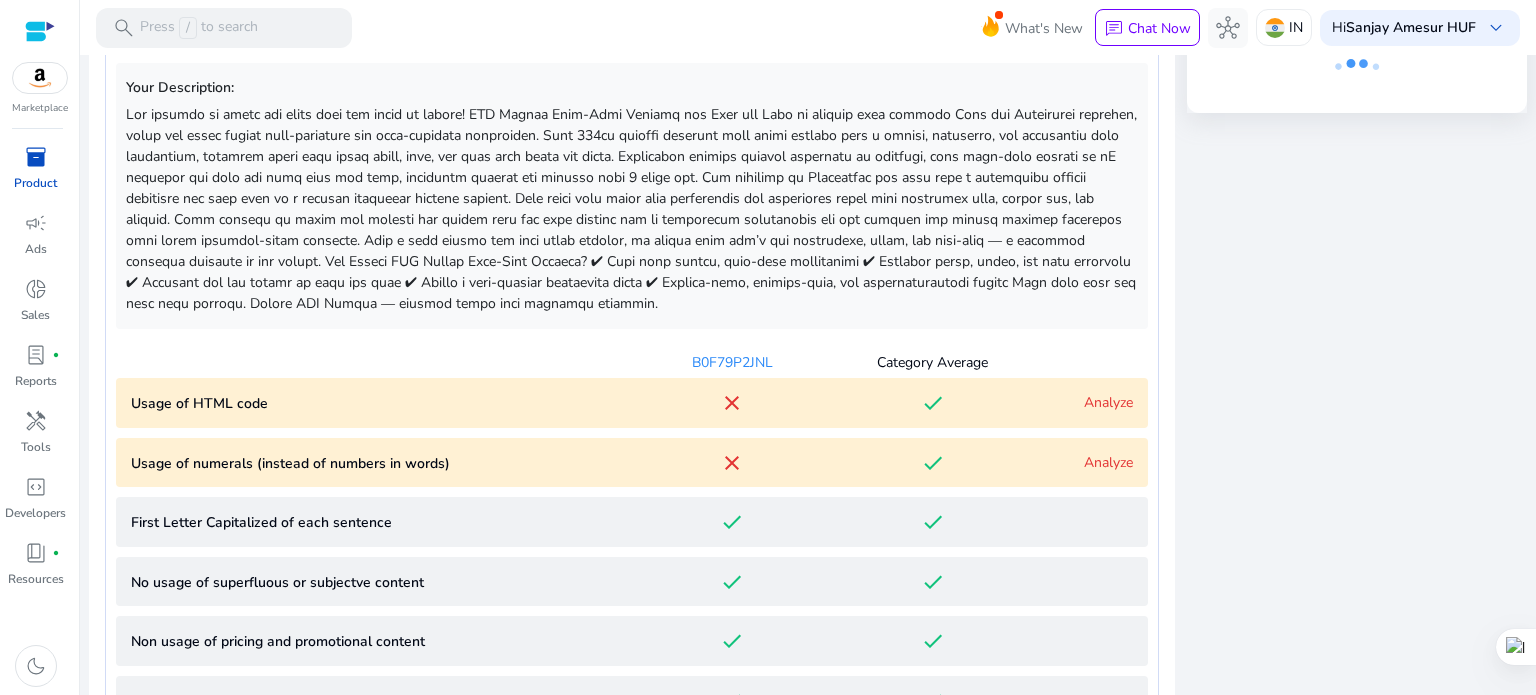 scroll, scrollTop: 796, scrollLeft: 0, axis: vertical 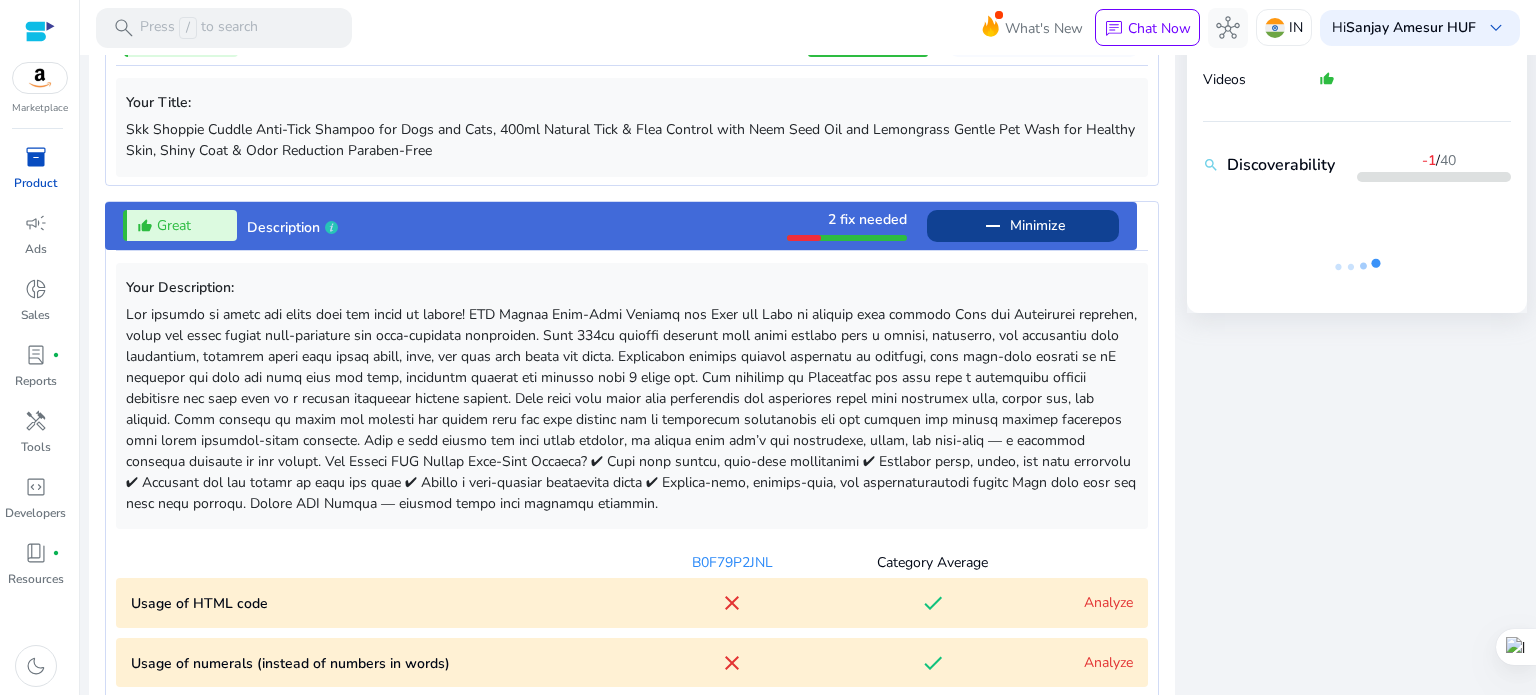 click on "Description" at bounding box center [283, 227] 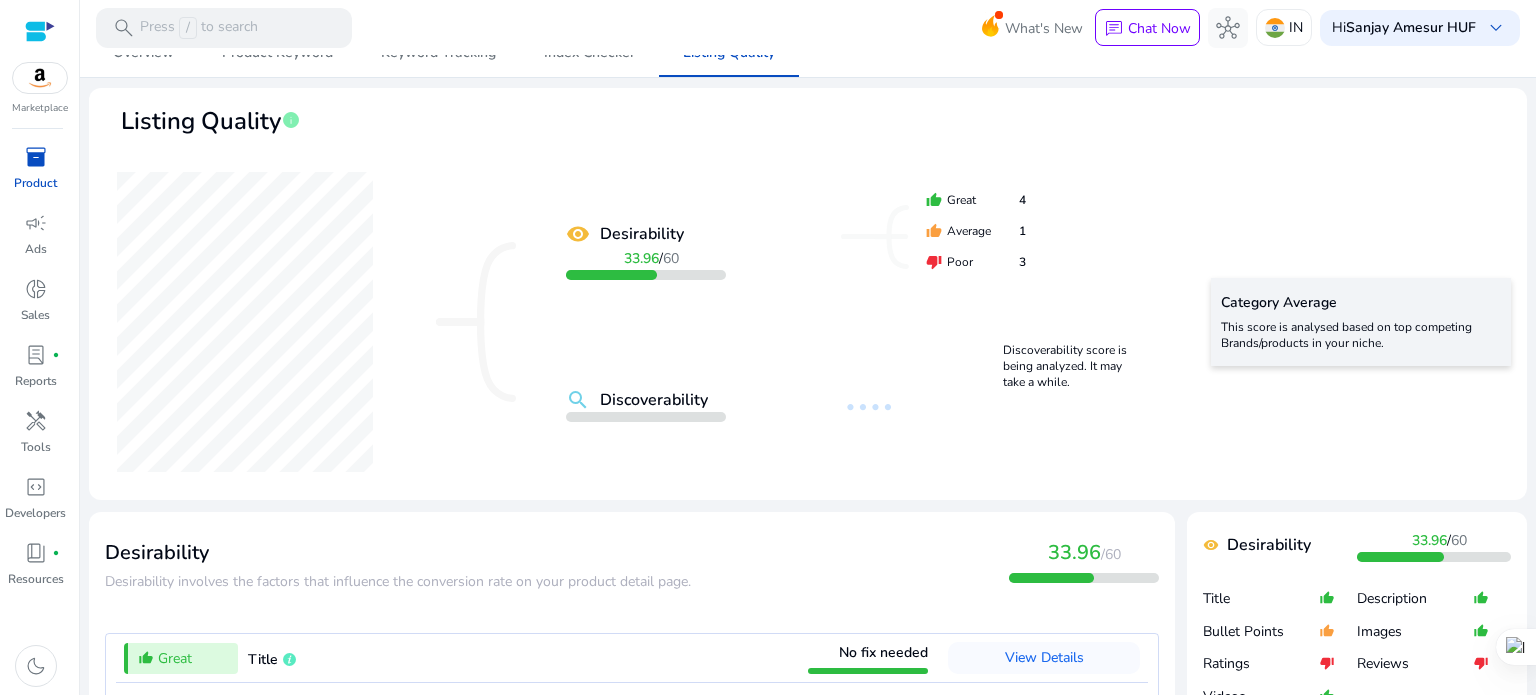 scroll, scrollTop: 0, scrollLeft: 0, axis: both 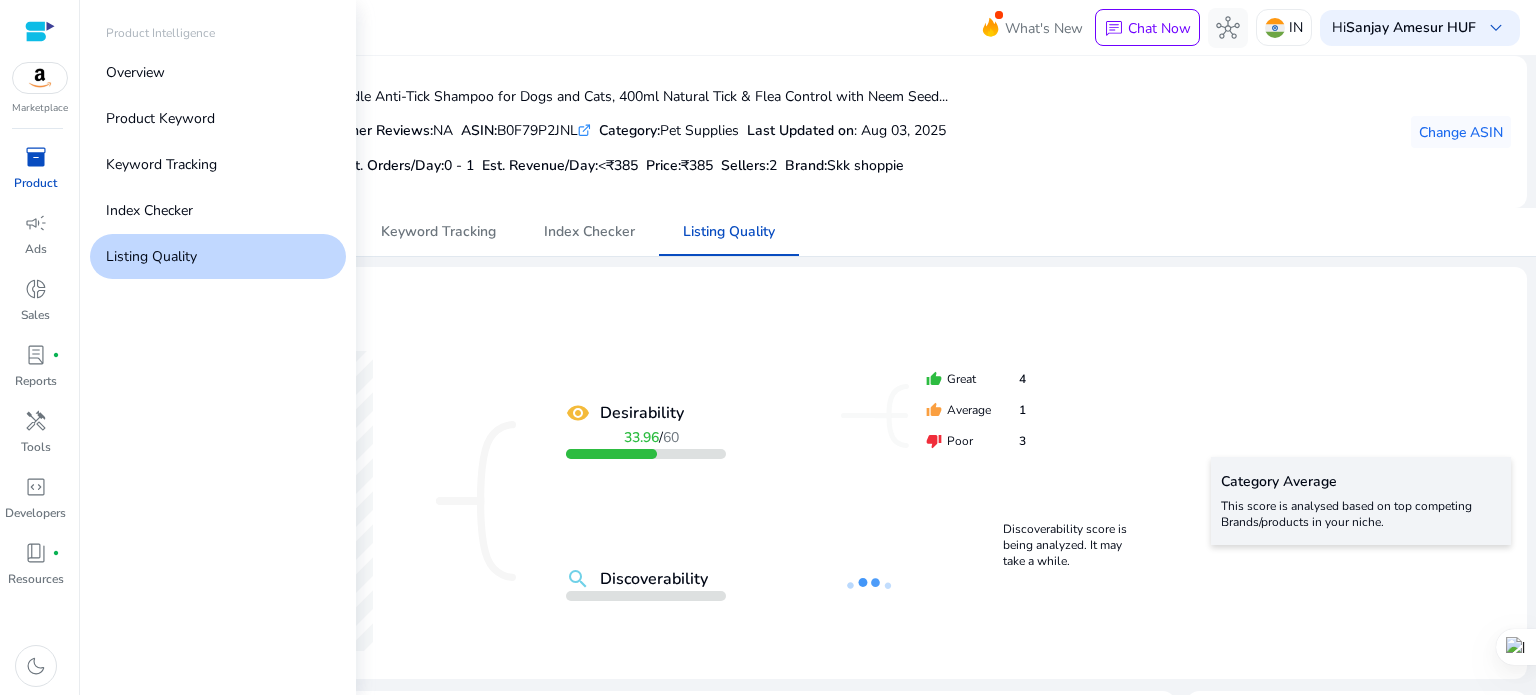 click on "inventory_2" at bounding box center (36, 157) 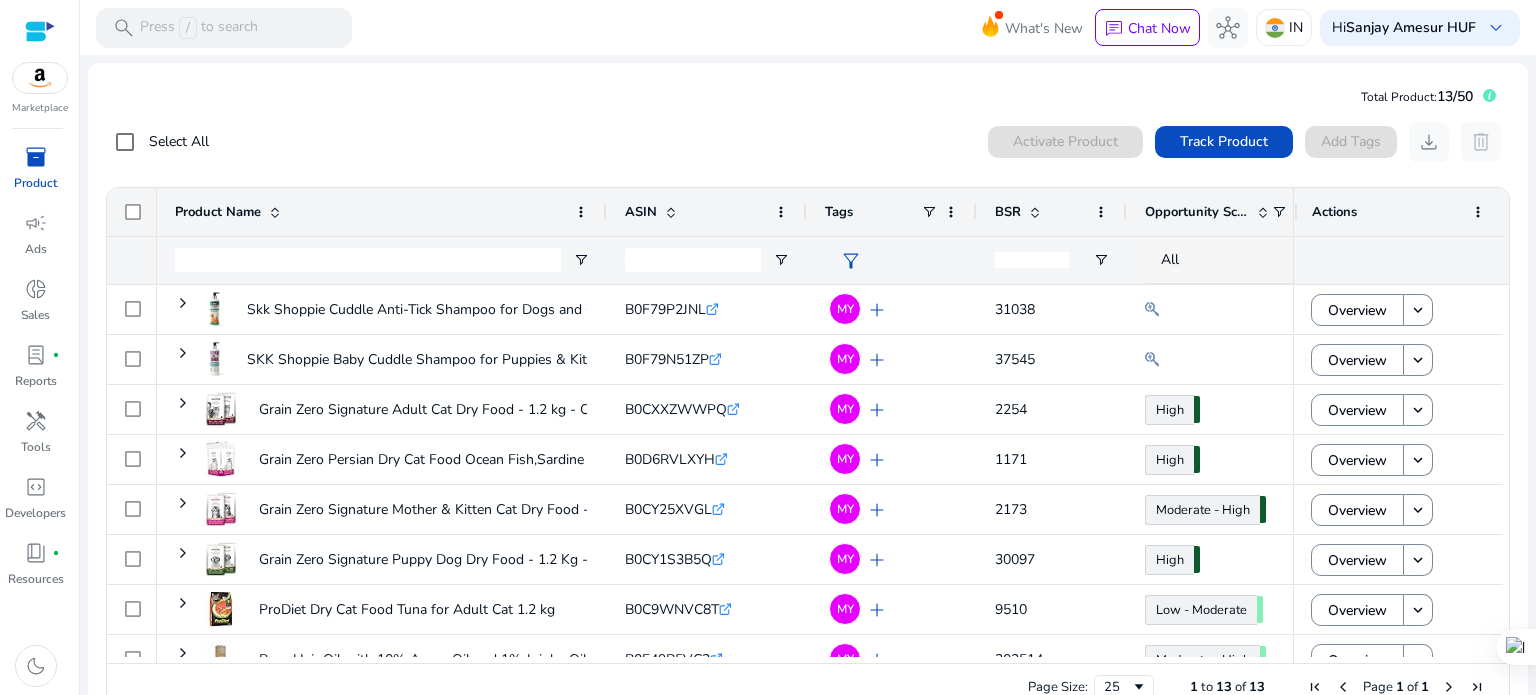scroll, scrollTop: 43, scrollLeft: 0, axis: vertical 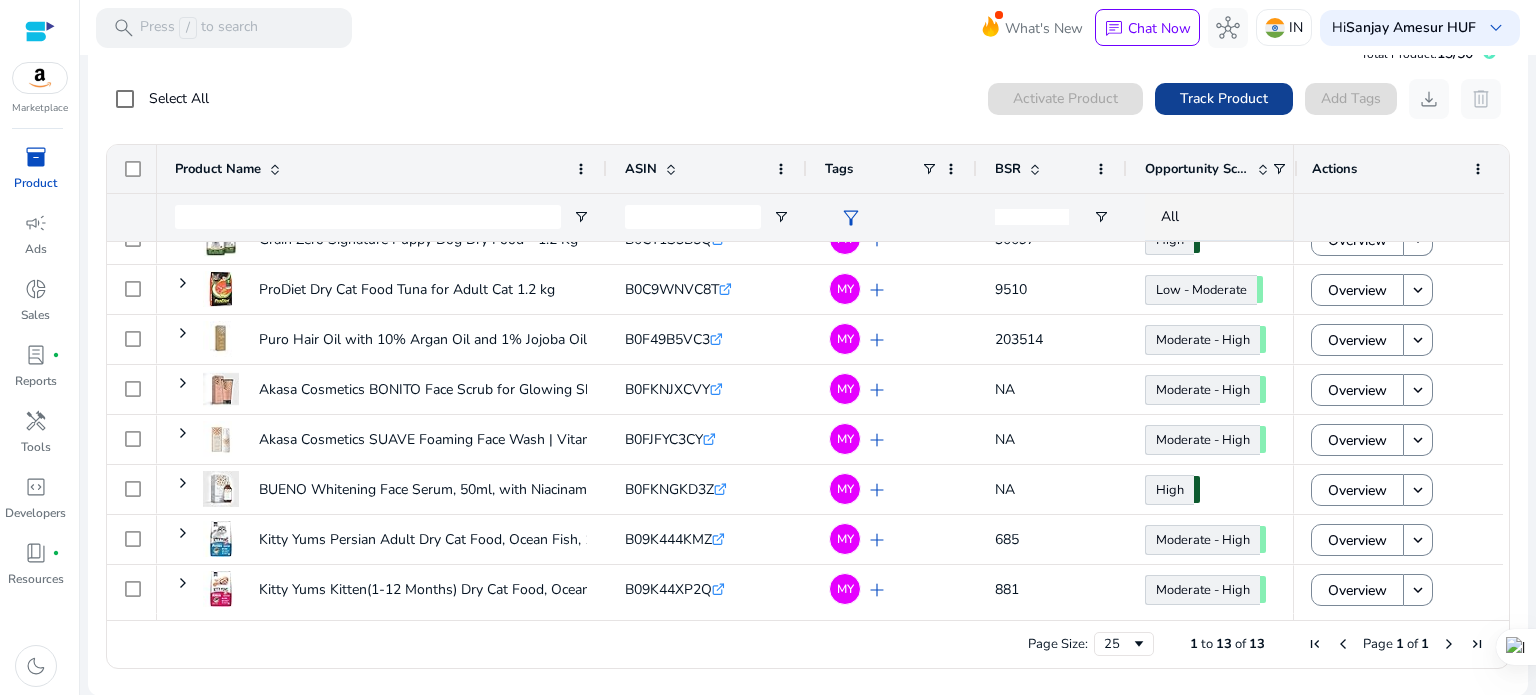 click on "Track Product" 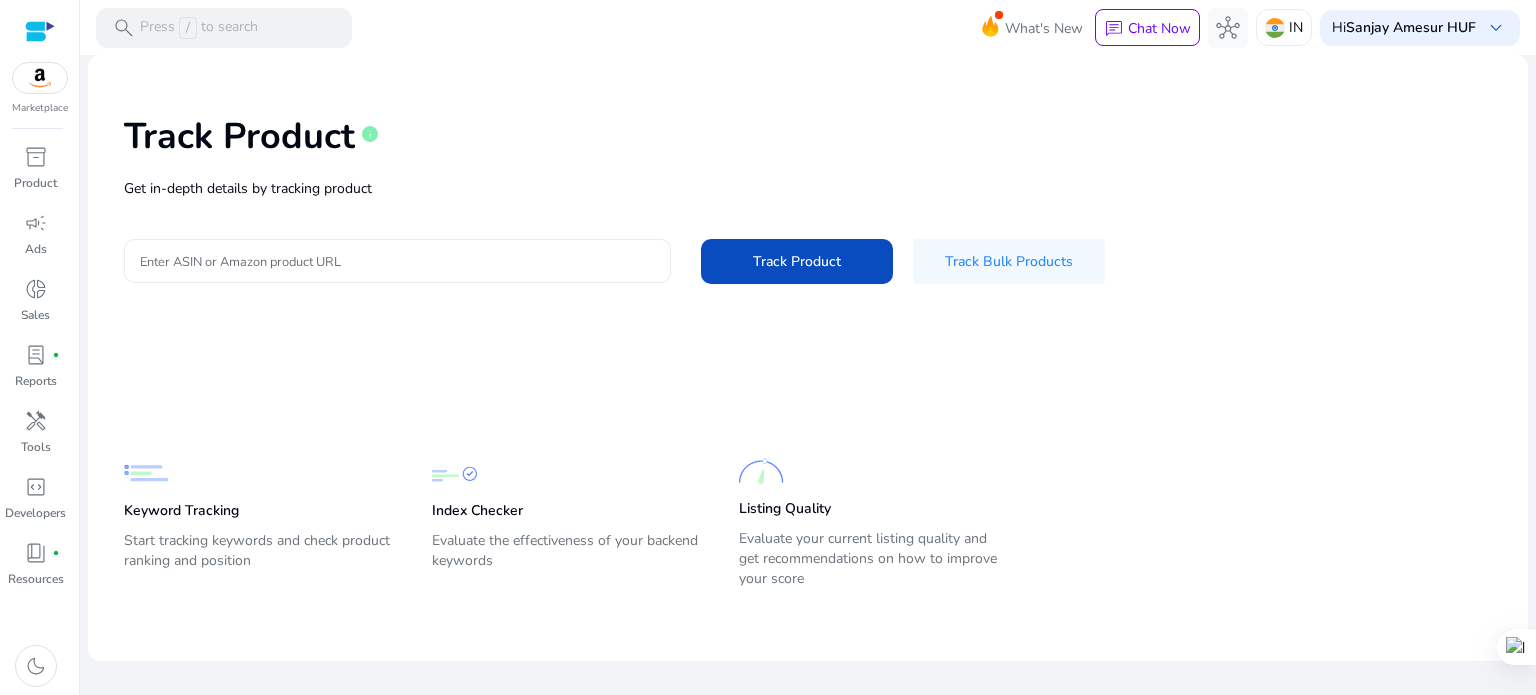click on "Enter ASIN or Amazon product URL" at bounding box center (397, 261) 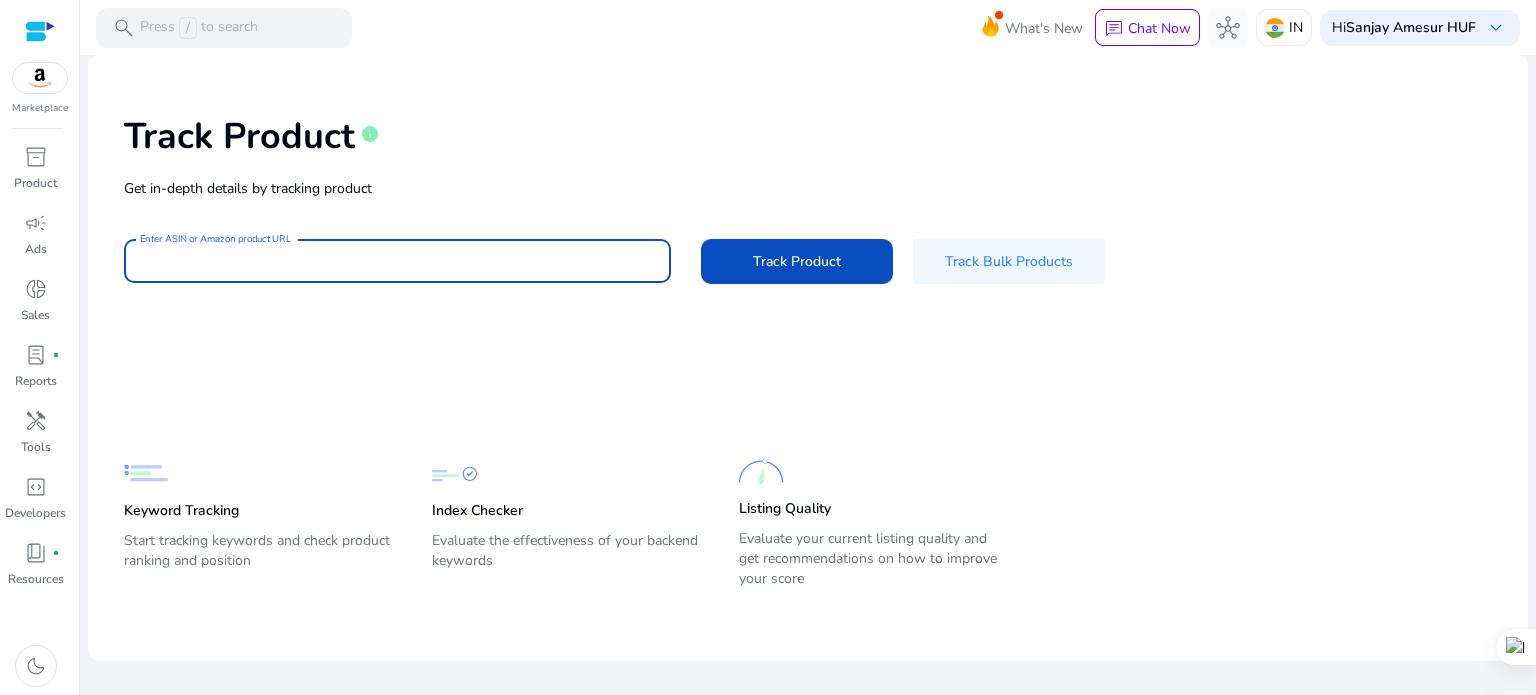 paste on "**********" 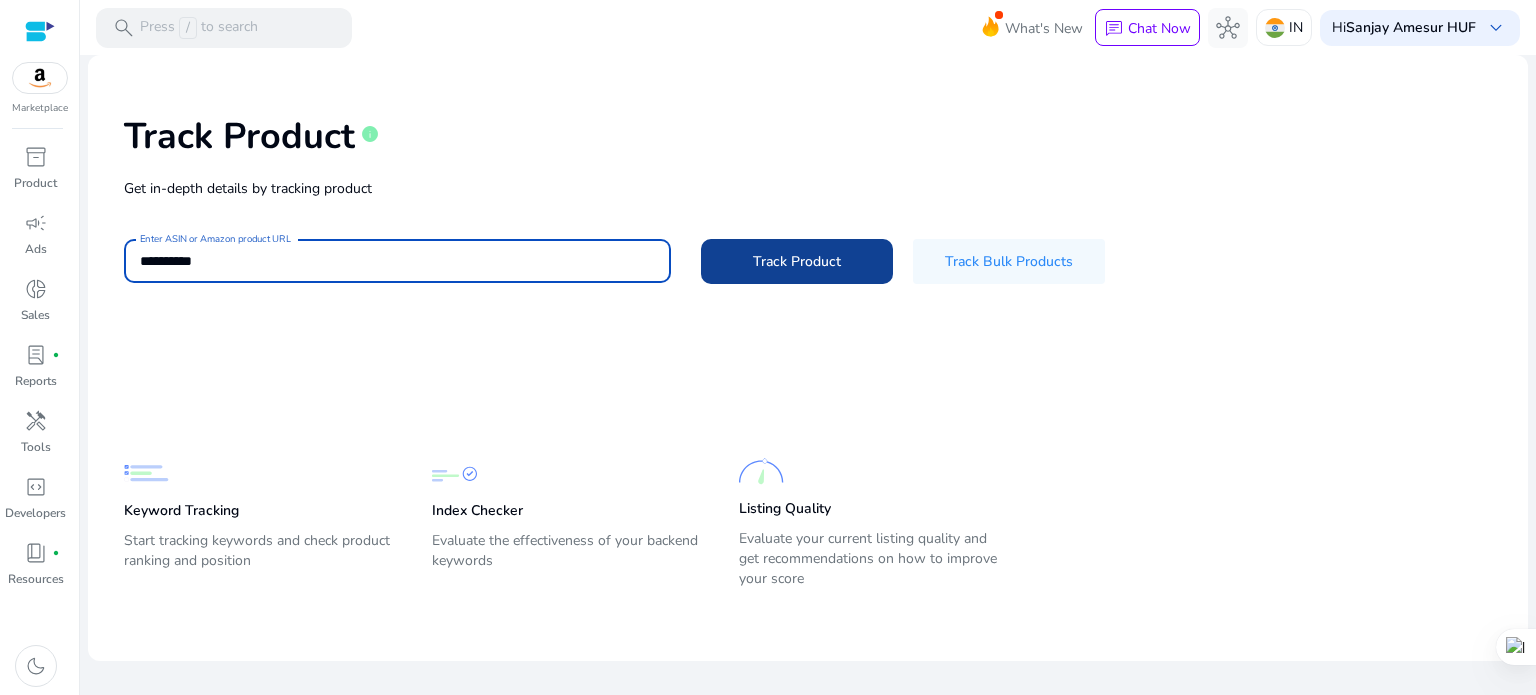 type on "**********" 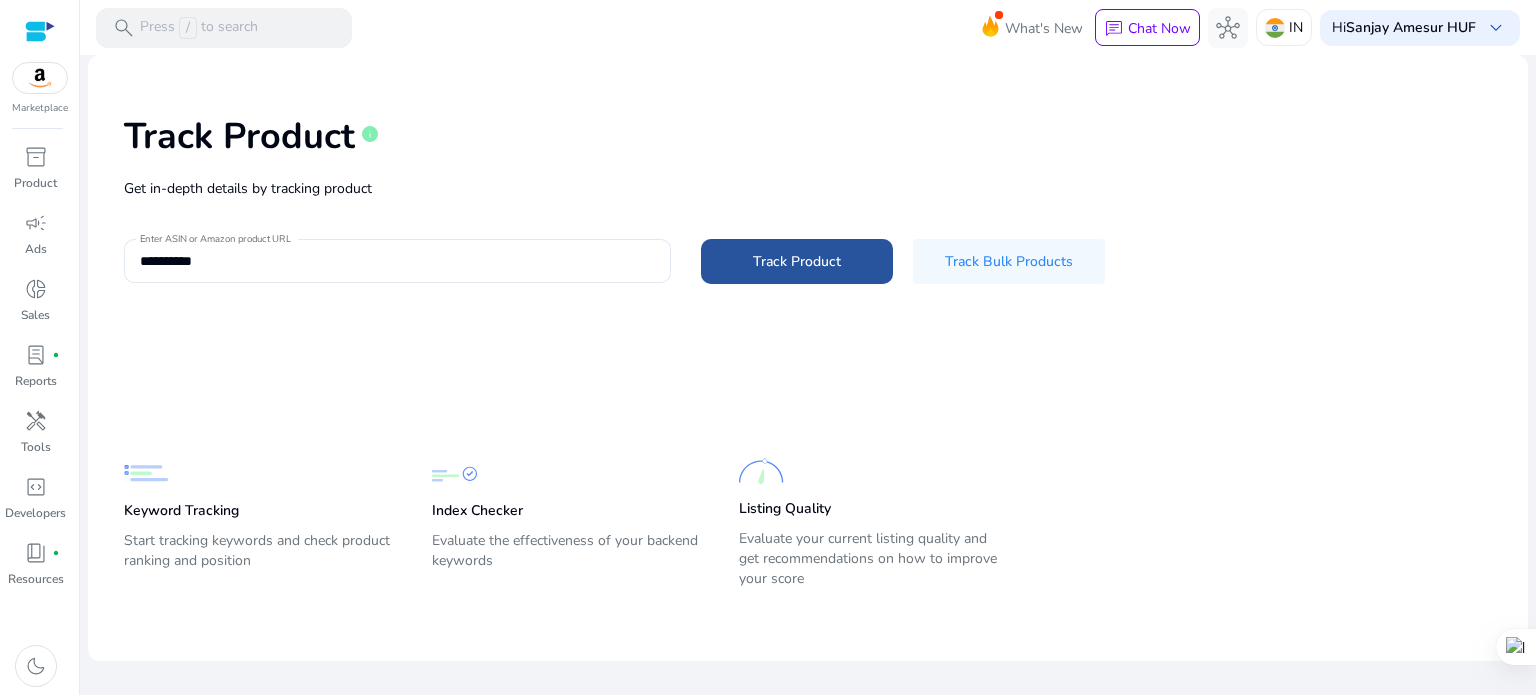 click on "Track Product" 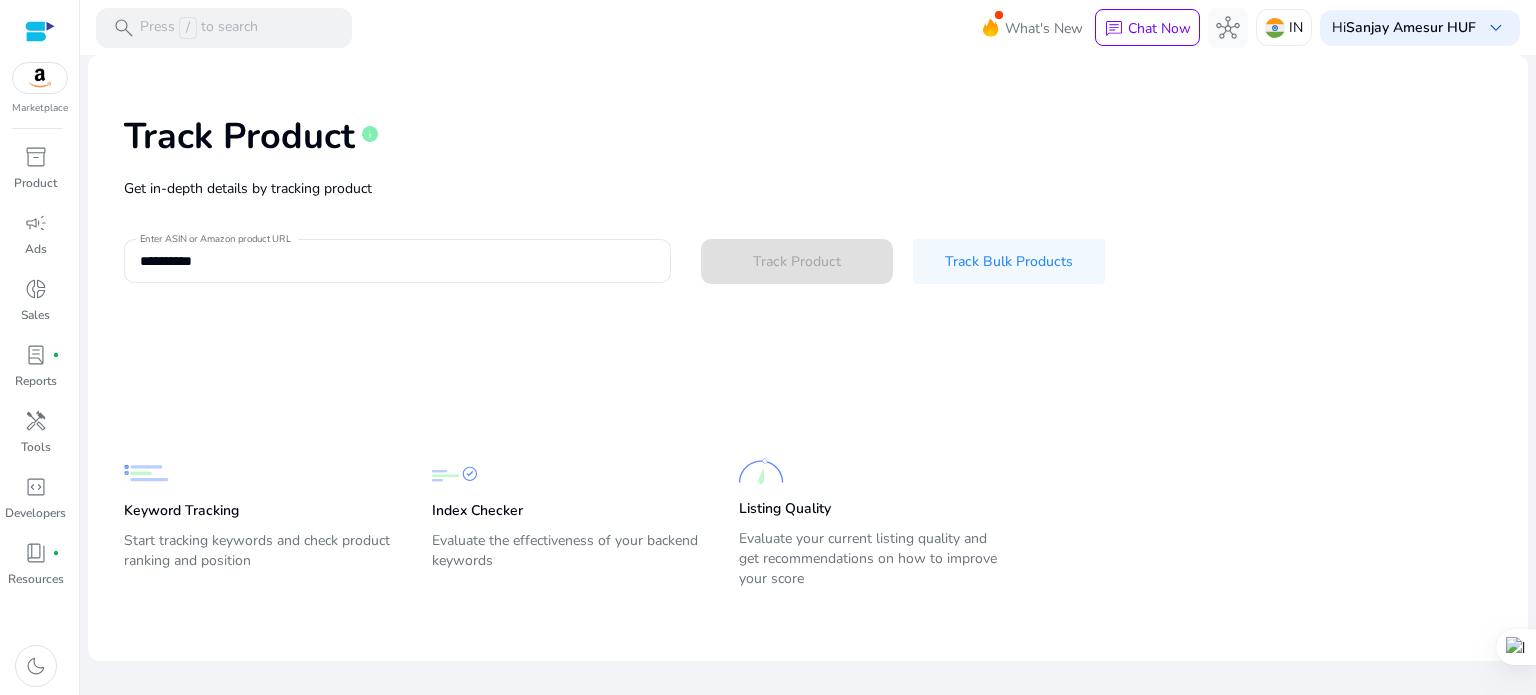 type 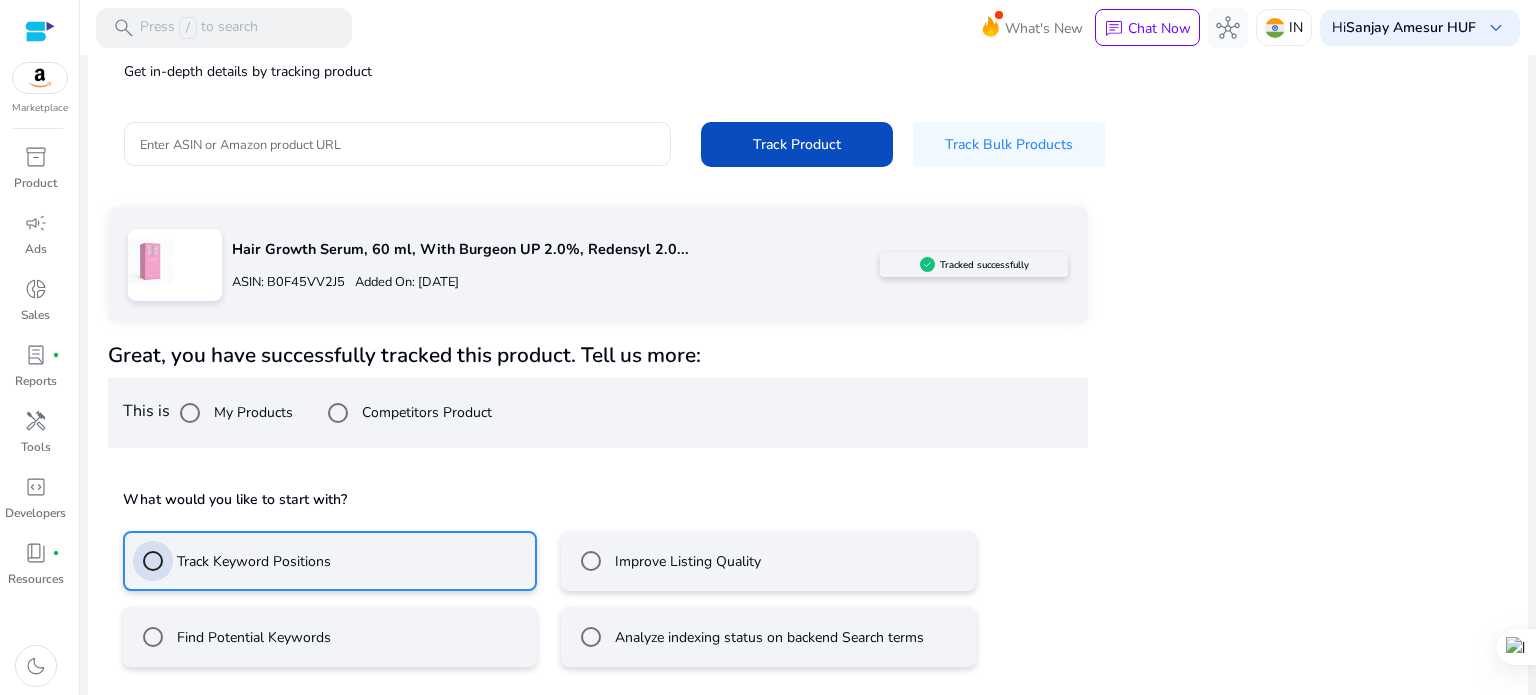 scroll, scrollTop: 206, scrollLeft: 0, axis: vertical 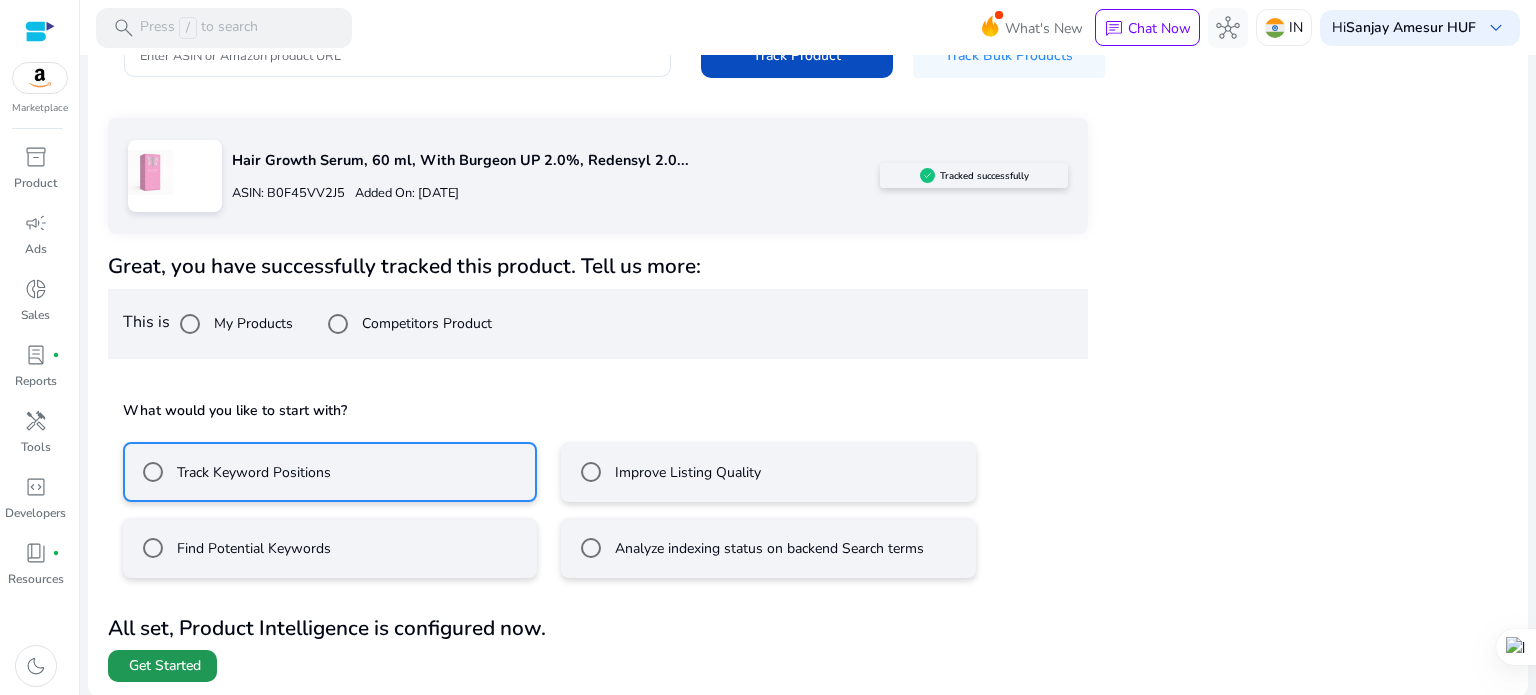 click on "Get Started" at bounding box center [165, 666] 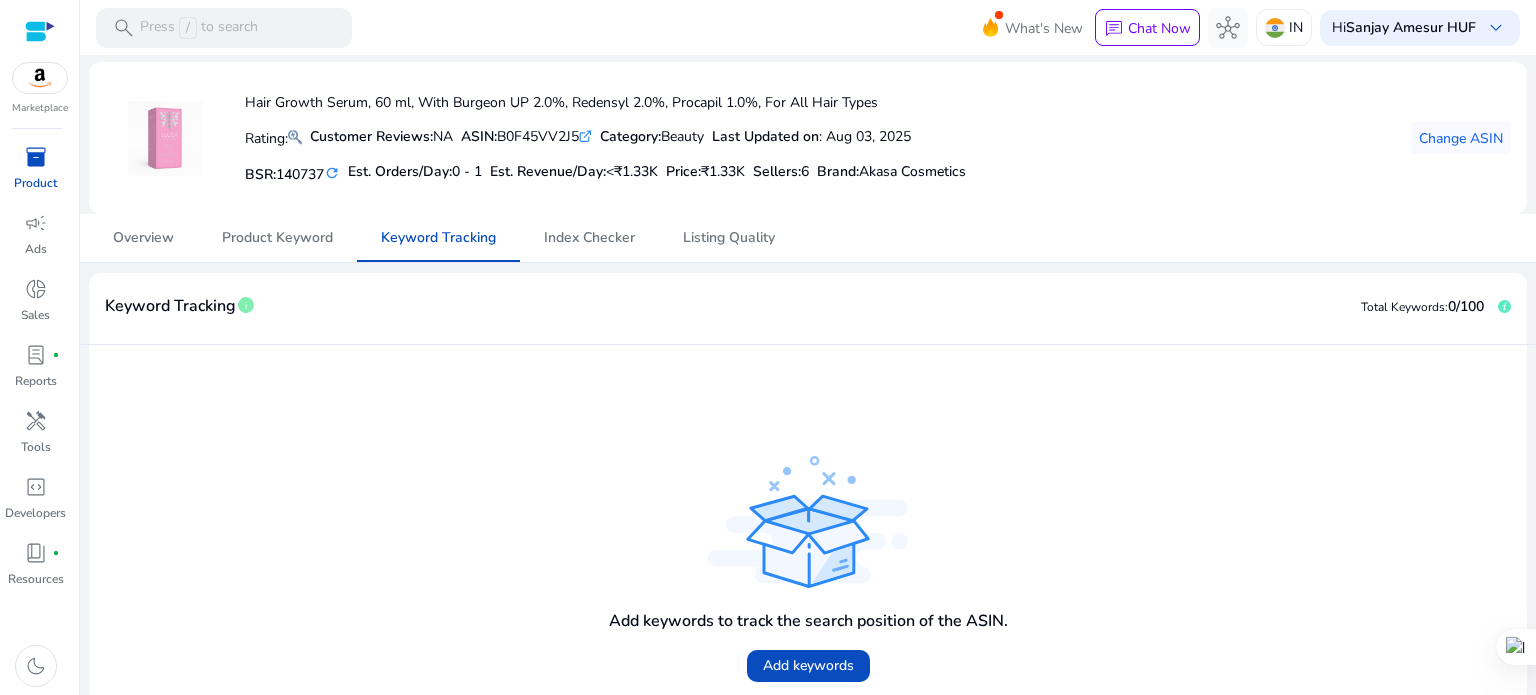 scroll, scrollTop: 121, scrollLeft: 0, axis: vertical 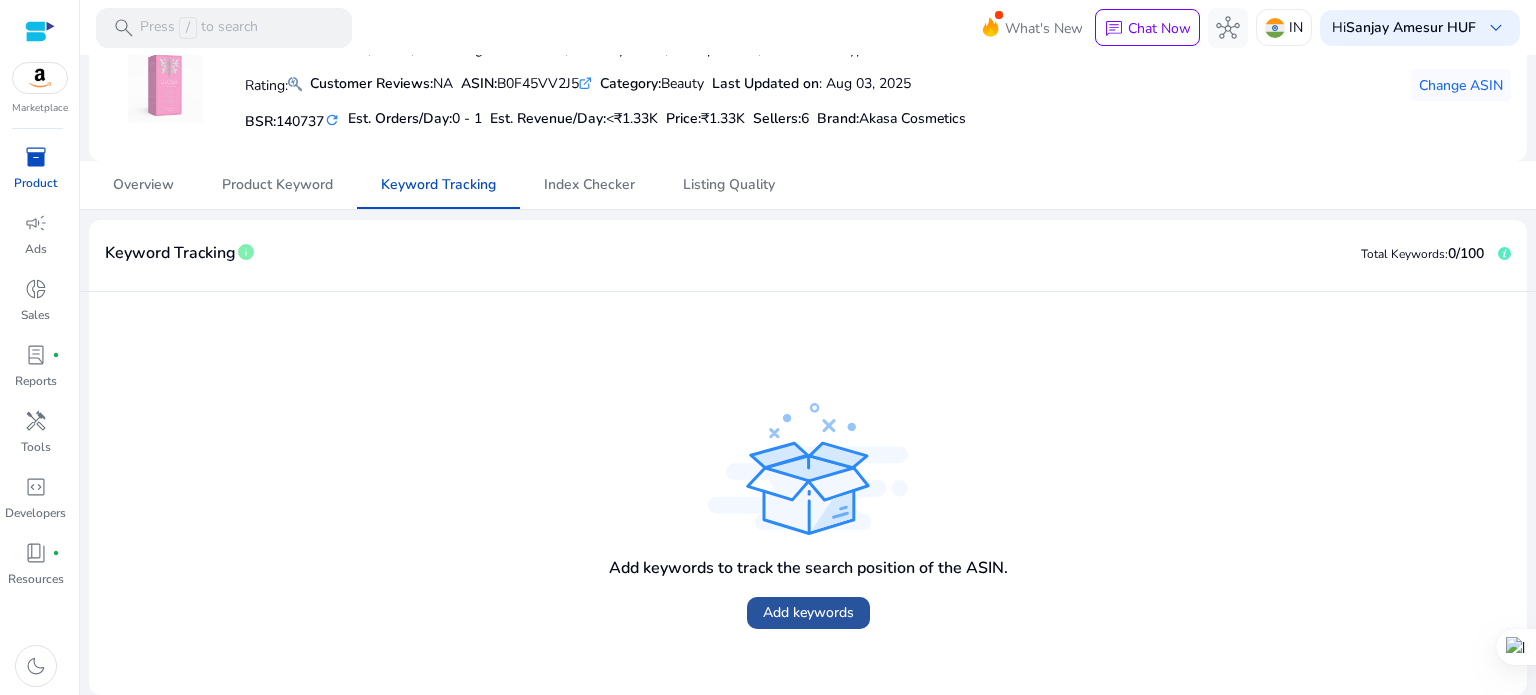click on "Add keywords" at bounding box center (808, 612) 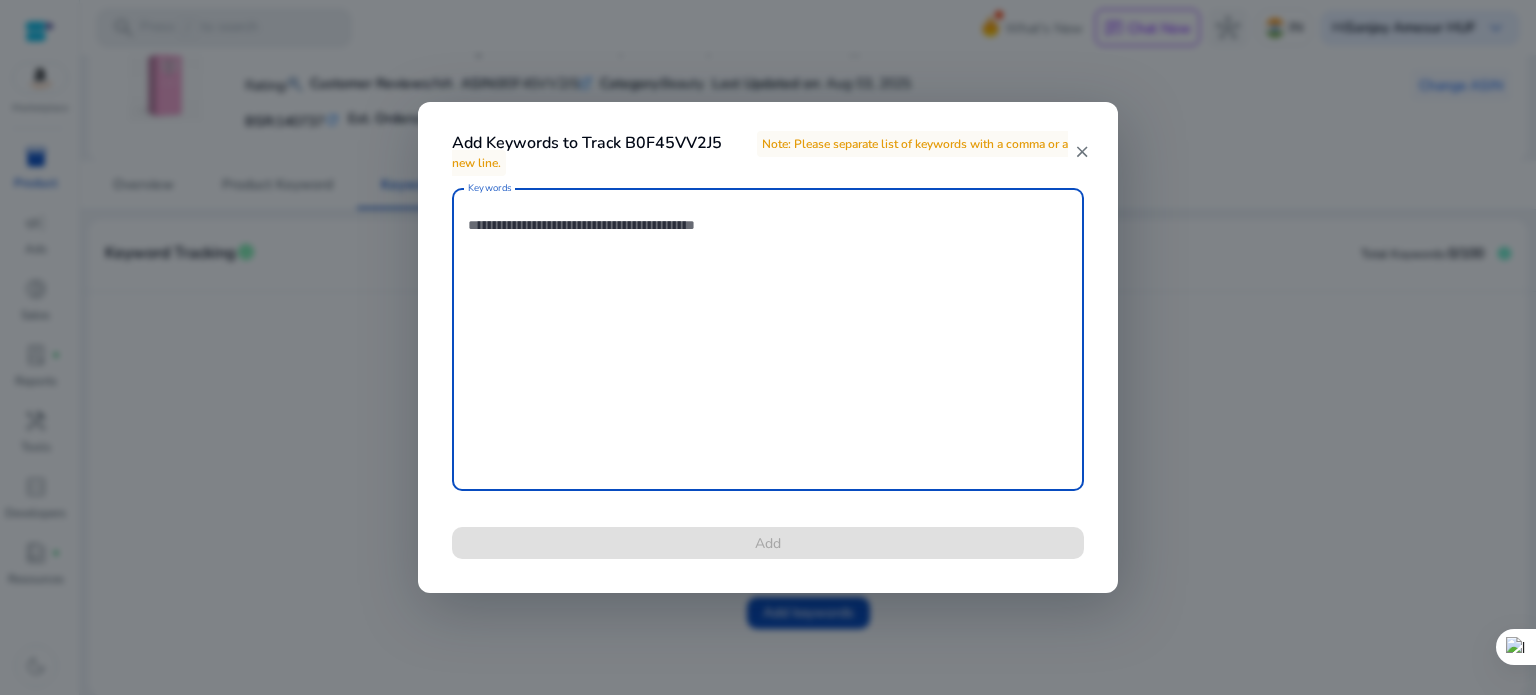 paste on "**********" 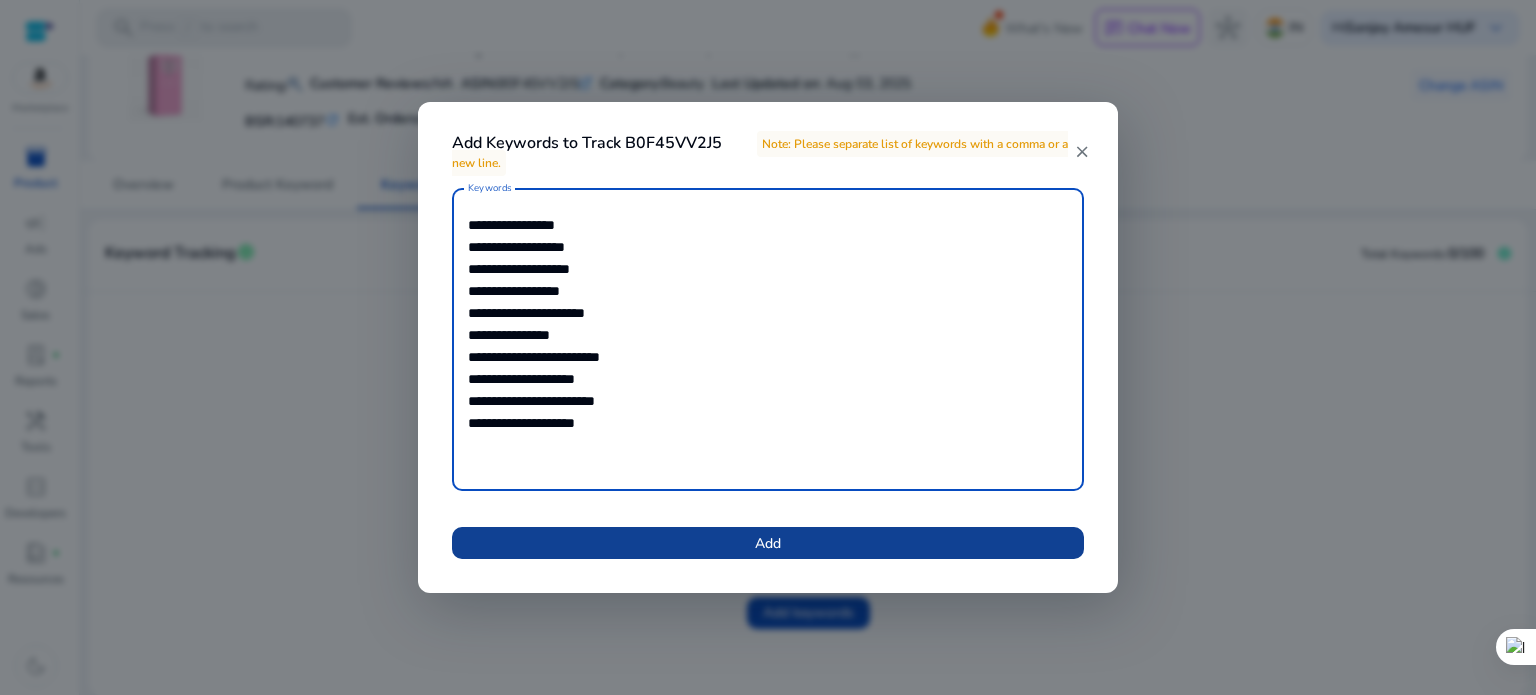 type on "**********" 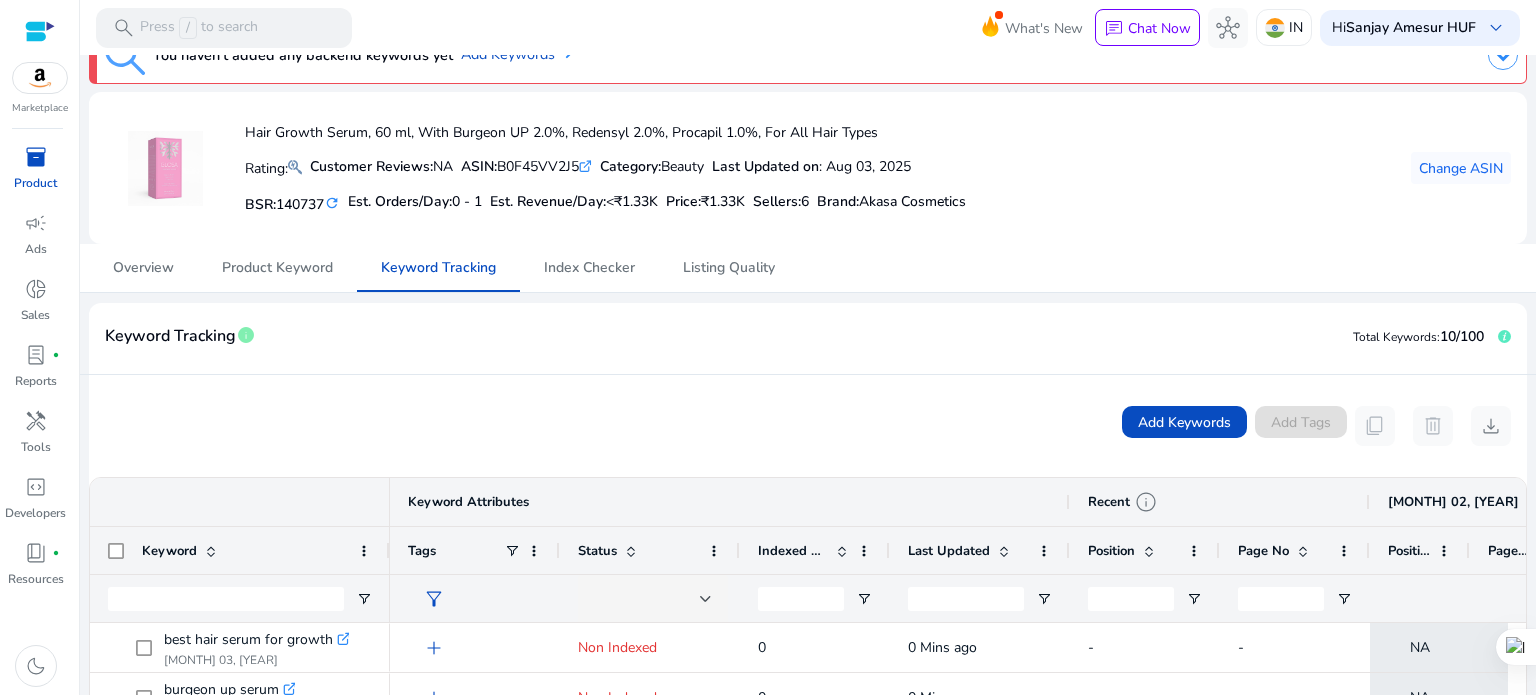 scroll, scrollTop: 0, scrollLeft: 0, axis: both 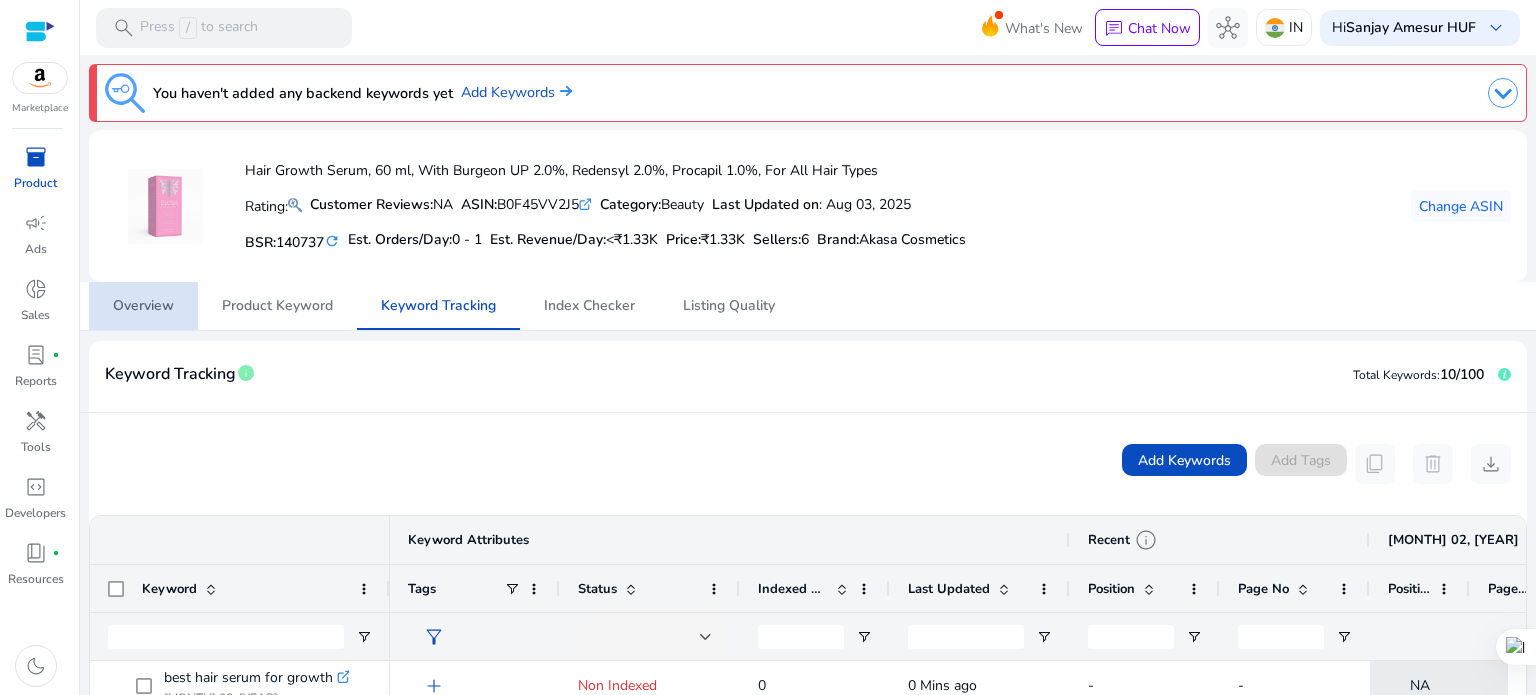click on "Overview" at bounding box center [143, 306] 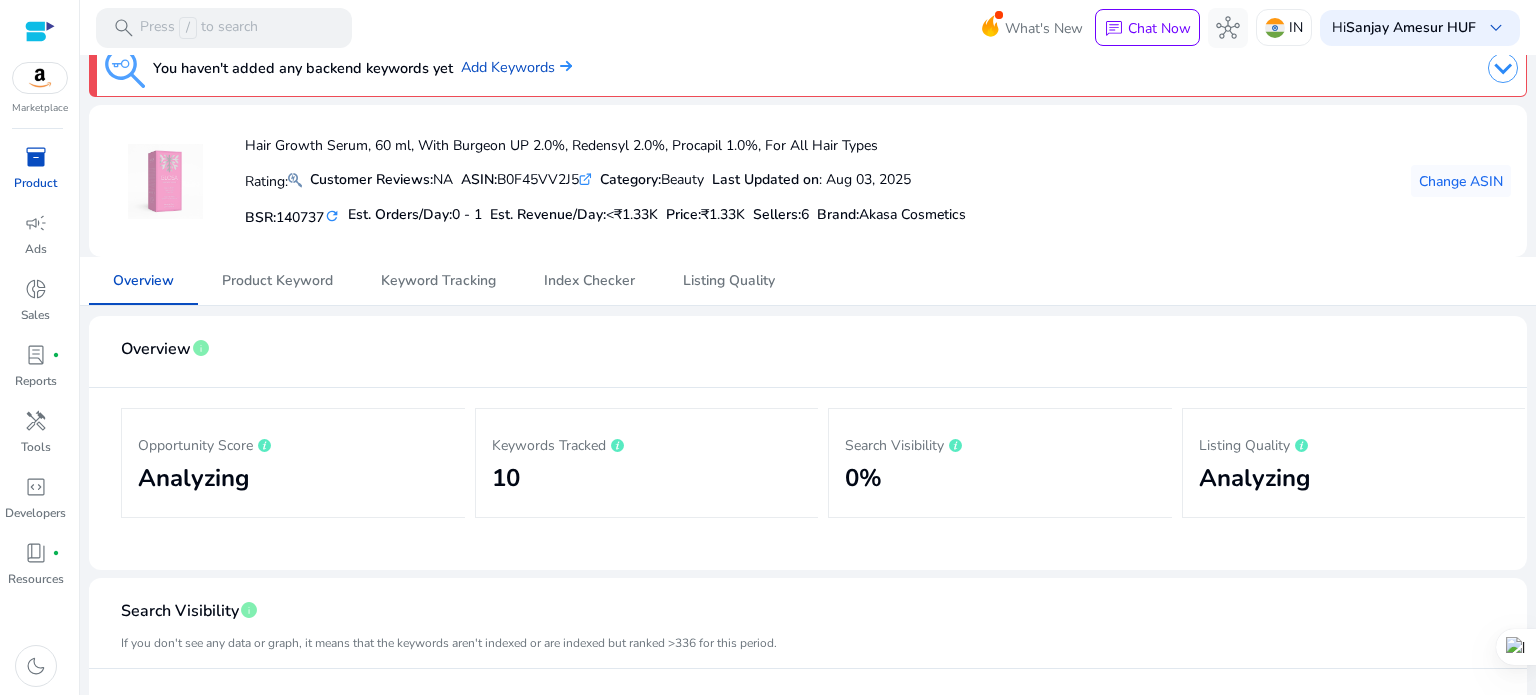 scroll, scrollTop: 0, scrollLeft: 0, axis: both 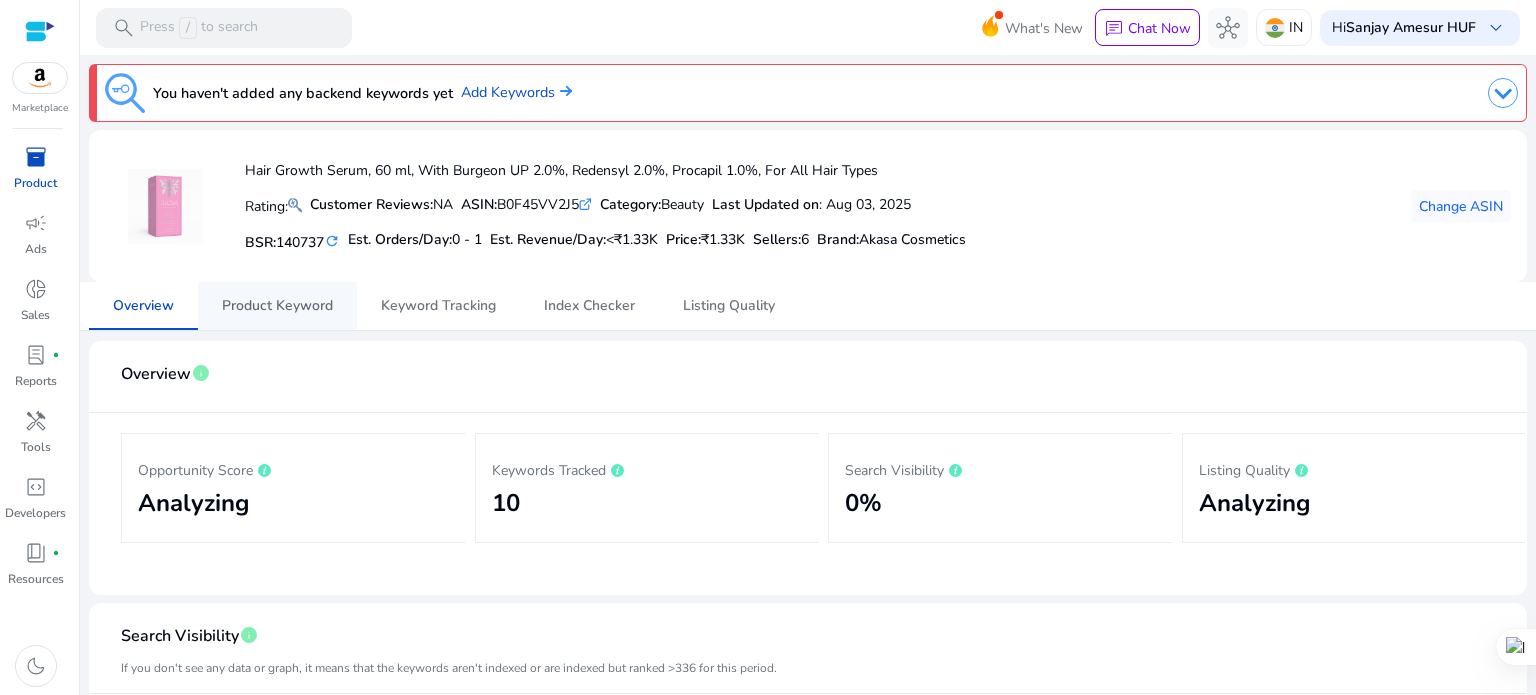 click on "Product Keyword" at bounding box center (277, 306) 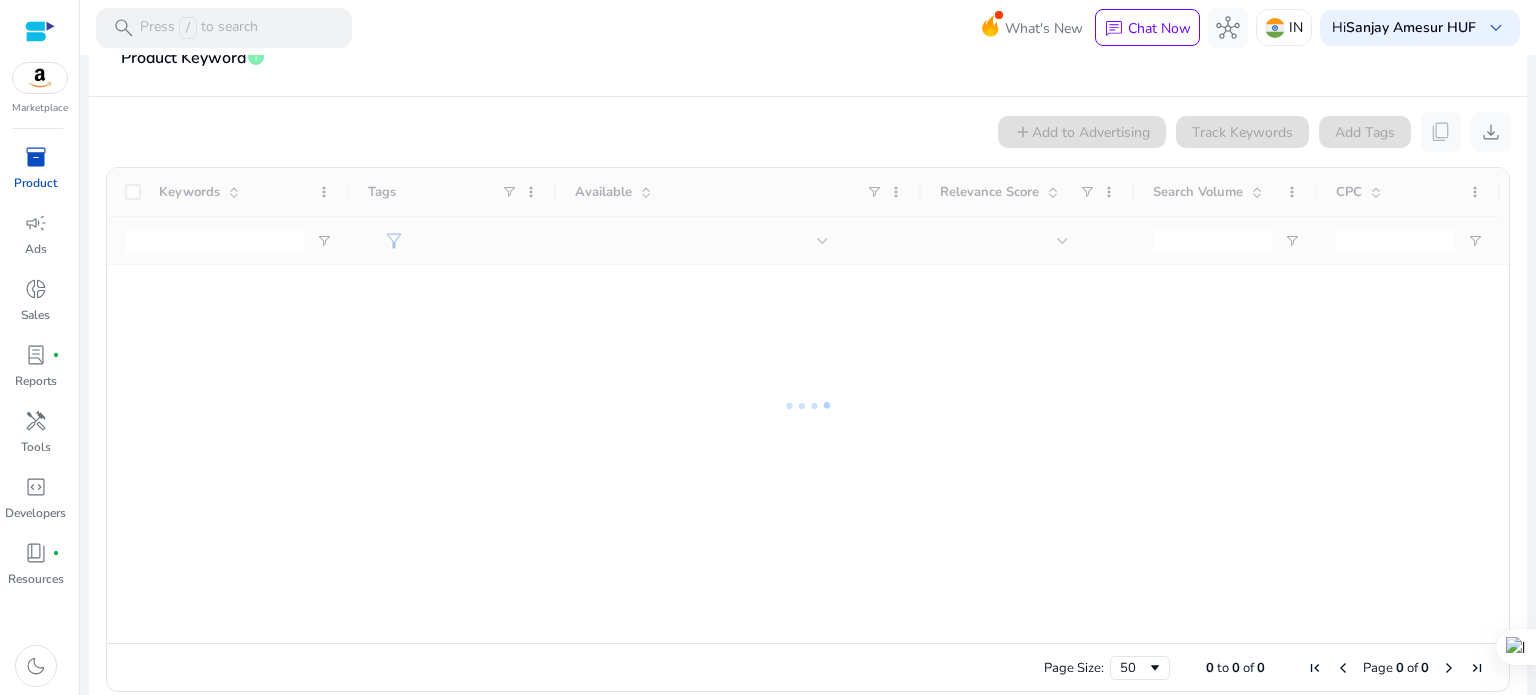 scroll, scrollTop: 339, scrollLeft: 0, axis: vertical 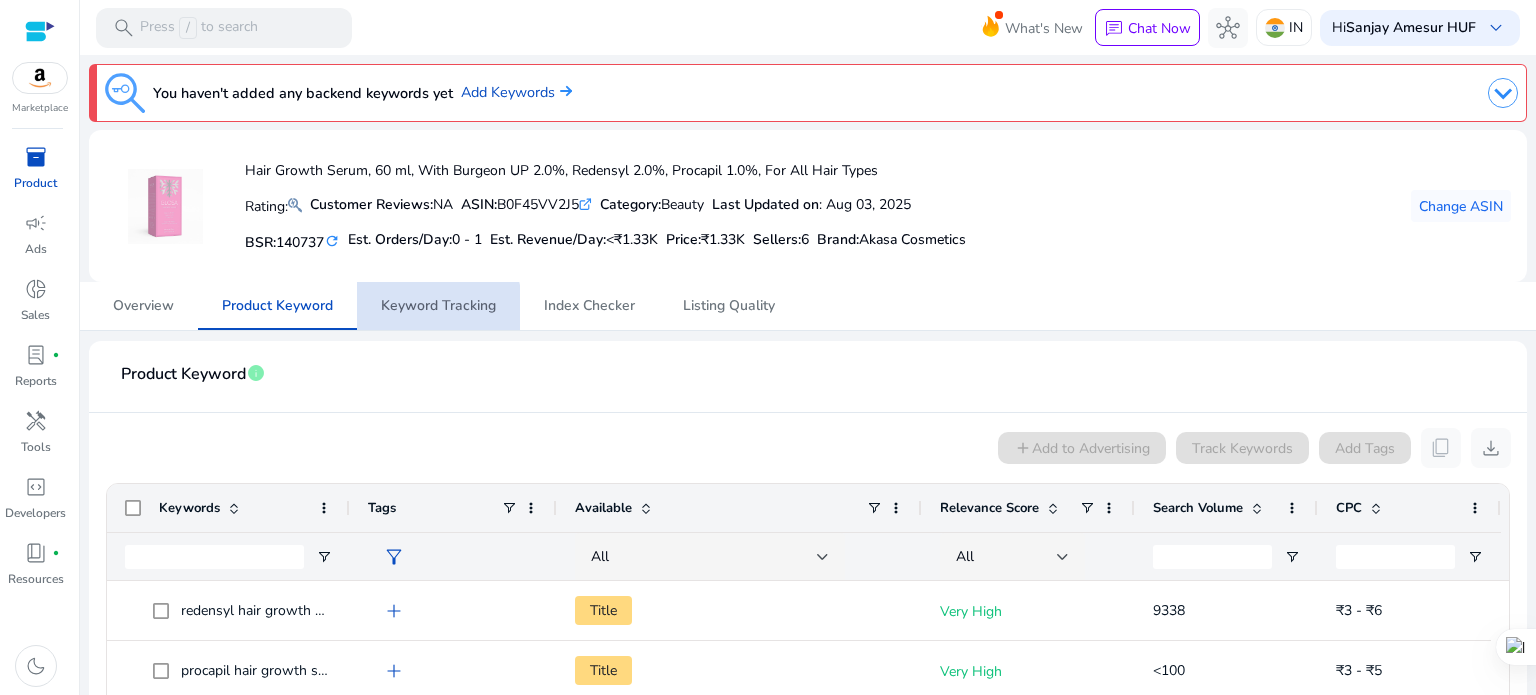 click on "Keyword Tracking" at bounding box center [438, 306] 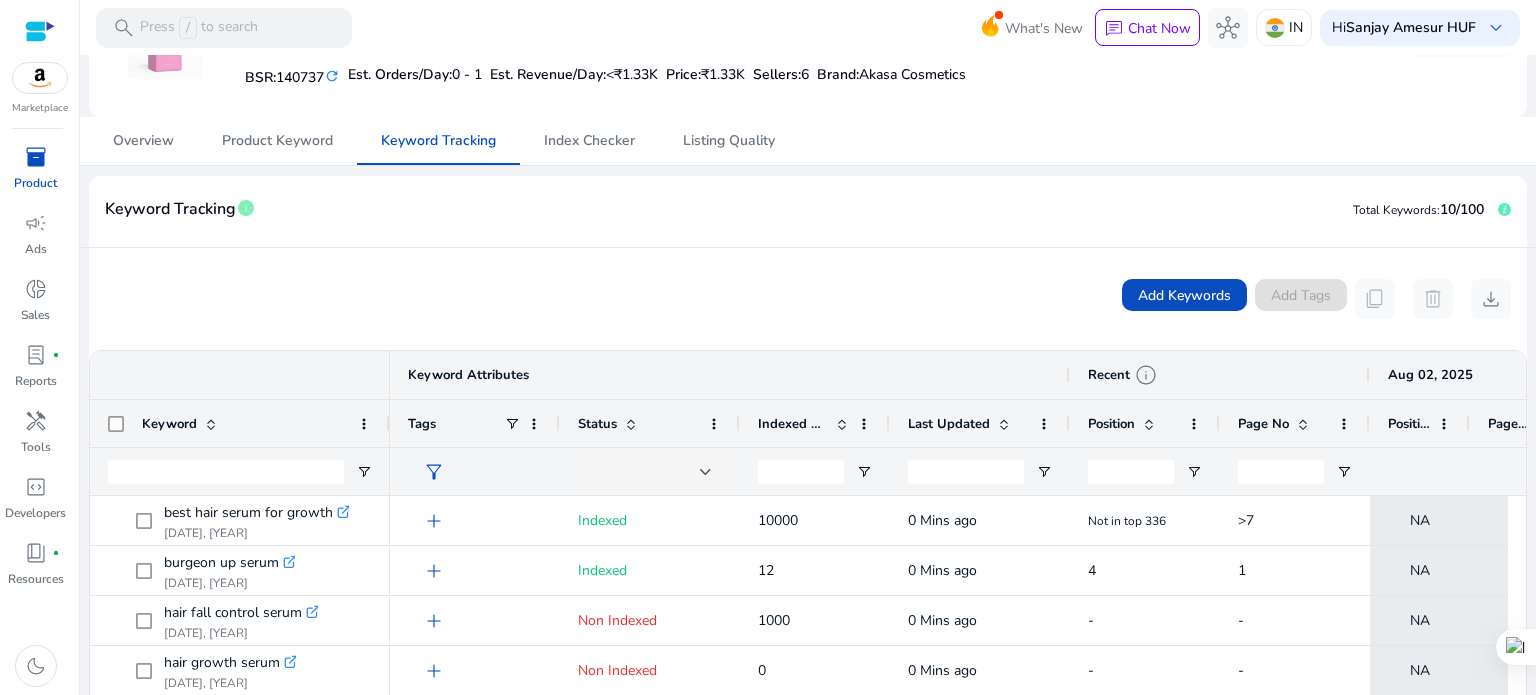 scroll, scrollTop: 0, scrollLeft: 0, axis: both 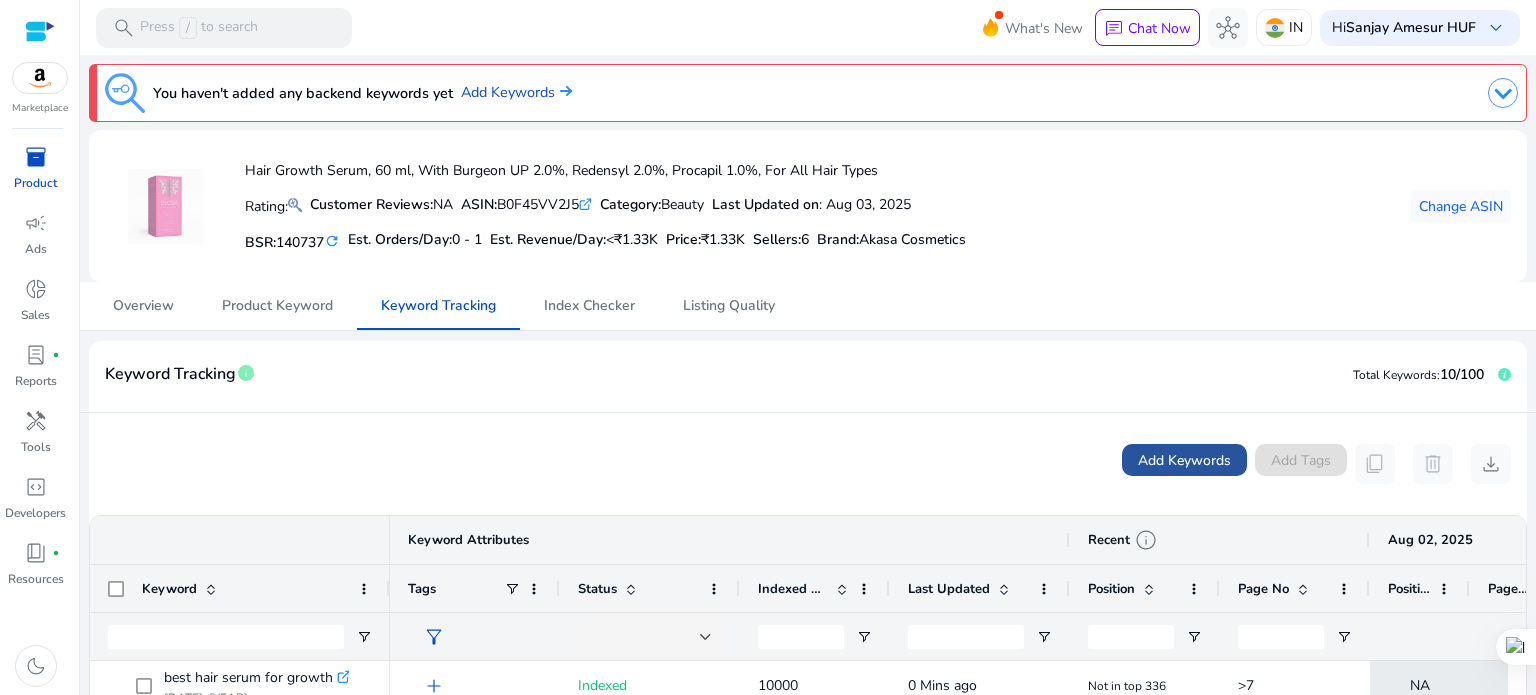 click on "Add Keywords" at bounding box center [1184, 460] 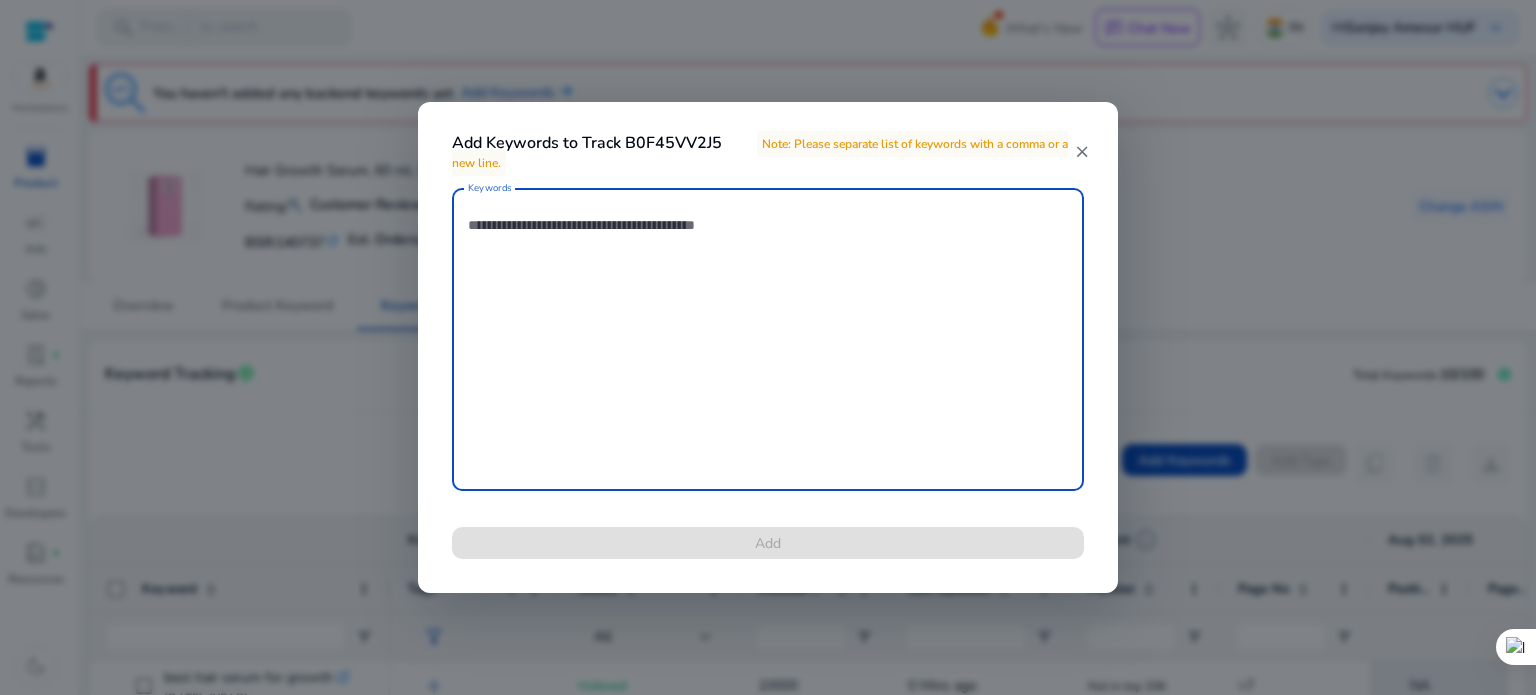 paste on "**********" 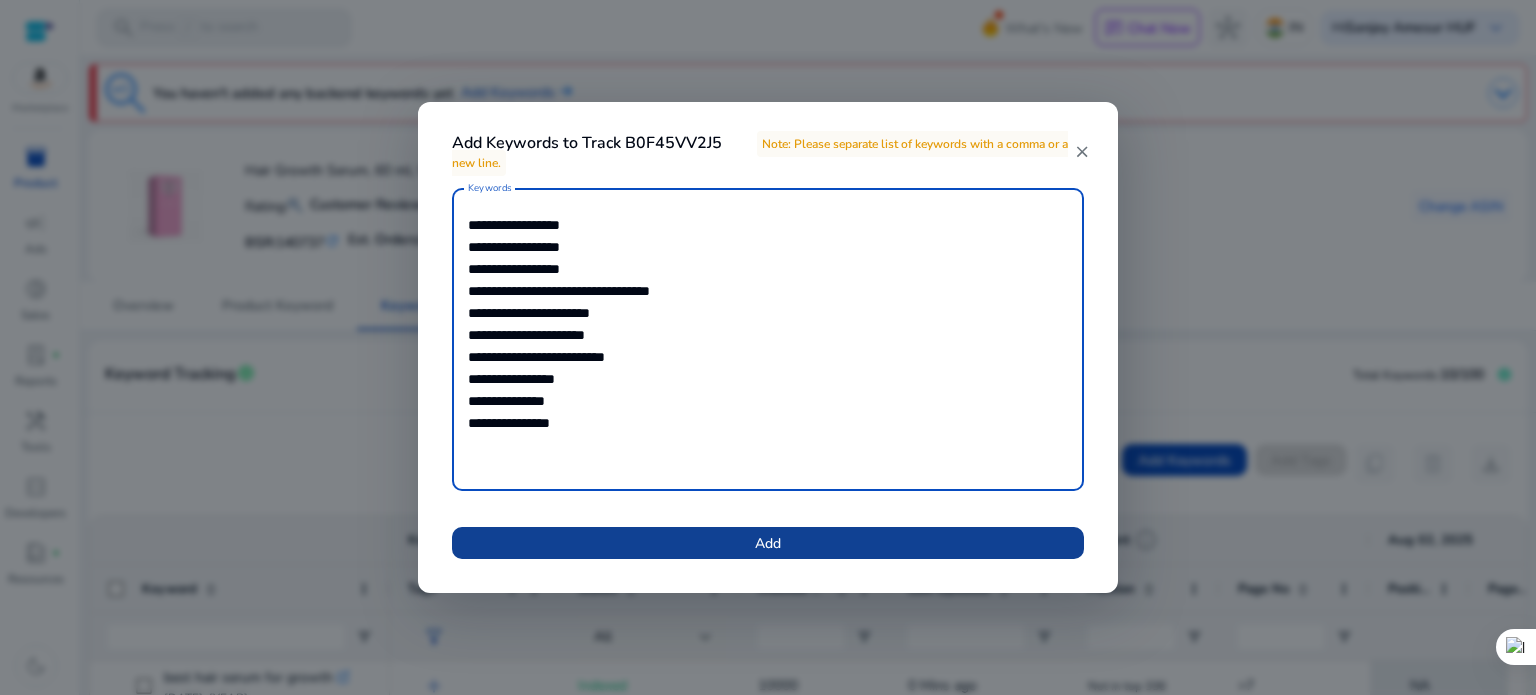 type on "**********" 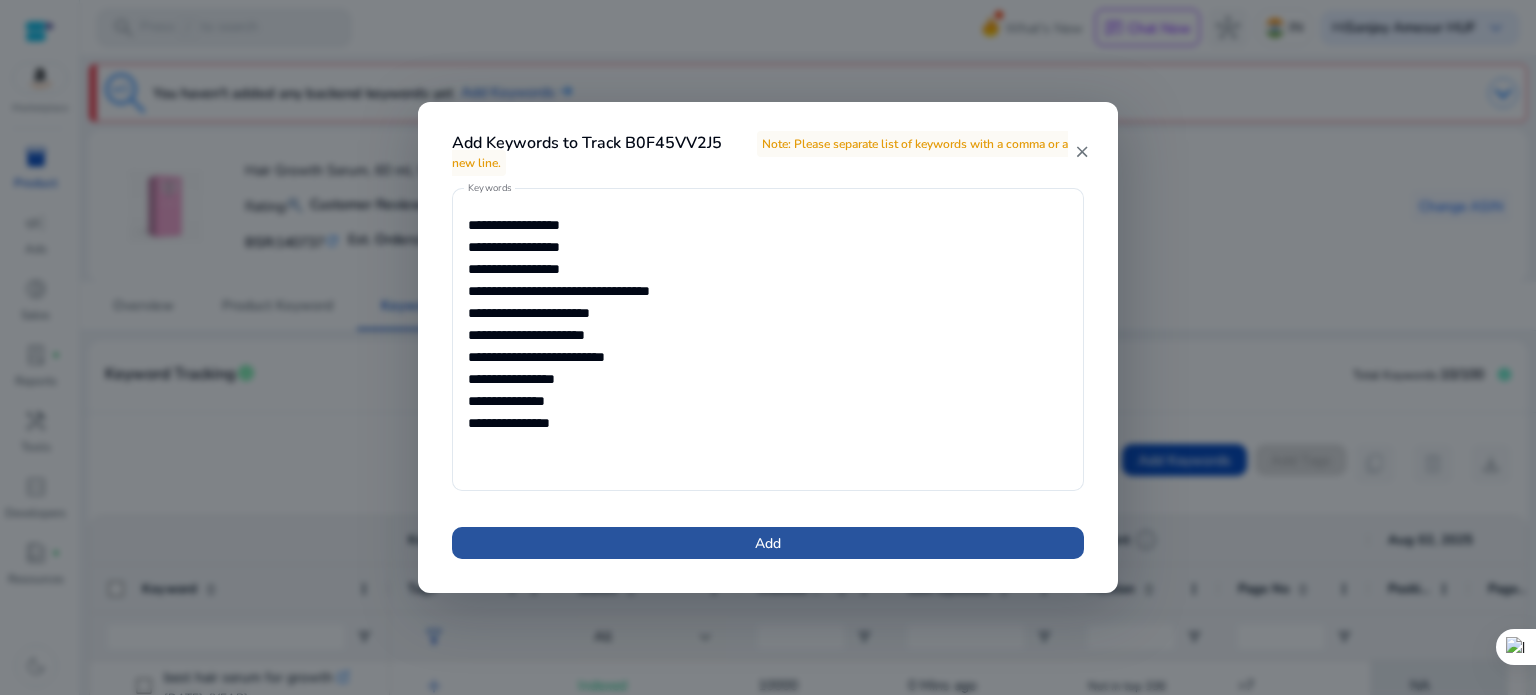 click at bounding box center [768, 543] 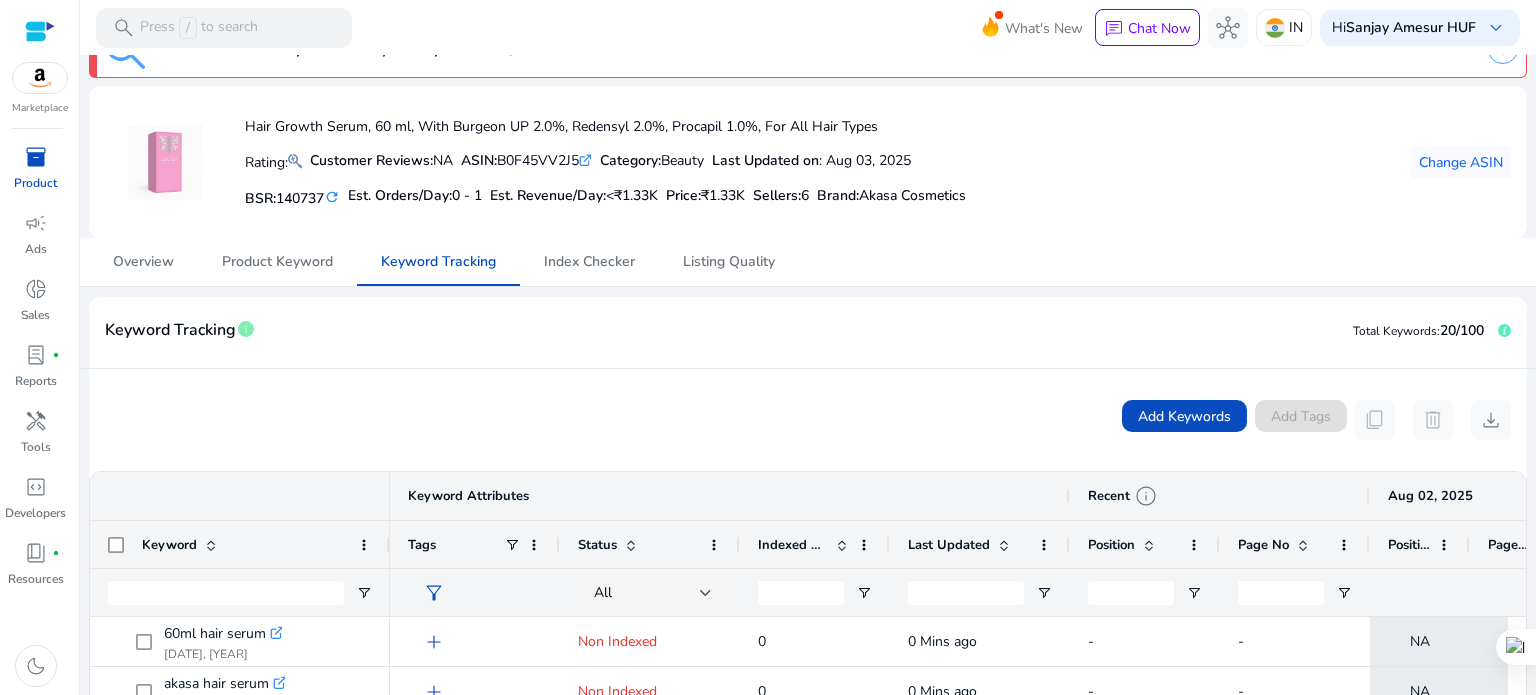 scroll, scrollTop: 0, scrollLeft: 0, axis: both 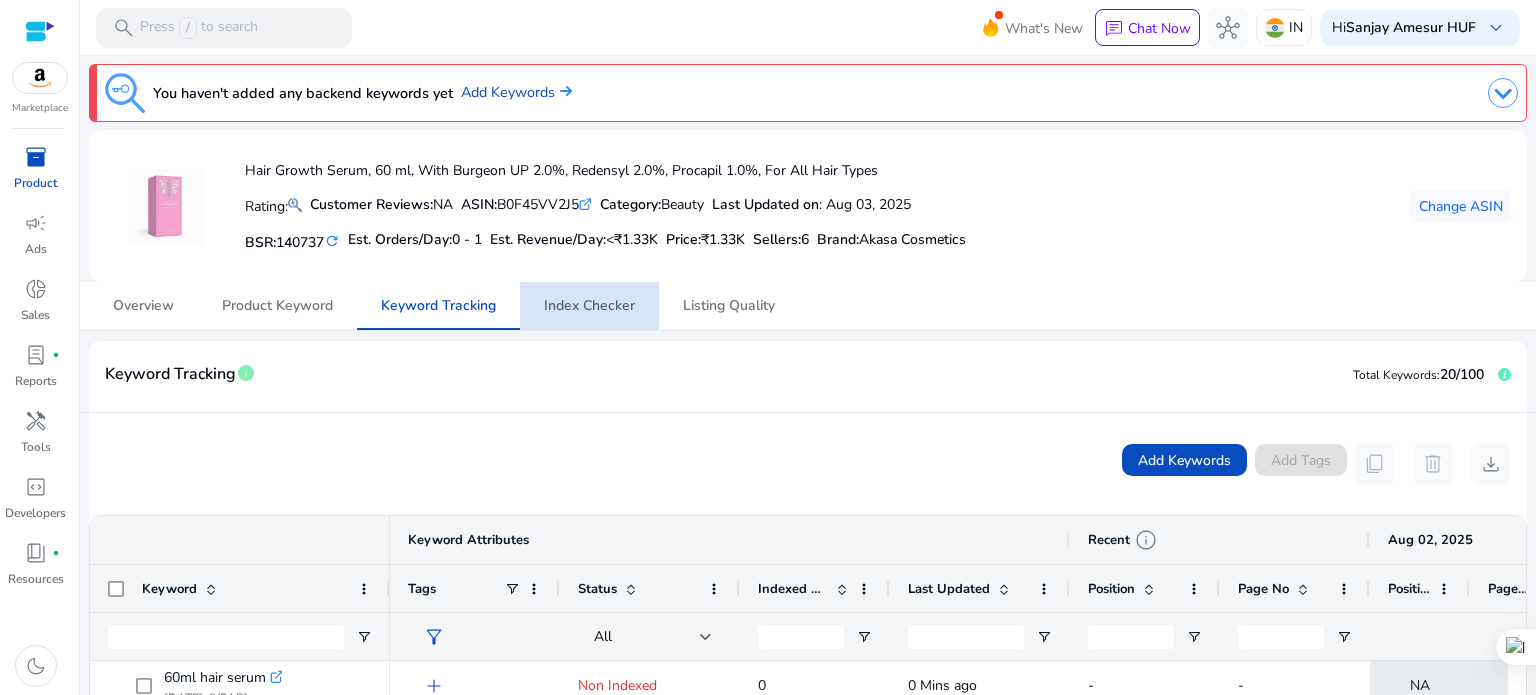 click on "Index Checker" at bounding box center (589, 306) 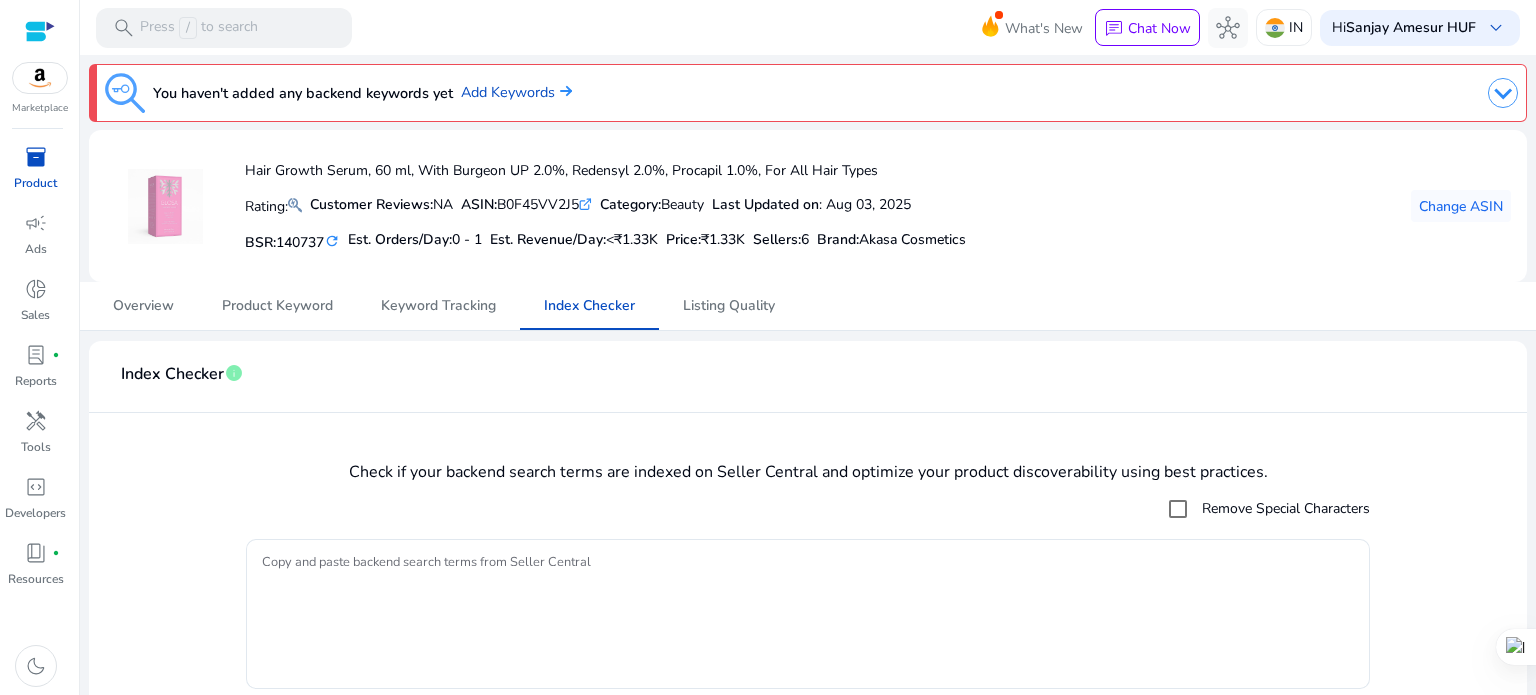 scroll, scrollTop: 64, scrollLeft: 0, axis: vertical 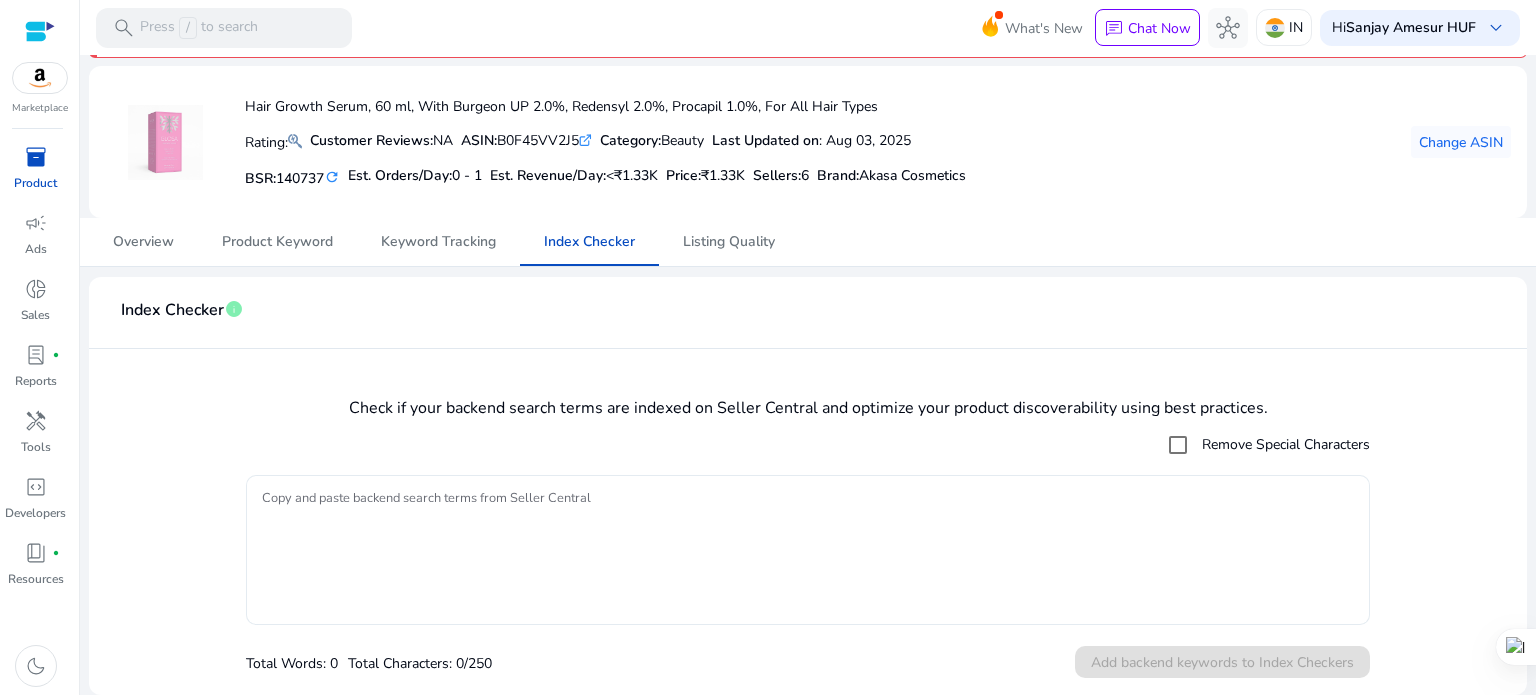 click on "Copy and paste backend search terms from Seller Central" at bounding box center (808, 550) 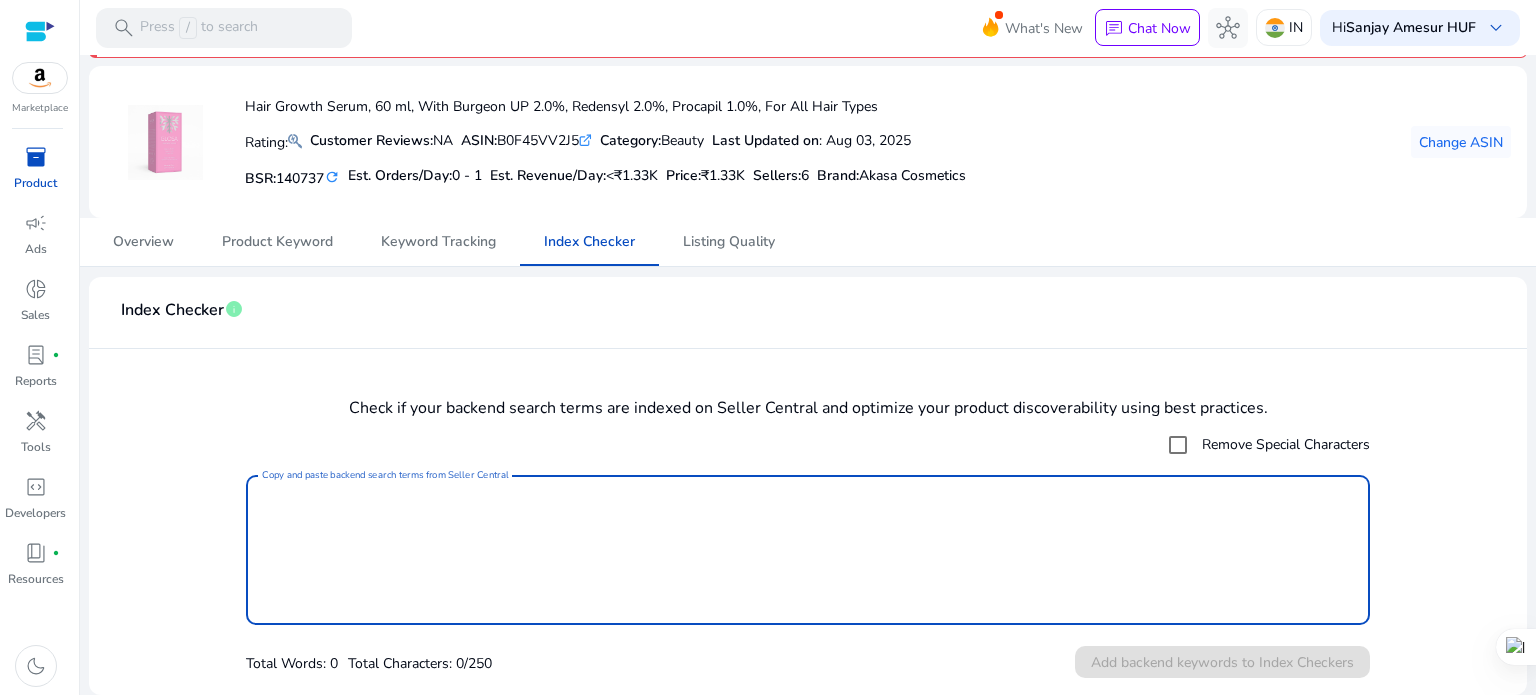 paste on "**********" 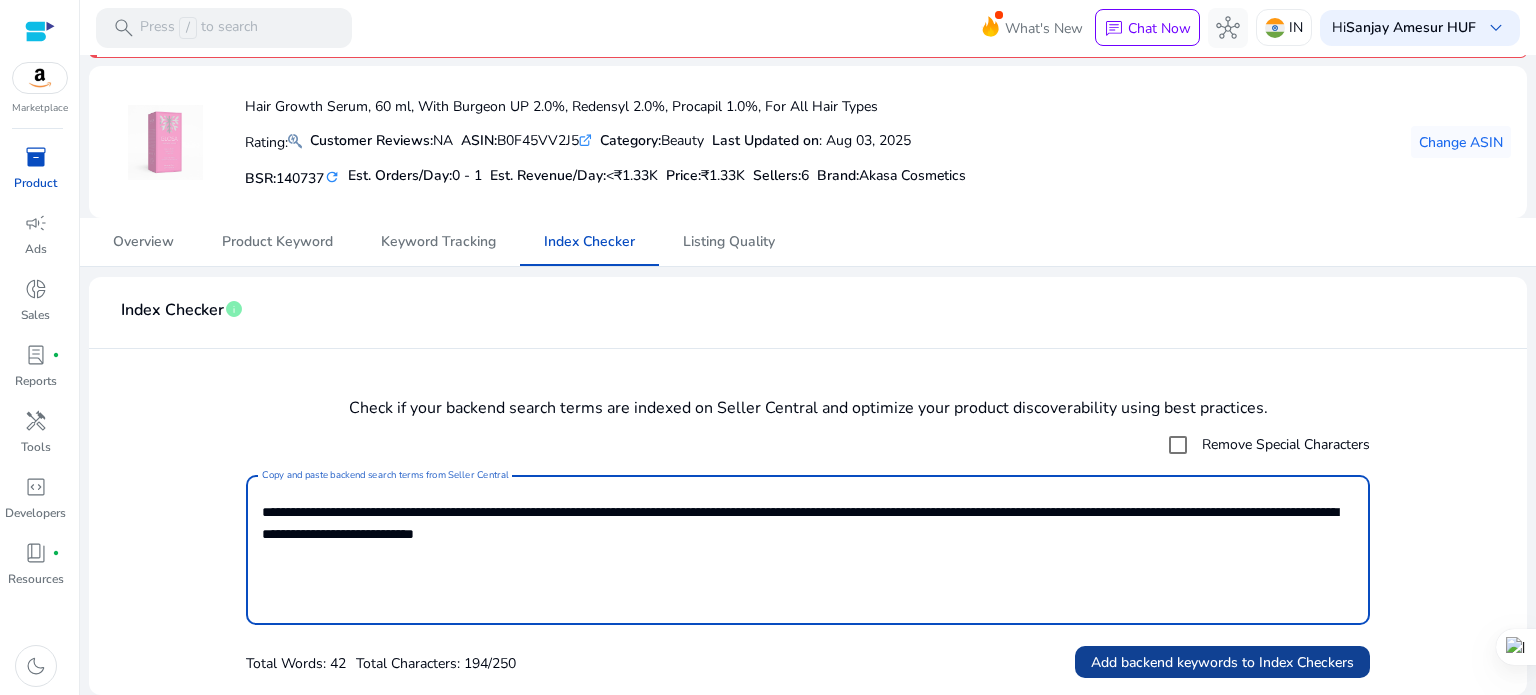 type on "**********" 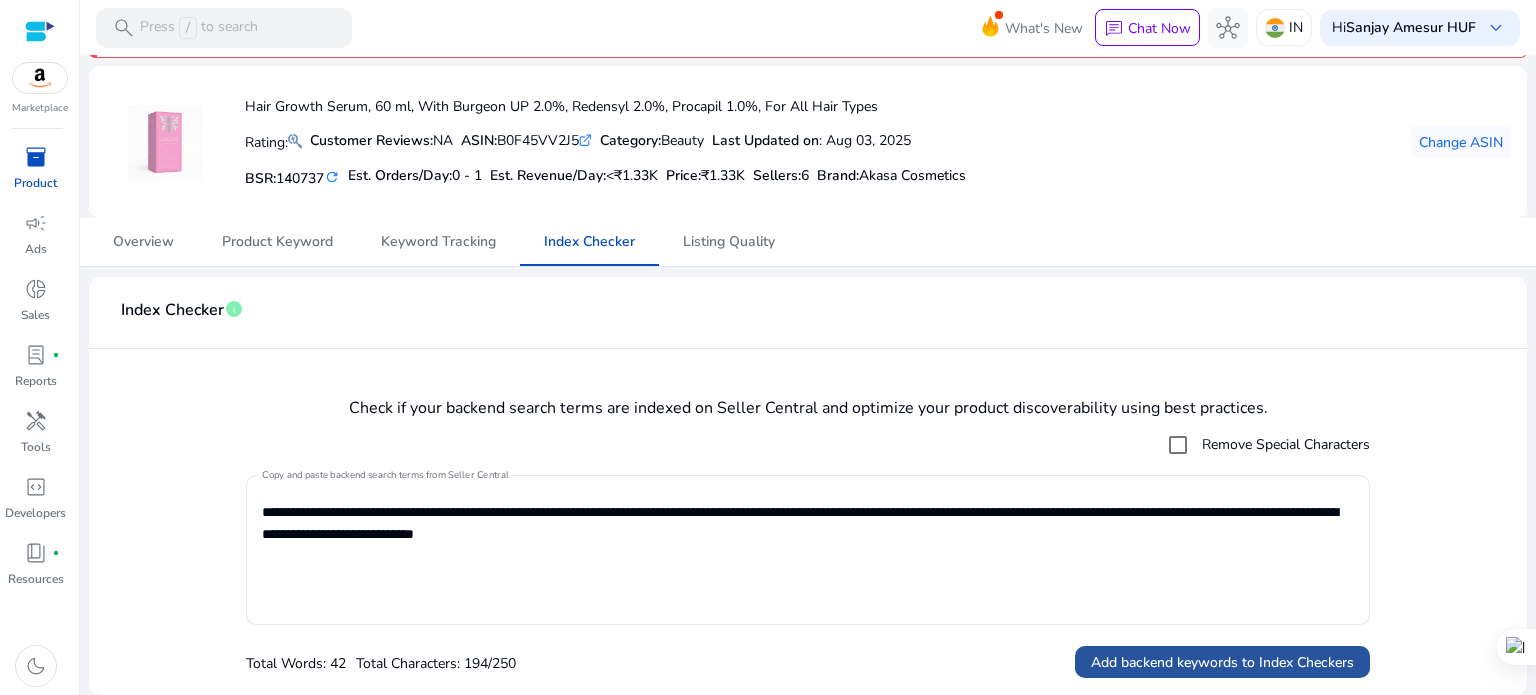 click on "Add backend keywords to Index Checkers" at bounding box center [1222, 662] 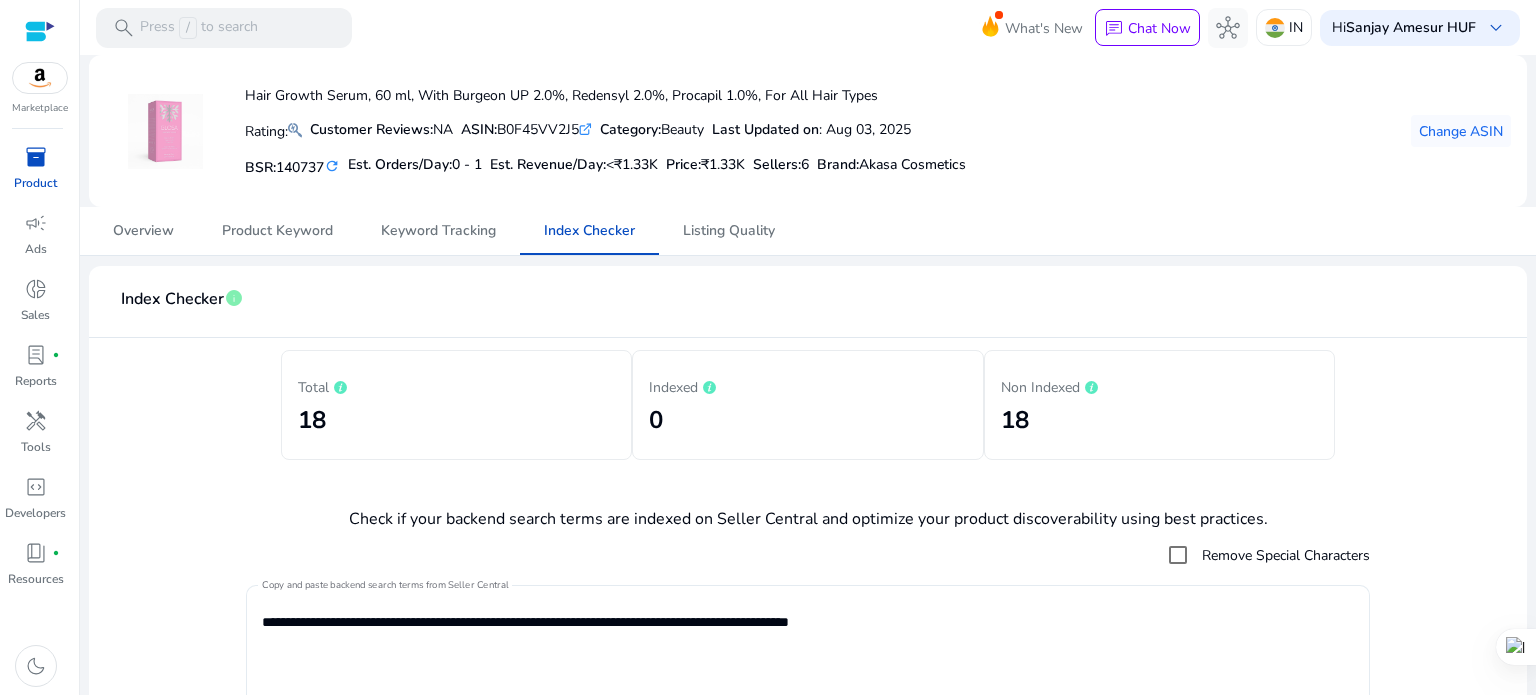 scroll, scrollTop: 0, scrollLeft: 0, axis: both 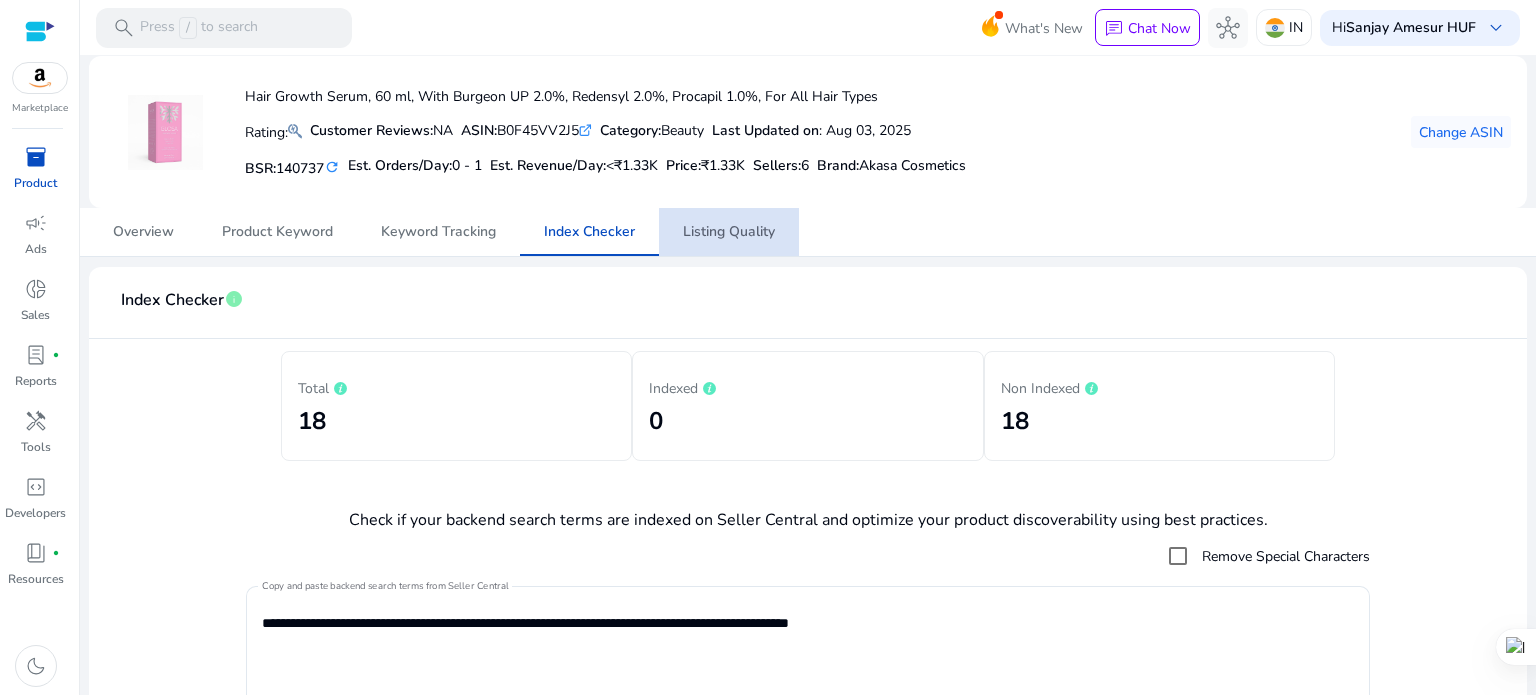 click on "Listing Quality" at bounding box center [729, 232] 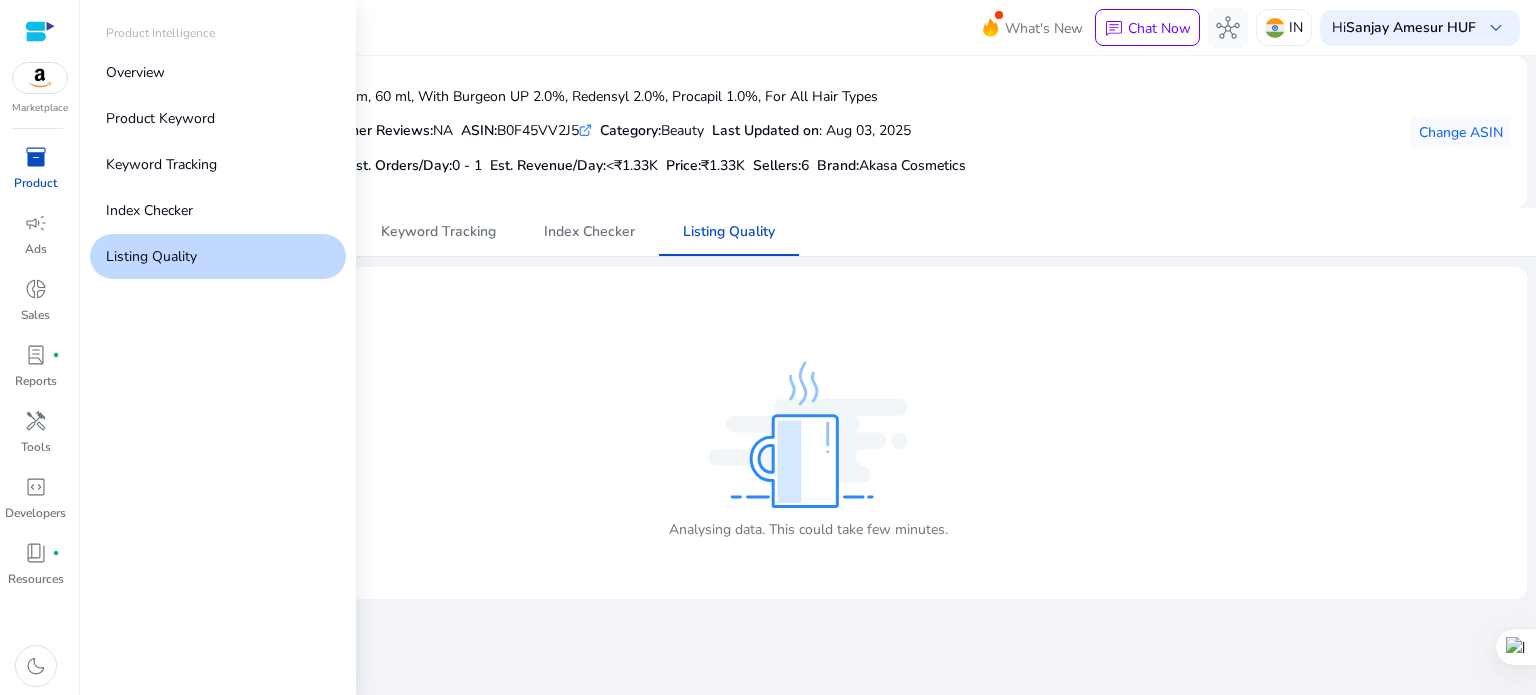 click on "inventory_2" at bounding box center [36, 157] 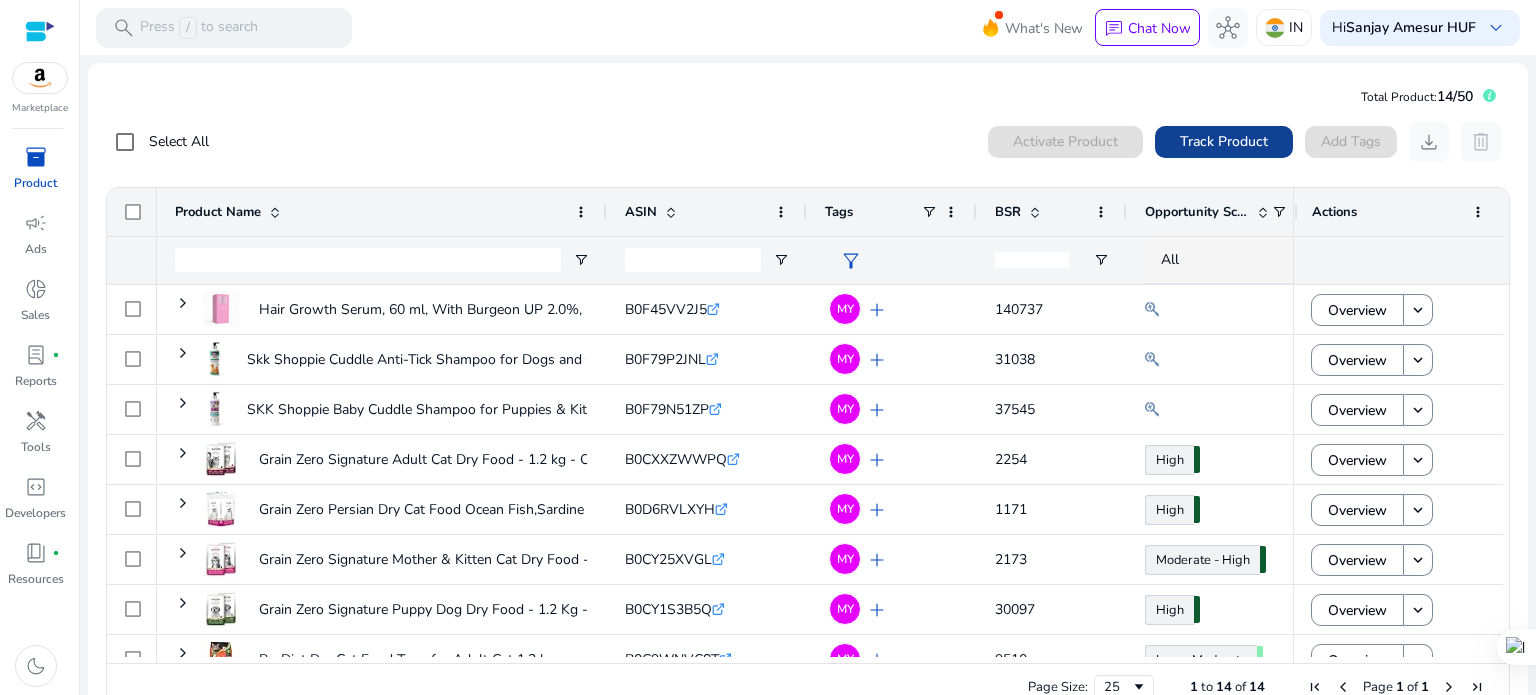 click on "Track Product" 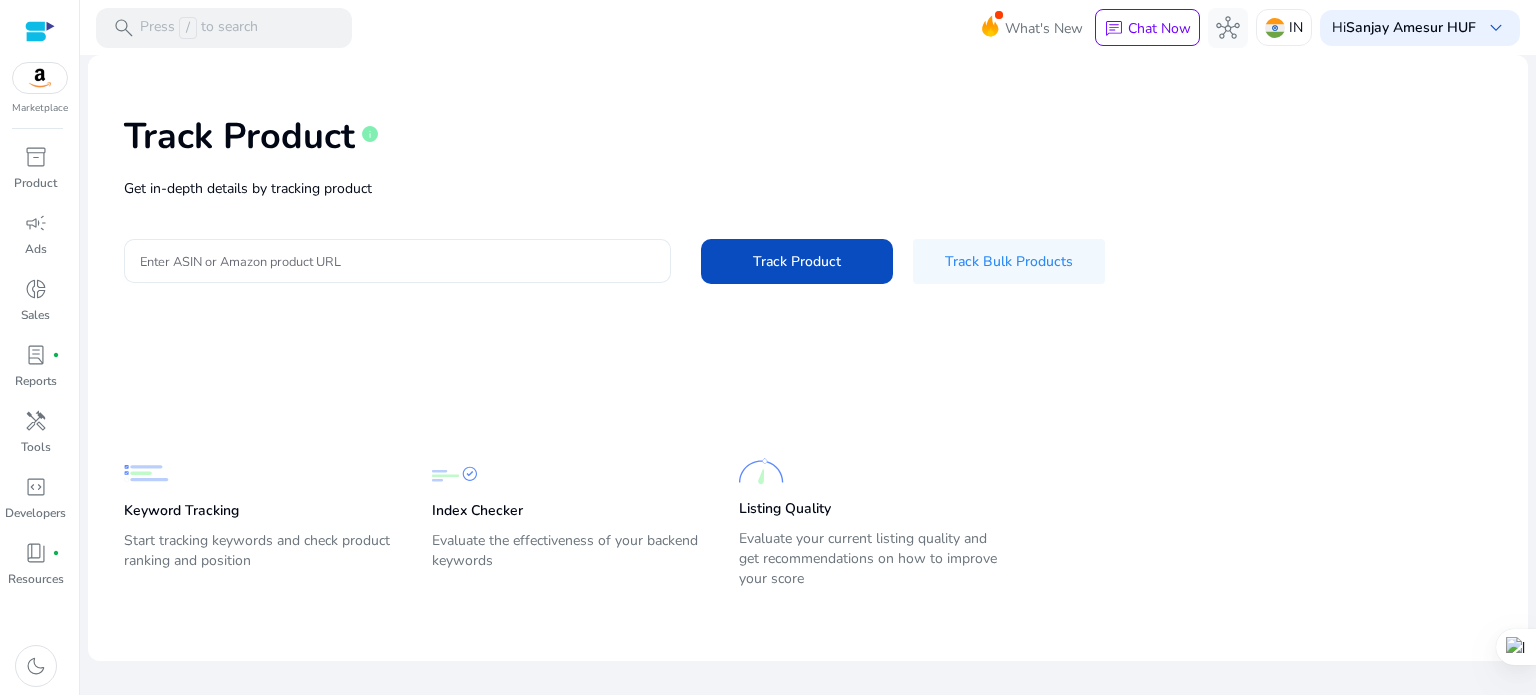 click on "Enter ASIN or Amazon product URL" at bounding box center [397, 261] 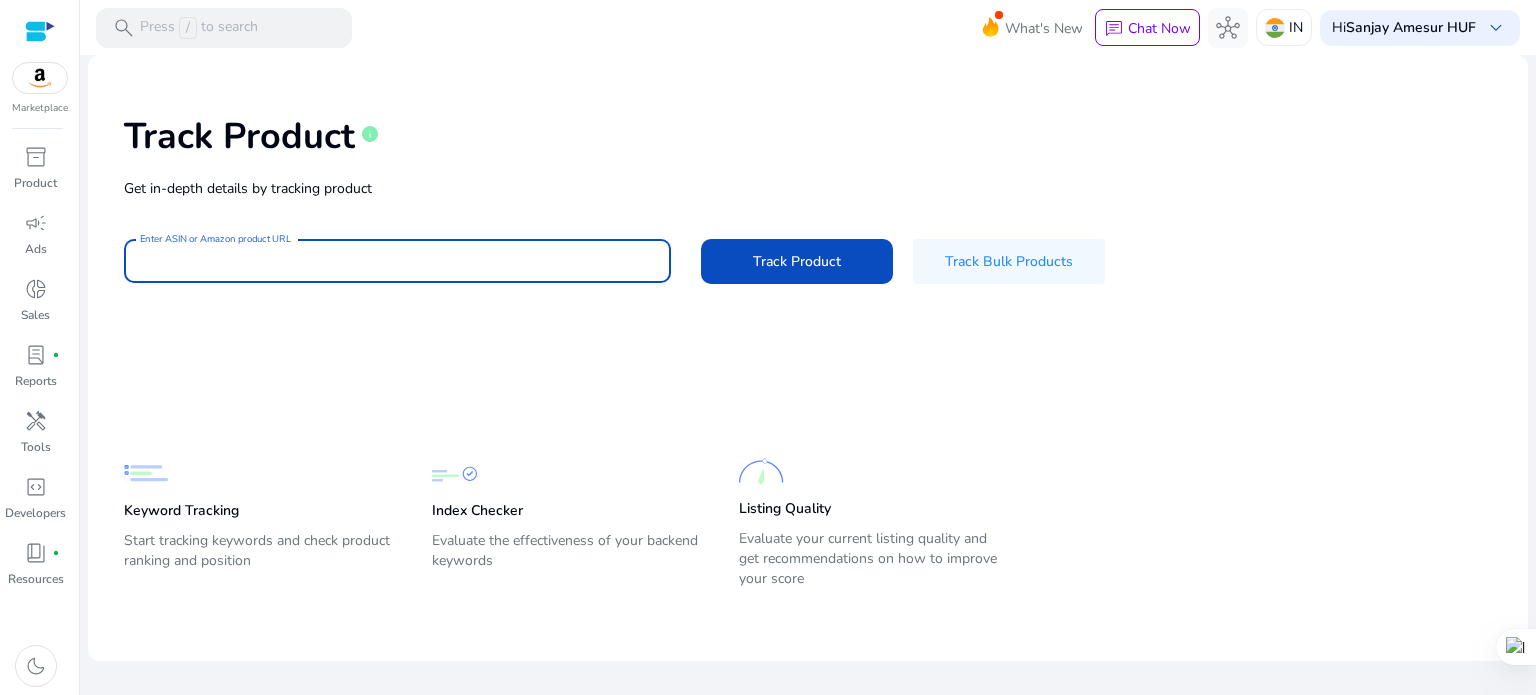 paste on "**********" 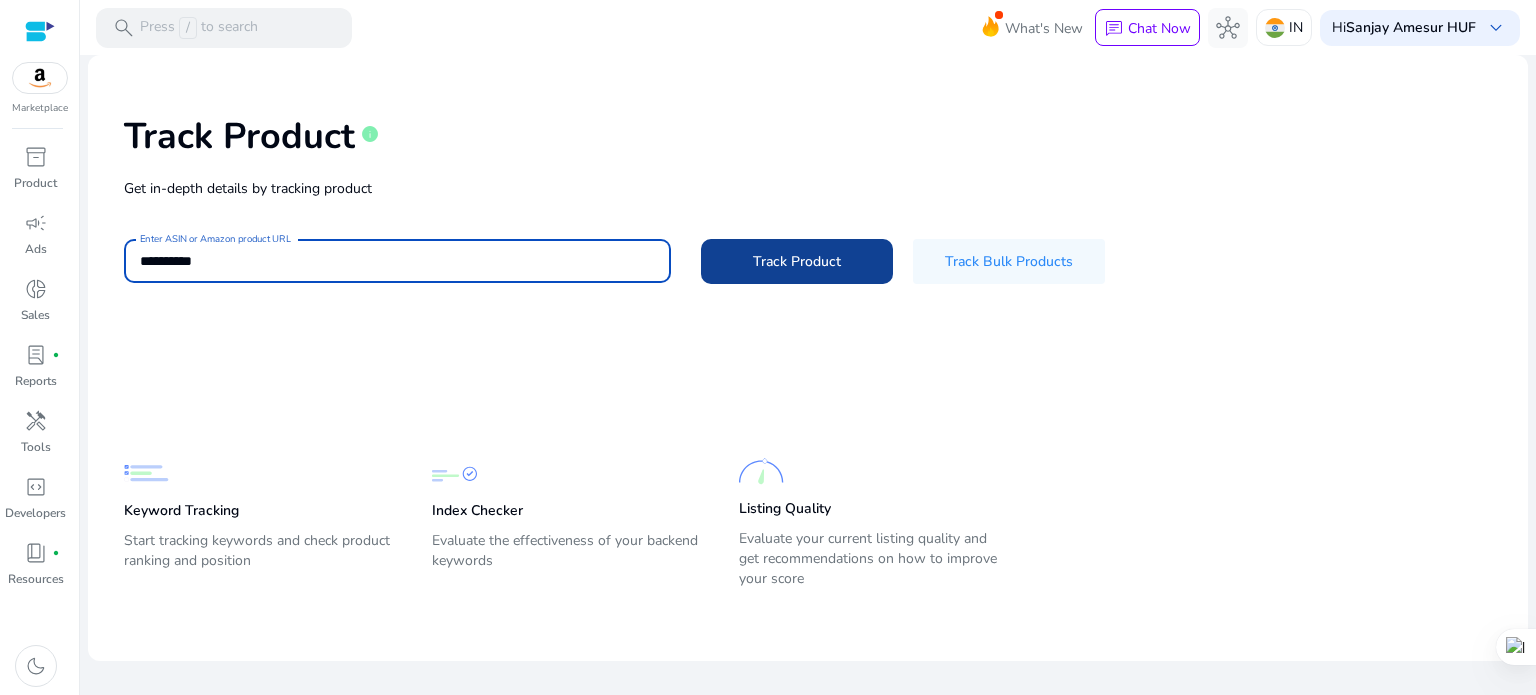 type on "**********" 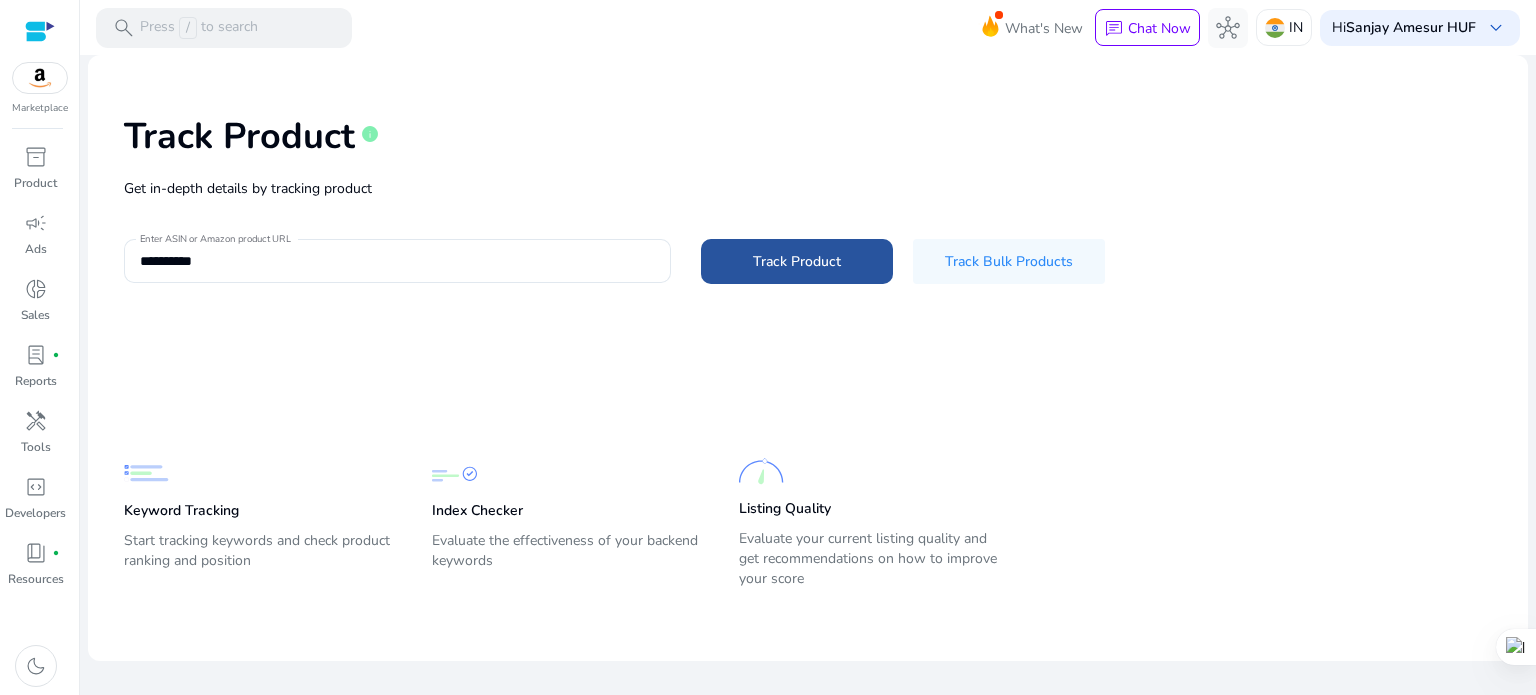 click on "Track Product" 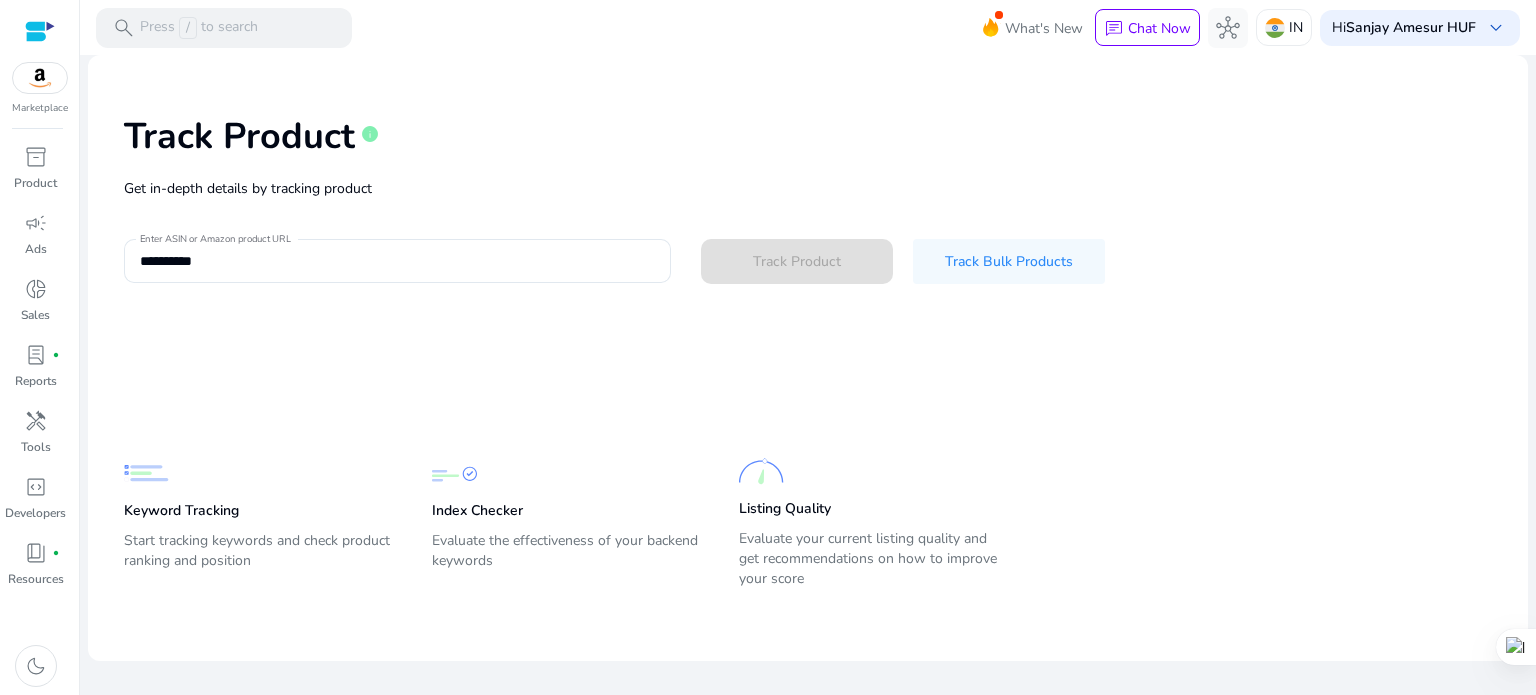 type 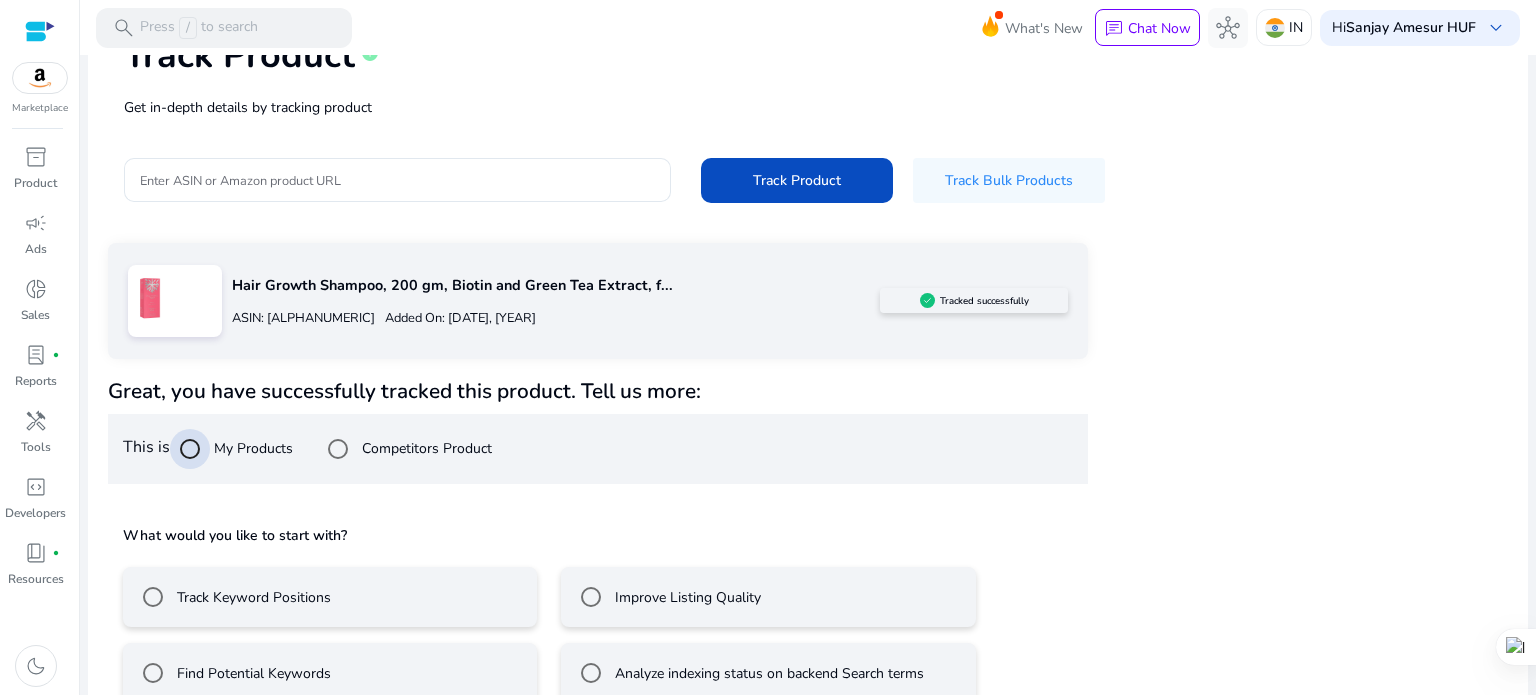 scroll, scrollTop: 117, scrollLeft: 0, axis: vertical 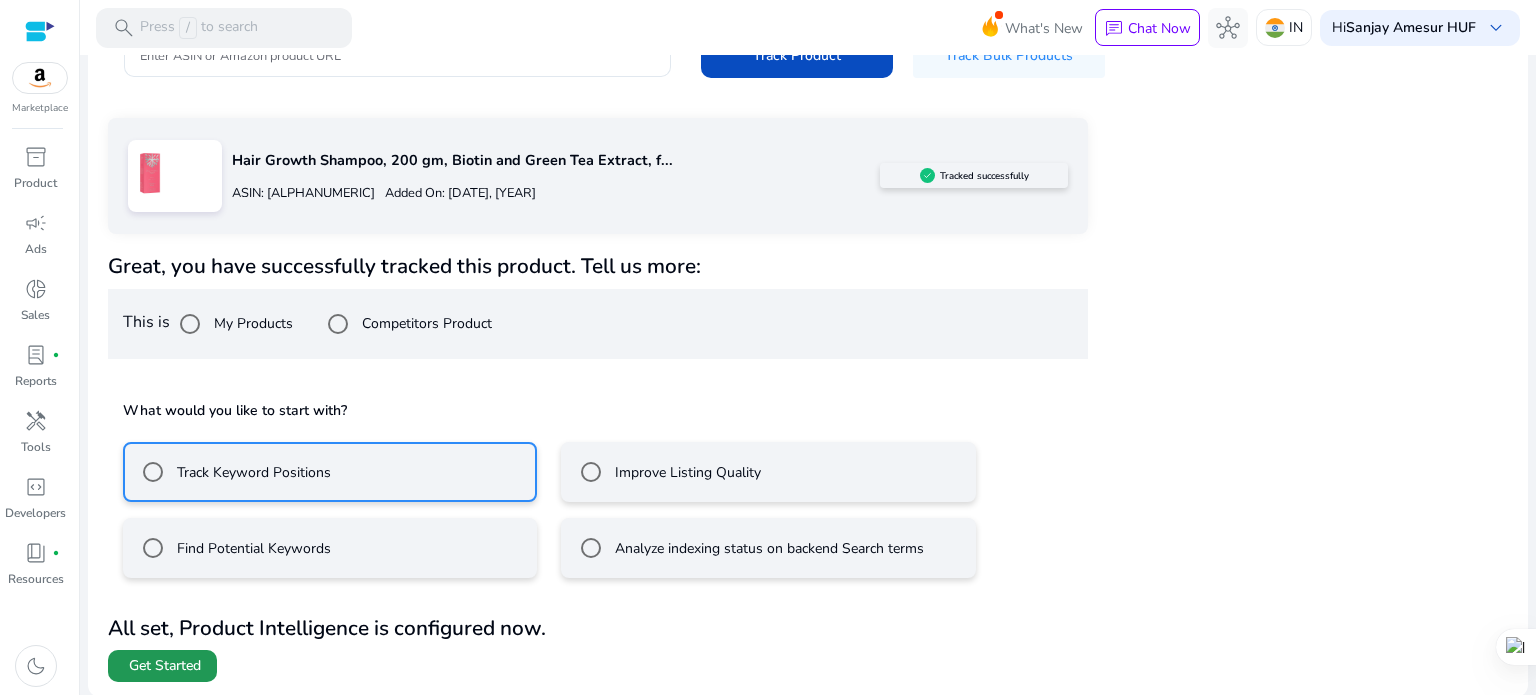 click on "Get Started" at bounding box center [165, 666] 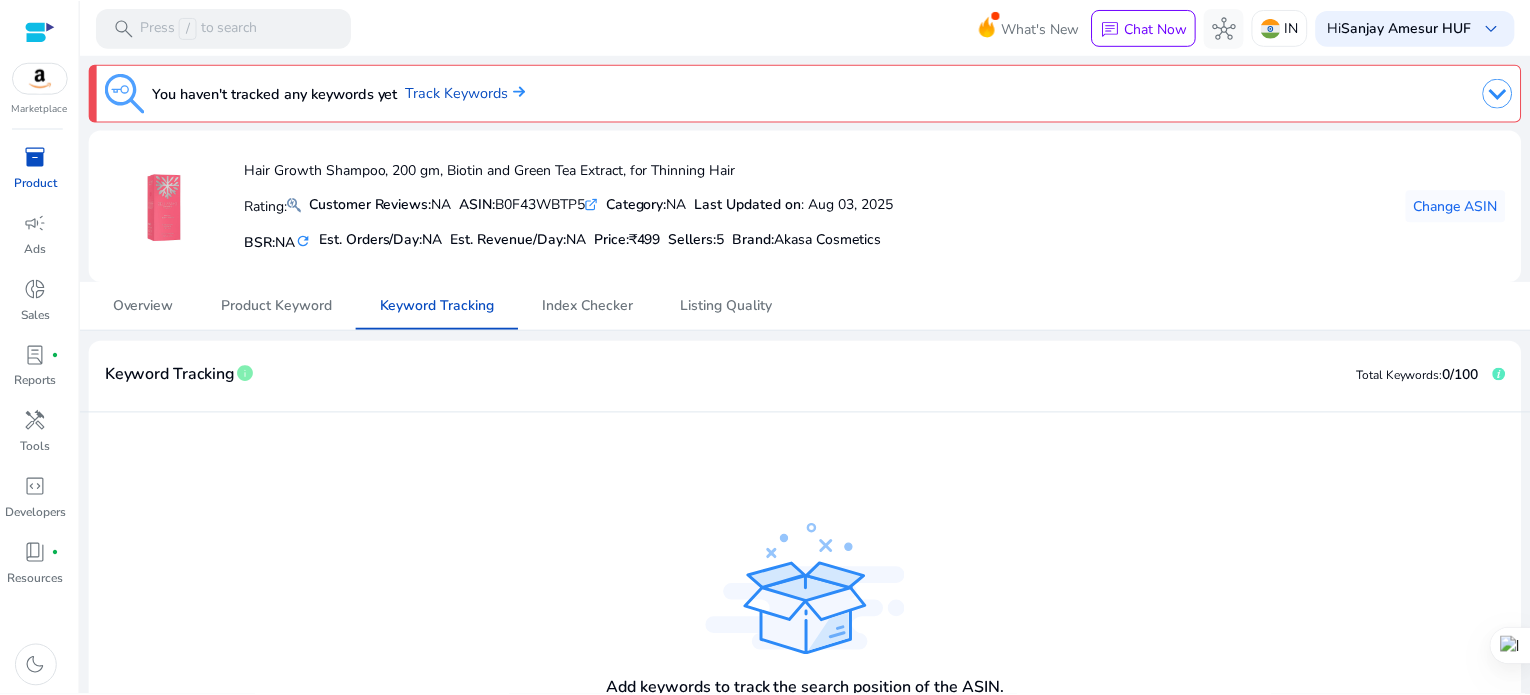 scroll, scrollTop: 121, scrollLeft: 0, axis: vertical 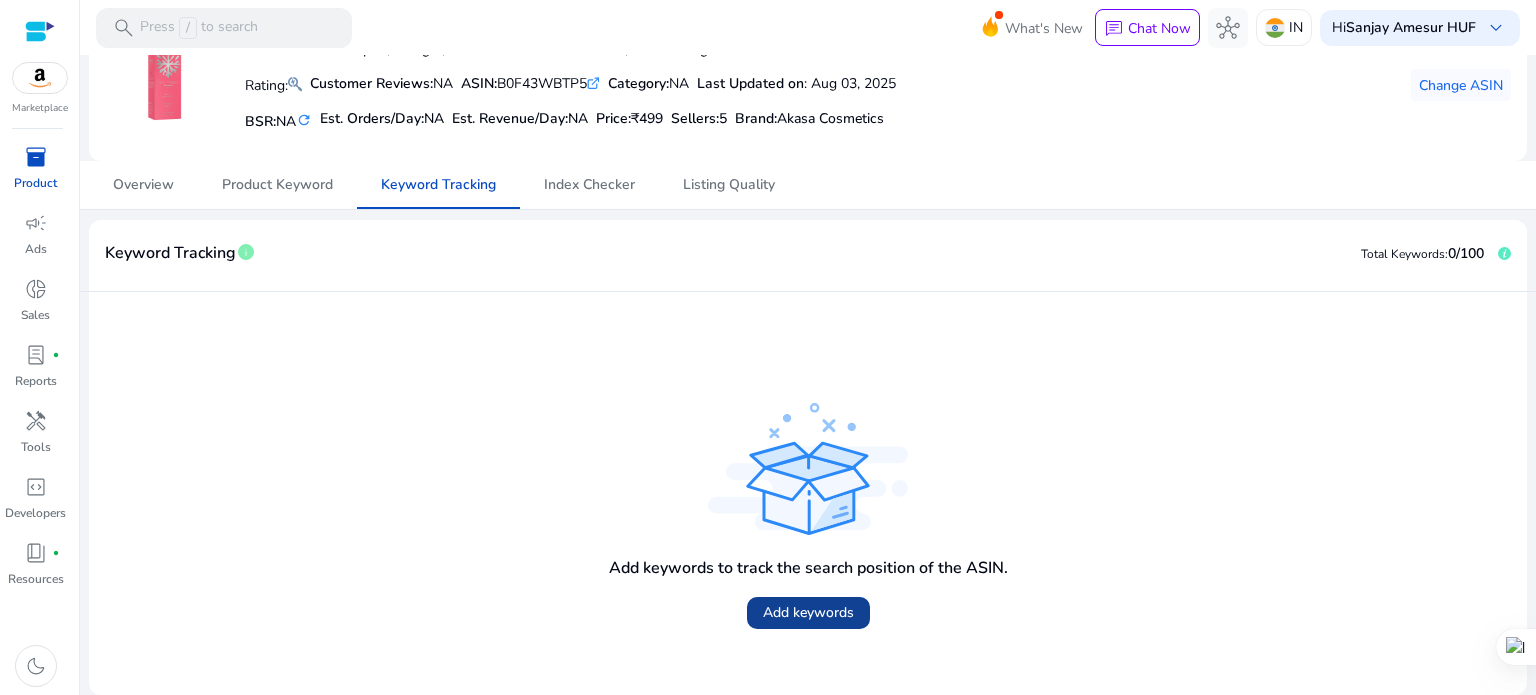 click on "Add keywords" at bounding box center (808, 612) 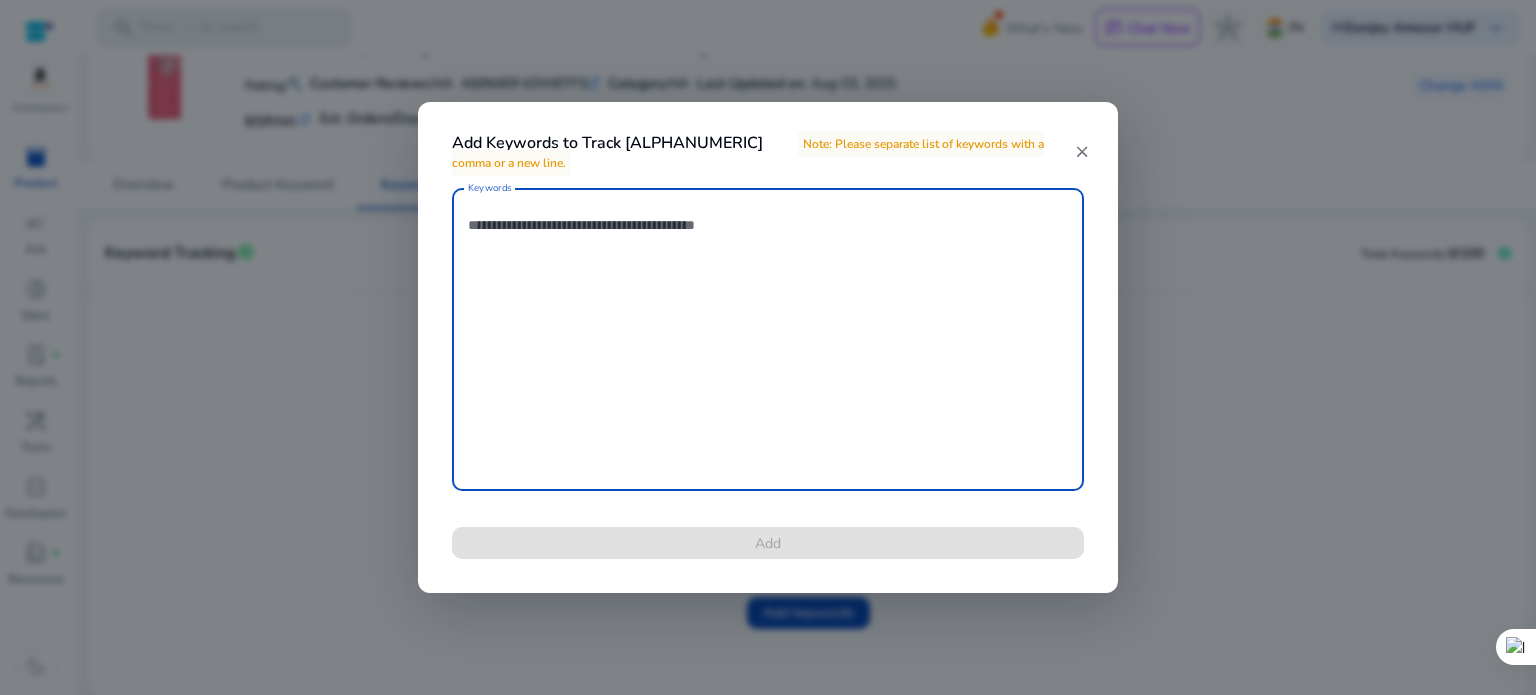 paste on "**********" 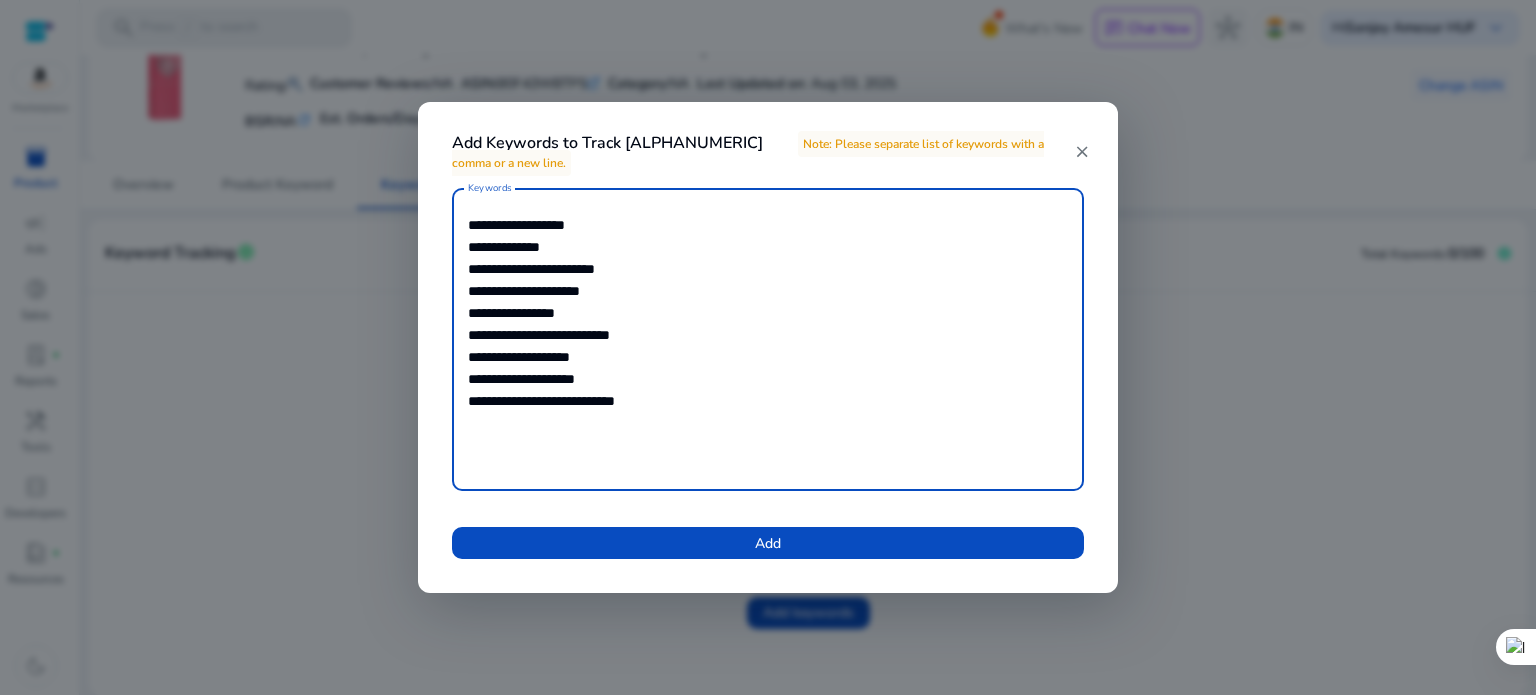 click on "*" at bounding box center [0, 0] 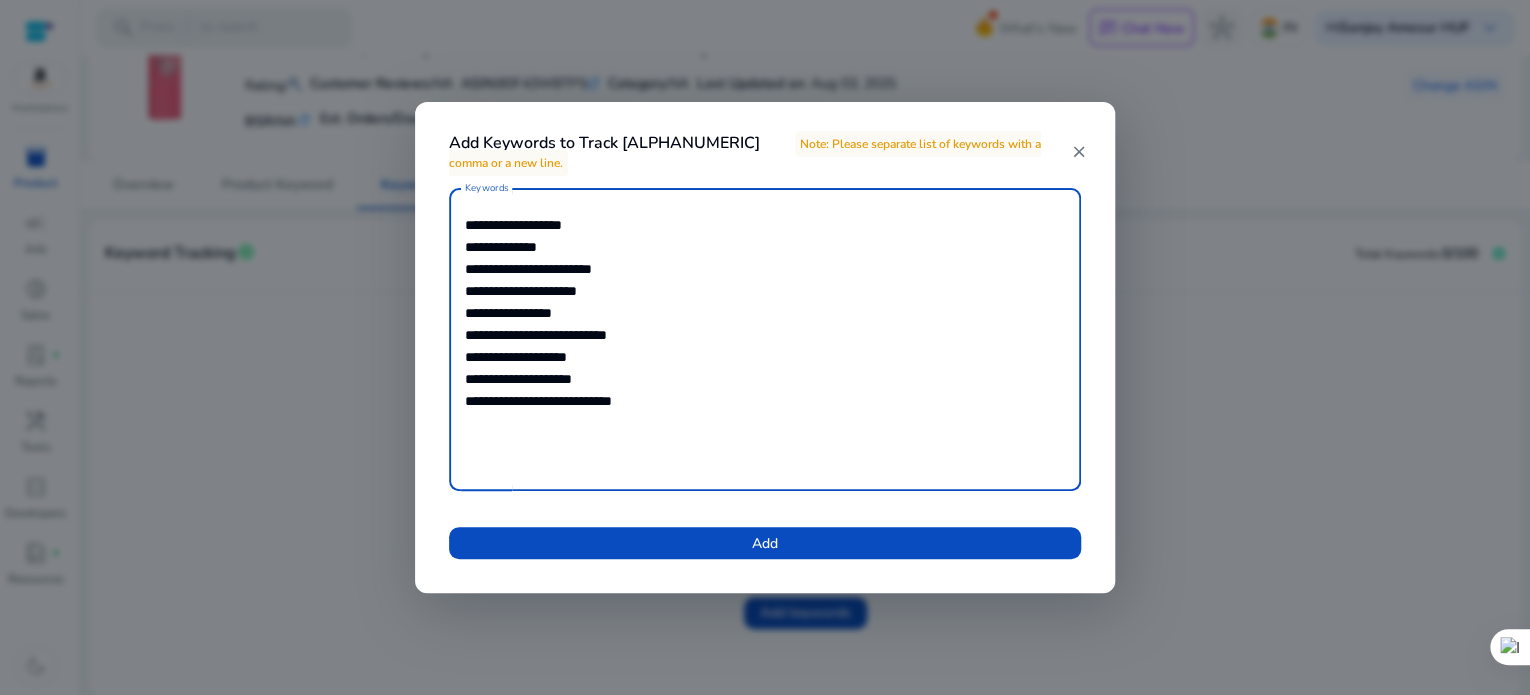 scroll, scrollTop: 92, scrollLeft: 0, axis: vertical 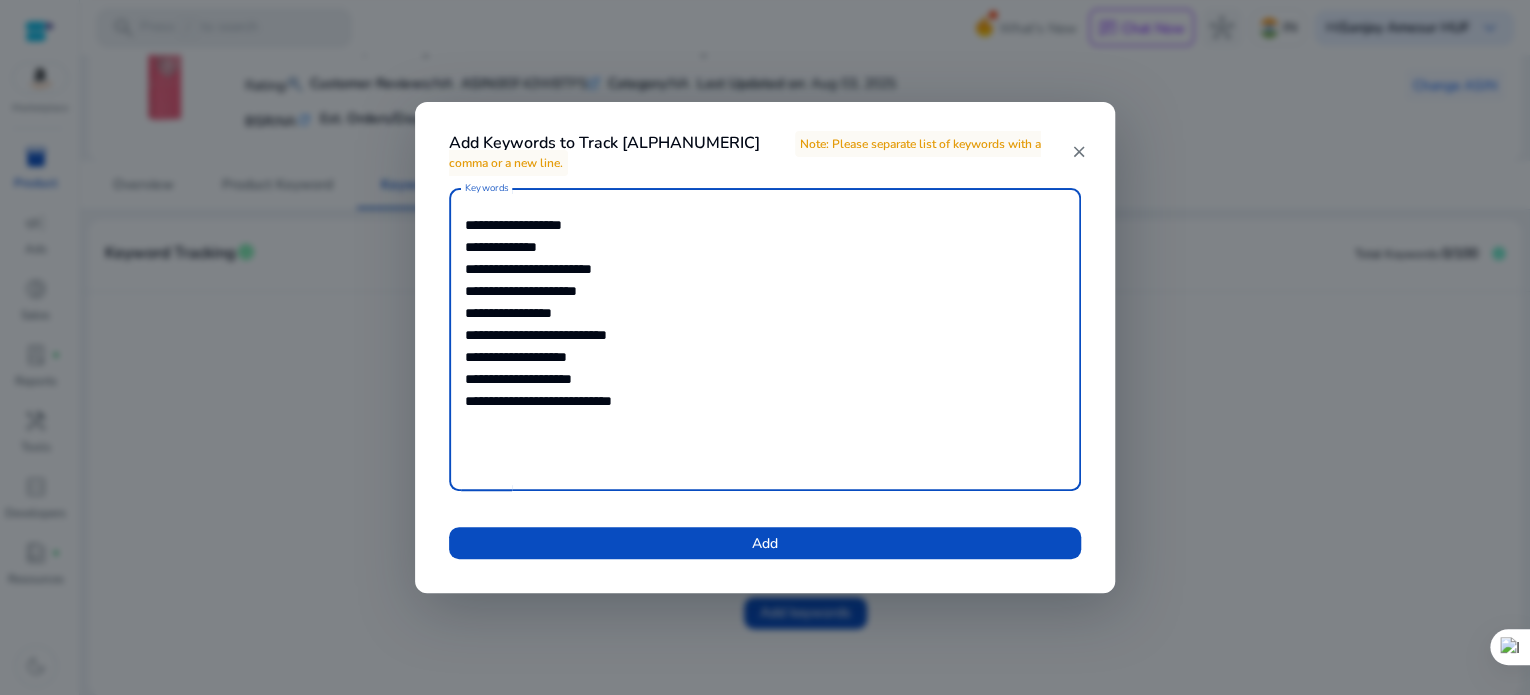 click on "*******" at bounding box center (0, 0) 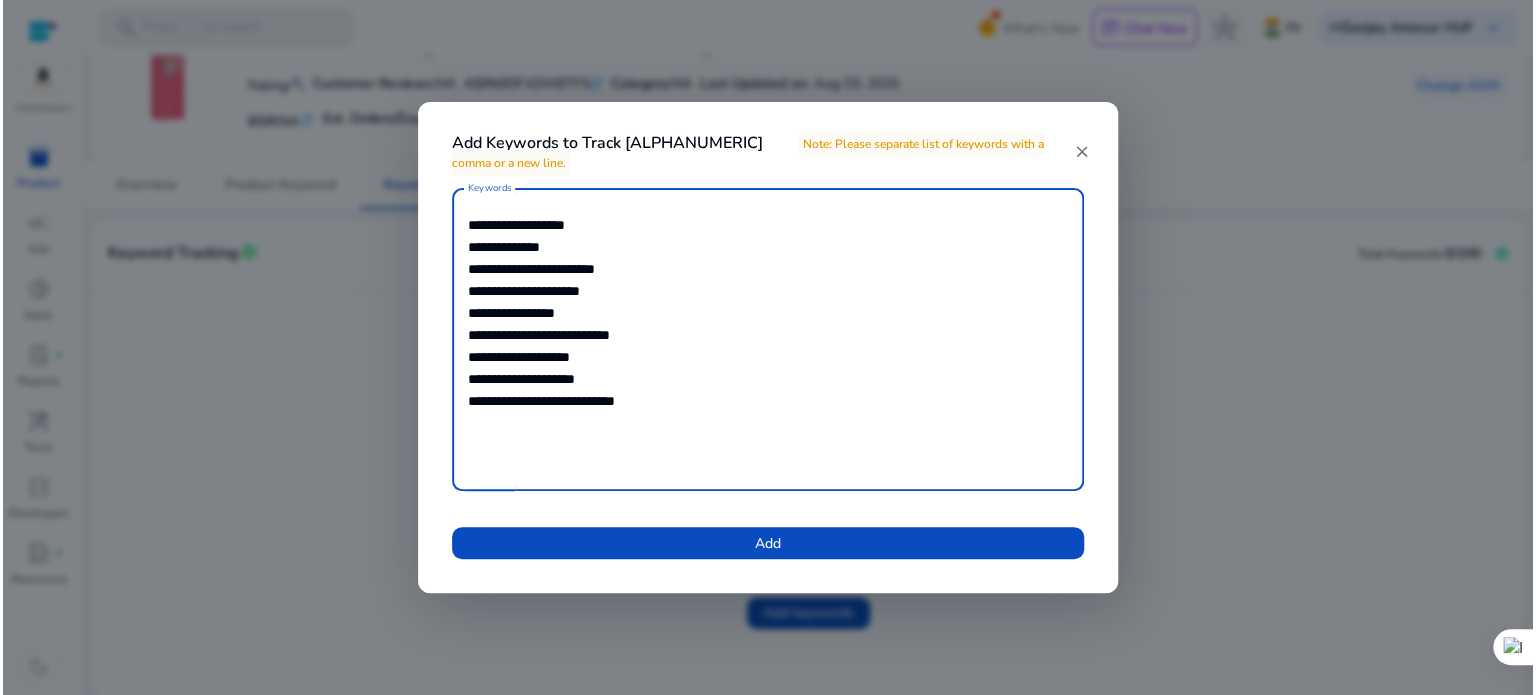 scroll, scrollTop: 0, scrollLeft: 0, axis: both 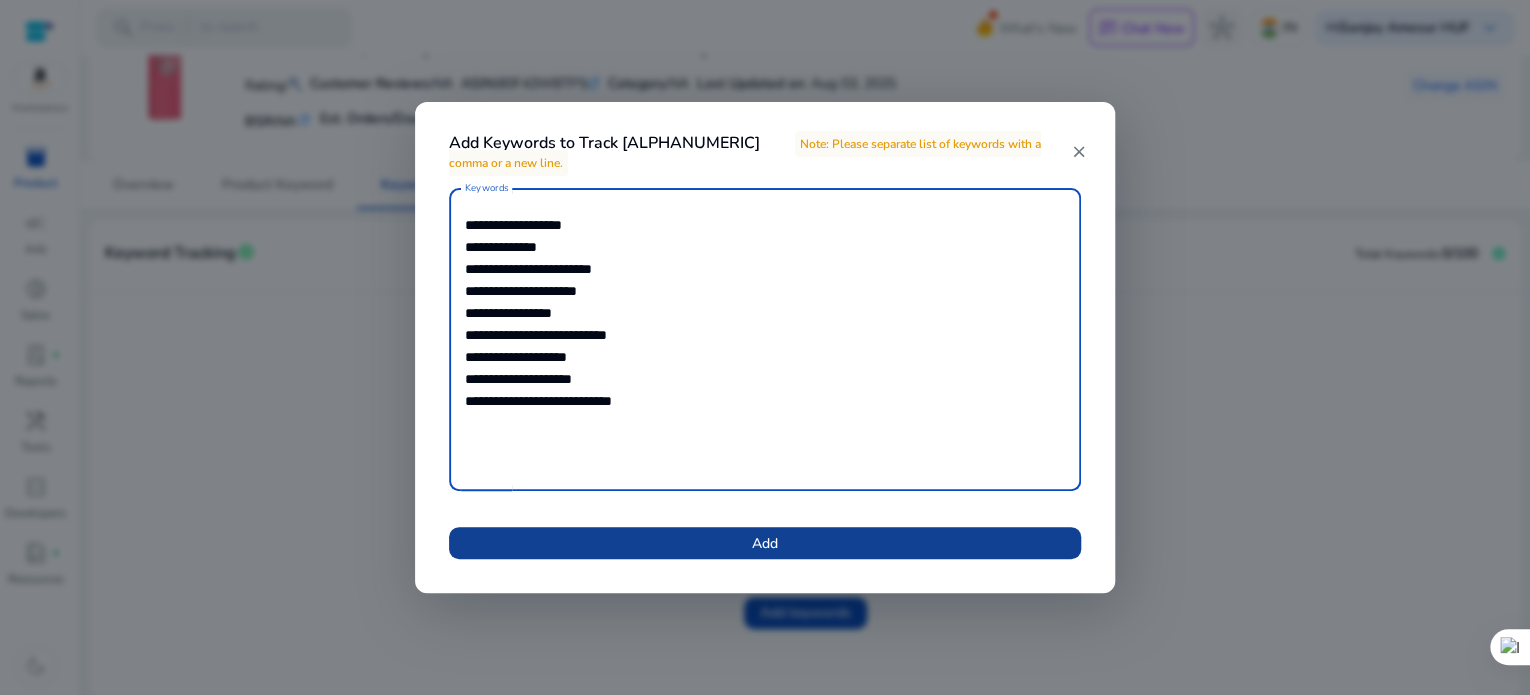 type on "**********" 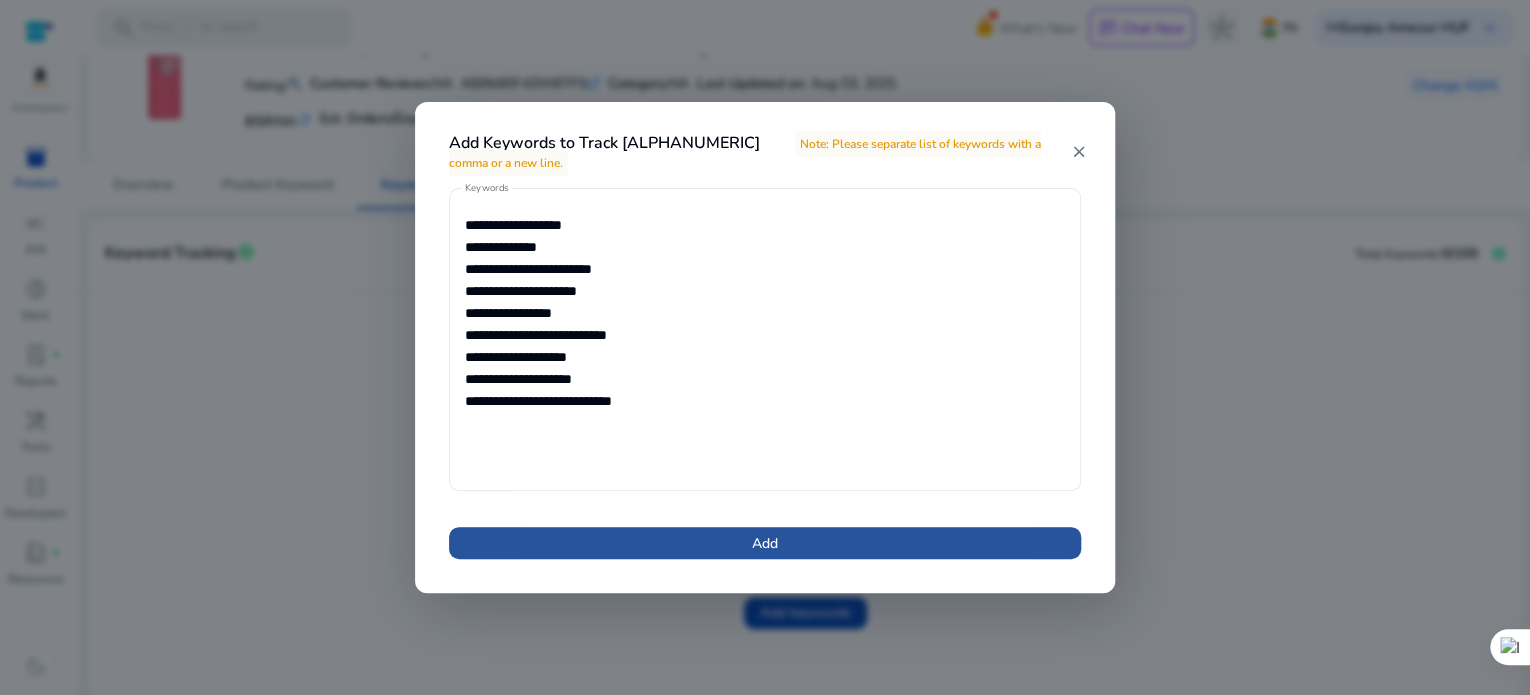 click at bounding box center [765, 543] 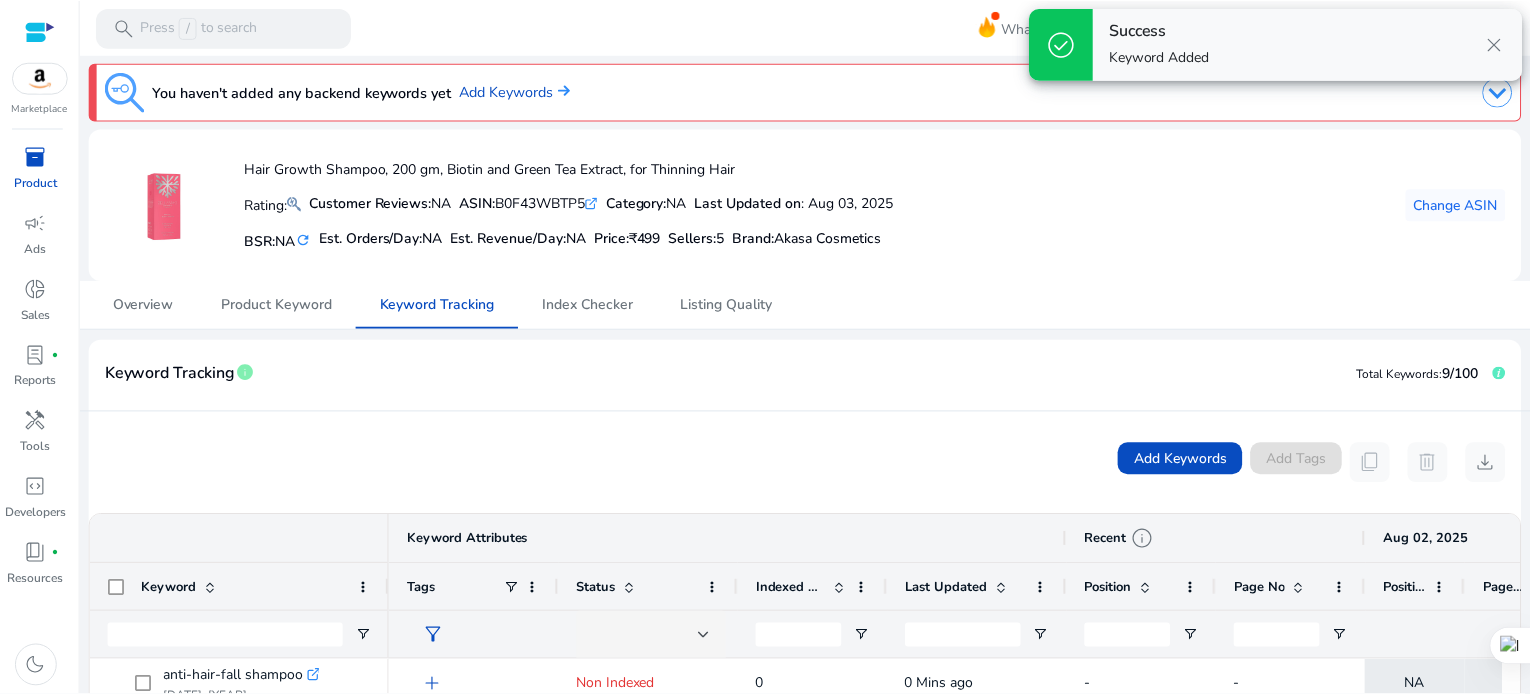 scroll, scrollTop: 0, scrollLeft: 0, axis: both 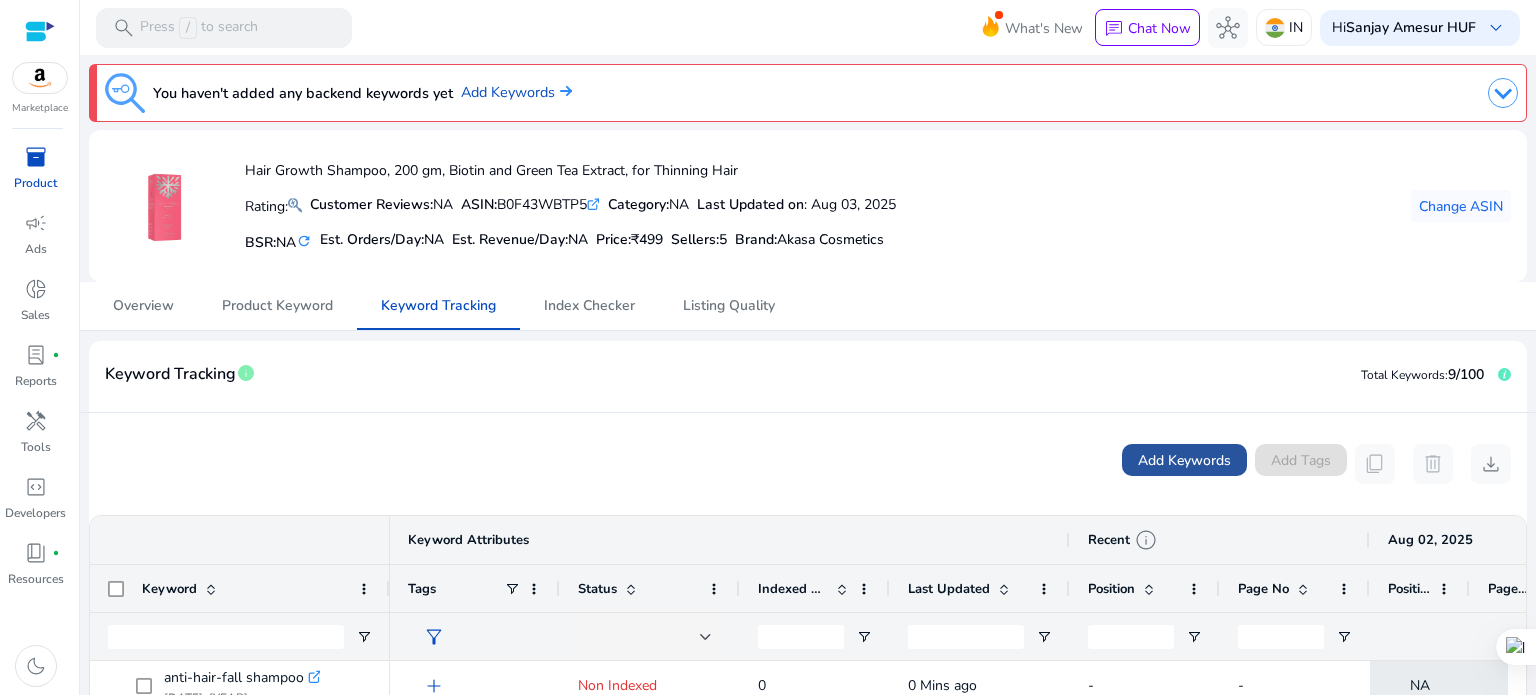 click on "Add Keywords" at bounding box center [1184, 460] 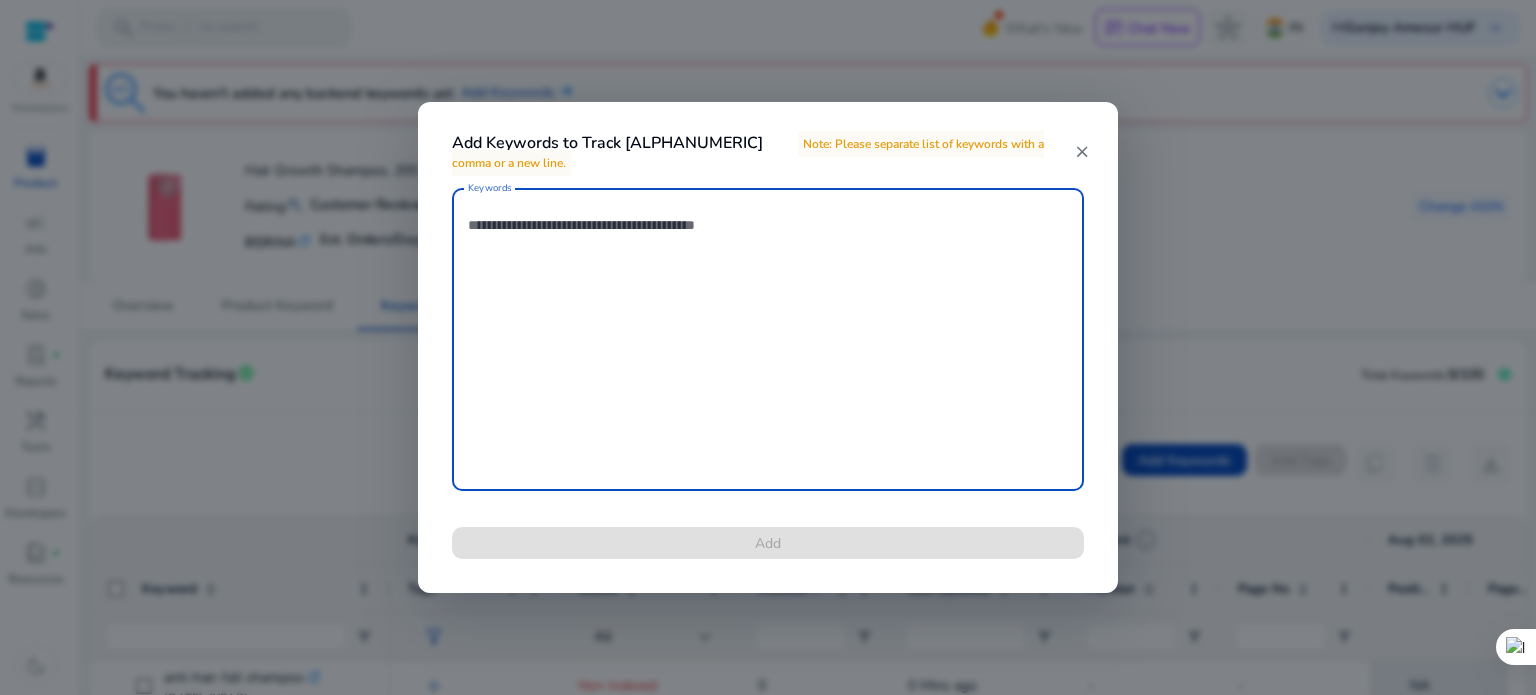 paste on "**********" 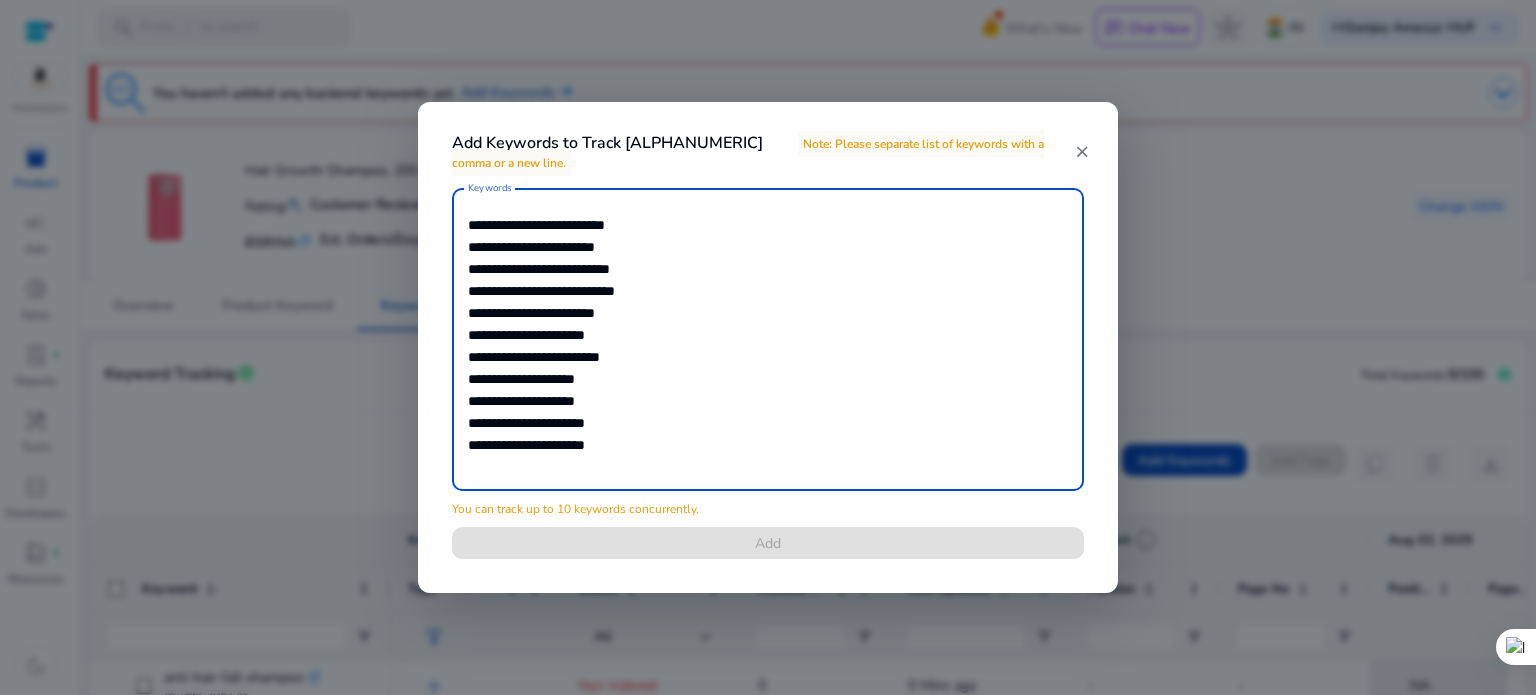 drag, startPoint x: 625, startPoint y: 445, endPoint x: 454, endPoint y: 447, distance: 171.01169 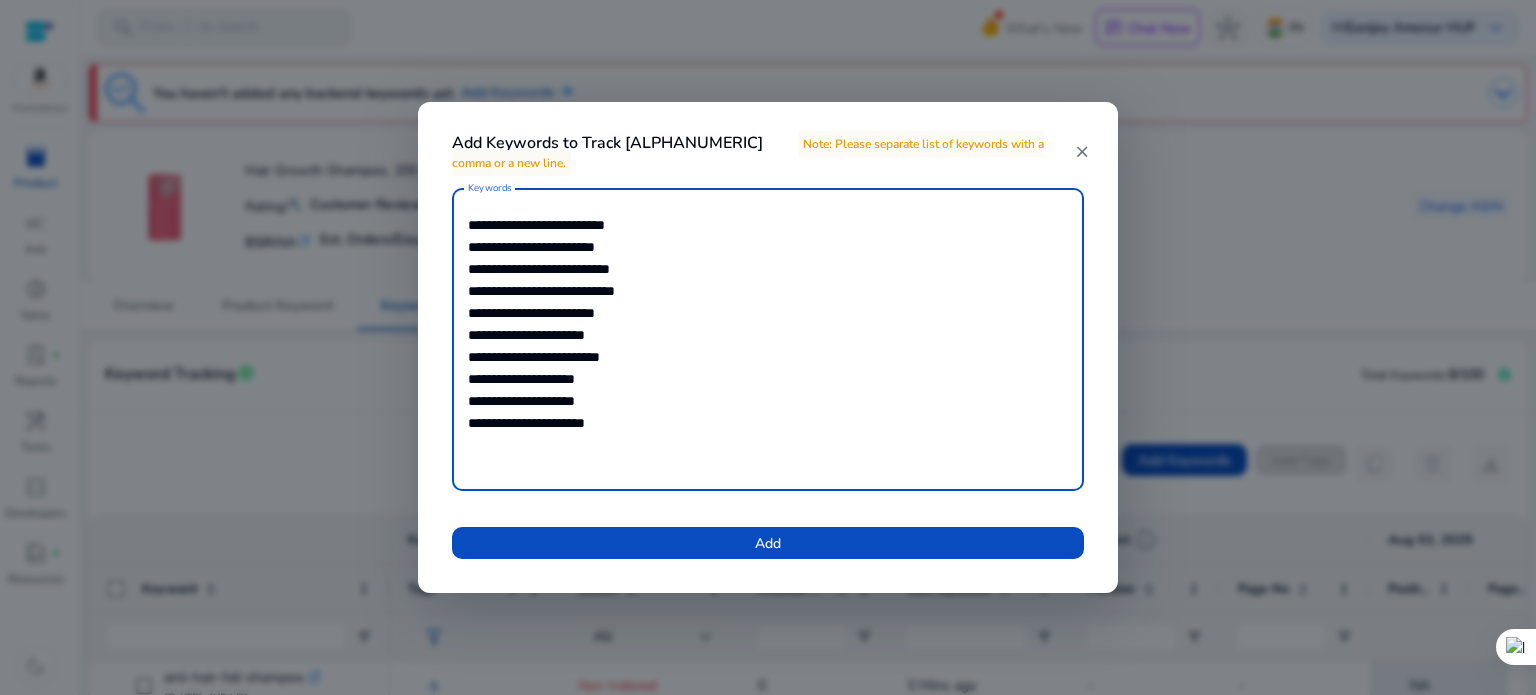 click on "*" at bounding box center [0, 0] 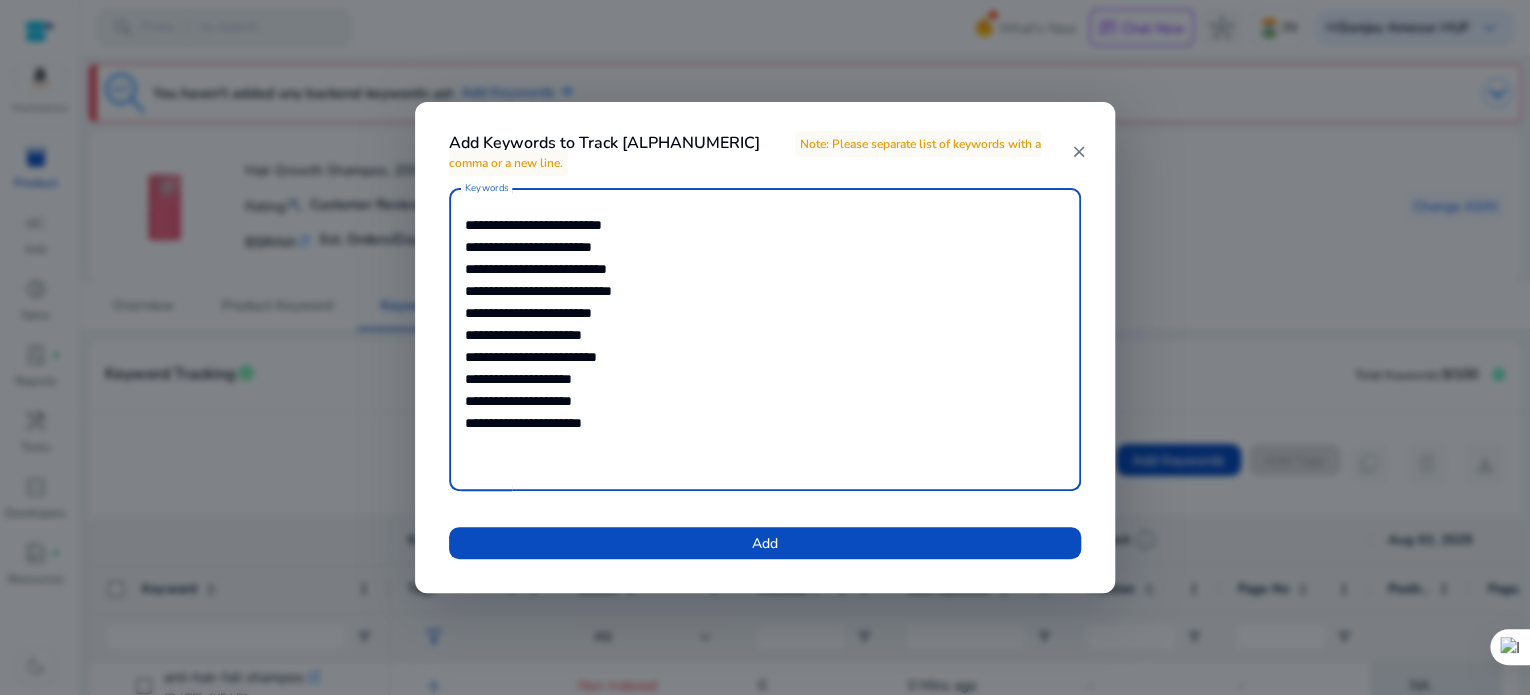 scroll, scrollTop: 40, scrollLeft: 0, axis: vertical 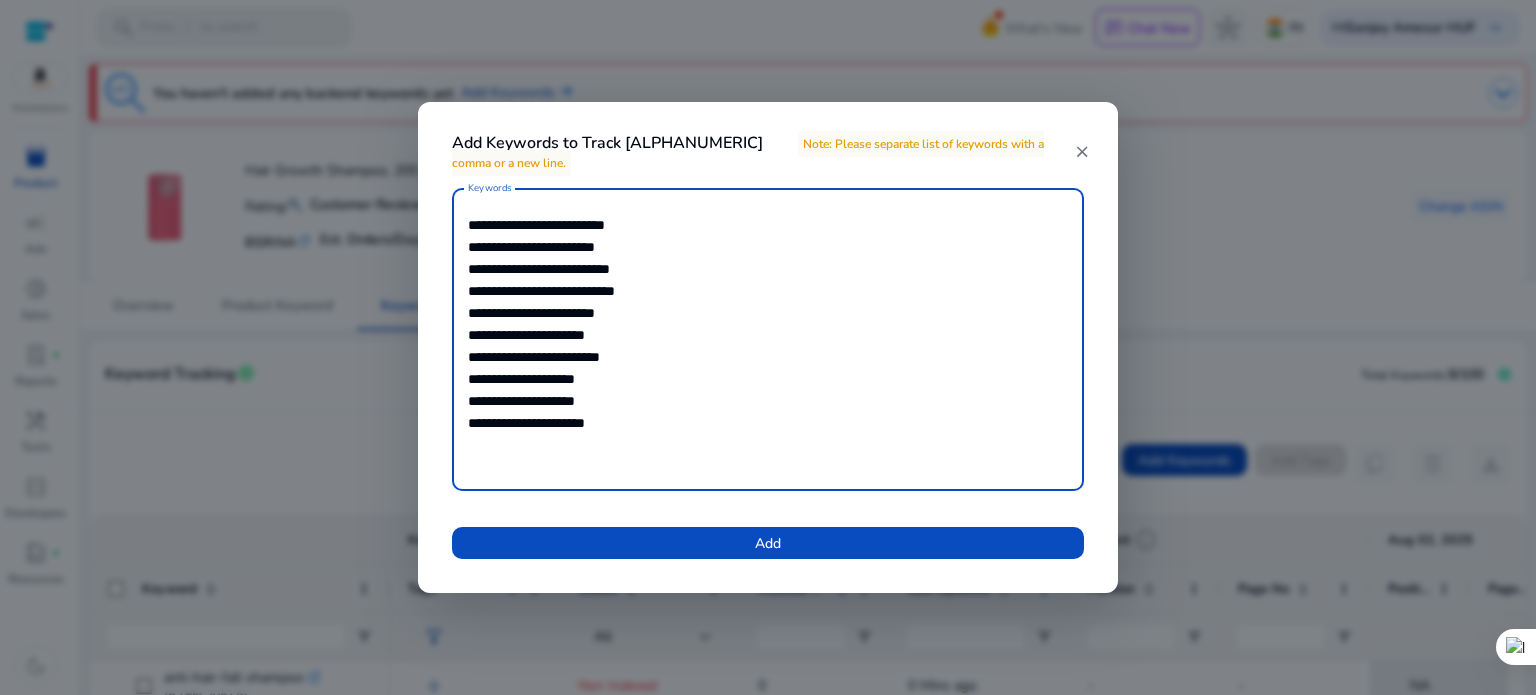 click on "*******" at bounding box center (0, 0) 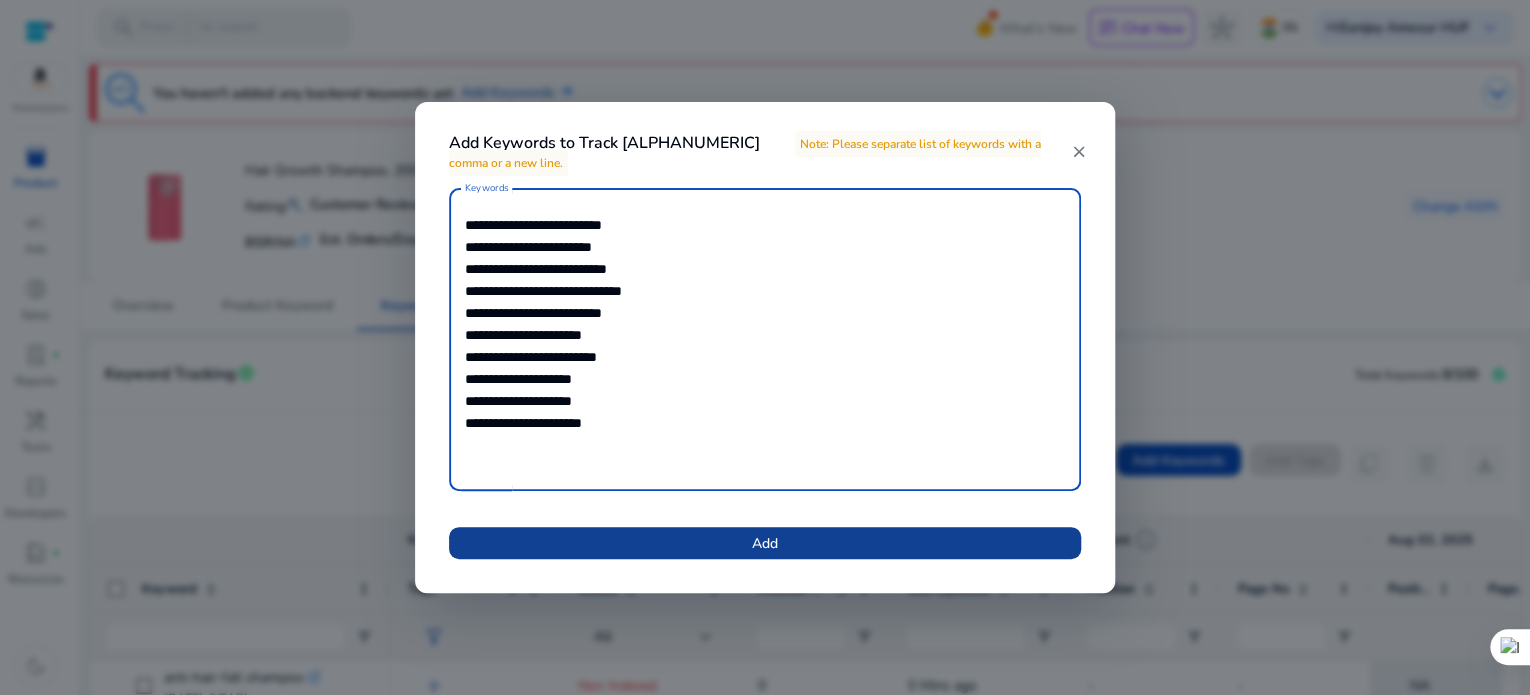 type on "**********" 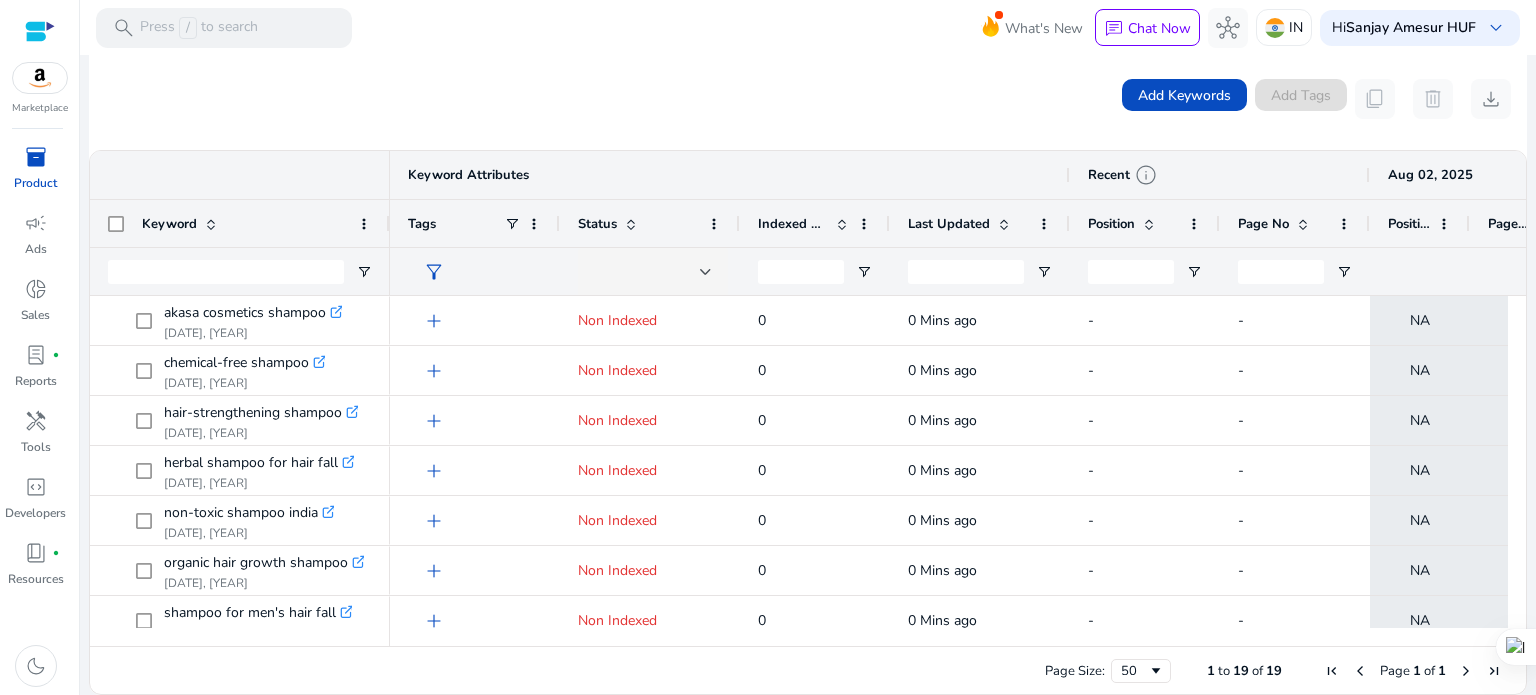 scroll, scrollTop: 0, scrollLeft: 0, axis: both 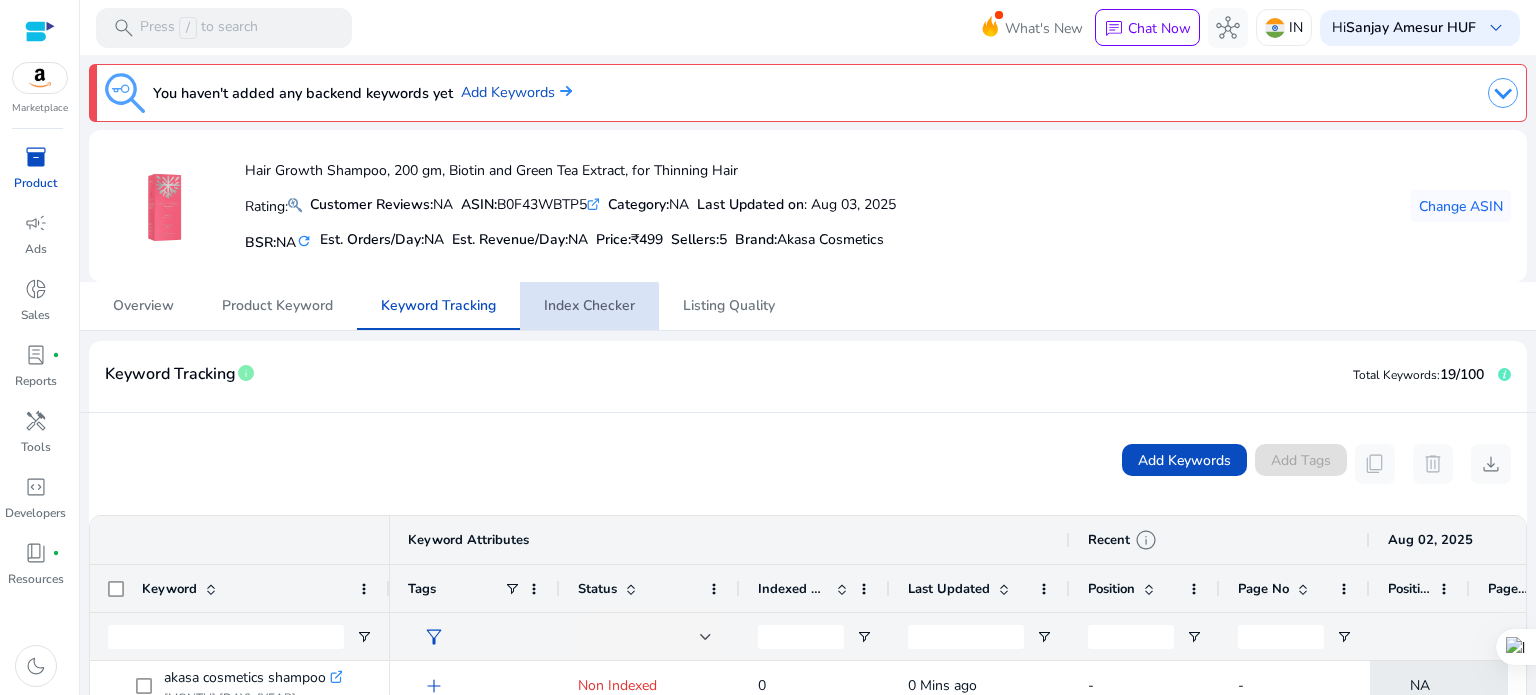 click on "Index Checker" at bounding box center (589, 306) 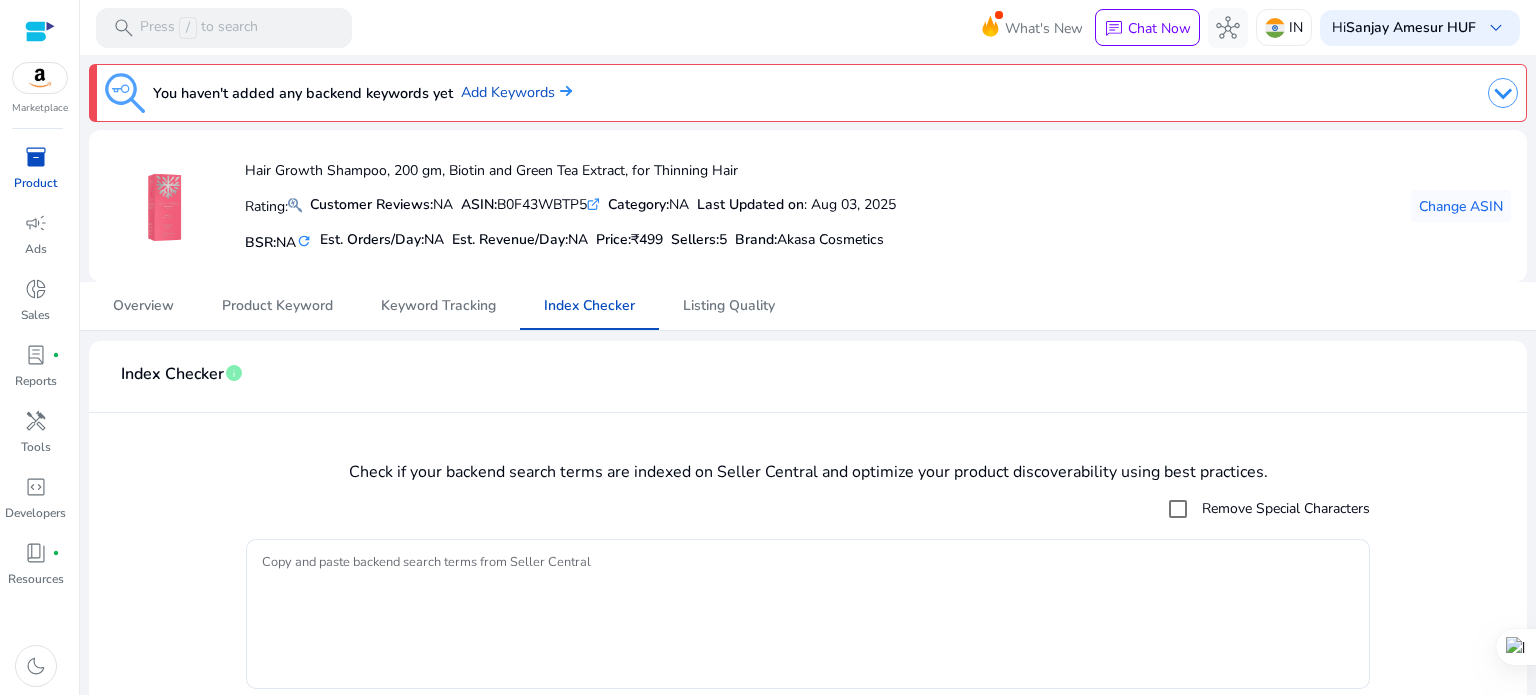 scroll, scrollTop: 64, scrollLeft: 0, axis: vertical 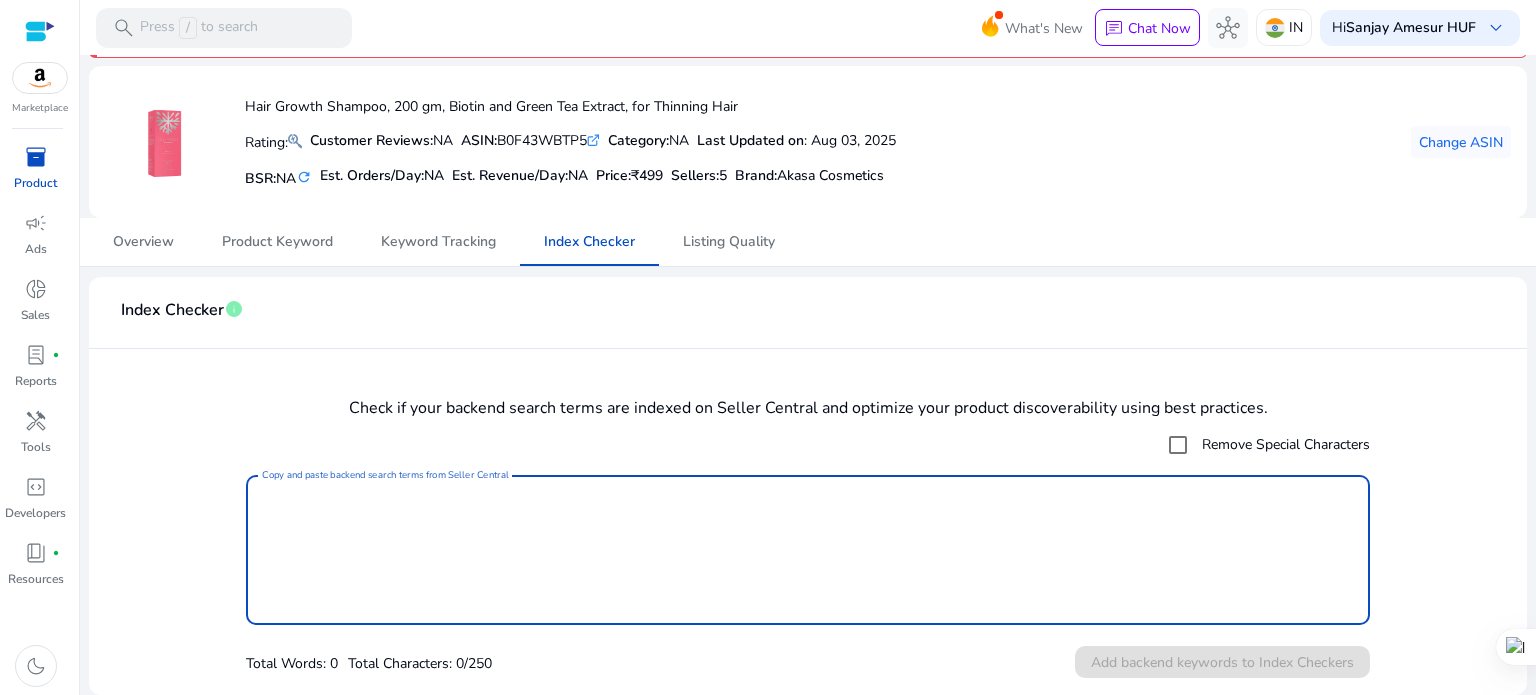click on "Copy and paste backend search terms from Seller Central" at bounding box center [808, 550] 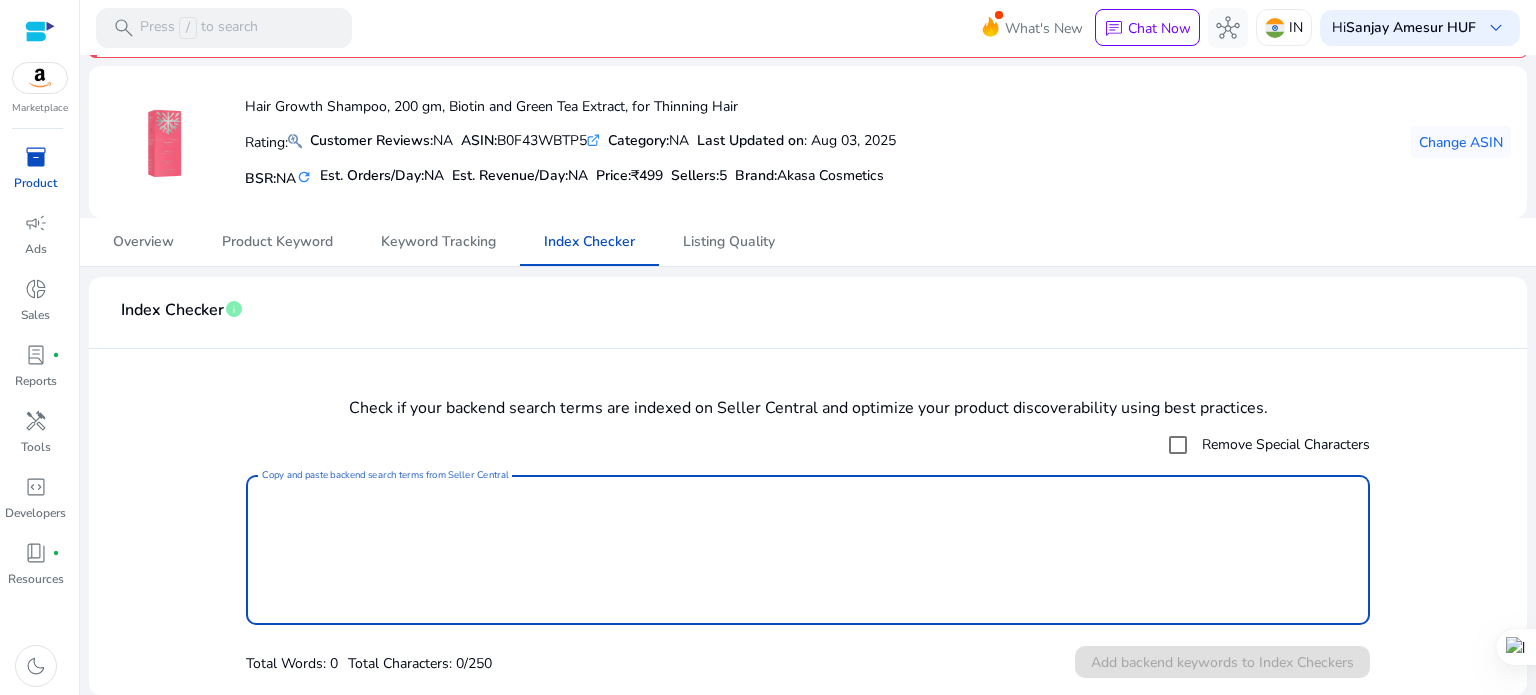 paste on "**********" 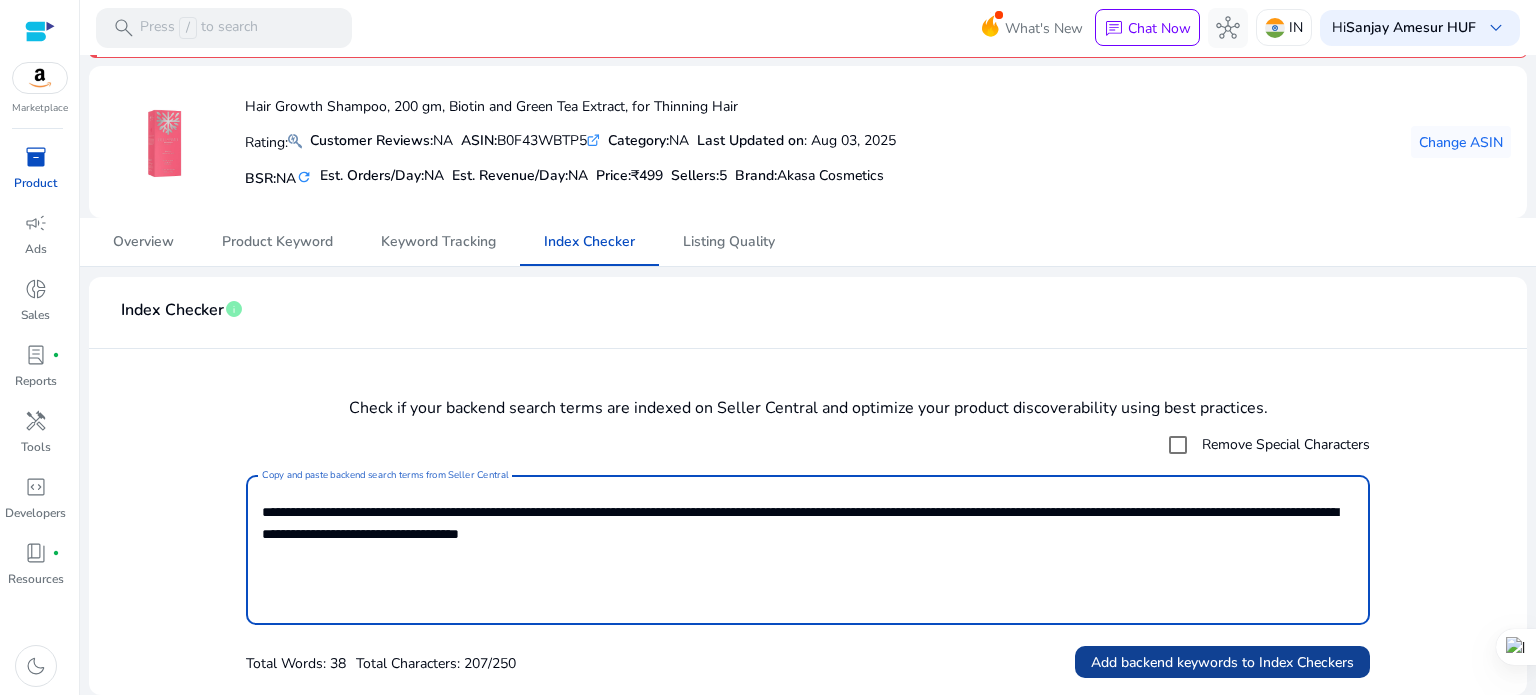 type on "**********" 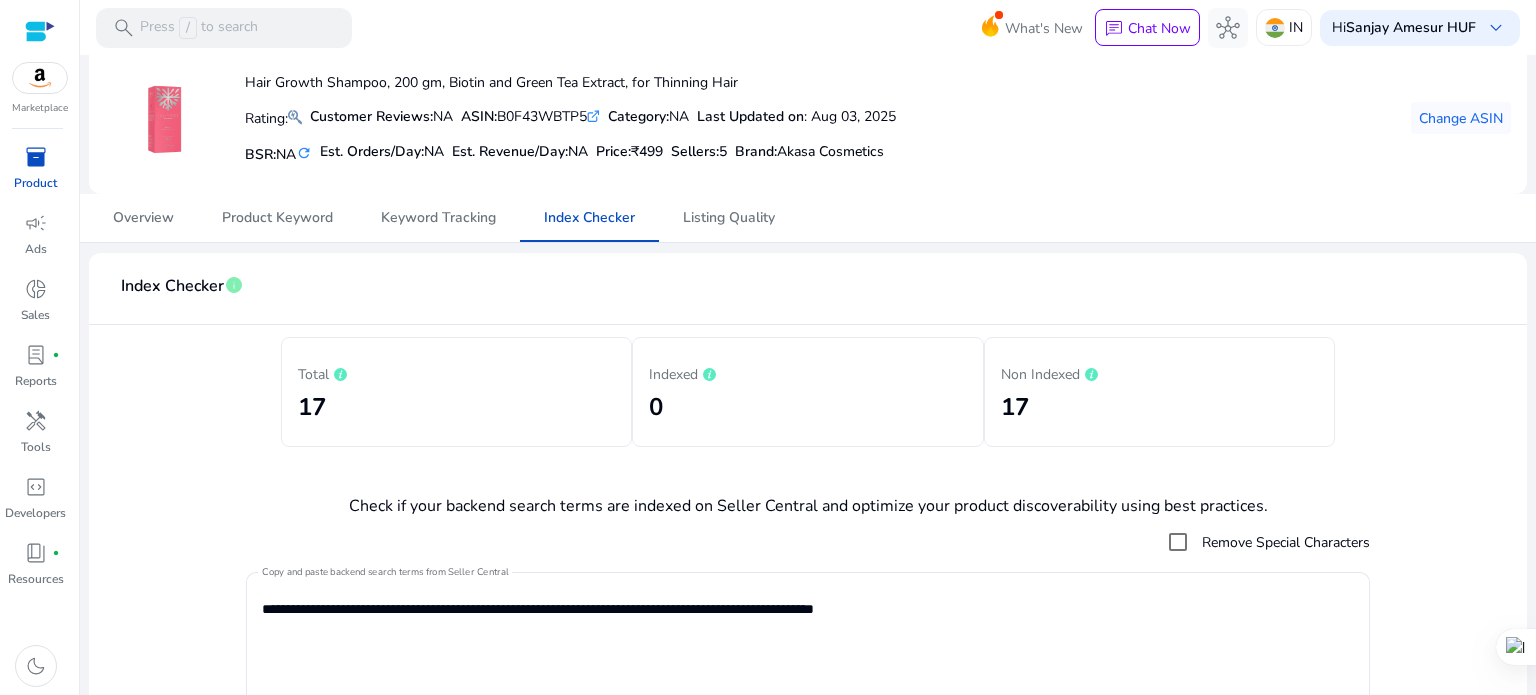 scroll, scrollTop: 0, scrollLeft: 0, axis: both 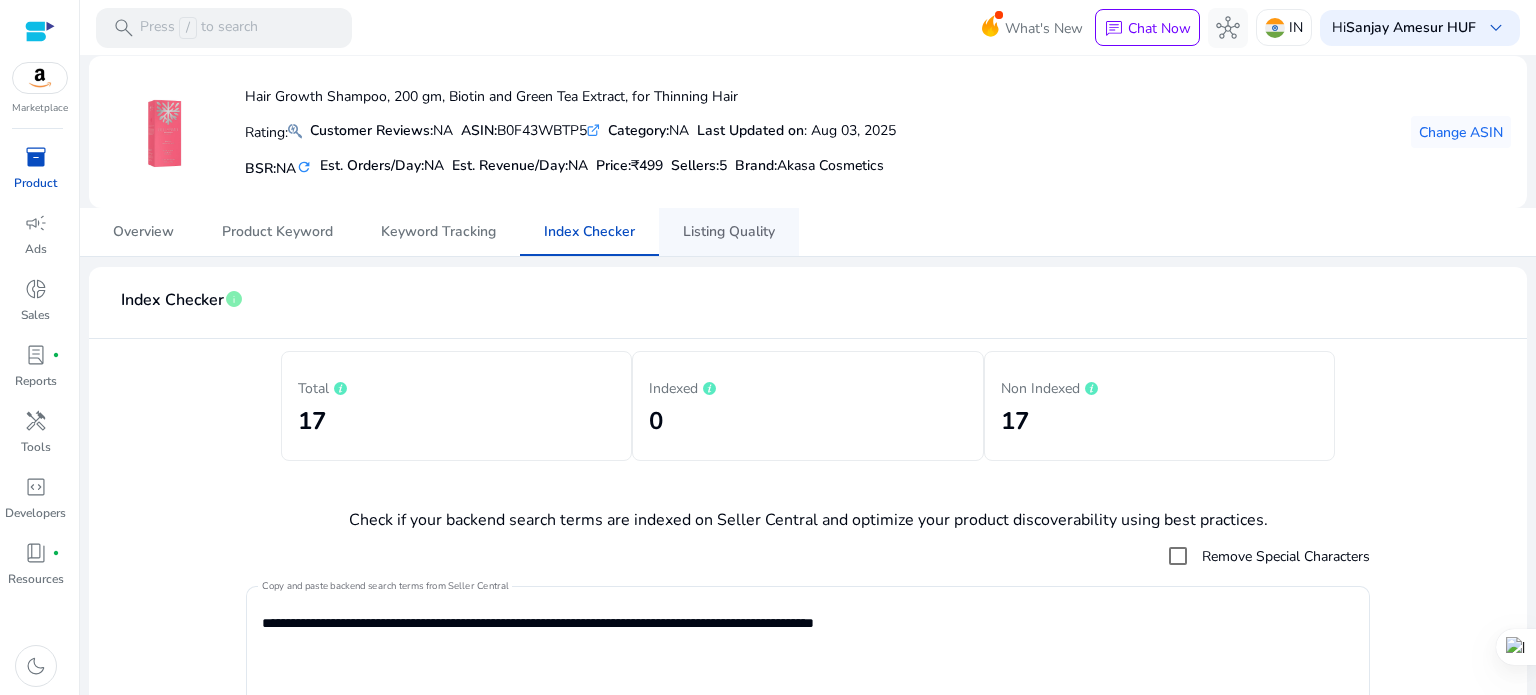 click on "Listing Quality" at bounding box center [729, 232] 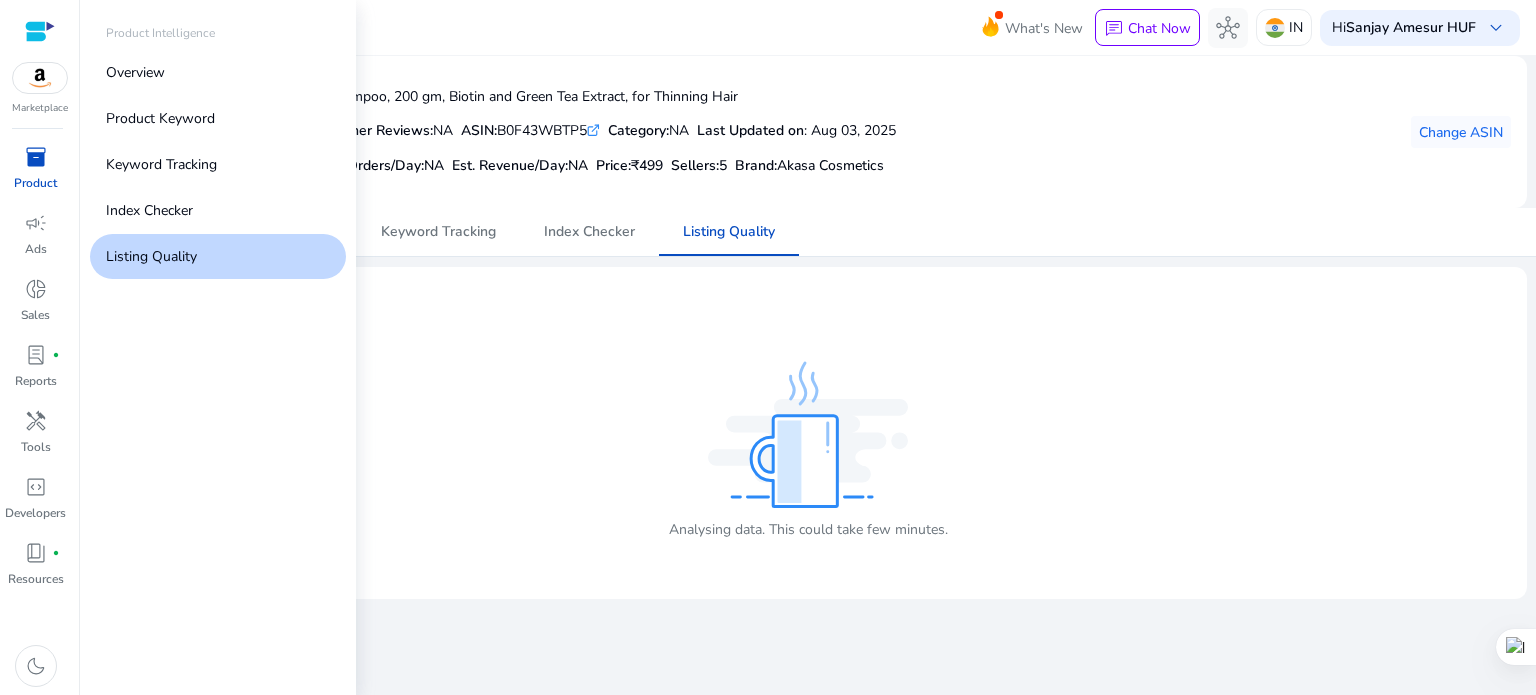 click on "inventory_2" at bounding box center [36, 157] 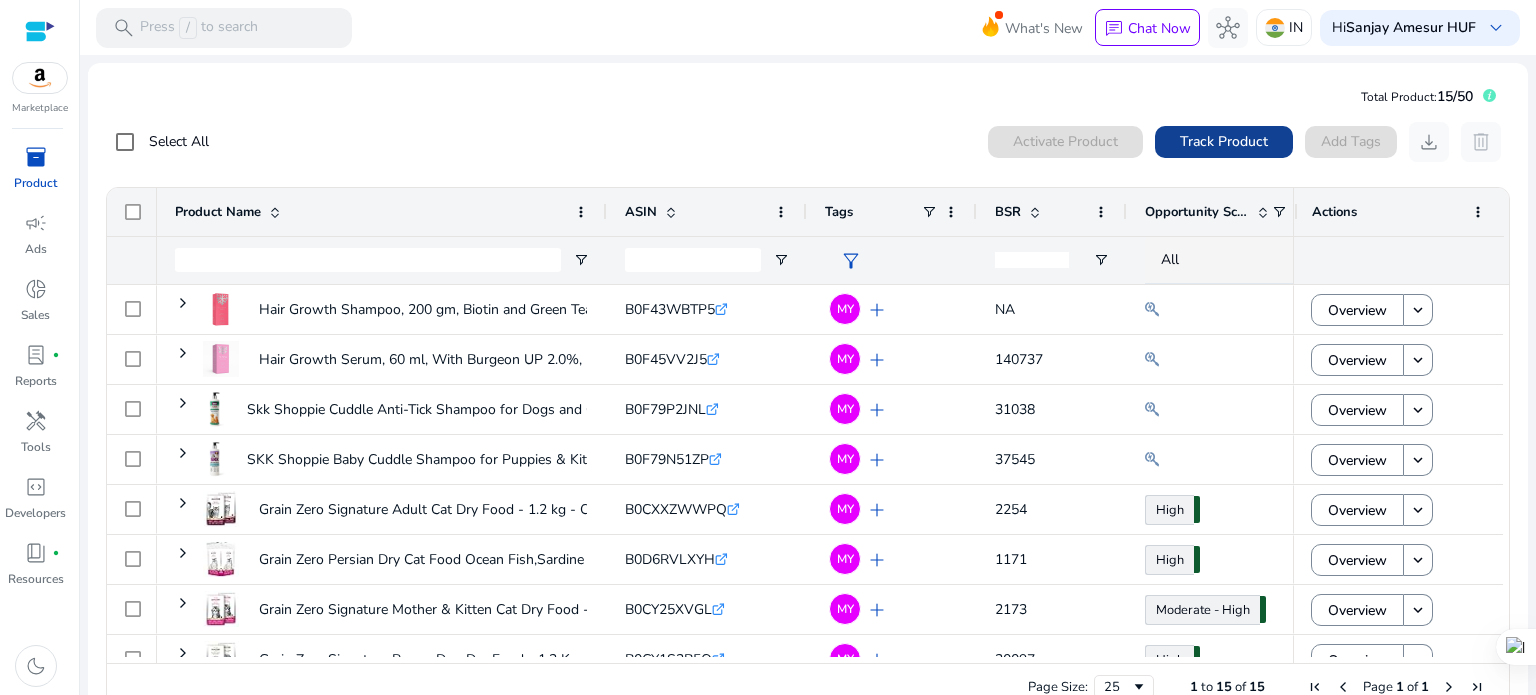 click on "Track Product" 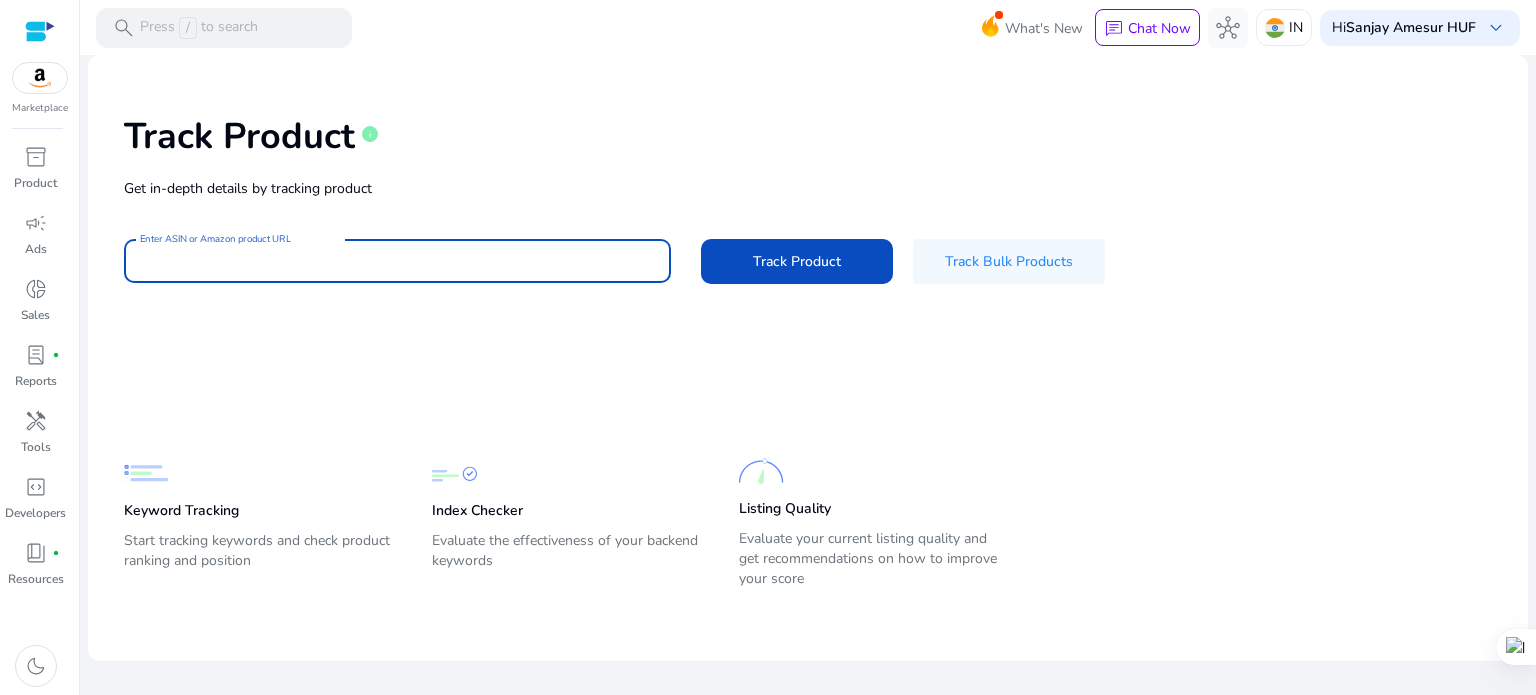 click on "Enter ASIN or Amazon product URL" at bounding box center [397, 261] 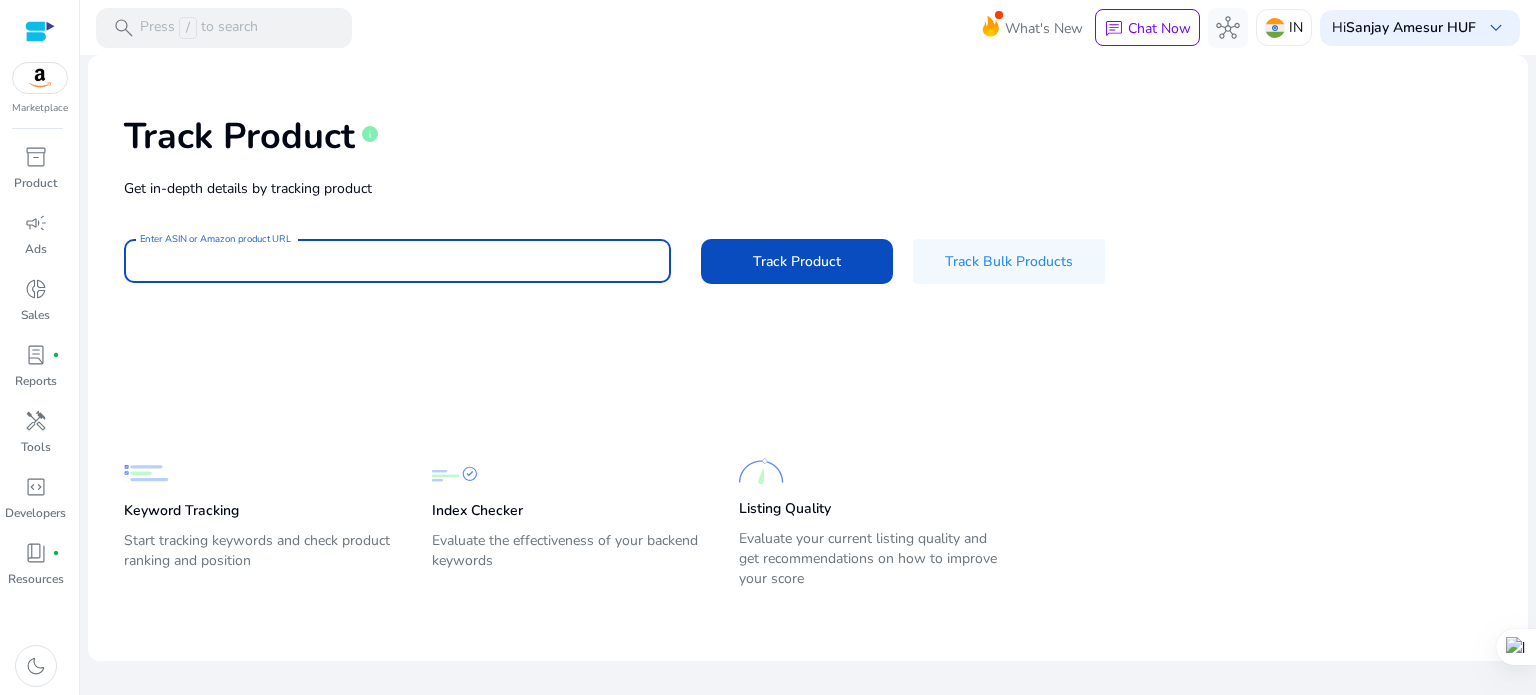 paste on "**********" 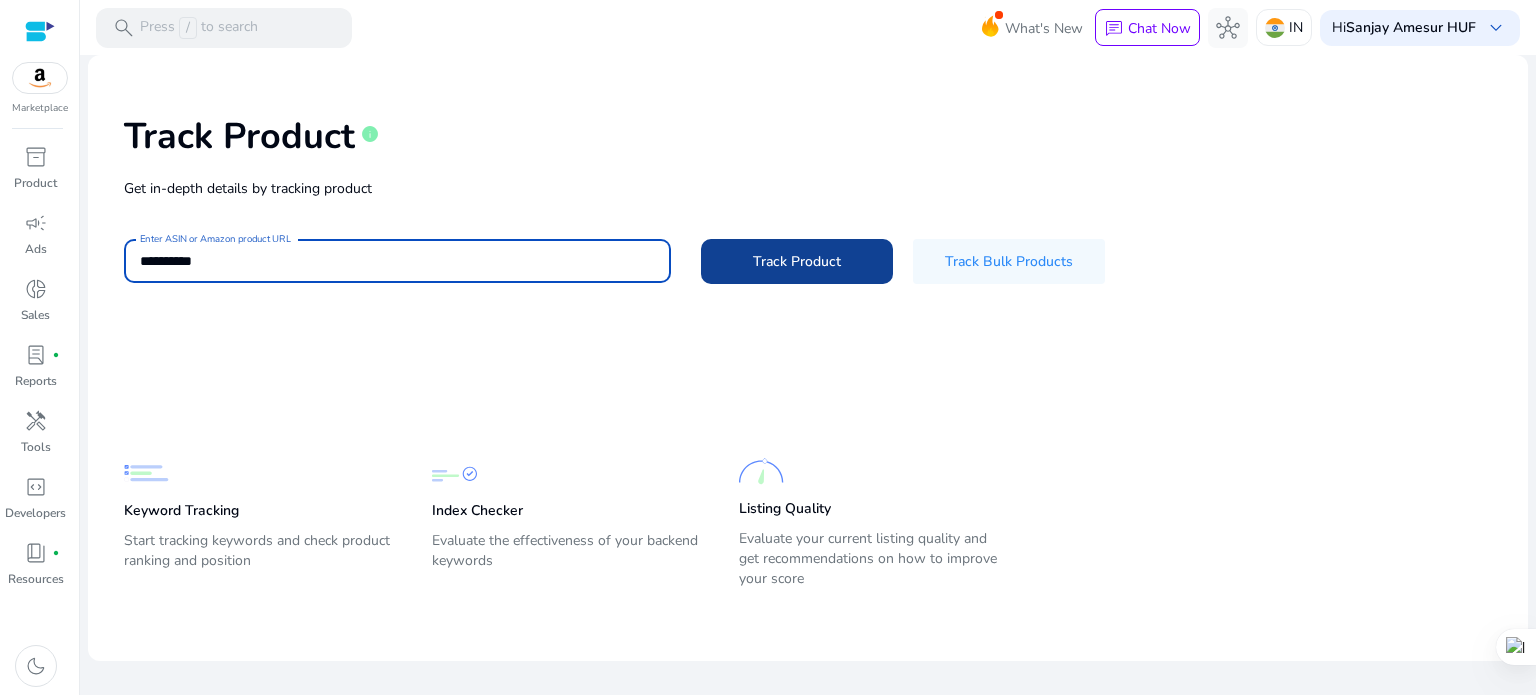 type on "**********" 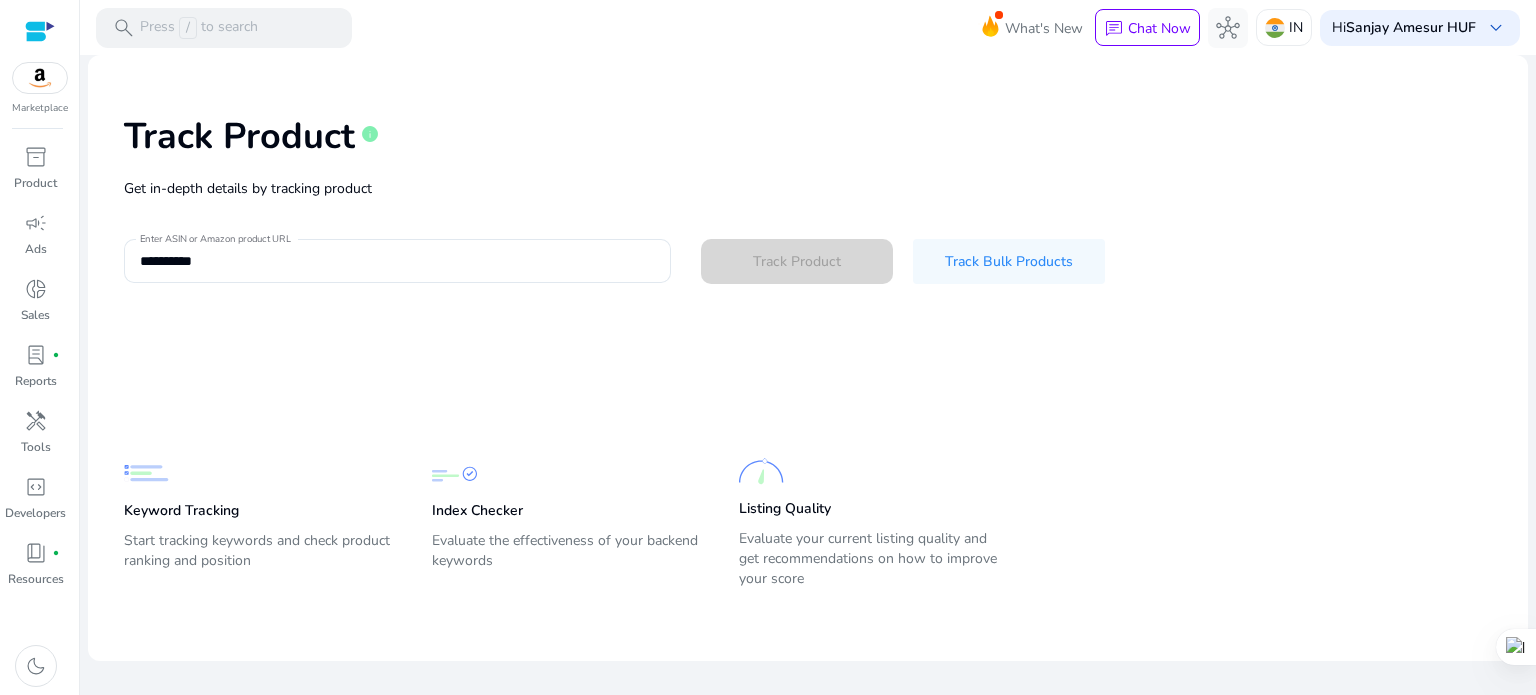 type 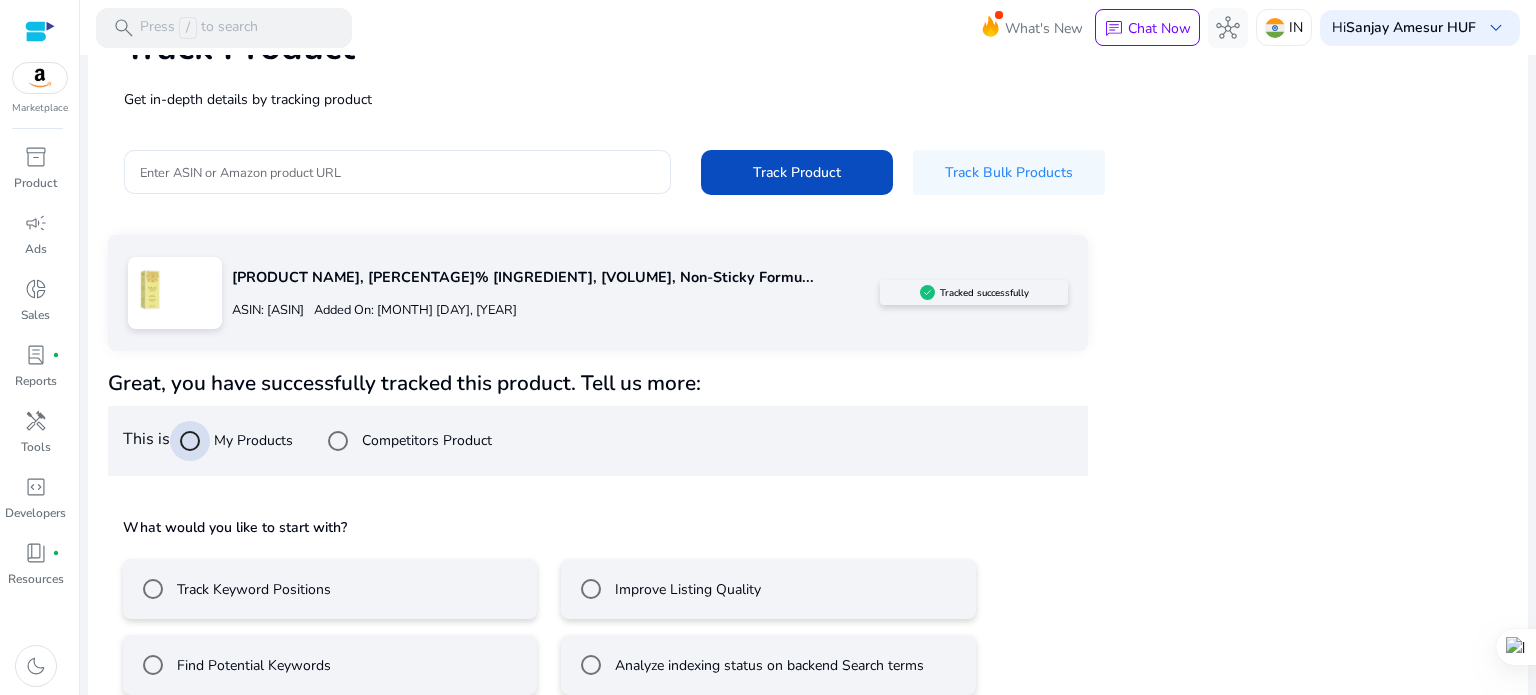 scroll, scrollTop: 117, scrollLeft: 0, axis: vertical 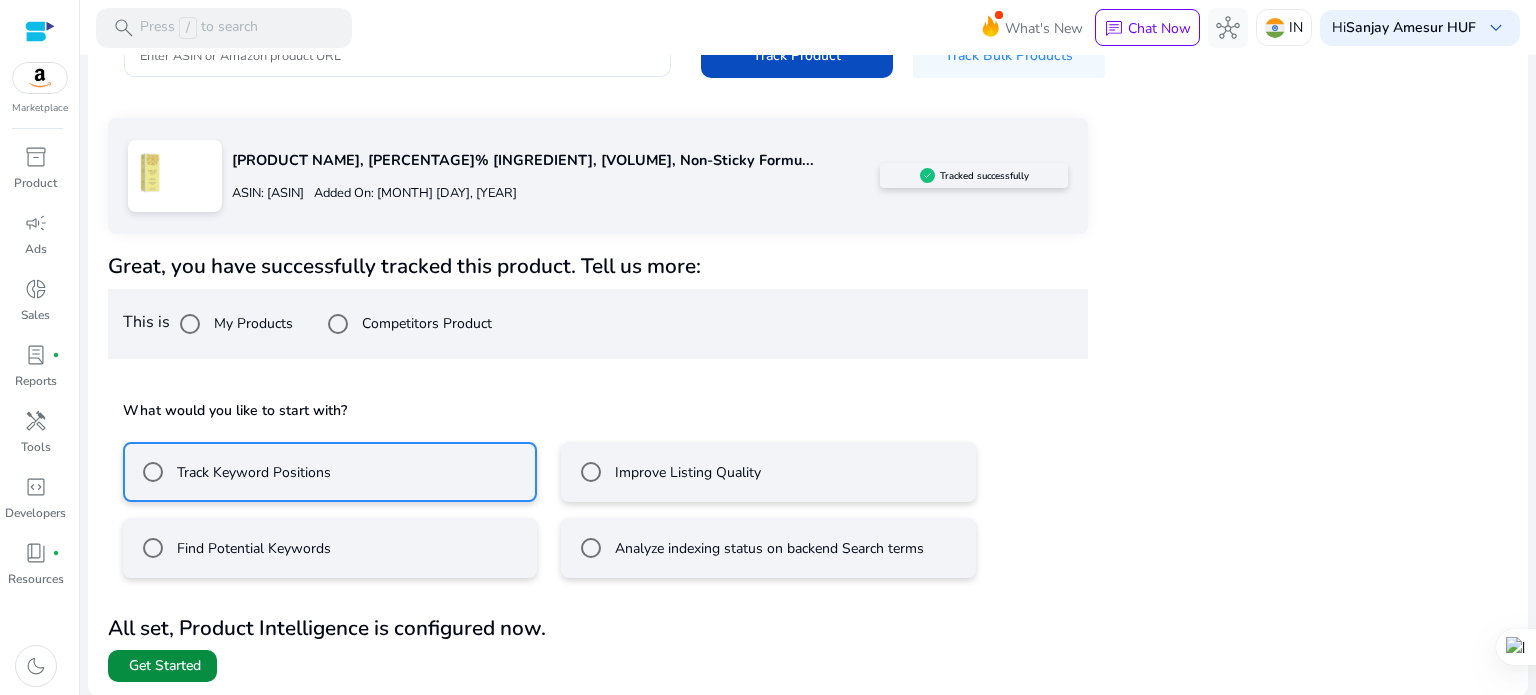 click on "Get Started" at bounding box center (165, 666) 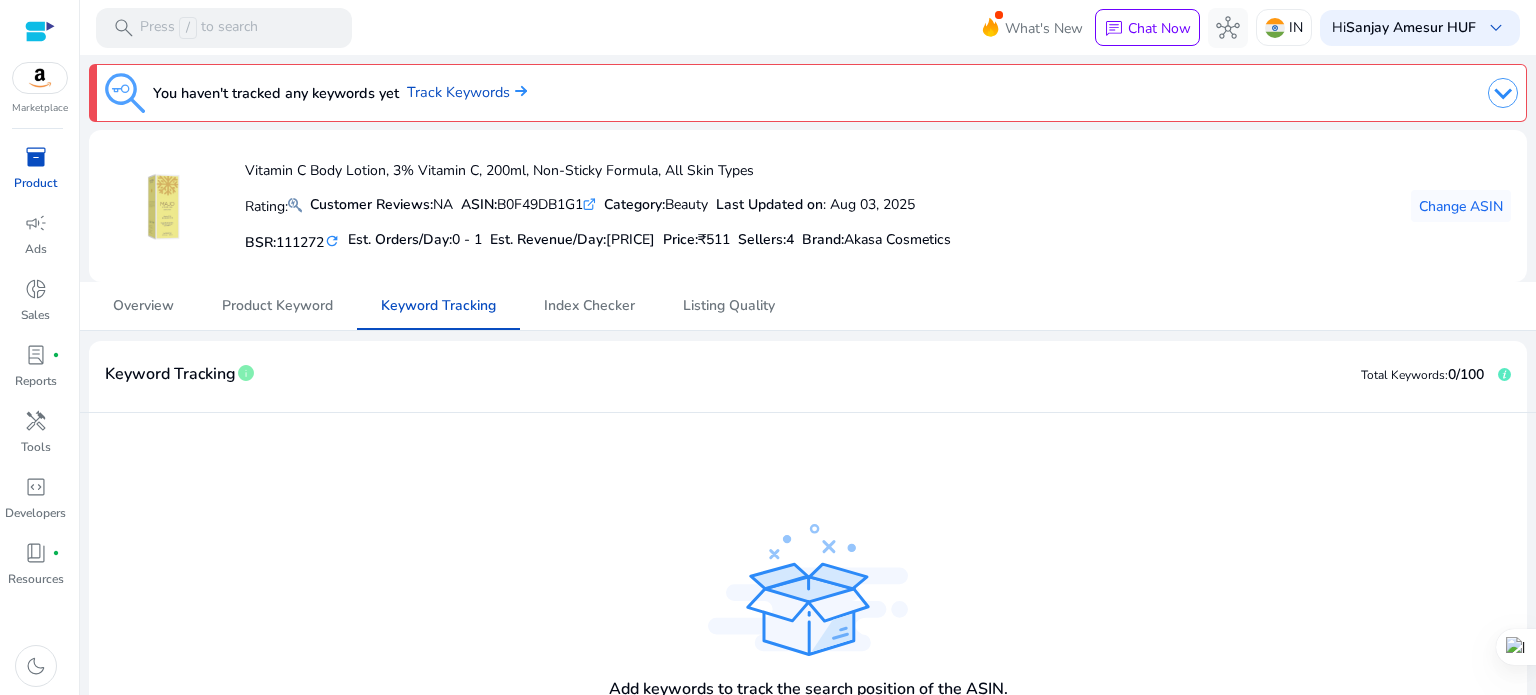 scroll, scrollTop: 121, scrollLeft: 0, axis: vertical 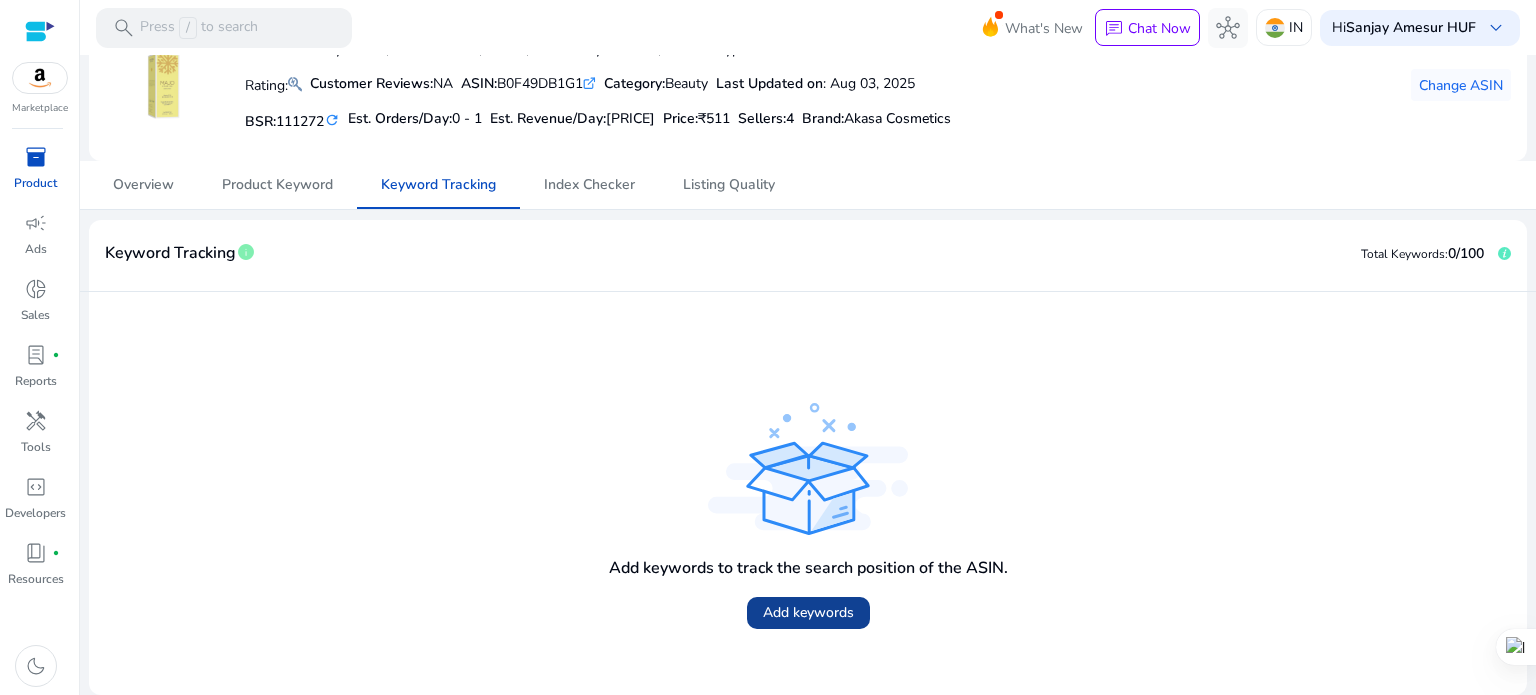 click on "Add keywords" at bounding box center (808, 612) 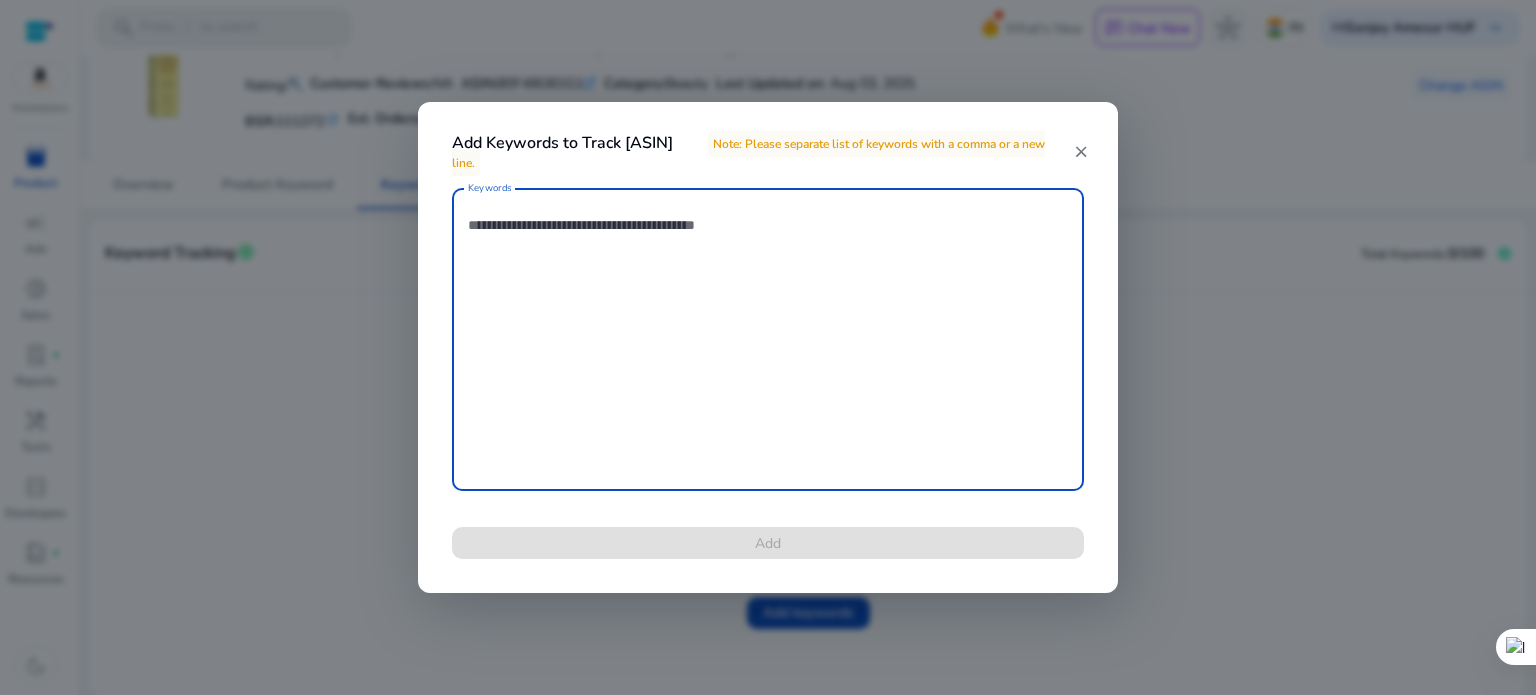paste on "**********" 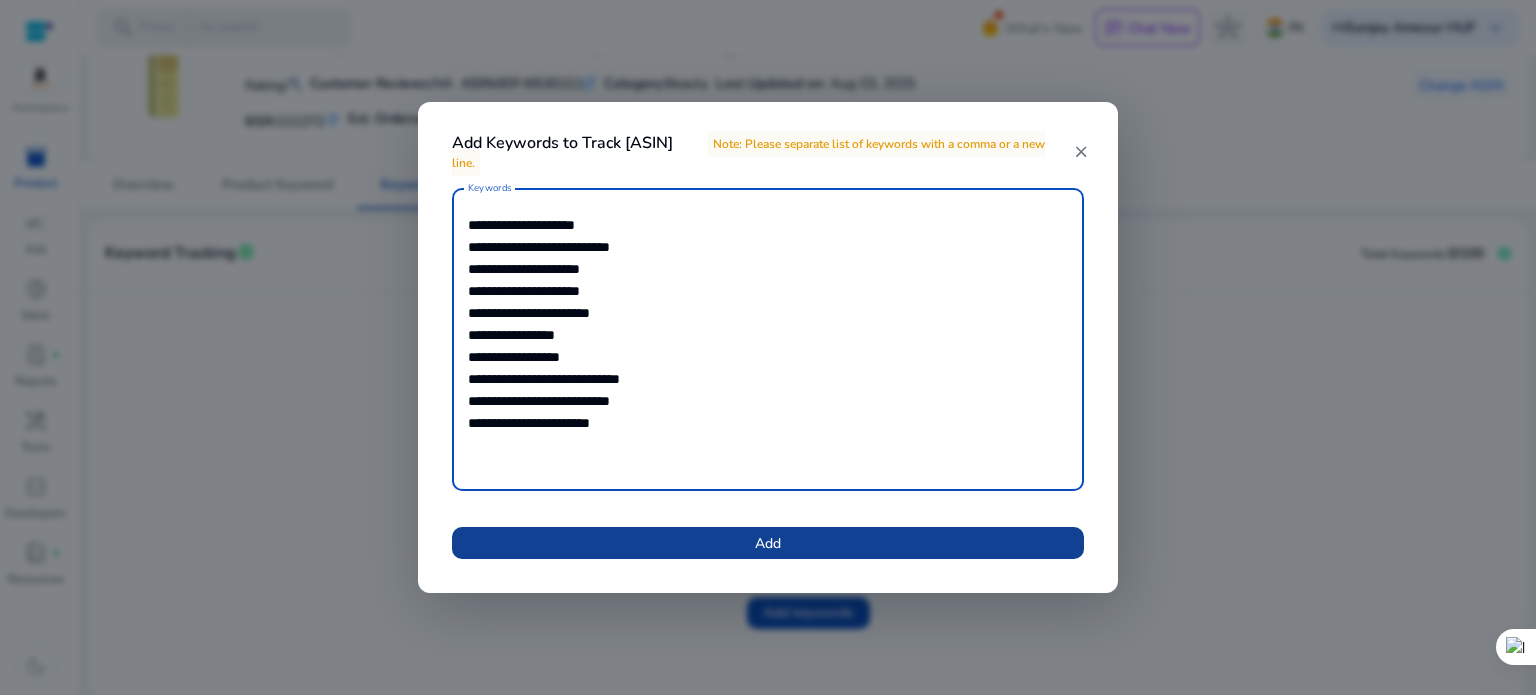 type on "**********" 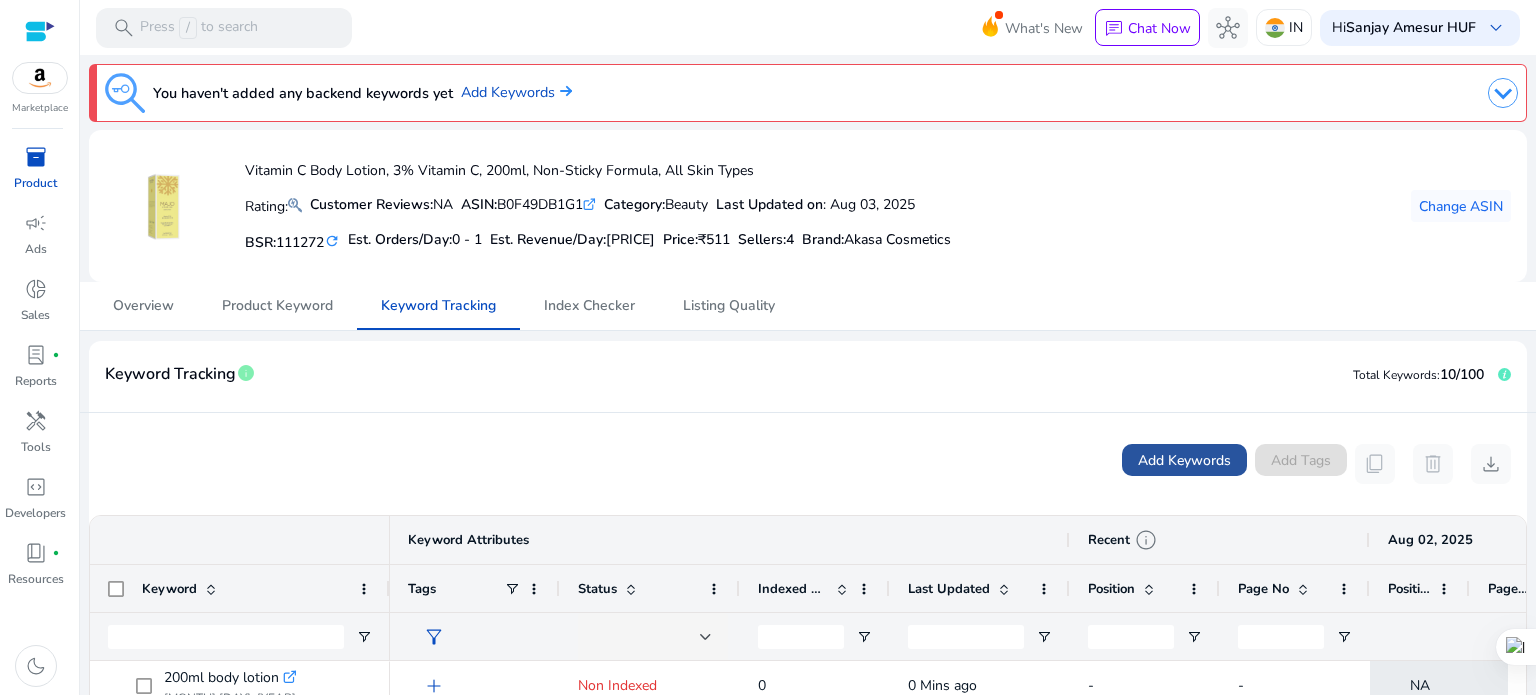 click on "Add Keywords" at bounding box center [1184, 460] 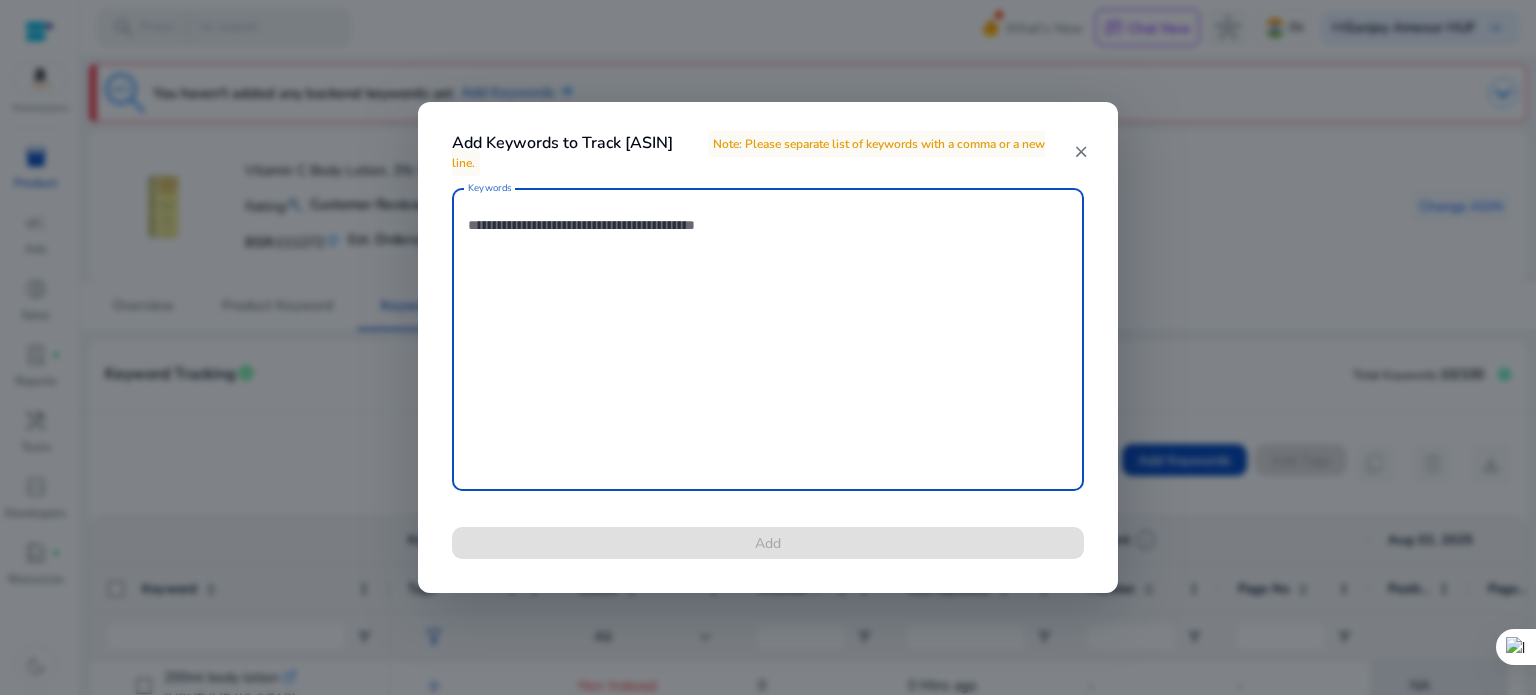 paste on "**********" 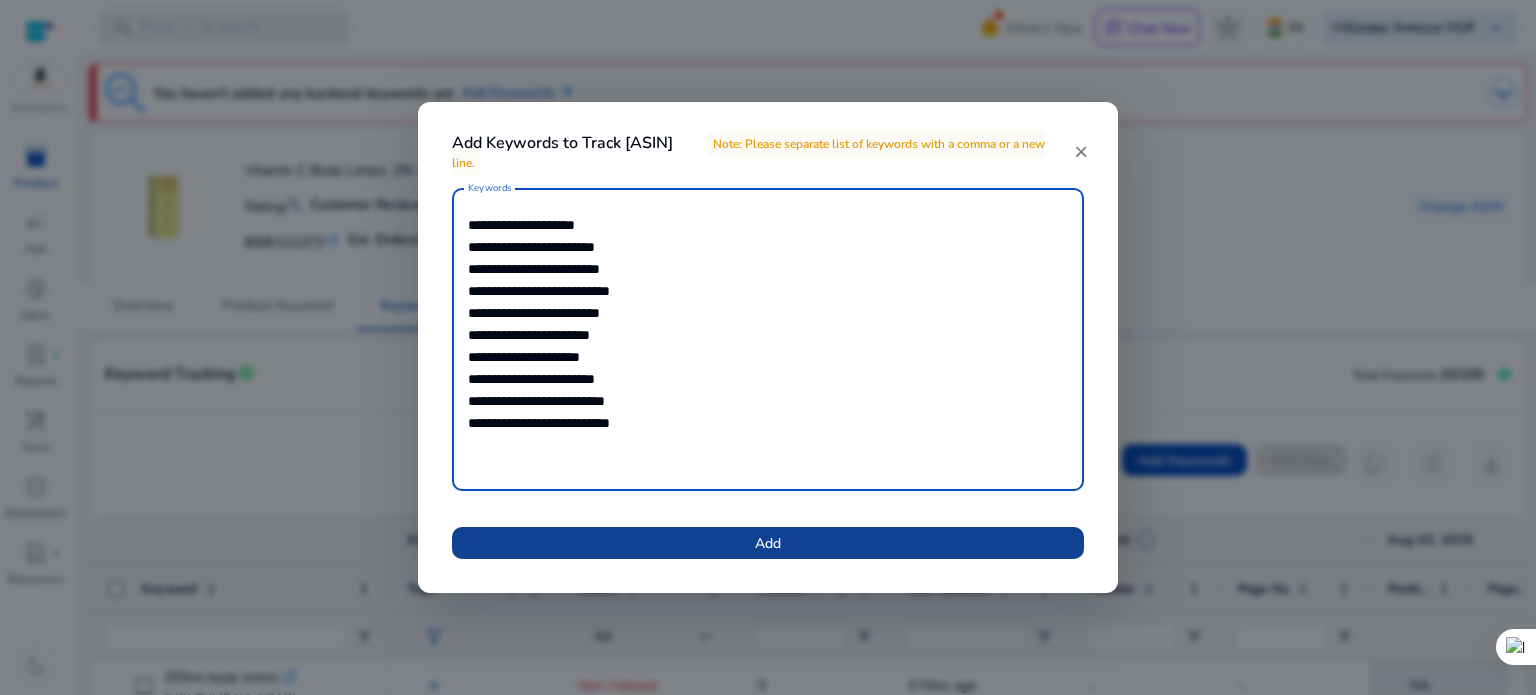 type on "**********" 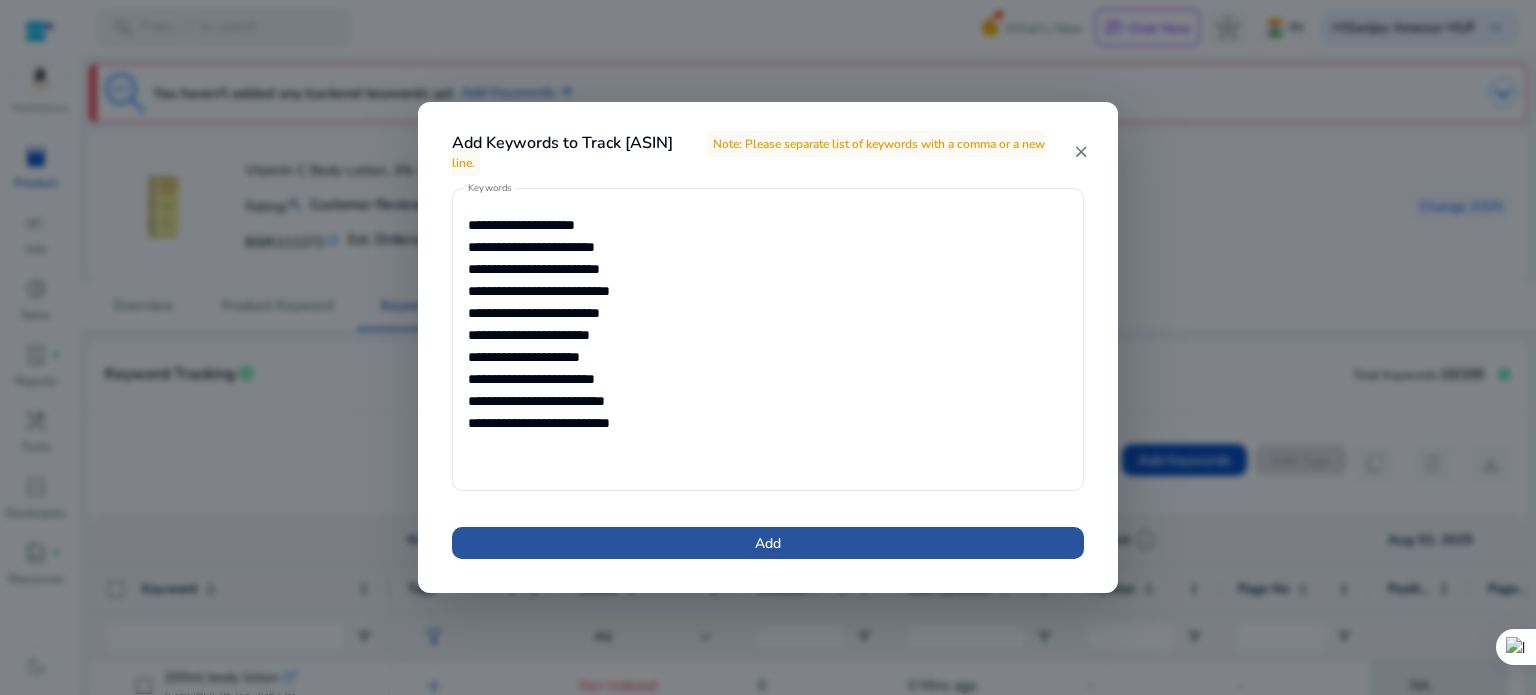 click at bounding box center [768, 543] 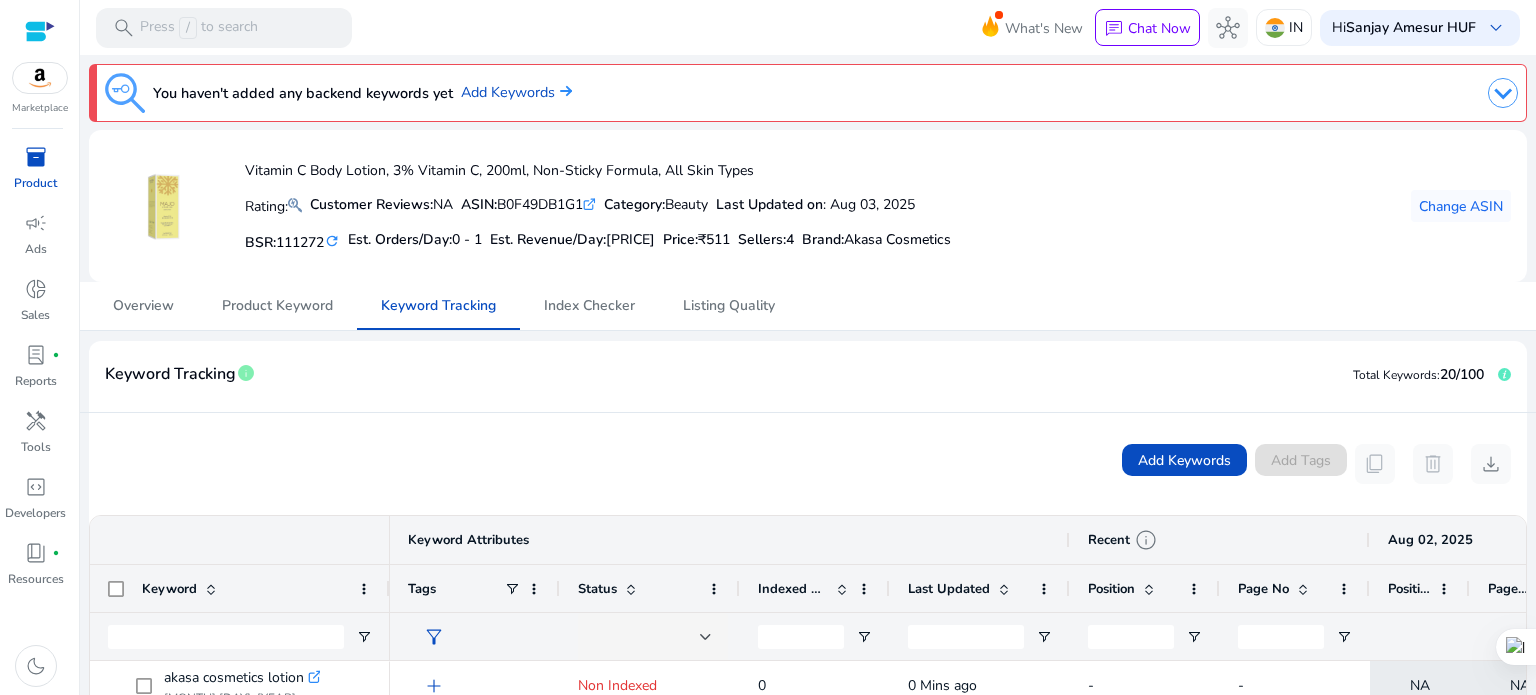 scroll, scrollTop: 365, scrollLeft: 0, axis: vertical 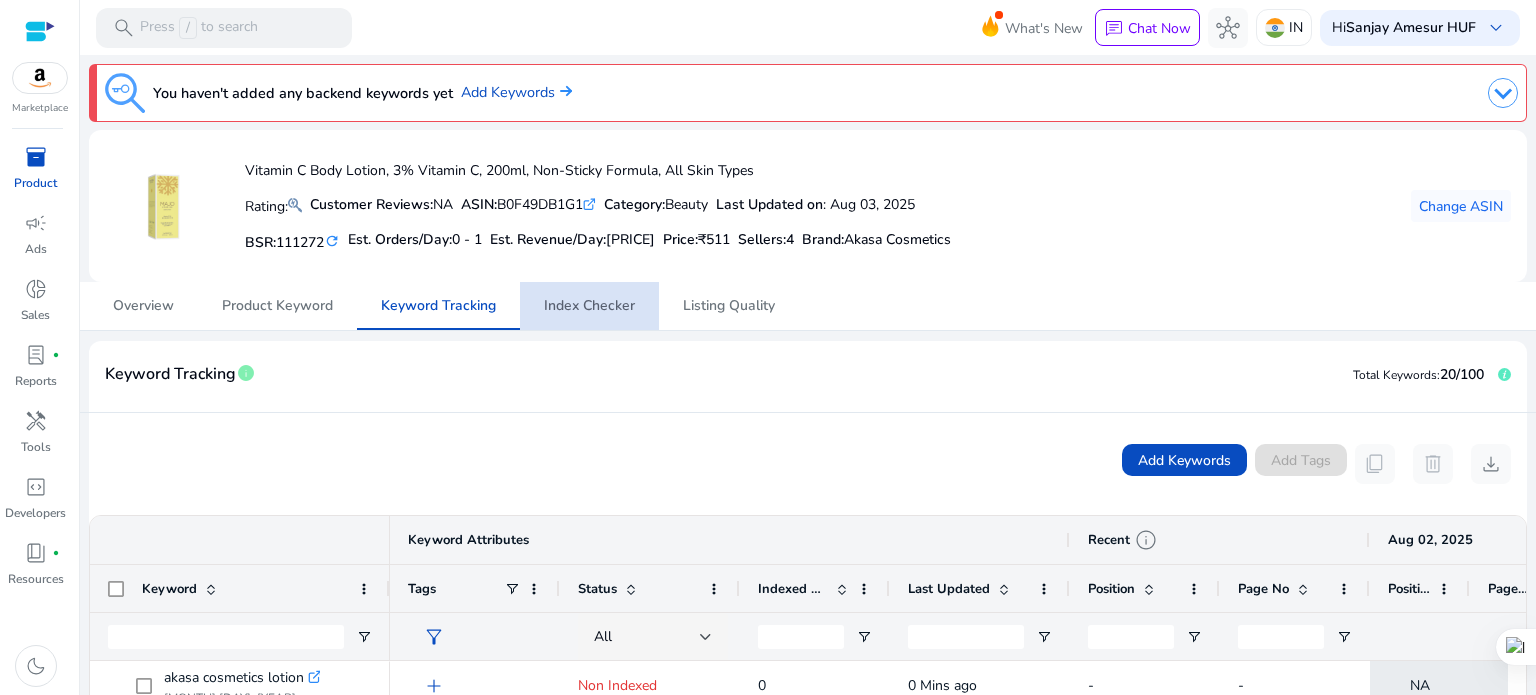 click on "Index Checker" at bounding box center [589, 306] 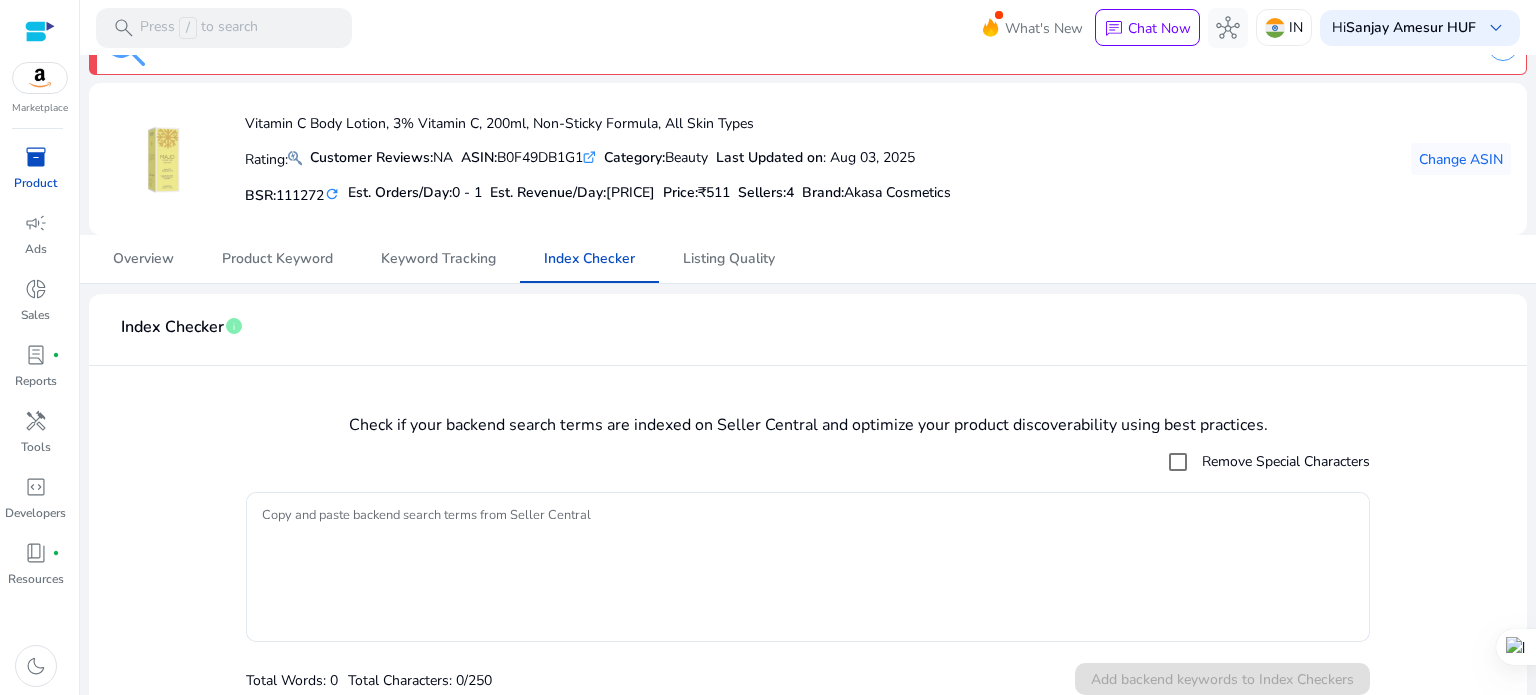 scroll, scrollTop: 64, scrollLeft: 0, axis: vertical 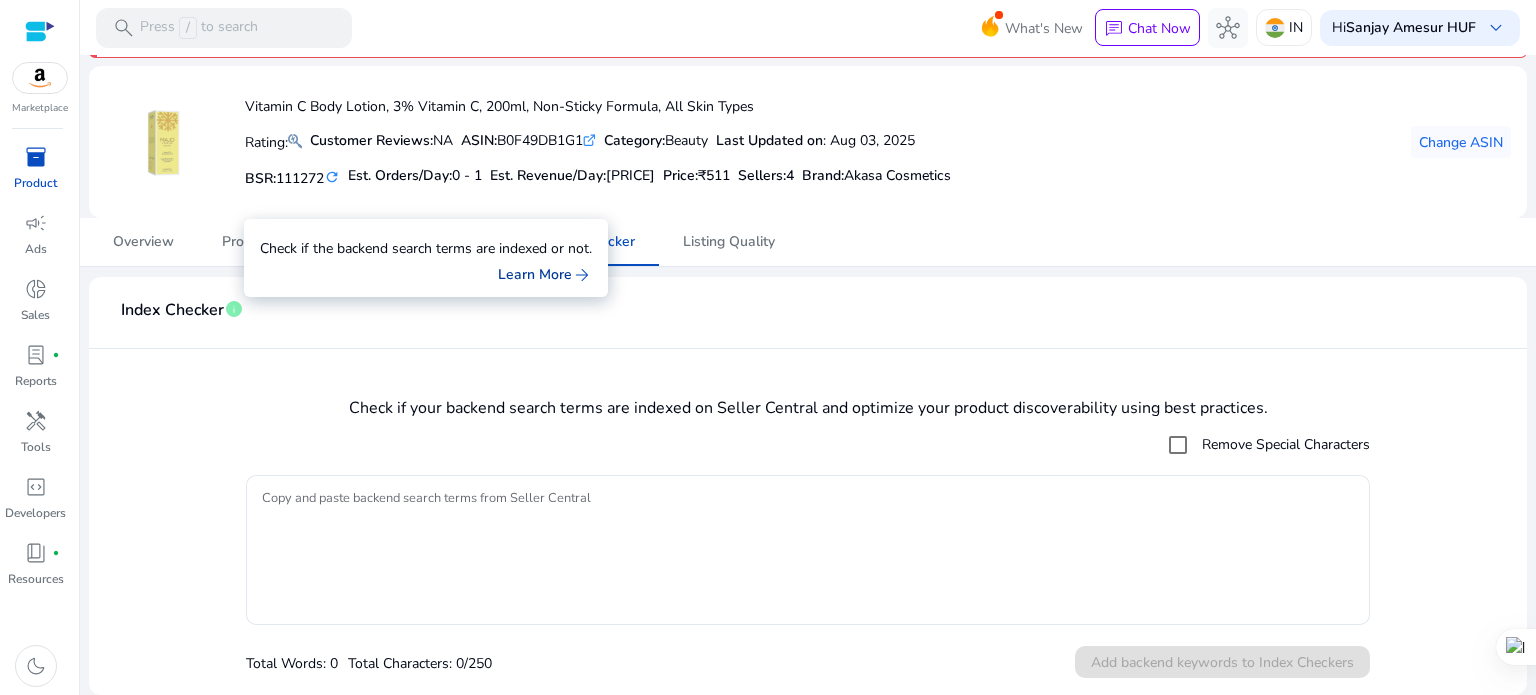 click on "Learn More   arrow_forward" at bounding box center (545, 274) 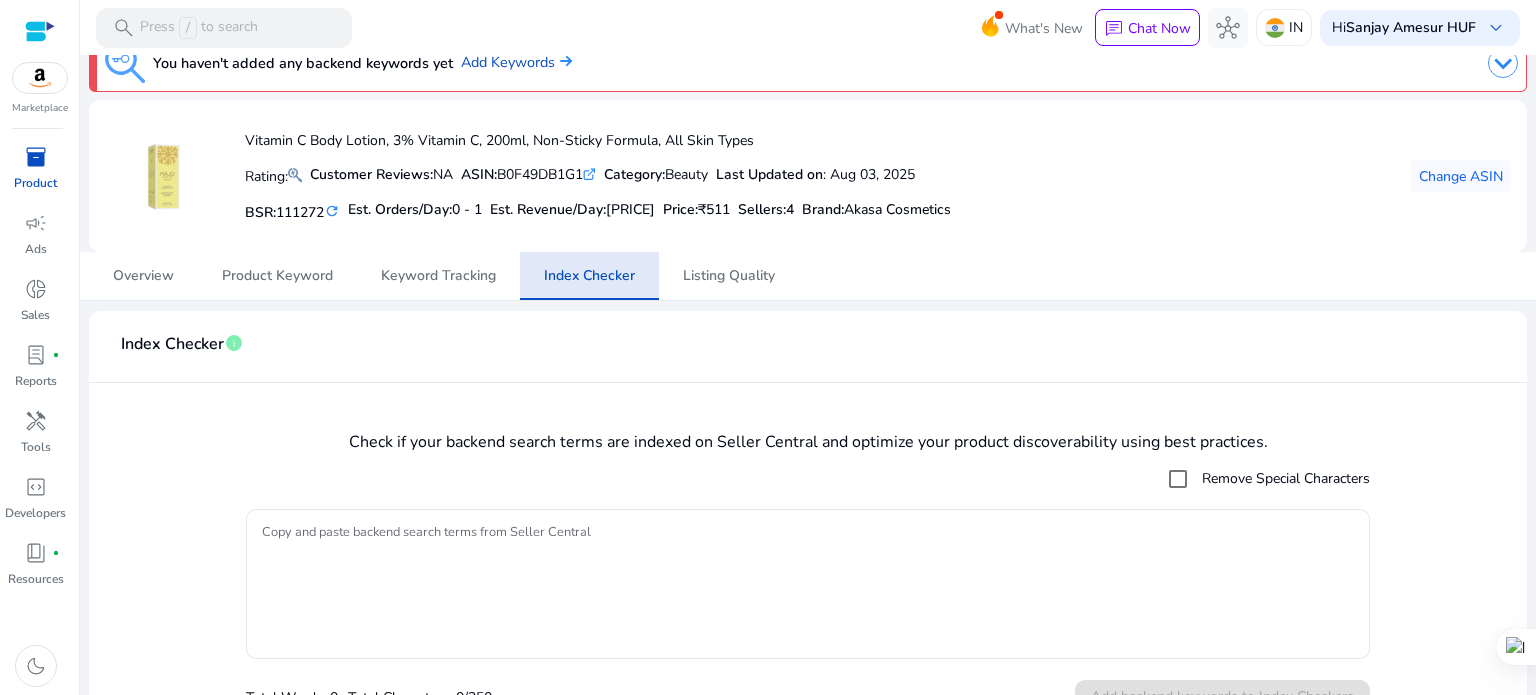 scroll, scrollTop: 0, scrollLeft: 0, axis: both 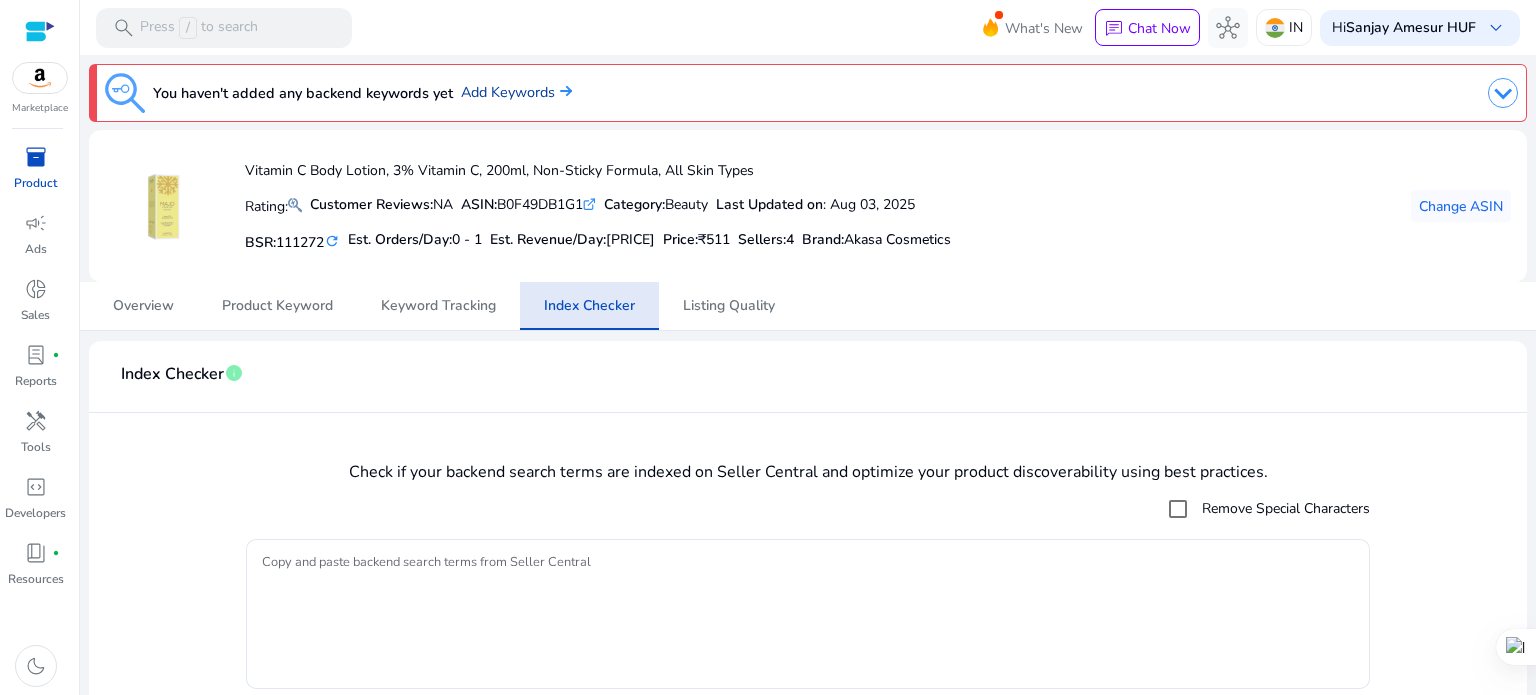 click on "Add Keywords" 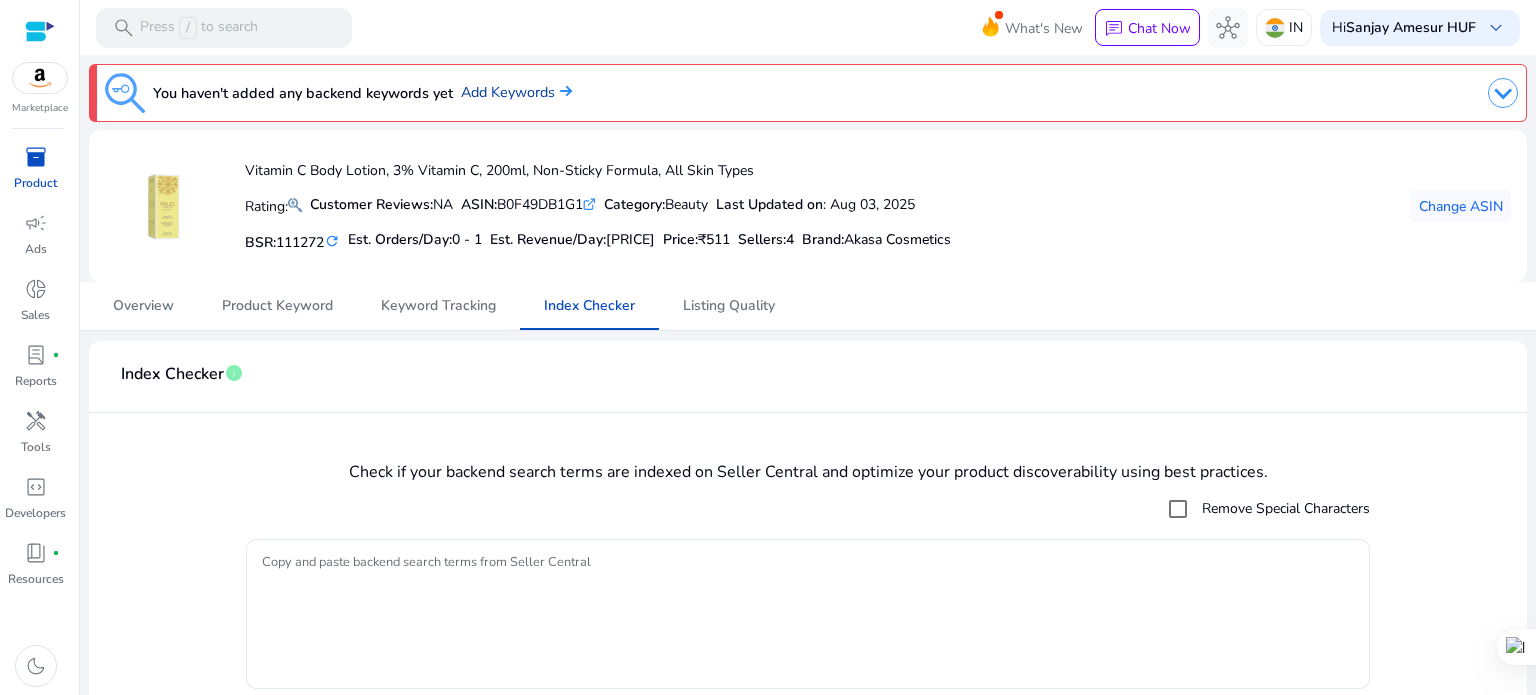scroll, scrollTop: 64, scrollLeft: 0, axis: vertical 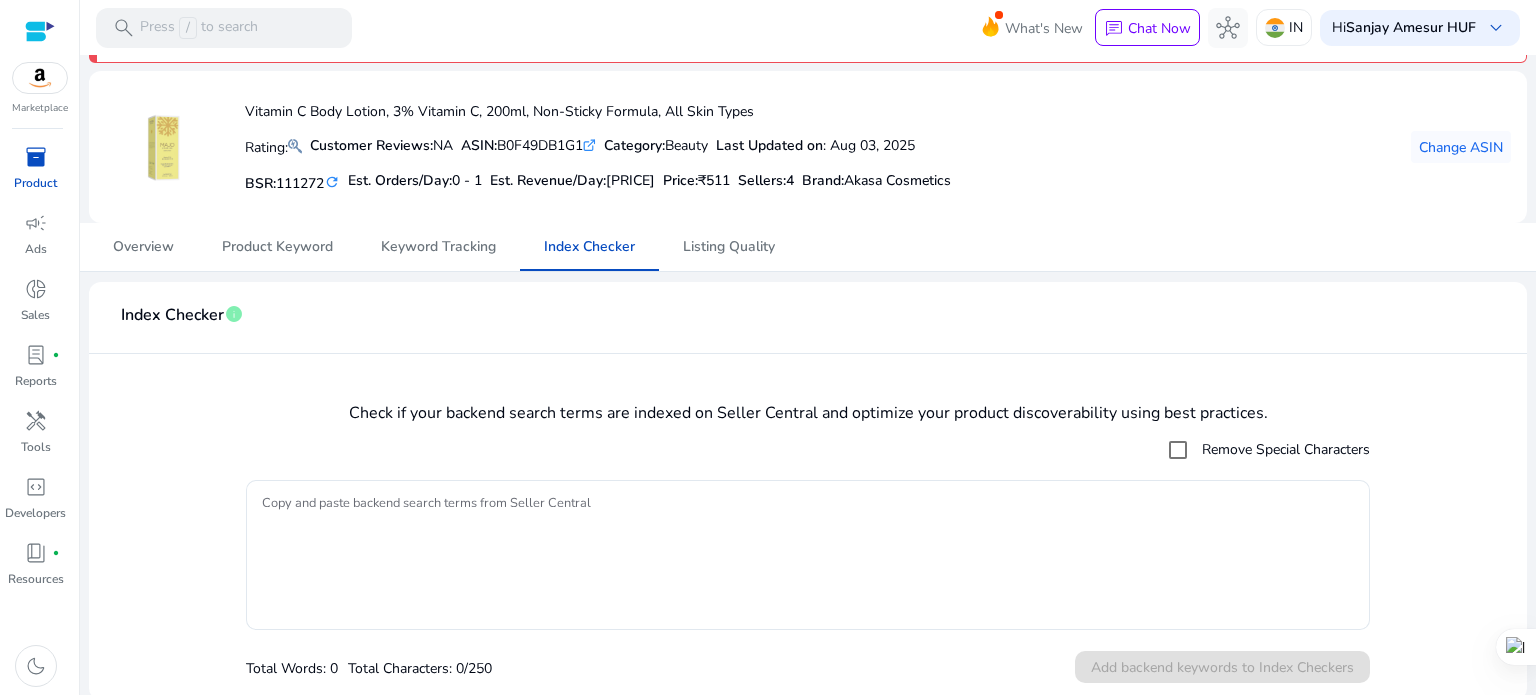 click on "You haven't added any backend keywords yet   Add Keywords   Vitamin C Body Lotion, 3% Vitamin C, 200ml, Non-Sticky Formula, All Skin Types   Rating:  Customer Reviews:  NA  ASIN:  B0F49DB1G1  .st0{fill:#2c8af8} Category:  Beauty  Last Updated on : Aug 03, 2025   BSR:  111272 refresh  Est. Orders/Day:  0 - 1  Est. Revenue/Day:  <₹511  Price:  ₹511  Sellers:  4 Brand :  Akasa Cosmetics  Change ASIN   Overview   Product Keyword   Keyword Tracking   Index Checker   Listing Quality  Index Checker  info  Check if your backend search terms are indexed on Seller Central and optimize your product discoverability using best practices.  Remove Special Characters Copy and paste backend search terms from Seller Central  Total Words: 0   Total Characters: 0/250   Add backend keywords to Index Checkers" 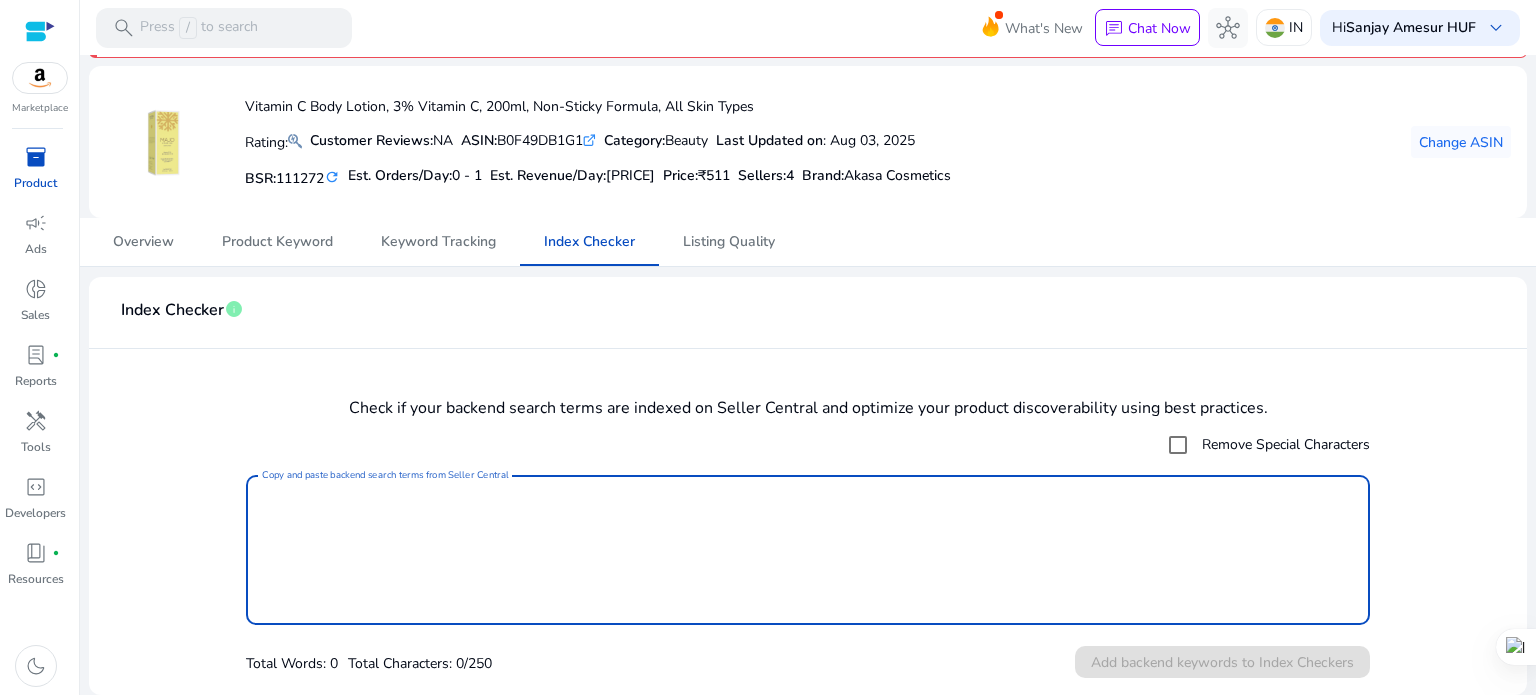 click on "Copy and paste backend search terms from Seller Central" at bounding box center (808, 550) 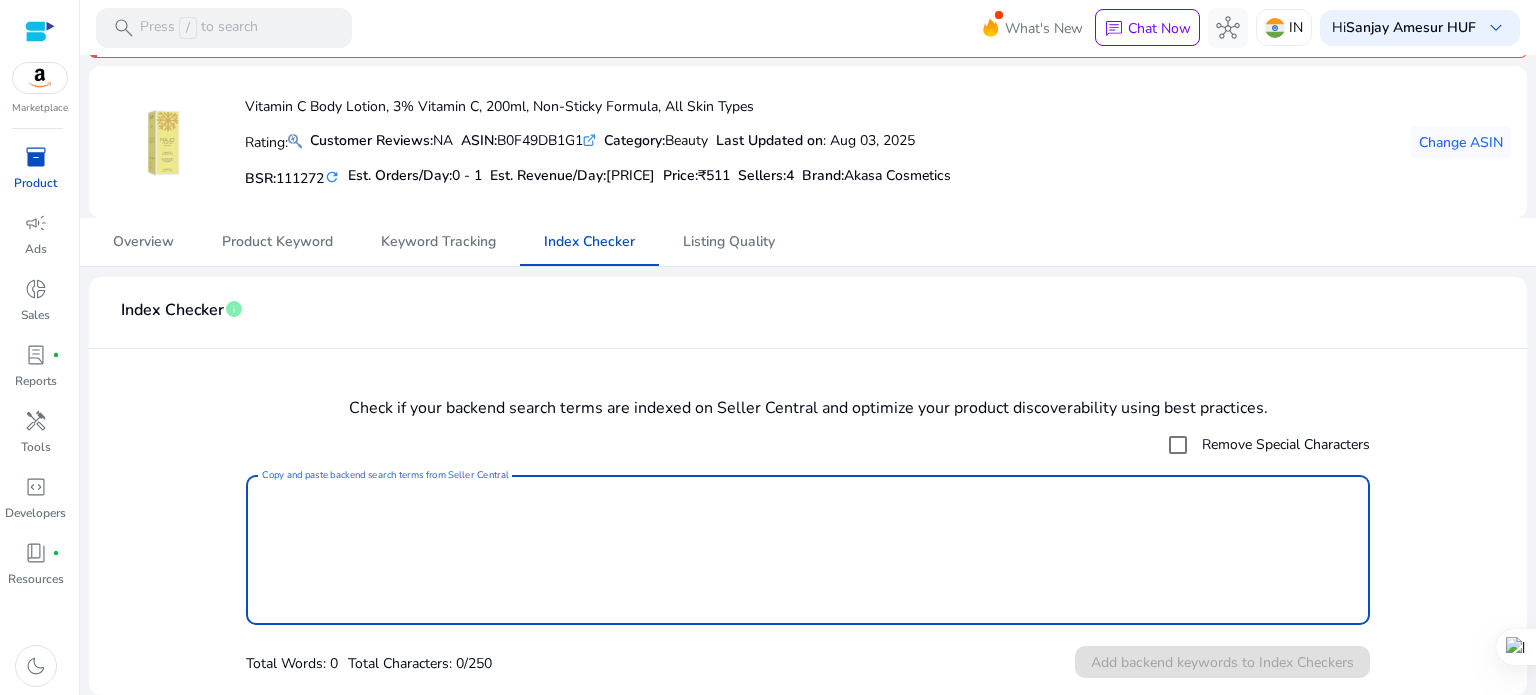 paste on "**********" 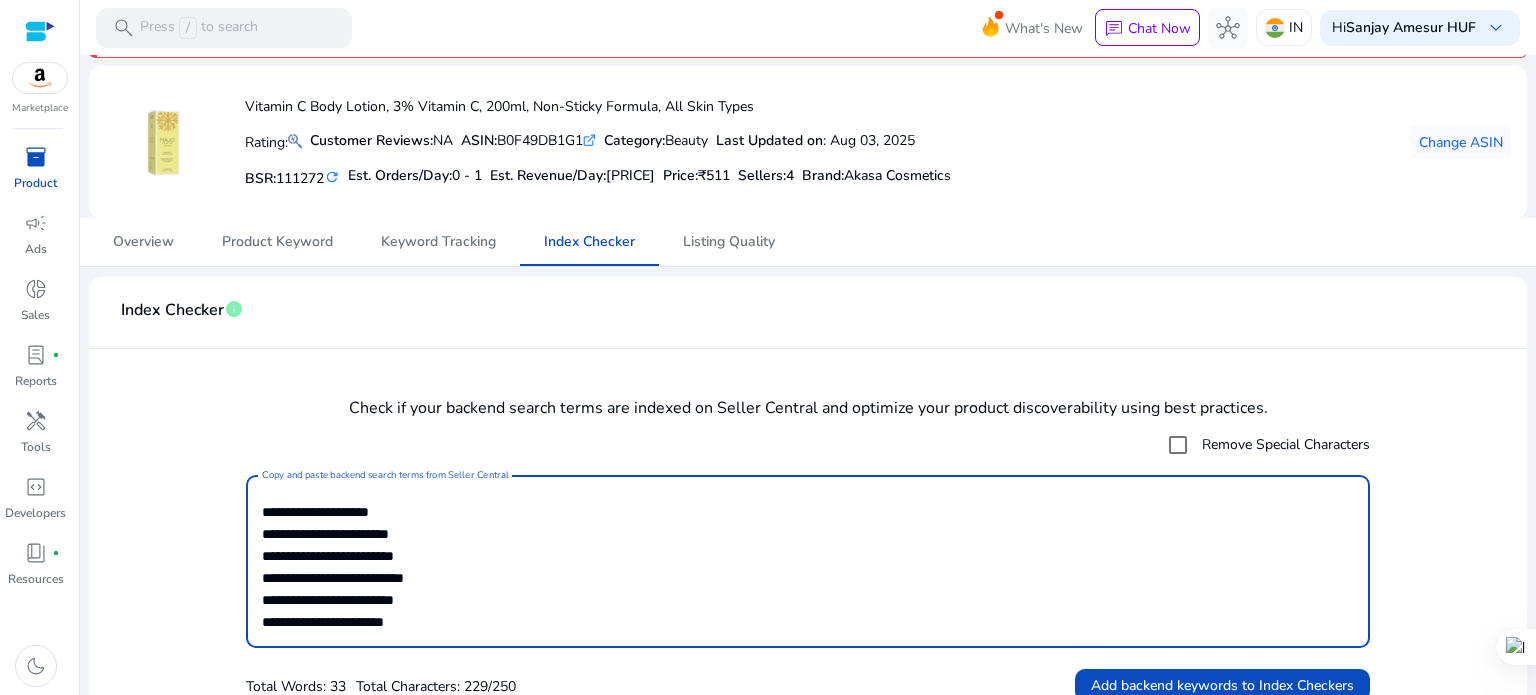scroll, scrollTop: 81, scrollLeft: 0, axis: vertical 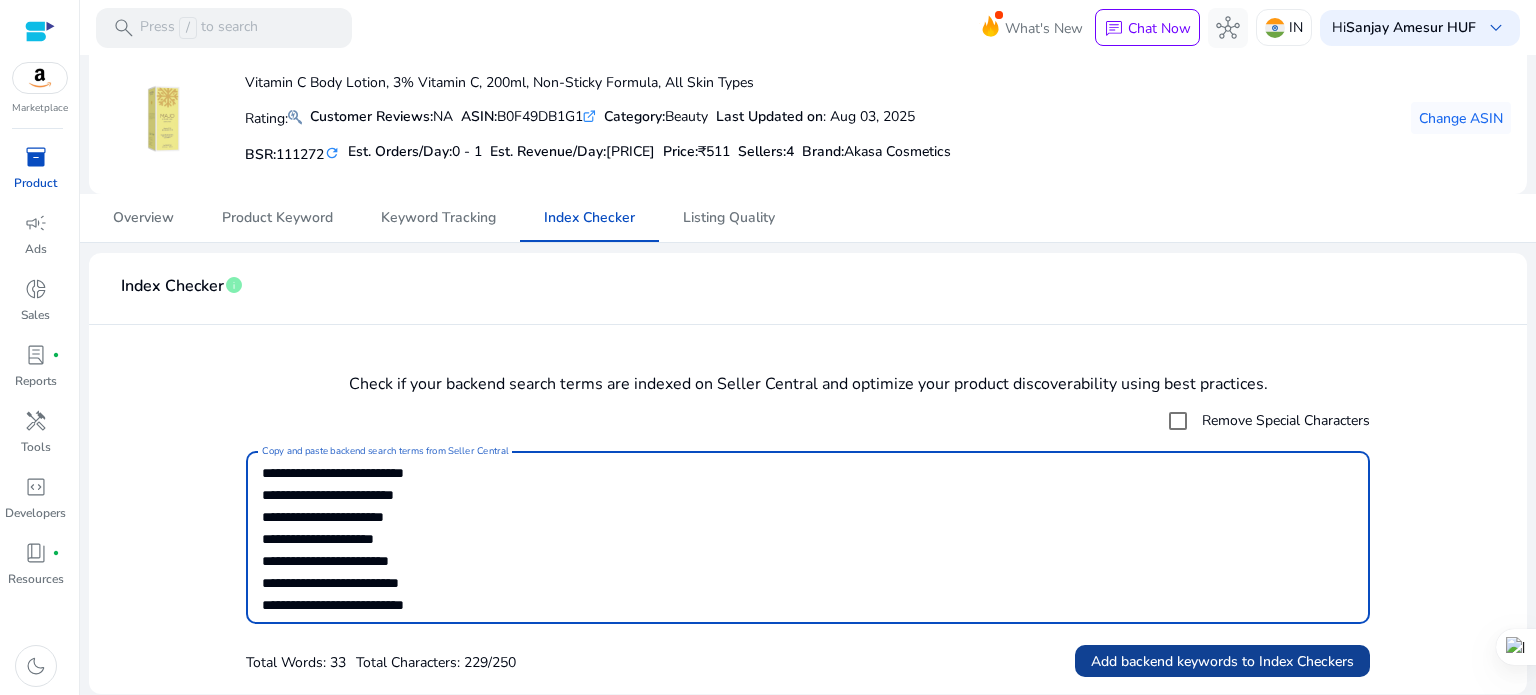 type on "**********" 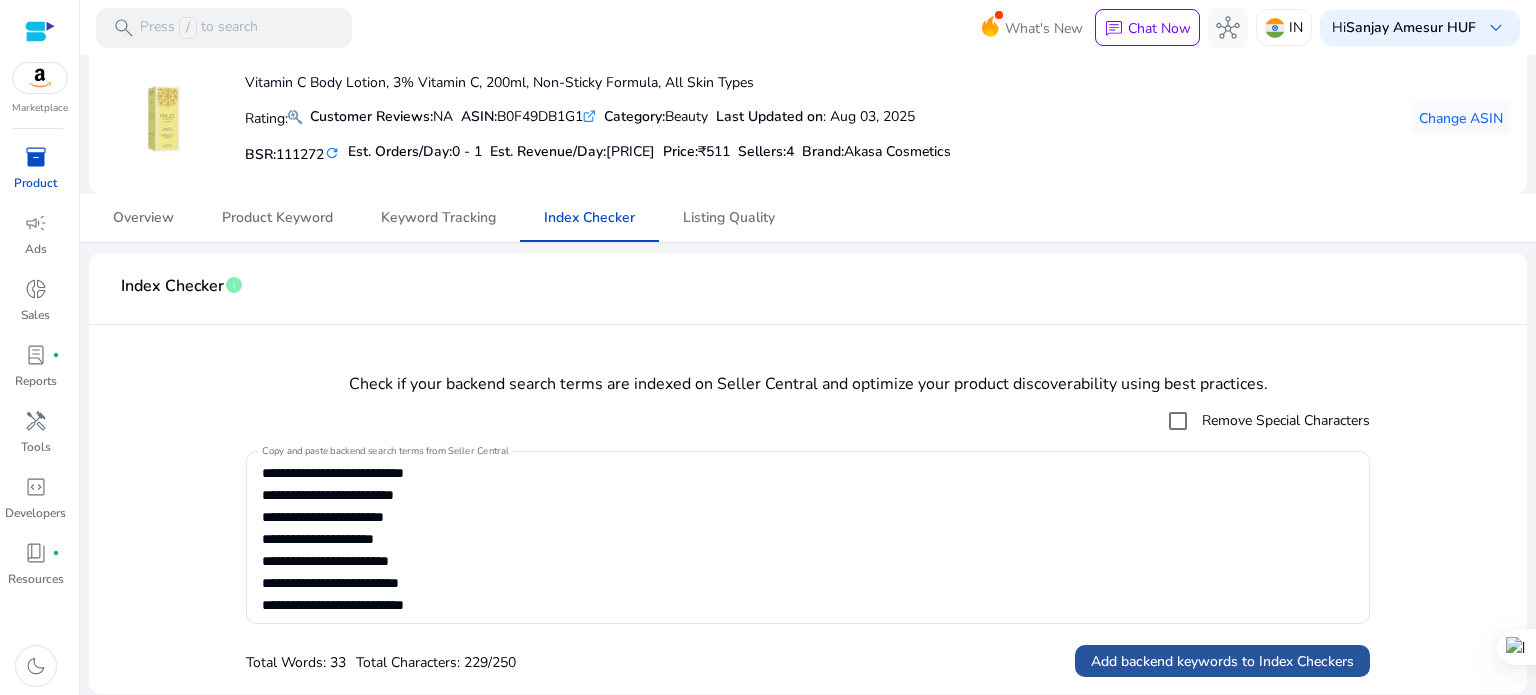 click on "Add backend keywords to Index Checkers" at bounding box center (1222, 661) 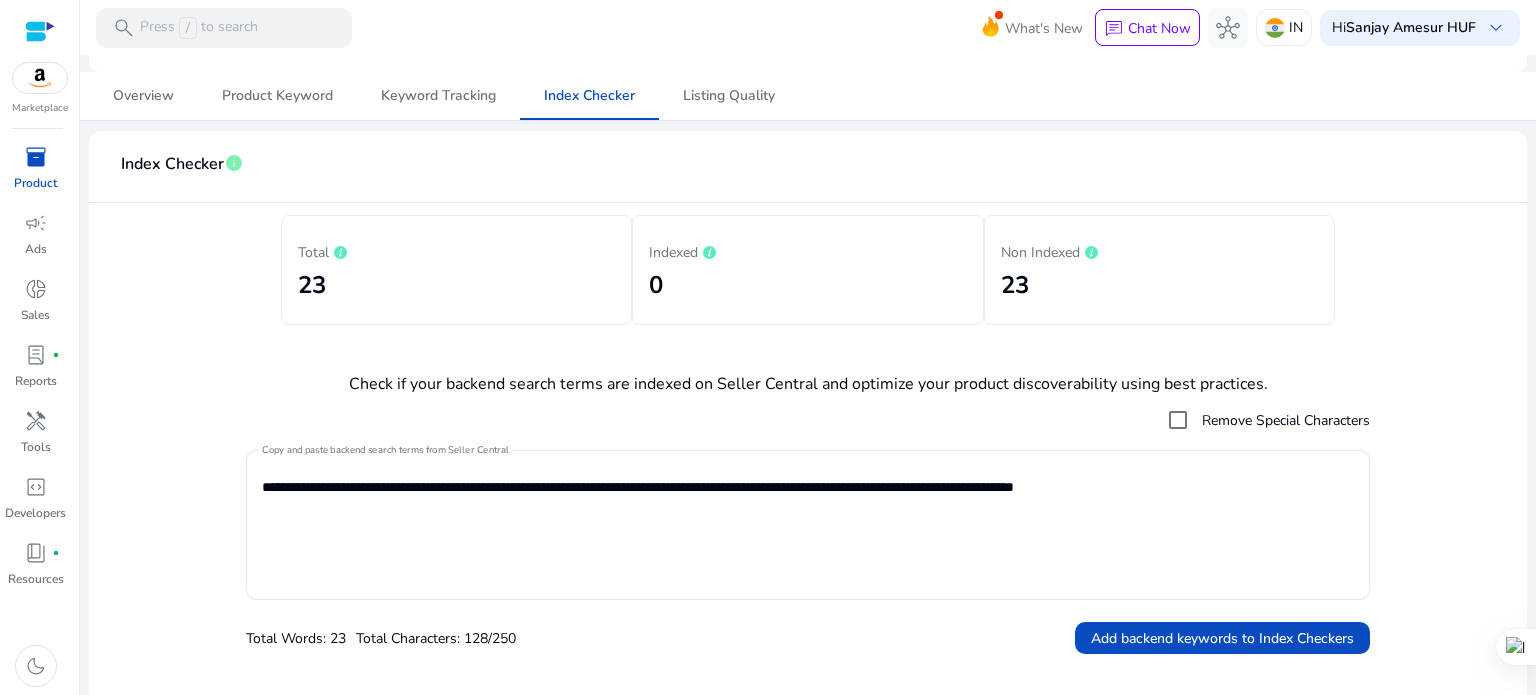 scroll, scrollTop: 135, scrollLeft: 0, axis: vertical 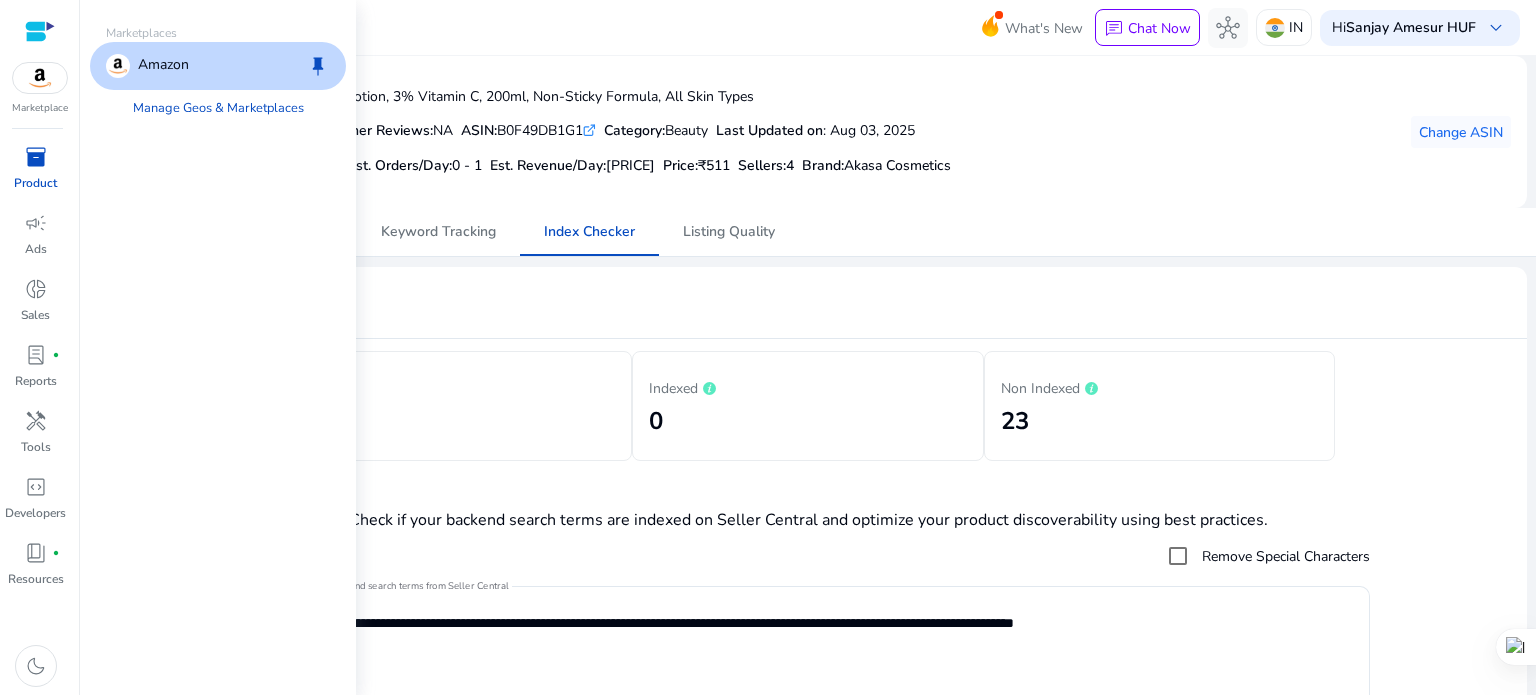 click at bounding box center [40, 78] 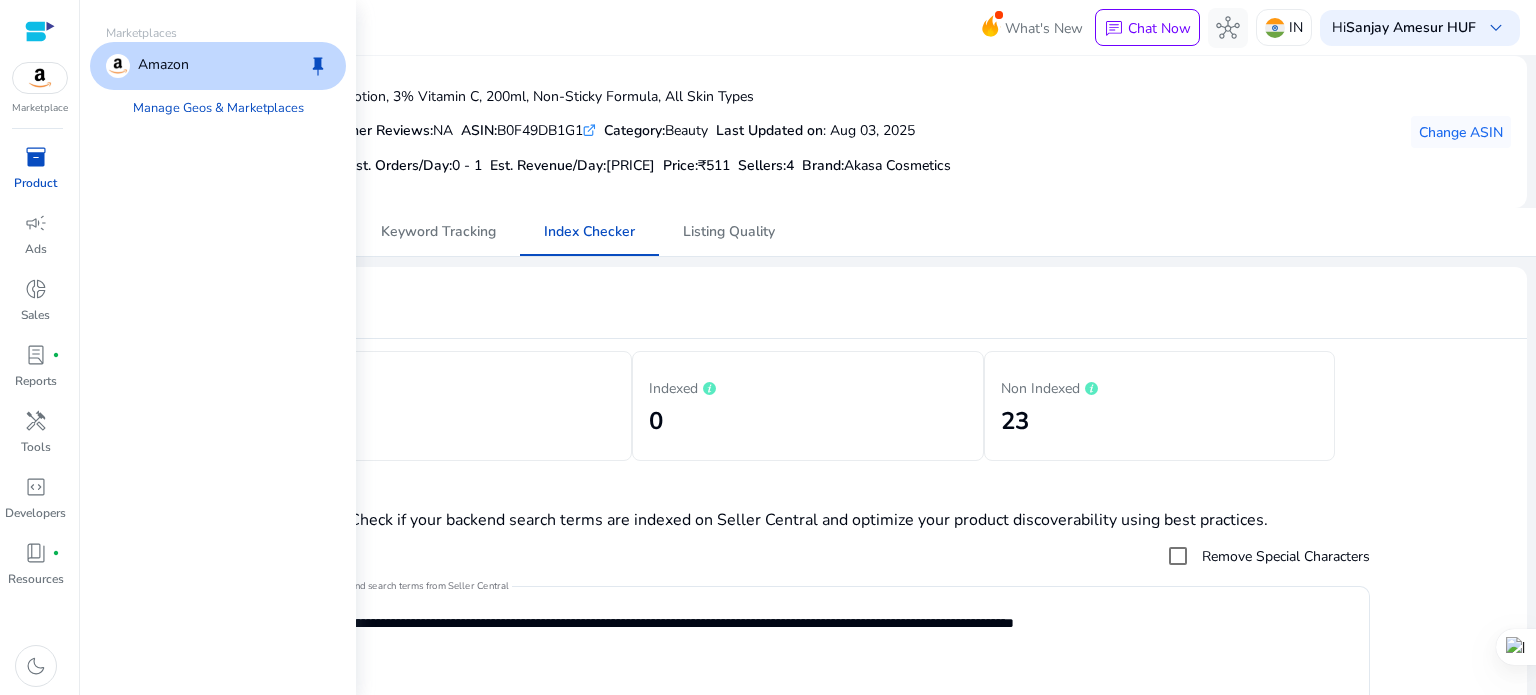 click on "inventory_2" at bounding box center [36, 157] 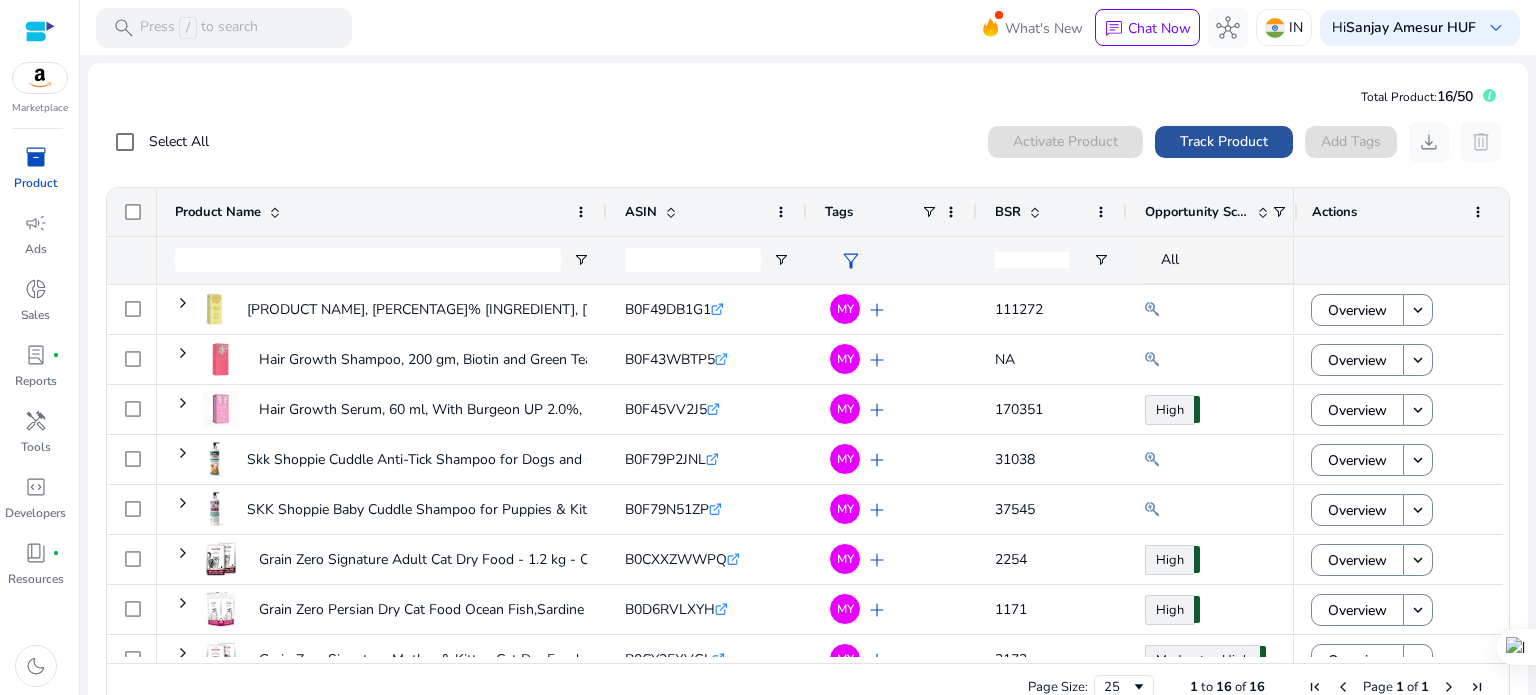 click on "Track Product" 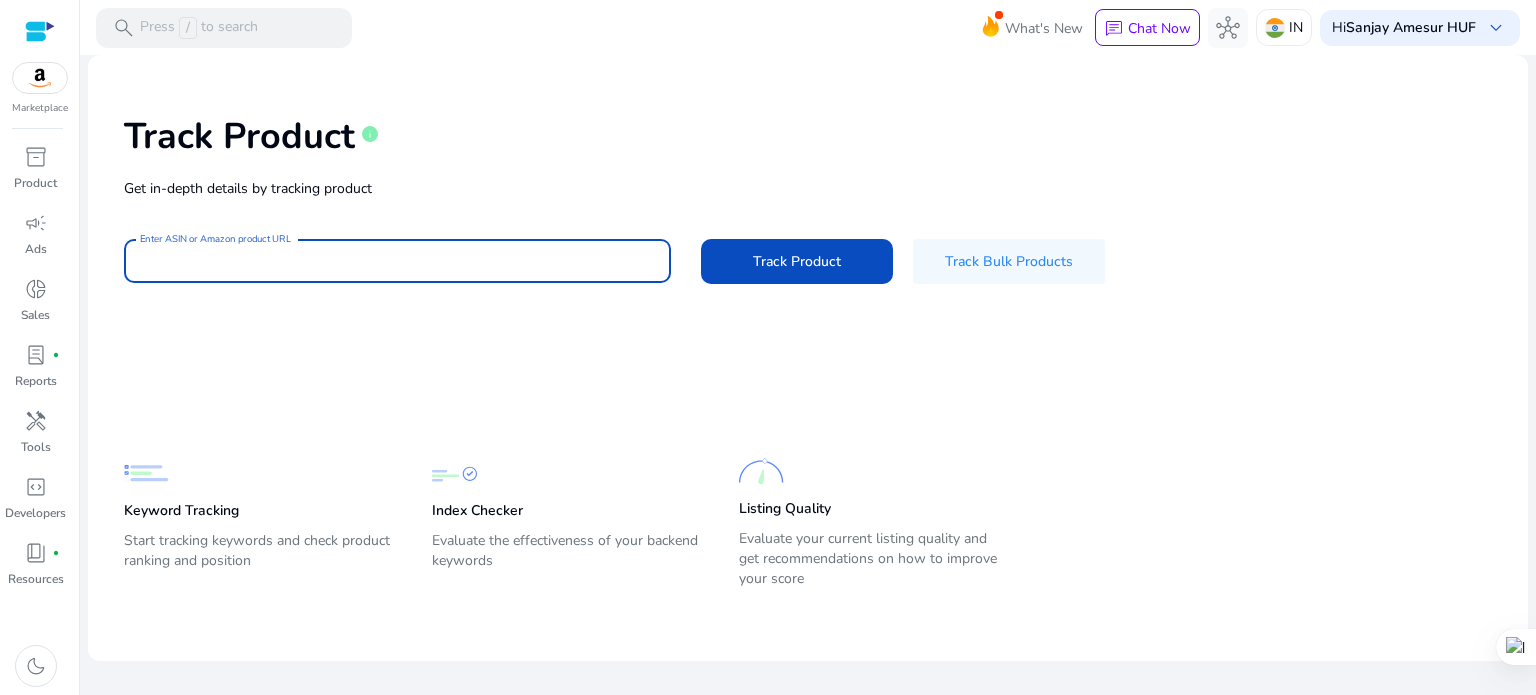 click on "Enter ASIN or Amazon product URL" at bounding box center [397, 261] 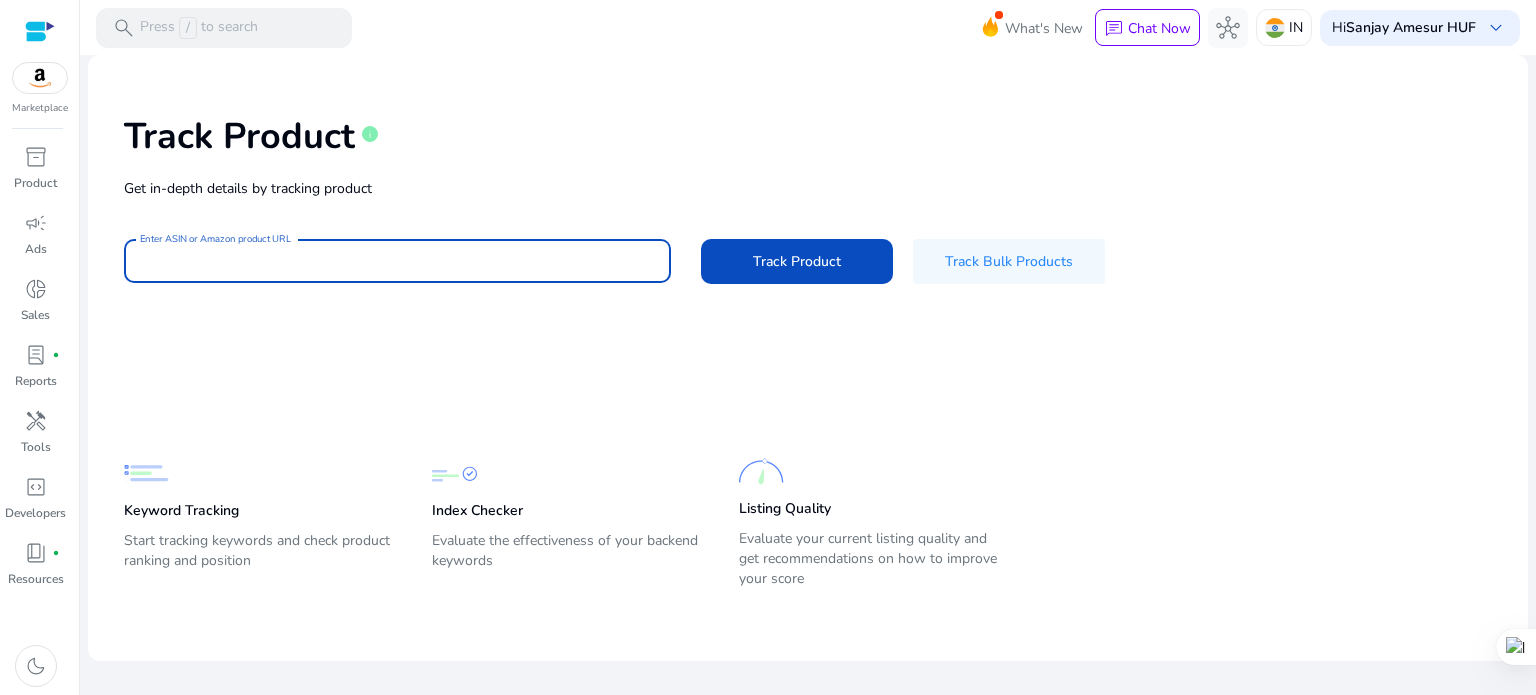 paste on "**********" 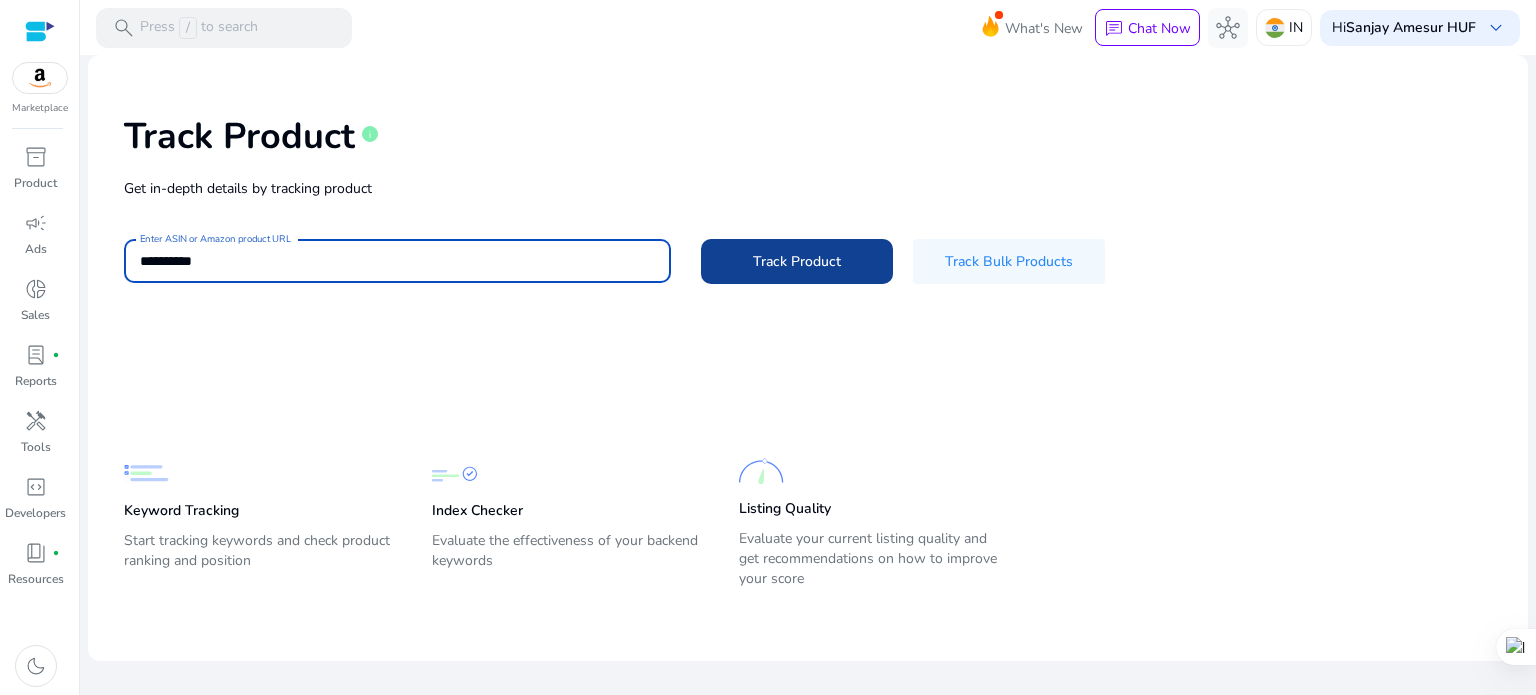 type on "**********" 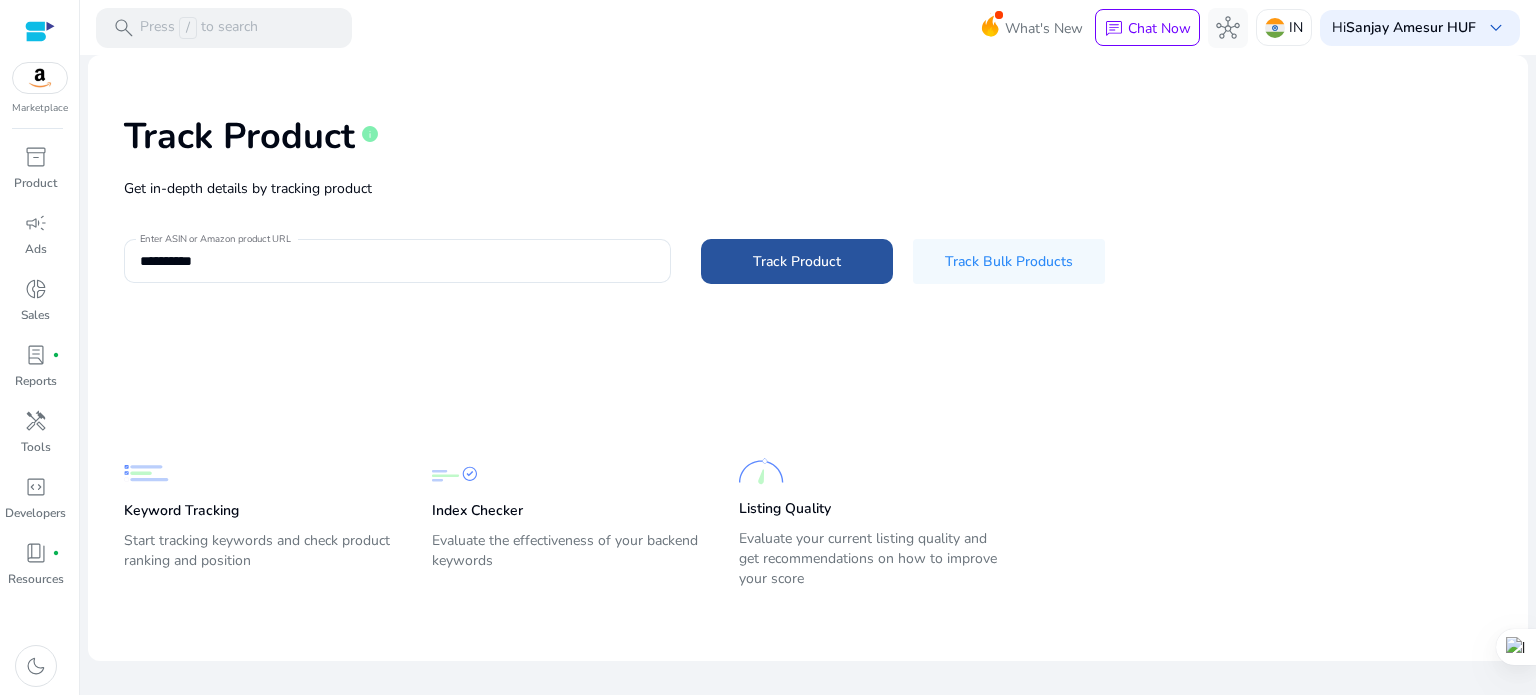 click on "Track Product" 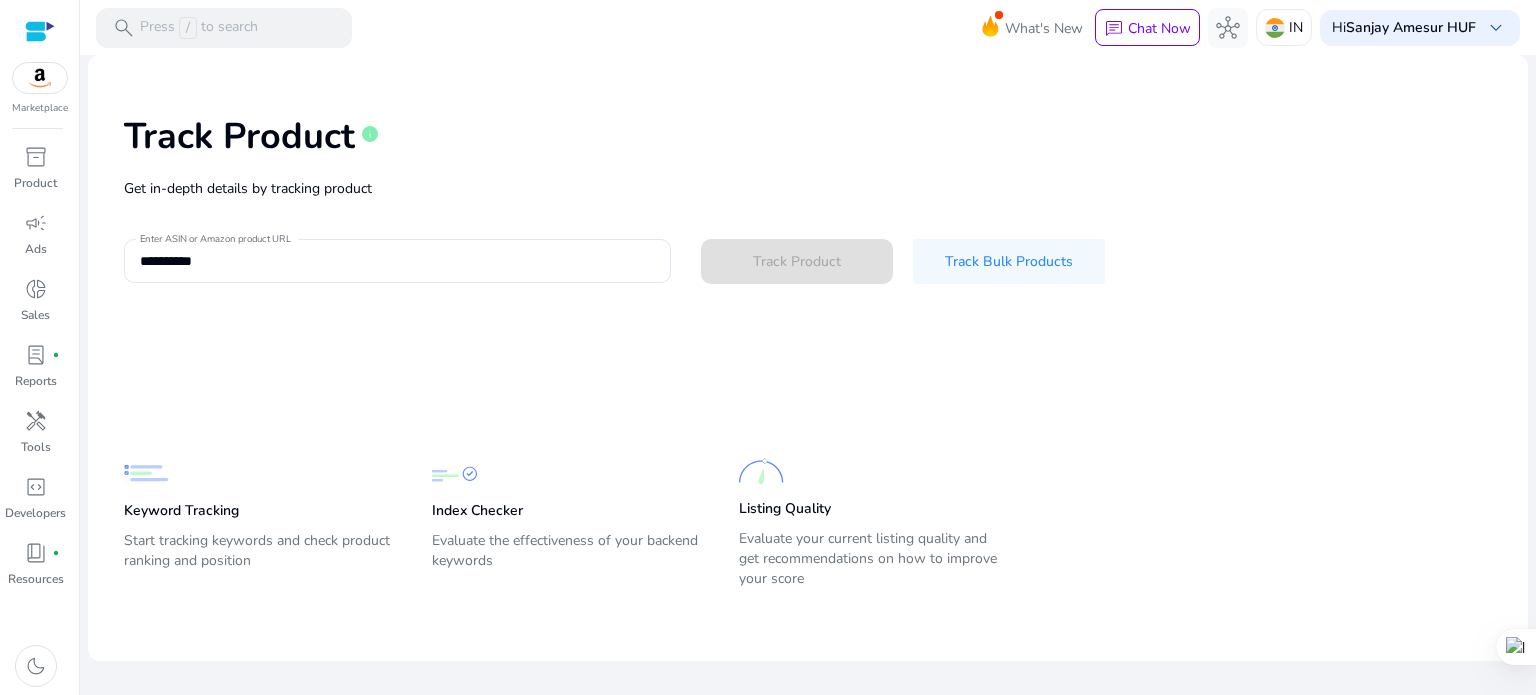 type 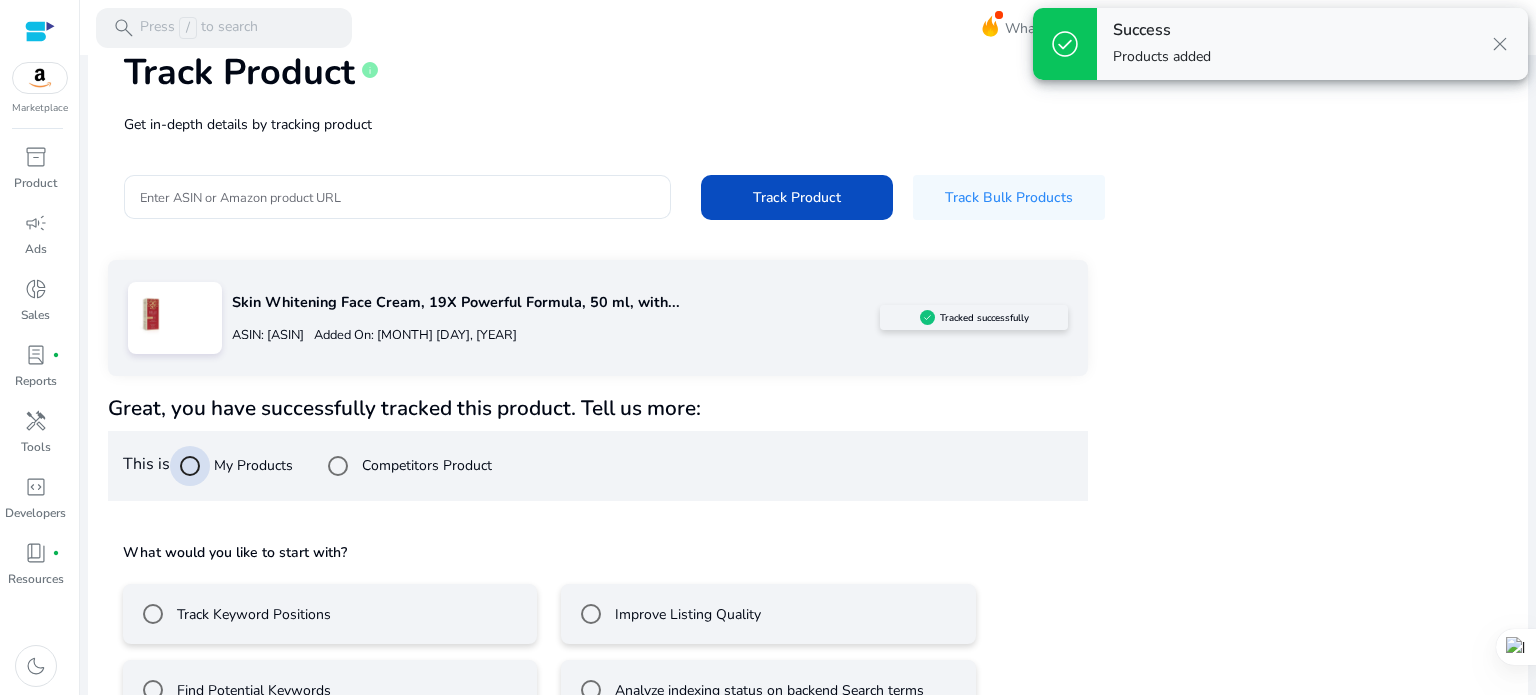 scroll, scrollTop: 117, scrollLeft: 0, axis: vertical 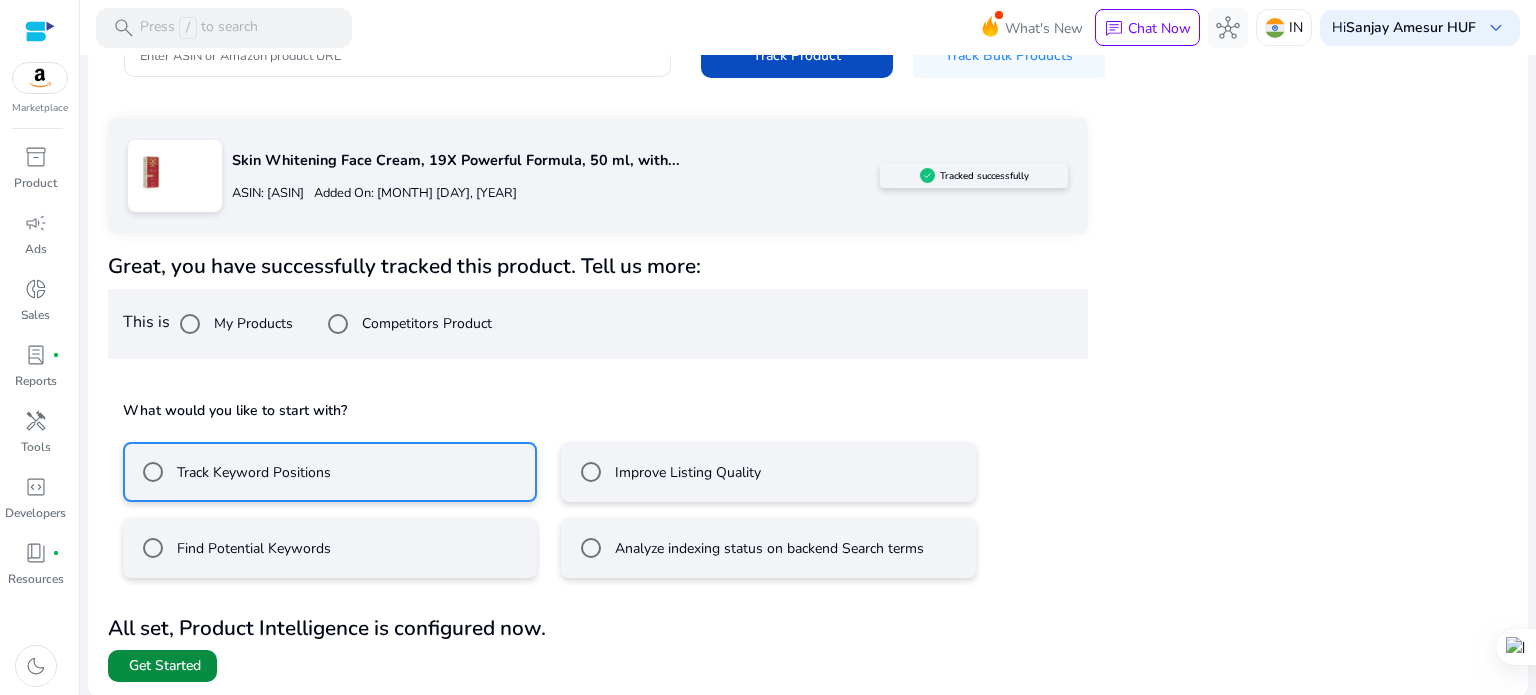 click on "Get Started" at bounding box center (165, 666) 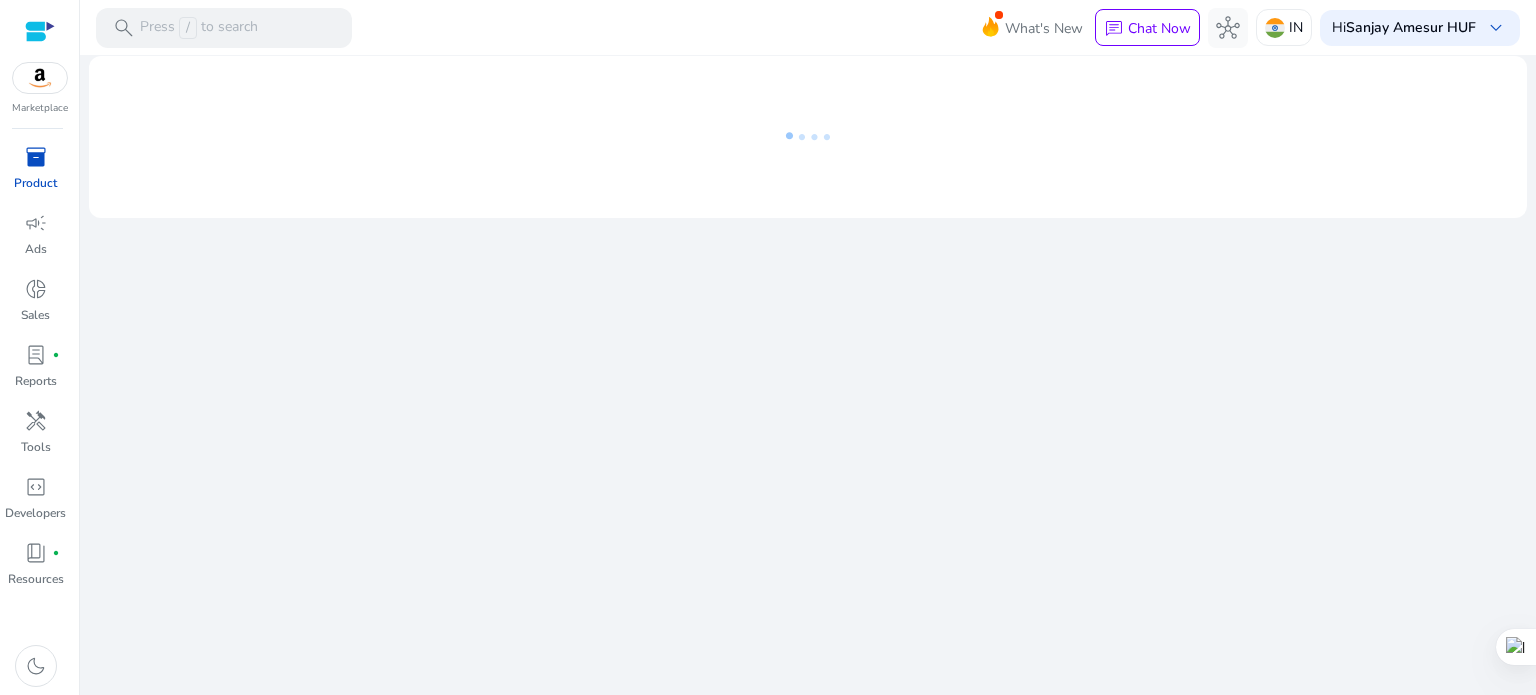 scroll, scrollTop: 0, scrollLeft: 0, axis: both 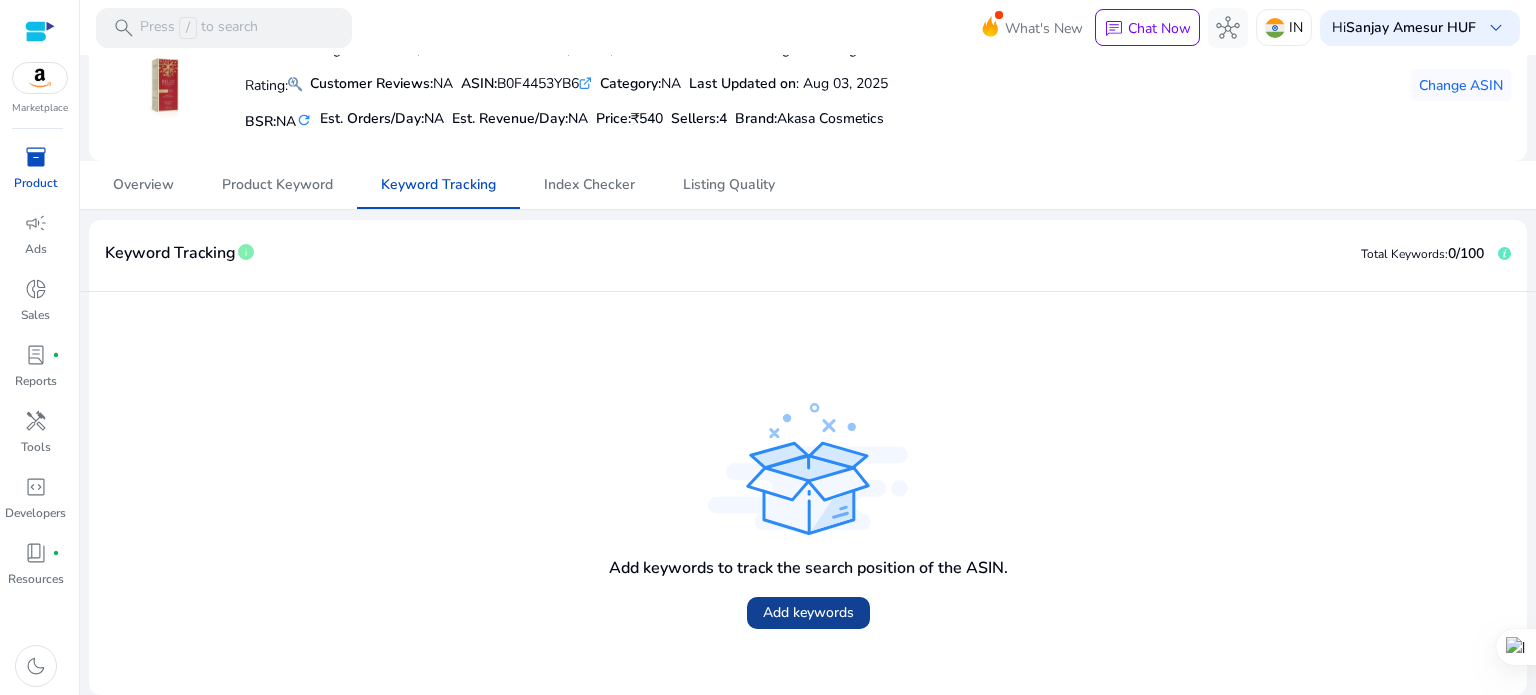 click on "Add keywords" at bounding box center (808, 612) 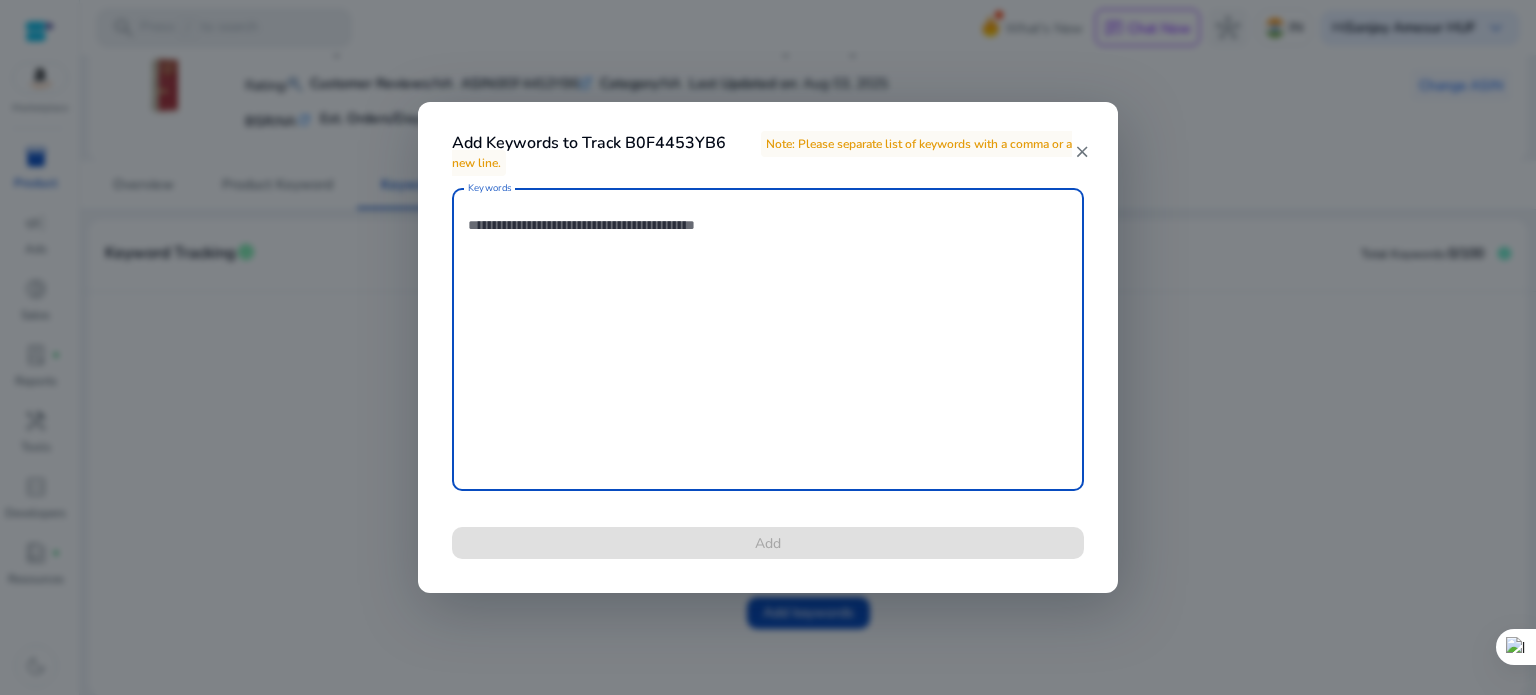 paste on "**********" 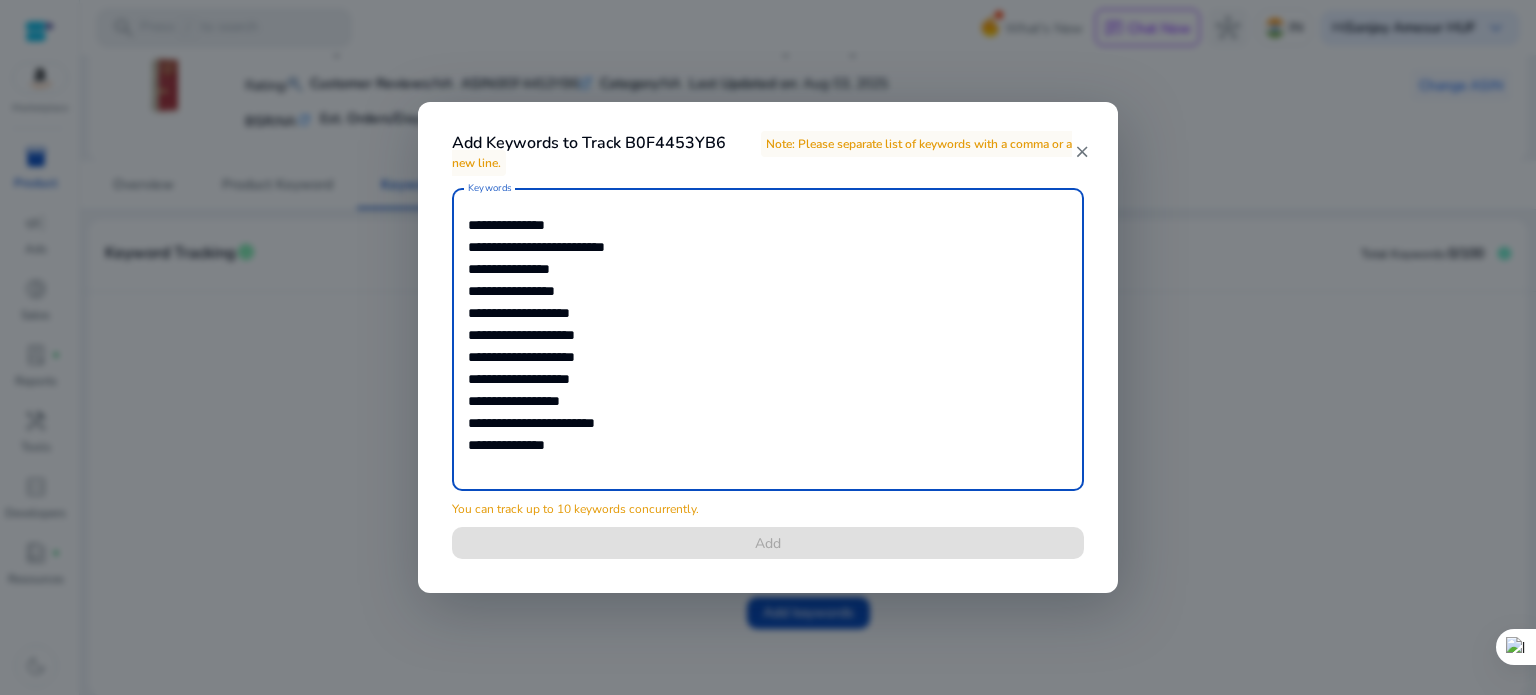 drag, startPoint x: 468, startPoint y: 443, endPoint x: 574, endPoint y: 444, distance: 106.004715 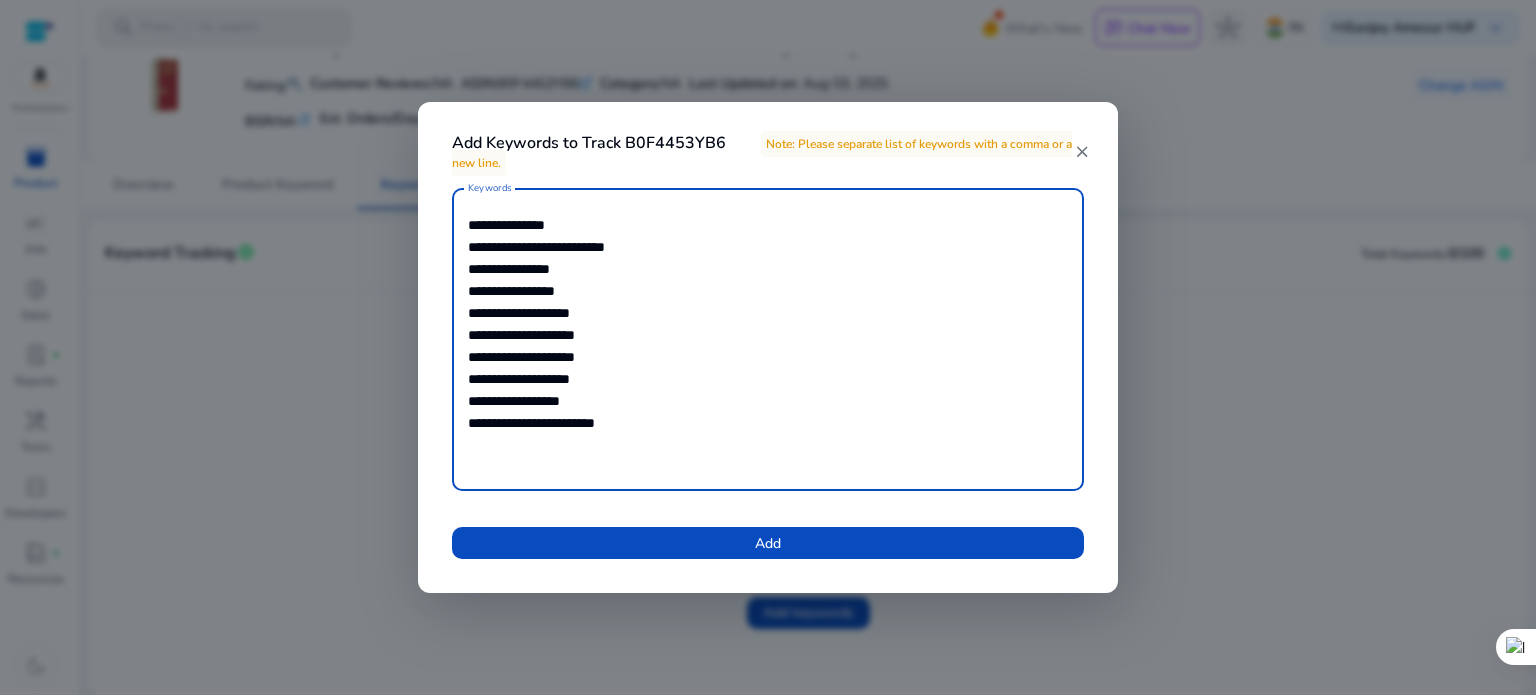 click on "*" at bounding box center (0, 0) 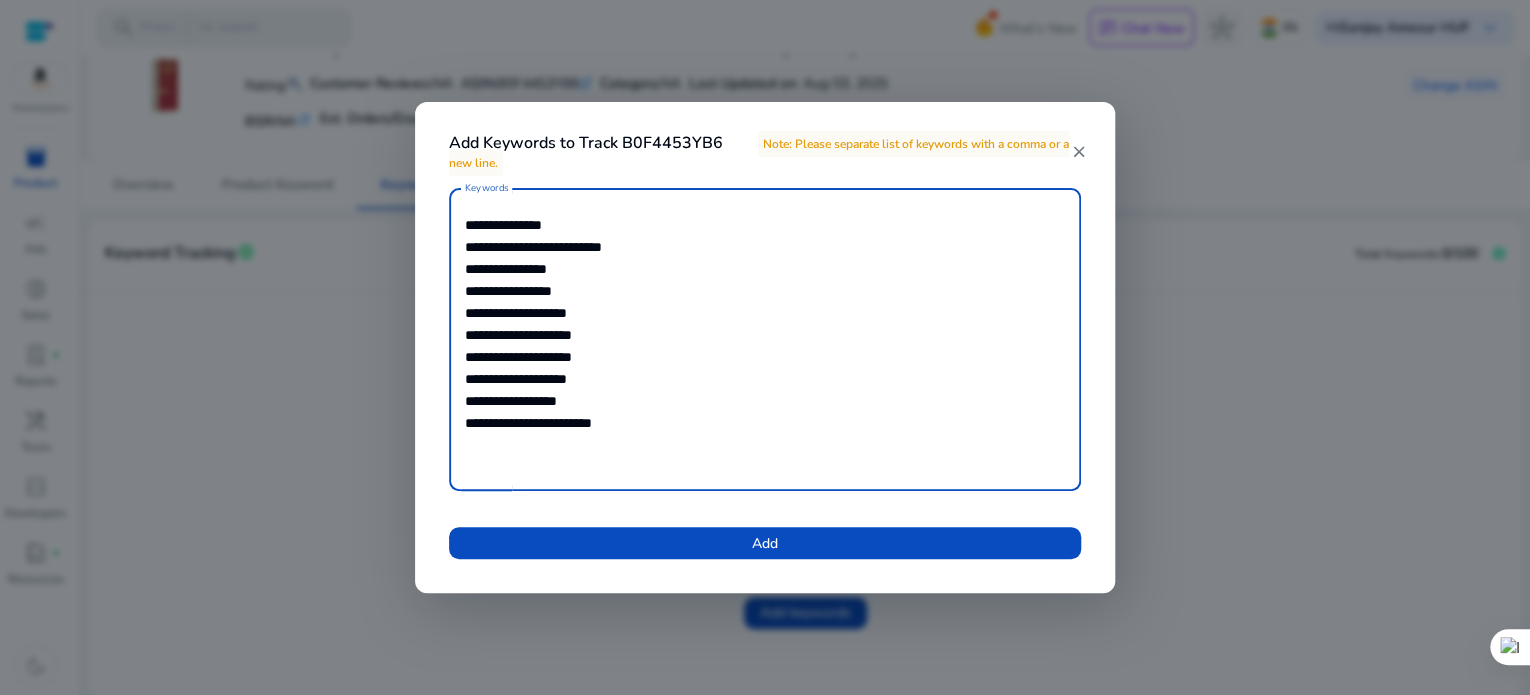 scroll, scrollTop: 92, scrollLeft: 0, axis: vertical 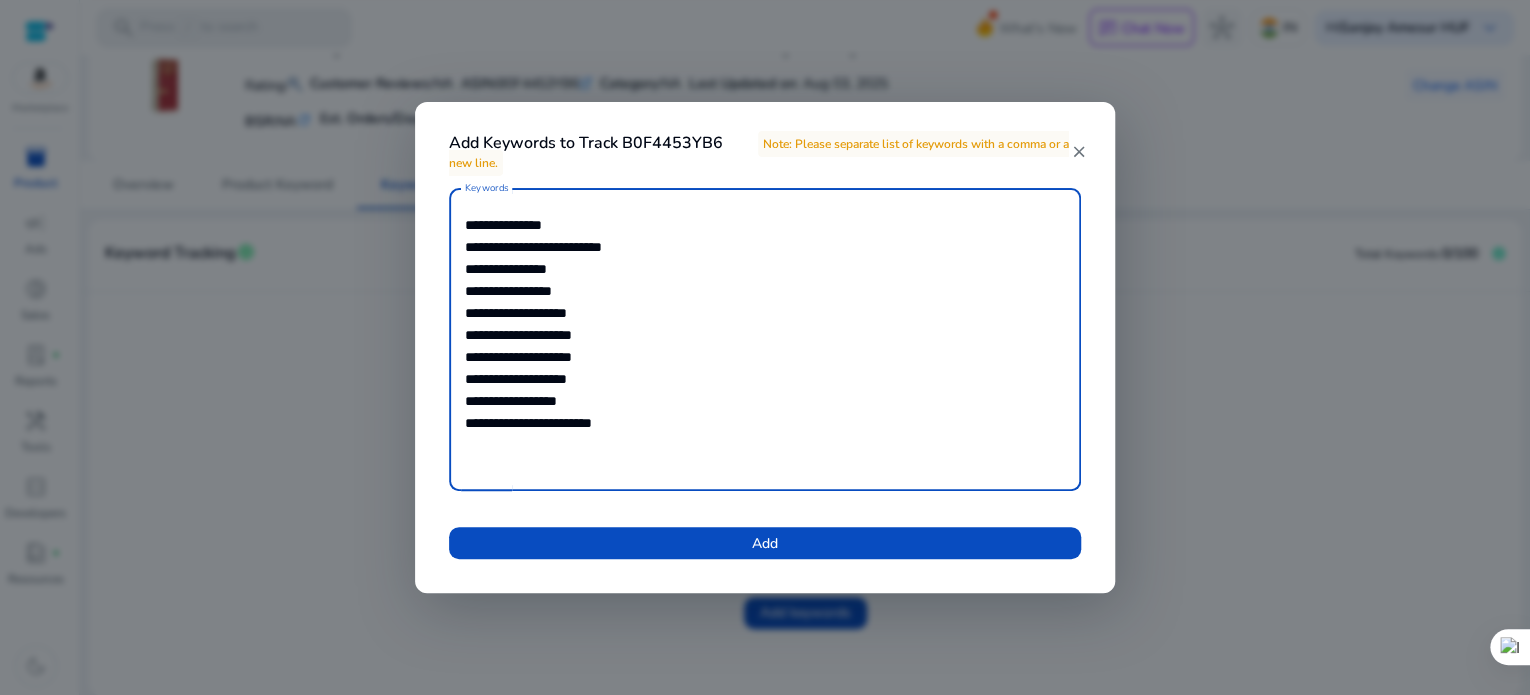 click on "*******" at bounding box center (0, 0) 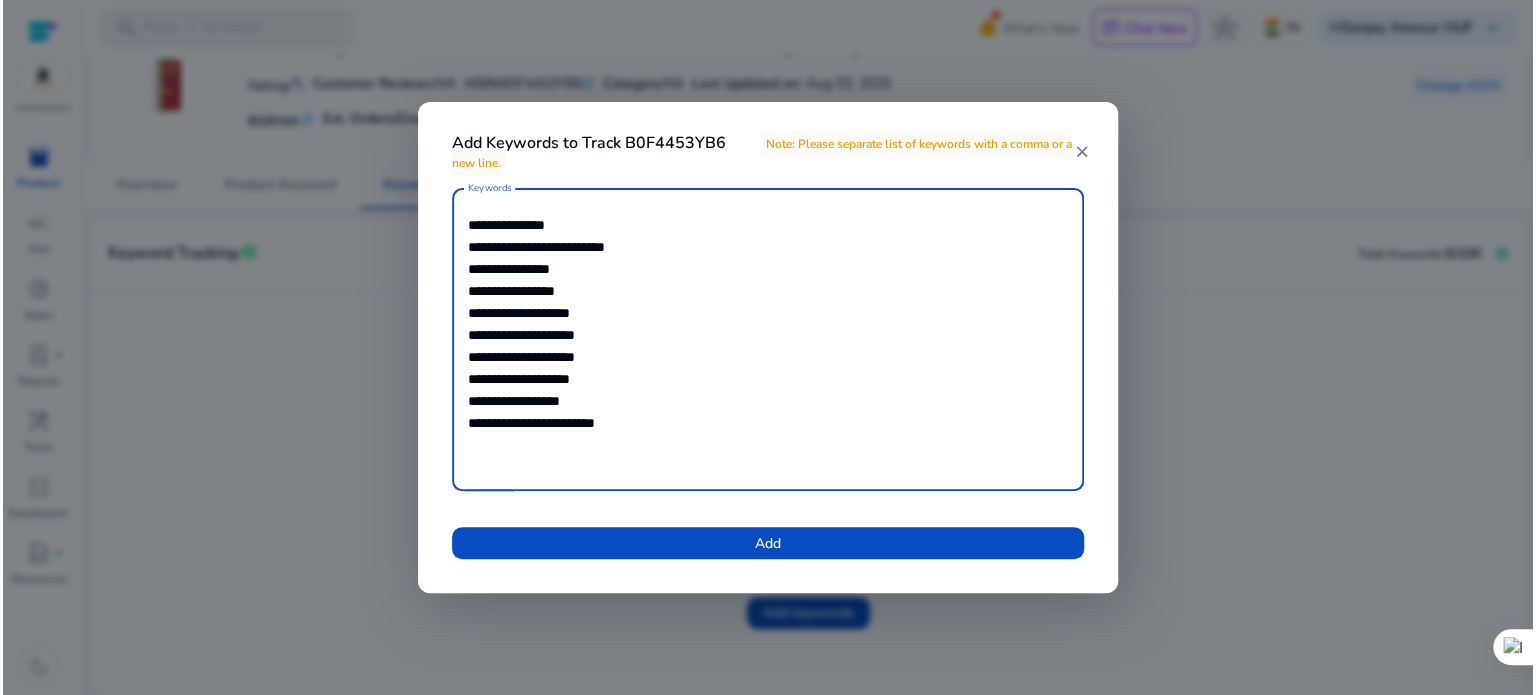 scroll, scrollTop: 0, scrollLeft: 0, axis: both 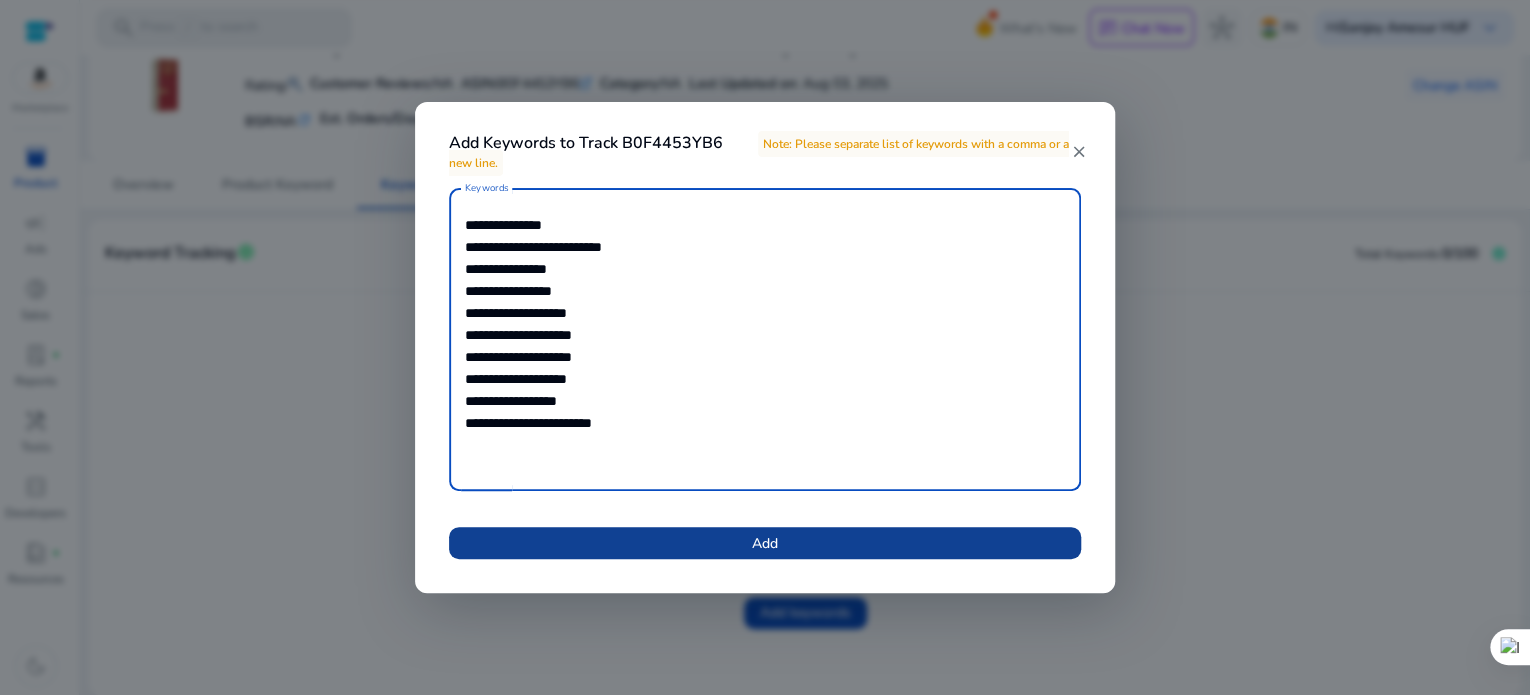 type on "**********" 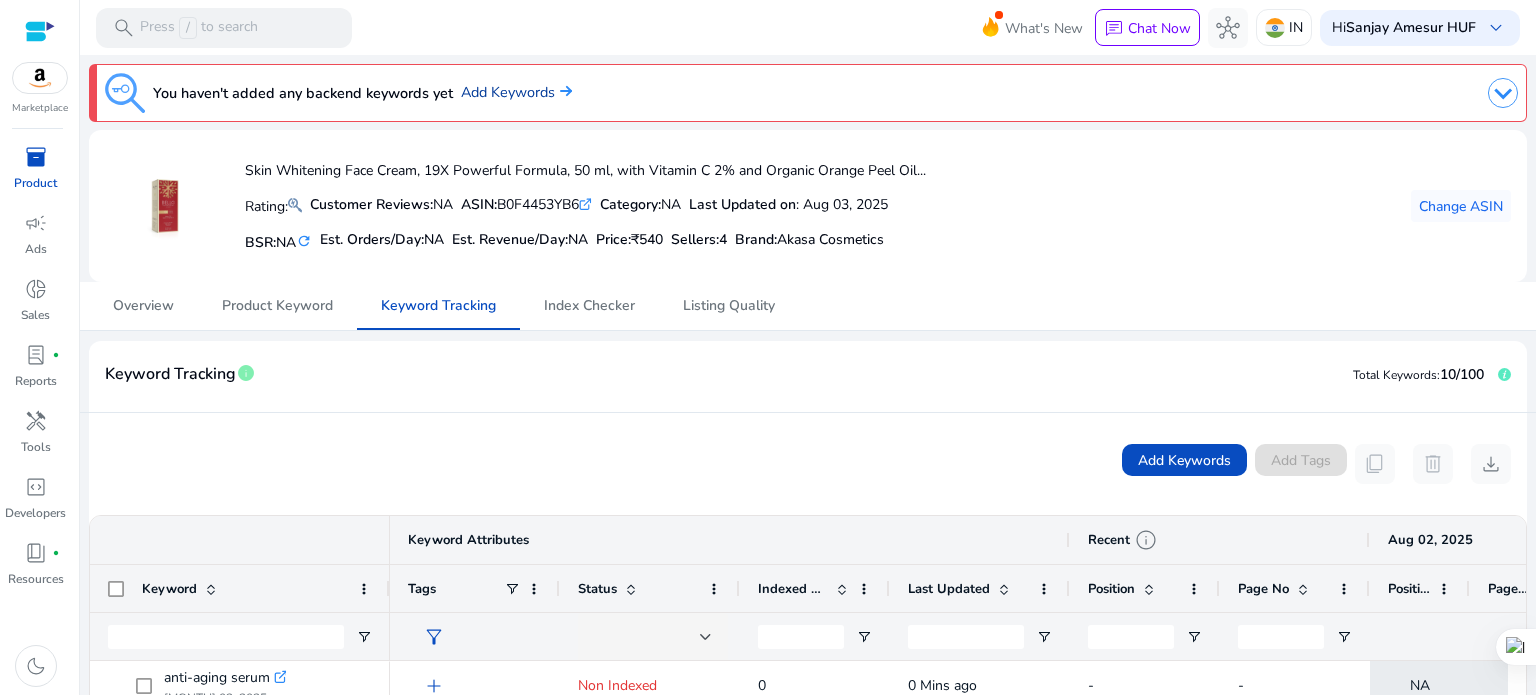 click on "Add Keywords" 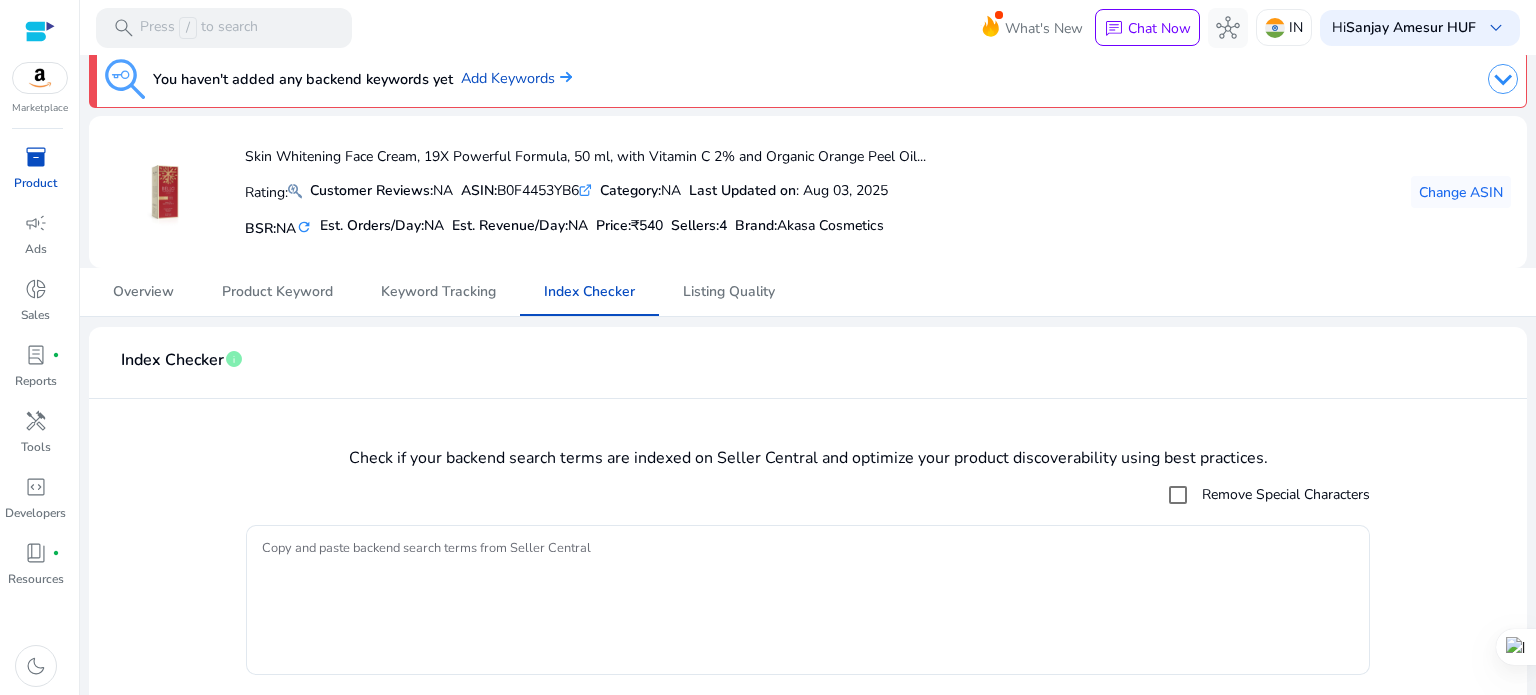scroll, scrollTop: 0, scrollLeft: 0, axis: both 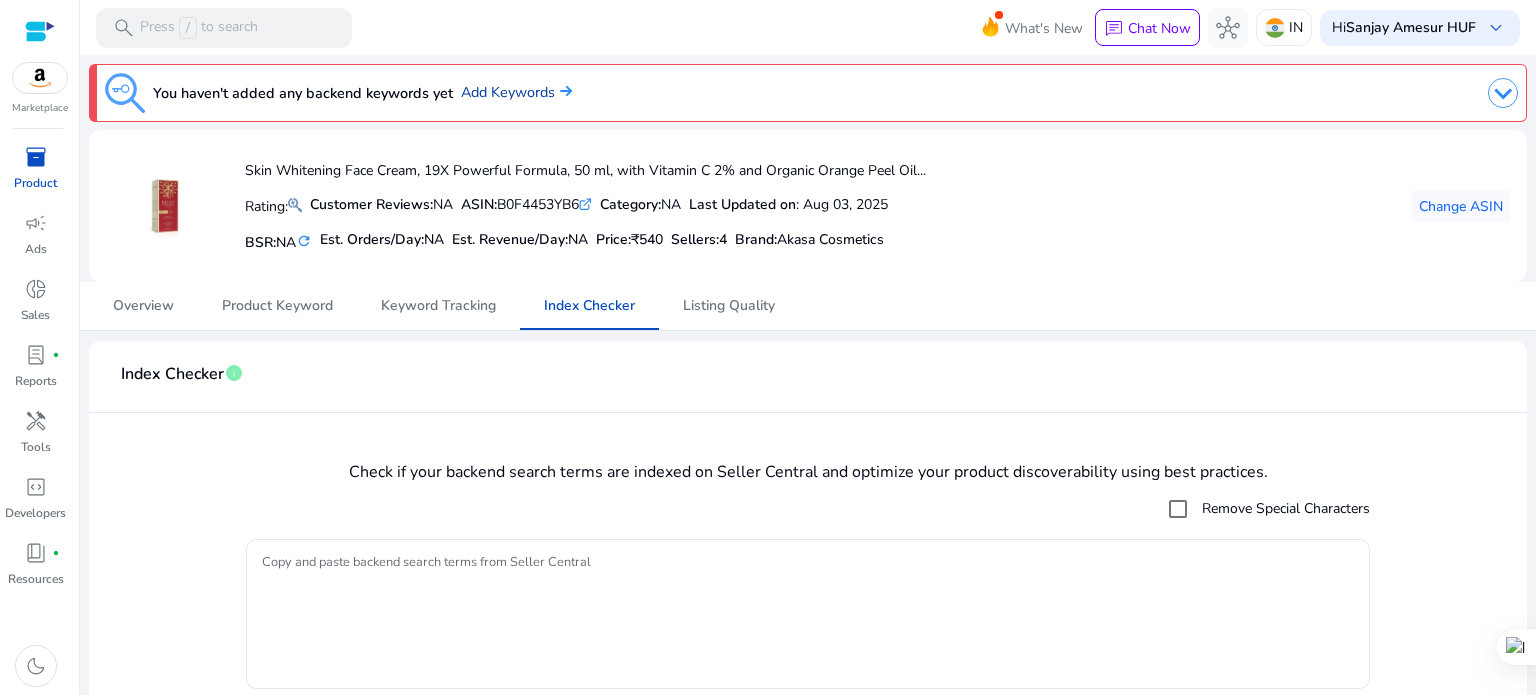 click on "Add Keywords" 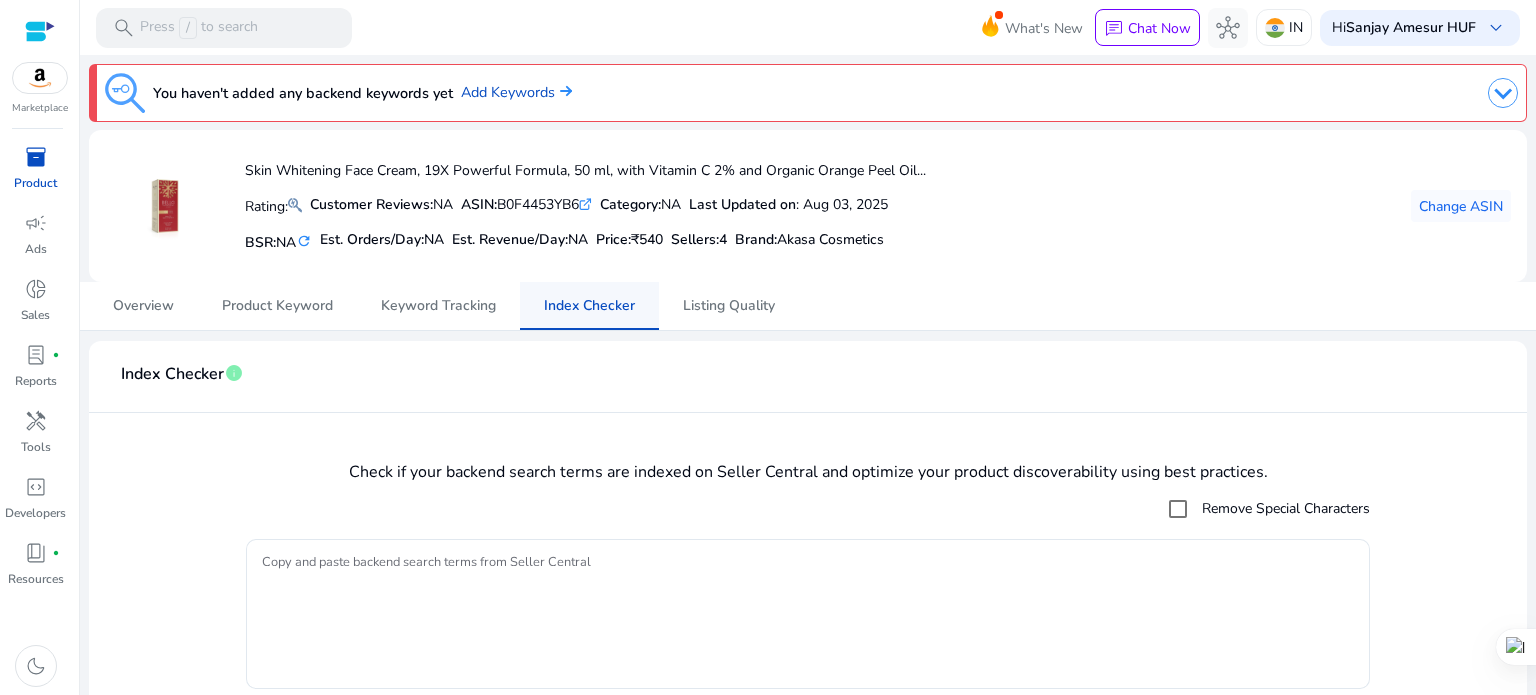 scroll, scrollTop: 64, scrollLeft: 0, axis: vertical 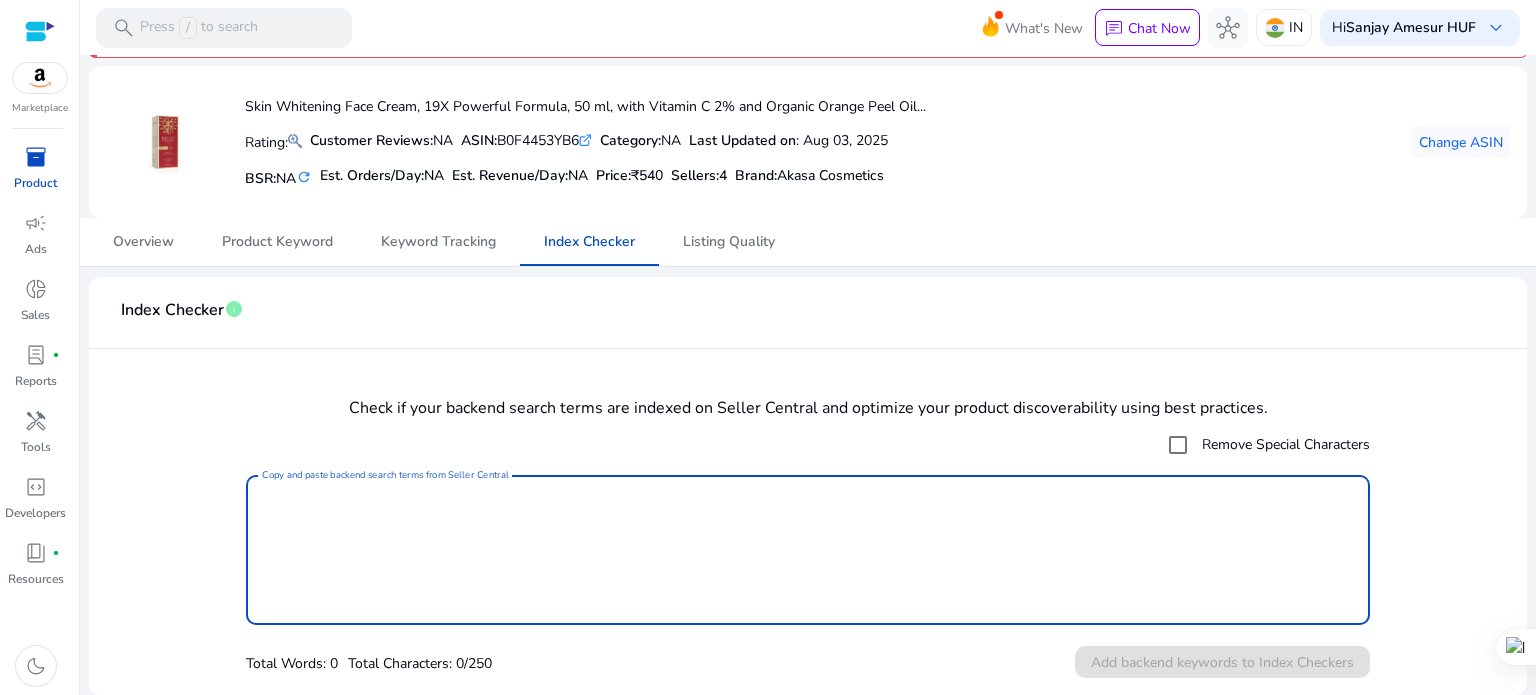 click on "Copy and paste backend search terms from Seller Central" at bounding box center [808, 550] 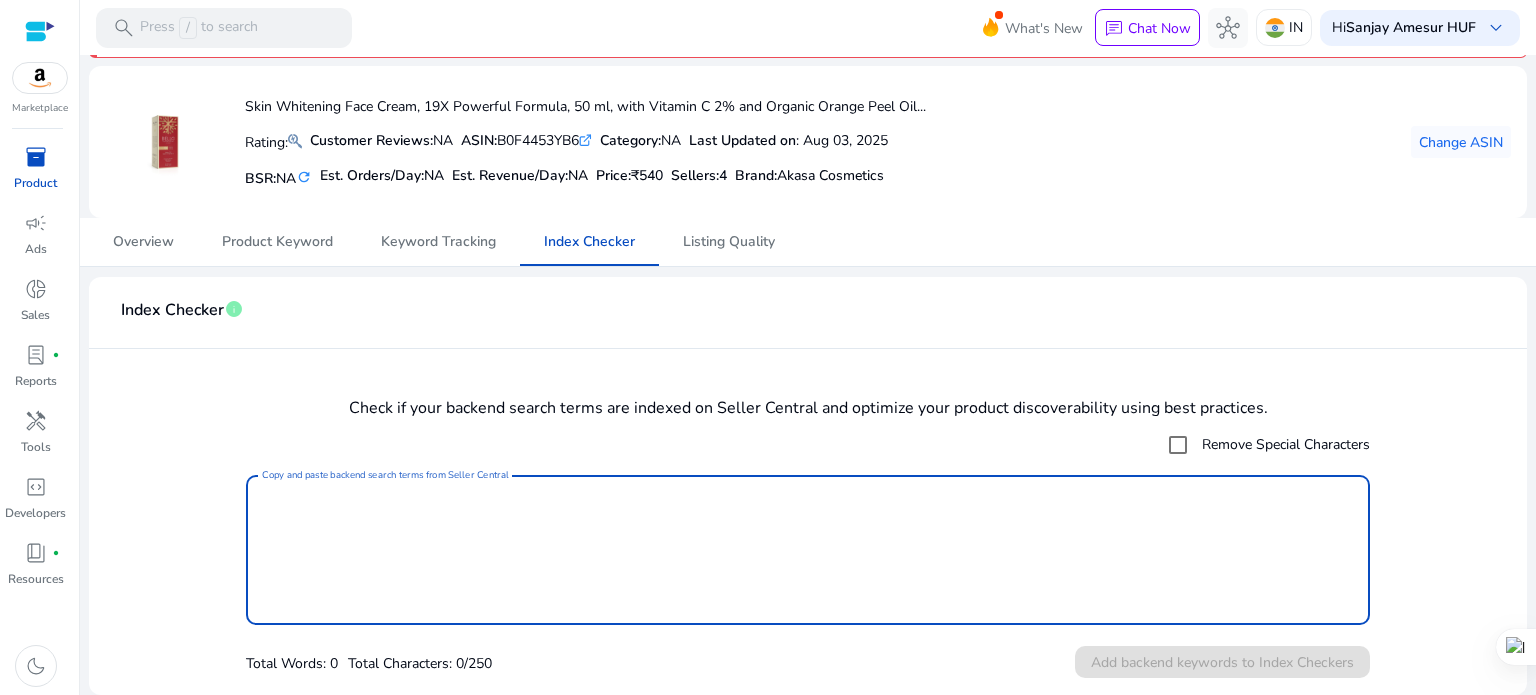 paste on "**********" 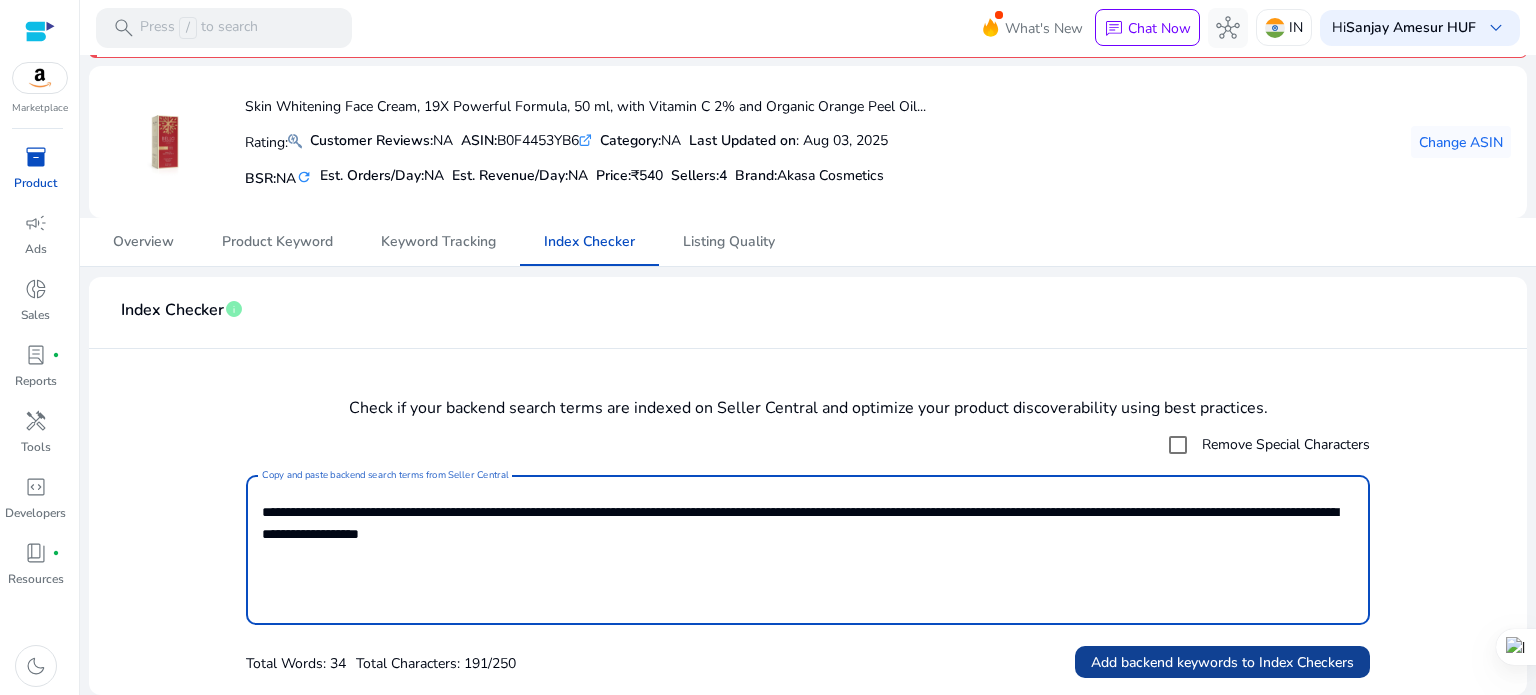 type on "**********" 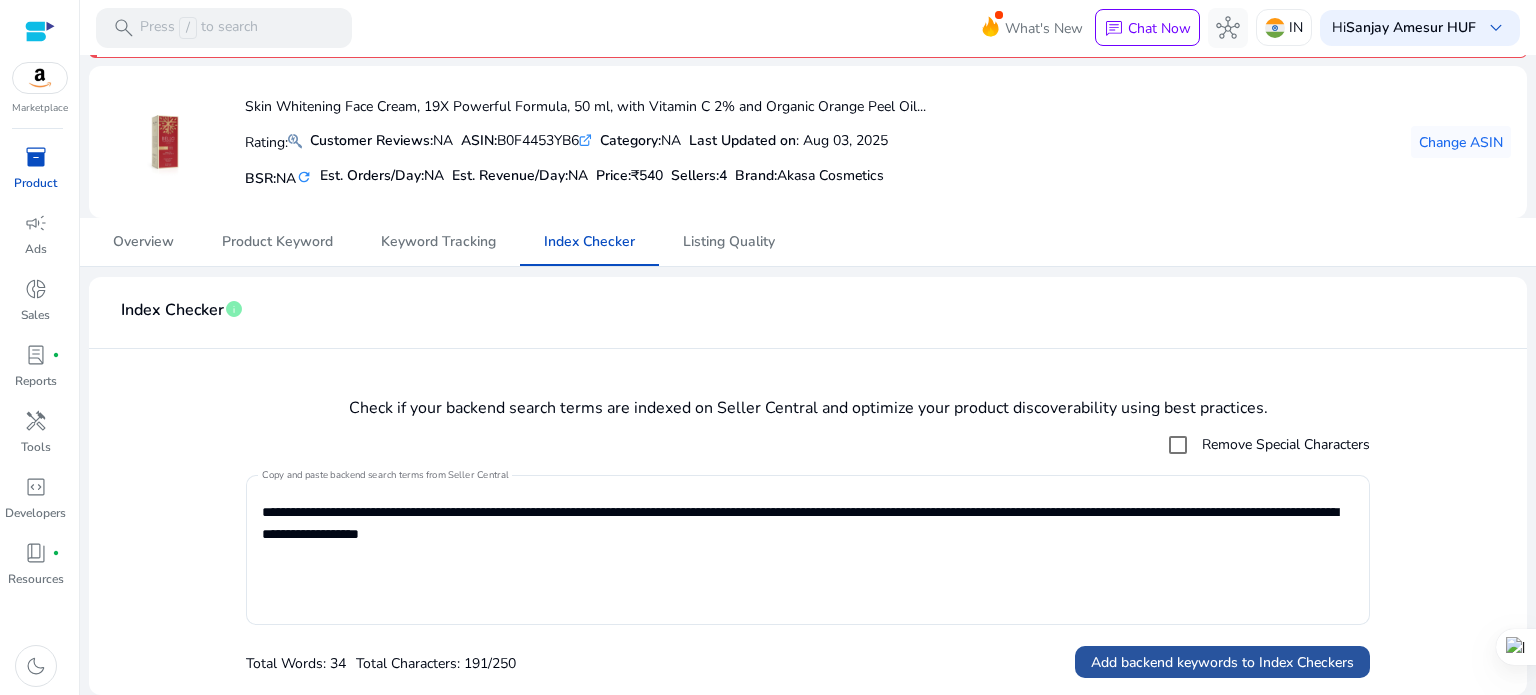 click on "Add backend keywords to Index Checkers" at bounding box center [1222, 662] 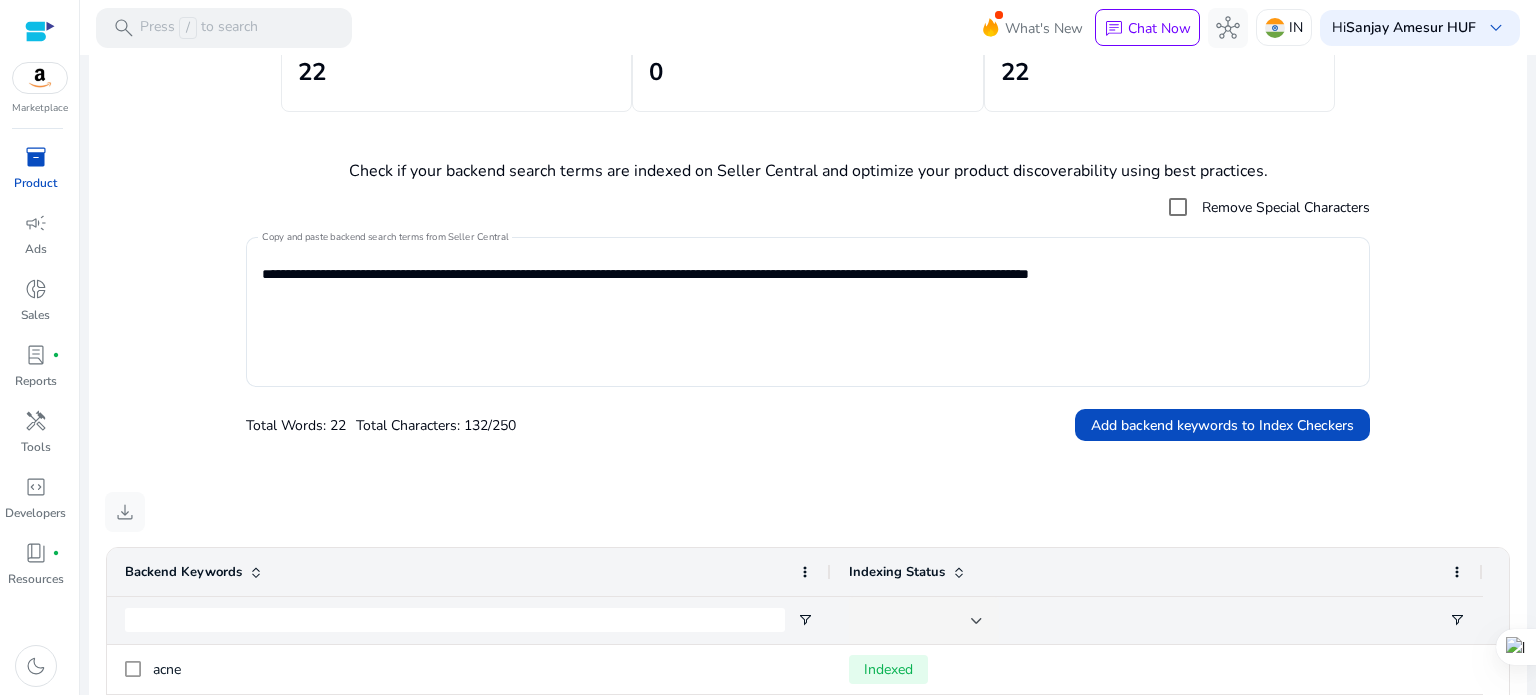 scroll, scrollTop: 0, scrollLeft: 0, axis: both 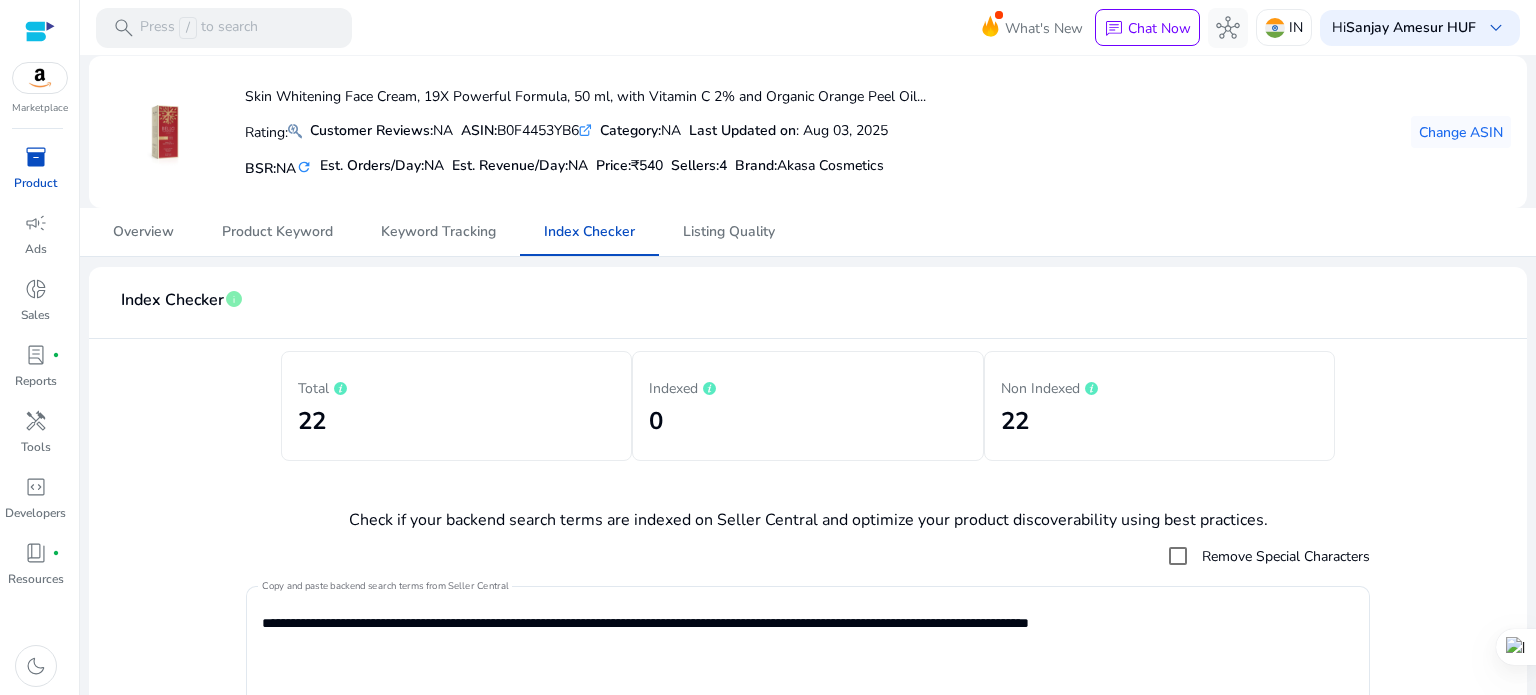 click on "inventory_2" at bounding box center [36, 157] 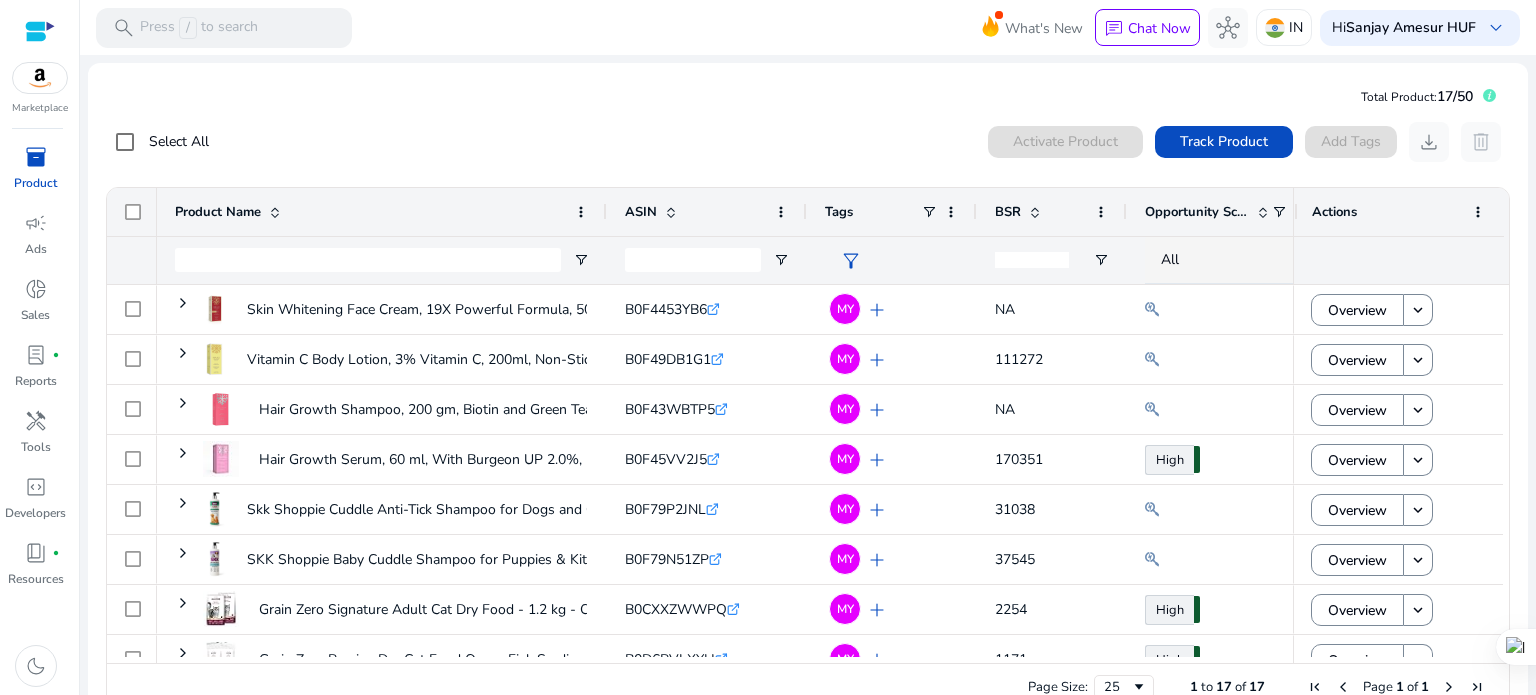 scroll, scrollTop: 200, scrollLeft: 0, axis: vertical 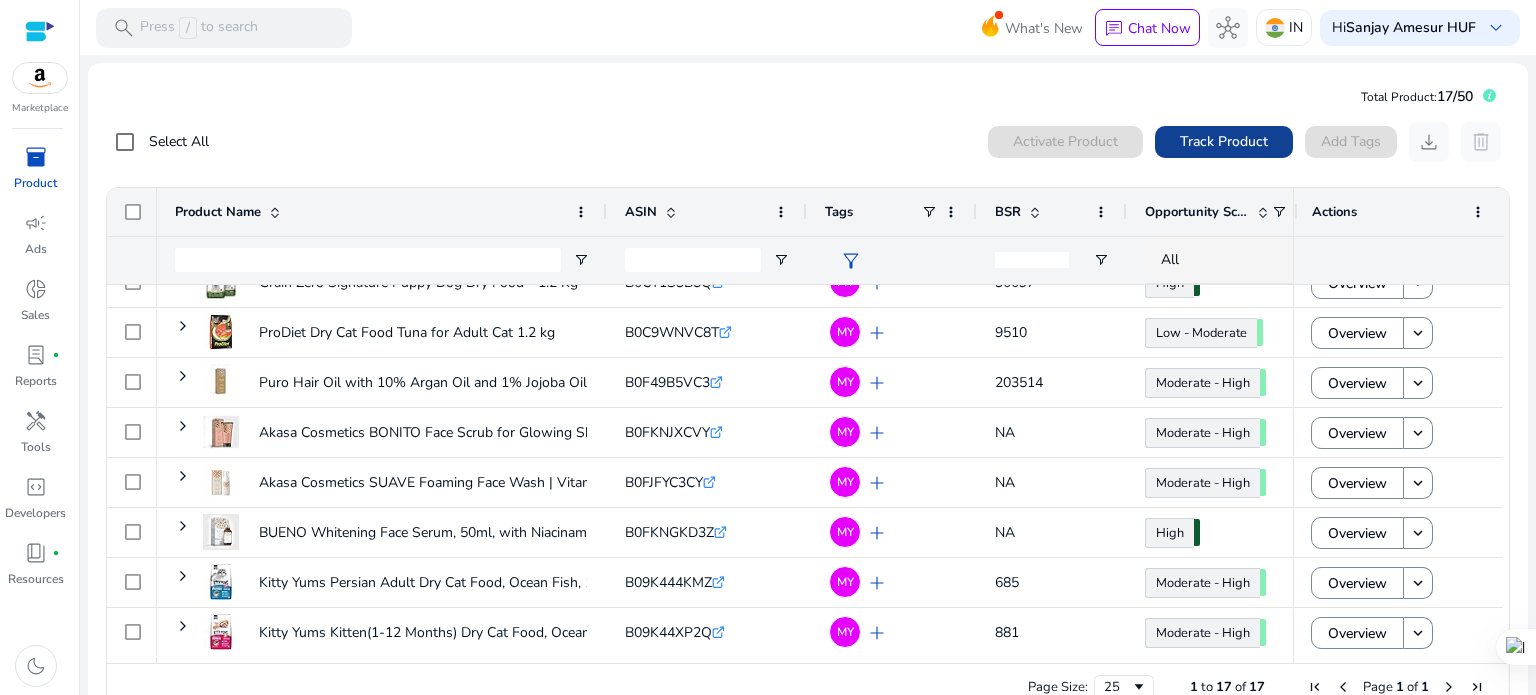 click on "Track Product" 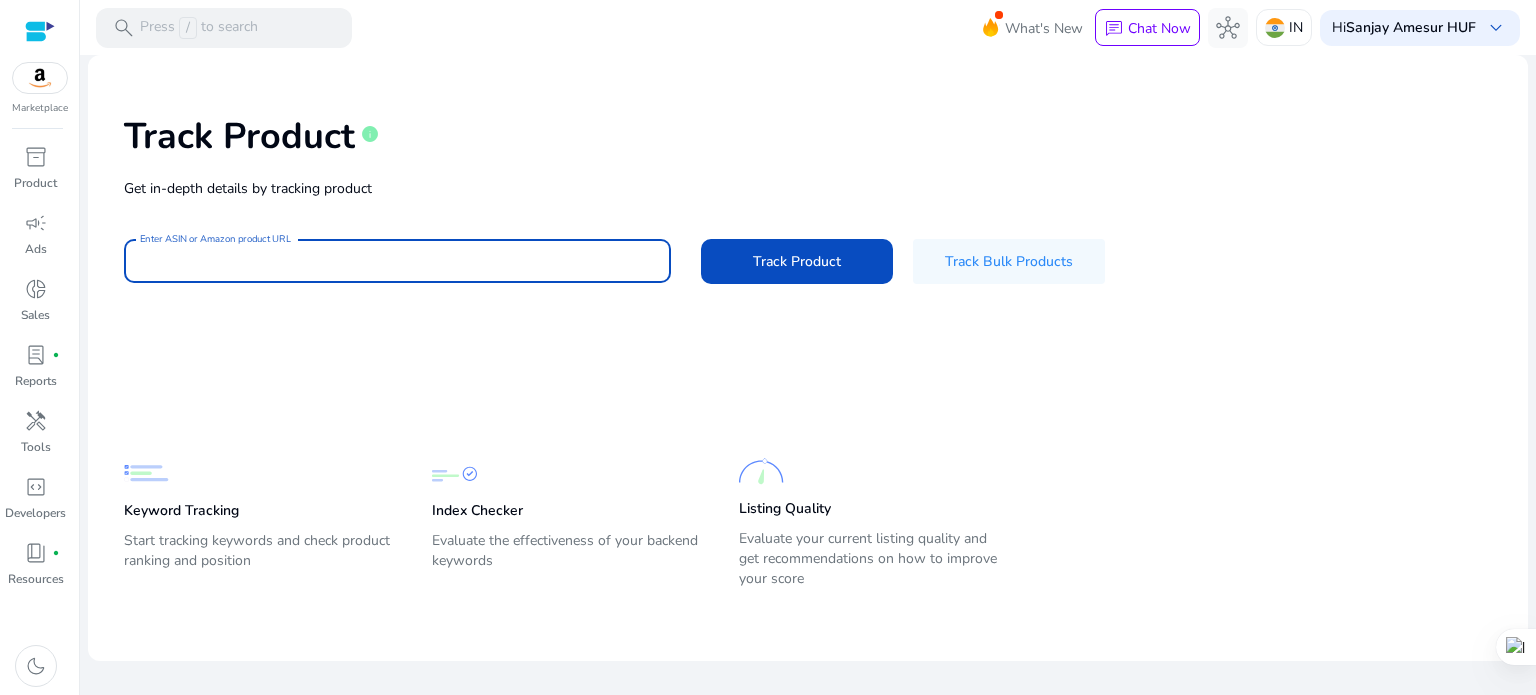 click on "Enter ASIN or Amazon product URL" at bounding box center [397, 261] 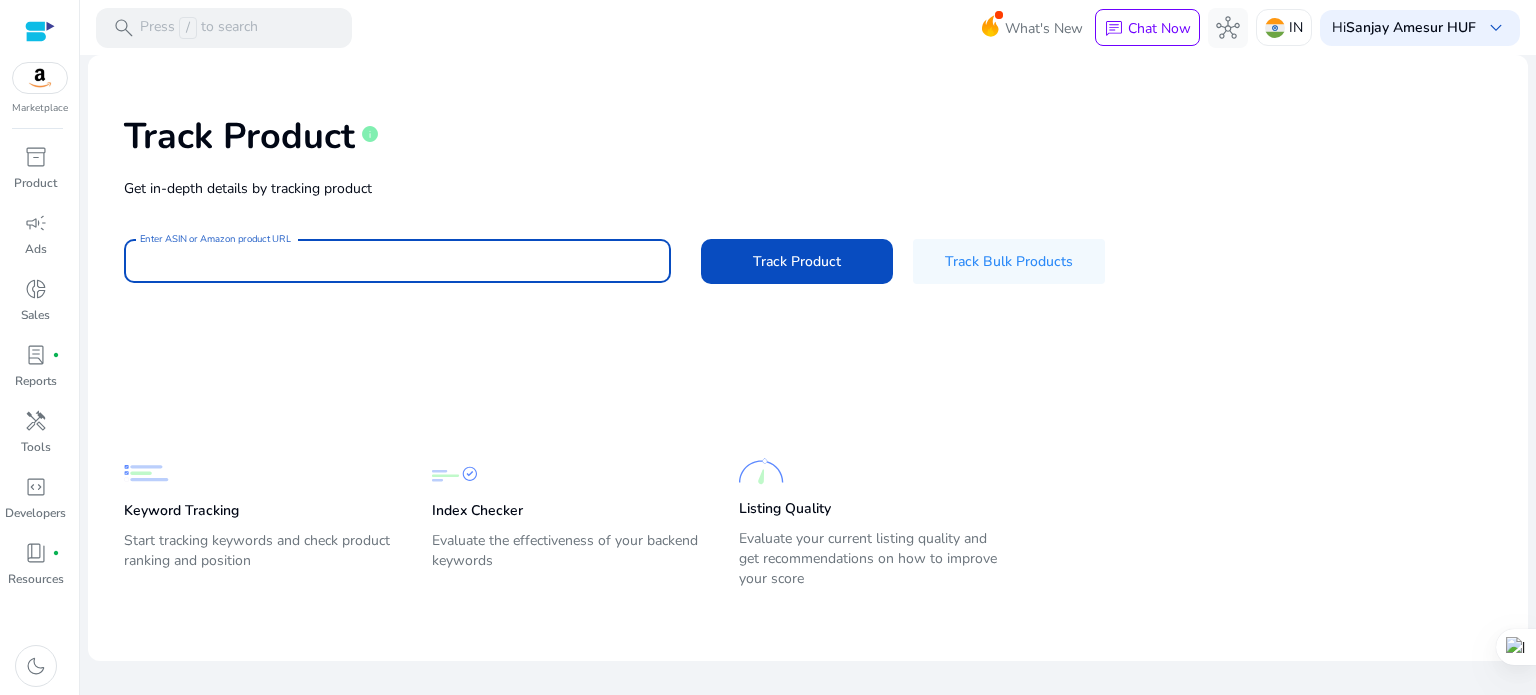 paste on "**********" 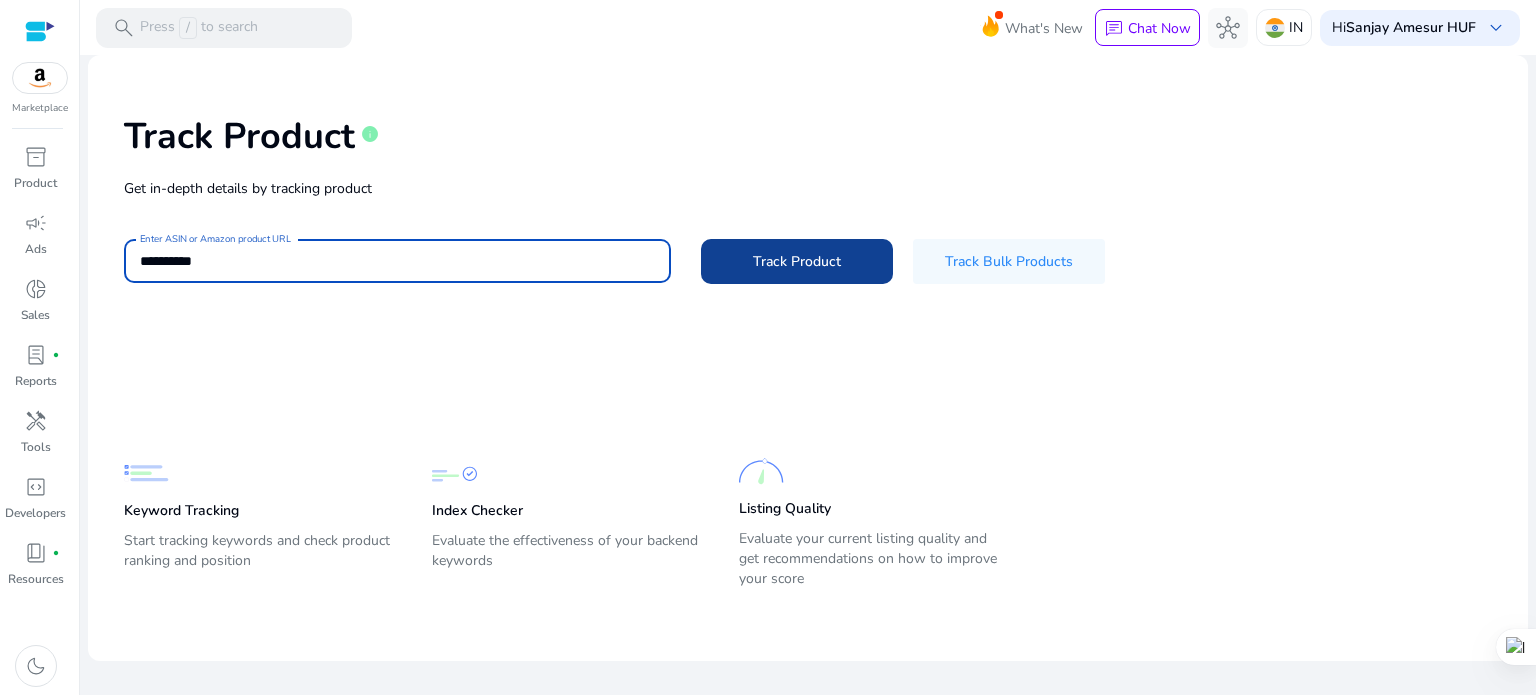 type on "**********" 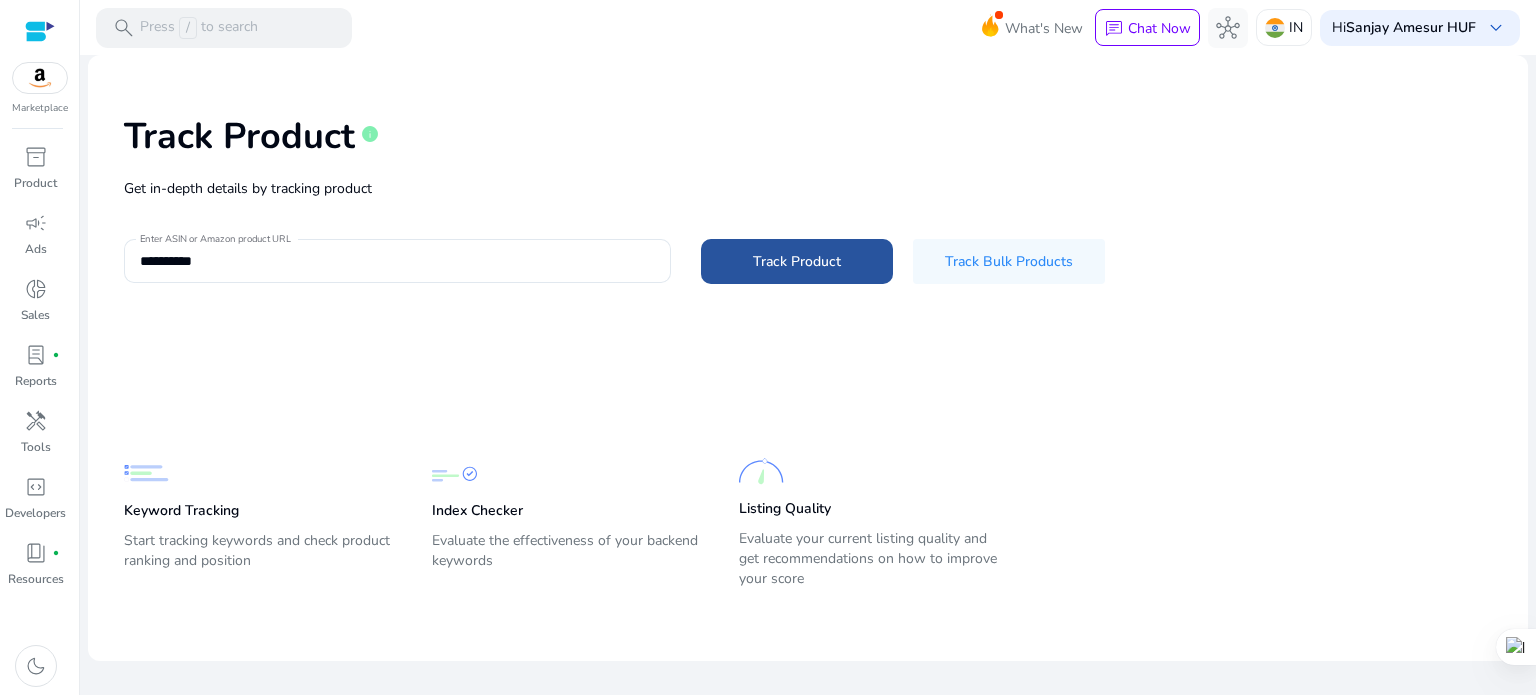 click on "Track Product" 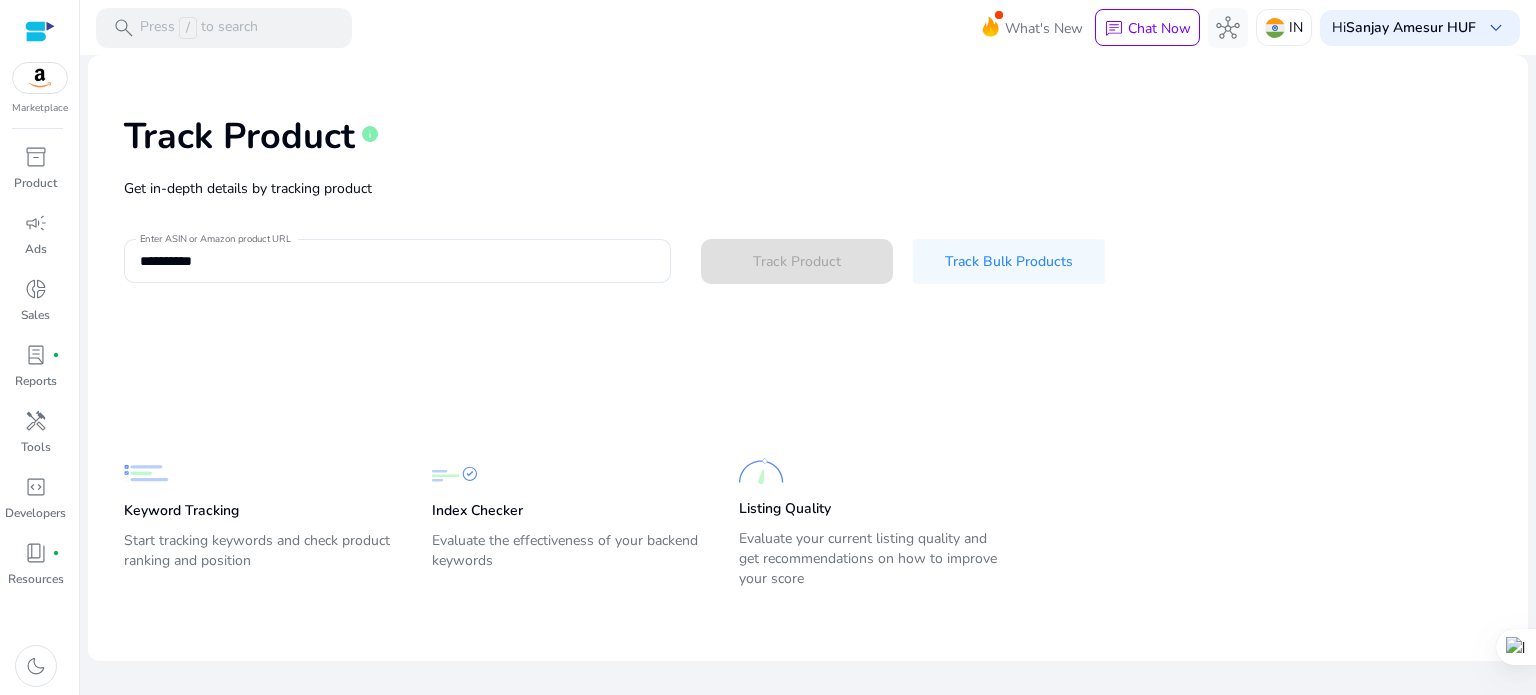 type 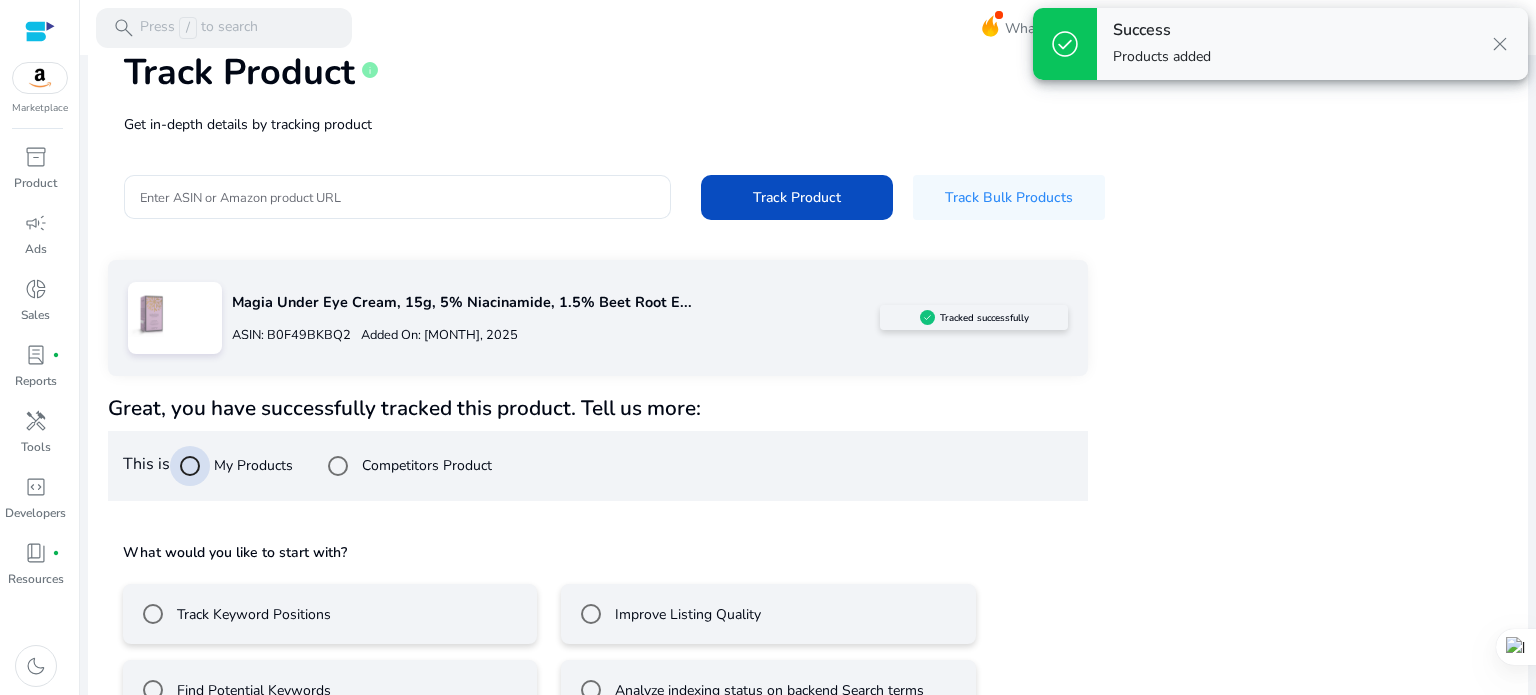 scroll, scrollTop: 117, scrollLeft: 0, axis: vertical 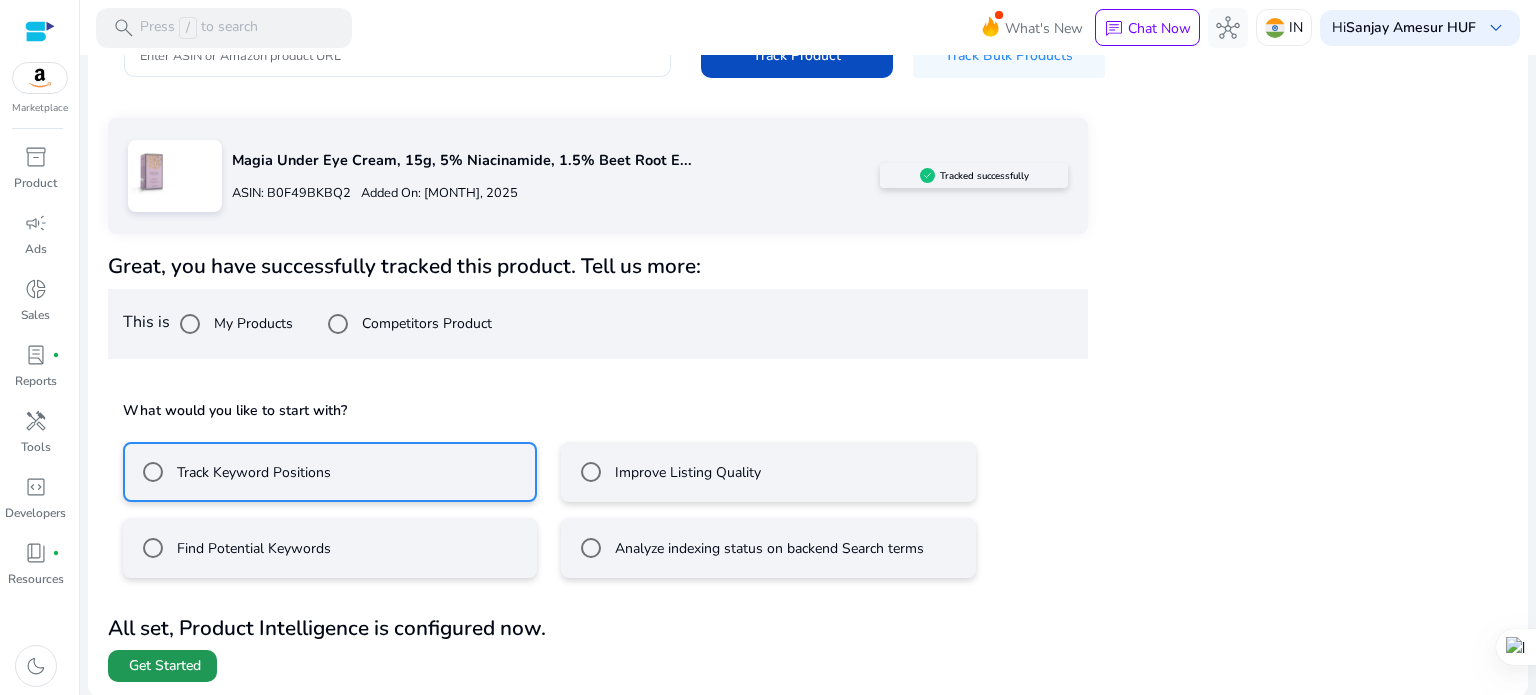 click on "Get Started" at bounding box center (165, 666) 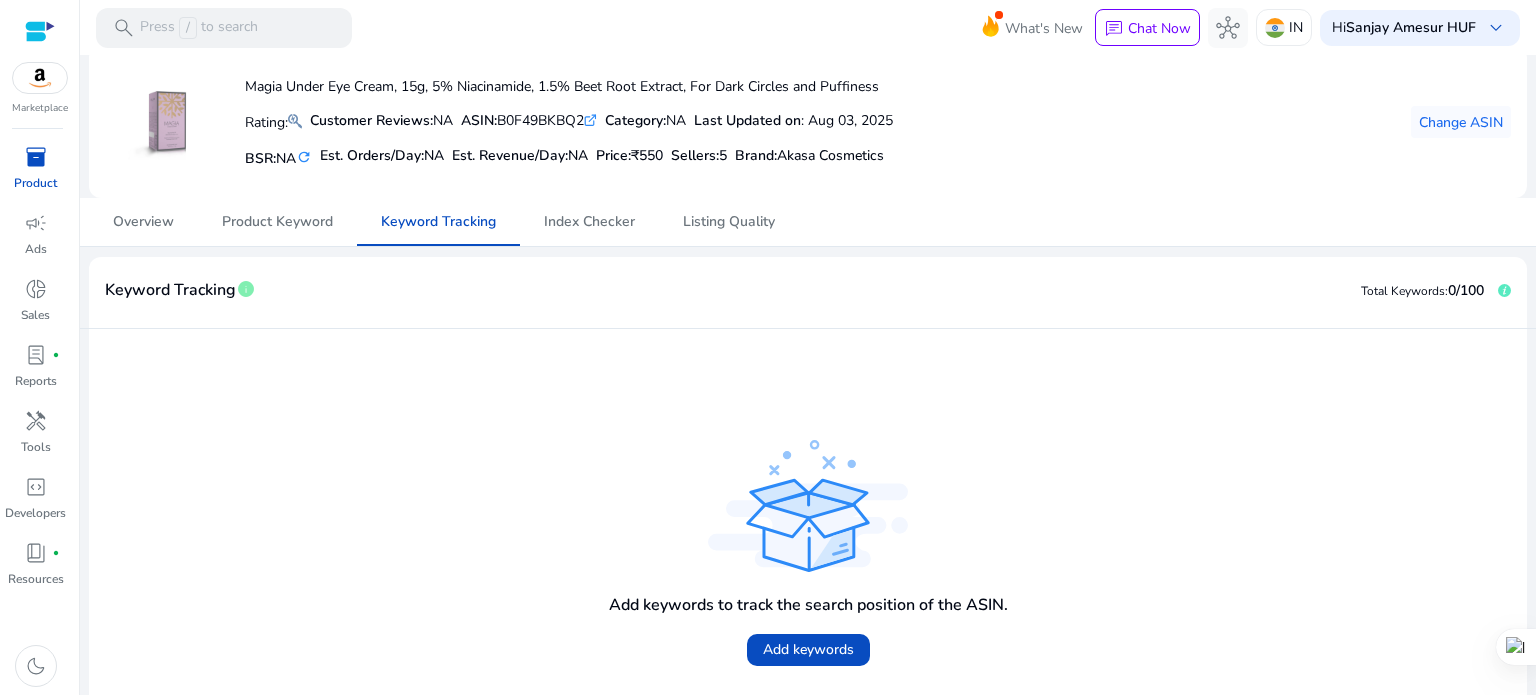 scroll, scrollTop: 121, scrollLeft: 0, axis: vertical 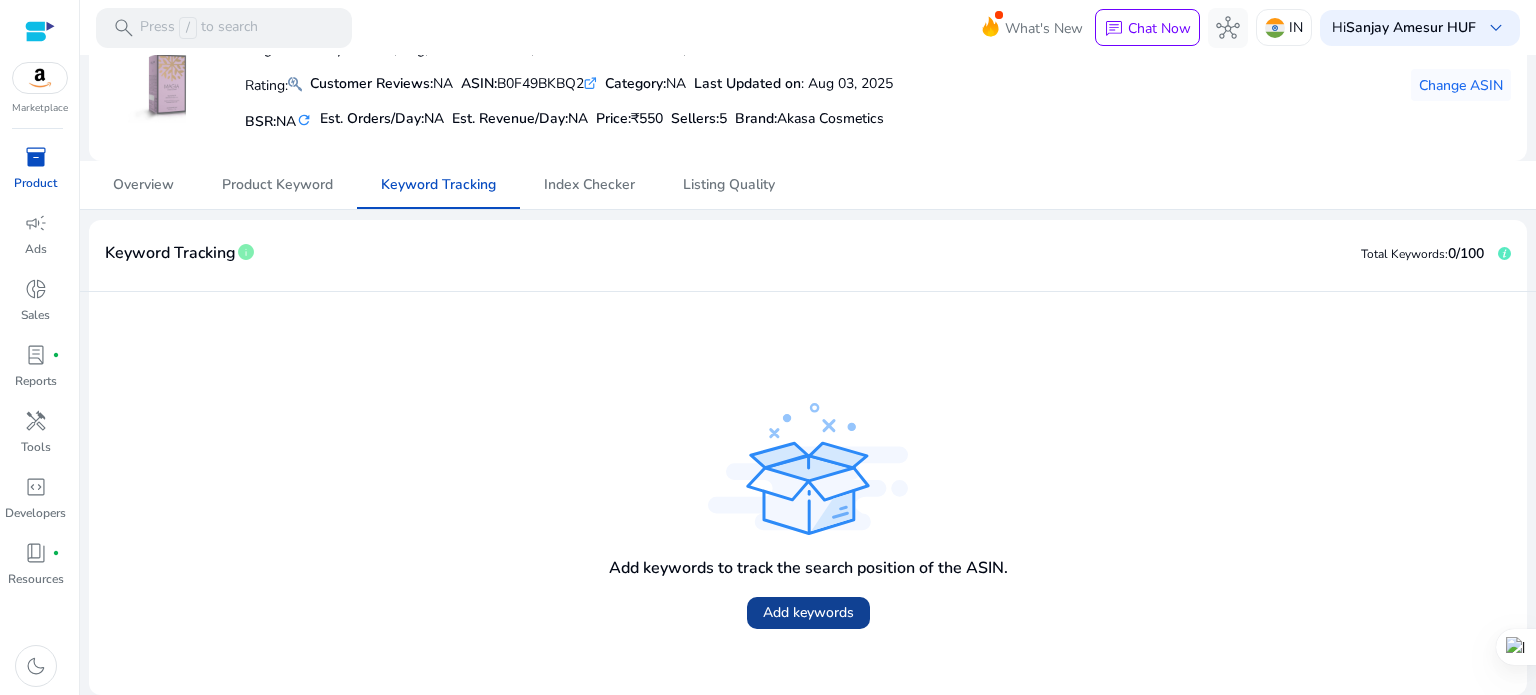 click on "Add keywords" at bounding box center [808, 612] 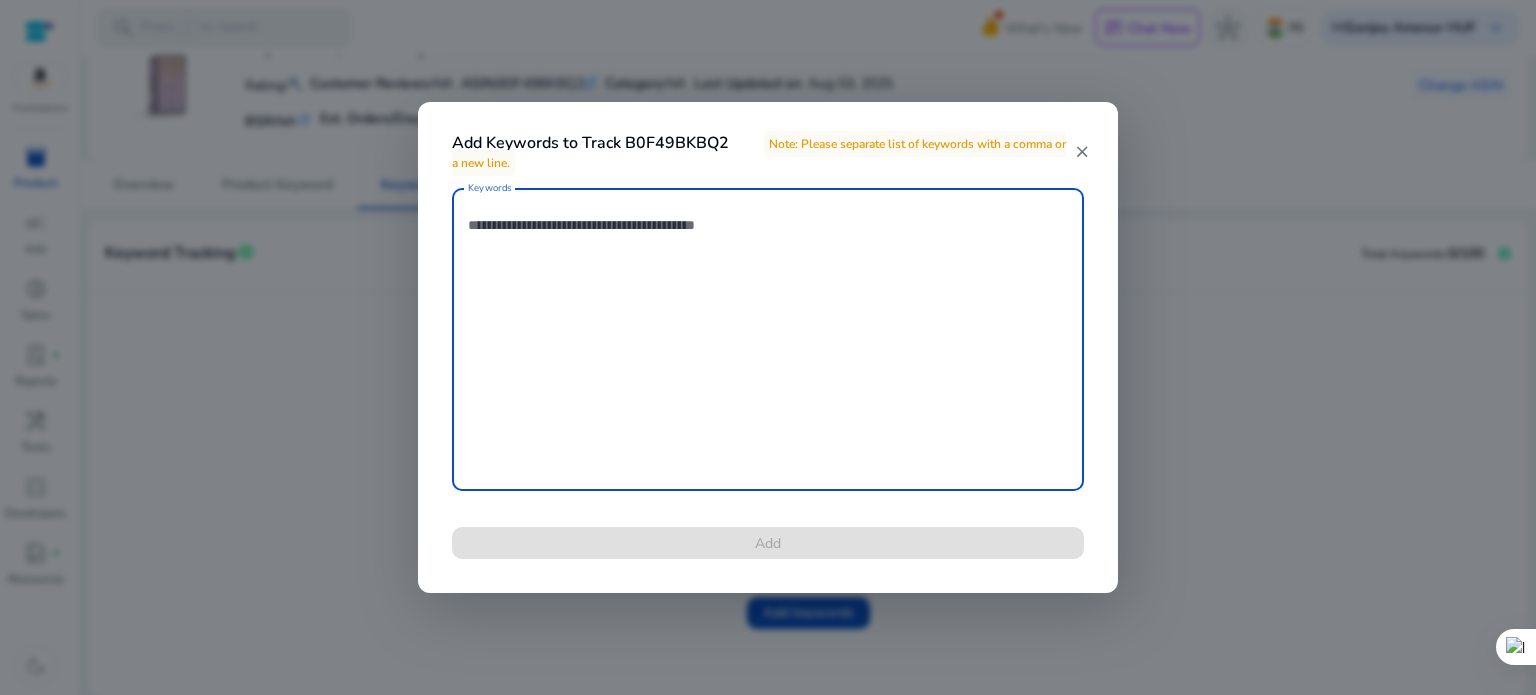 paste on "**********" 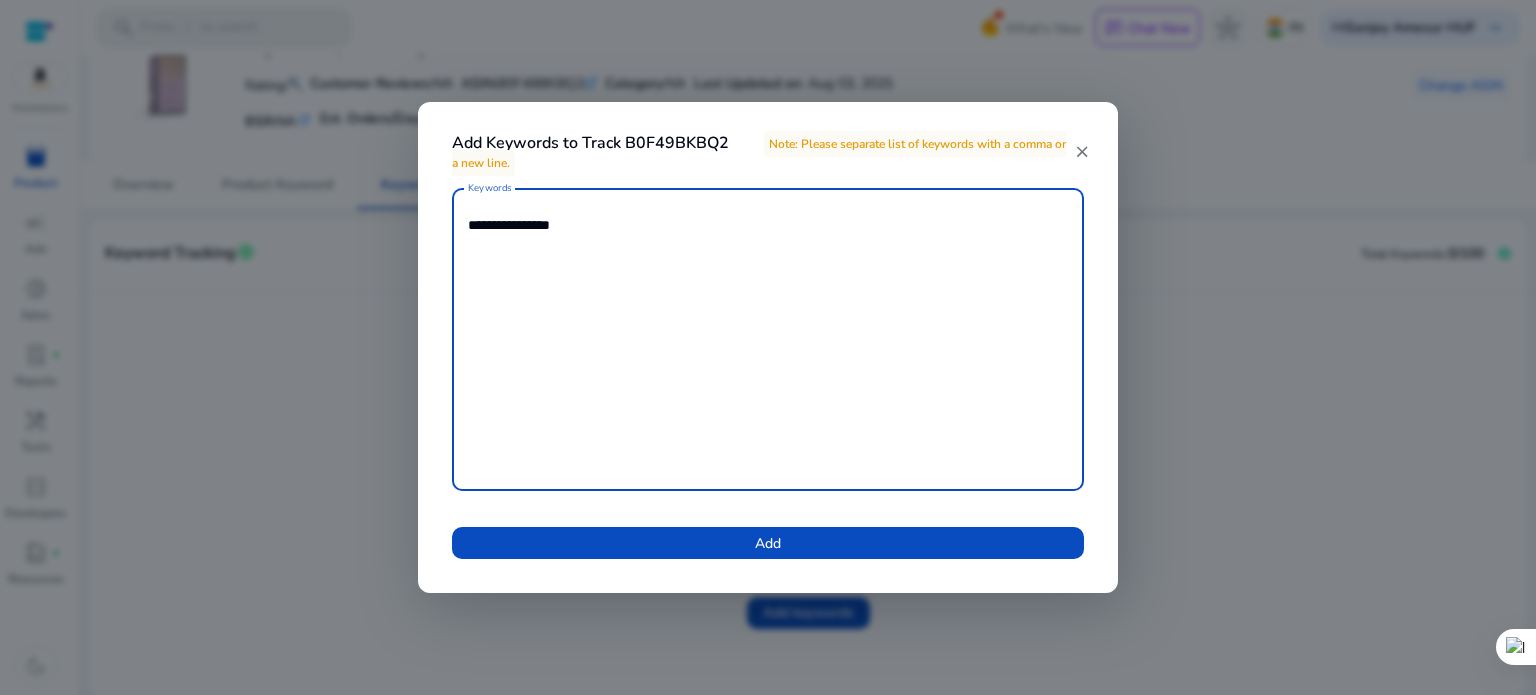 paste on "**********" 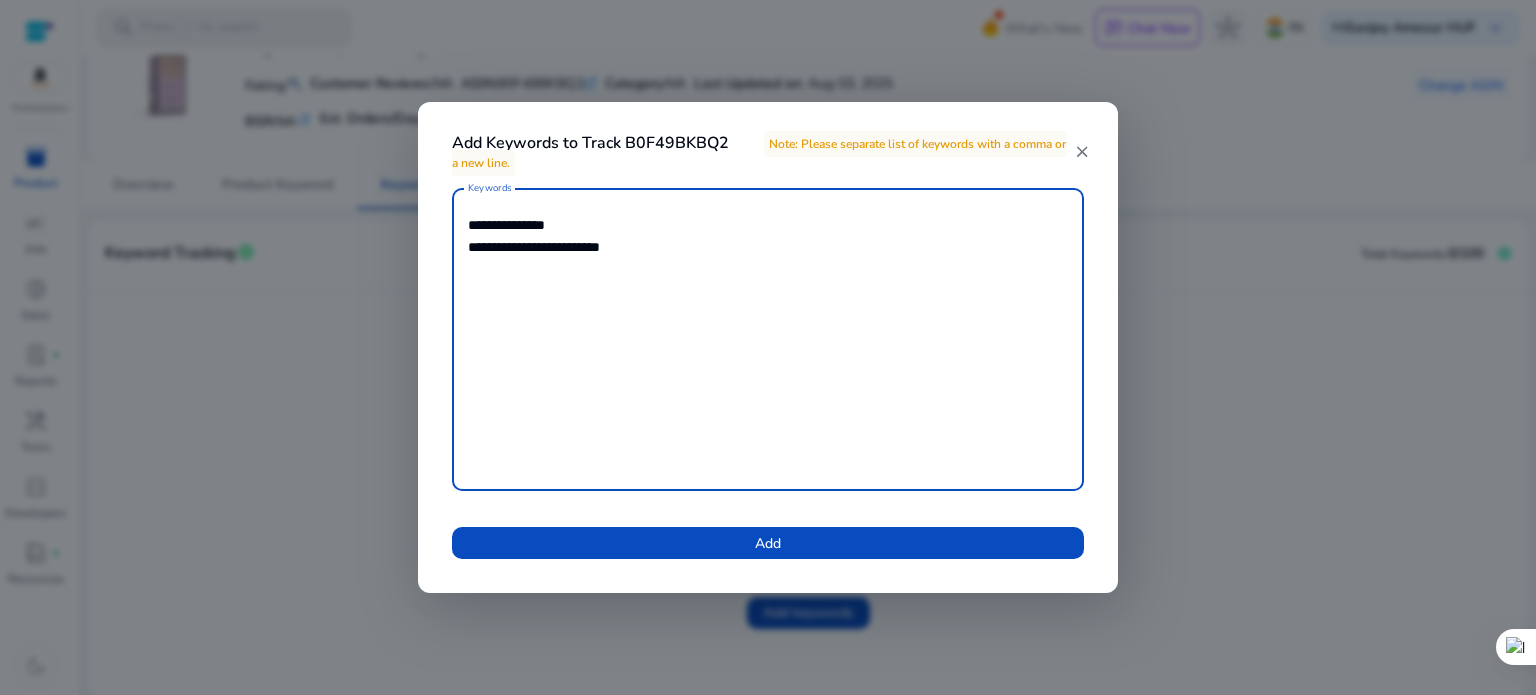 paste on "**********" 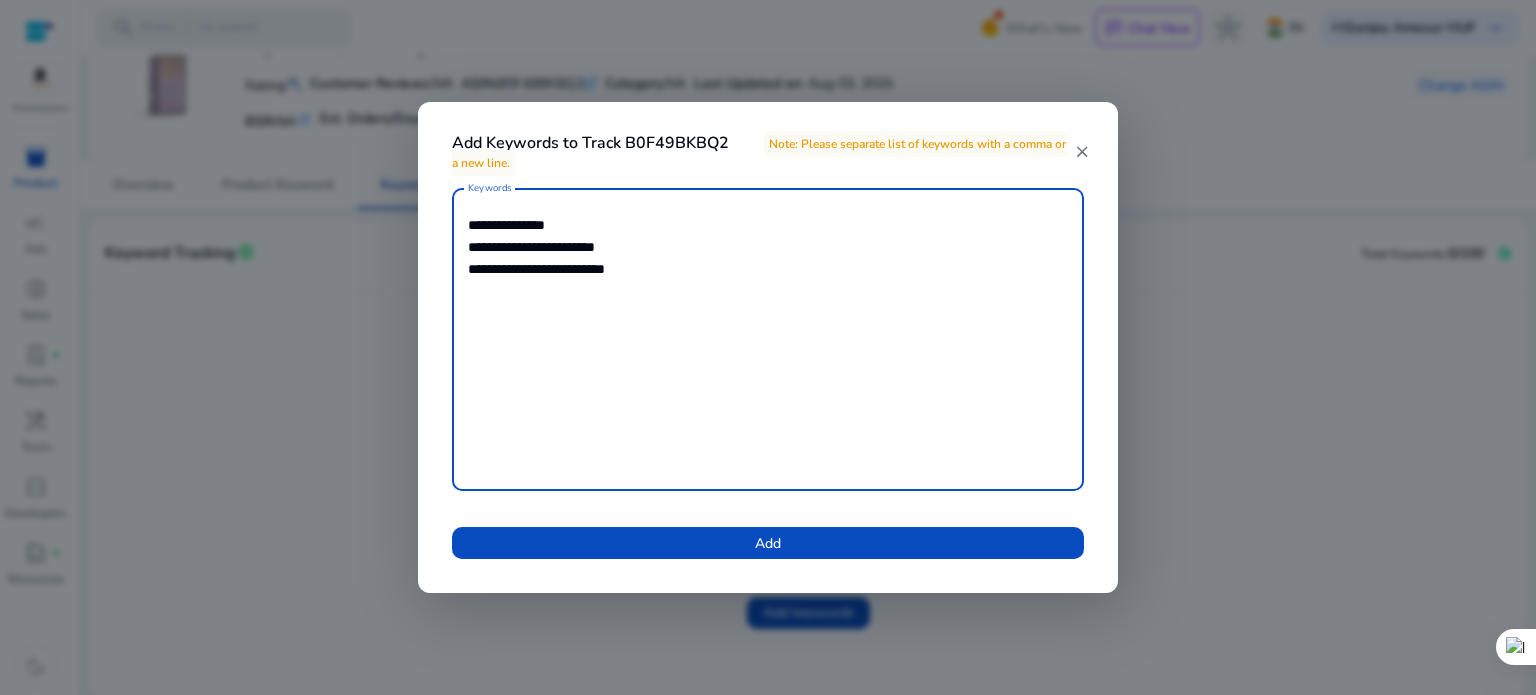 paste on "**********" 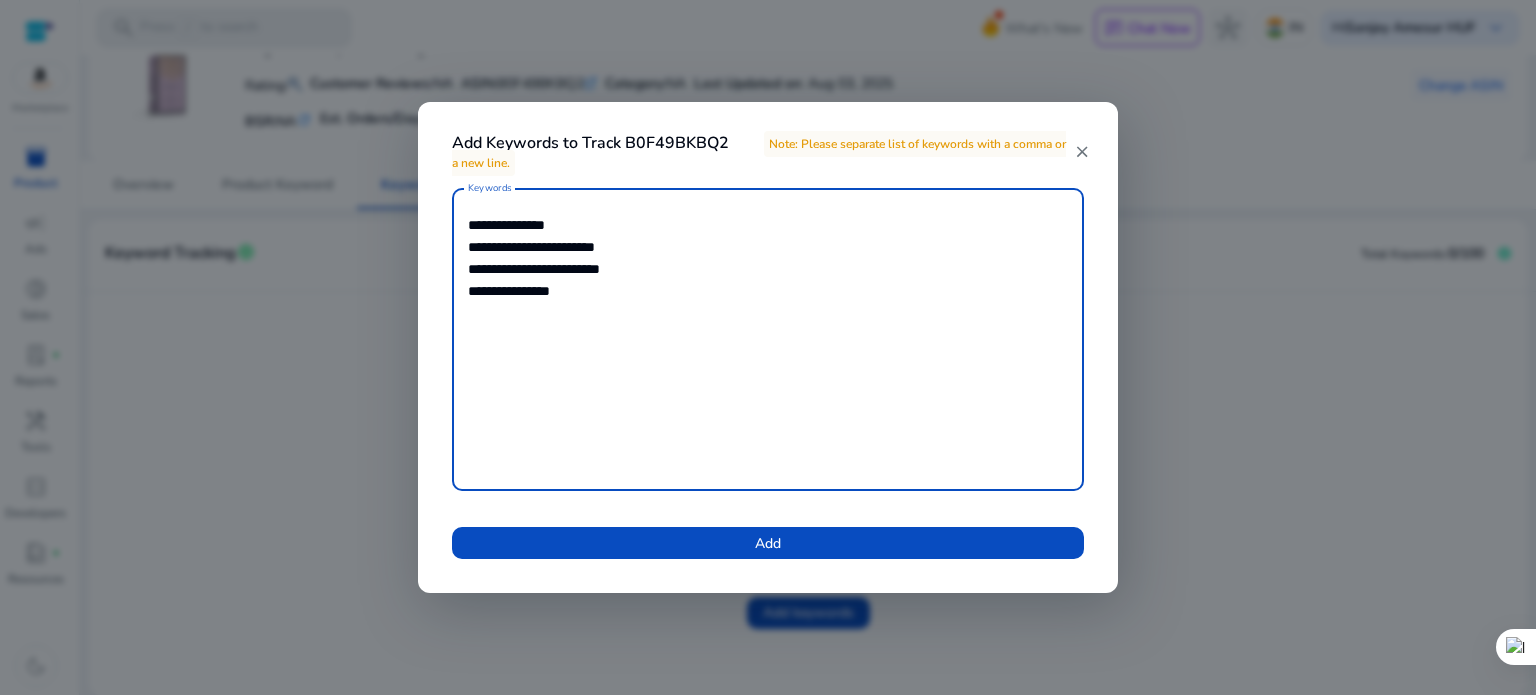 paste on "**********" 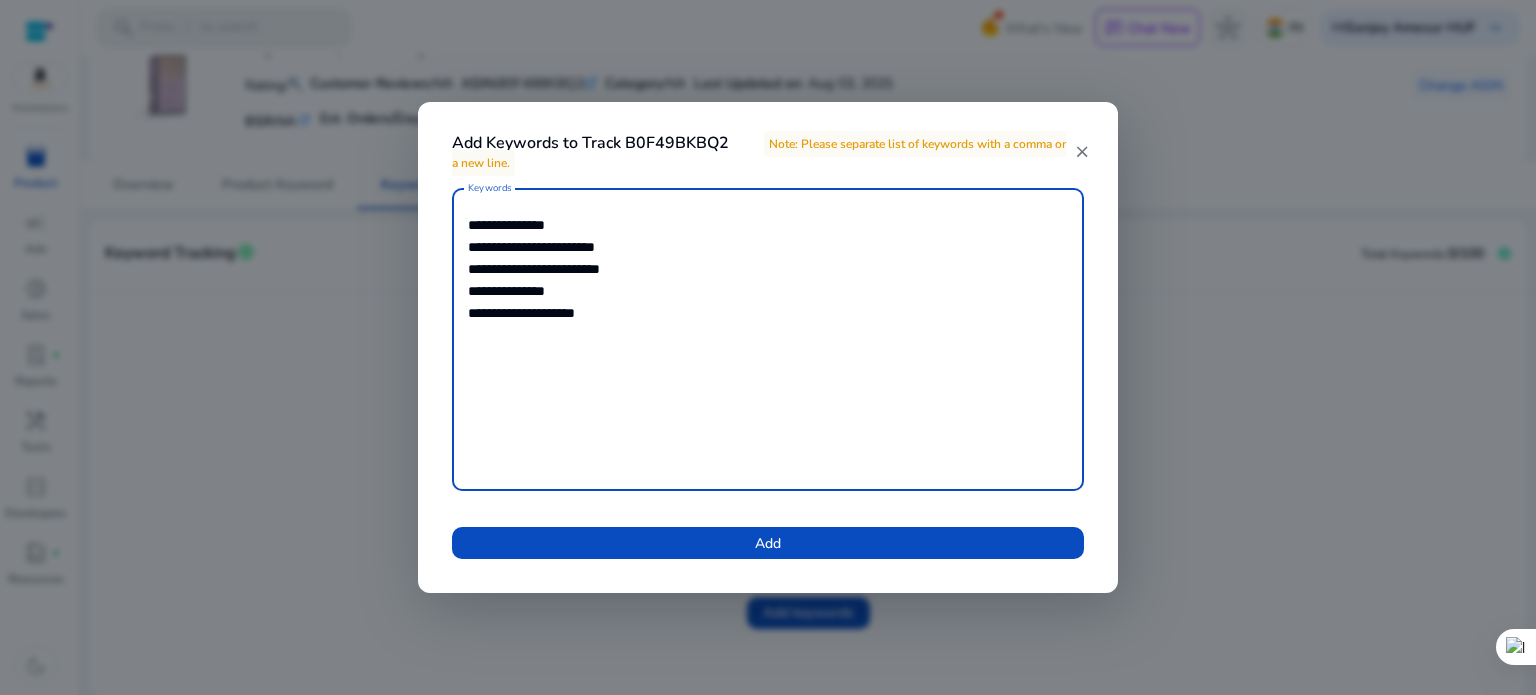 paste on "**********" 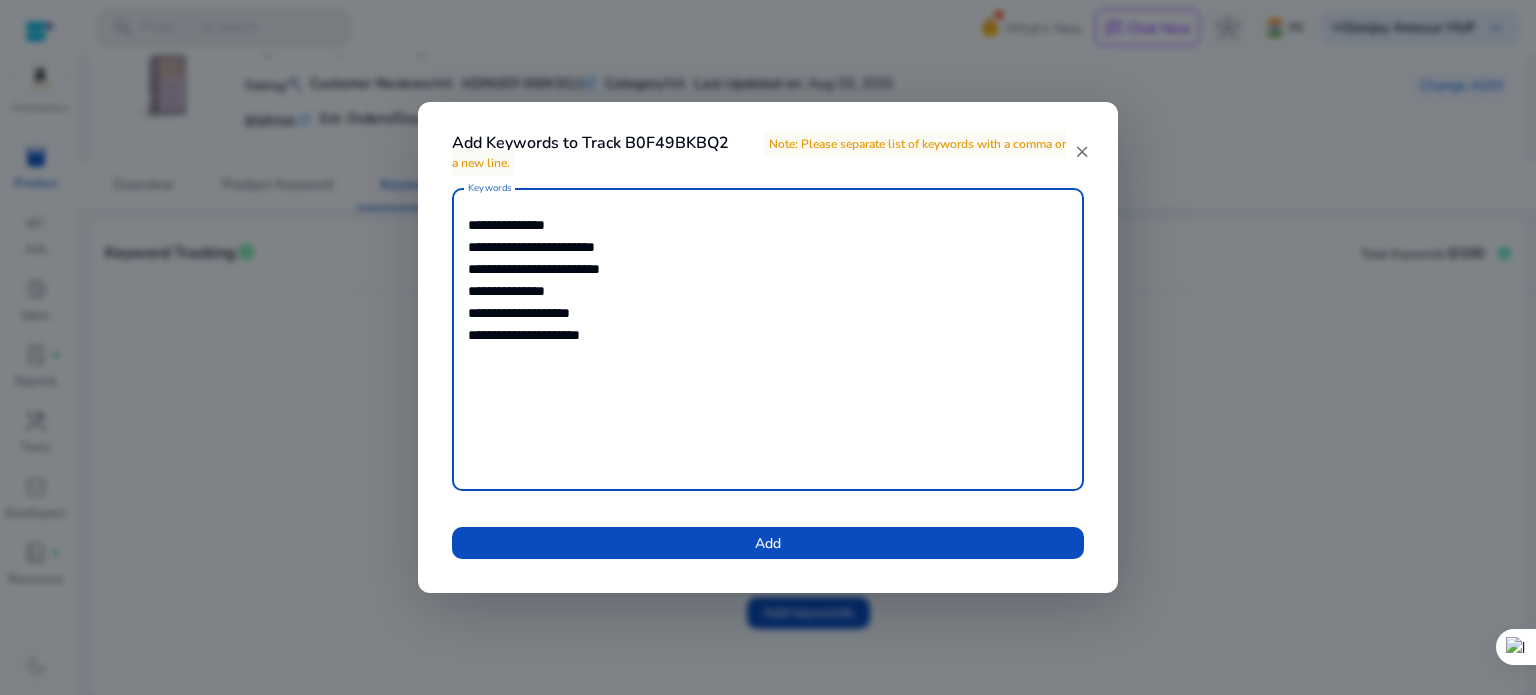 paste on "**********" 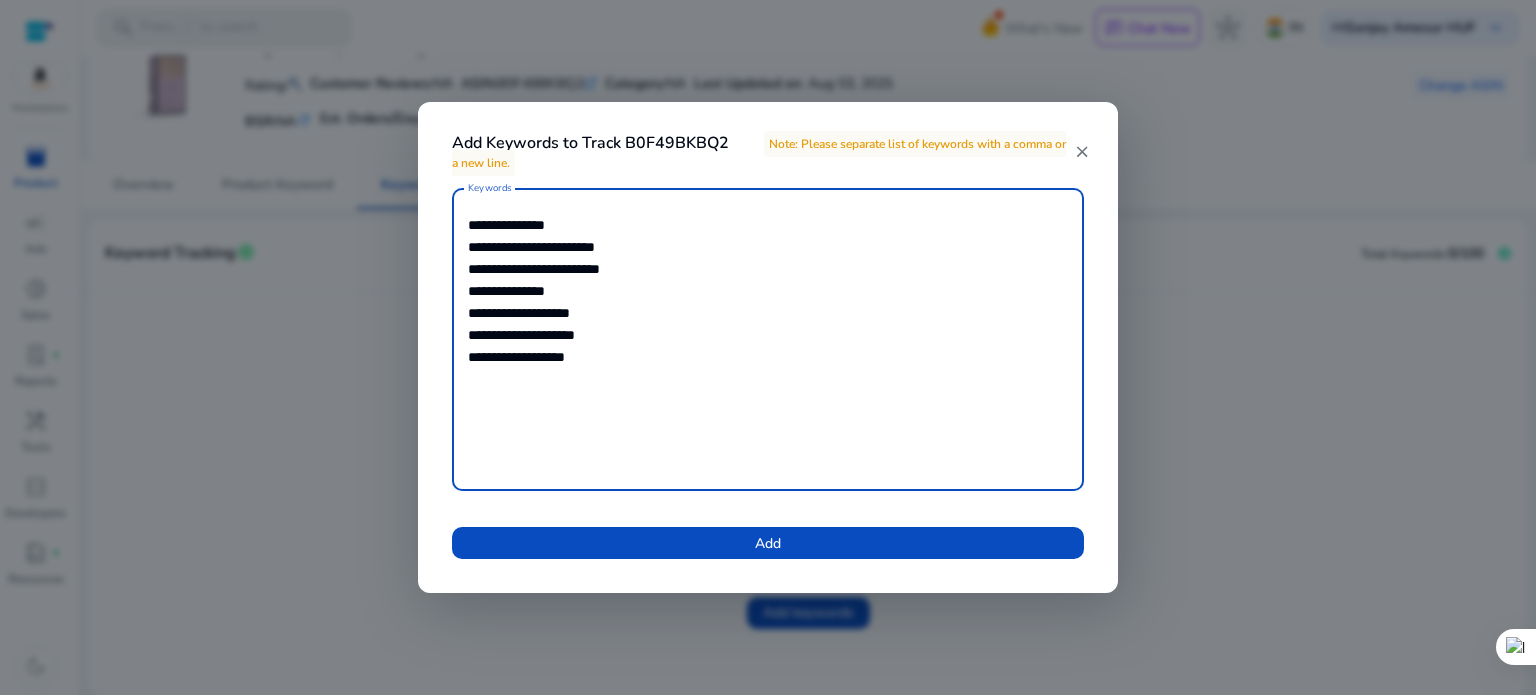paste on "**********" 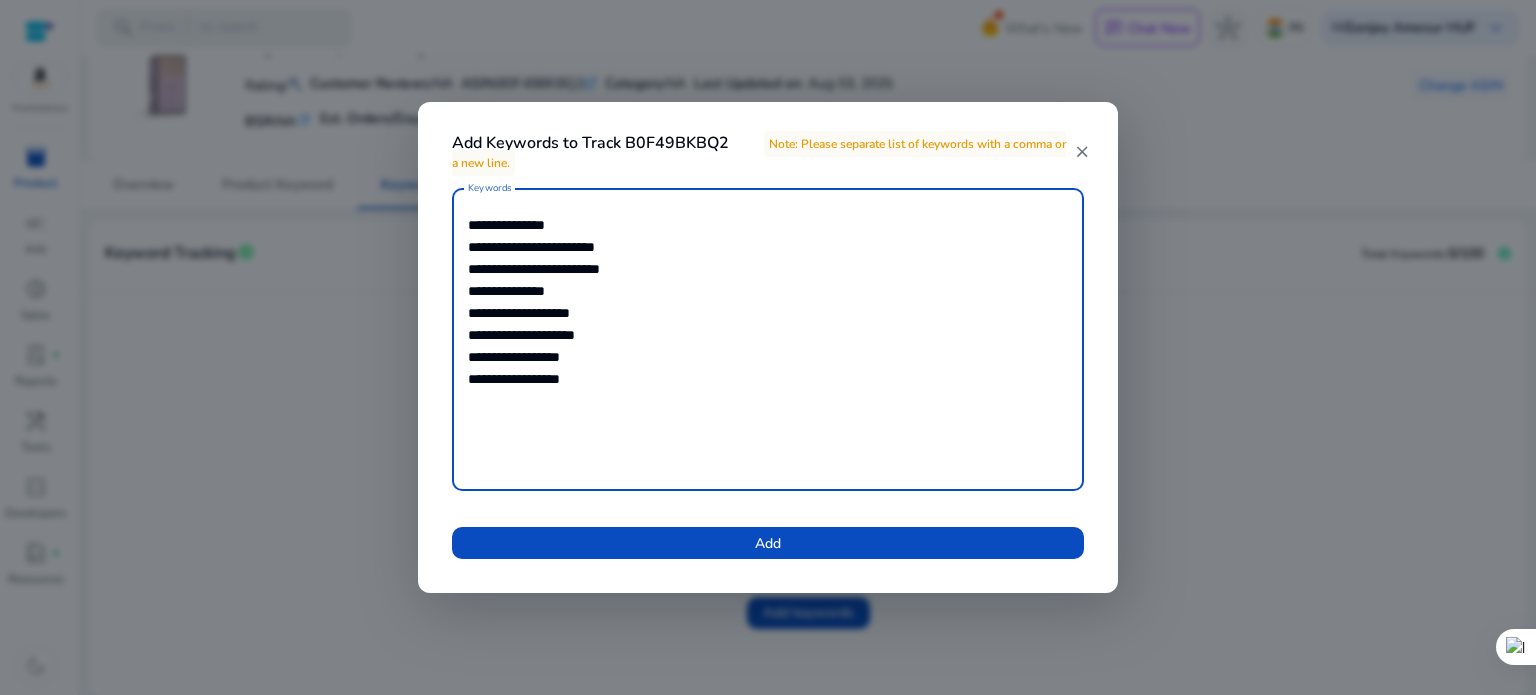 paste on "**********" 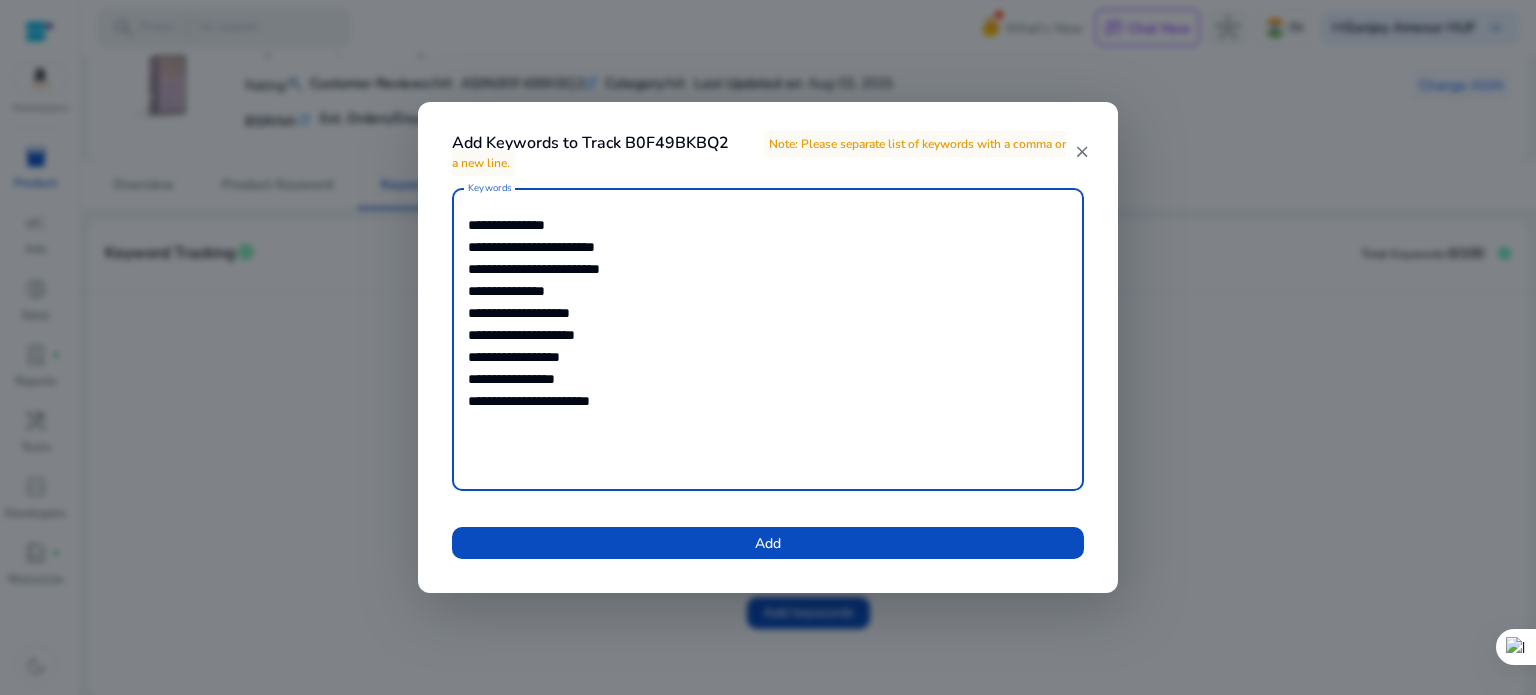 paste on "**********" 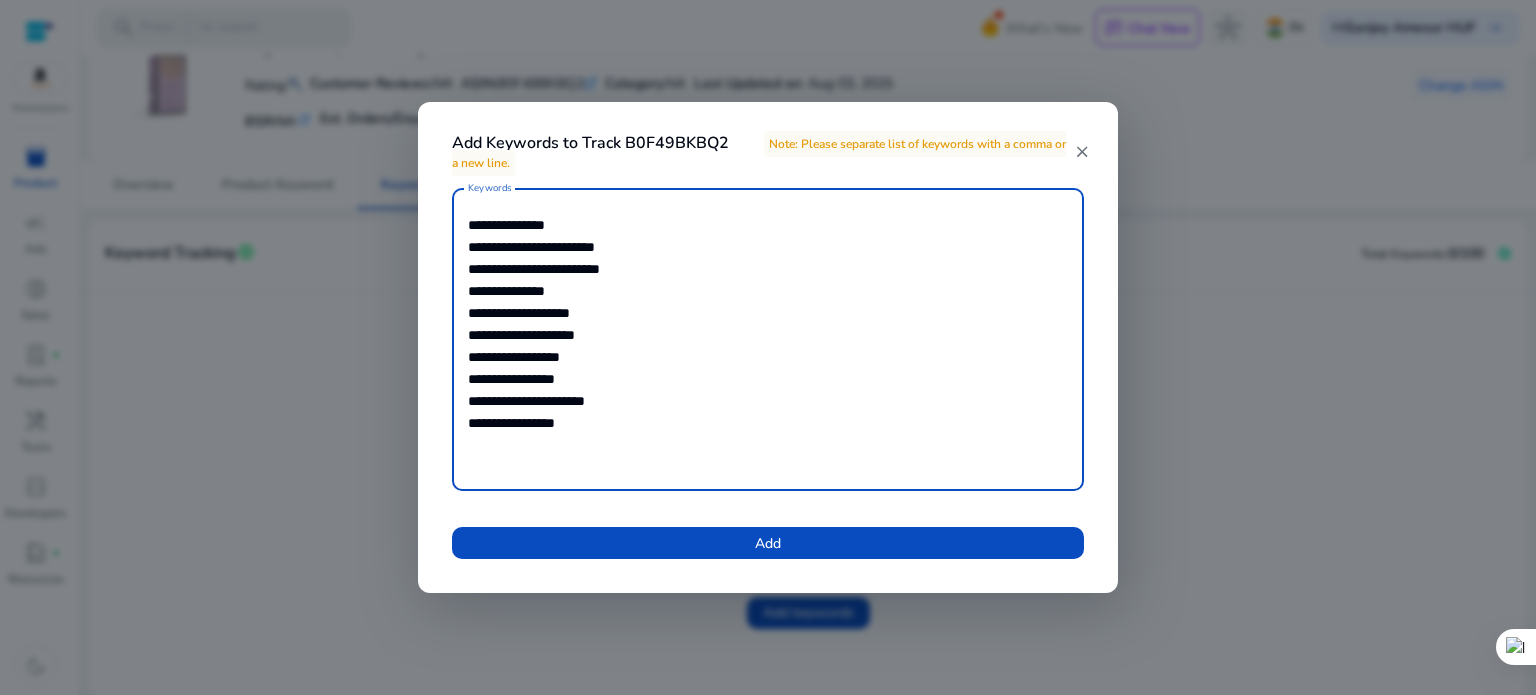 click on "*" at bounding box center [0, 0] 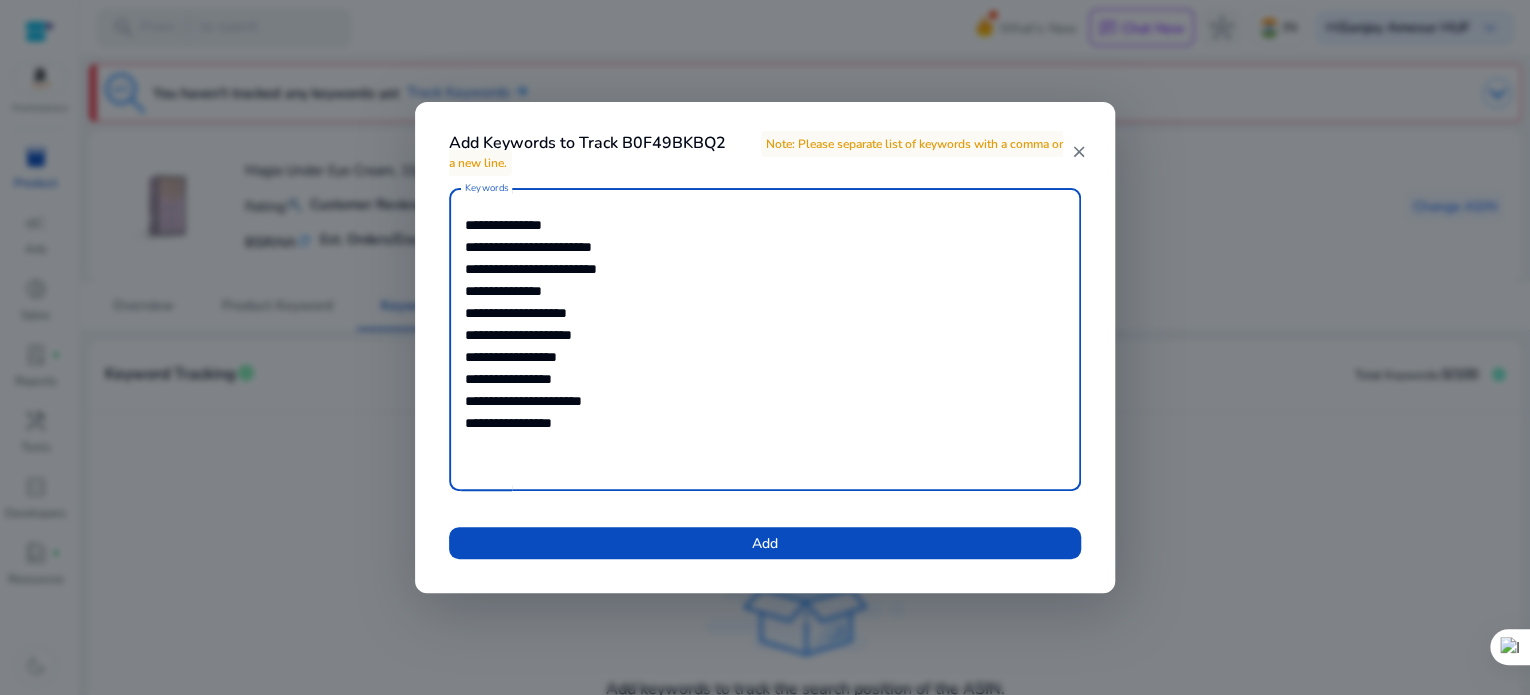 scroll, scrollTop: 0, scrollLeft: 0, axis: both 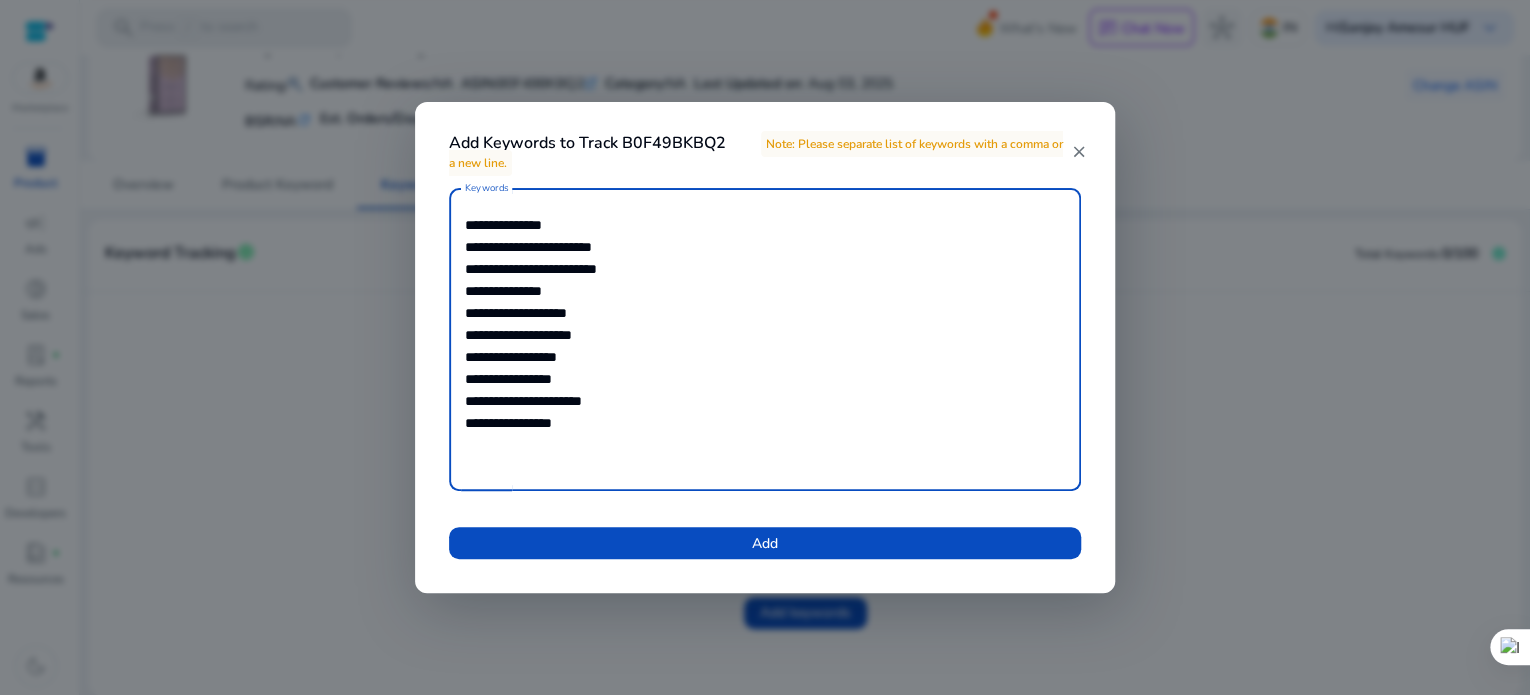 click on "*******" at bounding box center [0, 0] 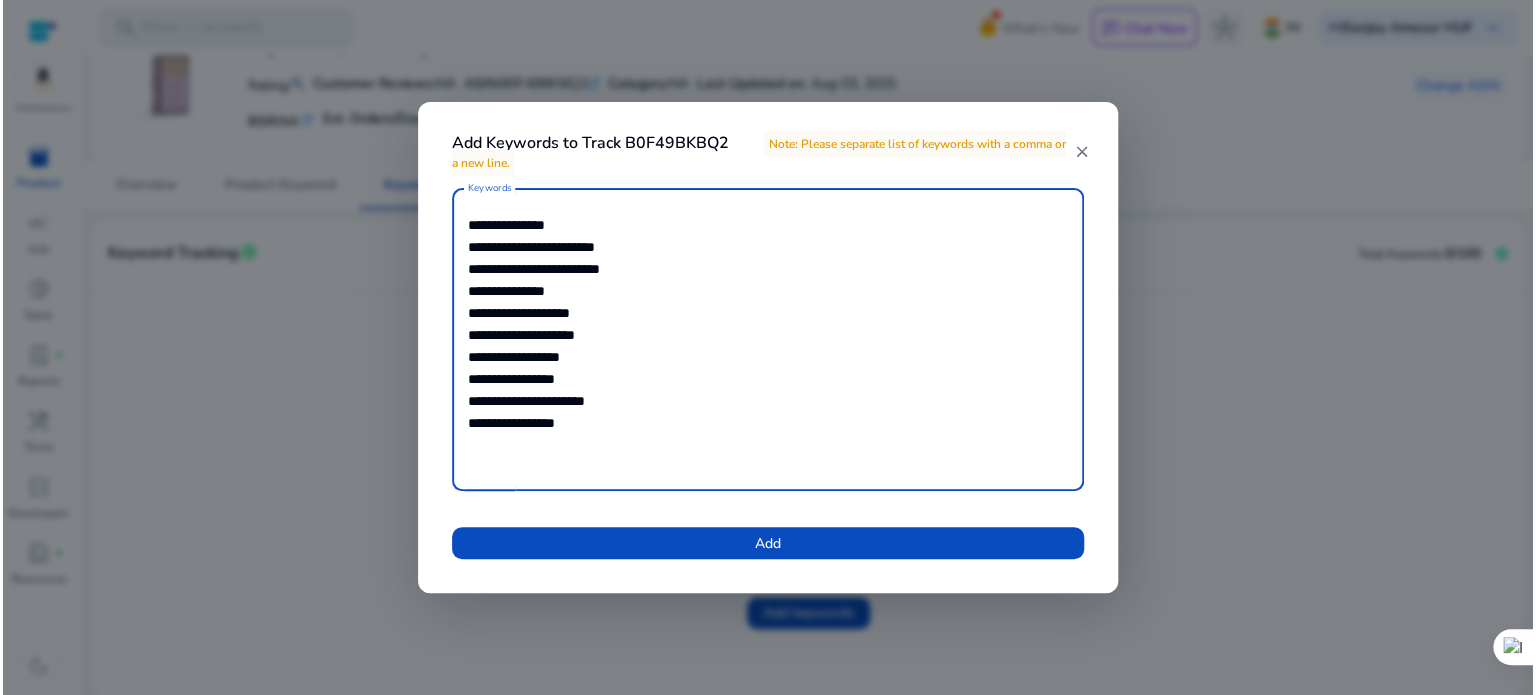 scroll, scrollTop: 0, scrollLeft: 0, axis: both 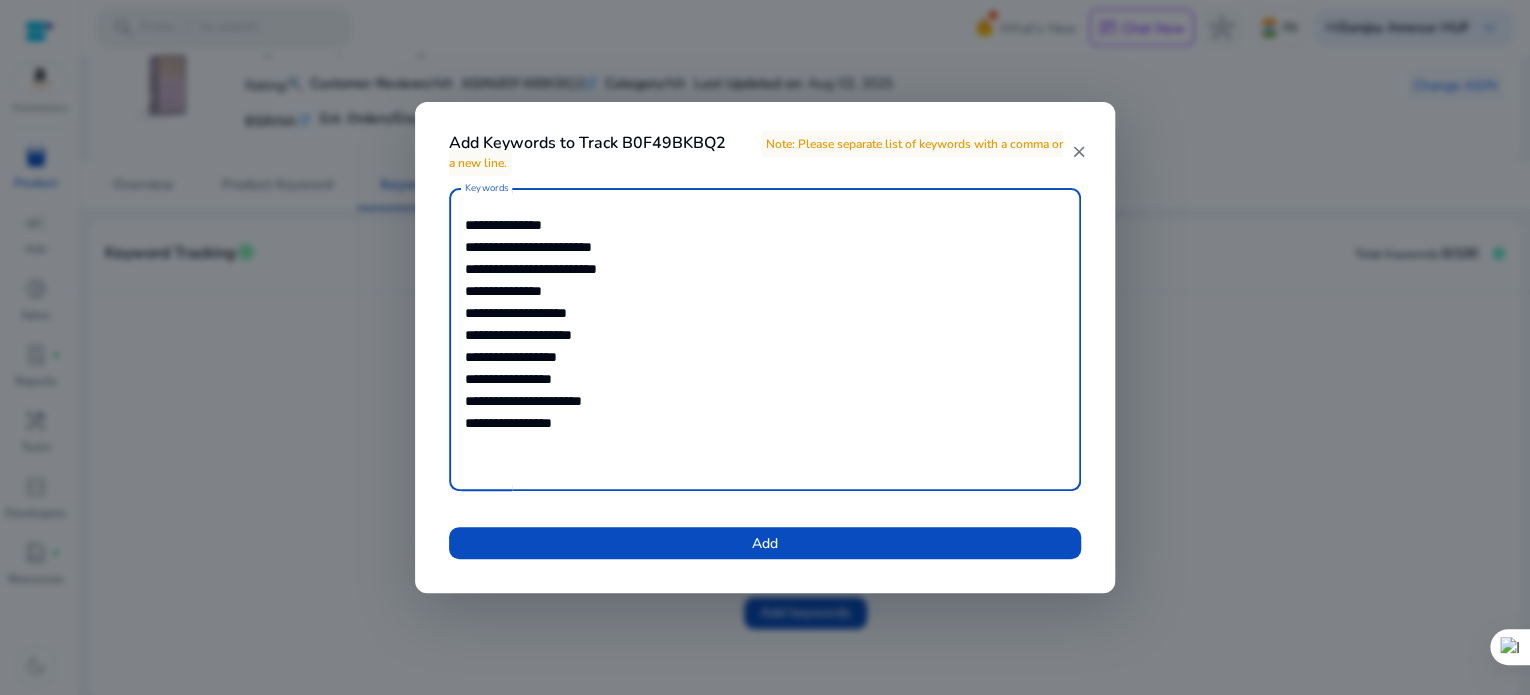 click on "**********" at bounding box center (765, 339) 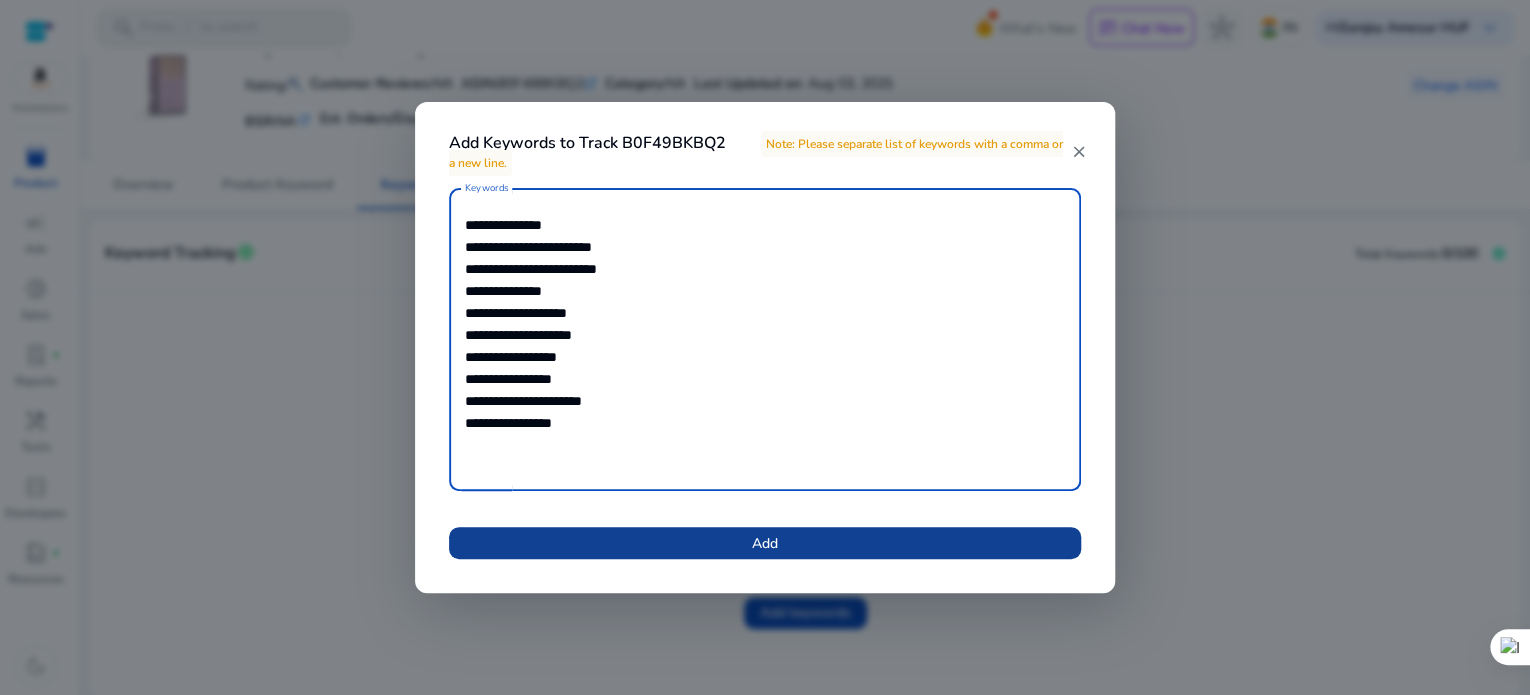 type on "**********" 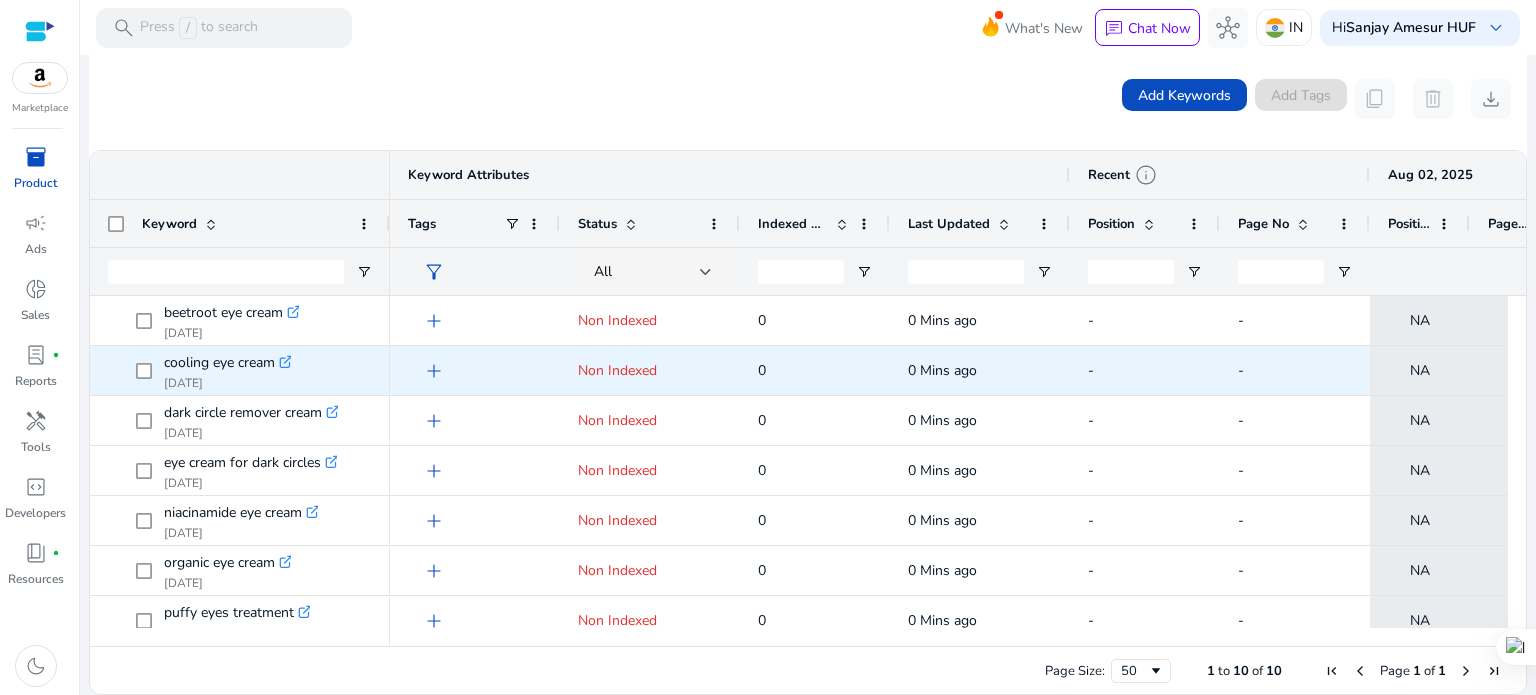 scroll, scrollTop: 0, scrollLeft: 0, axis: both 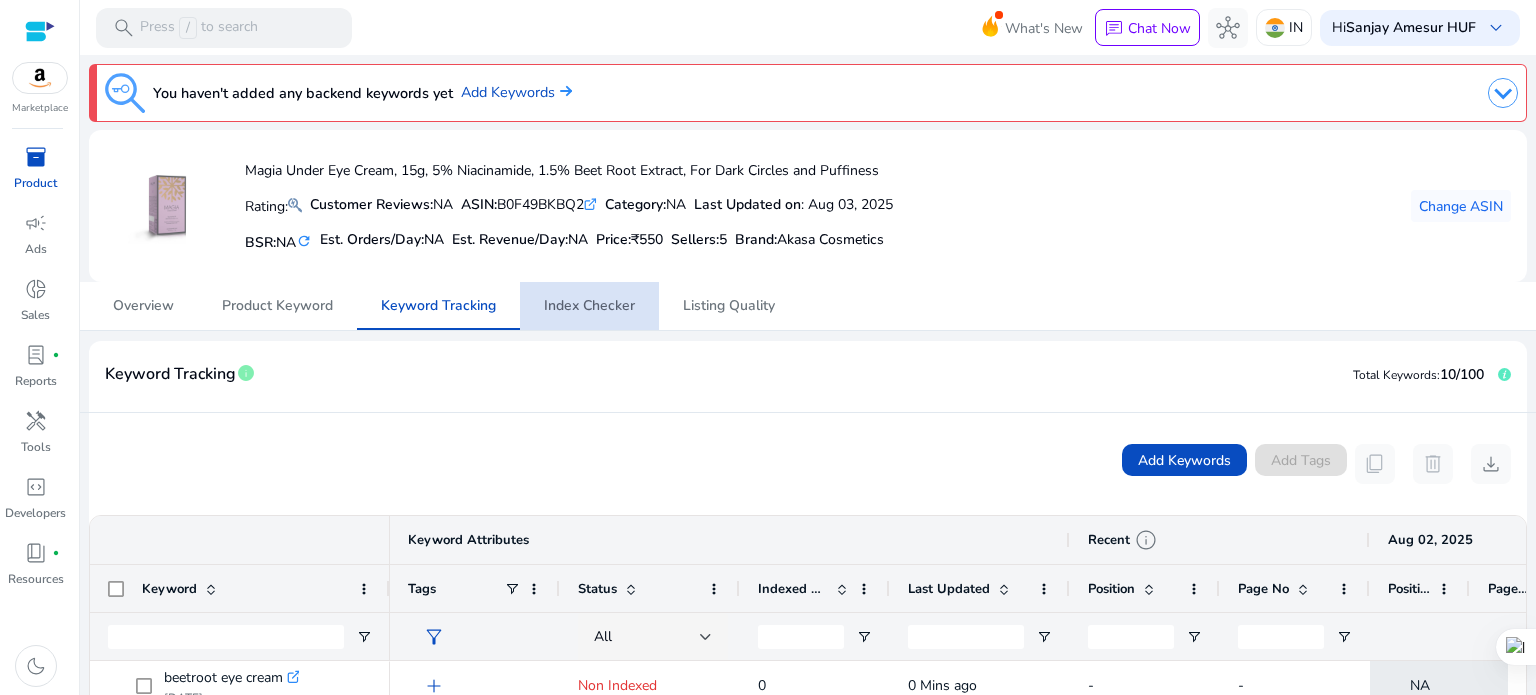click on "Index Checker" at bounding box center [589, 306] 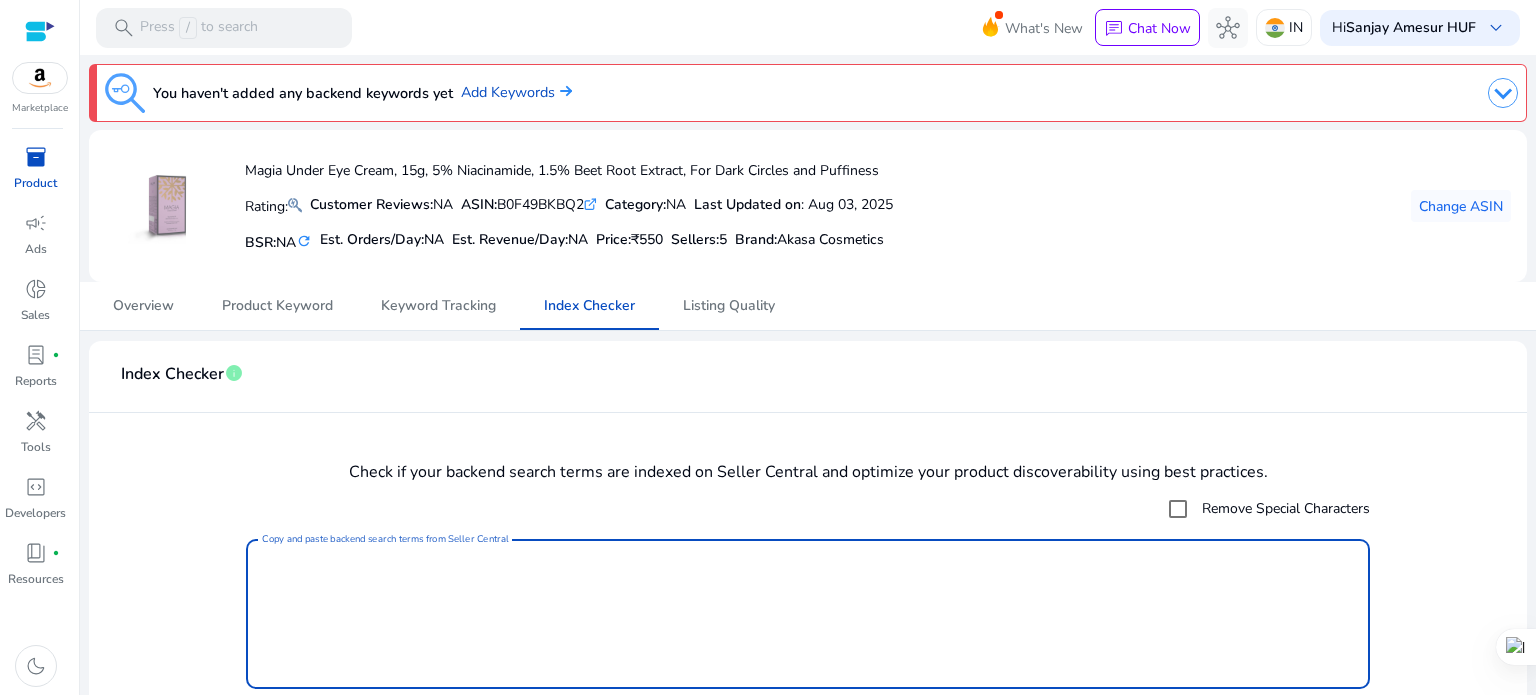 click on "Copy and paste backend search terms from Seller Central" at bounding box center (808, 614) 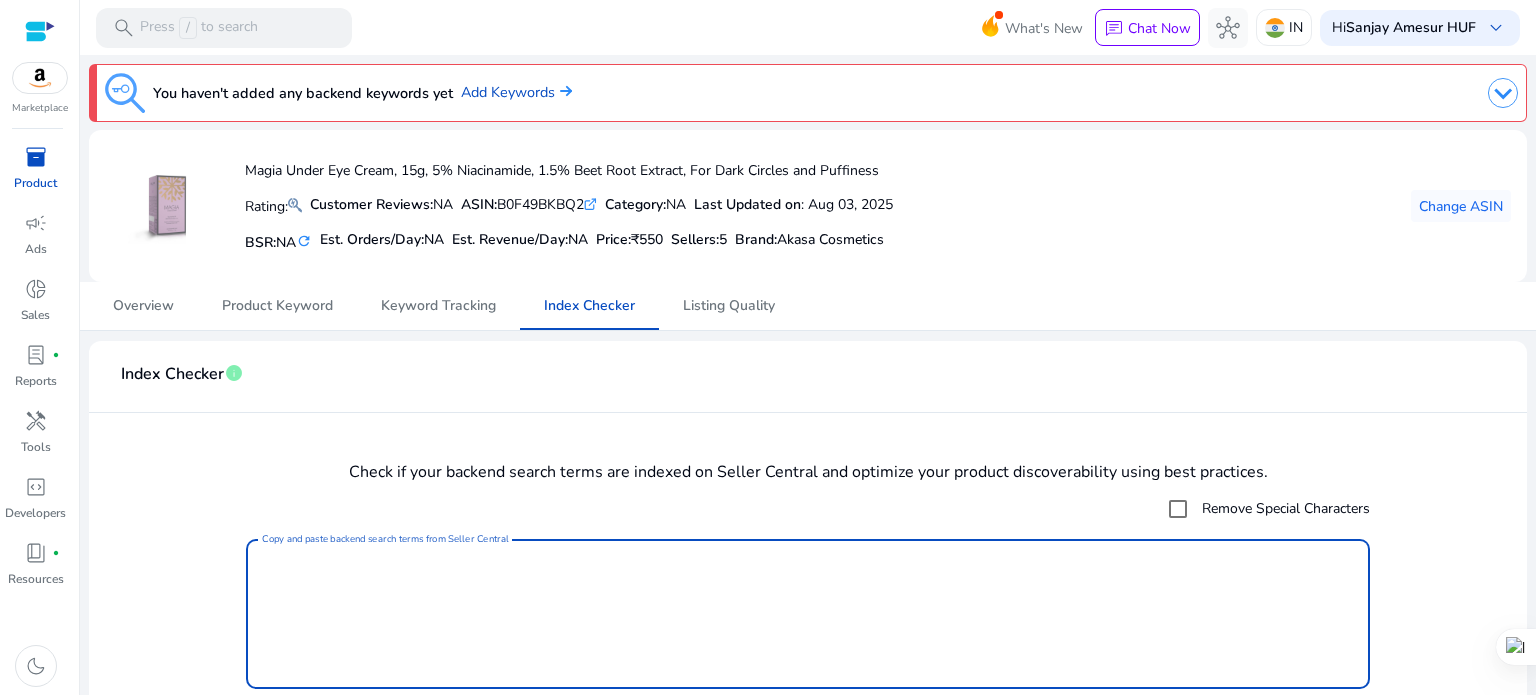 paste on "**********" 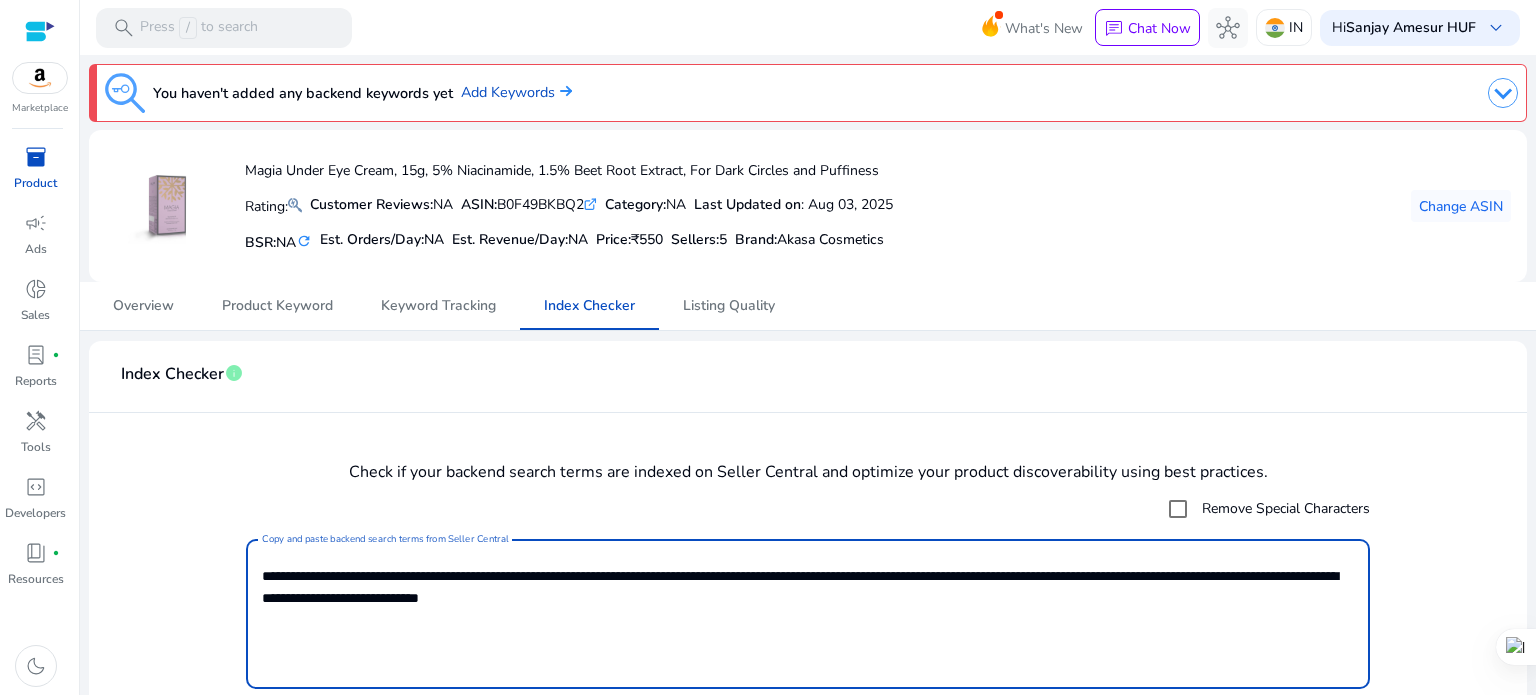 scroll, scrollTop: 64, scrollLeft: 0, axis: vertical 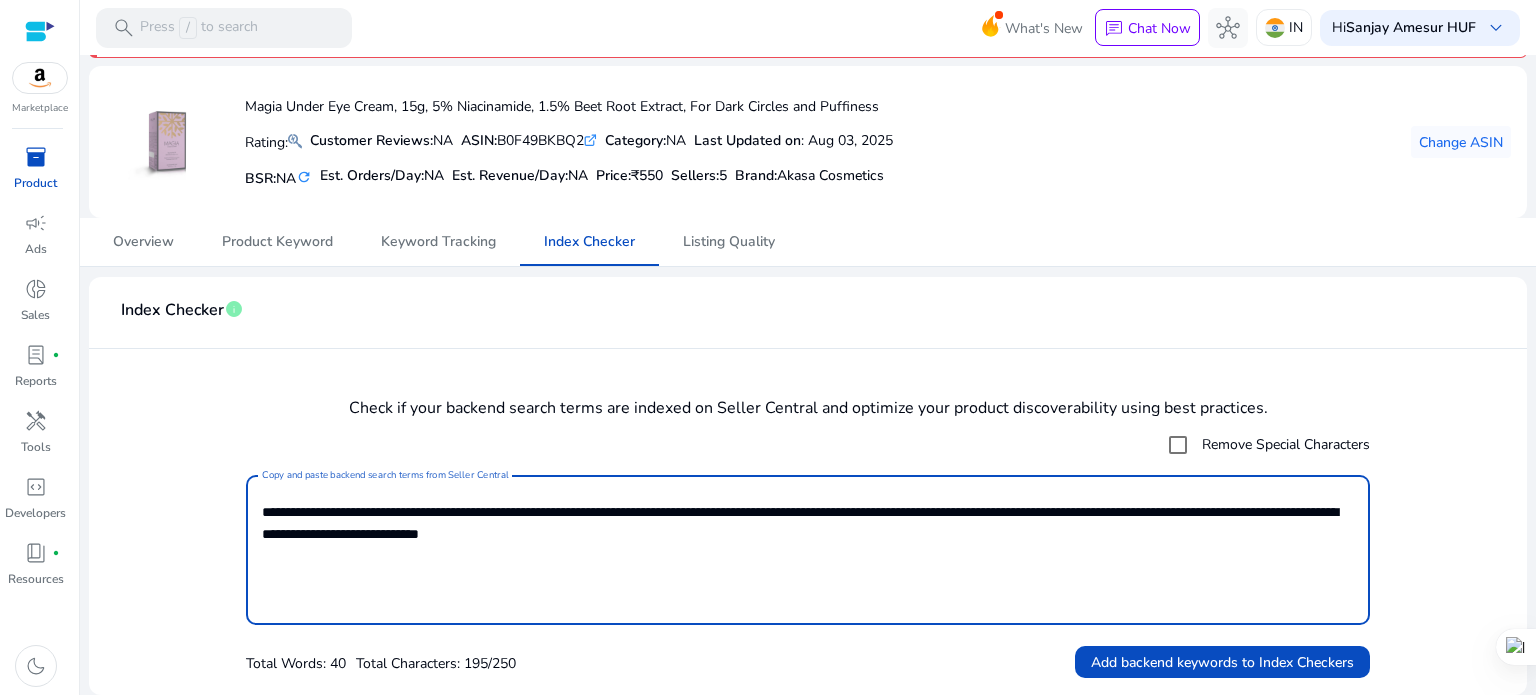 click on "*" at bounding box center (0, 0) 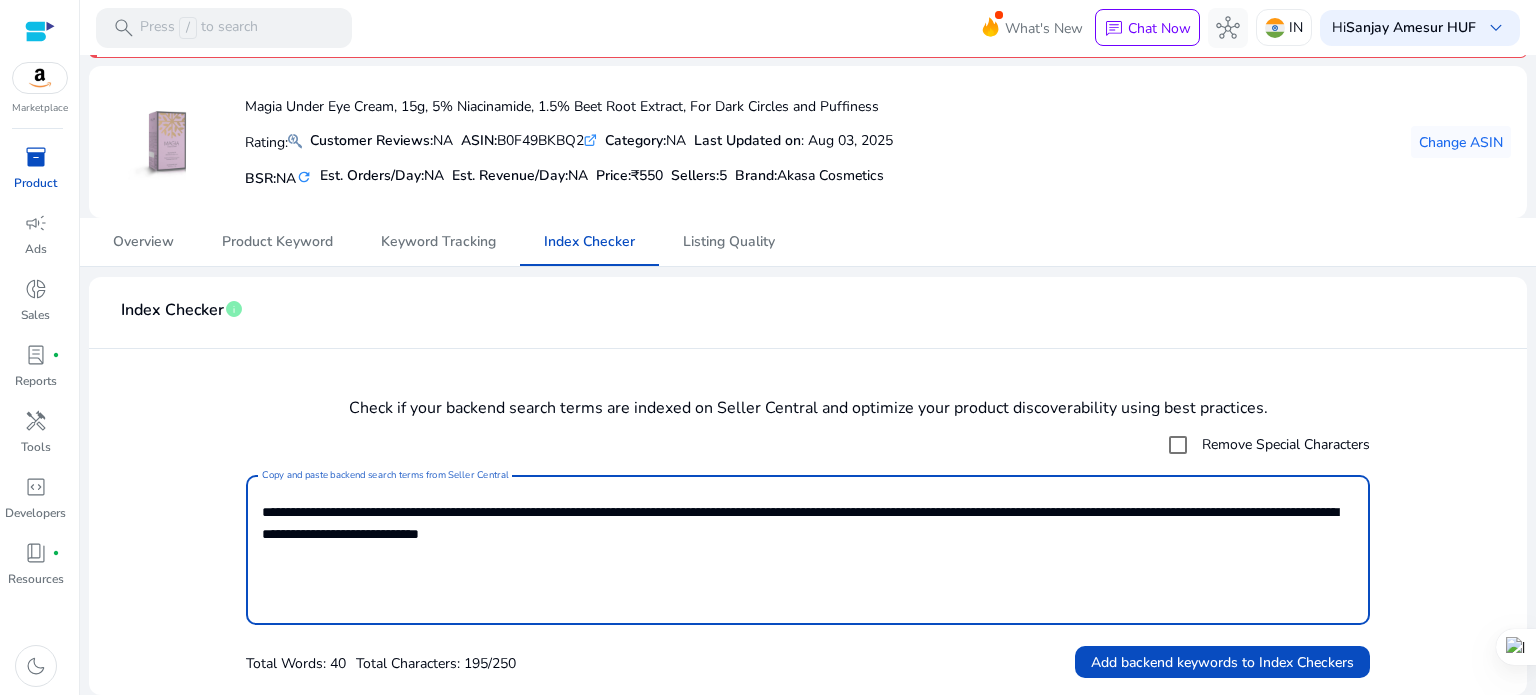 click on "*******" at bounding box center [0, 0] 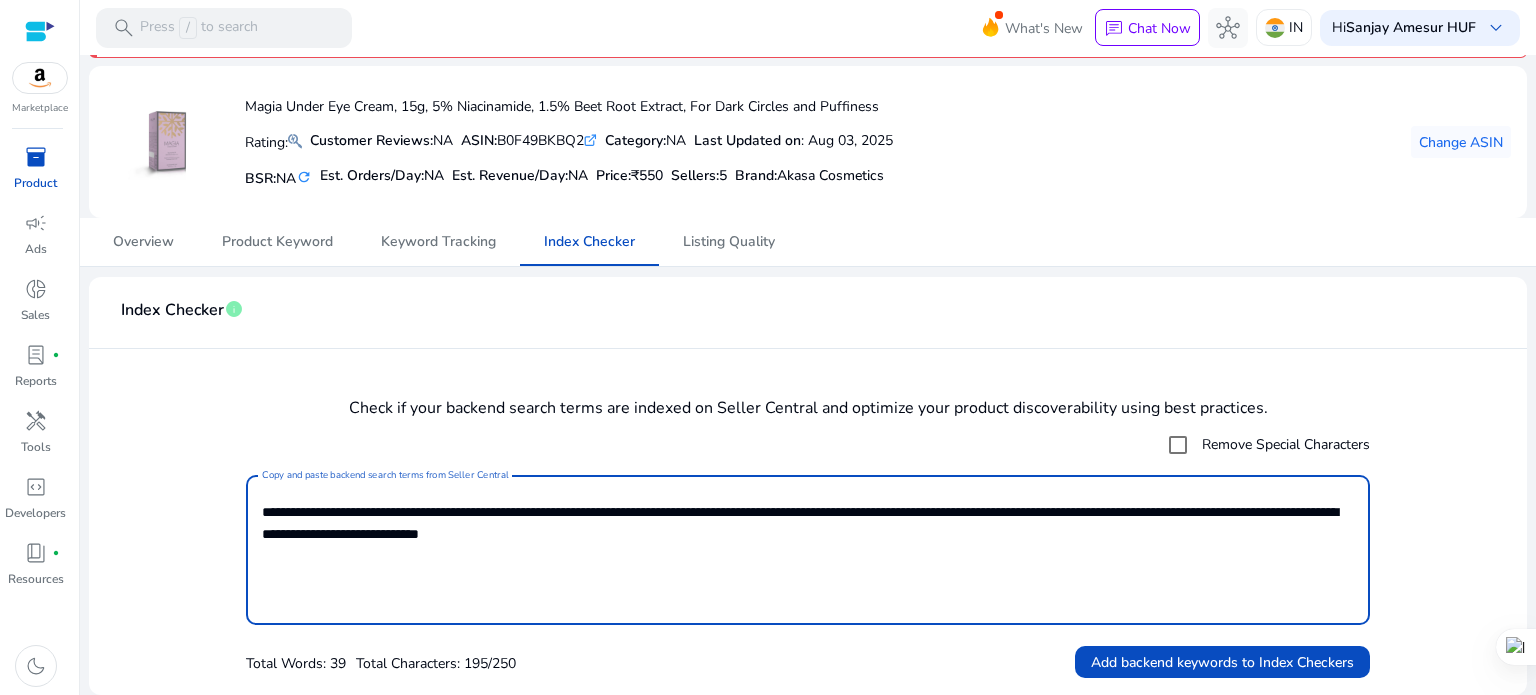 click 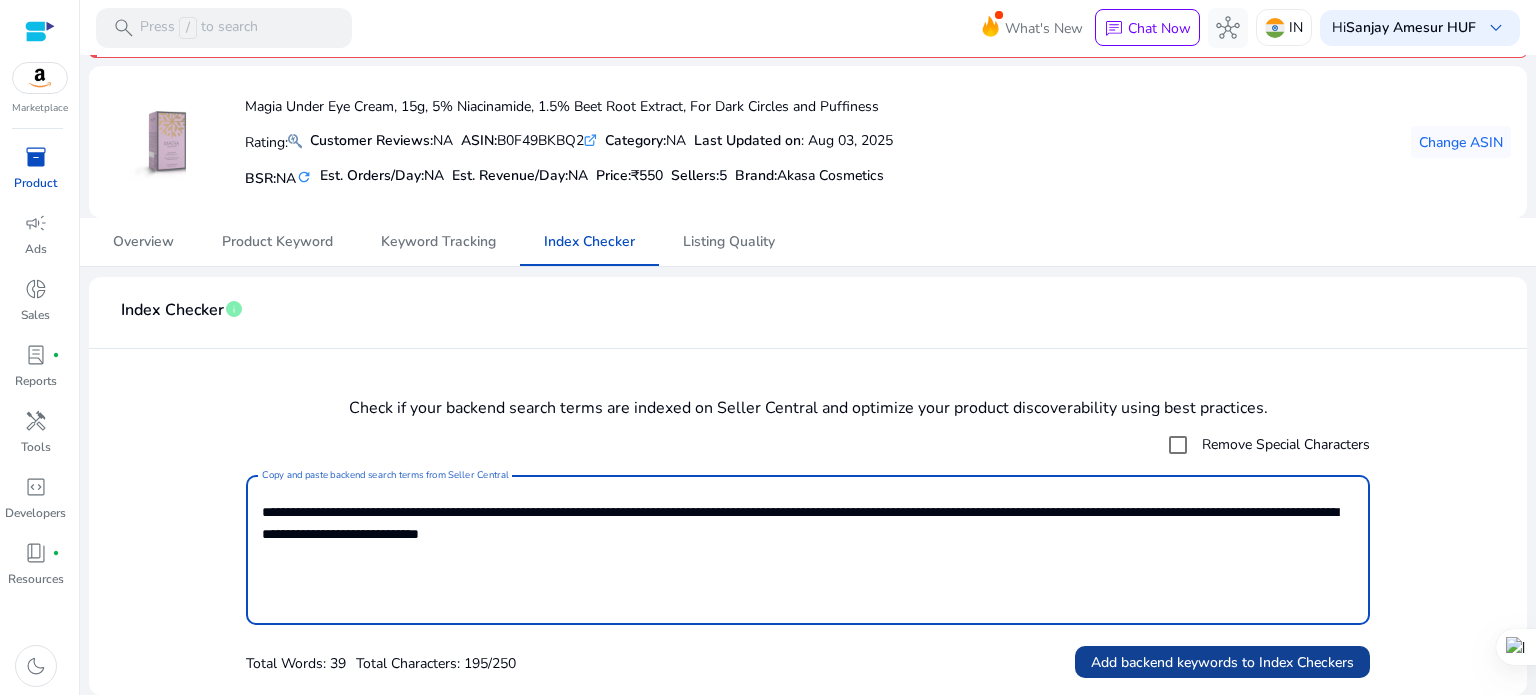 type on "**********" 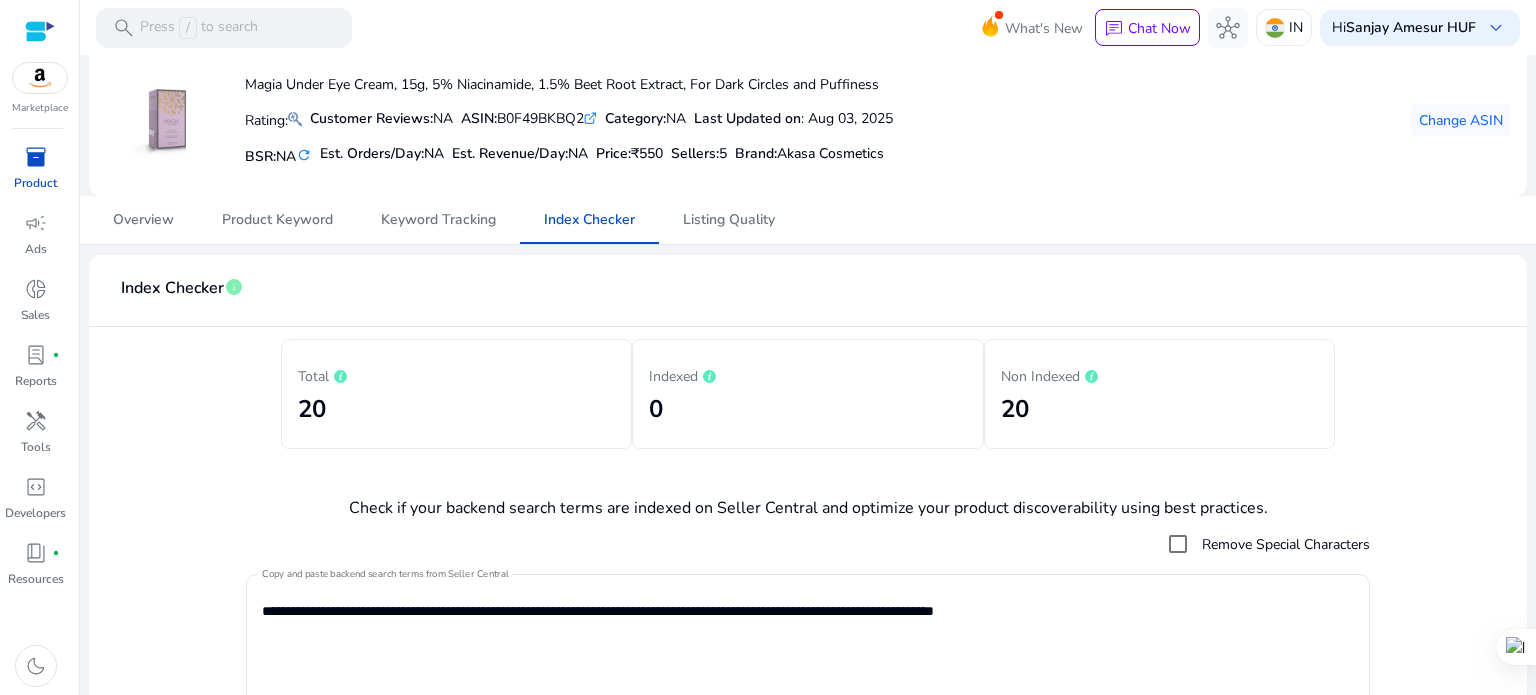 scroll, scrollTop: 0, scrollLeft: 0, axis: both 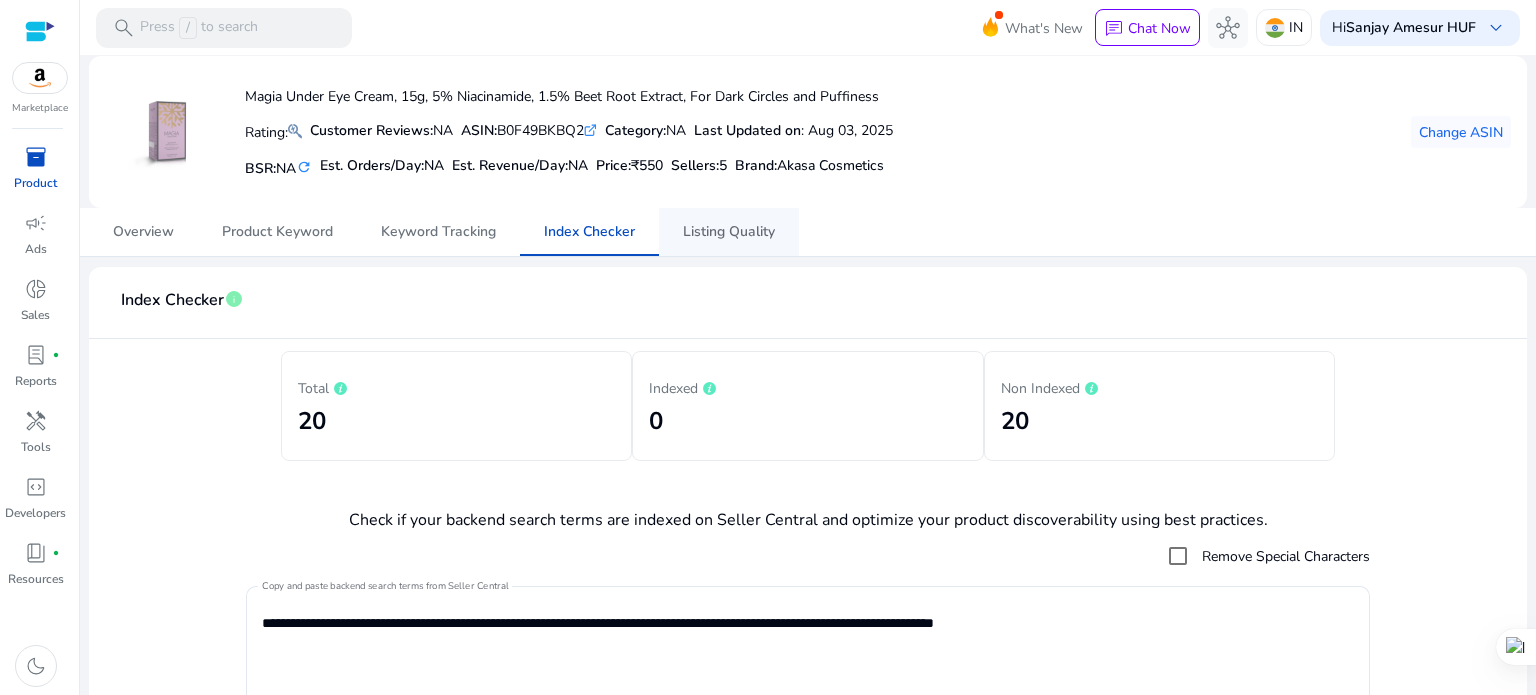 click on "Listing Quality" at bounding box center (729, 232) 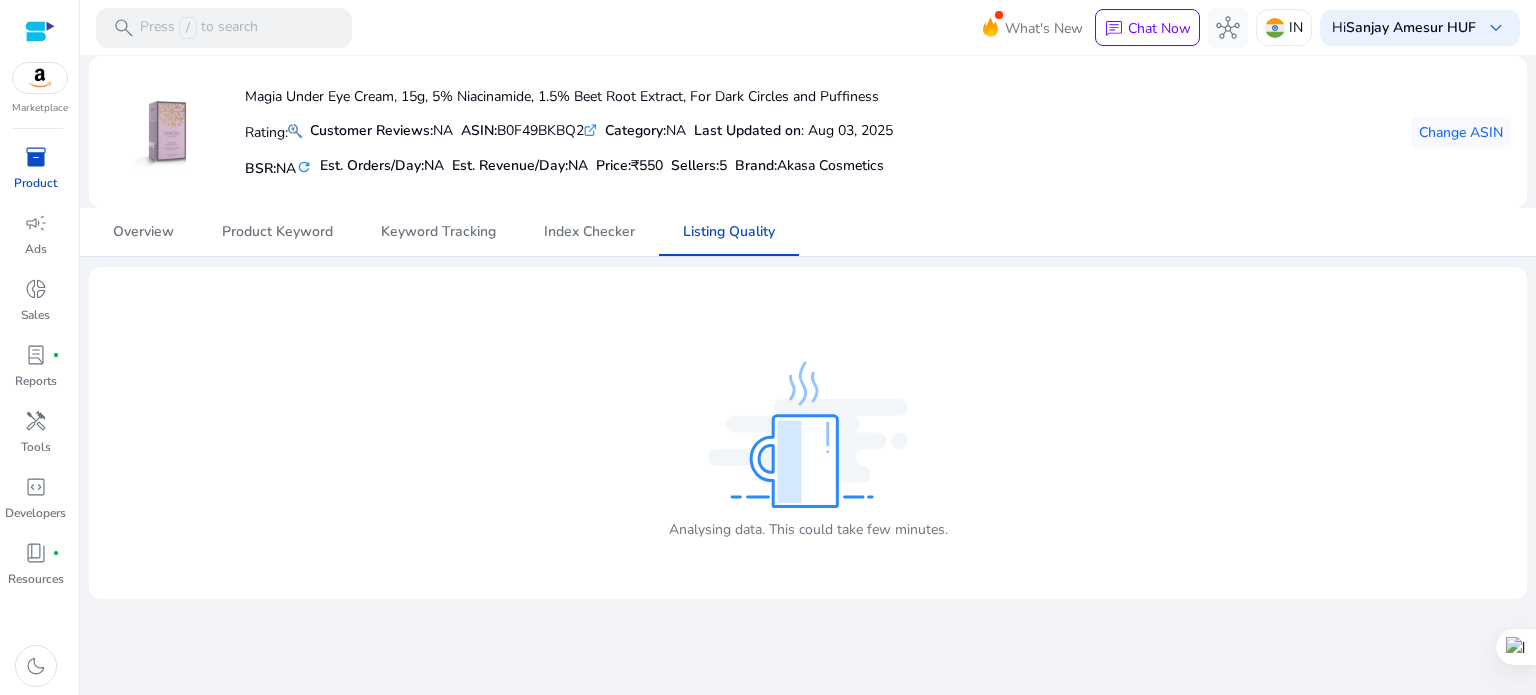 click on "inventory_2" at bounding box center (36, 157) 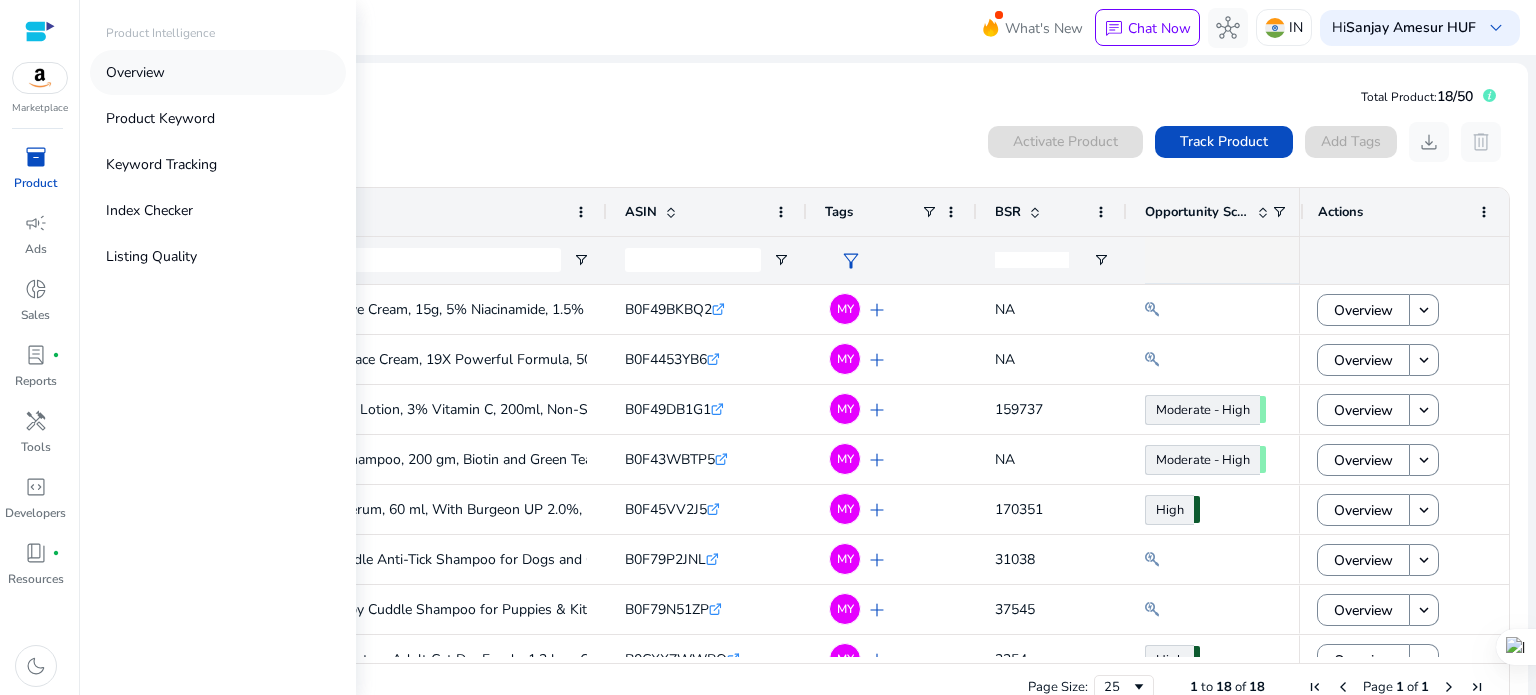 click on "Overview" at bounding box center [135, 72] 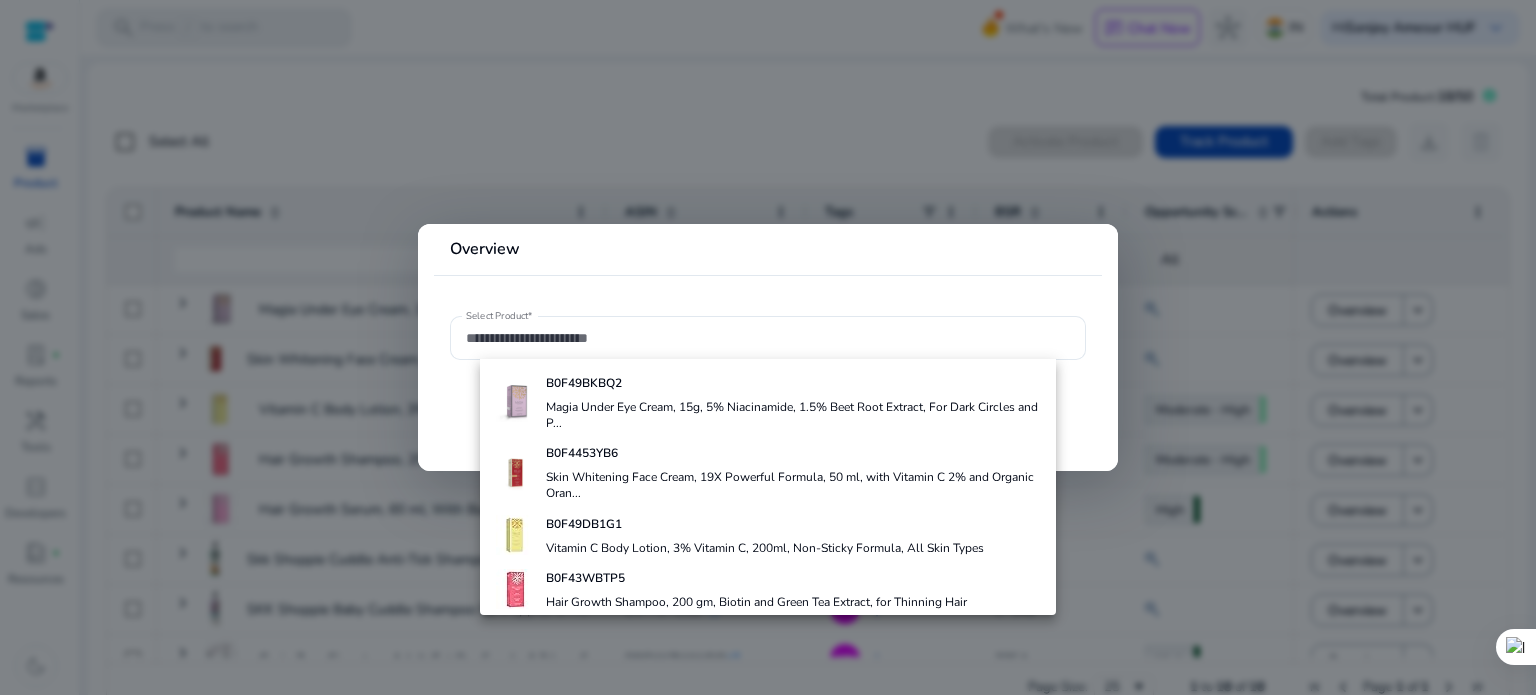 click at bounding box center [768, 347] 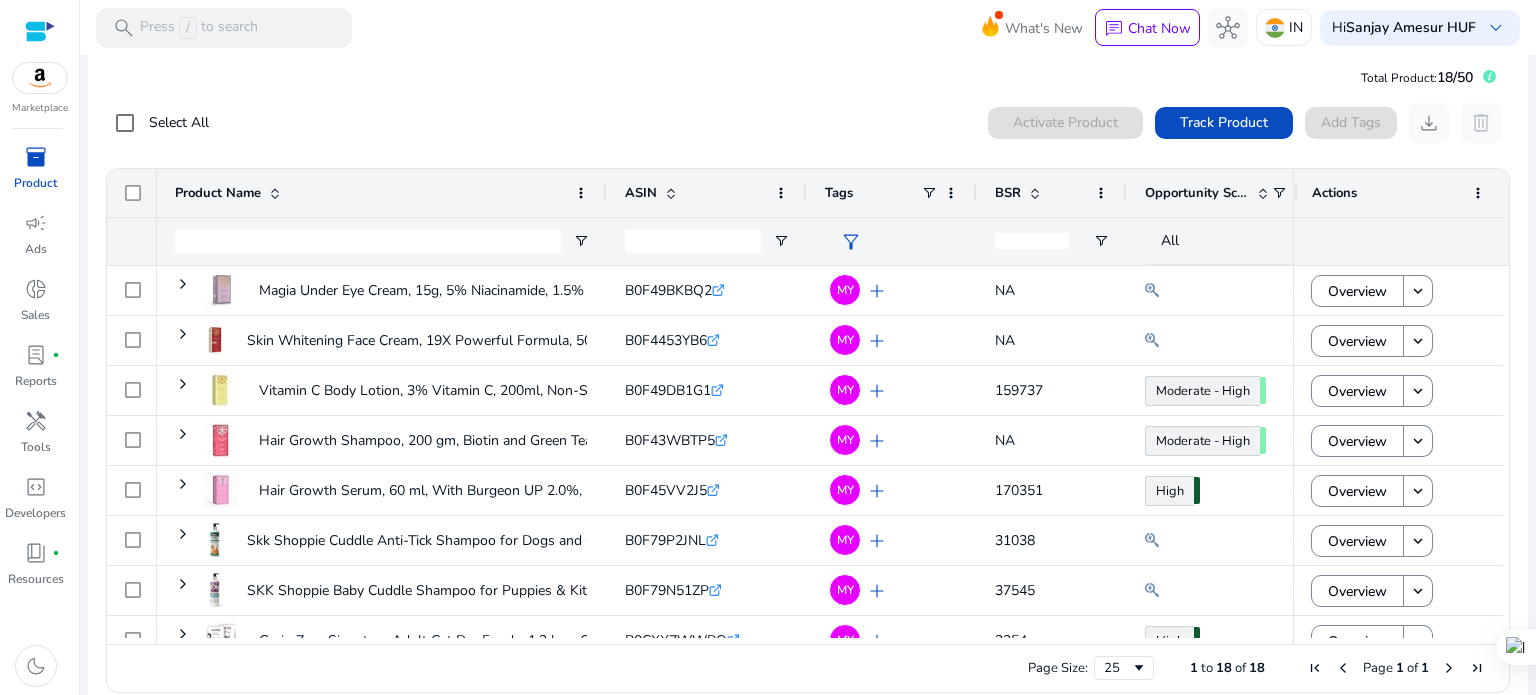 scroll, scrollTop: 0, scrollLeft: 0, axis: both 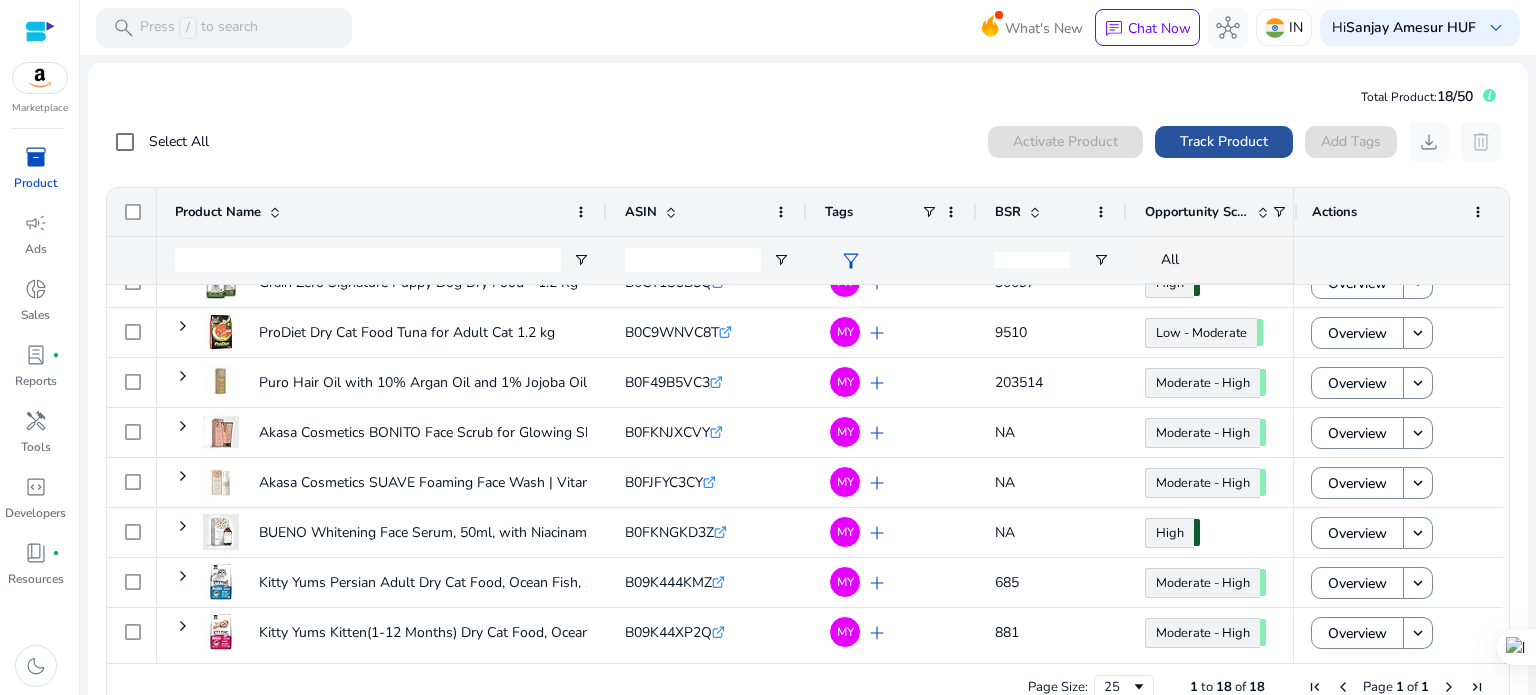 click on "Track Product" 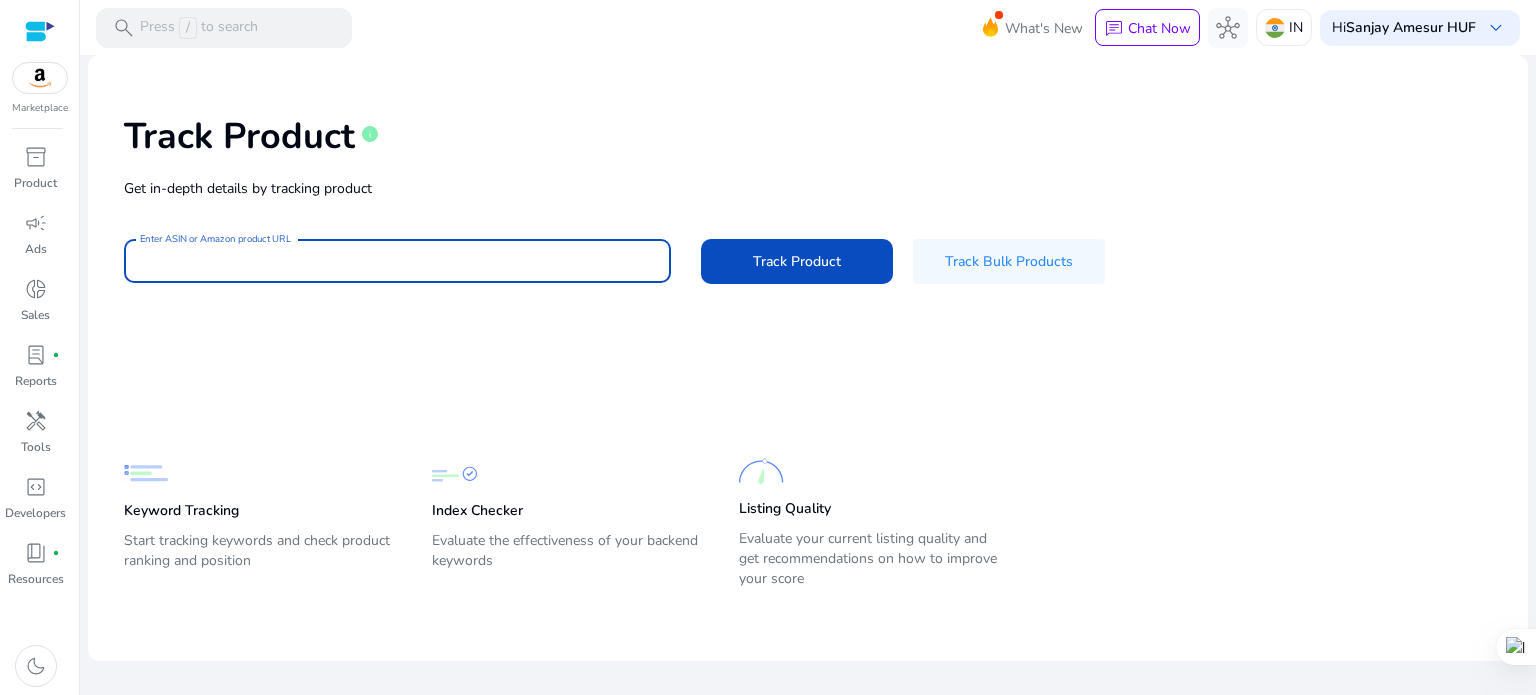 click on "Enter ASIN or Amazon product URL" at bounding box center (397, 261) 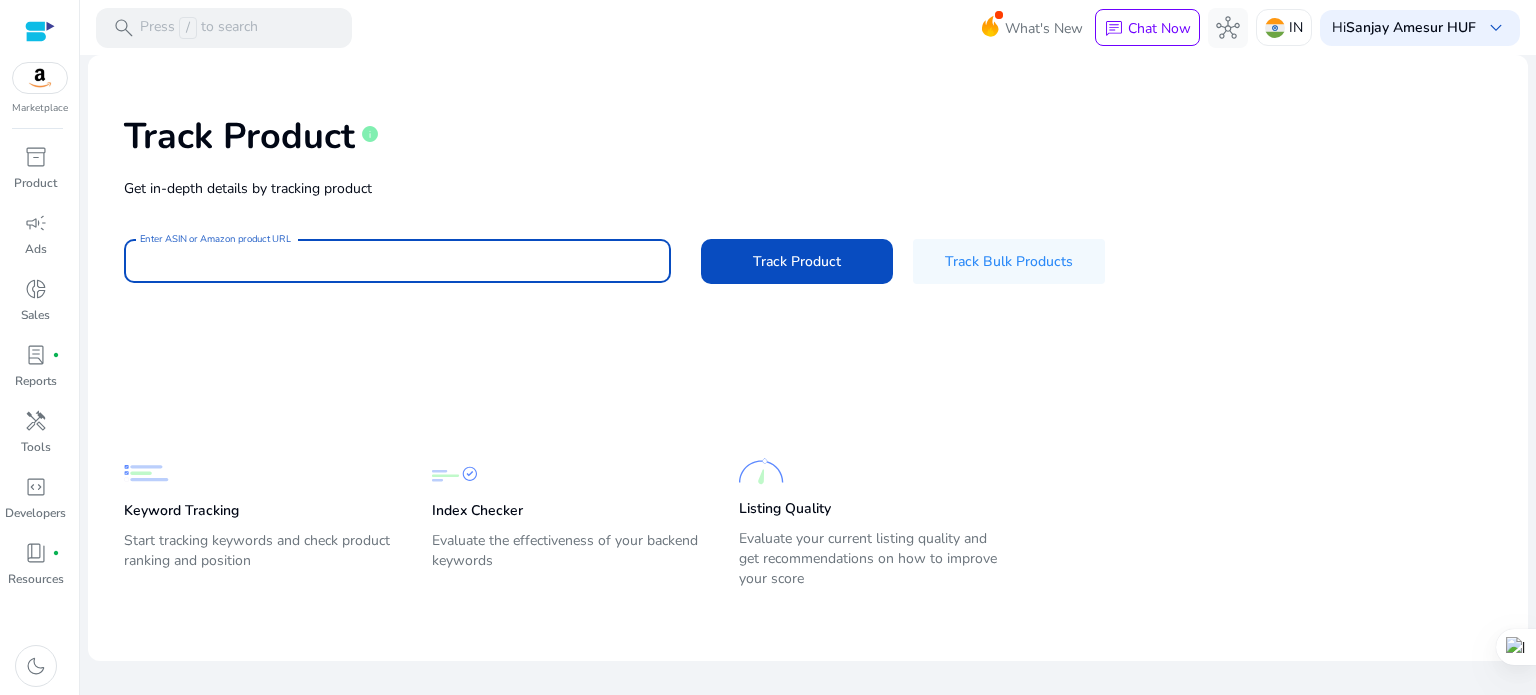 paste on "**********" 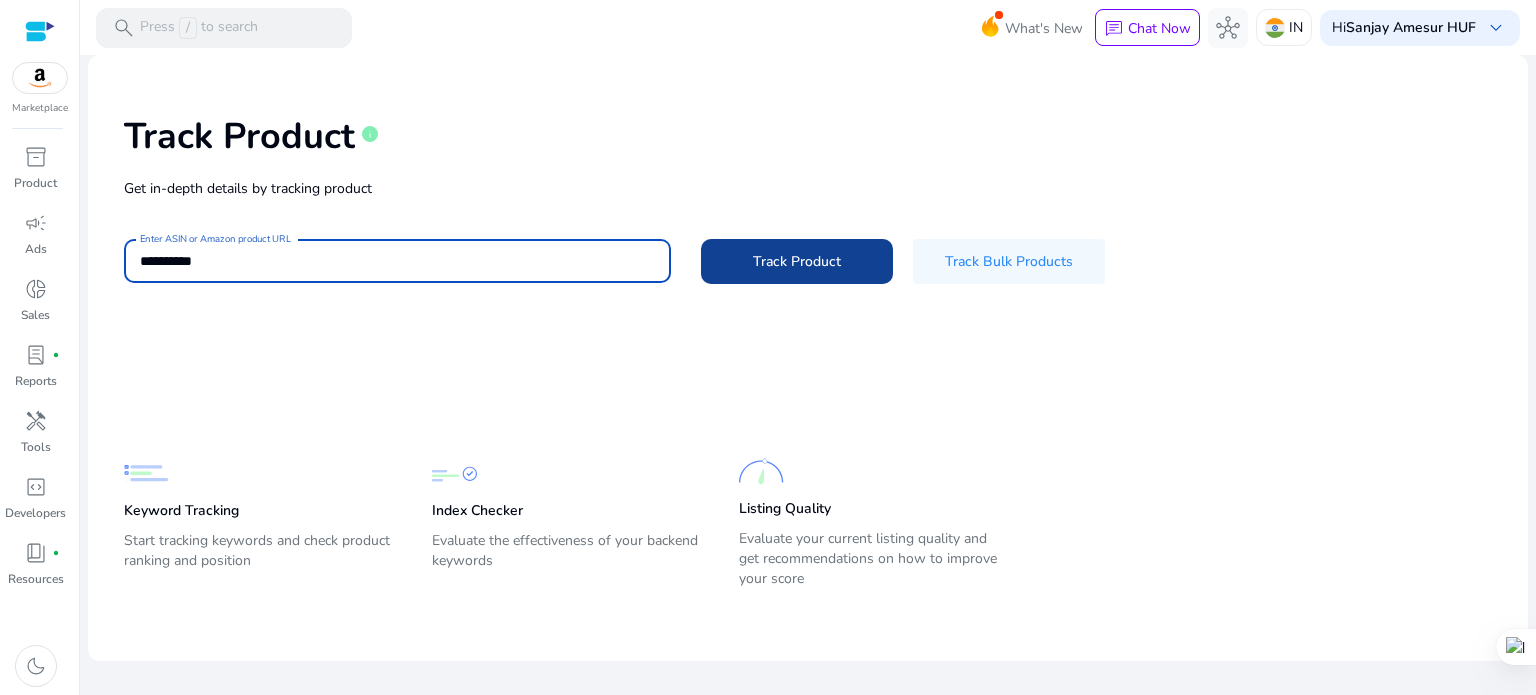 type on "**********" 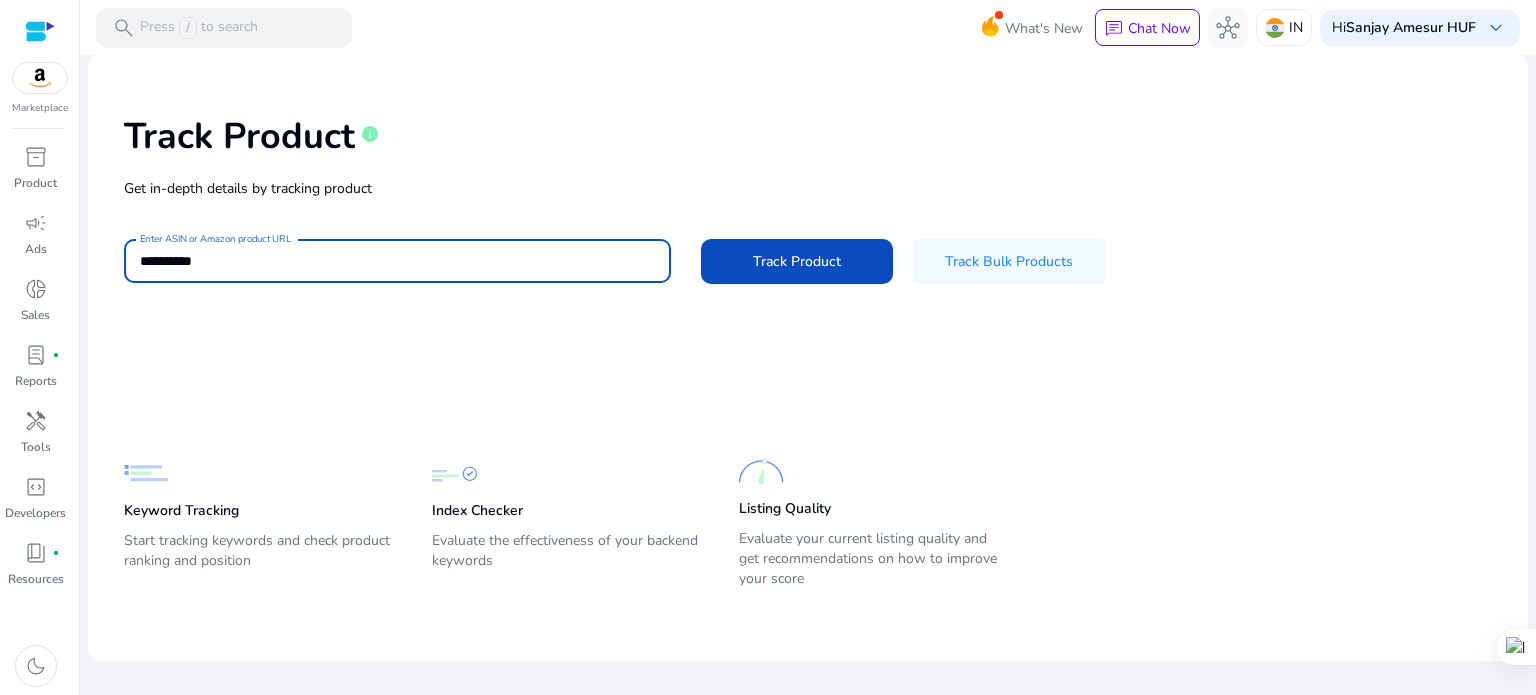 click 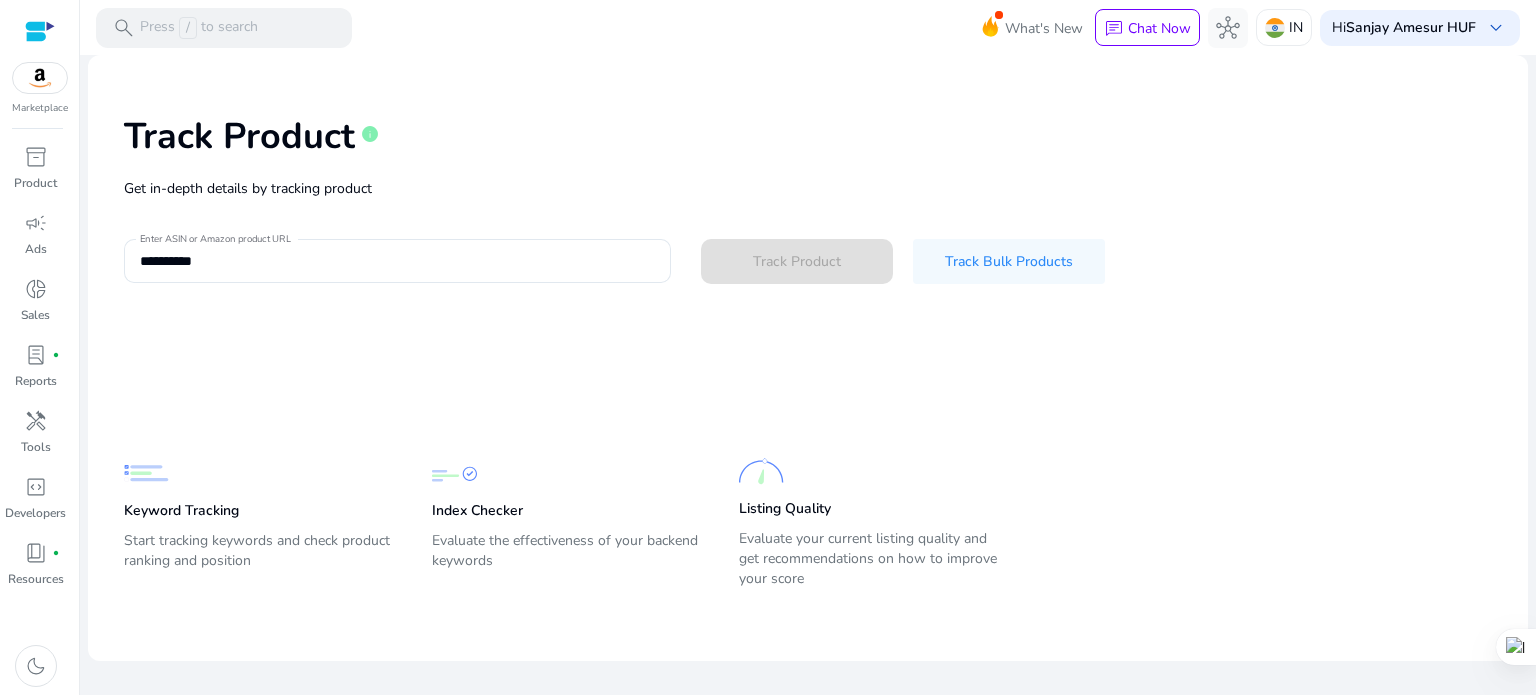 type 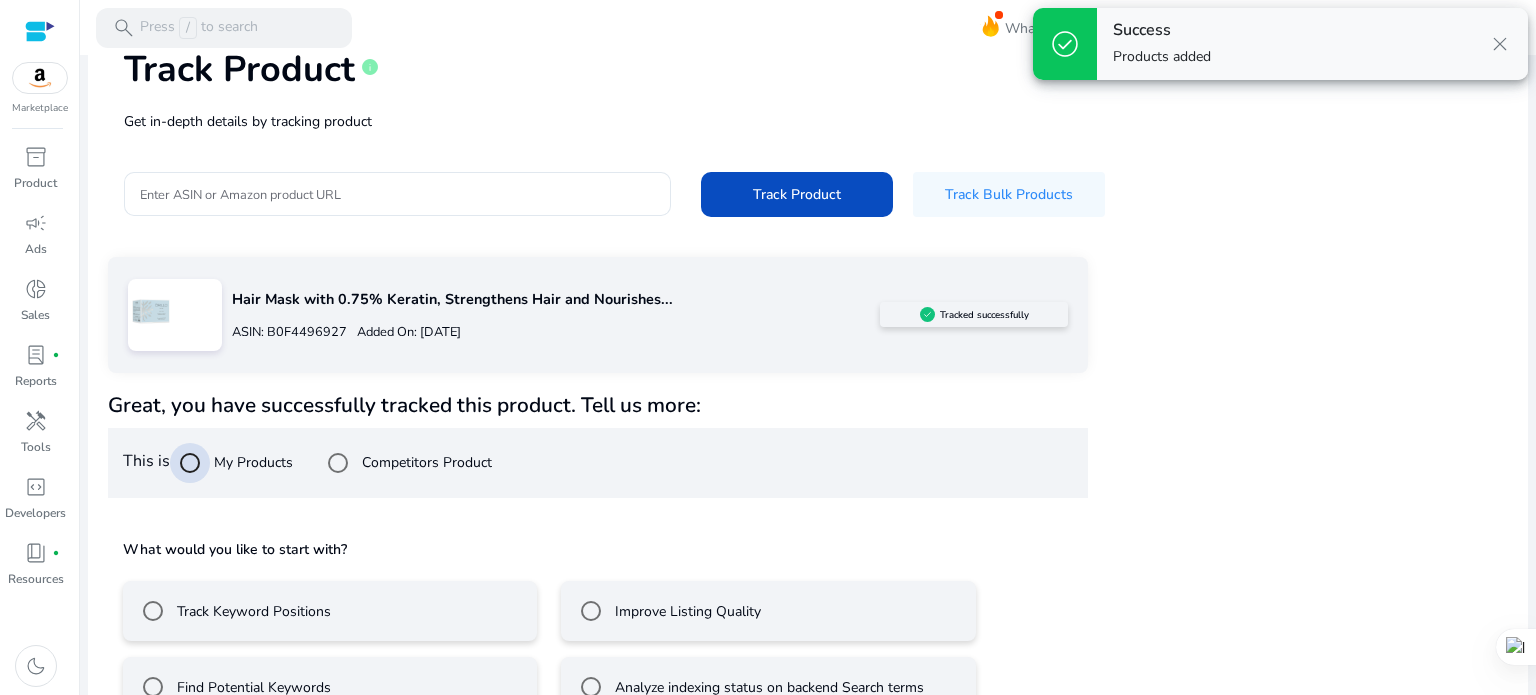 scroll, scrollTop: 117, scrollLeft: 0, axis: vertical 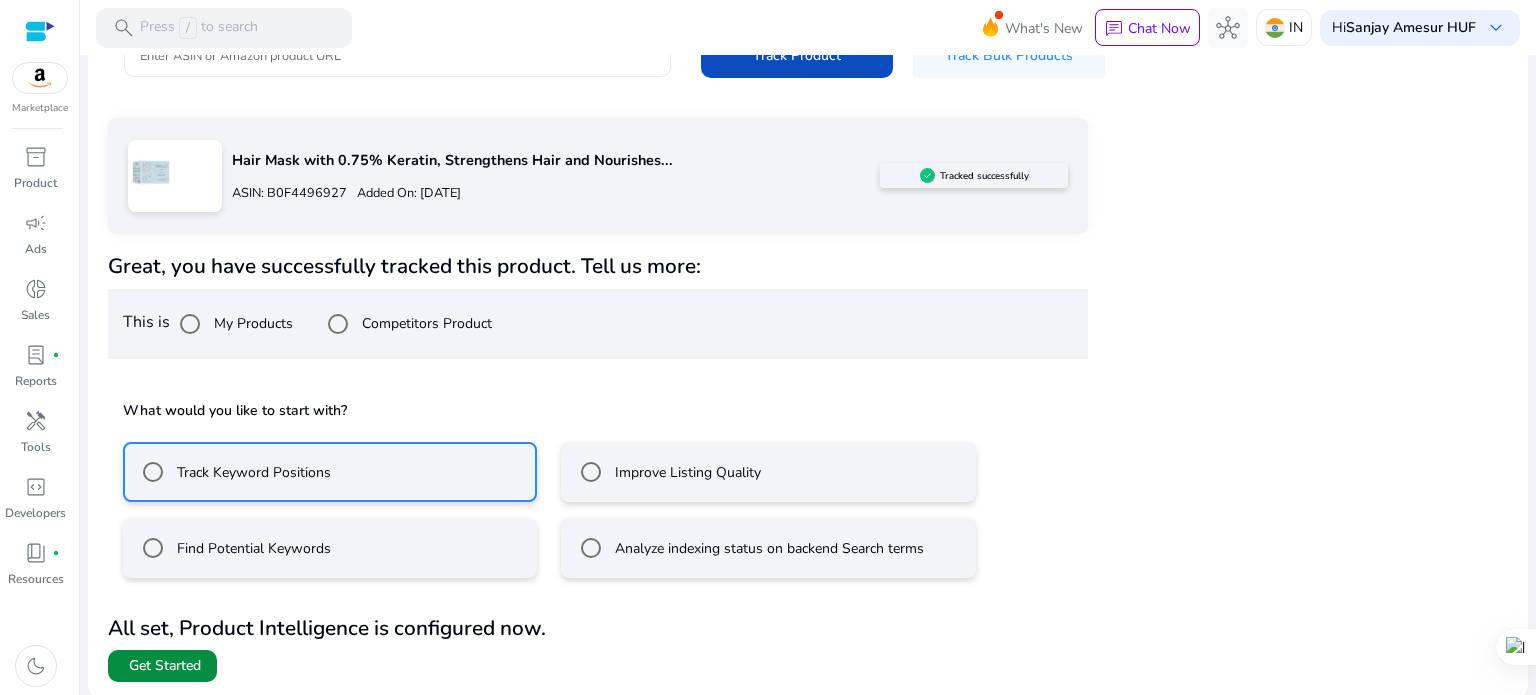 click on "Get Started" at bounding box center (165, 666) 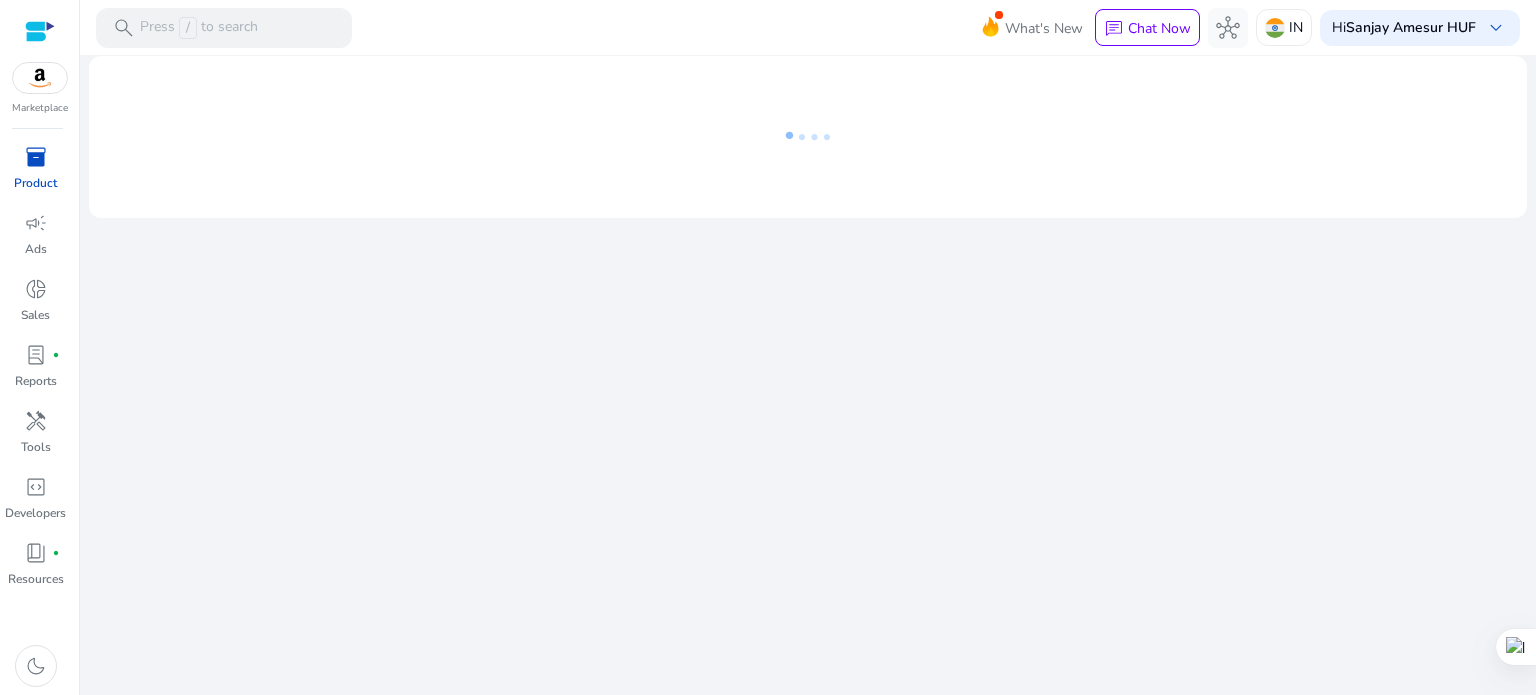 scroll, scrollTop: 0, scrollLeft: 0, axis: both 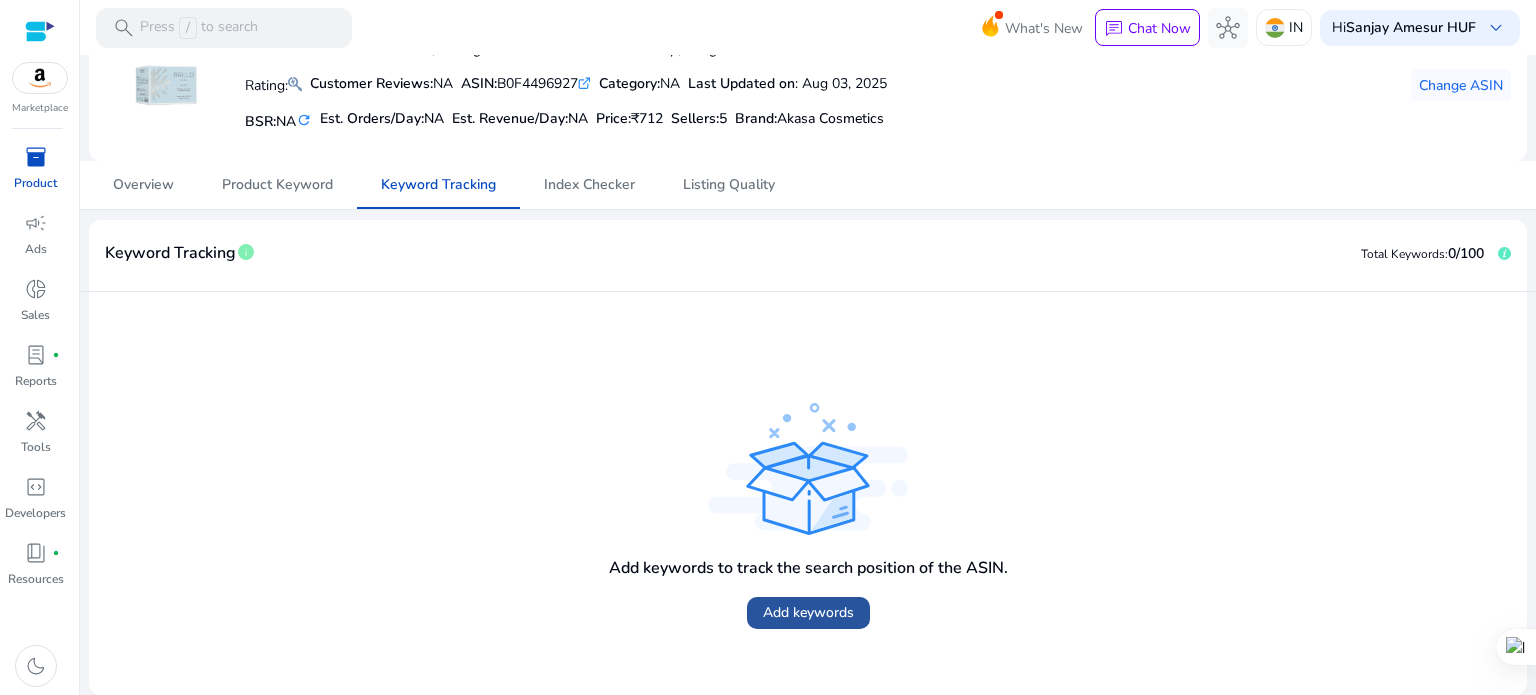 click on "Add keywords" at bounding box center [808, 612] 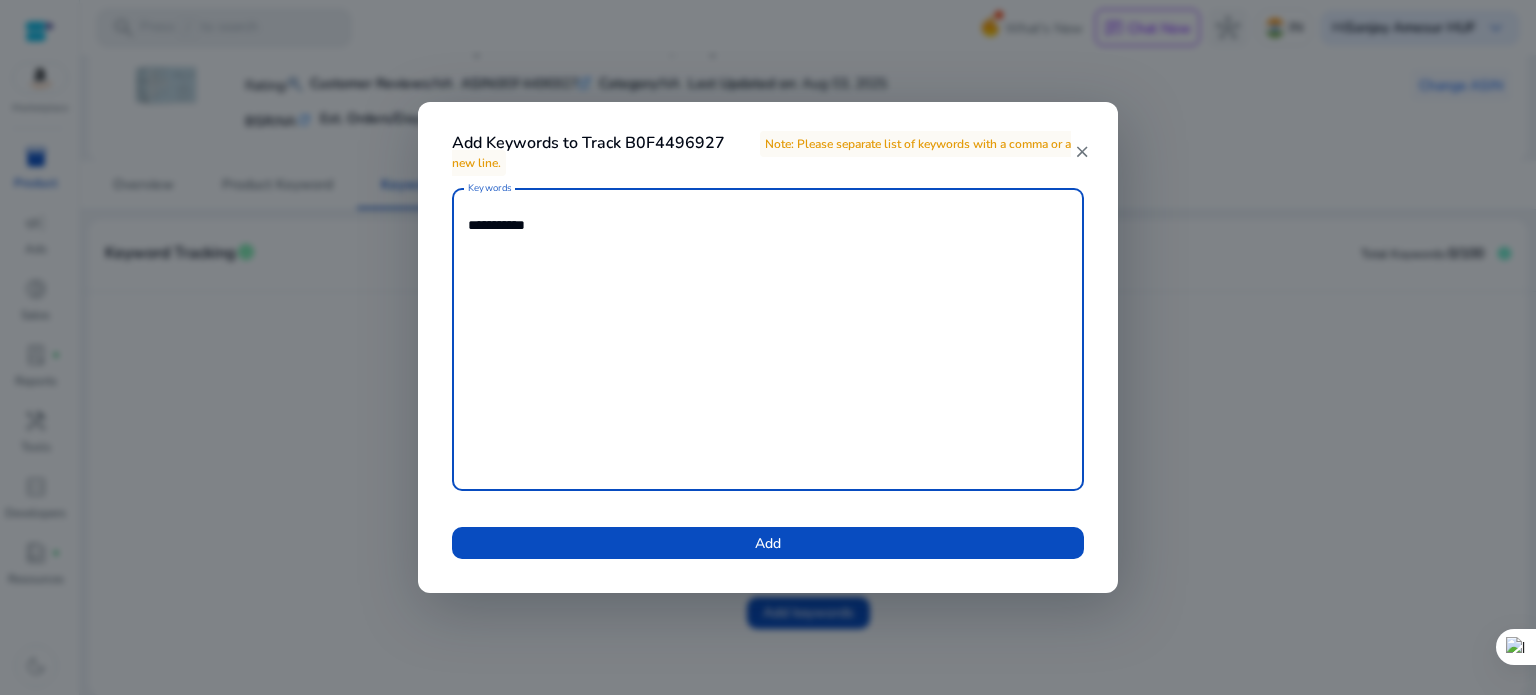 paste on "**********" 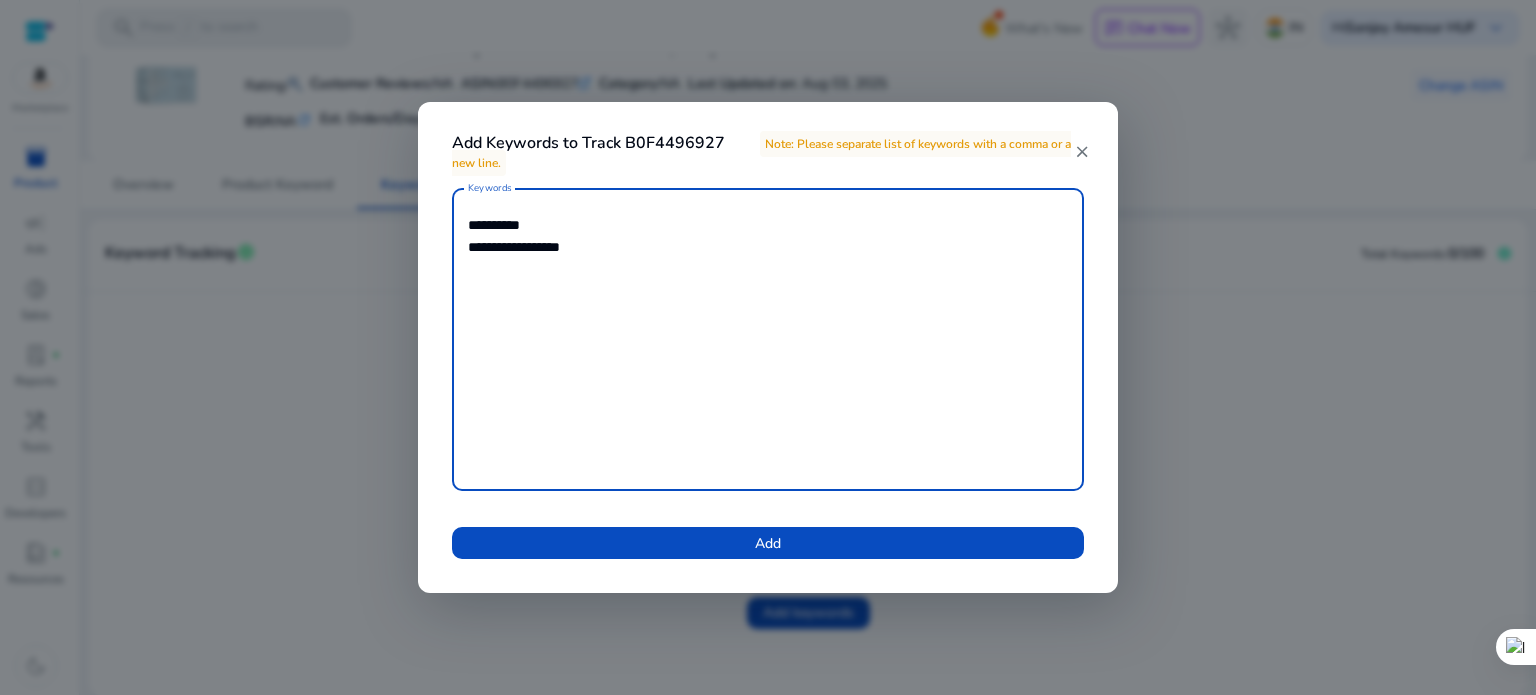 paste on "**********" 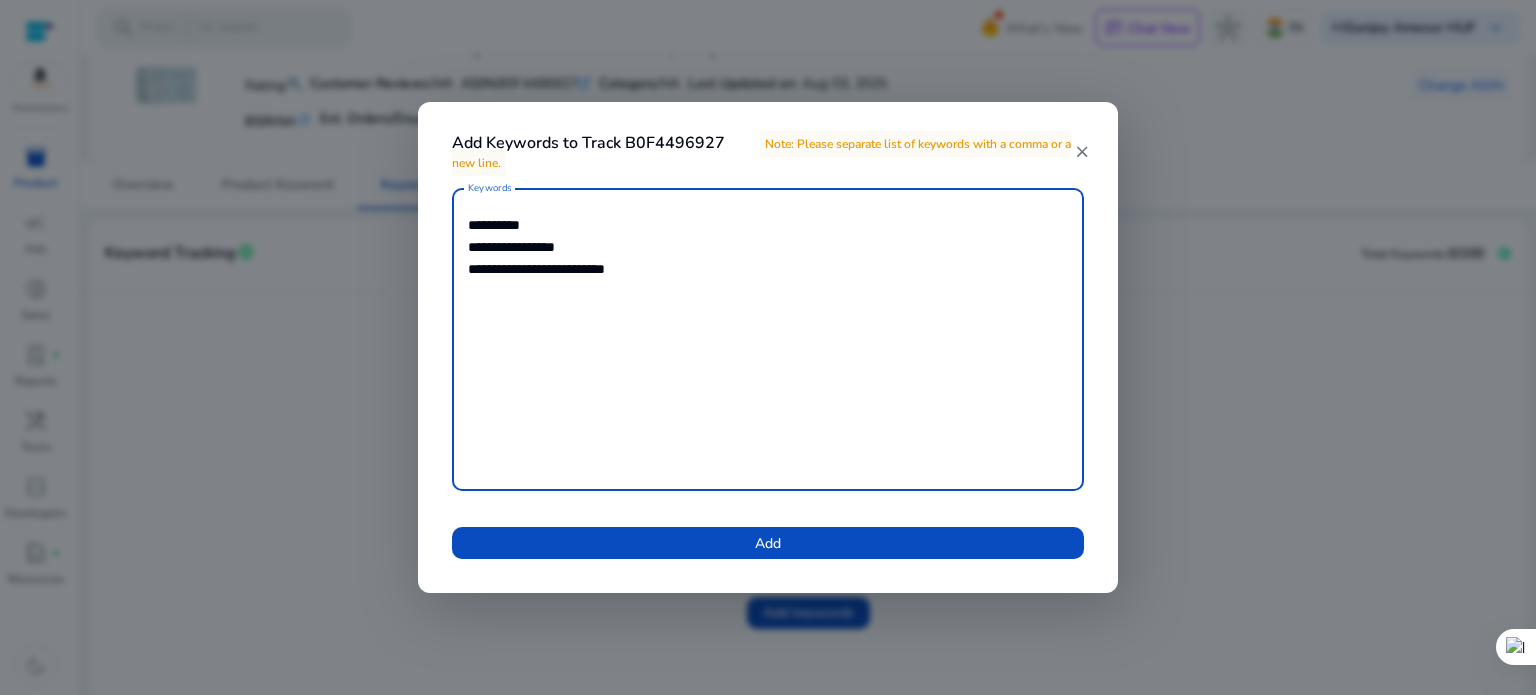 paste on "**********" 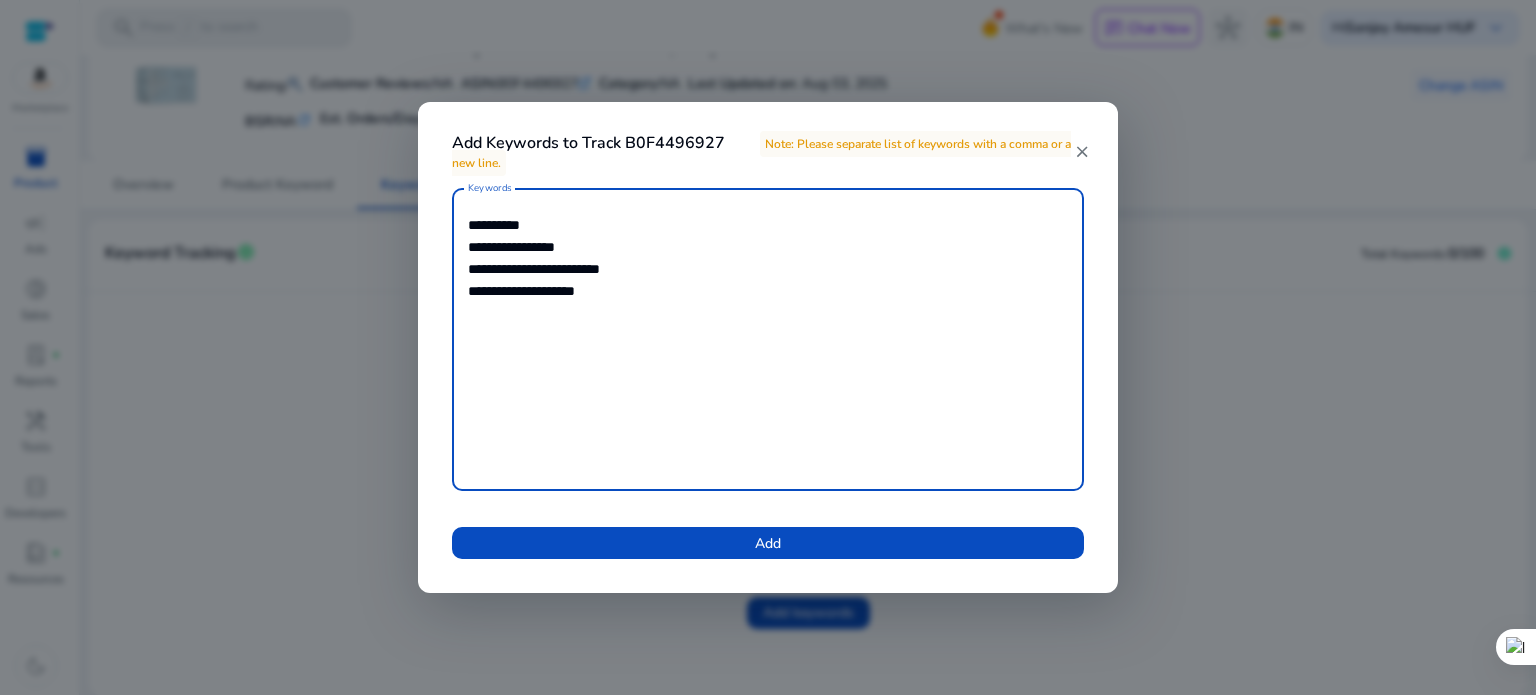 paste on "**********" 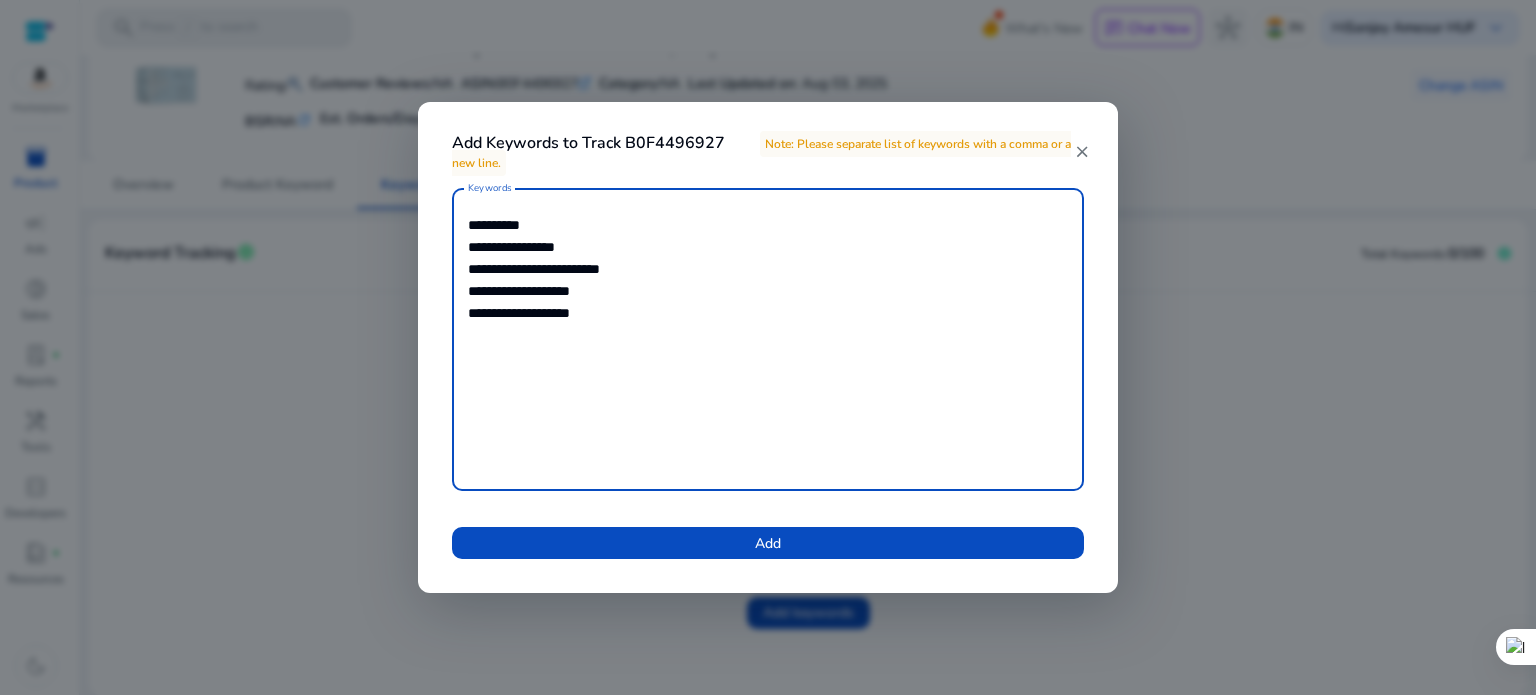 paste on "**********" 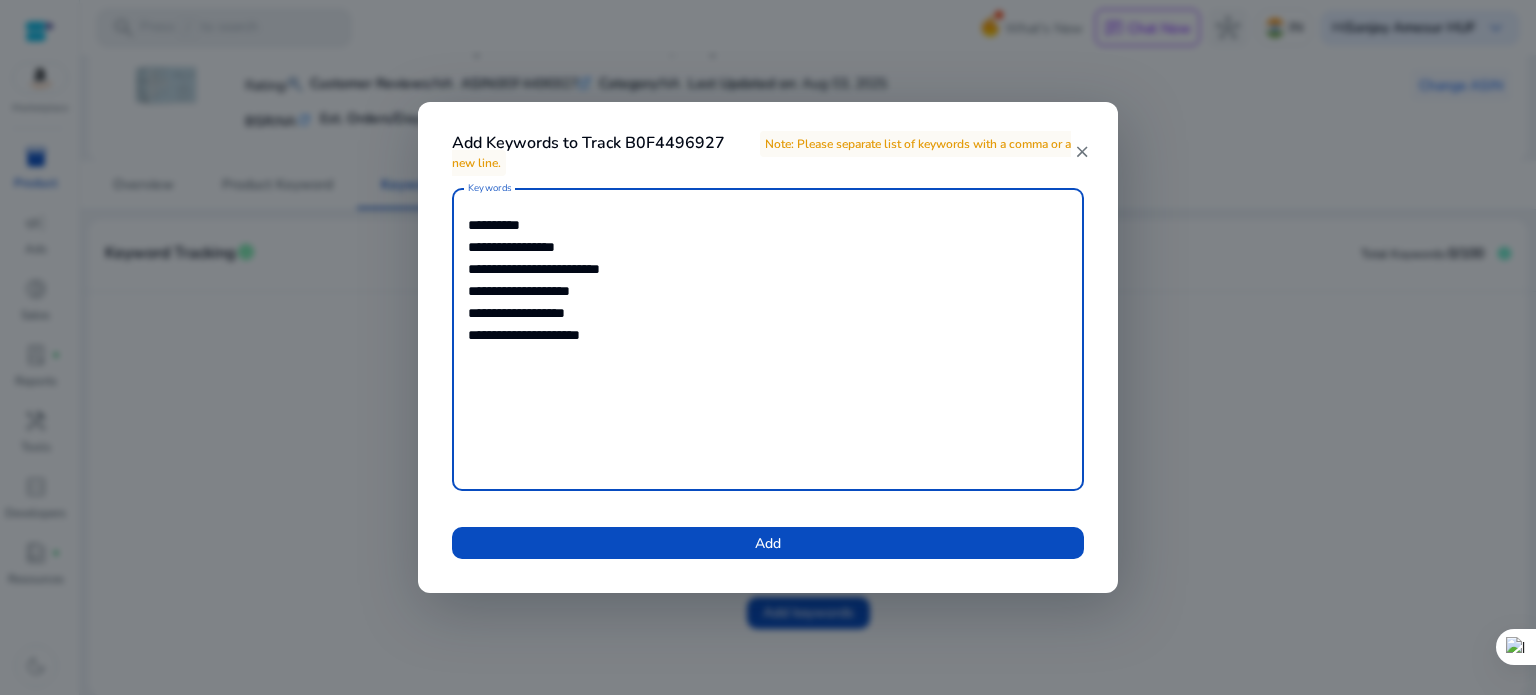 paste on "**********" 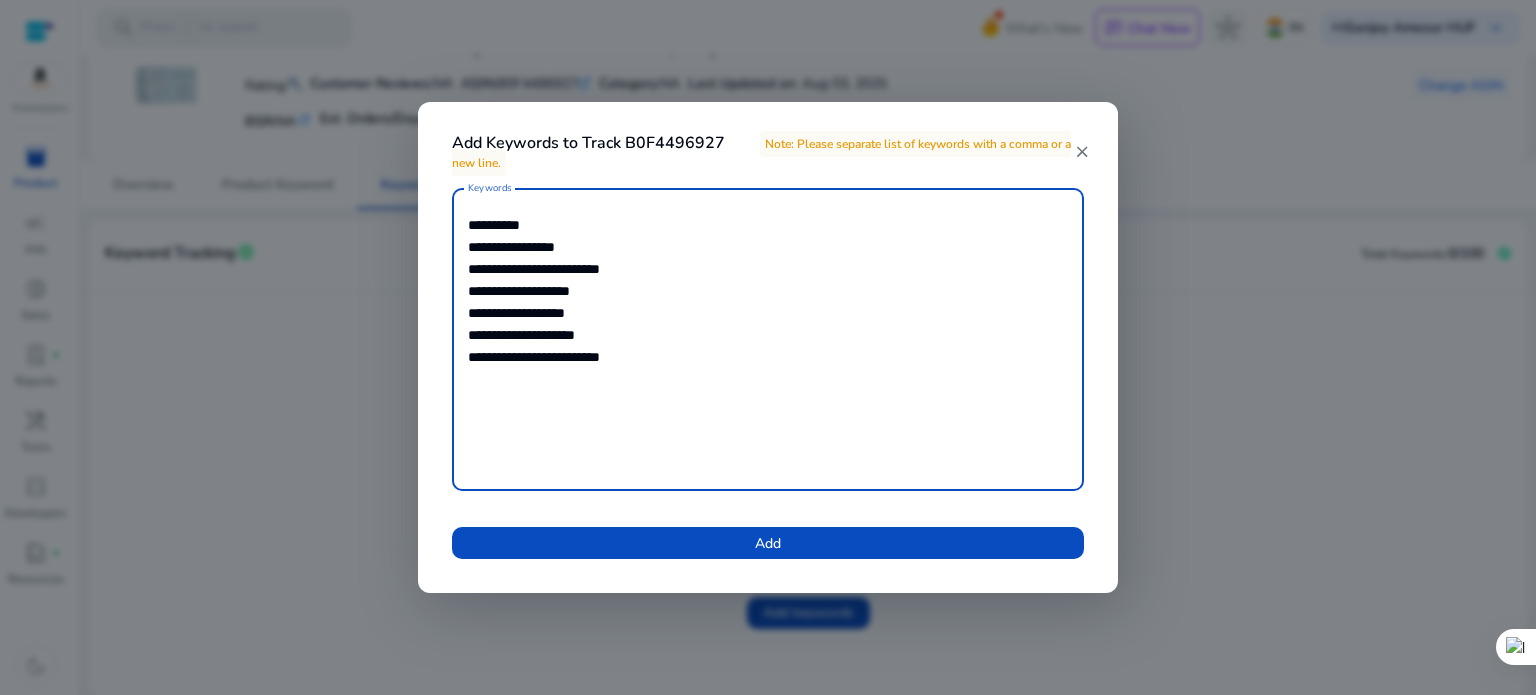 paste on "**********" 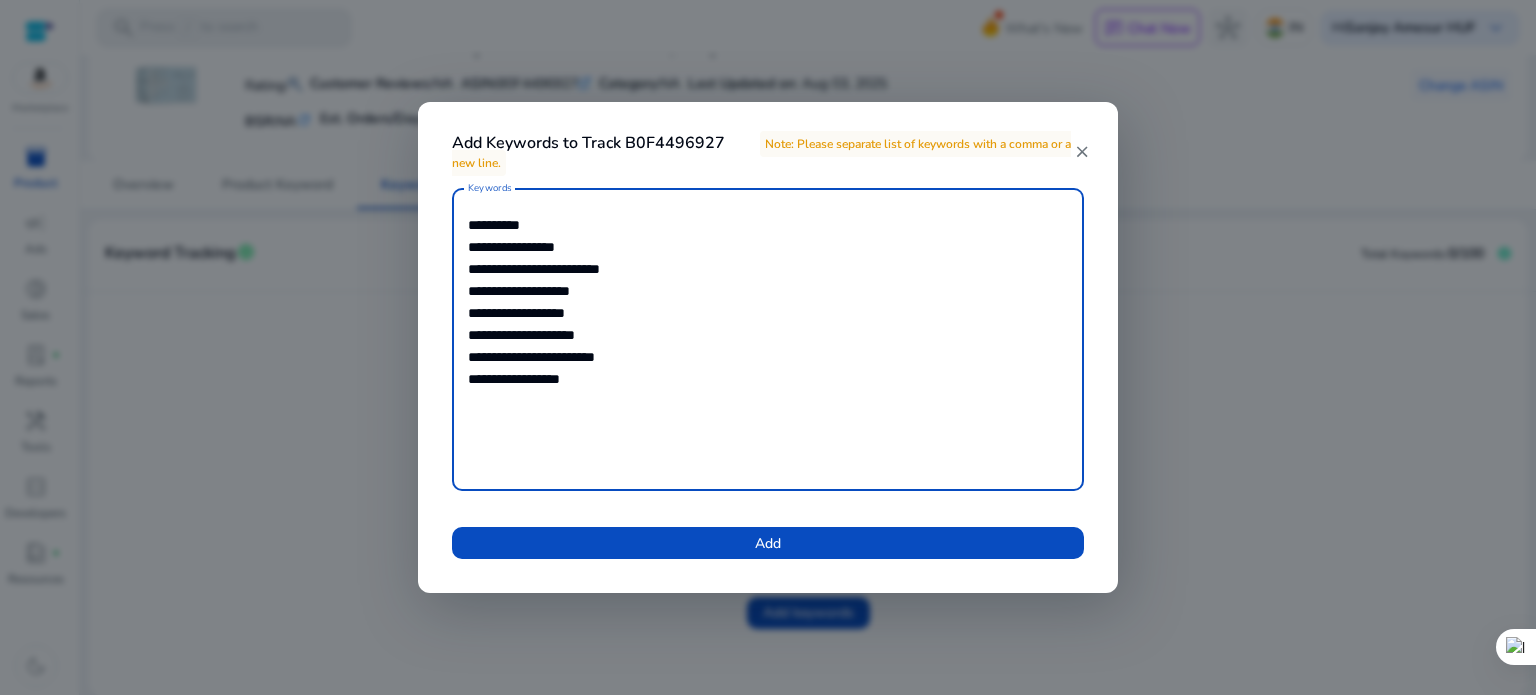 paste on "**********" 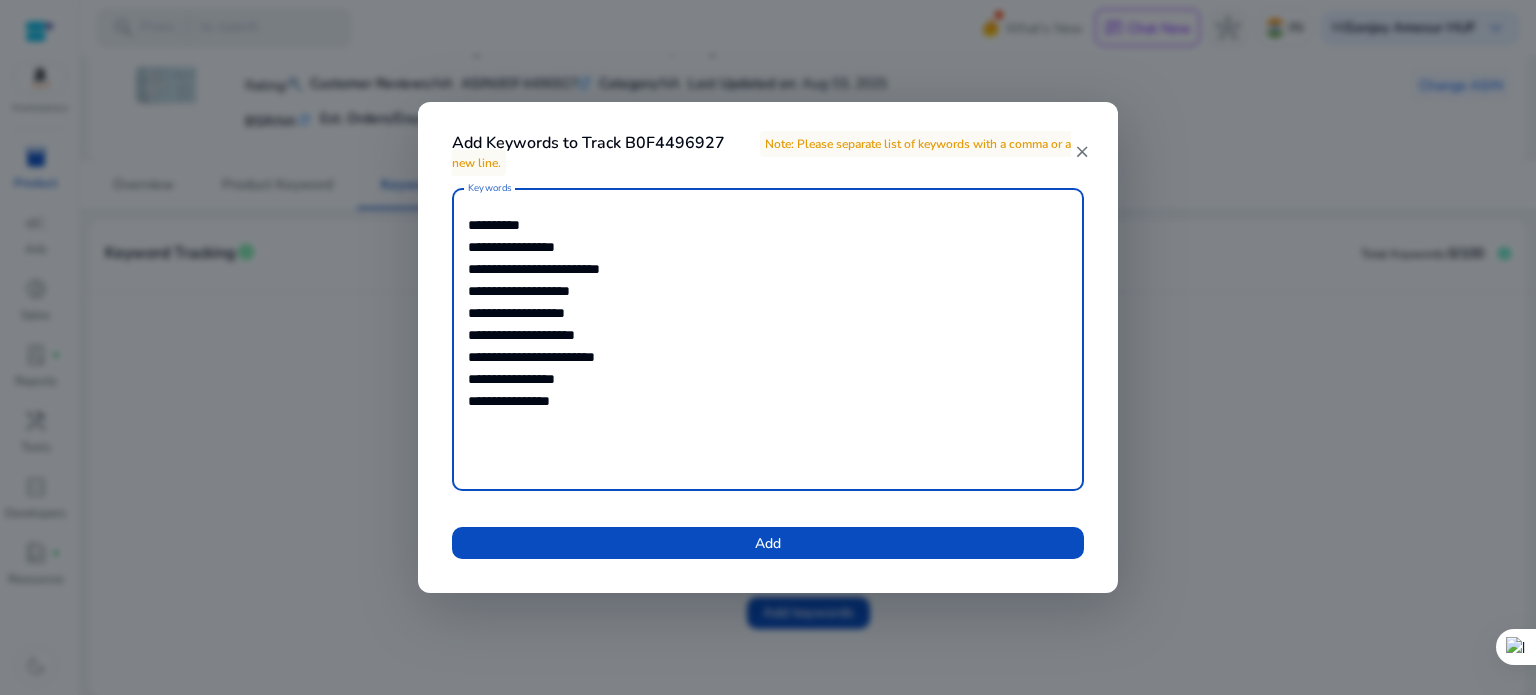 paste on "**********" 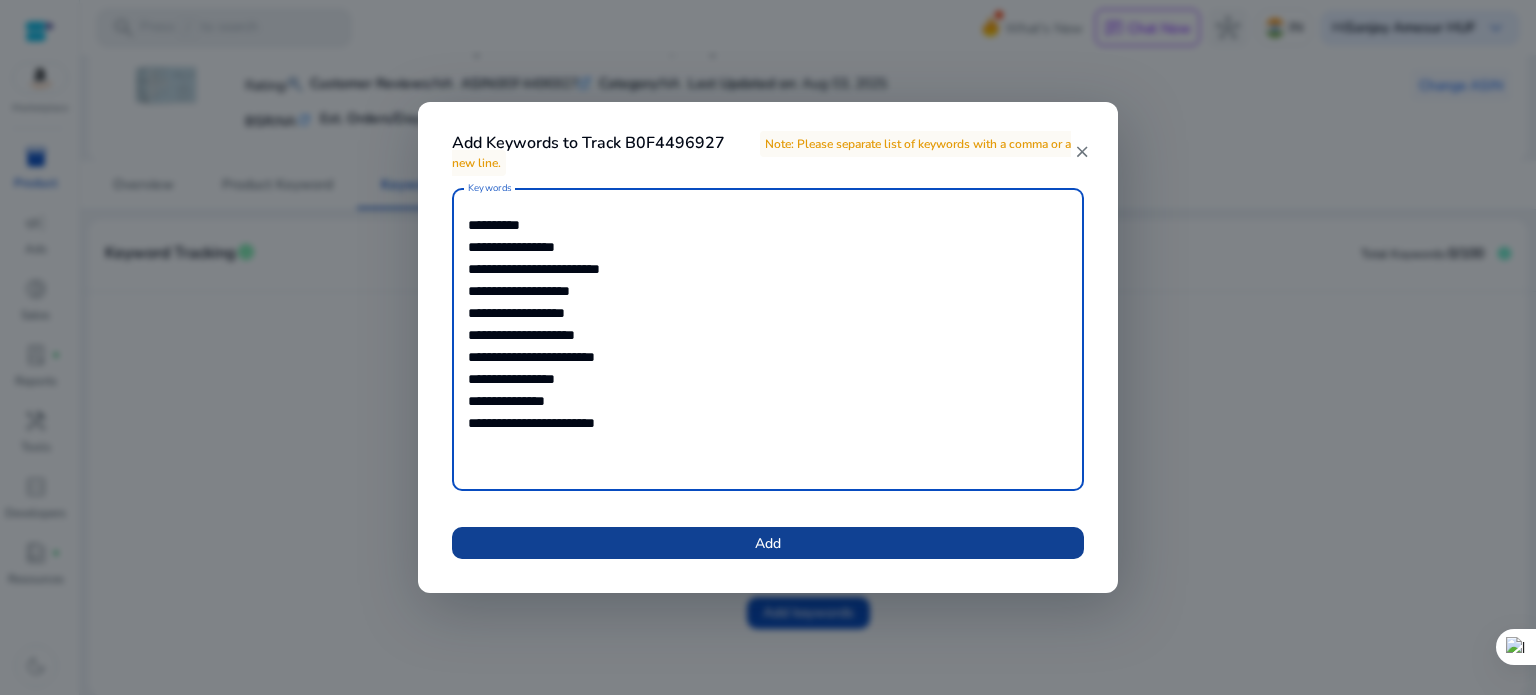 type on "**********" 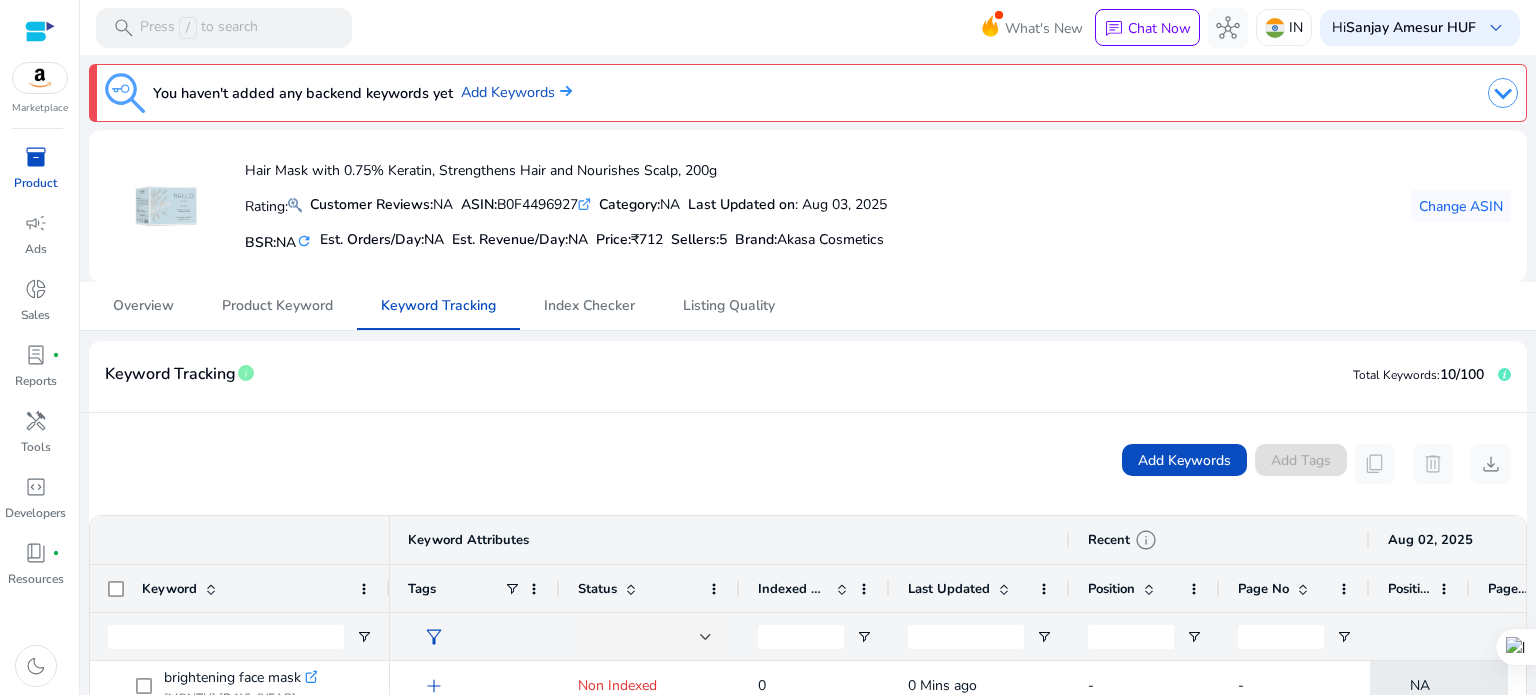 scroll, scrollTop: 200, scrollLeft: 0, axis: vertical 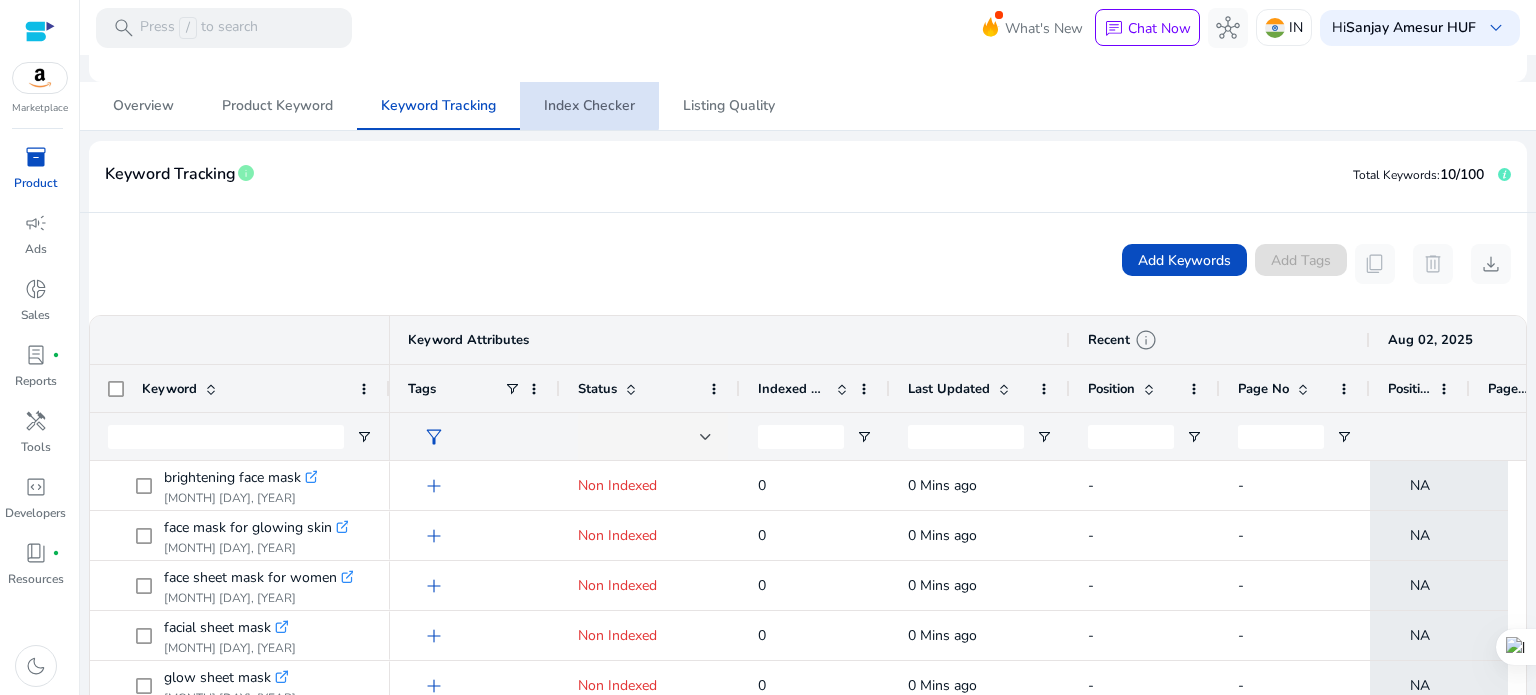 click on "Index Checker" at bounding box center (589, 106) 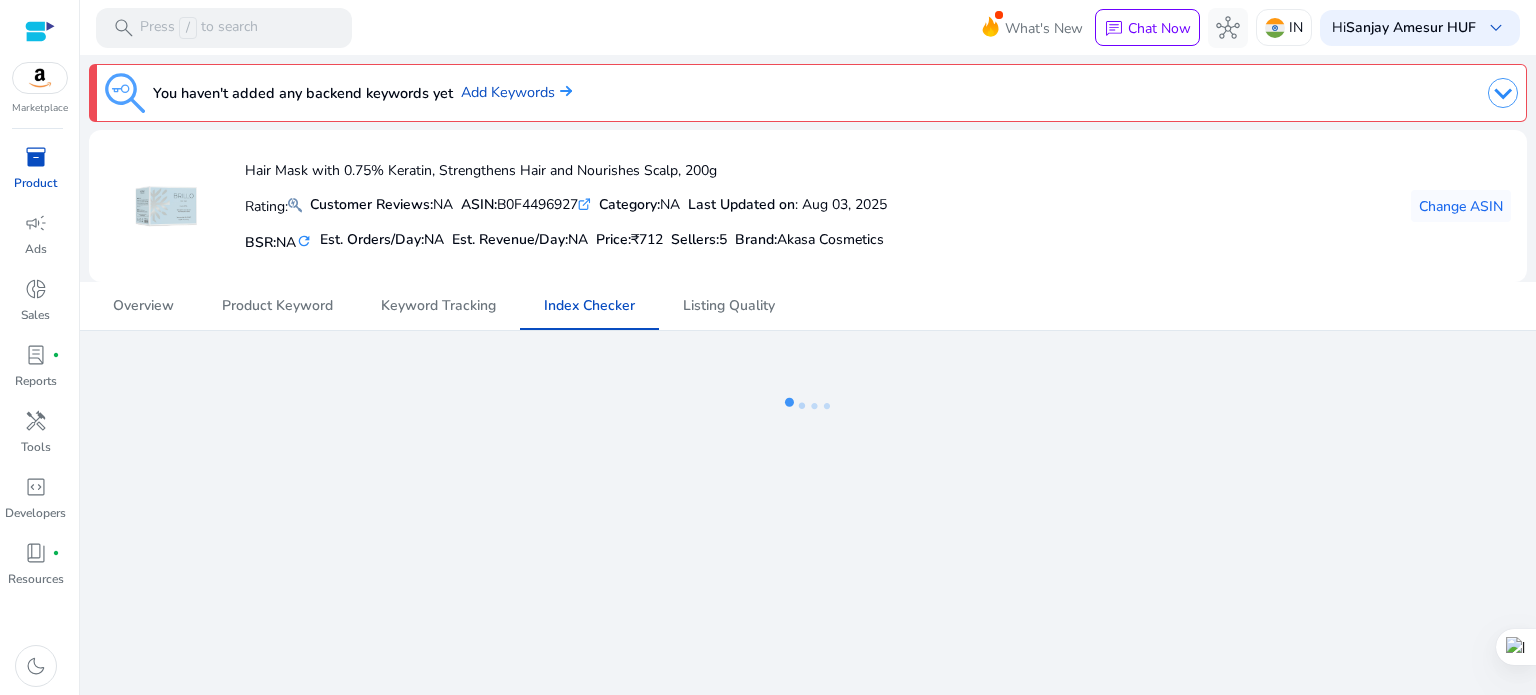 scroll, scrollTop: 0, scrollLeft: 0, axis: both 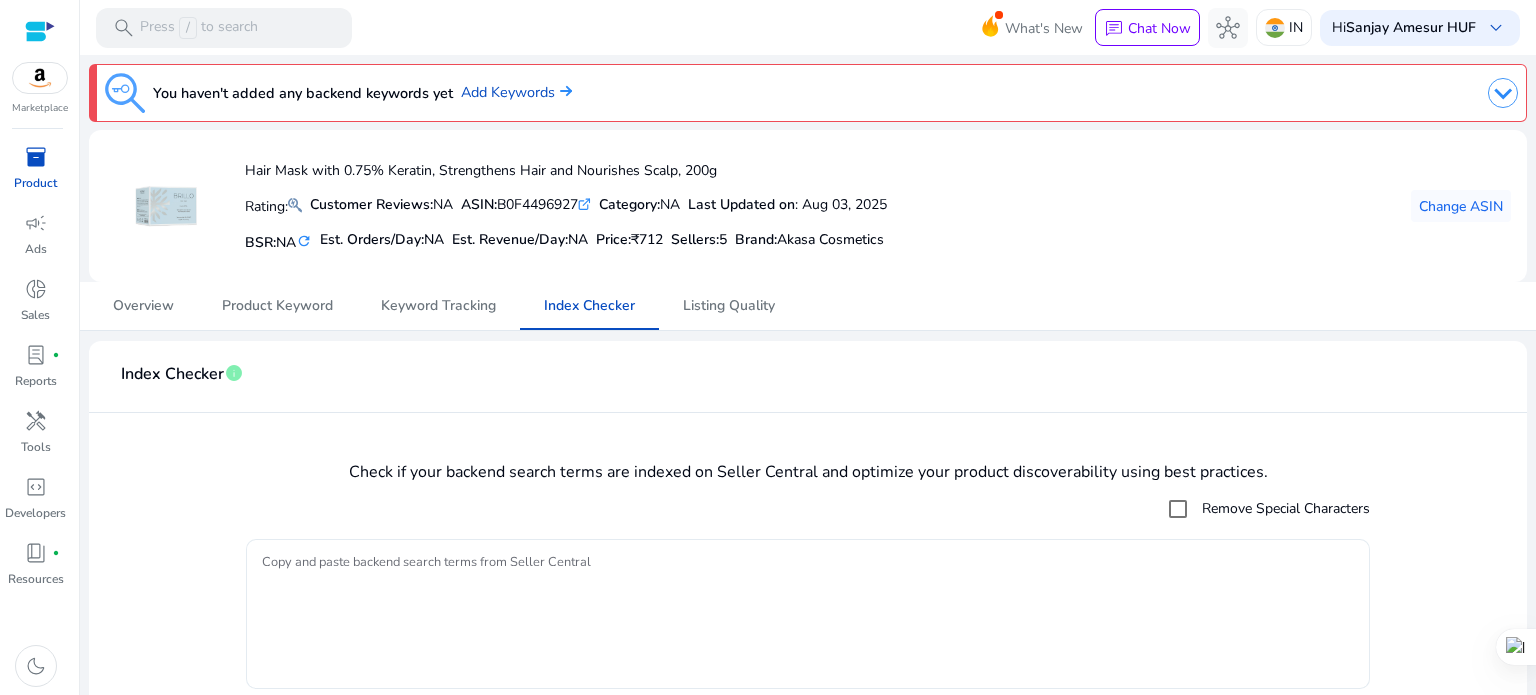 click on "Copy and paste backend search terms from Seller Central" at bounding box center (808, 614) 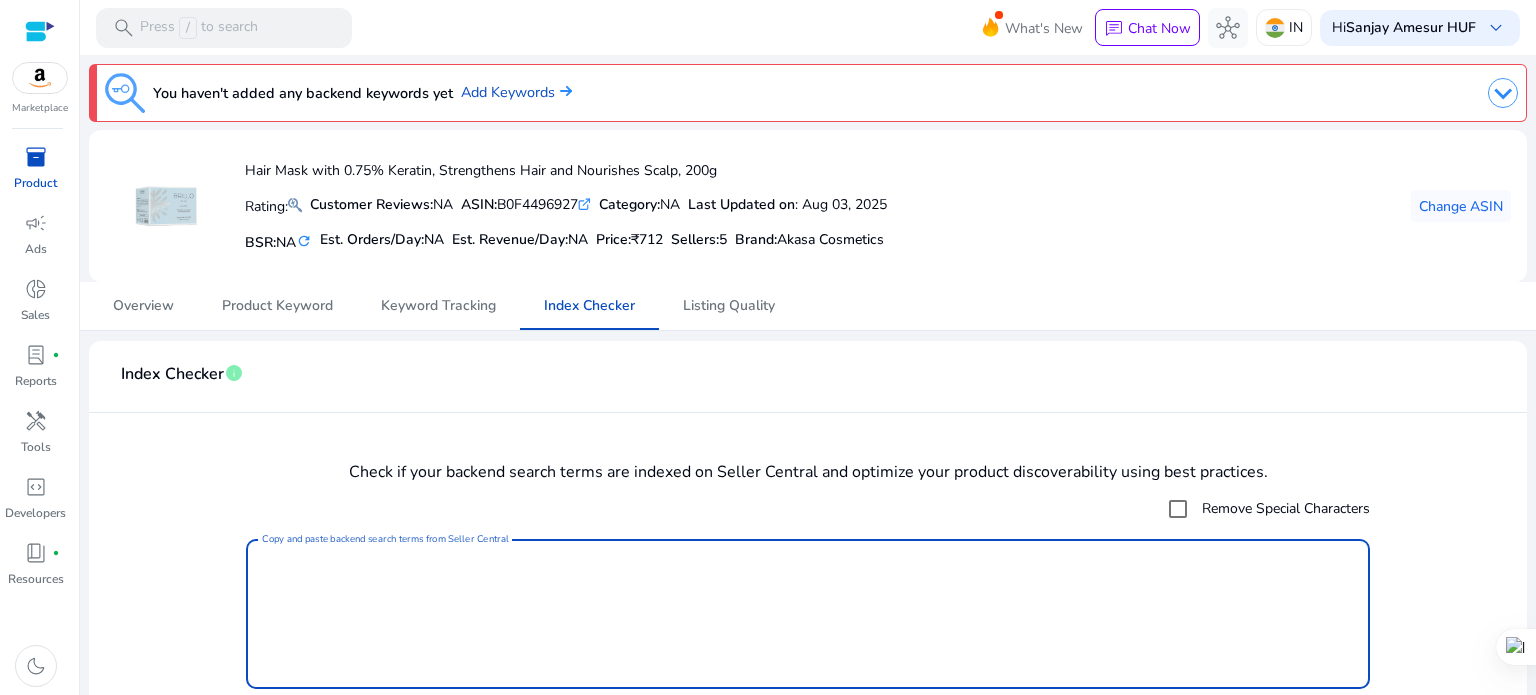 paste on "**********" 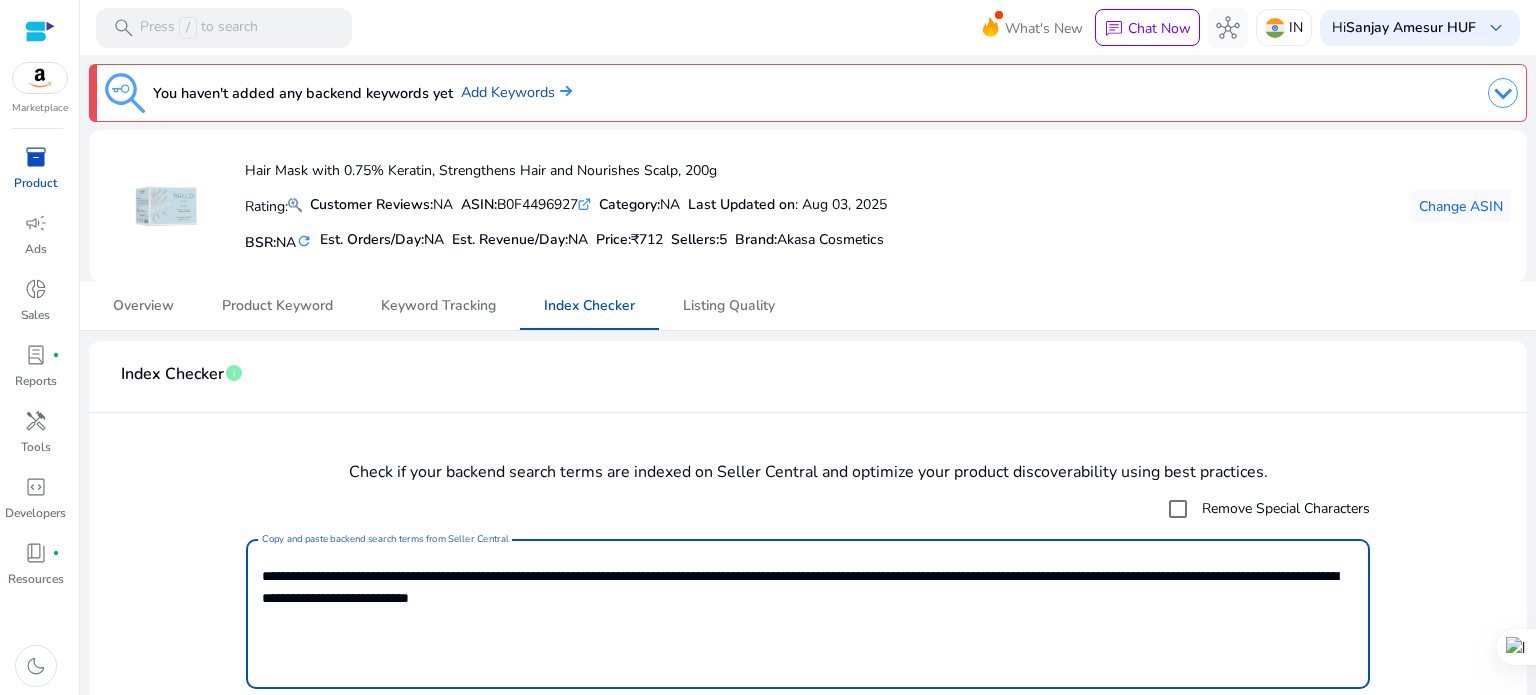 scroll, scrollTop: 64, scrollLeft: 0, axis: vertical 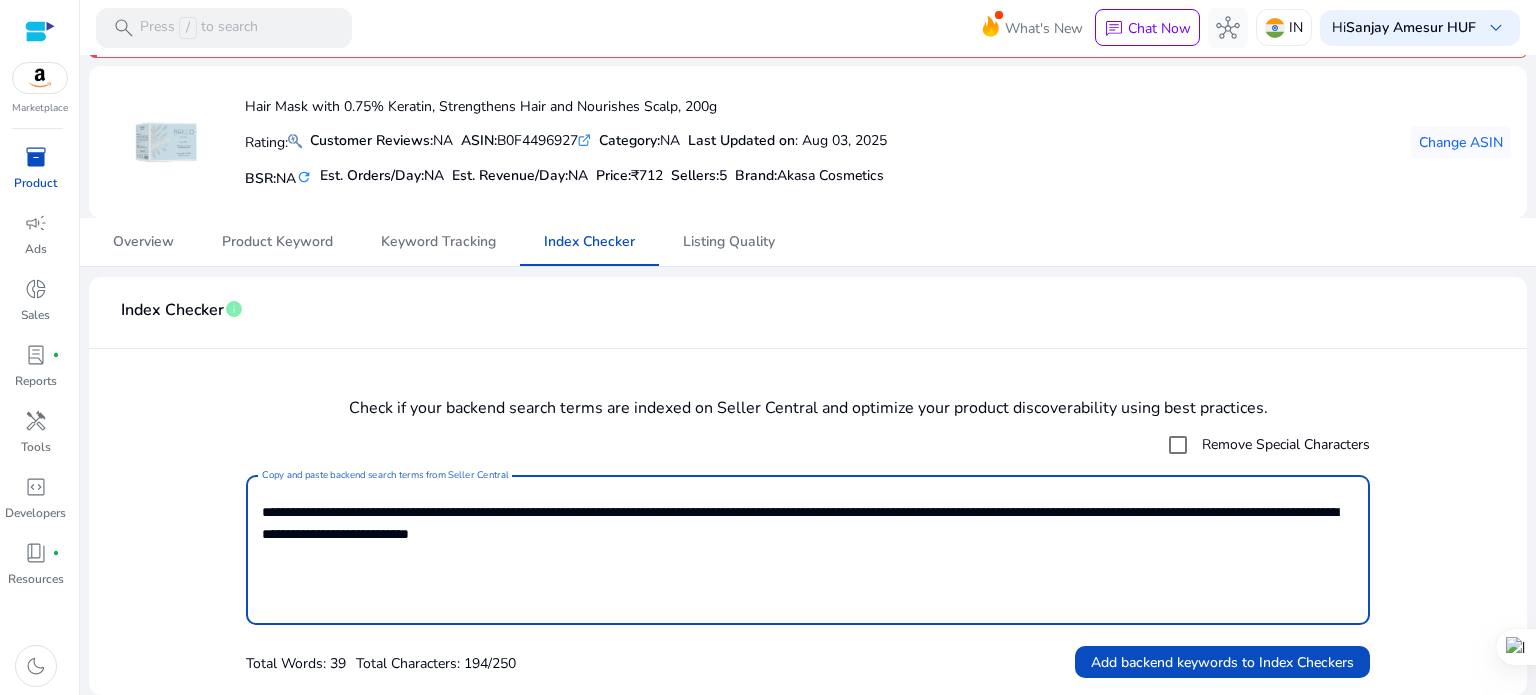 click on "*" at bounding box center [0, 0] 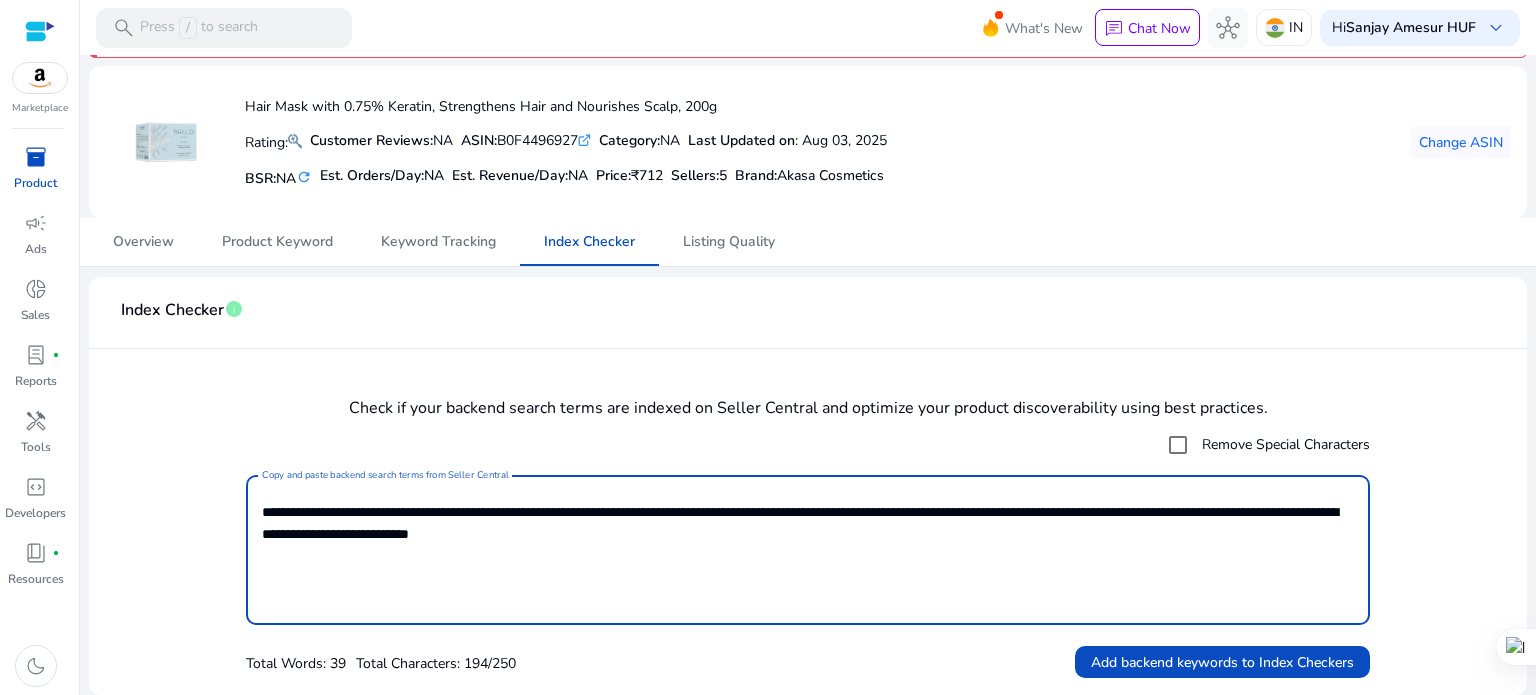 click on "*******" at bounding box center (0, 0) 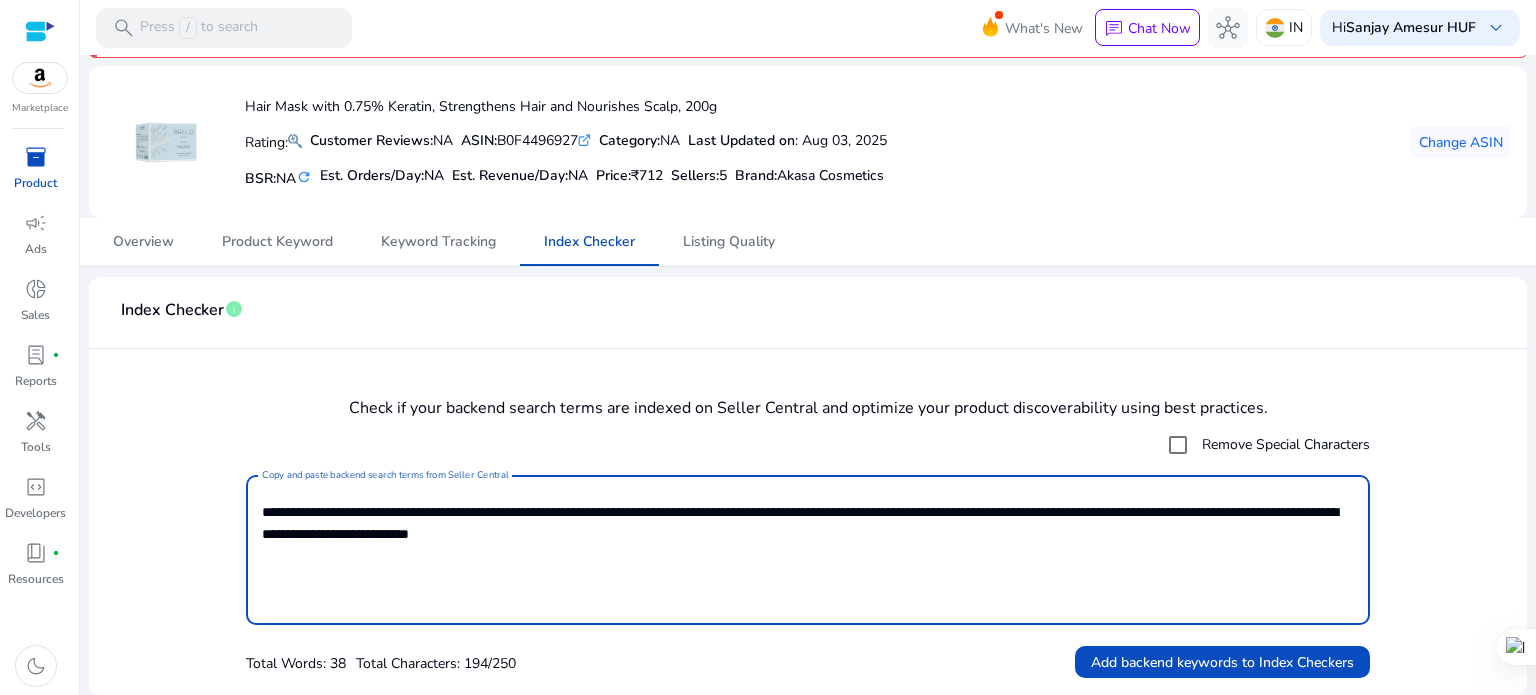 click 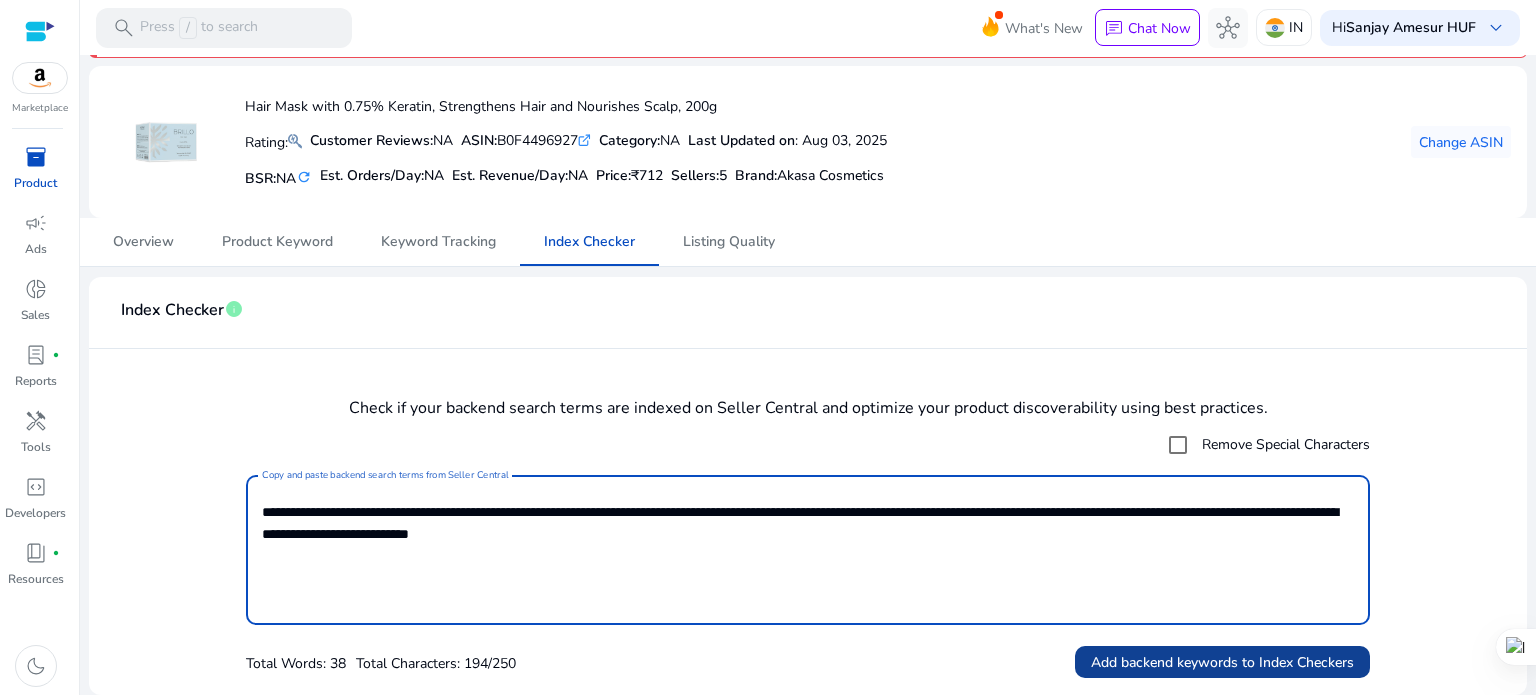 type on "**********" 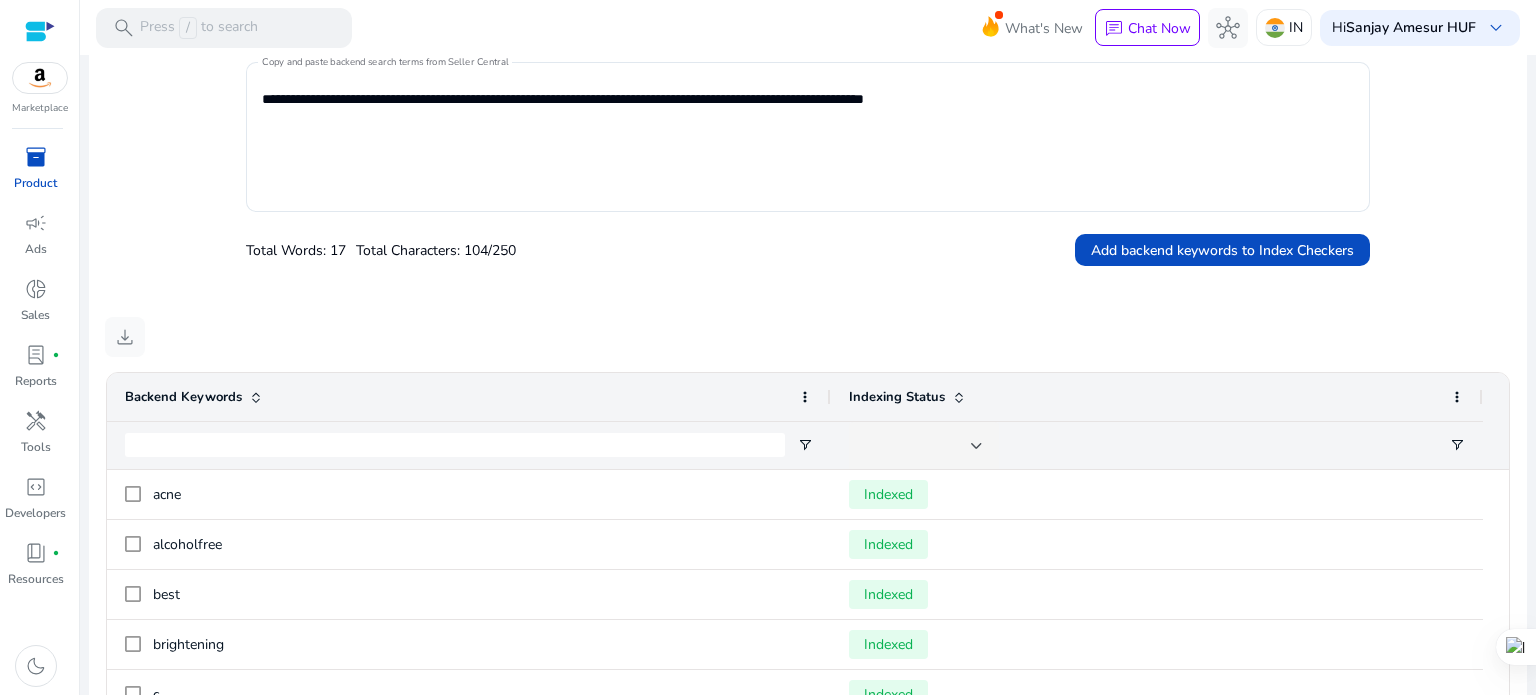 scroll, scrollTop: 535, scrollLeft: 0, axis: vertical 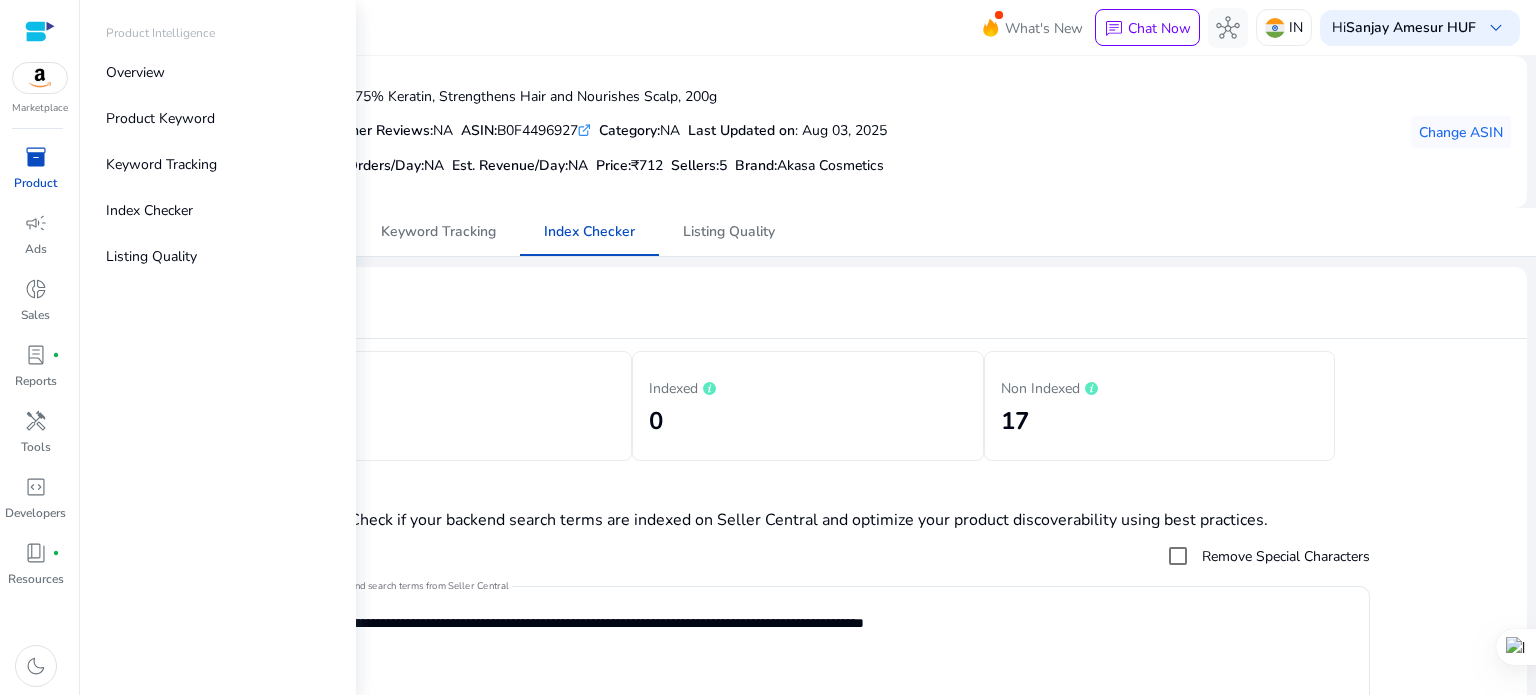 click on "inventory_2" at bounding box center (36, 157) 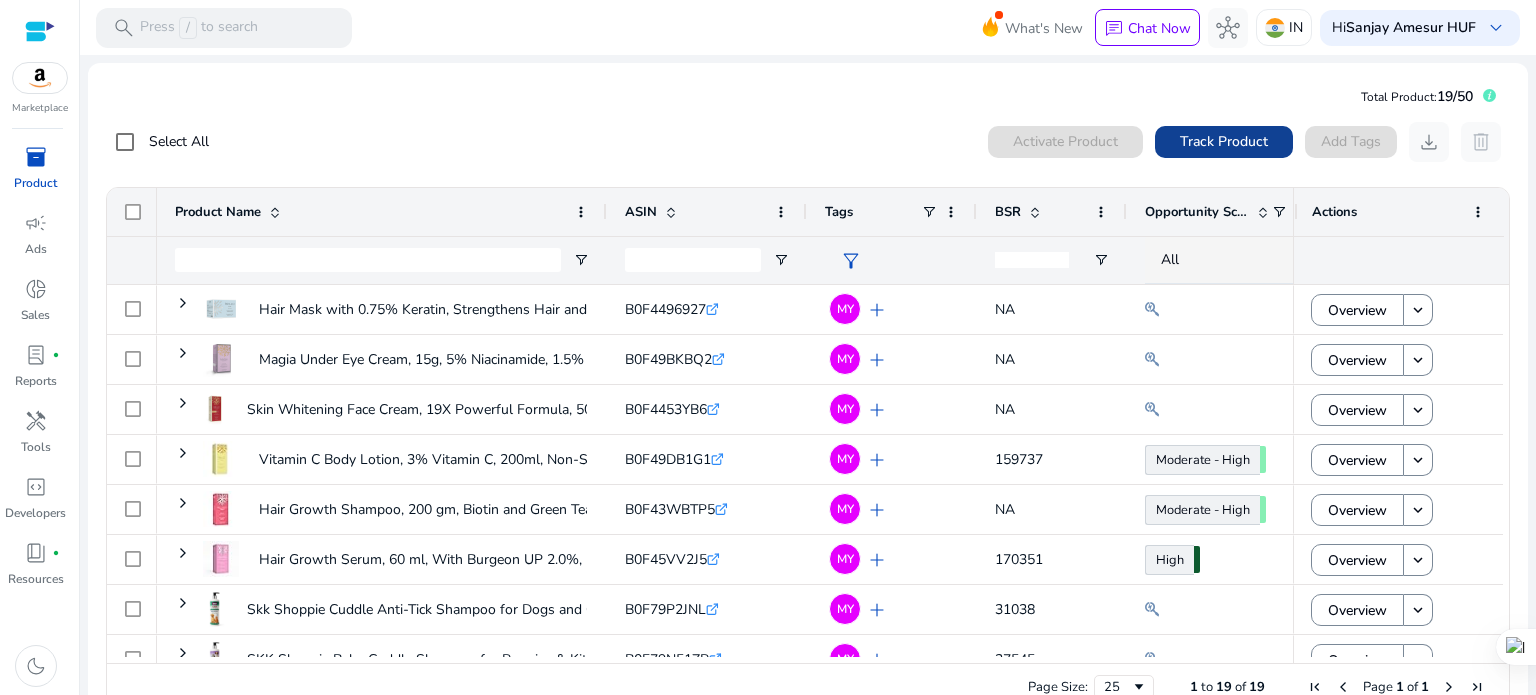 click on "Track Product" 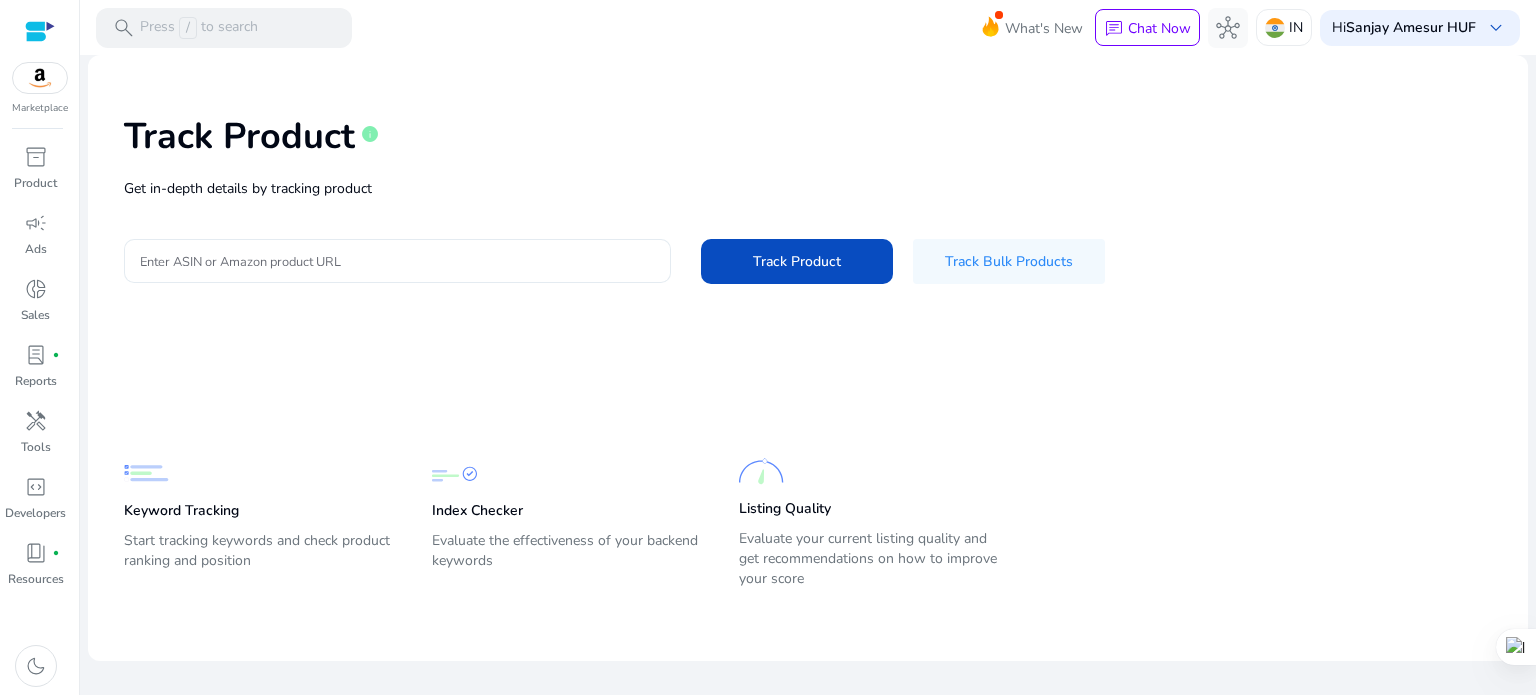 click on "Enter ASIN or Amazon product URL" at bounding box center [397, 261] 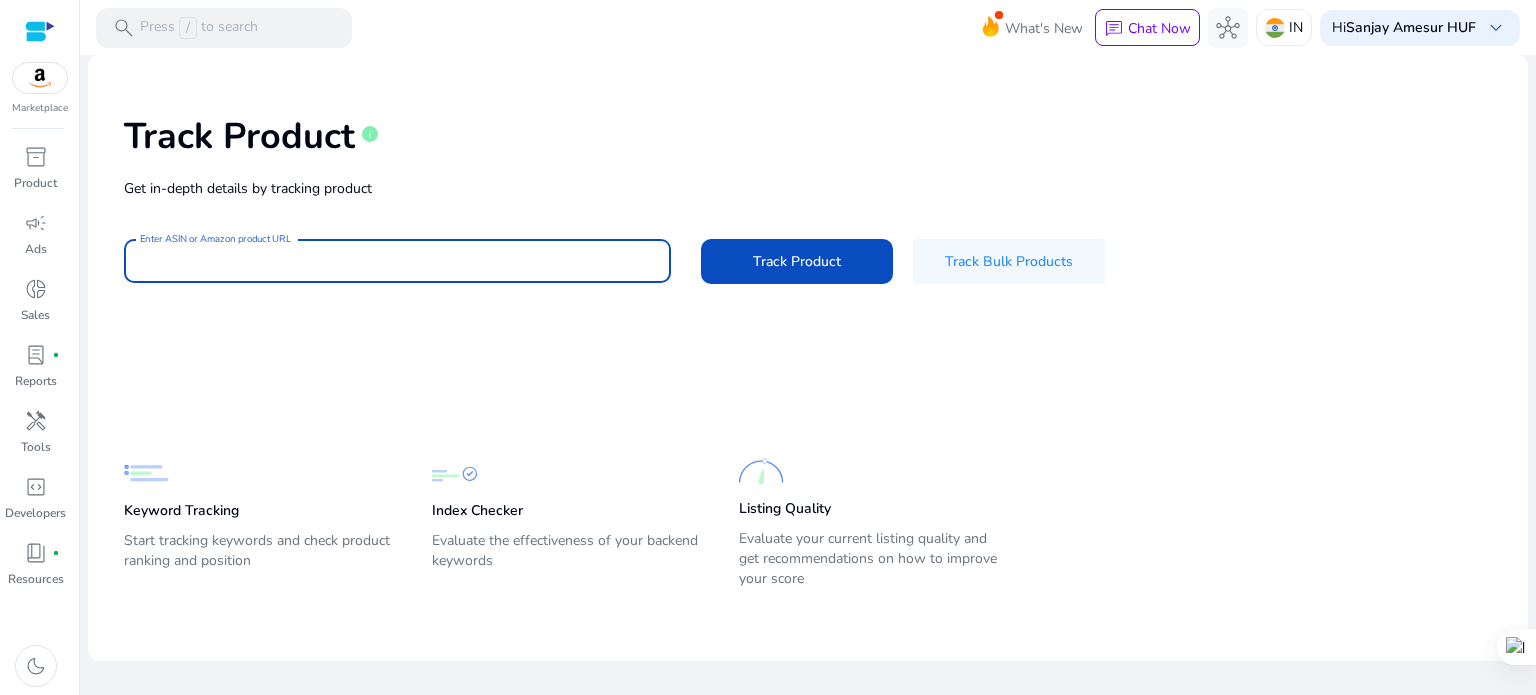 paste on "**********" 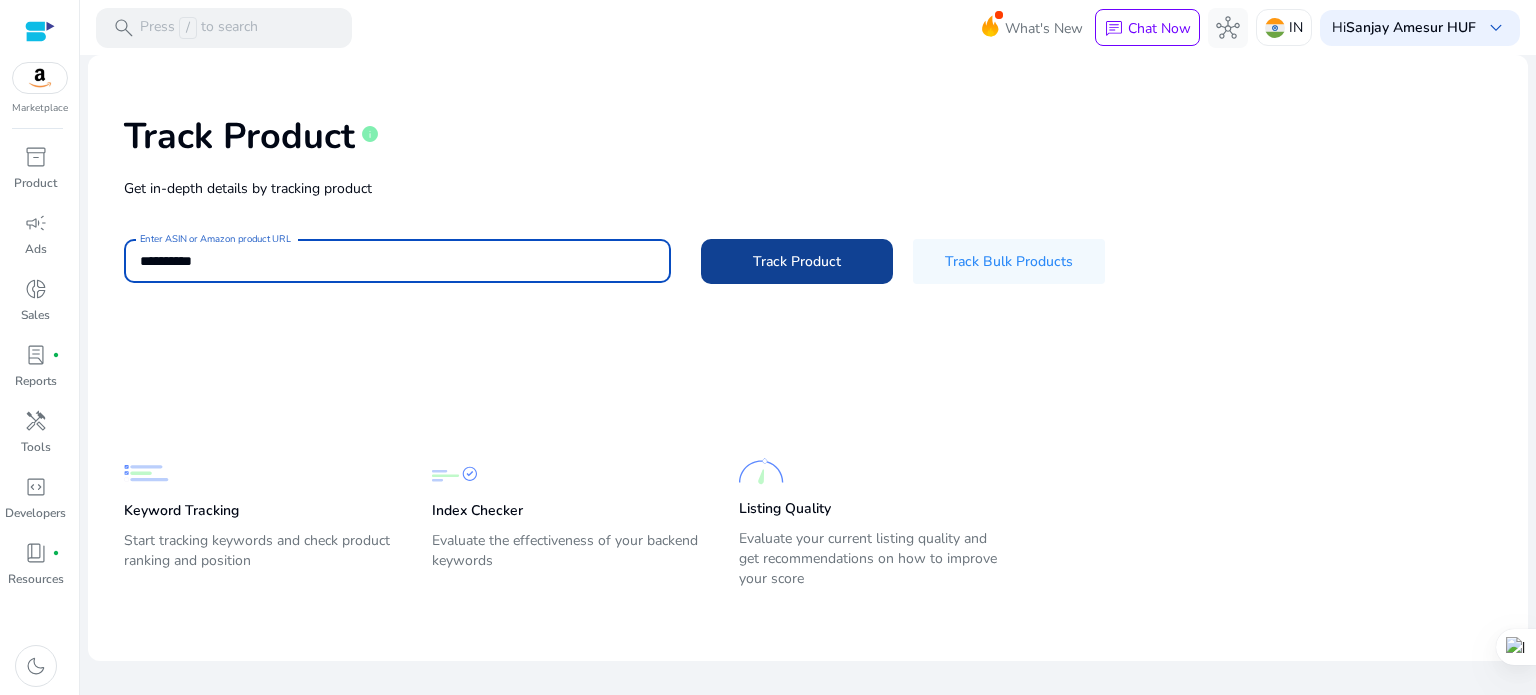type on "**********" 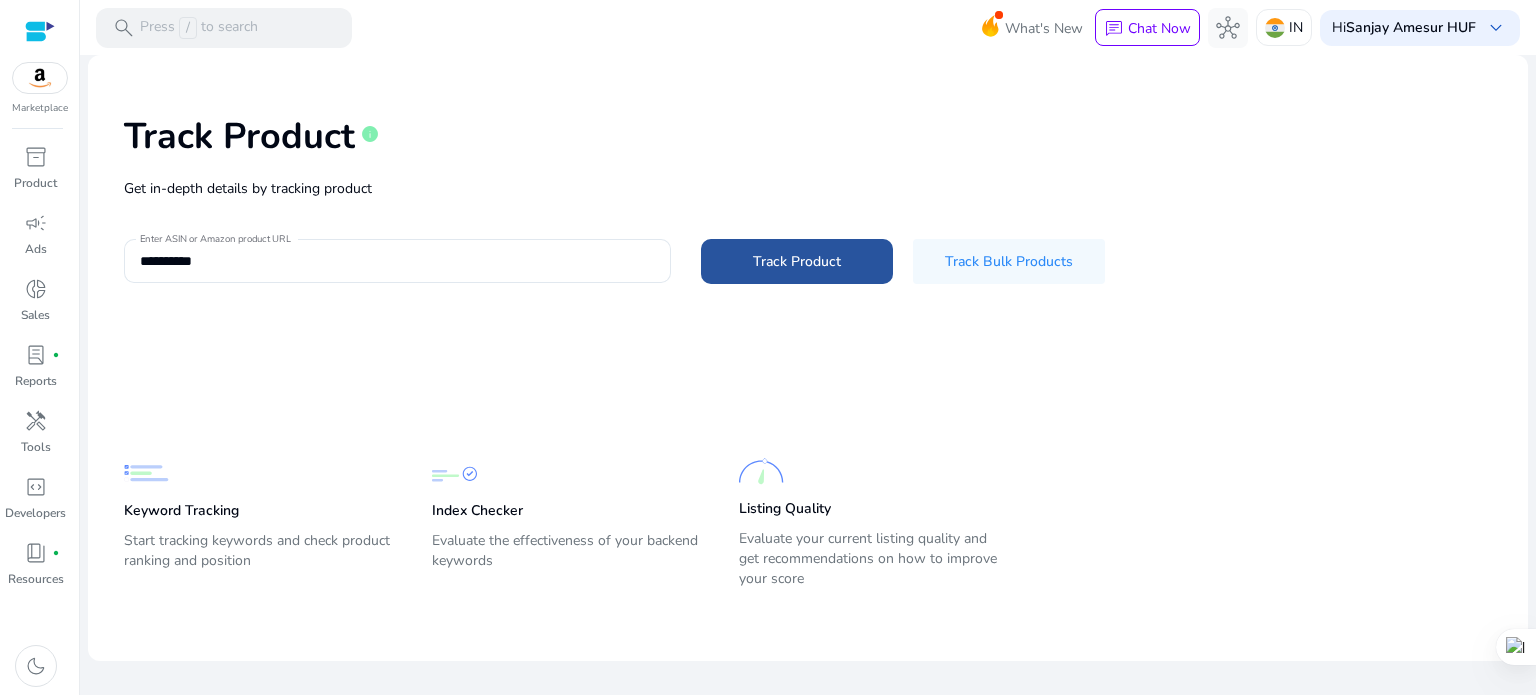 click 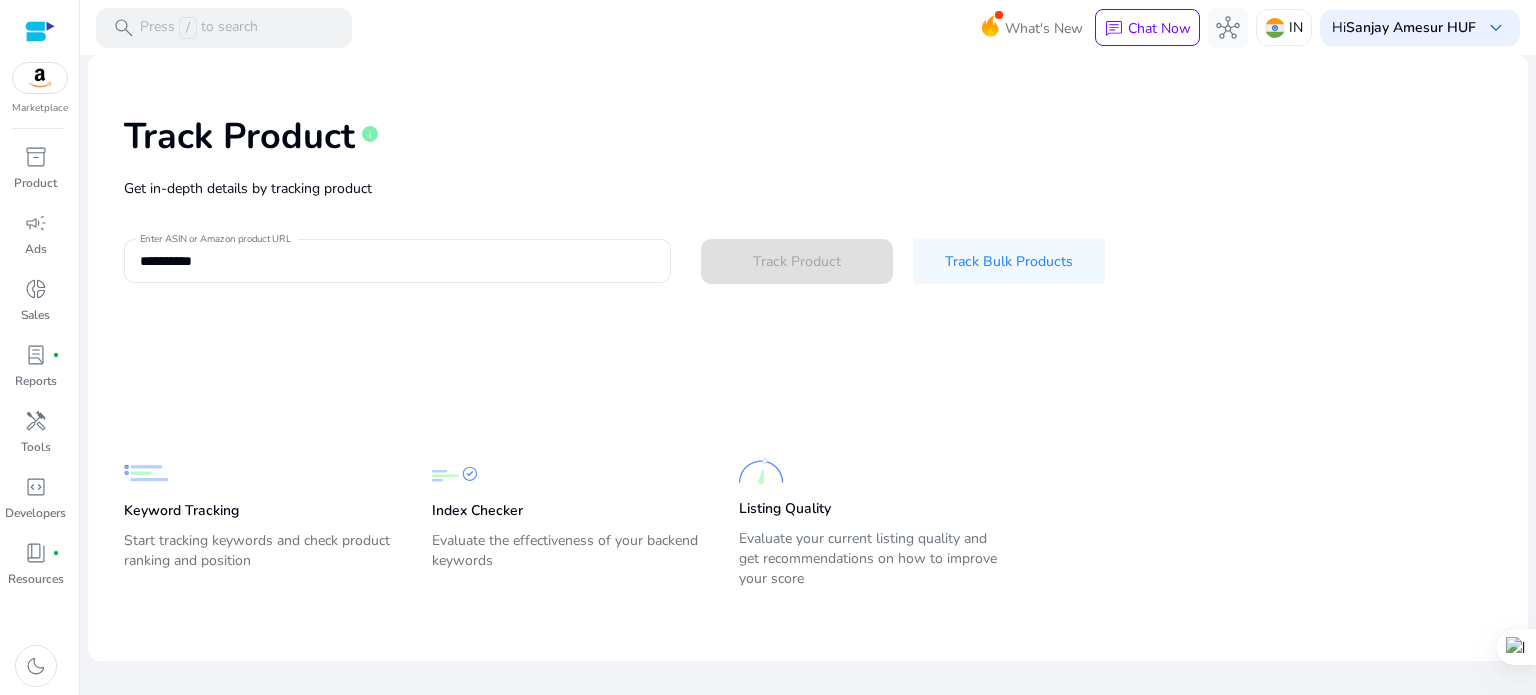 type 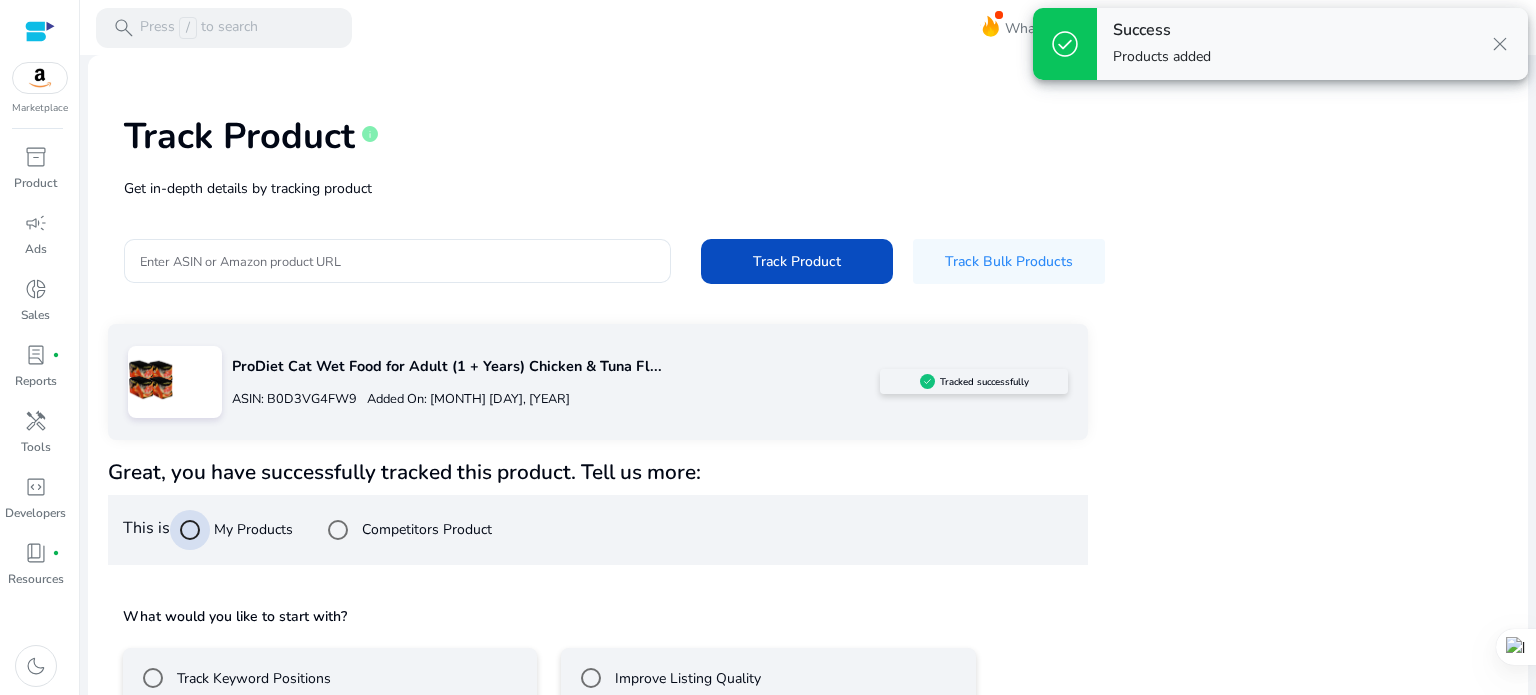 scroll, scrollTop: 117, scrollLeft: 0, axis: vertical 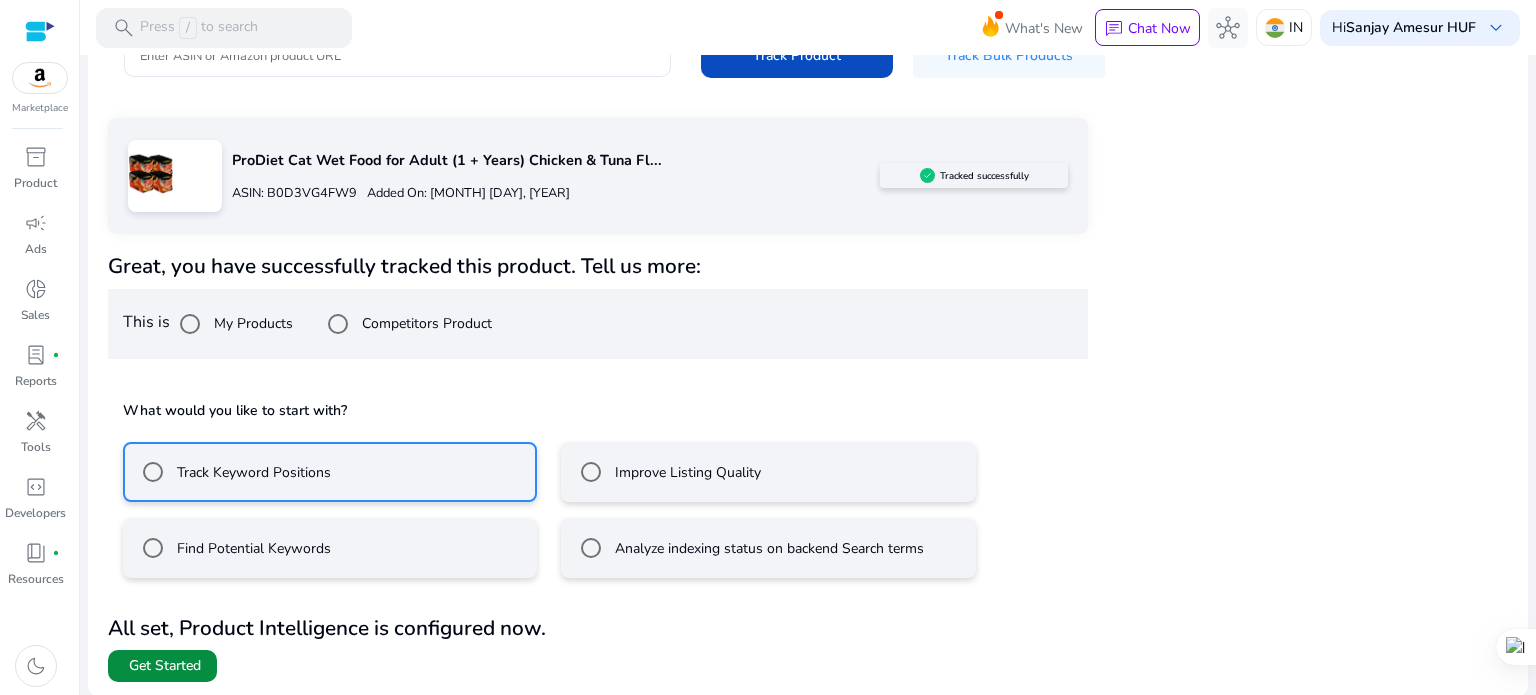 click on "Get Started" at bounding box center (165, 666) 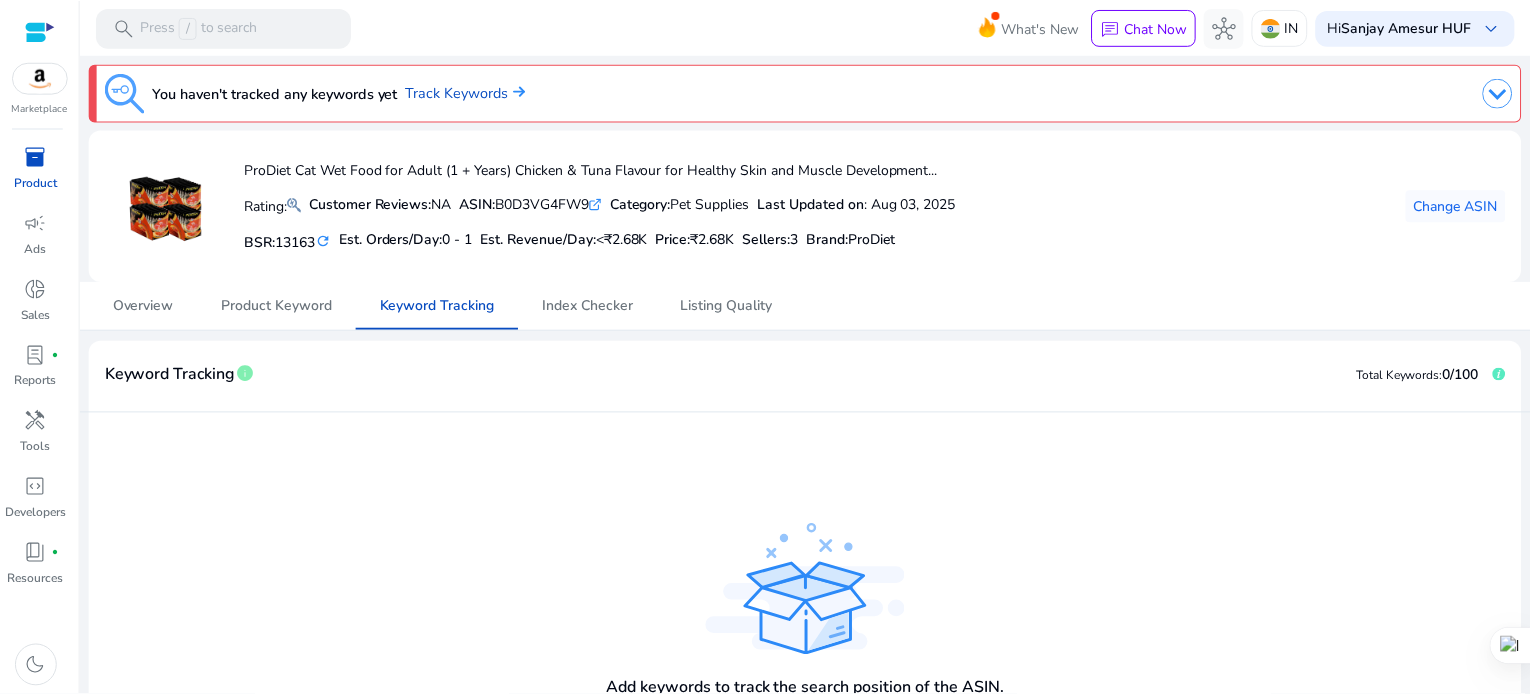 scroll, scrollTop: 121, scrollLeft: 0, axis: vertical 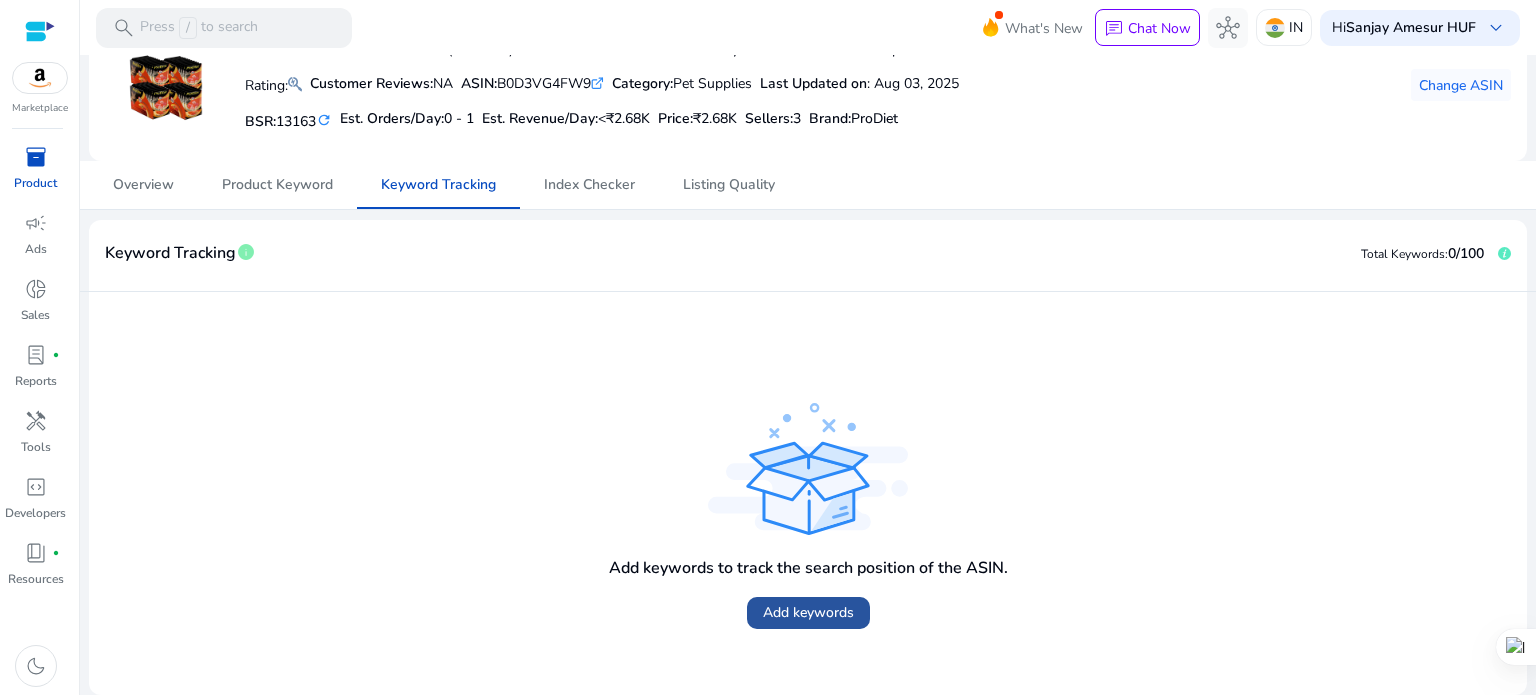 click on "Add keywords" at bounding box center [808, 612] 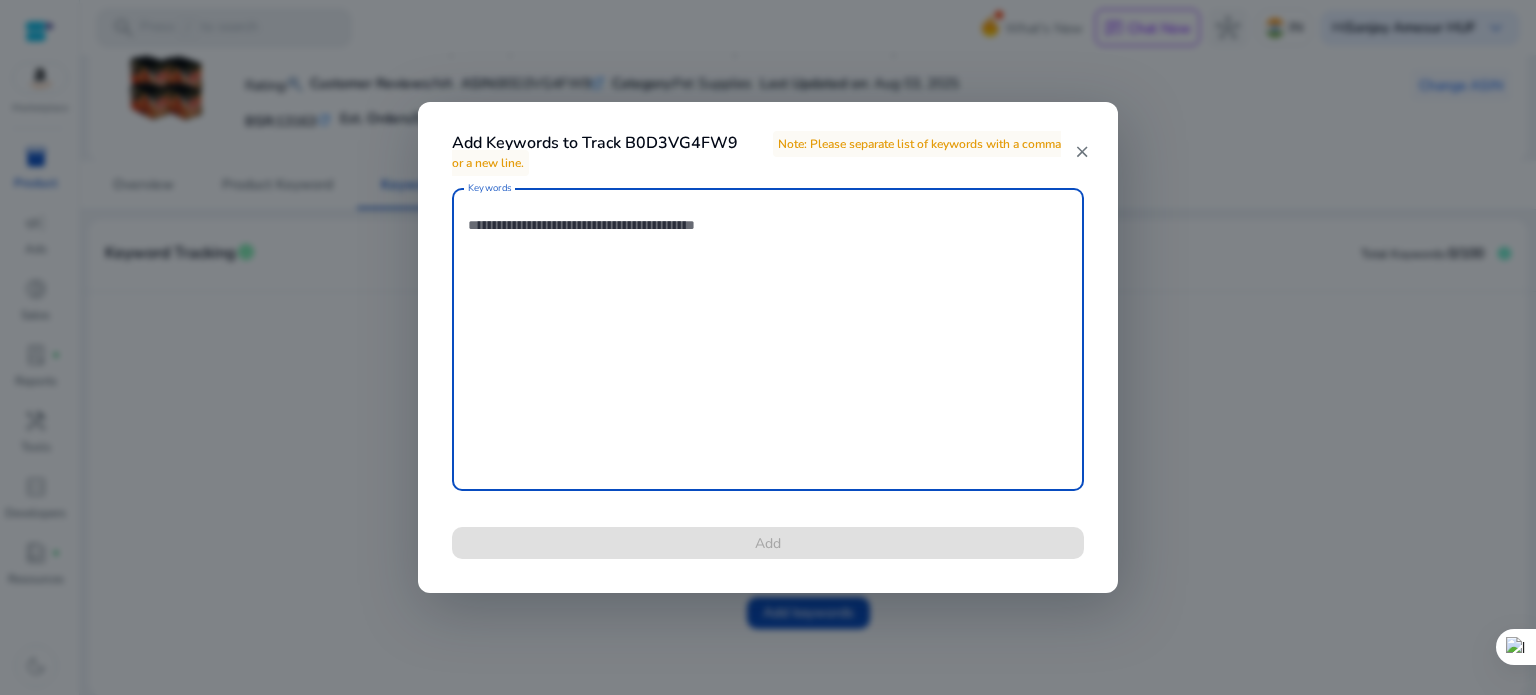 click on "close" at bounding box center (1082, 152) 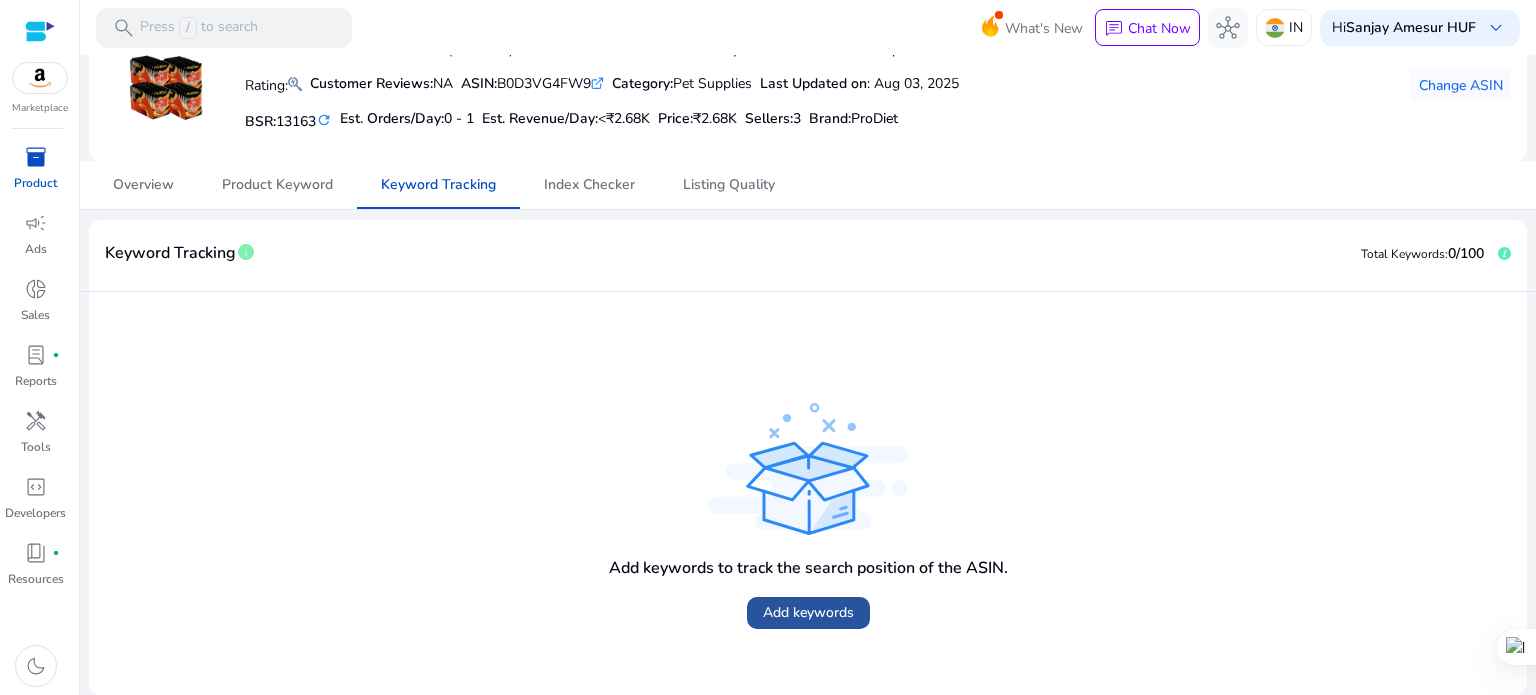 click at bounding box center (808, 613) 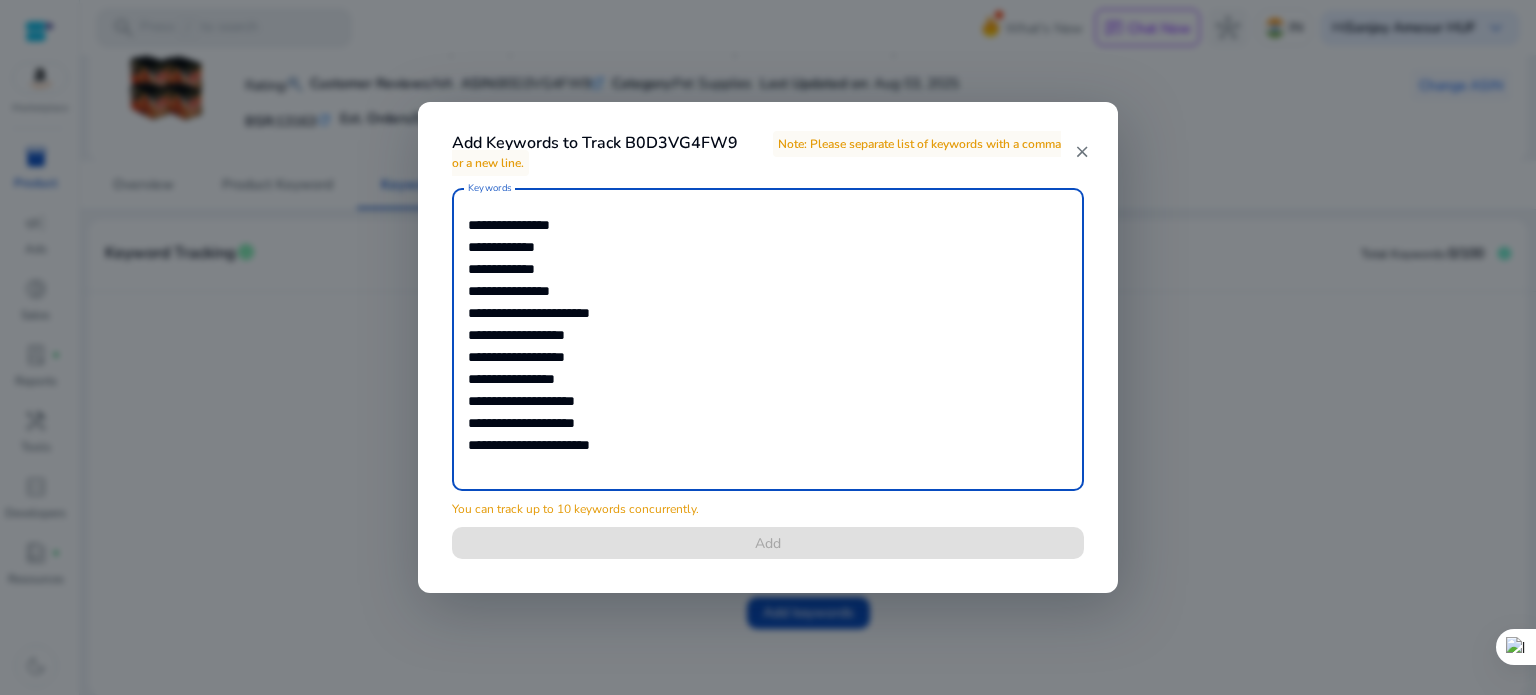 click on "**********" at bounding box center [768, 339] 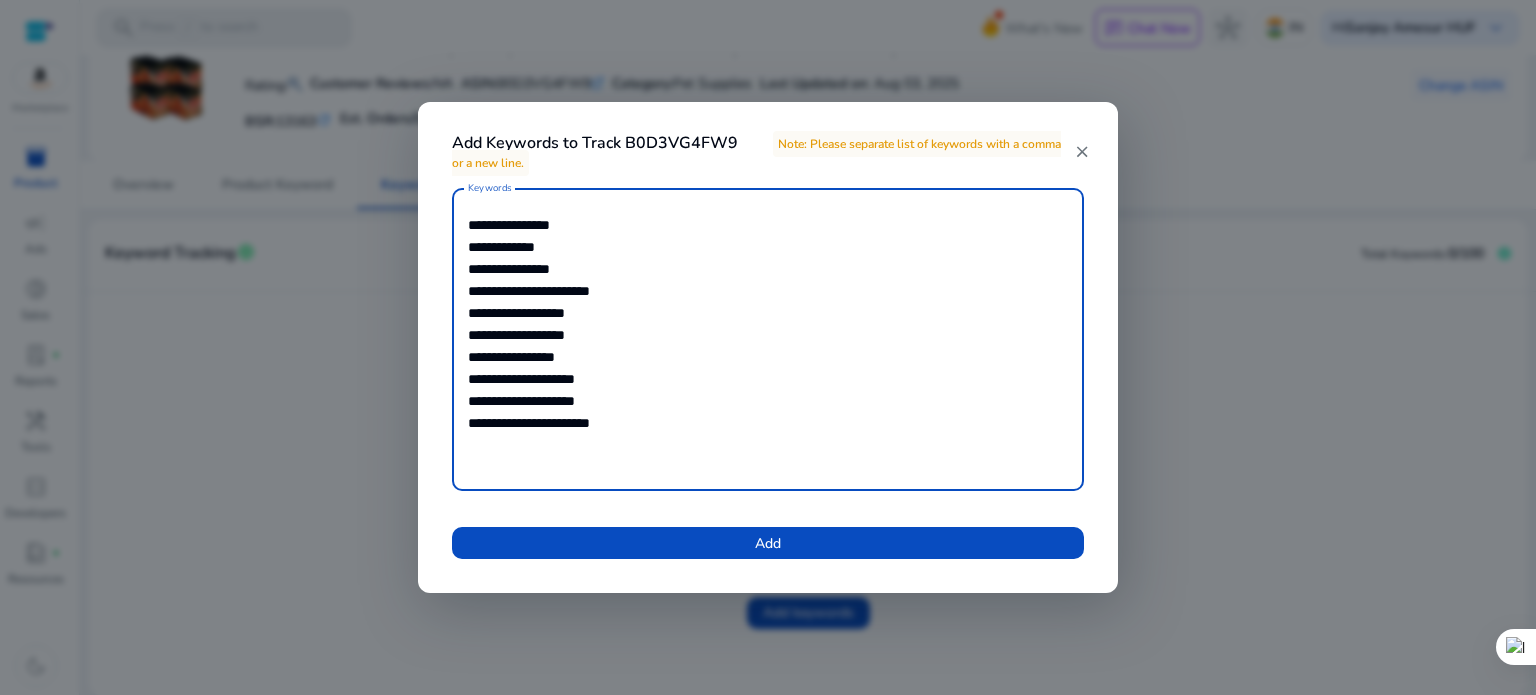 click on "*" at bounding box center [0, 0] 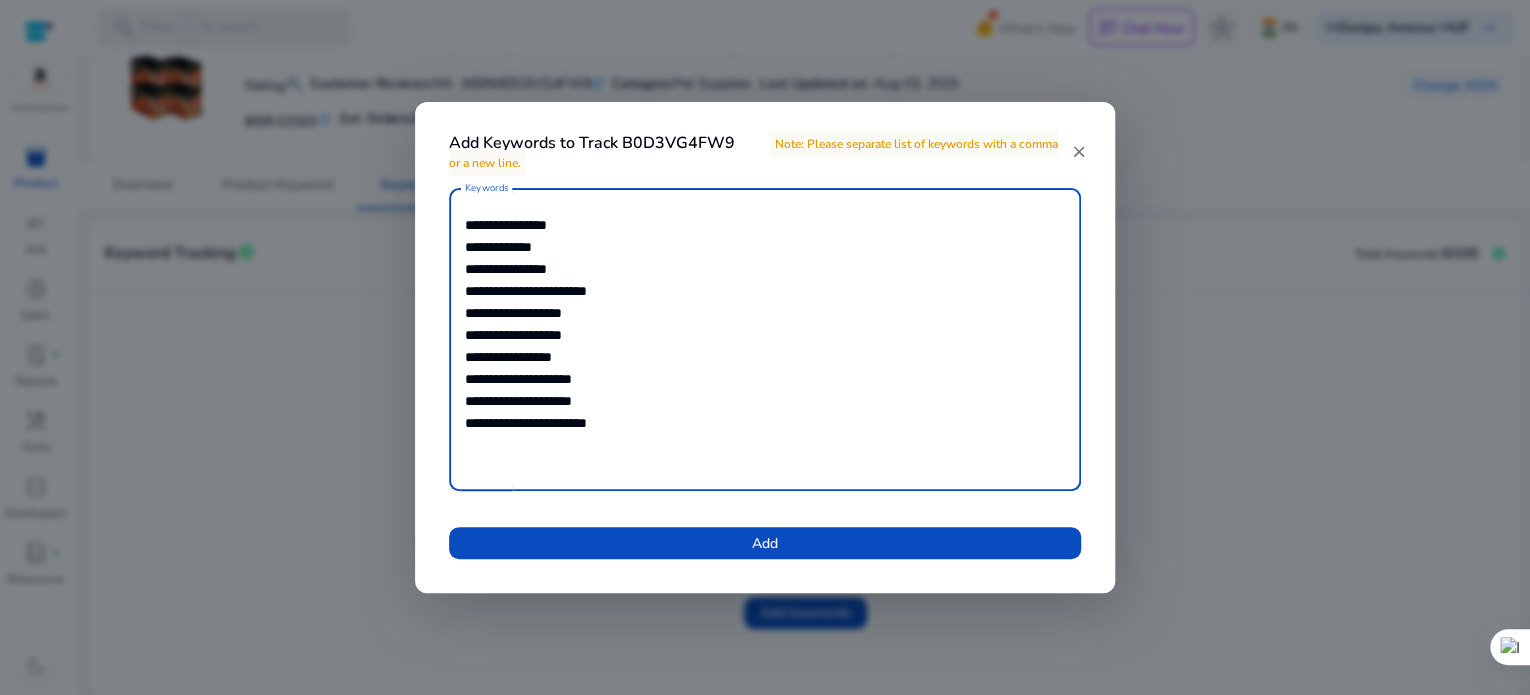 scroll, scrollTop: 92, scrollLeft: 0, axis: vertical 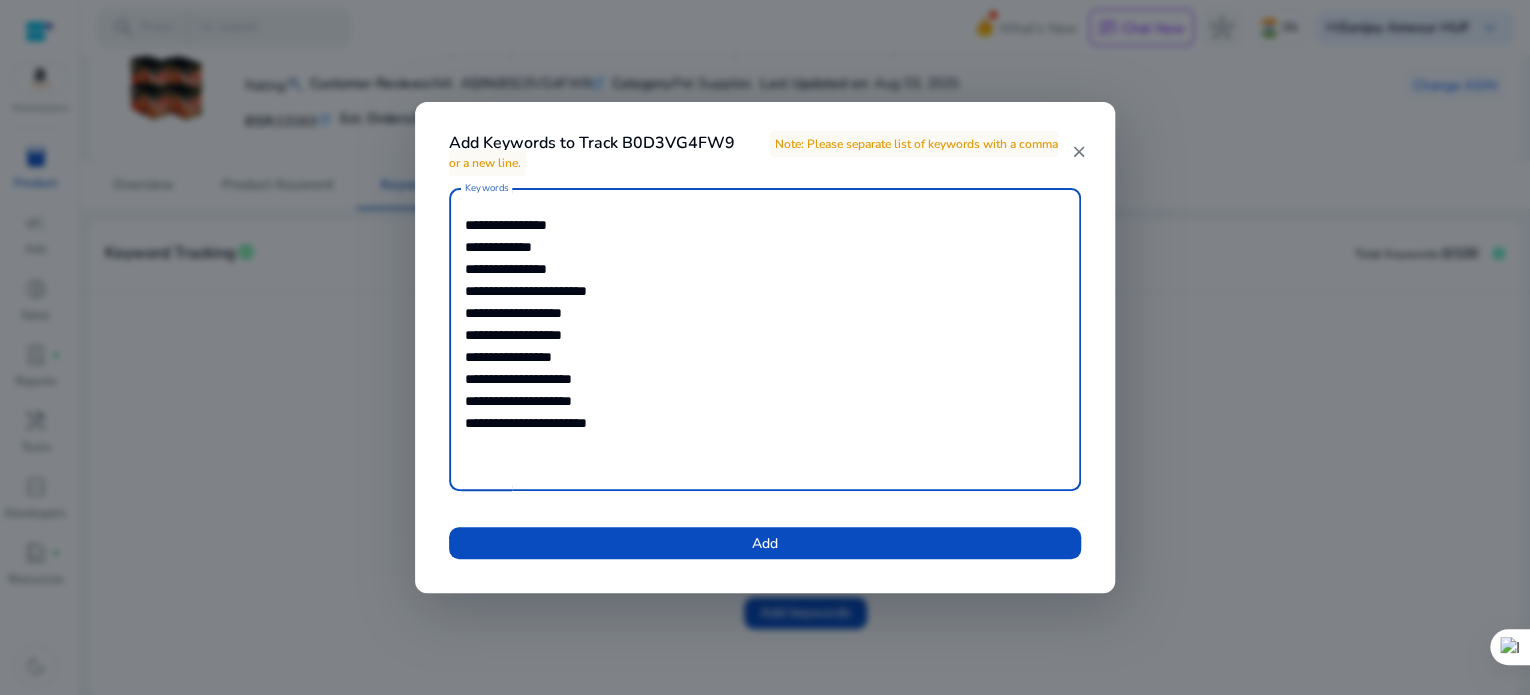 click on "*******" at bounding box center (0, 0) 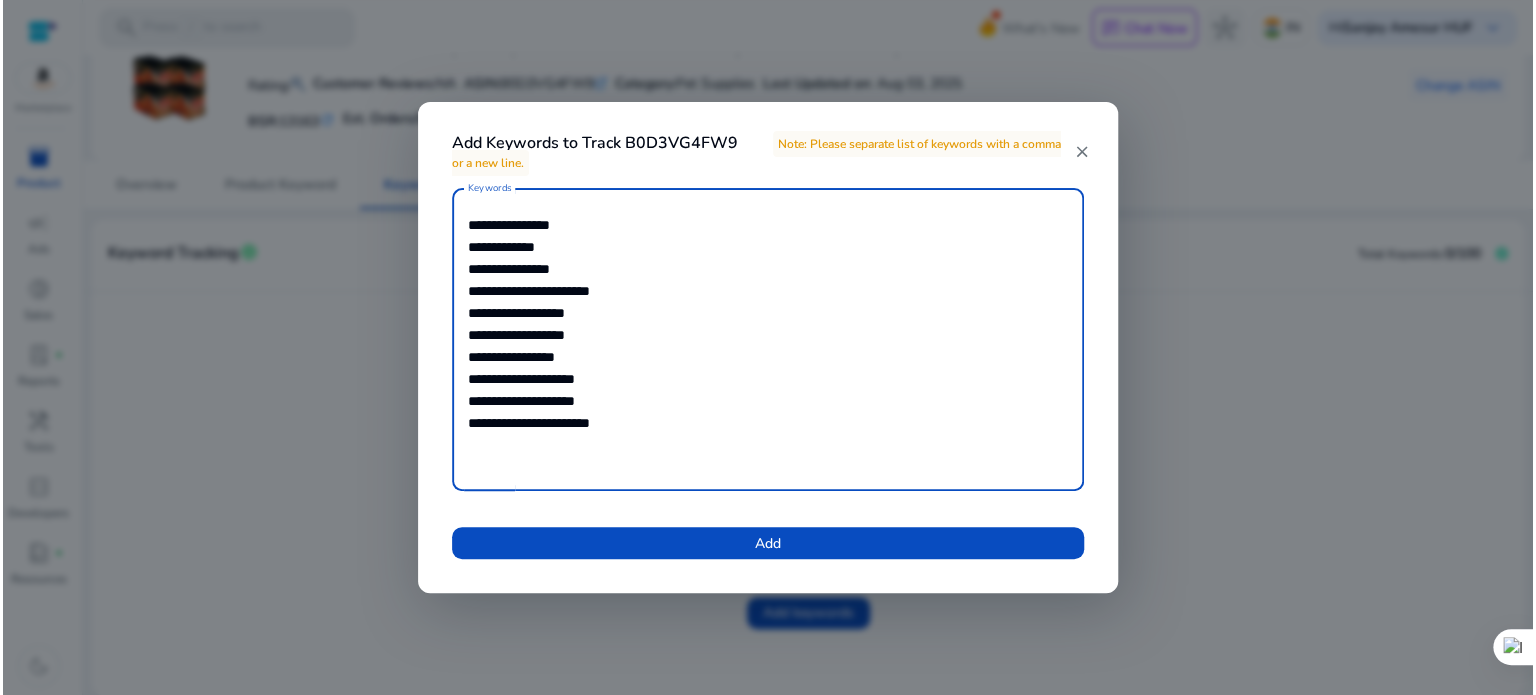 scroll, scrollTop: 0, scrollLeft: 0, axis: both 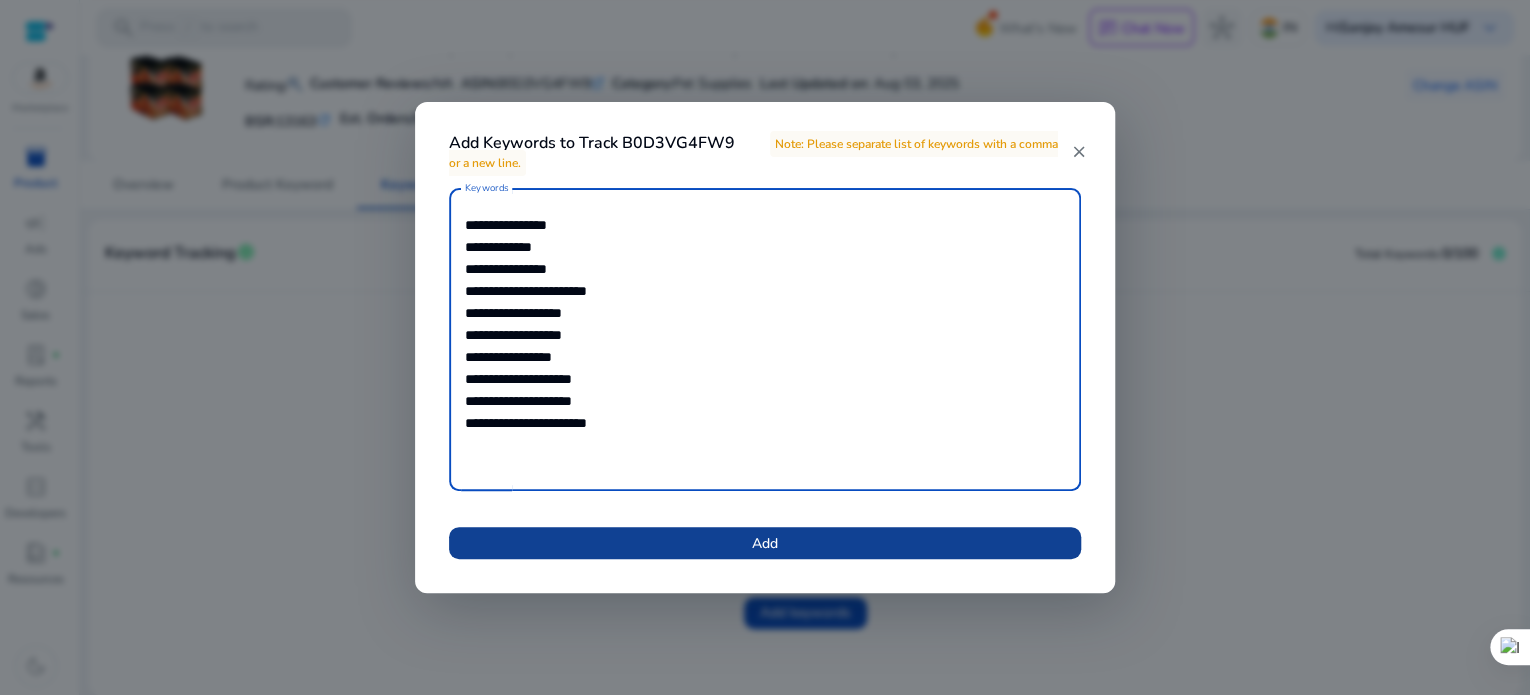 type on "**********" 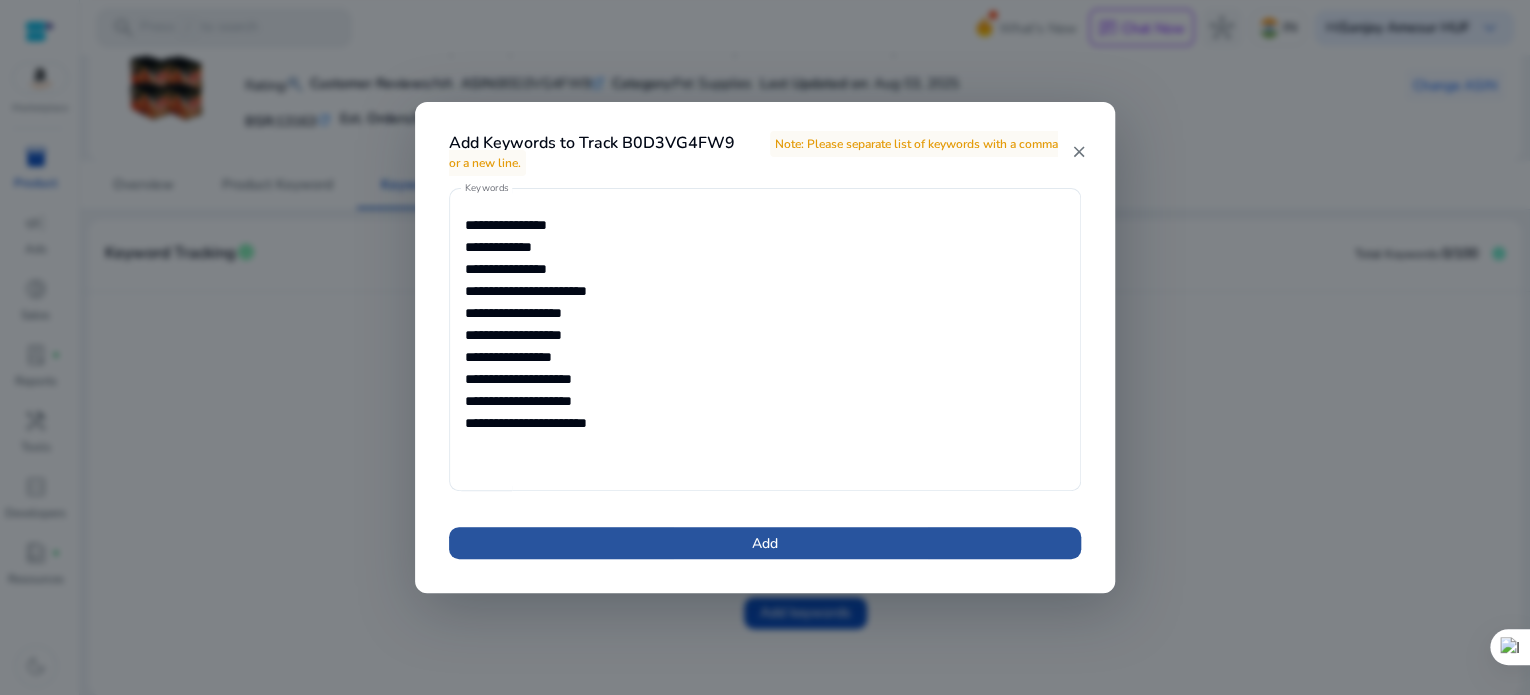 click at bounding box center (765, 543) 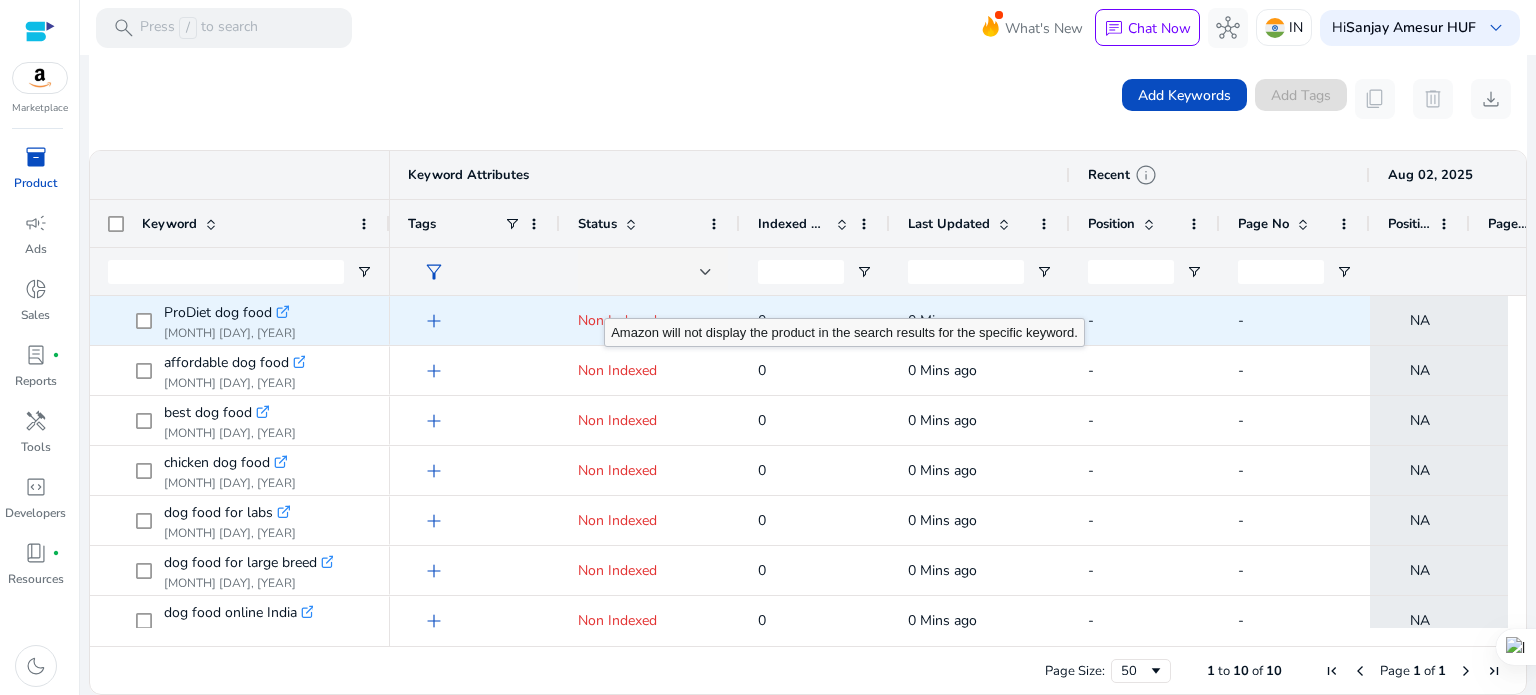 scroll, scrollTop: 202, scrollLeft: 0, axis: vertical 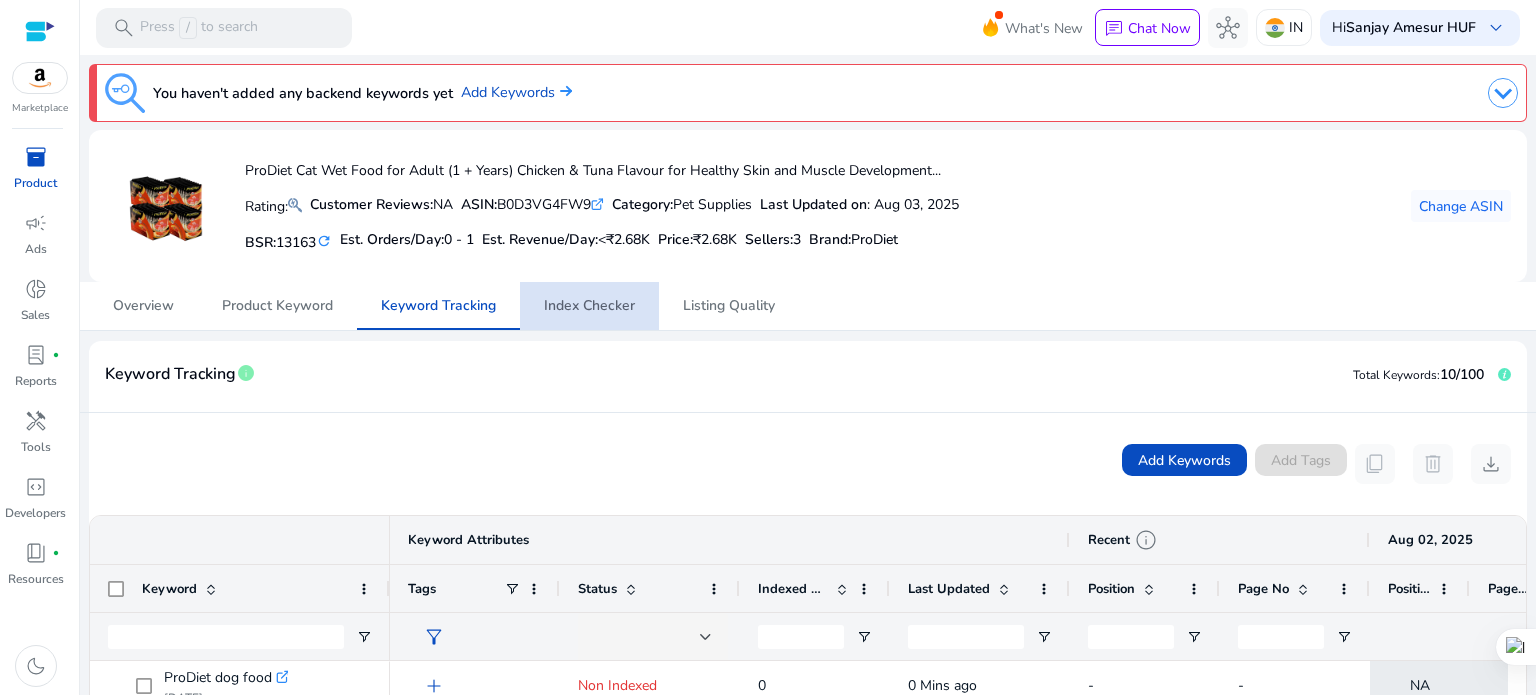 click on "Index Checker" at bounding box center [589, 306] 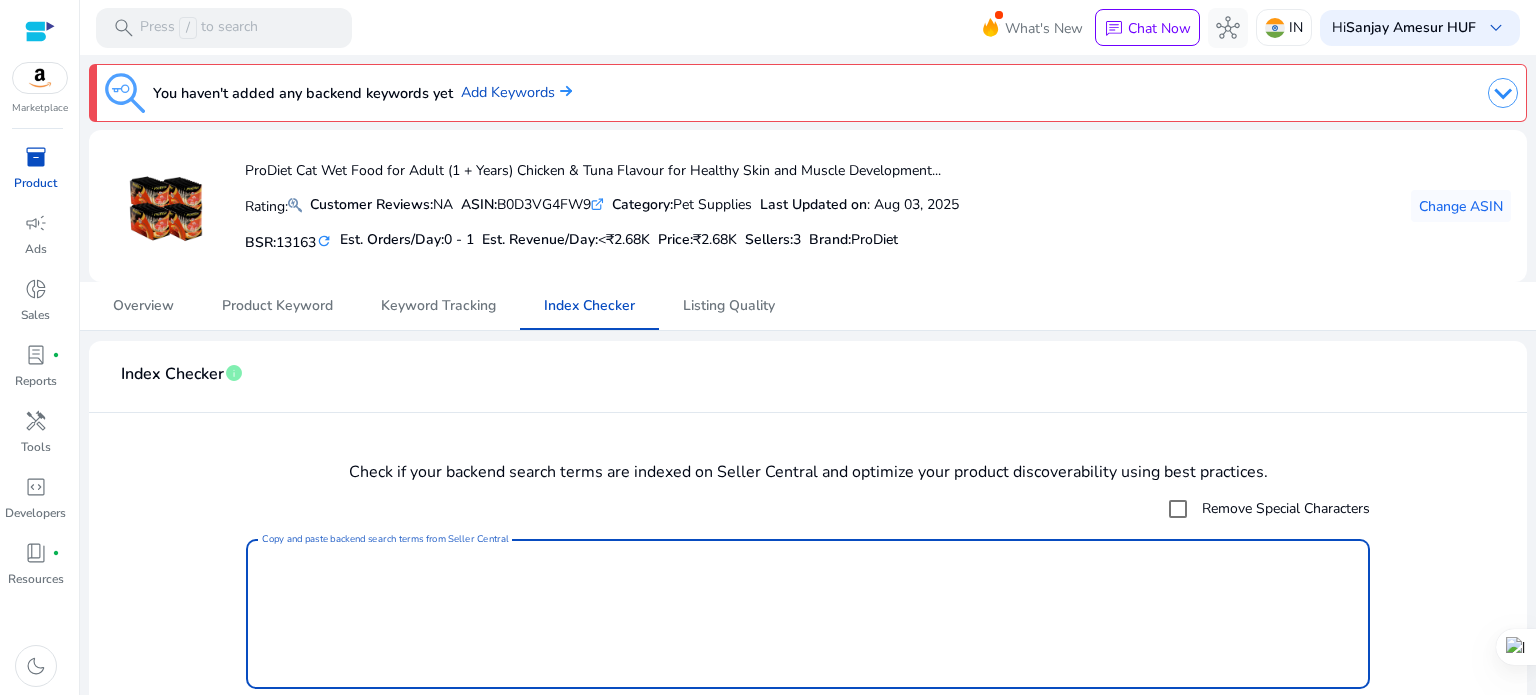 click on "Copy and paste backend search terms from Seller Central" at bounding box center [808, 614] 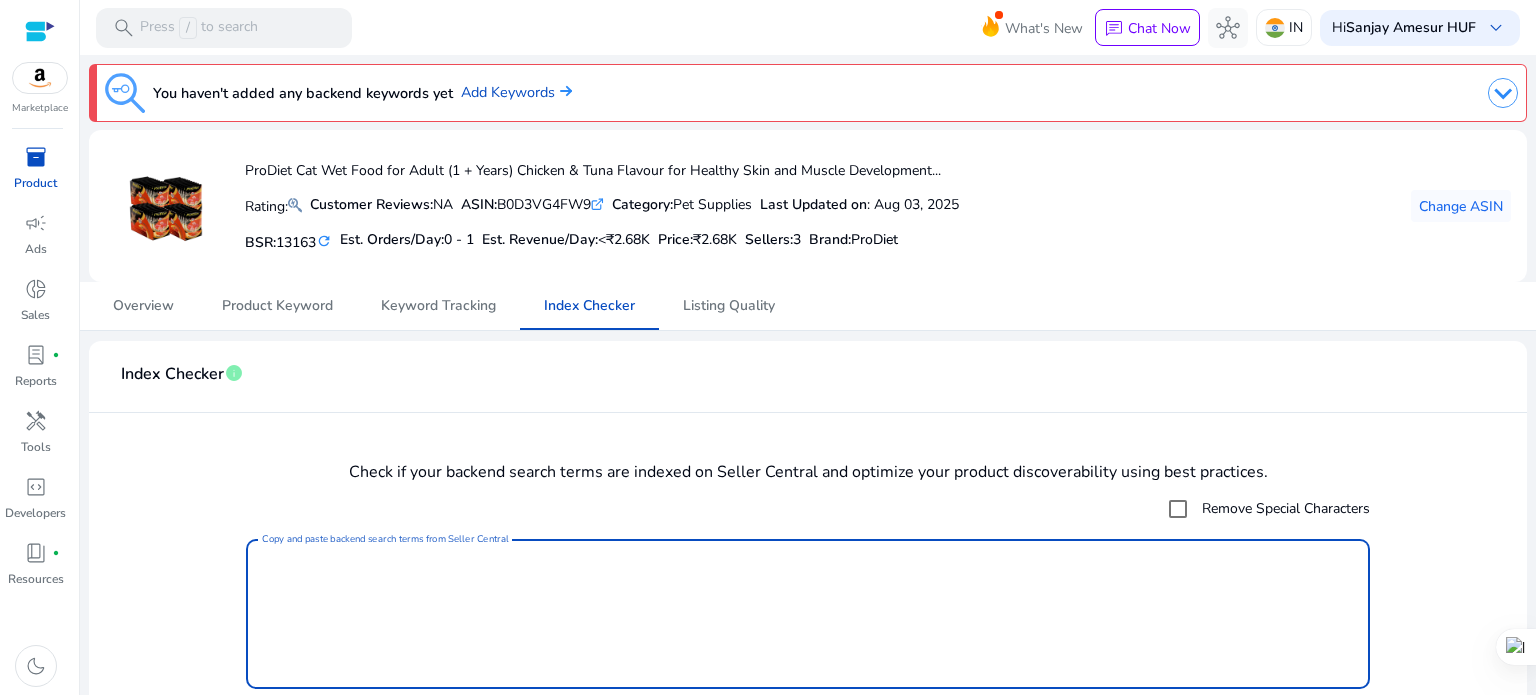 paste on "**********" 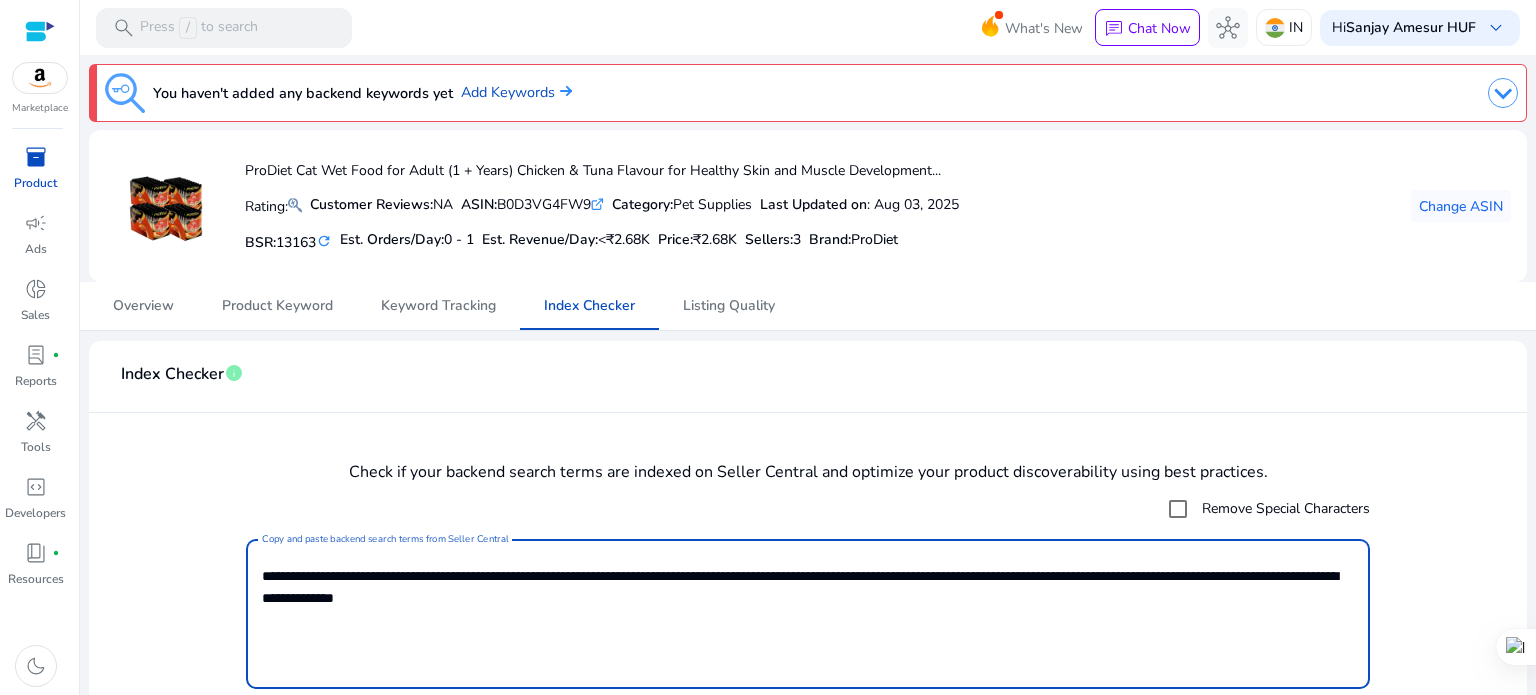 scroll, scrollTop: 64, scrollLeft: 0, axis: vertical 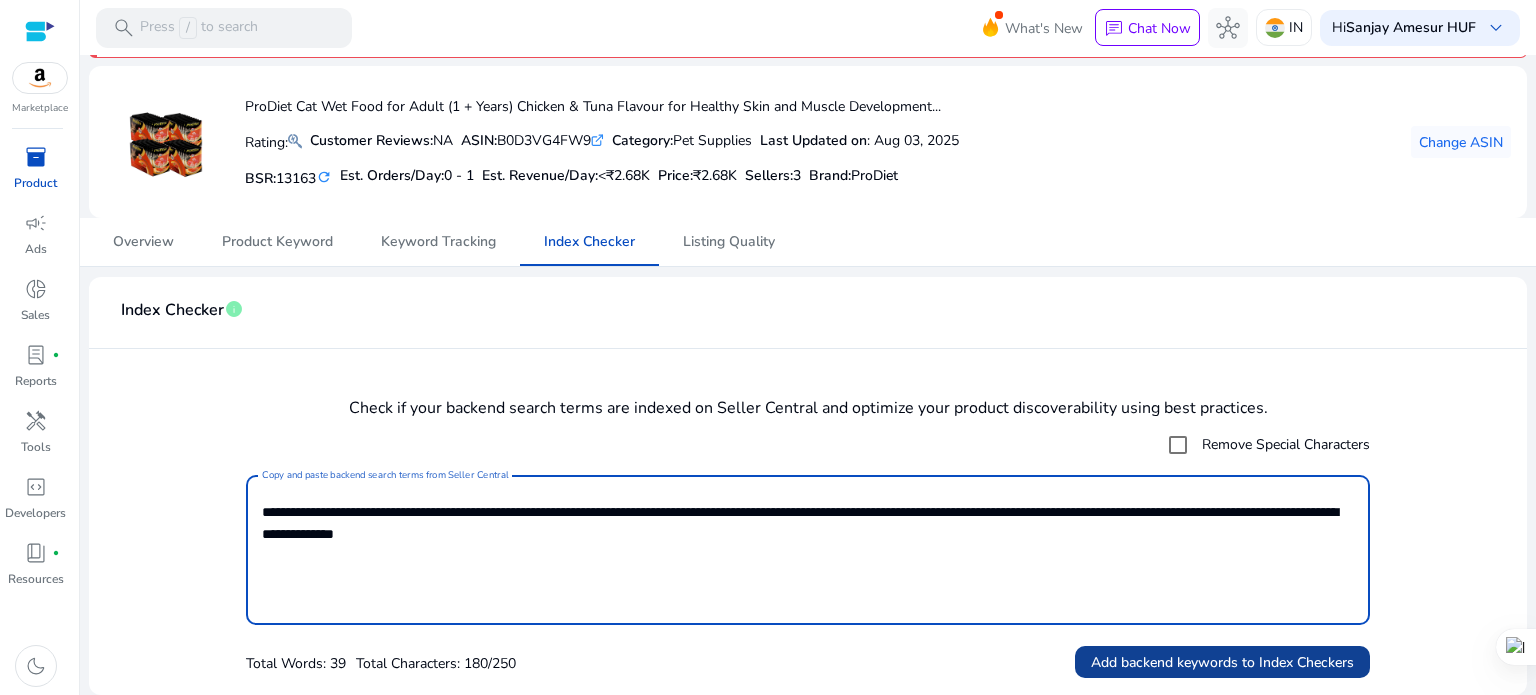 type on "**********" 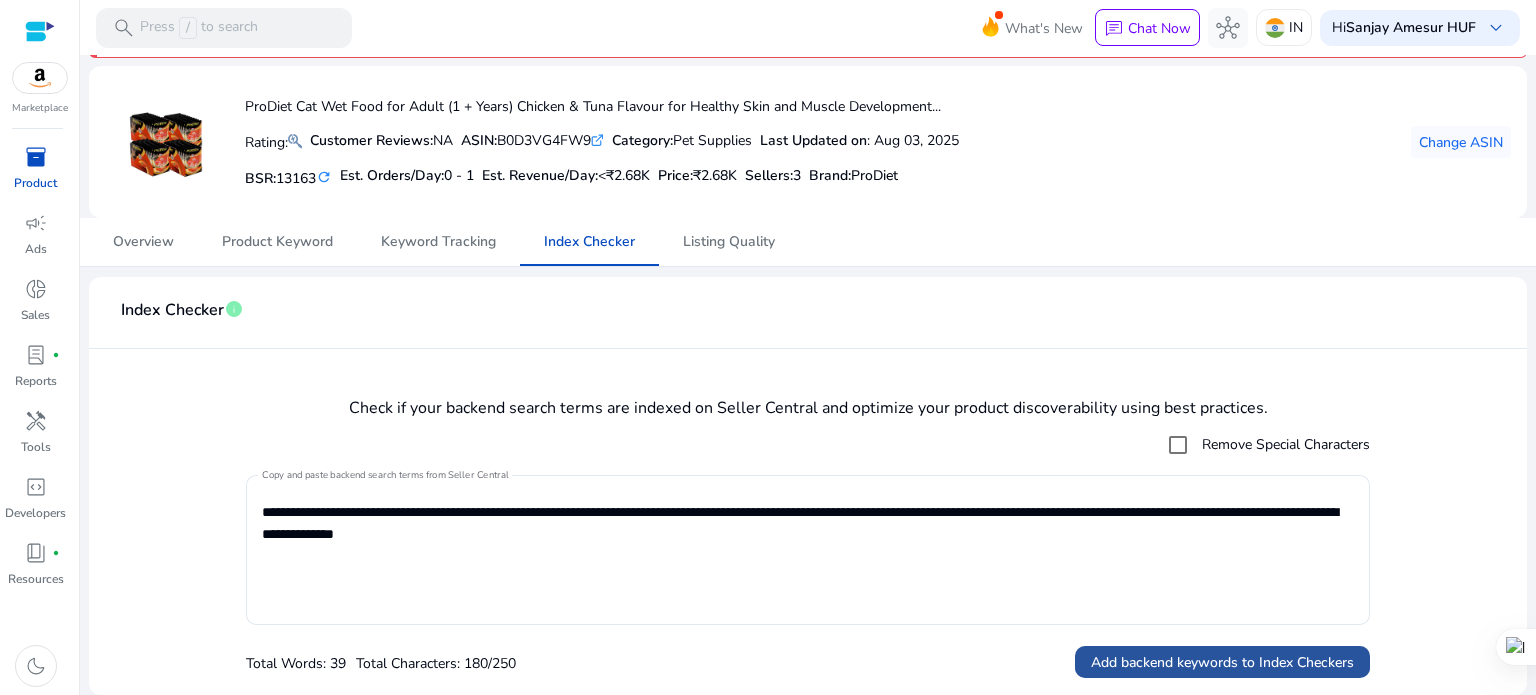 click on "Add backend keywords to Index Checkers" at bounding box center (1222, 662) 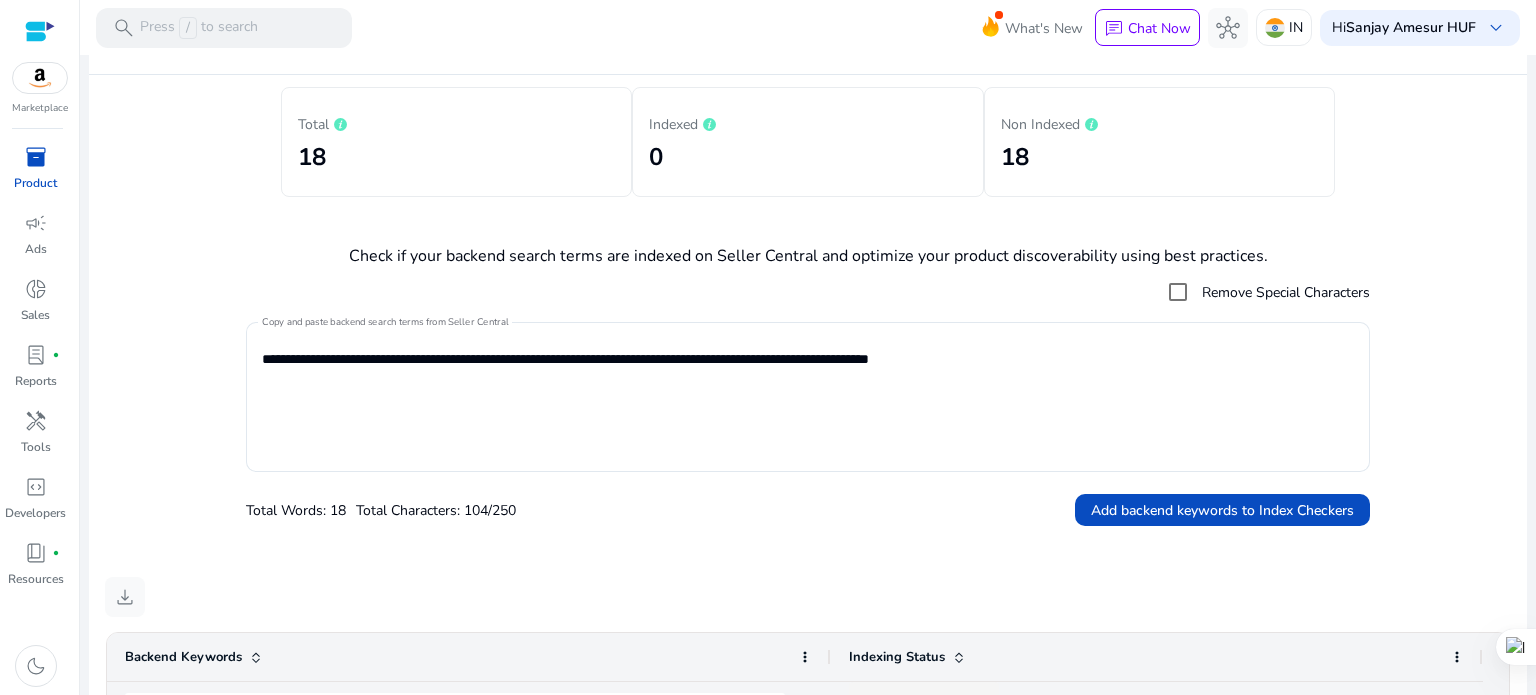 scroll, scrollTop: 135, scrollLeft: 0, axis: vertical 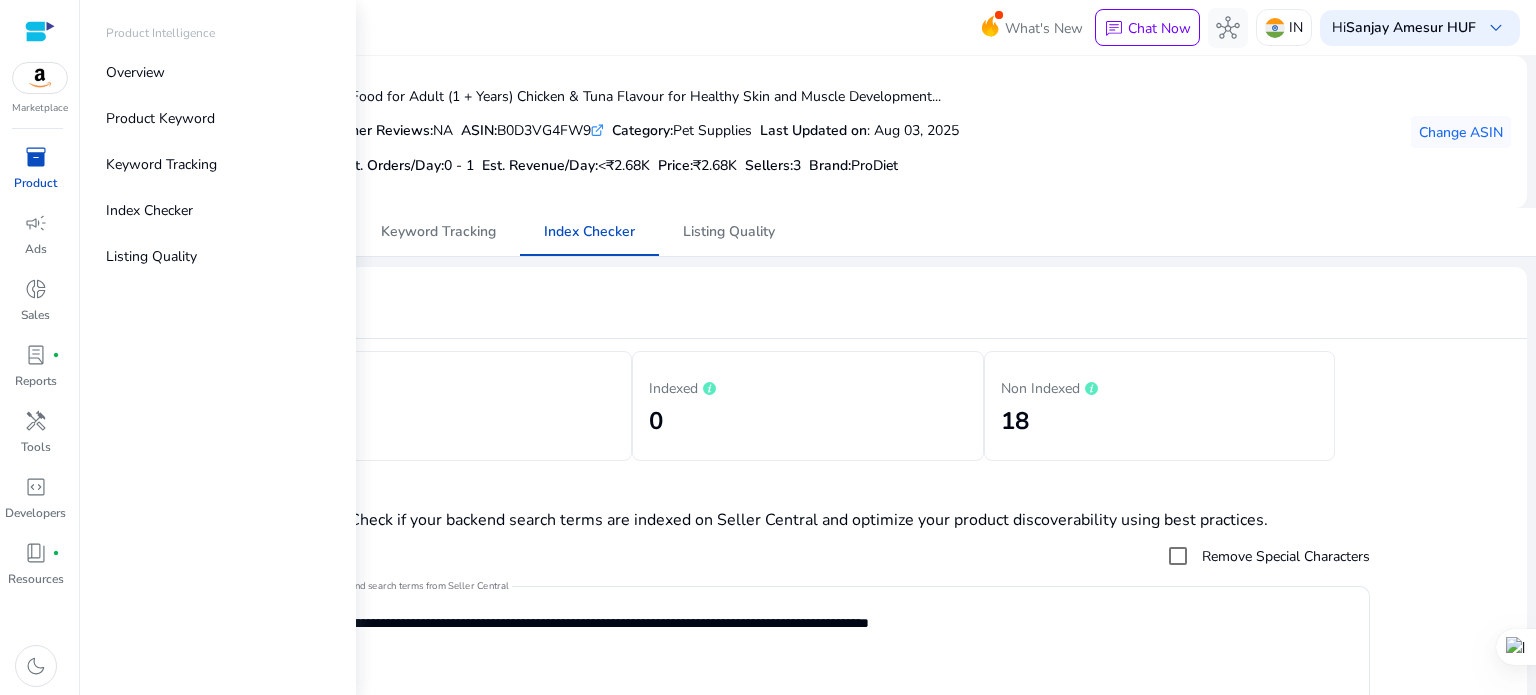 click on "inventory_2" at bounding box center [36, 157] 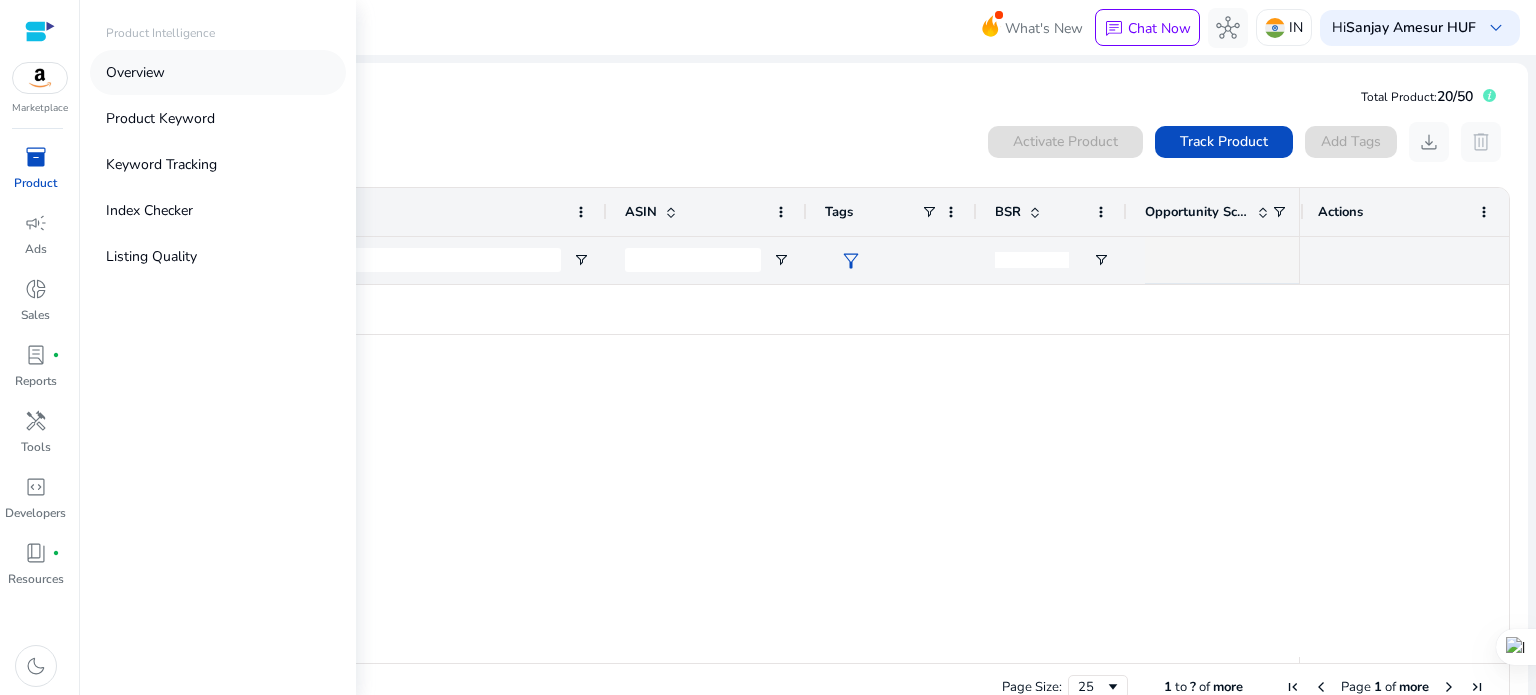 click on "Overview" at bounding box center (135, 72) 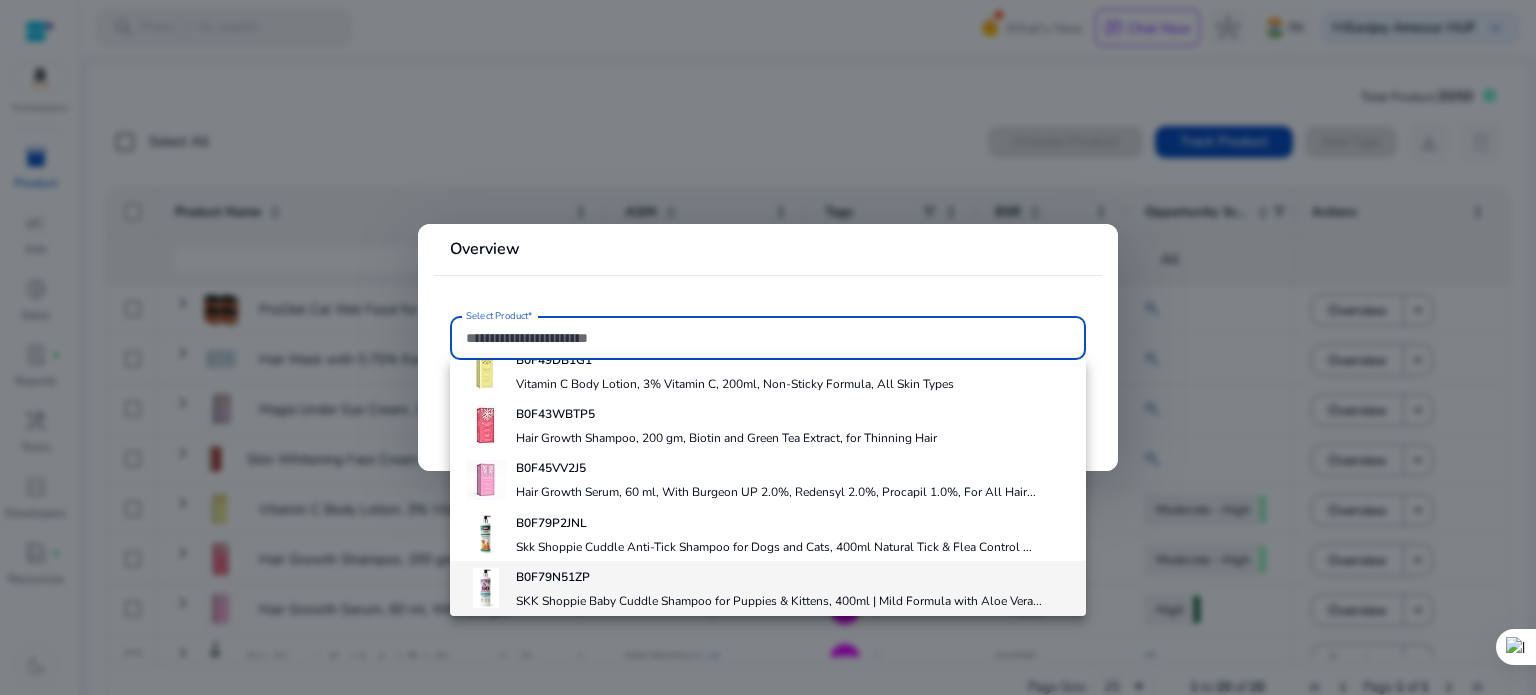 scroll, scrollTop: 200, scrollLeft: 0, axis: vertical 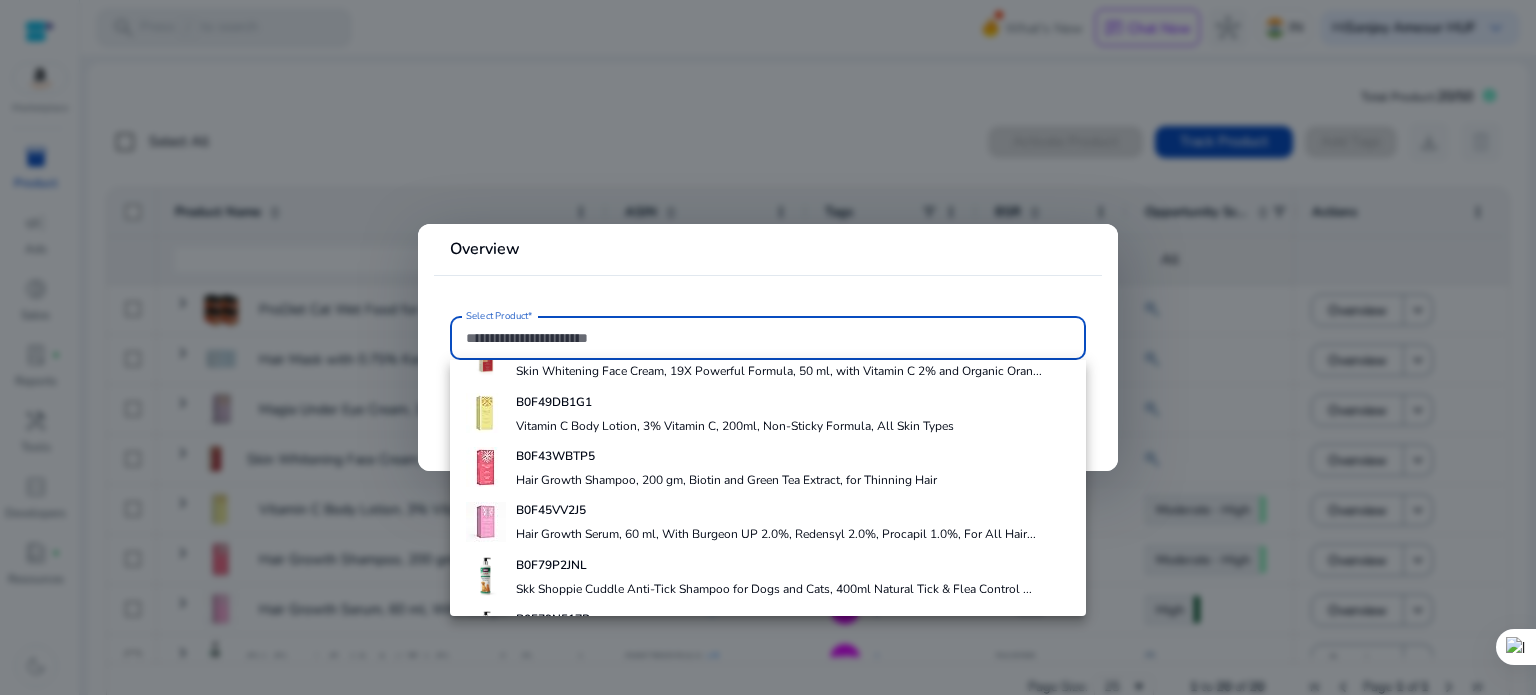 click at bounding box center [768, 347] 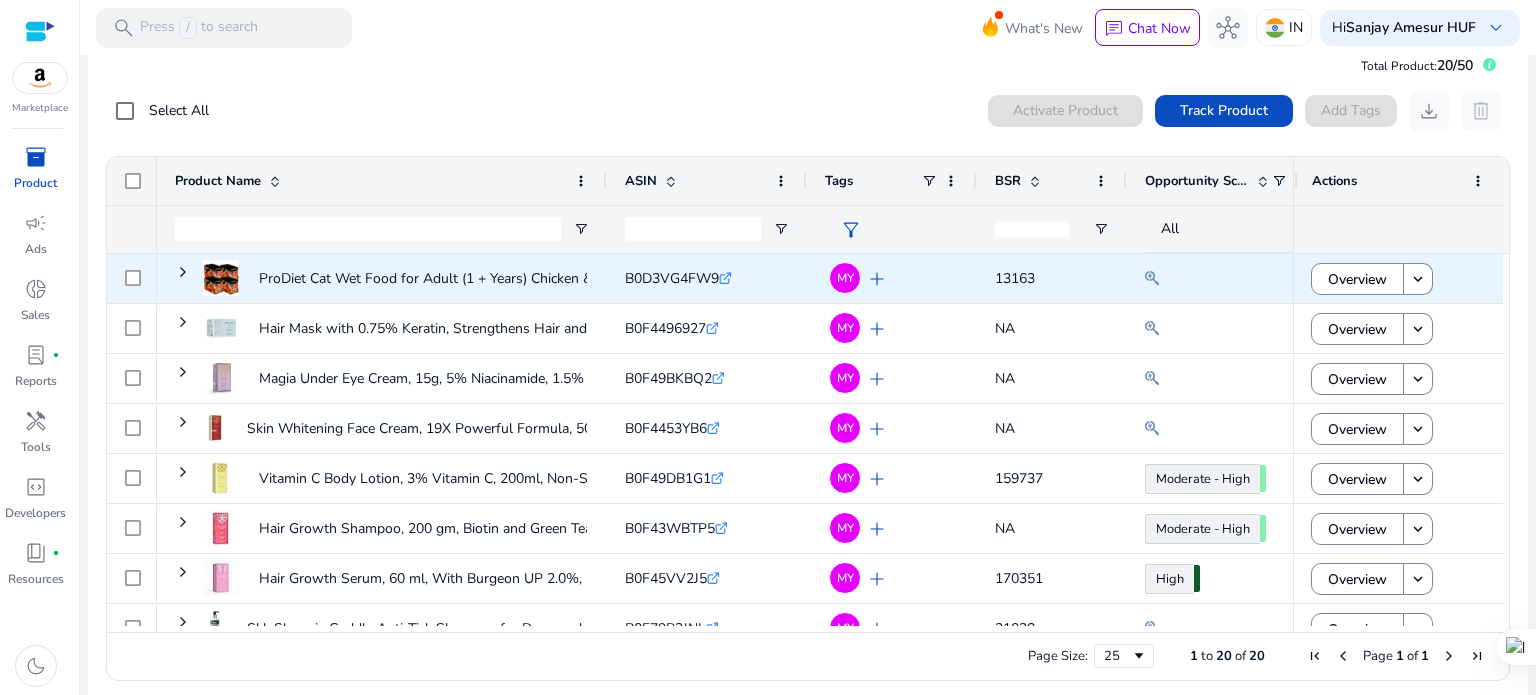 scroll, scrollTop: 43, scrollLeft: 0, axis: vertical 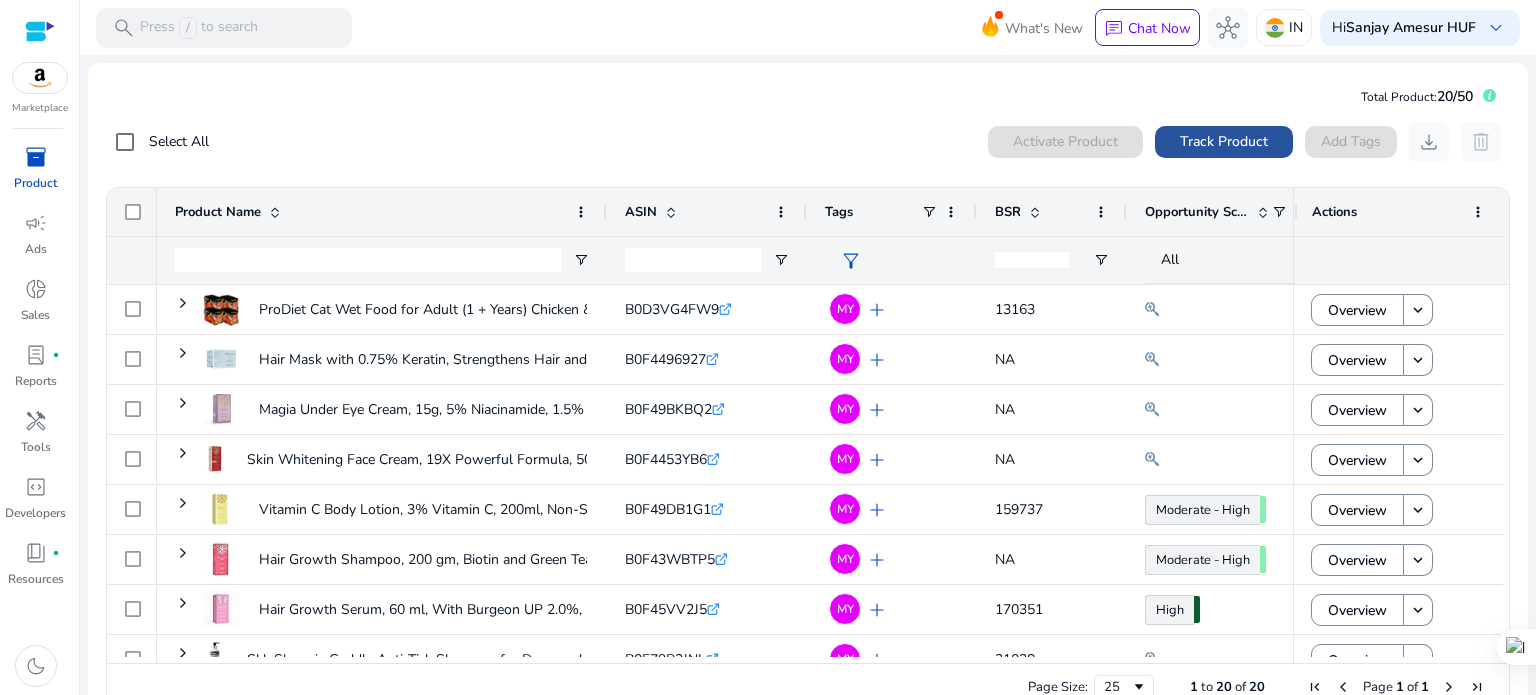 click on "Track Product" 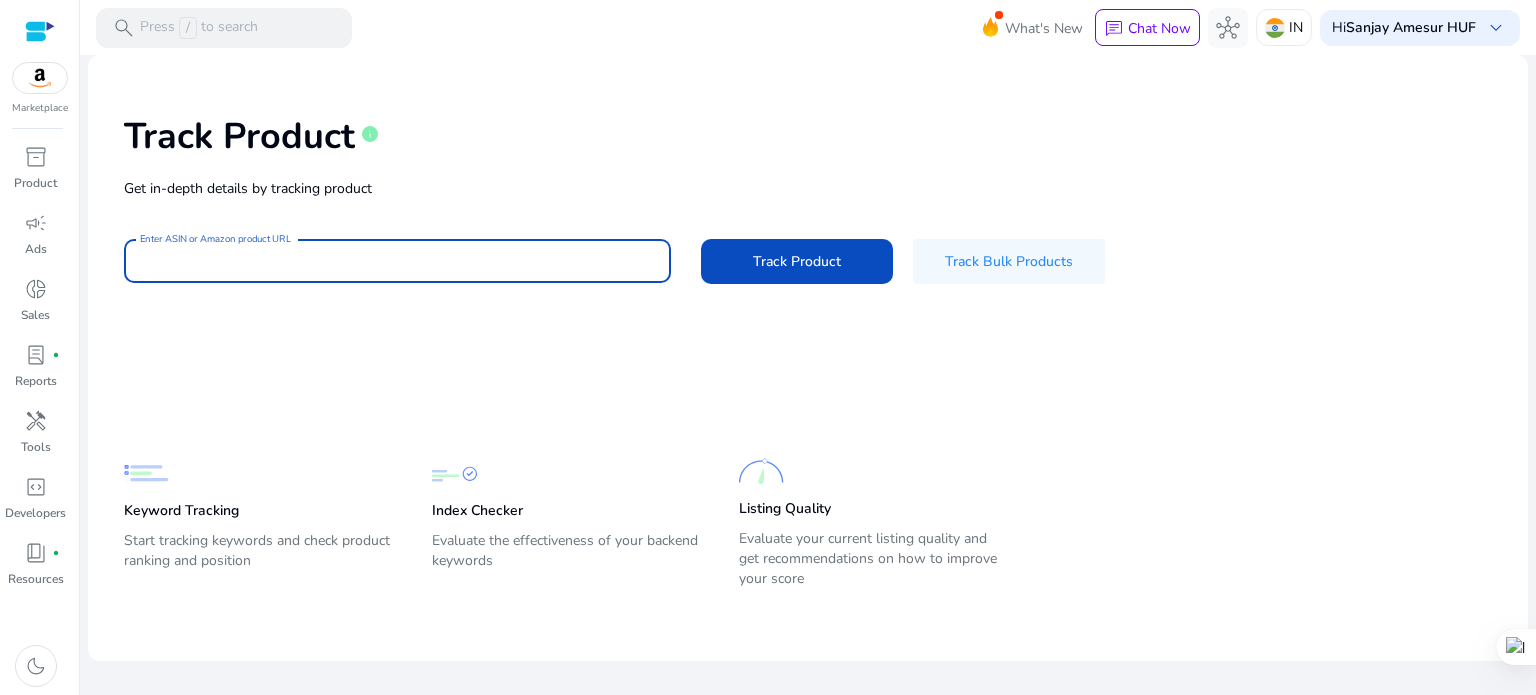 click on "Enter ASIN or Amazon product URL" at bounding box center [397, 261] 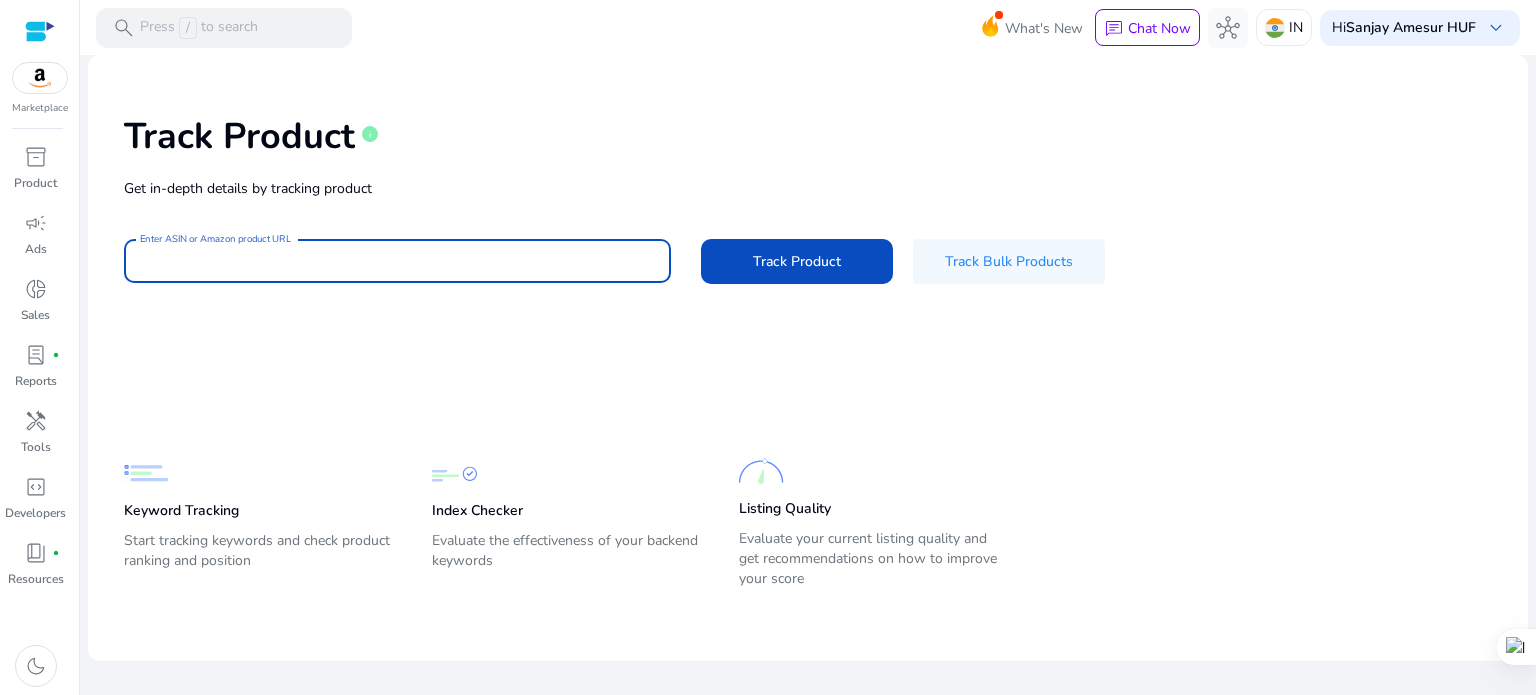 paste on "**********" 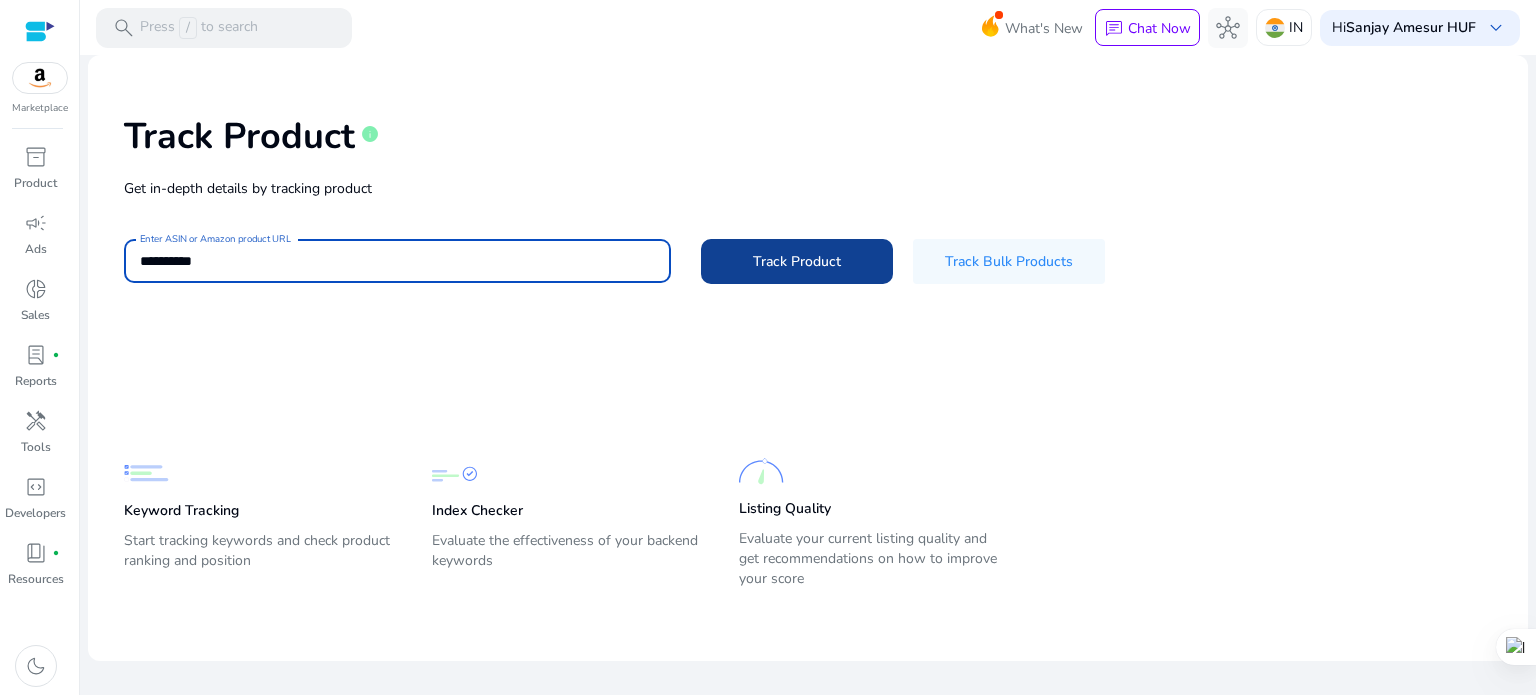 type on "**********" 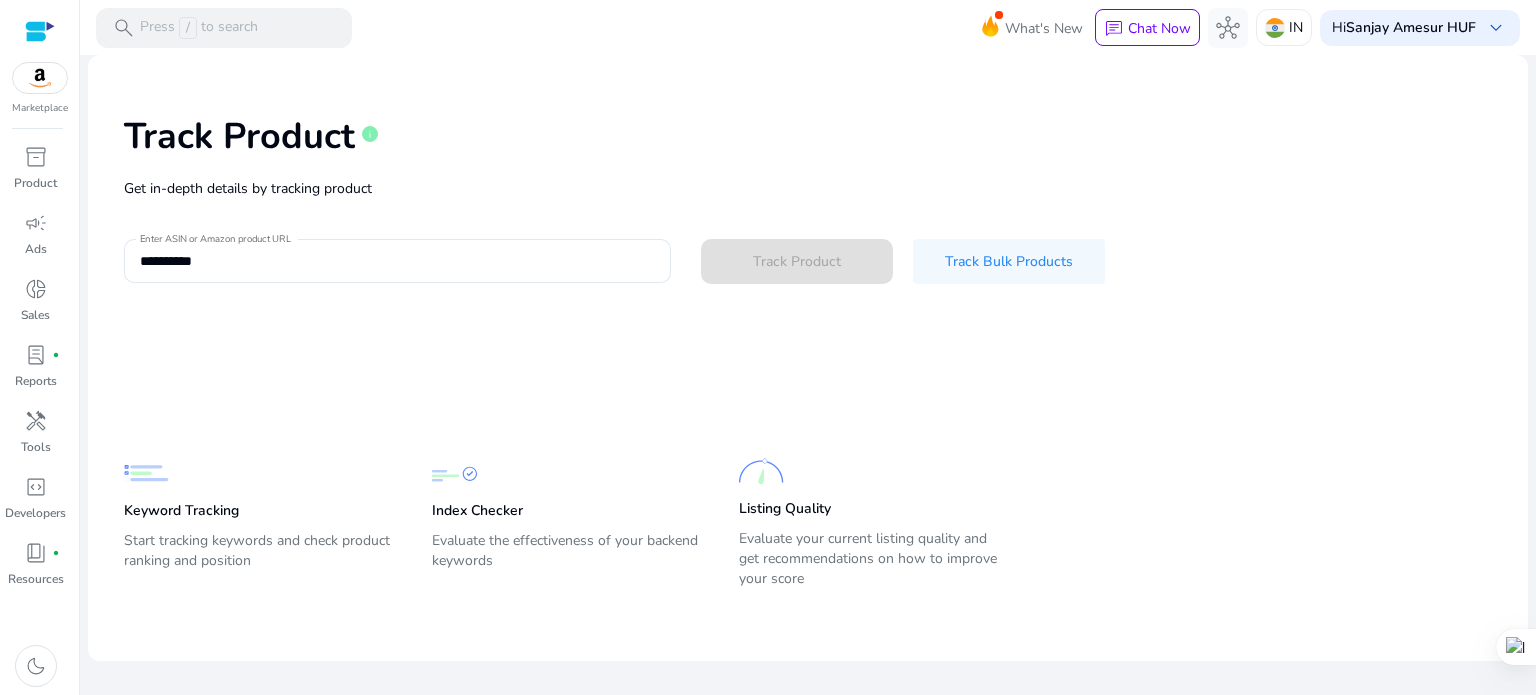 type 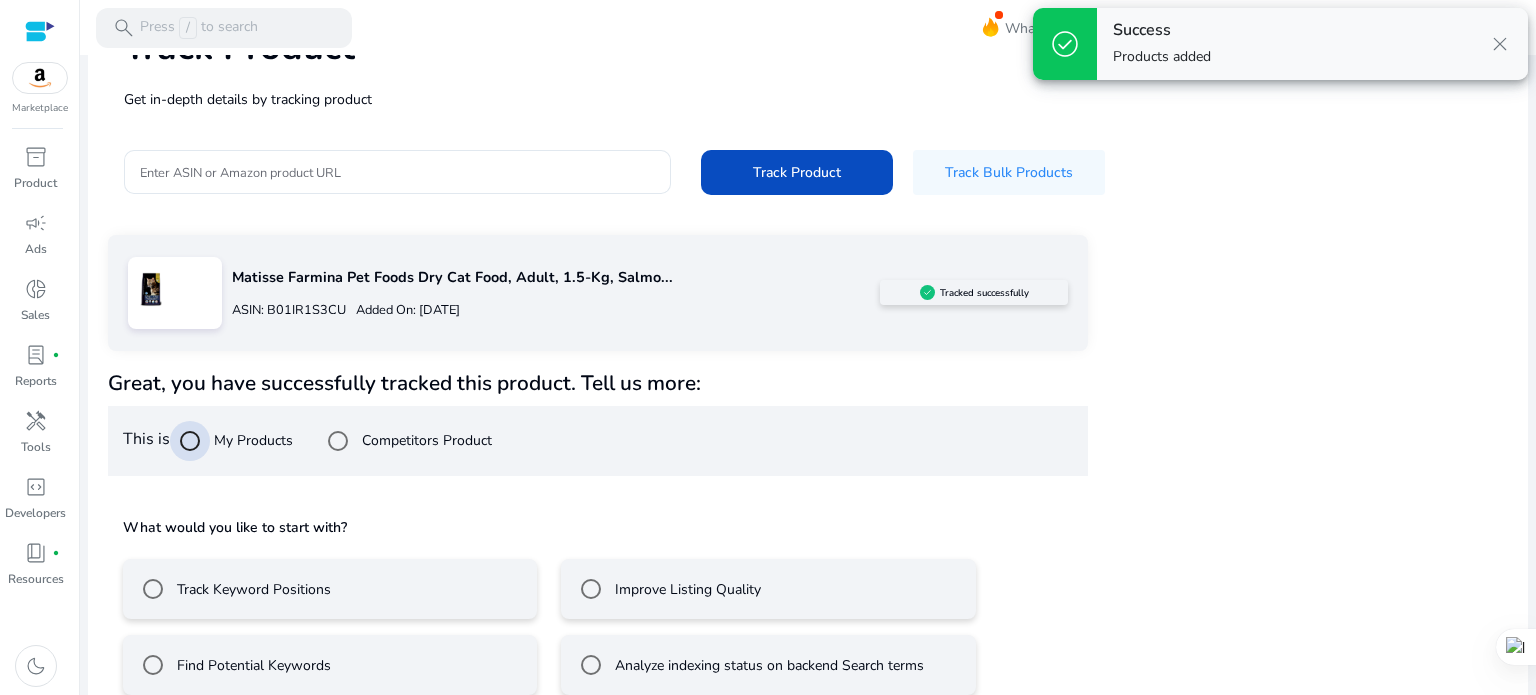 scroll, scrollTop: 117, scrollLeft: 0, axis: vertical 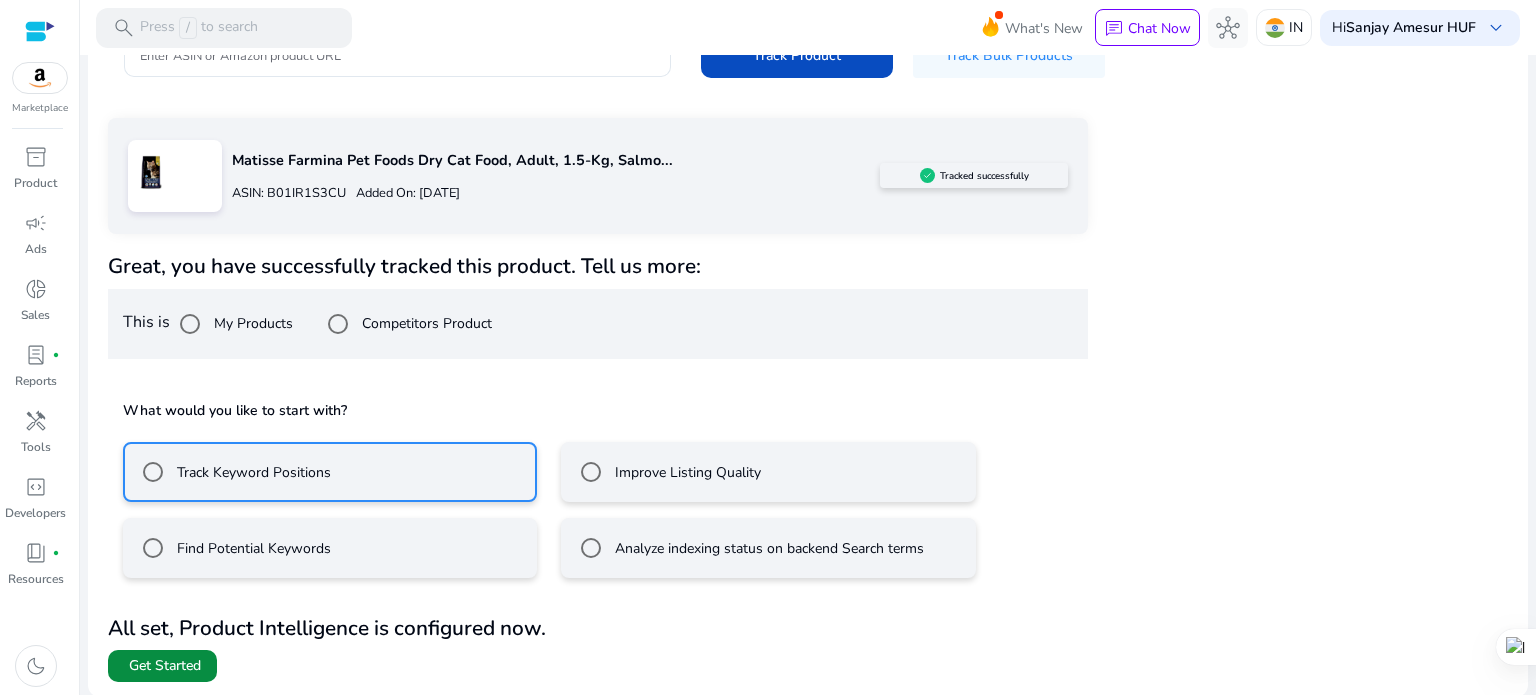 click on "Get Started" at bounding box center (165, 666) 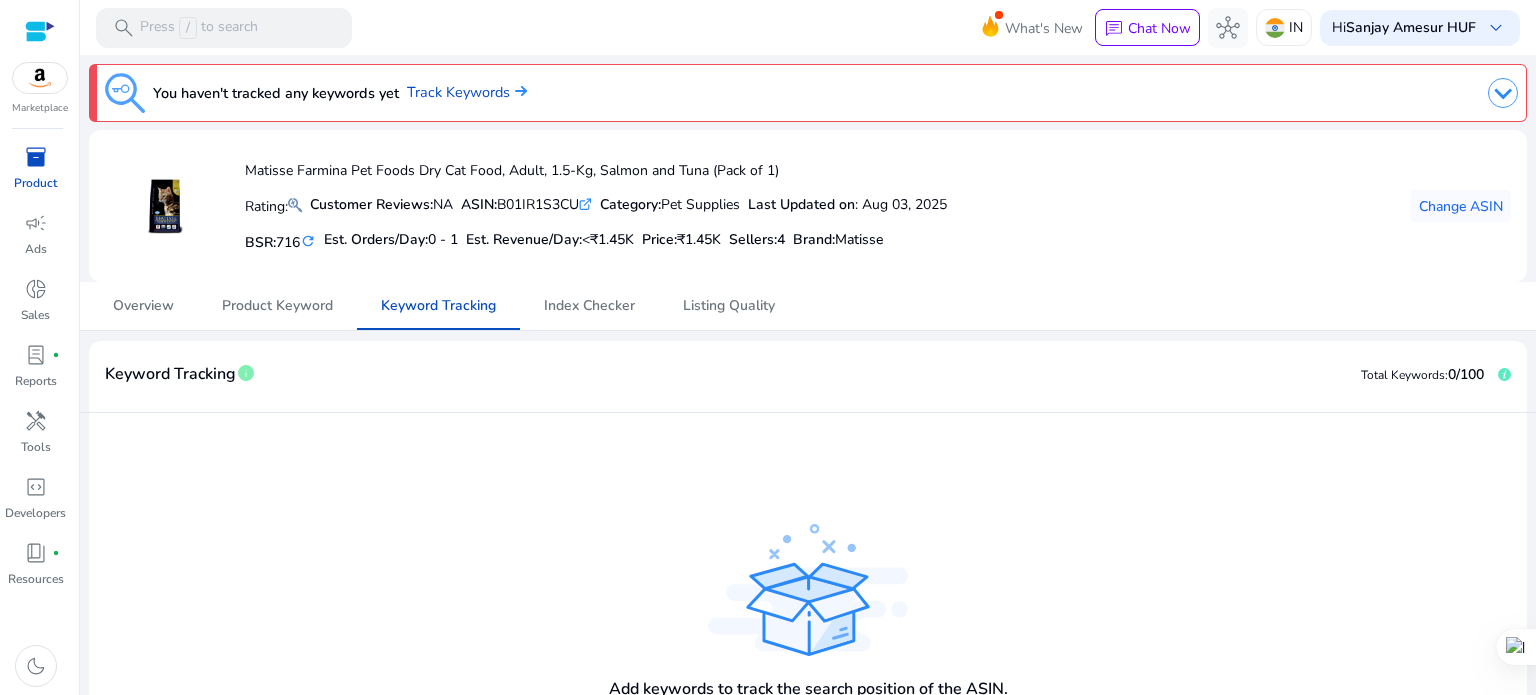 scroll, scrollTop: 121, scrollLeft: 0, axis: vertical 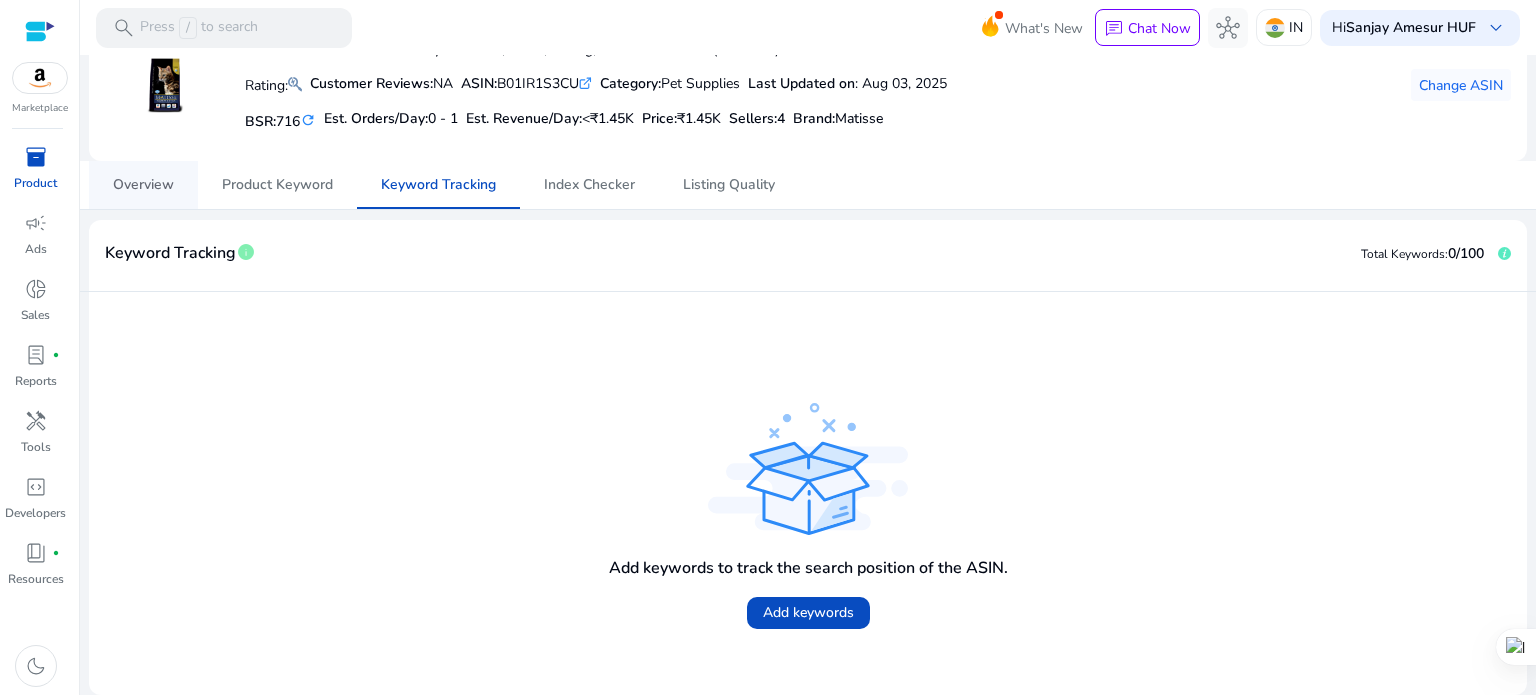 click on "Overview" at bounding box center [143, 185] 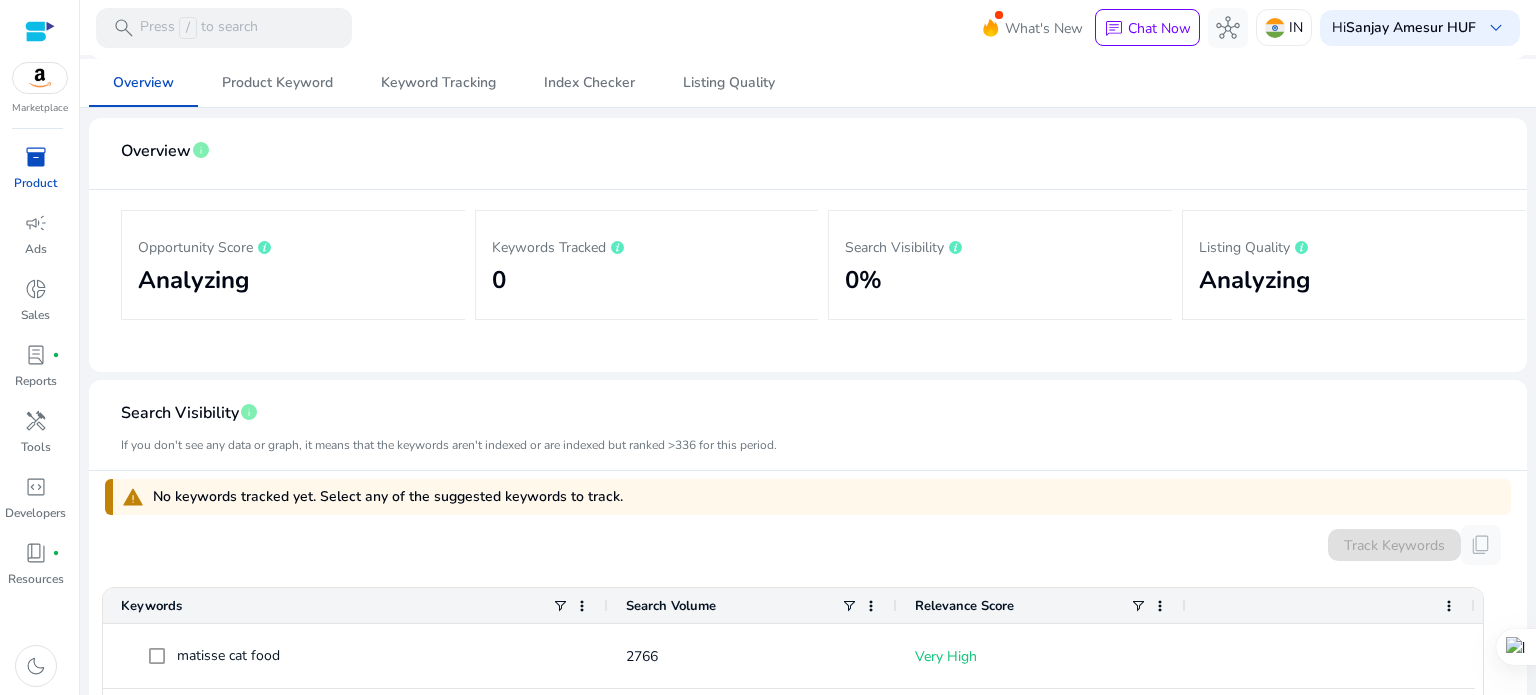 scroll, scrollTop: 200, scrollLeft: 0, axis: vertical 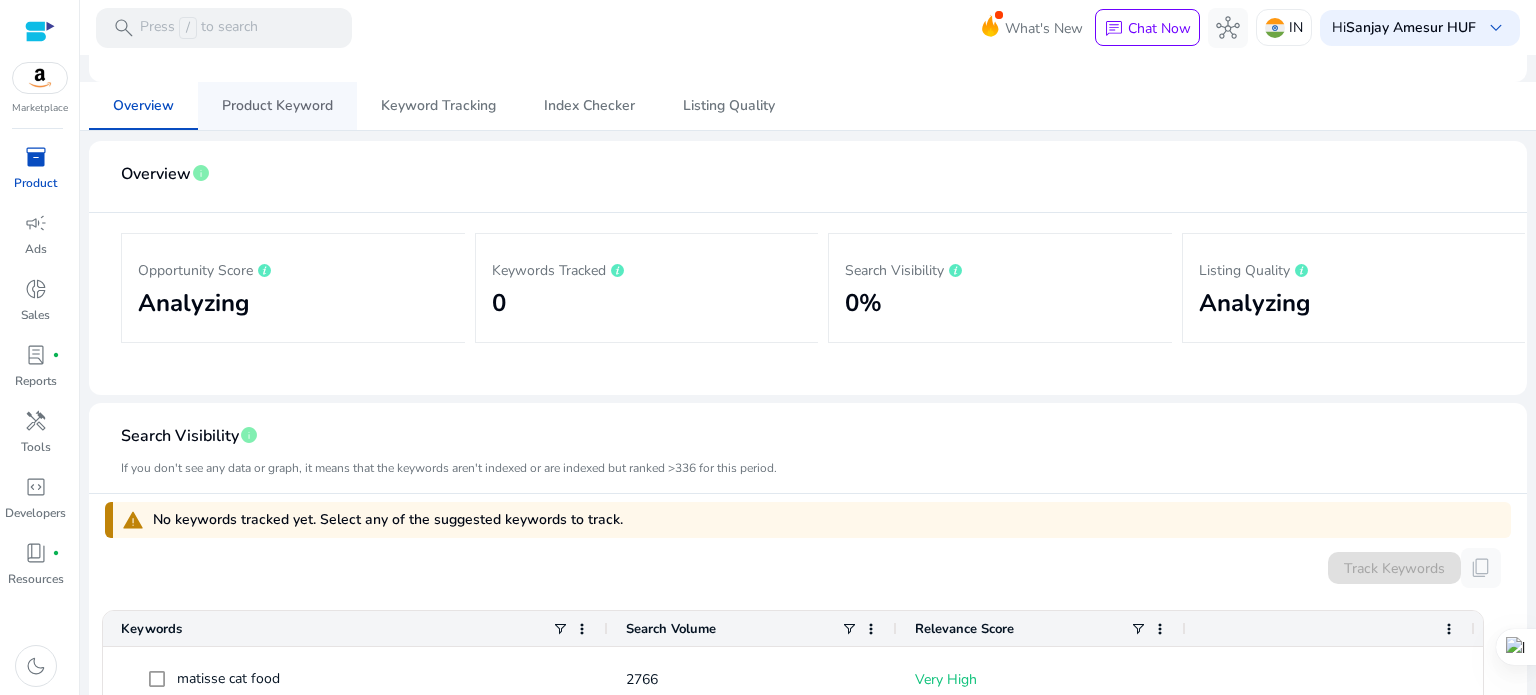 click on "Product Keyword" at bounding box center [277, 106] 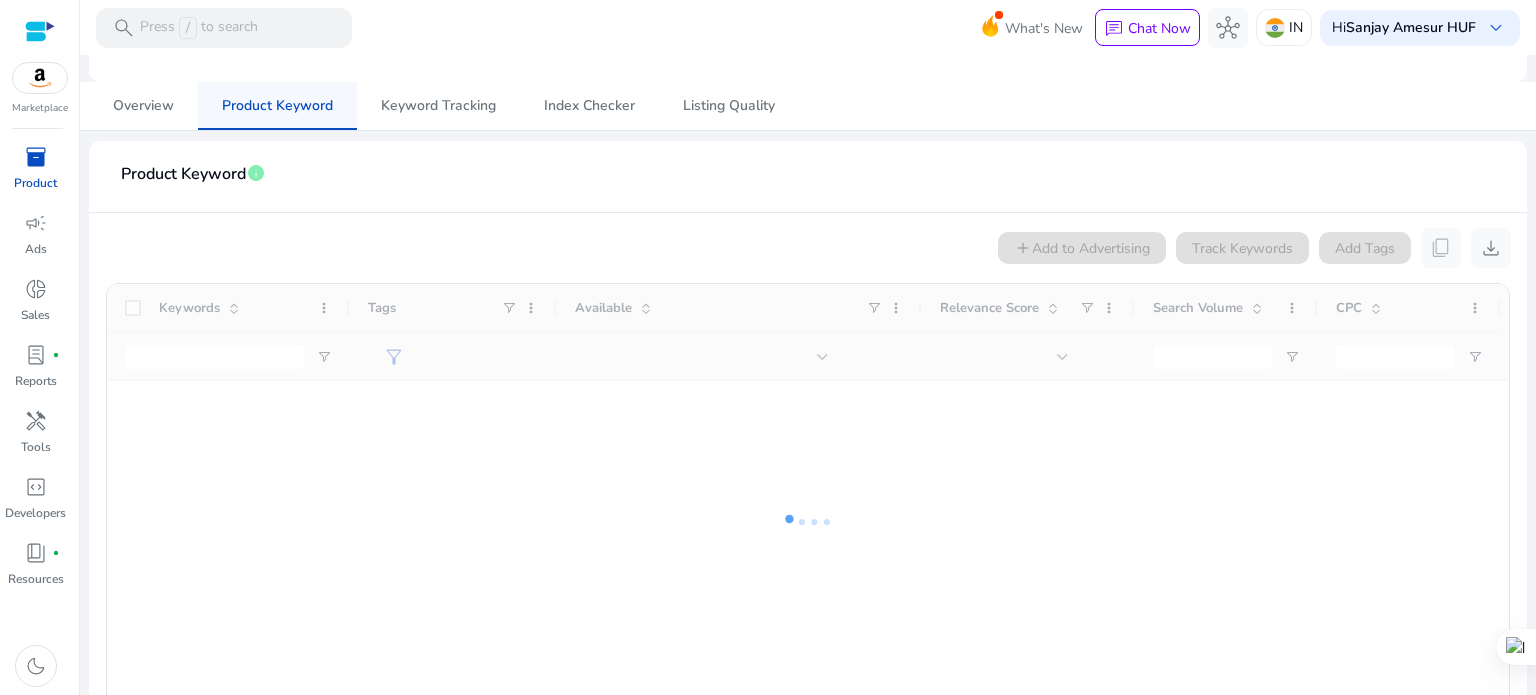 scroll, scrollTop: 0, scrollLeft: 0, axis: both 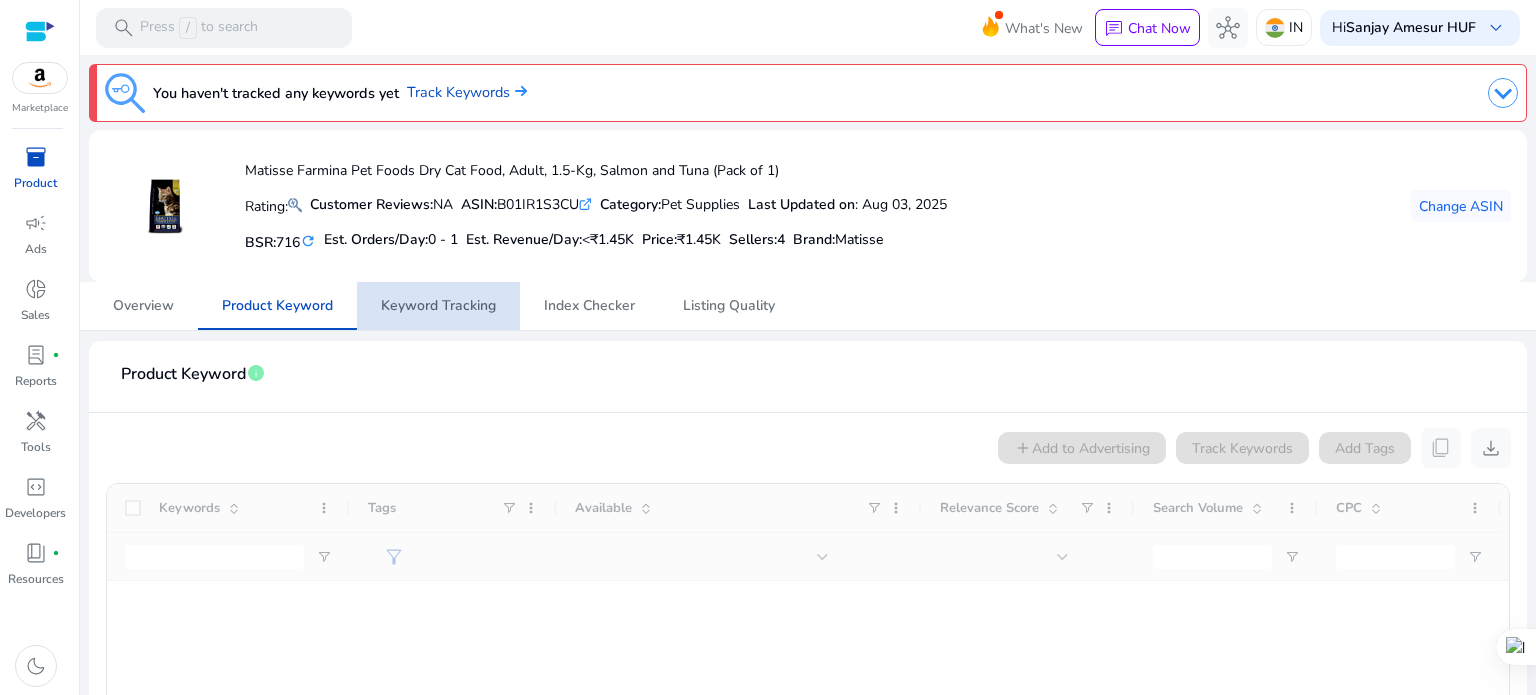 click on "Keyword Tracking" at bounding box center [438, 306] 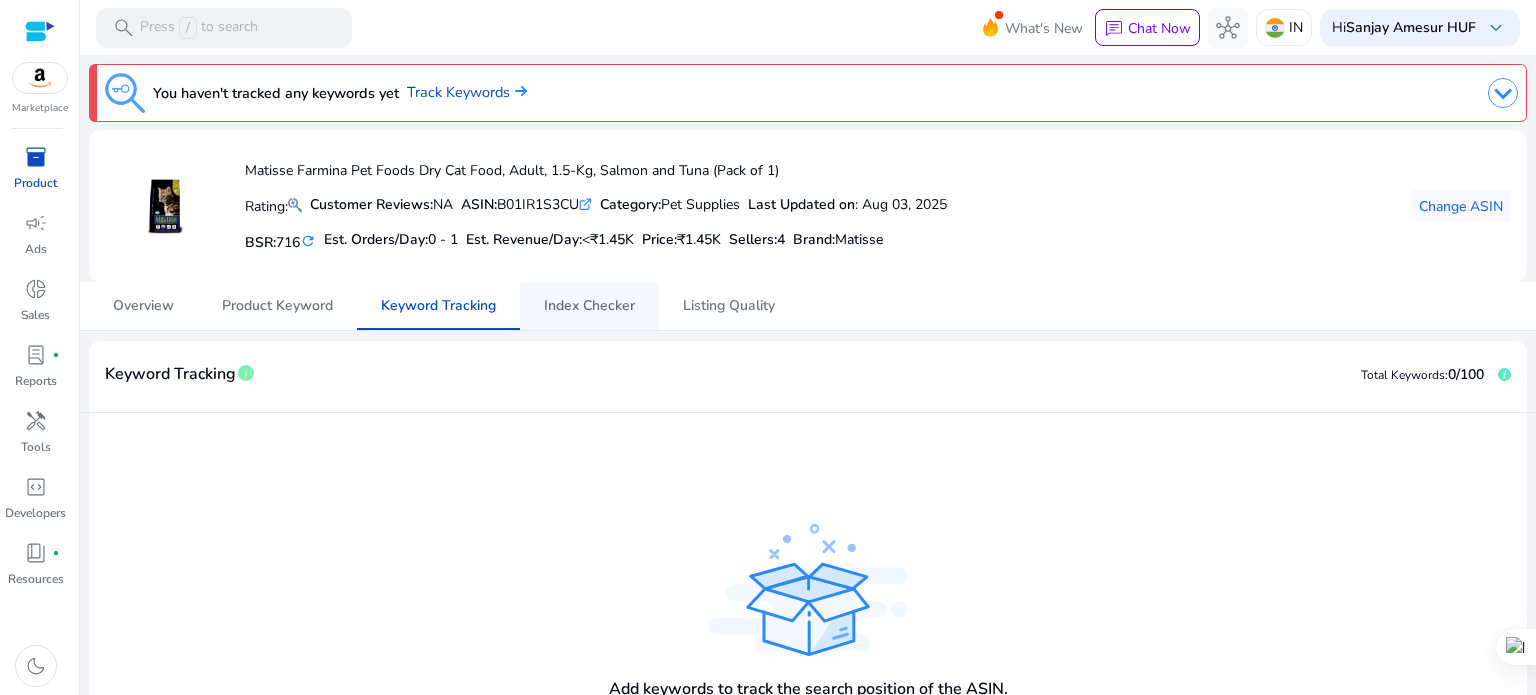 click on "Index Checker" at bounding box center (589, 306) 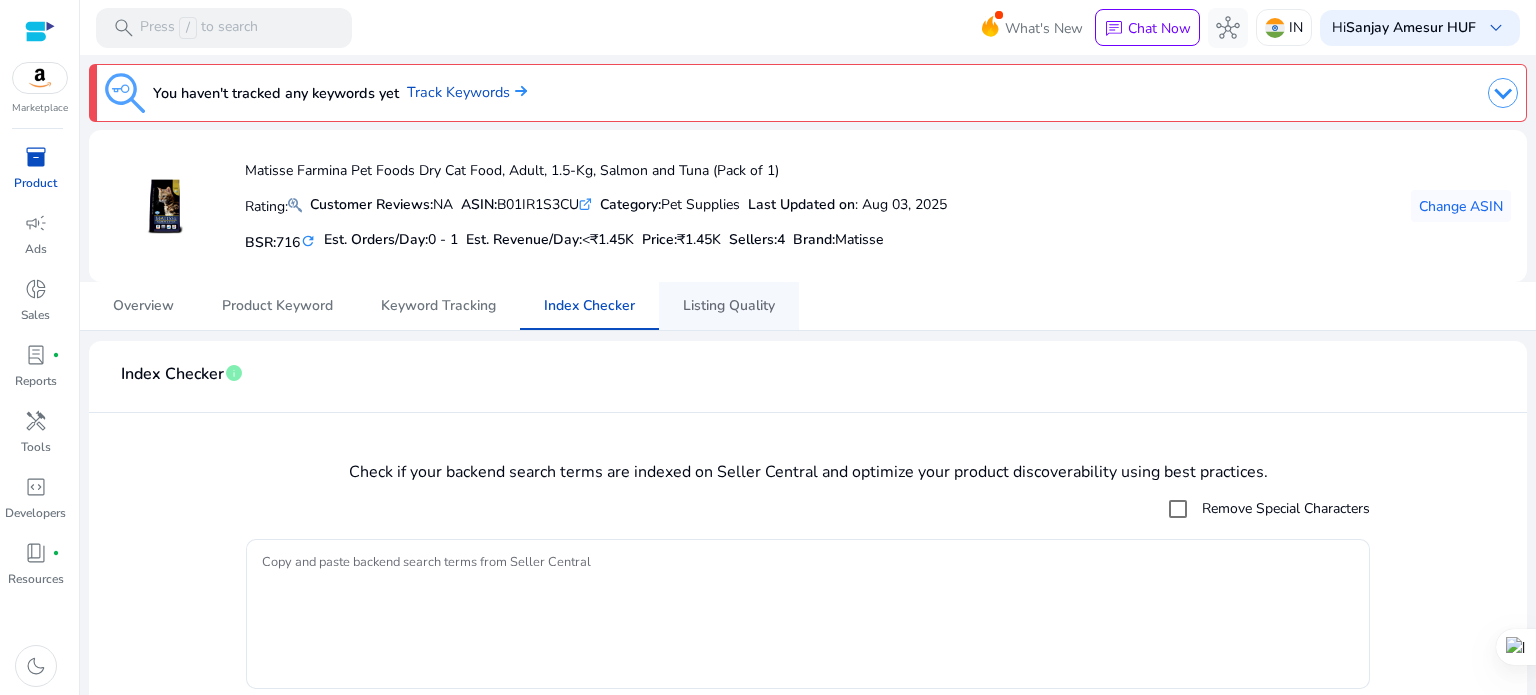 click on "Listing Quality" at bounding box center [729, 306] 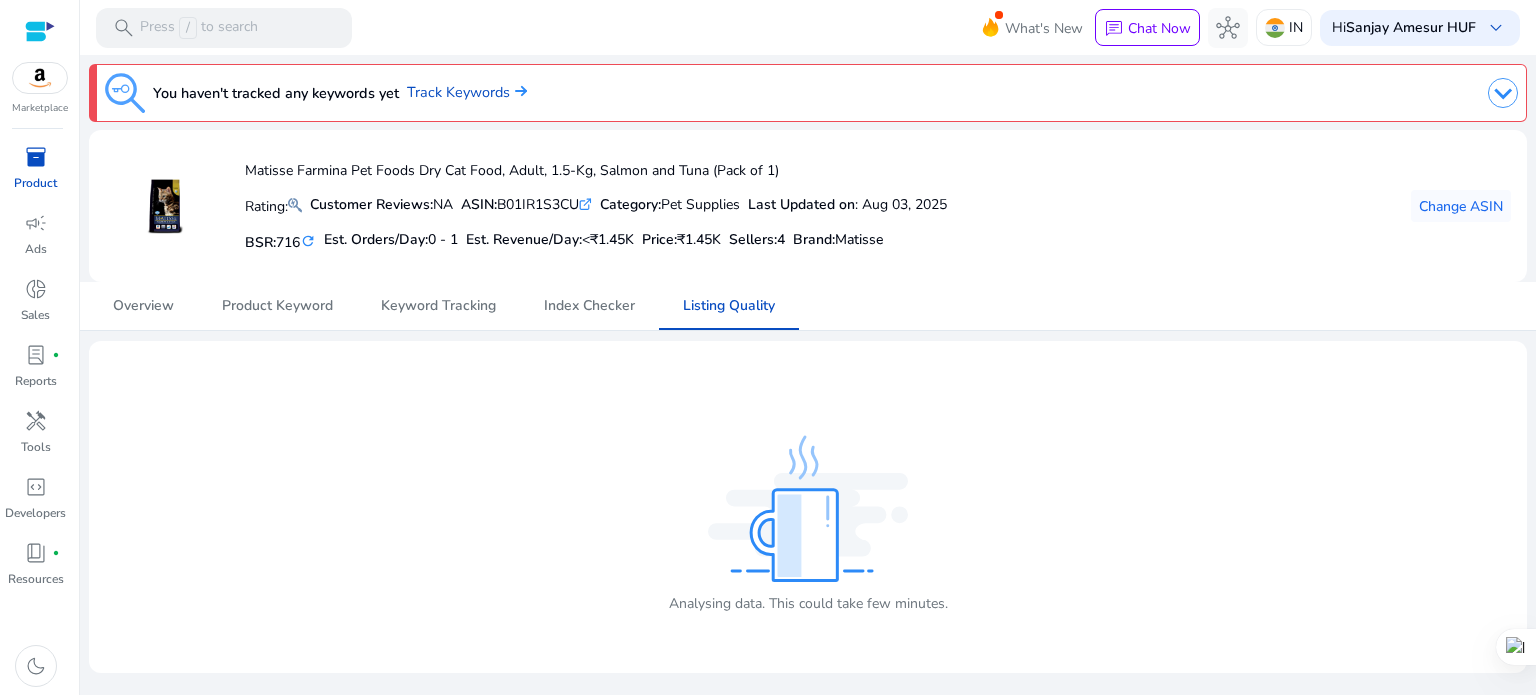 click on "inventory_2" at bounding box center (36, 157) 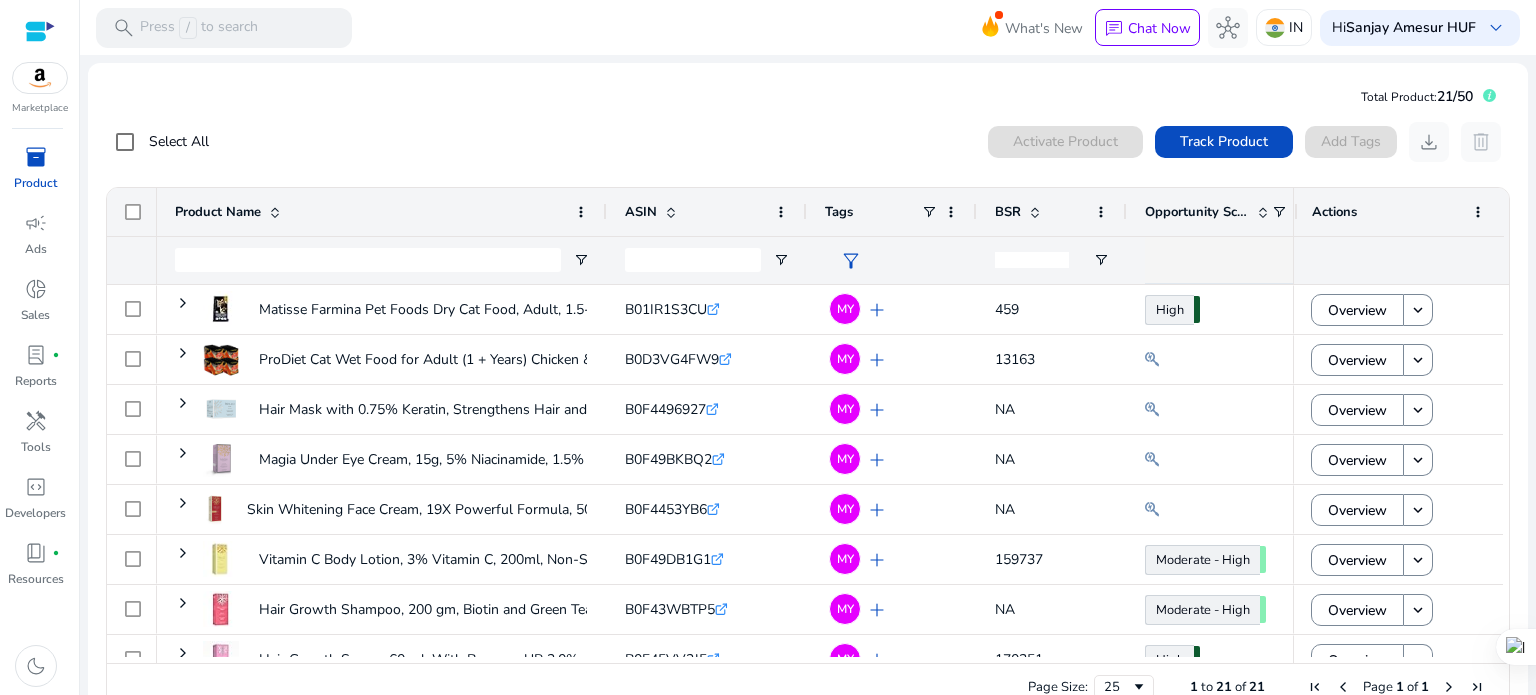 click on "Select All  0  products selected Activate Product Track Product  Add Tags   download   delete  1 to 21 of 21. Page 1 of 1
Drag here to set row groups Drag here to set column labels
Product Name" 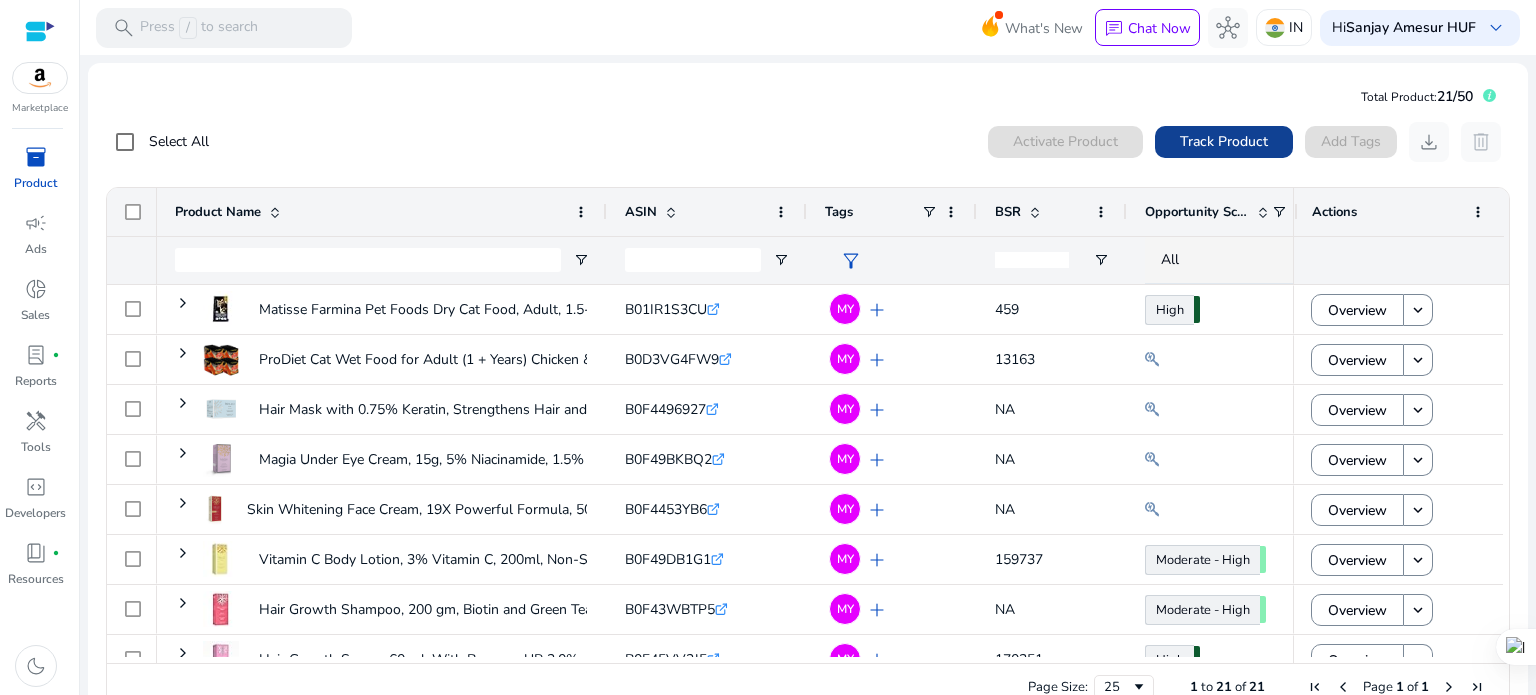 click on "Track Product" 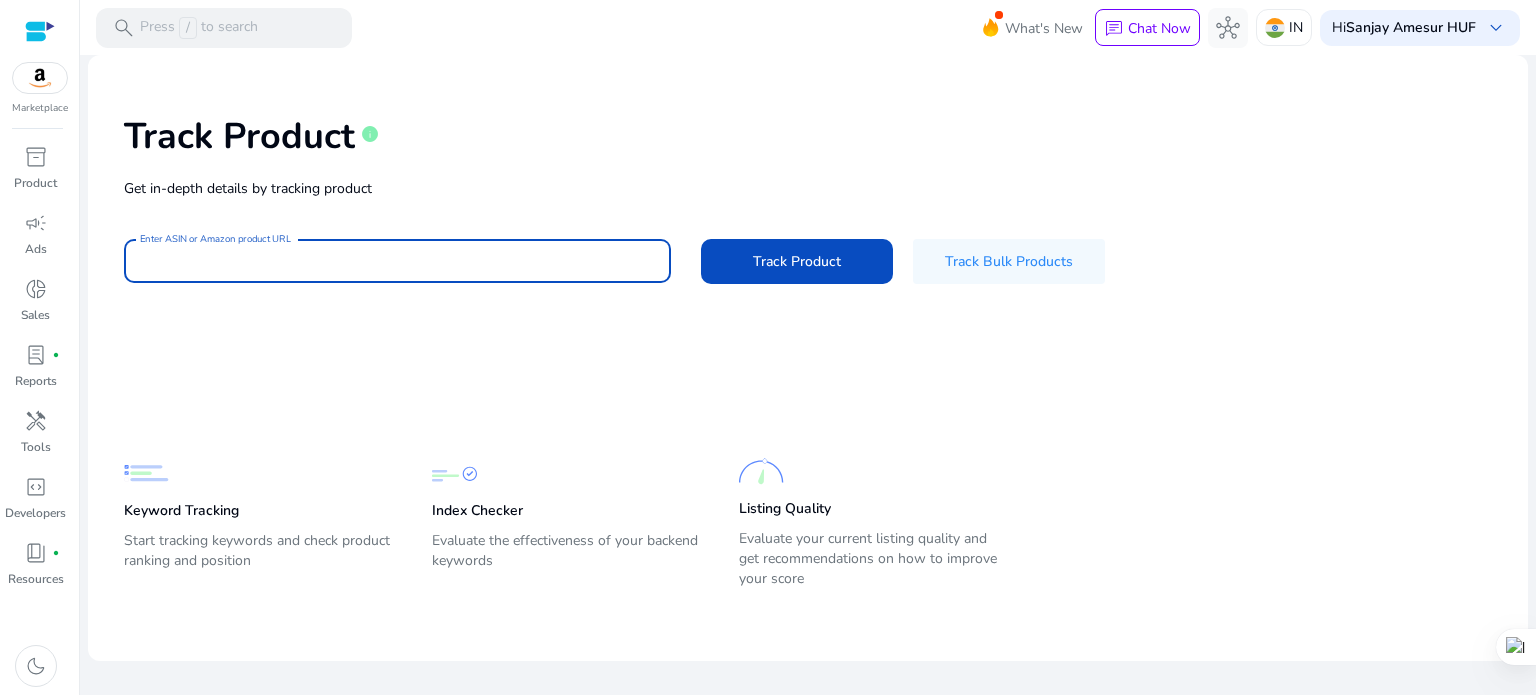 click on "Enter ASIN or Amazon product URL" at bounding box center [397, 261] 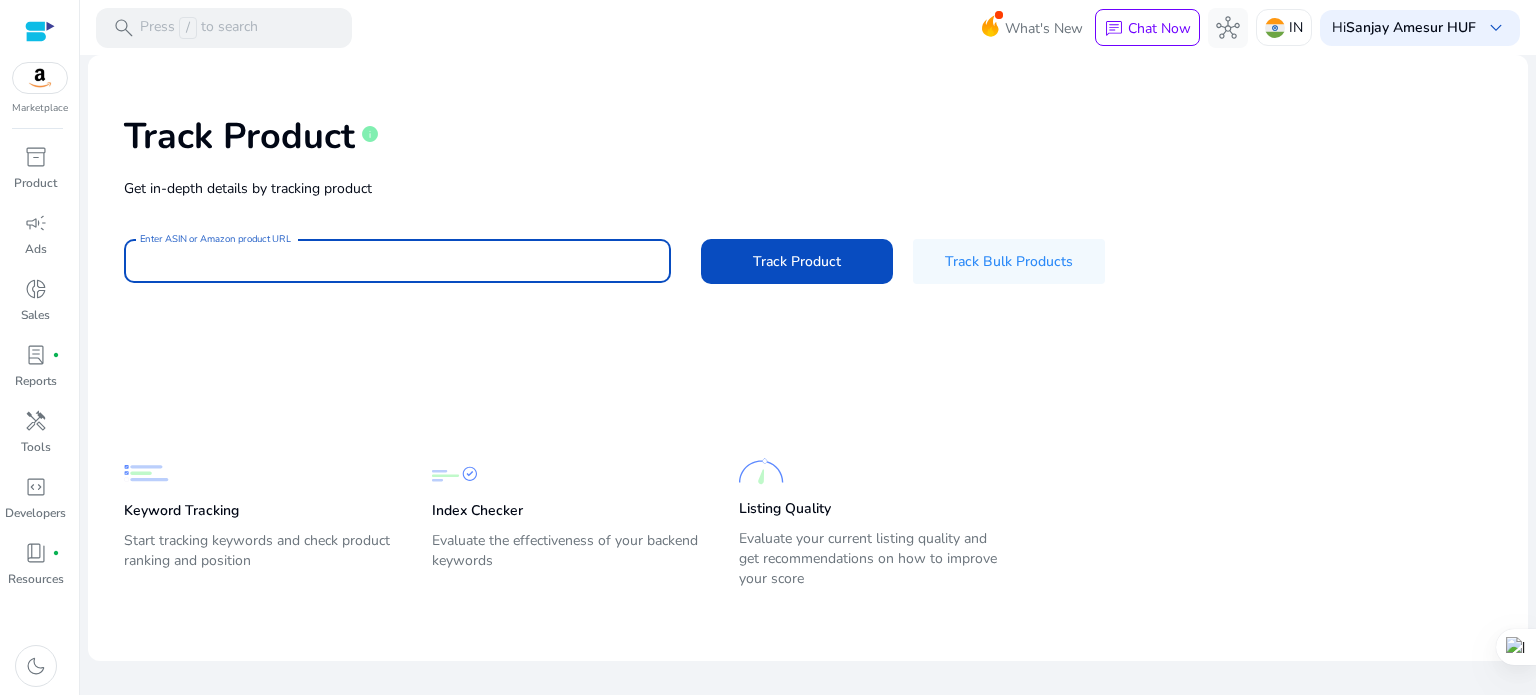 paste on "**********" 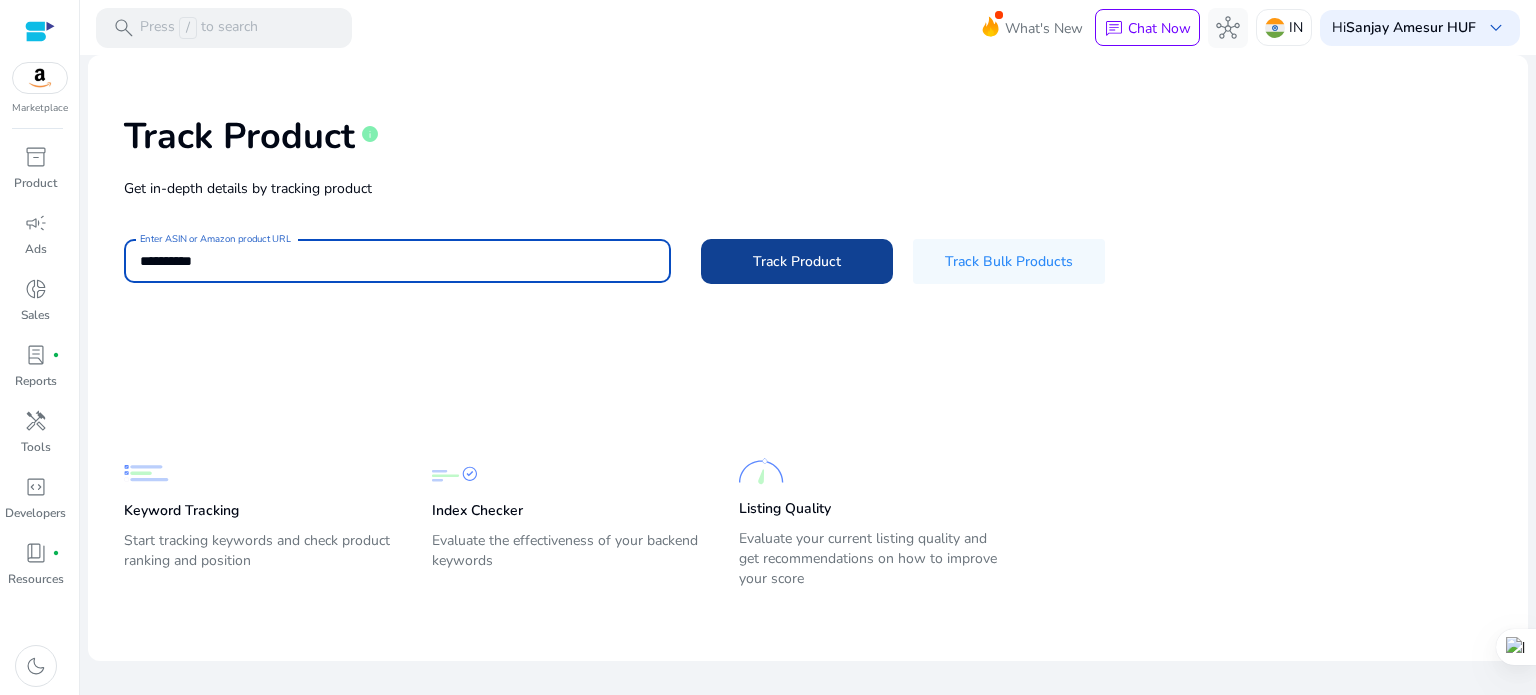 type on "**********" 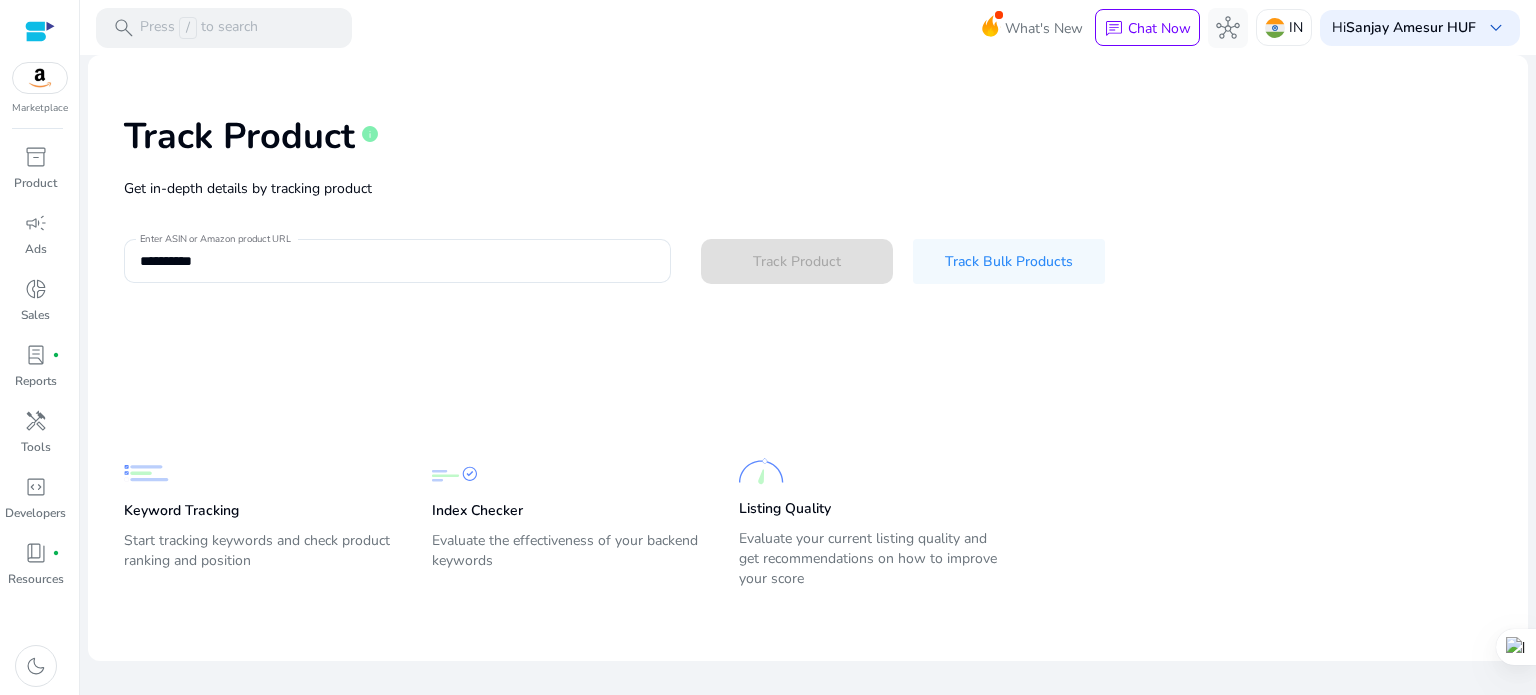 type 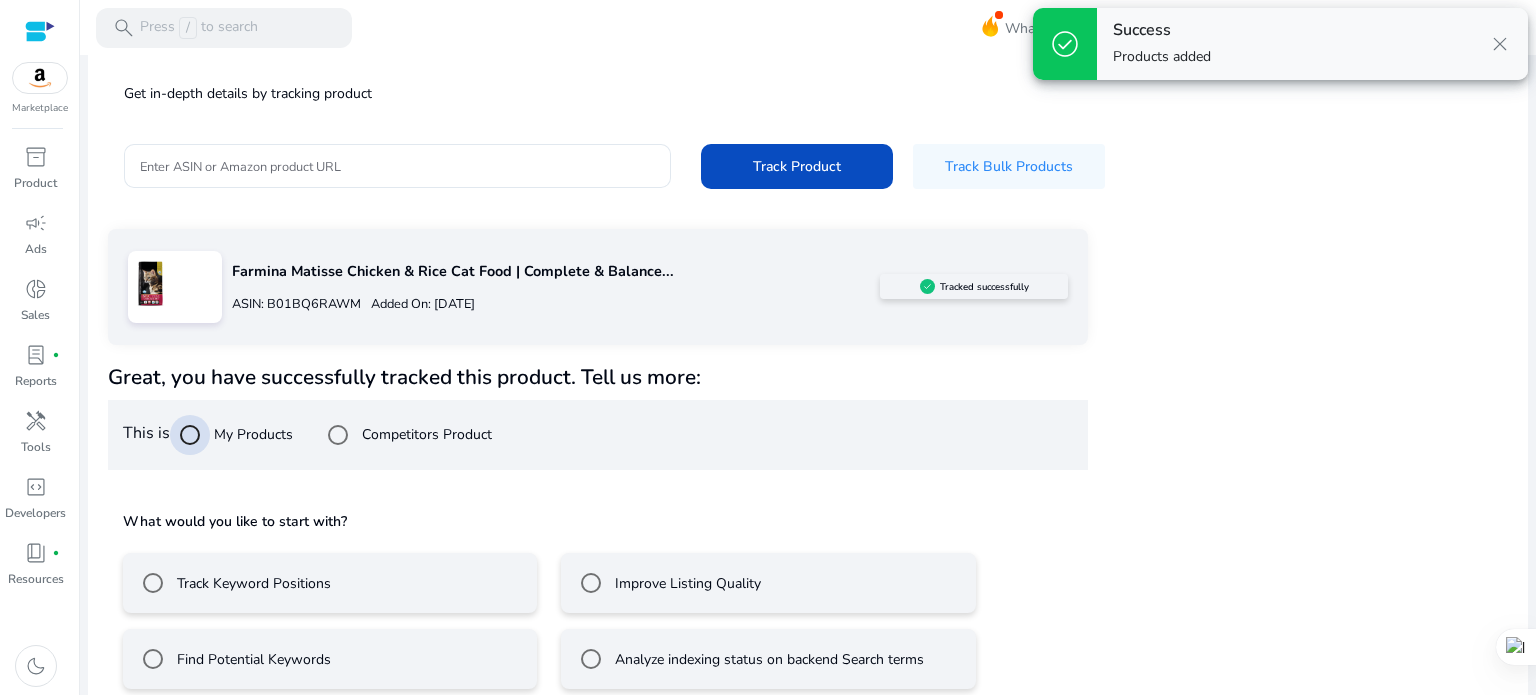 scroll, scrollTop: 117, scrollLeft: 0, axis: vertical 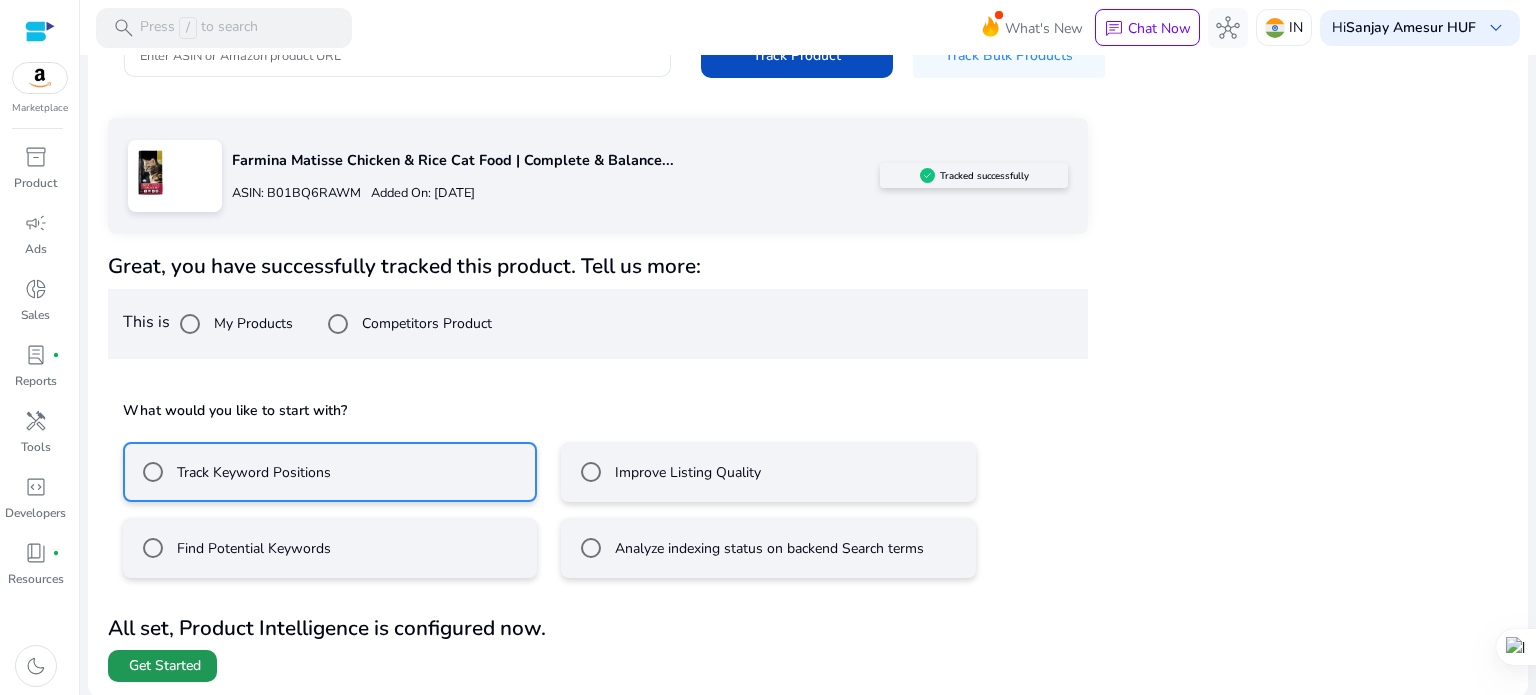click on "Get Started" at bounding box center (165, 666) 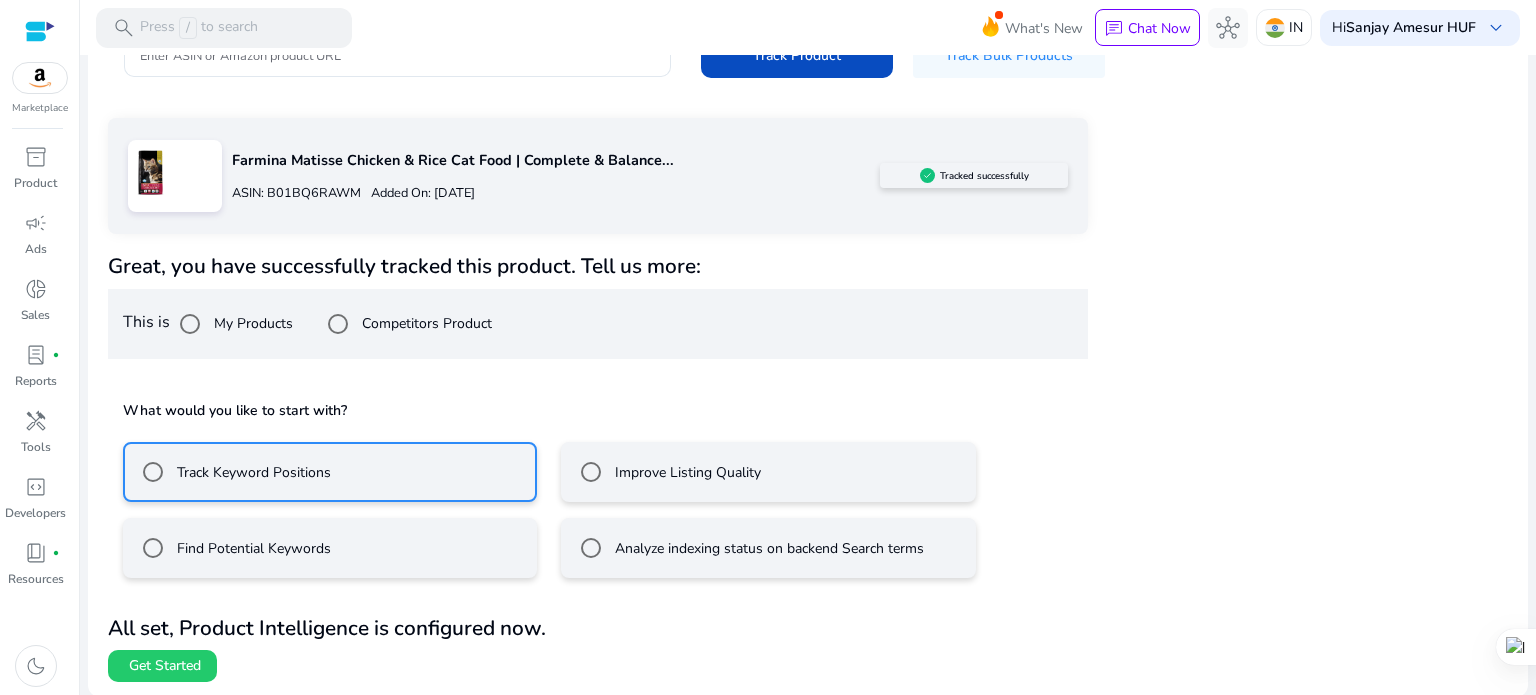 scroll, scrollTop: 0, scrollLeft: 0, axis: both 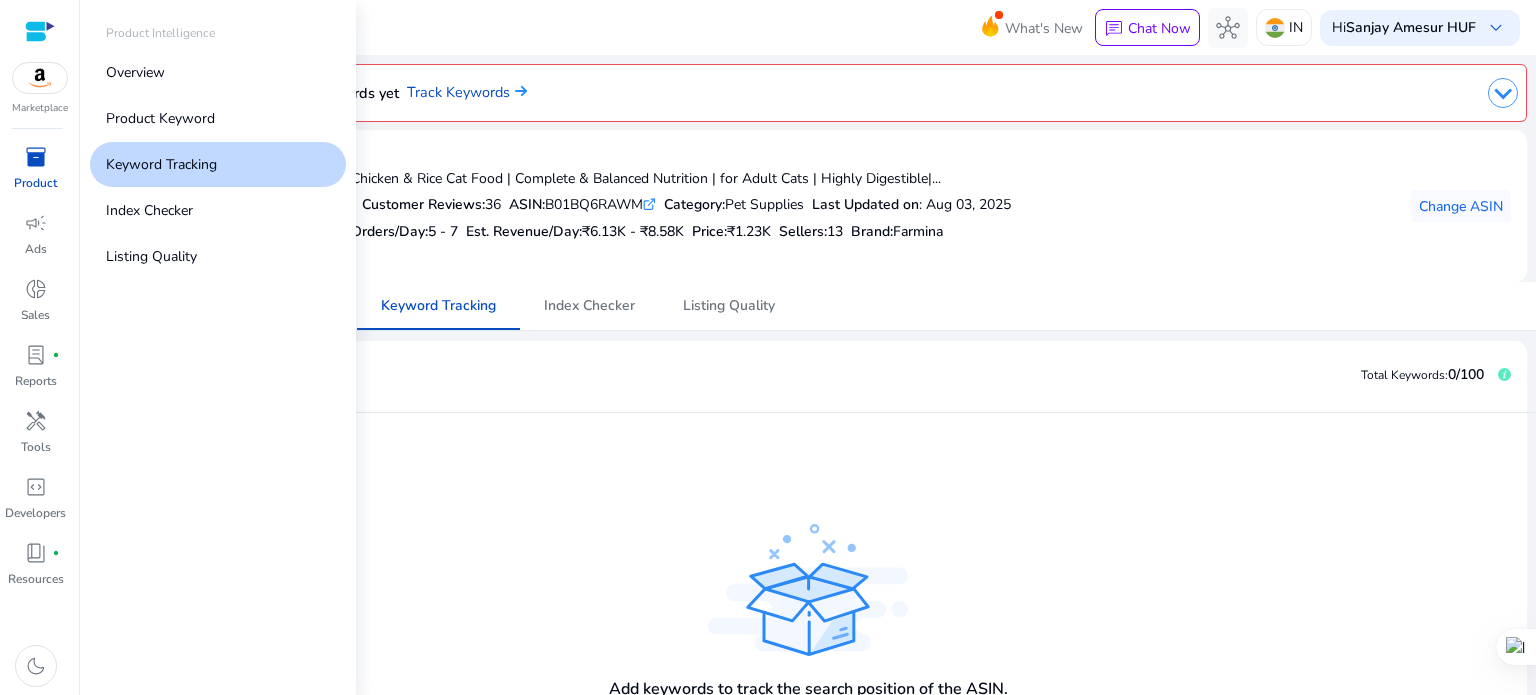 click on "inventory_2" at bounding box center [36, 157] 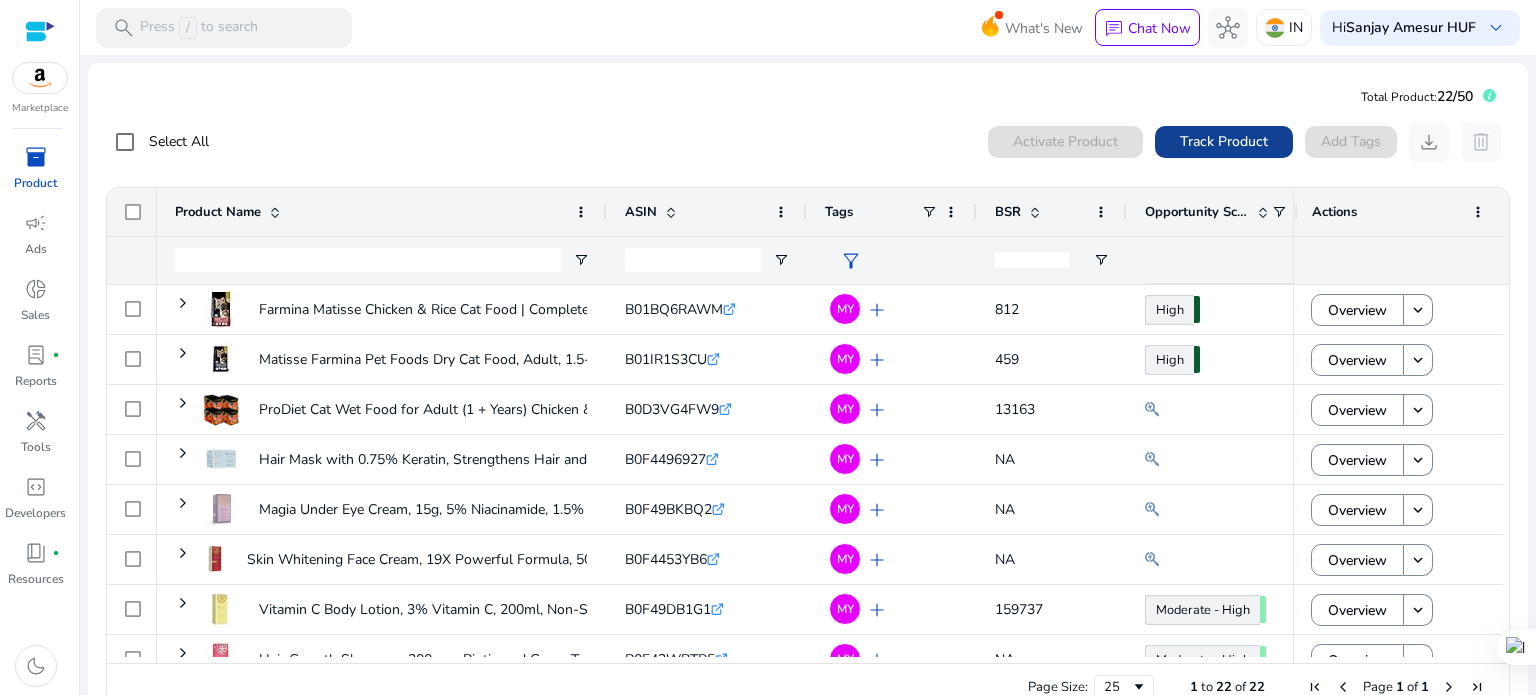 click on "Track Product" 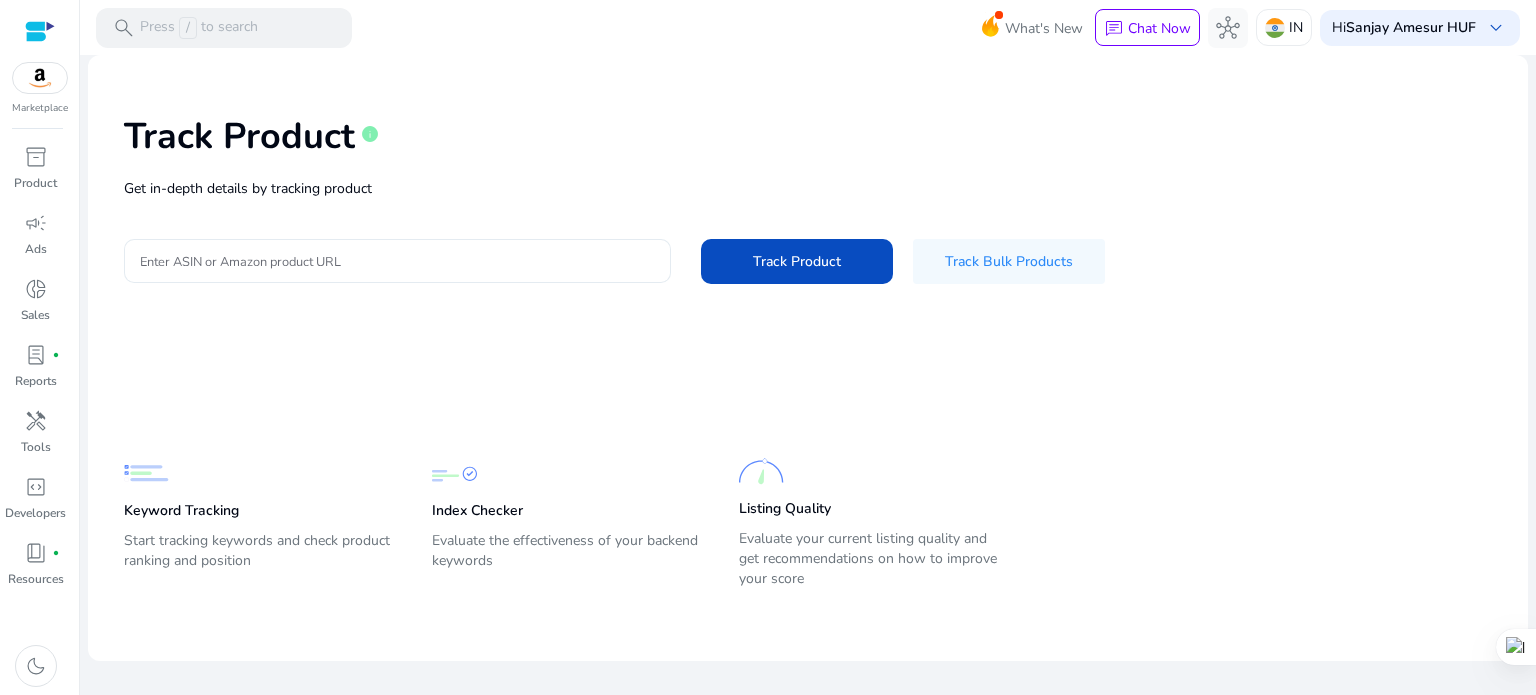 click on "Enter ASIN or Amazon product URL" at bounding box center [397, 261] 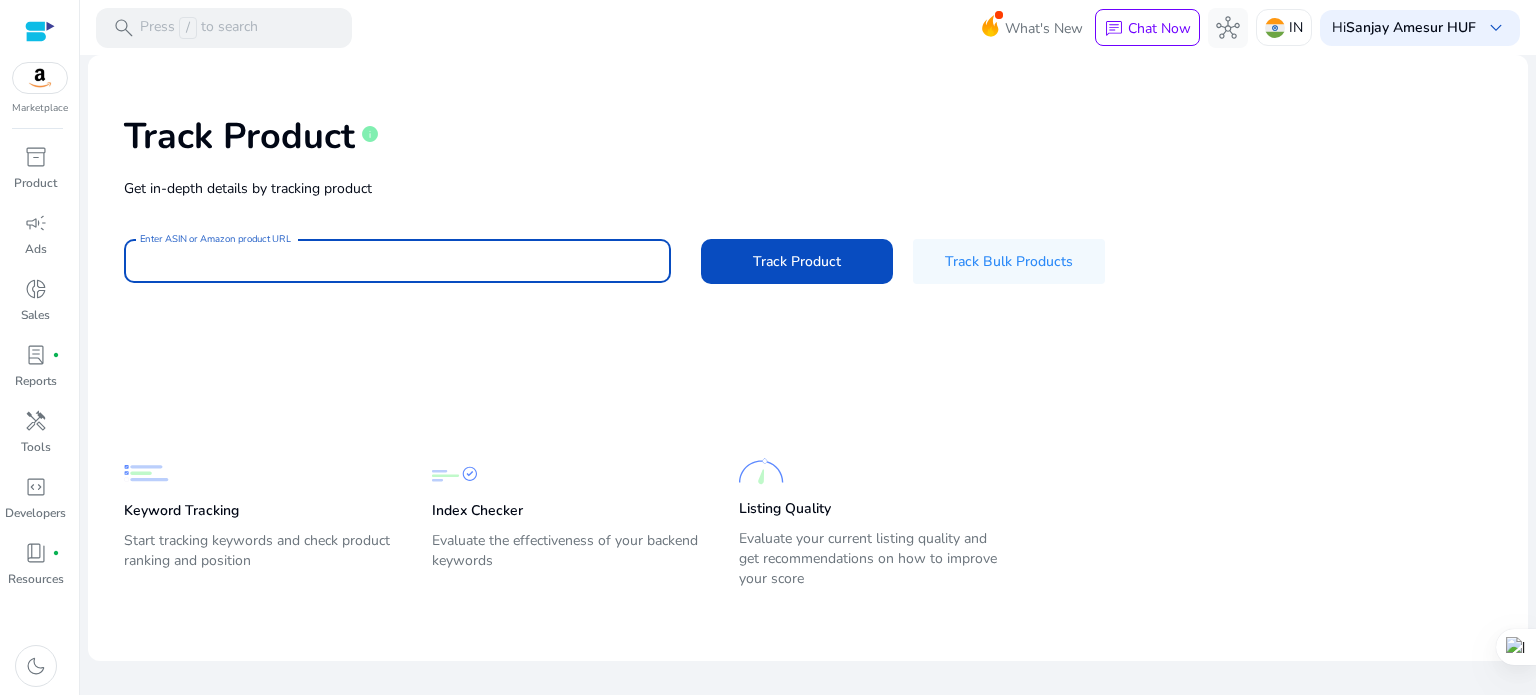 paste on "**********" 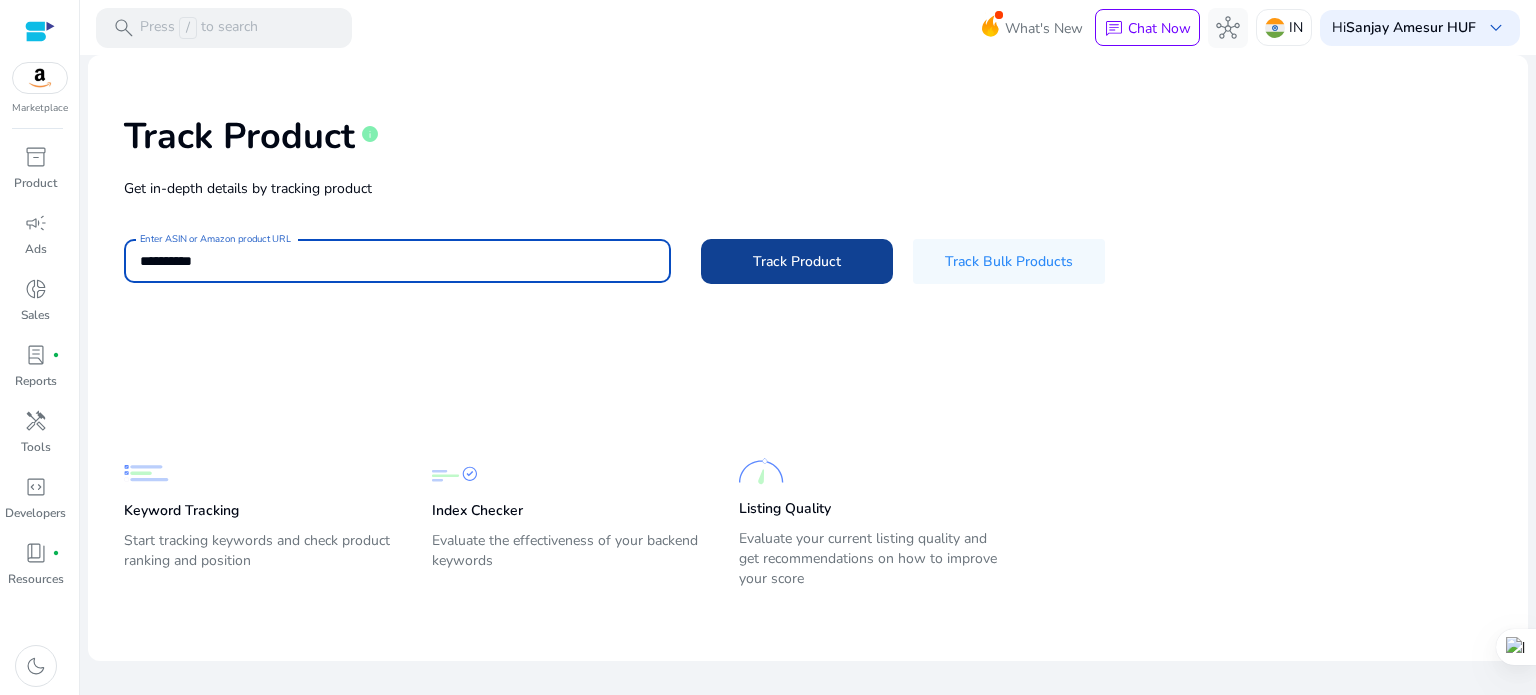 type on "**********" 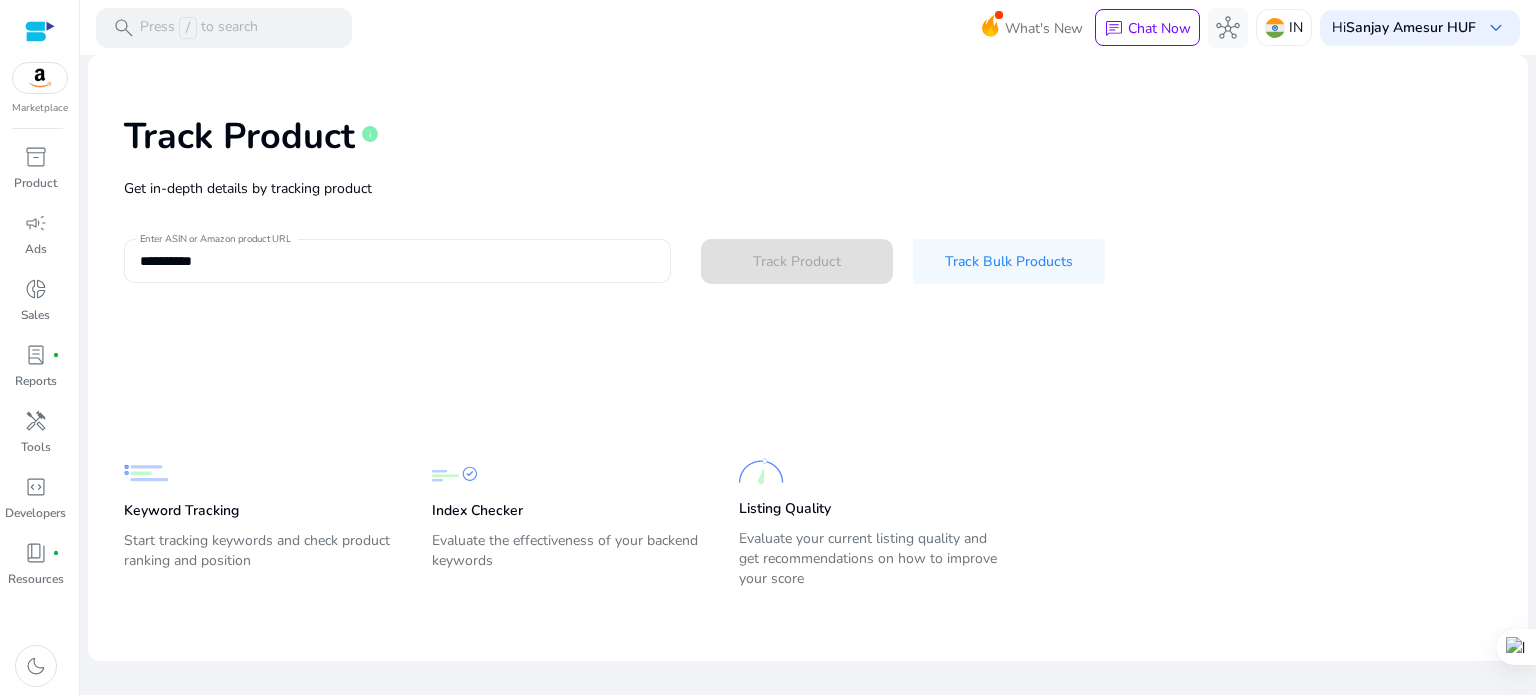 type 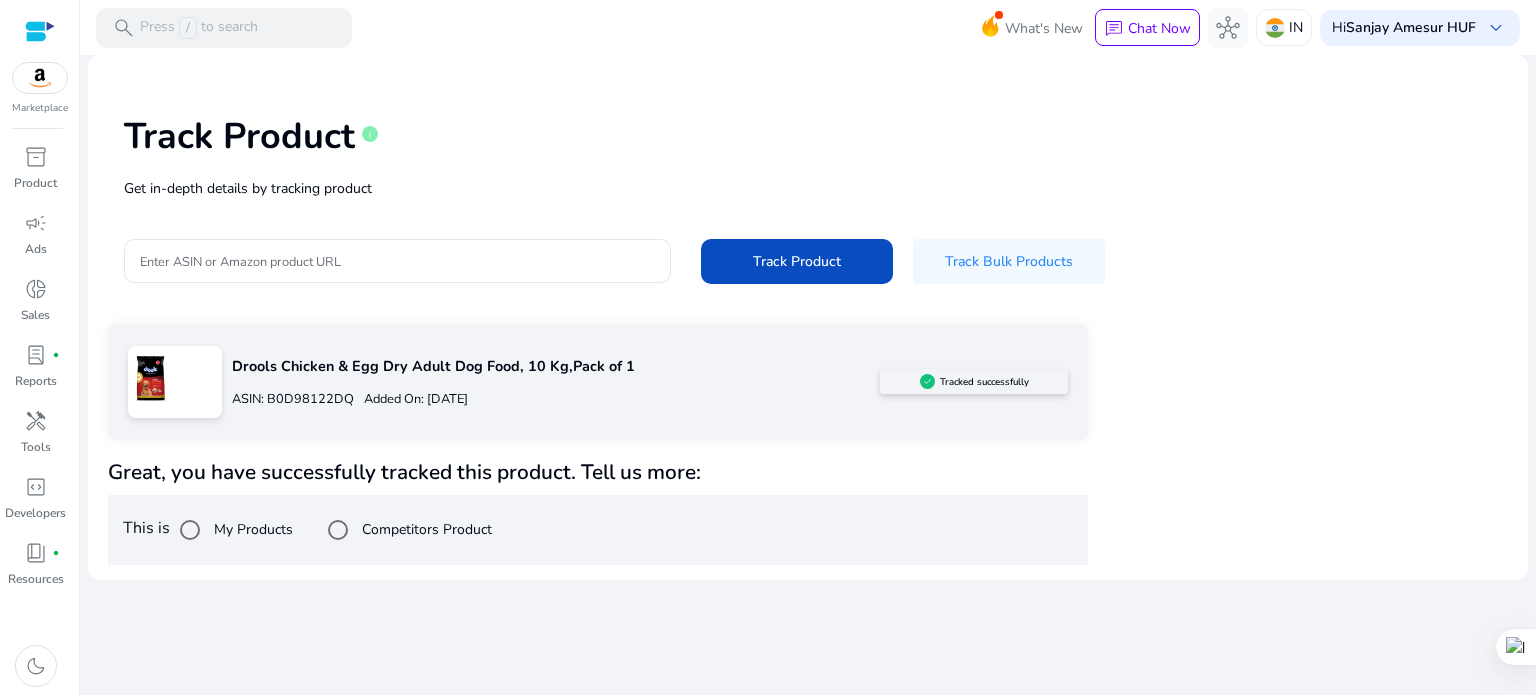 scroll, scrollTop: 0, scrollLeft: 0, axis: both 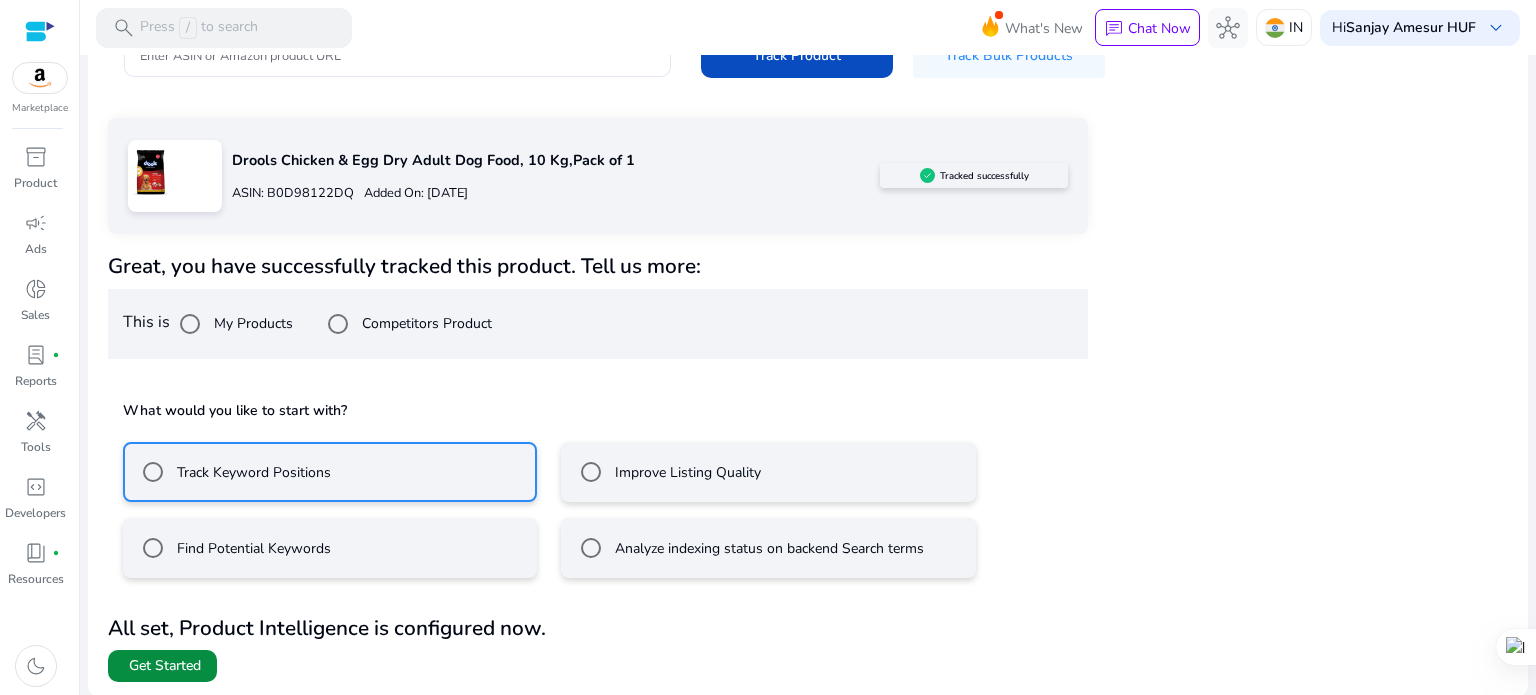 click on "Get Started" at bounding box center (165, 666) 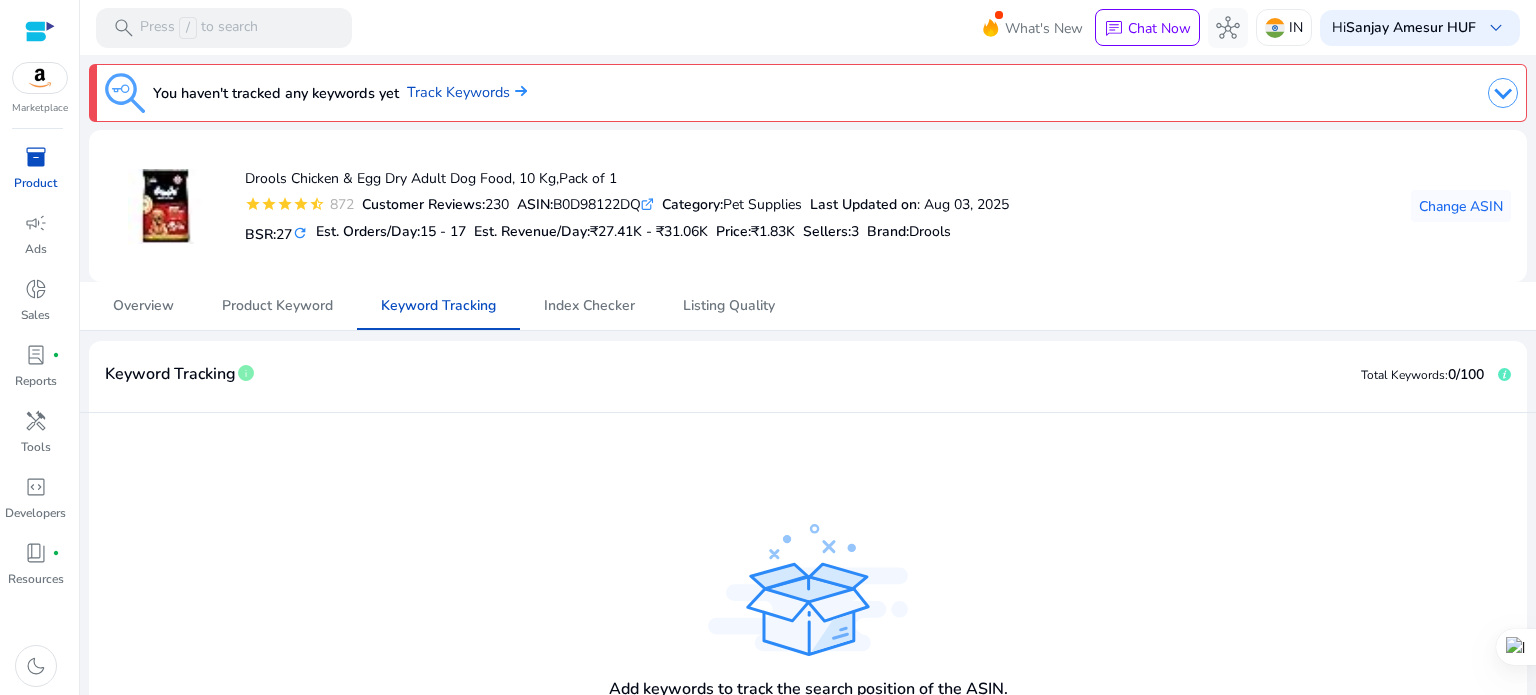 scroll, scrollTop: 121, scrollLeft: 0, axis: vertical 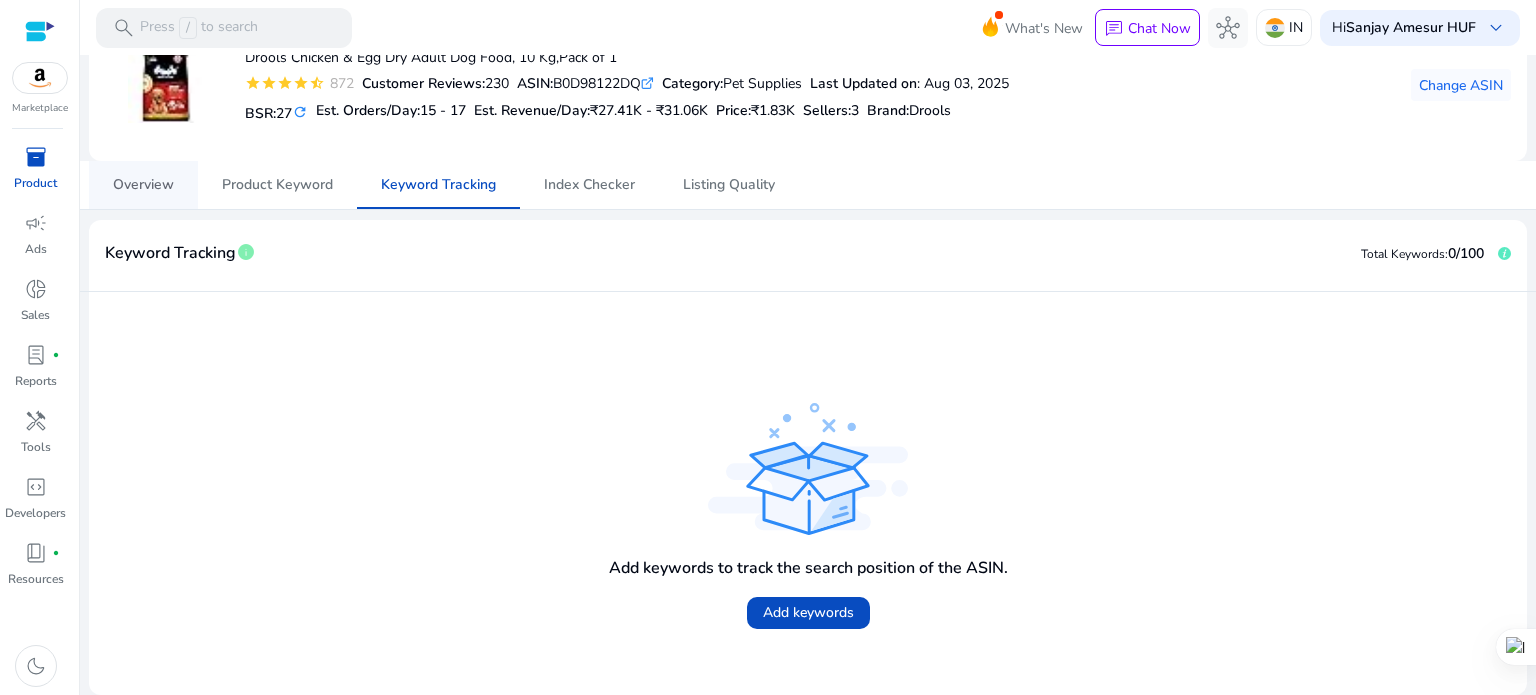 click on "Overview" at bounding box center [143, 185] 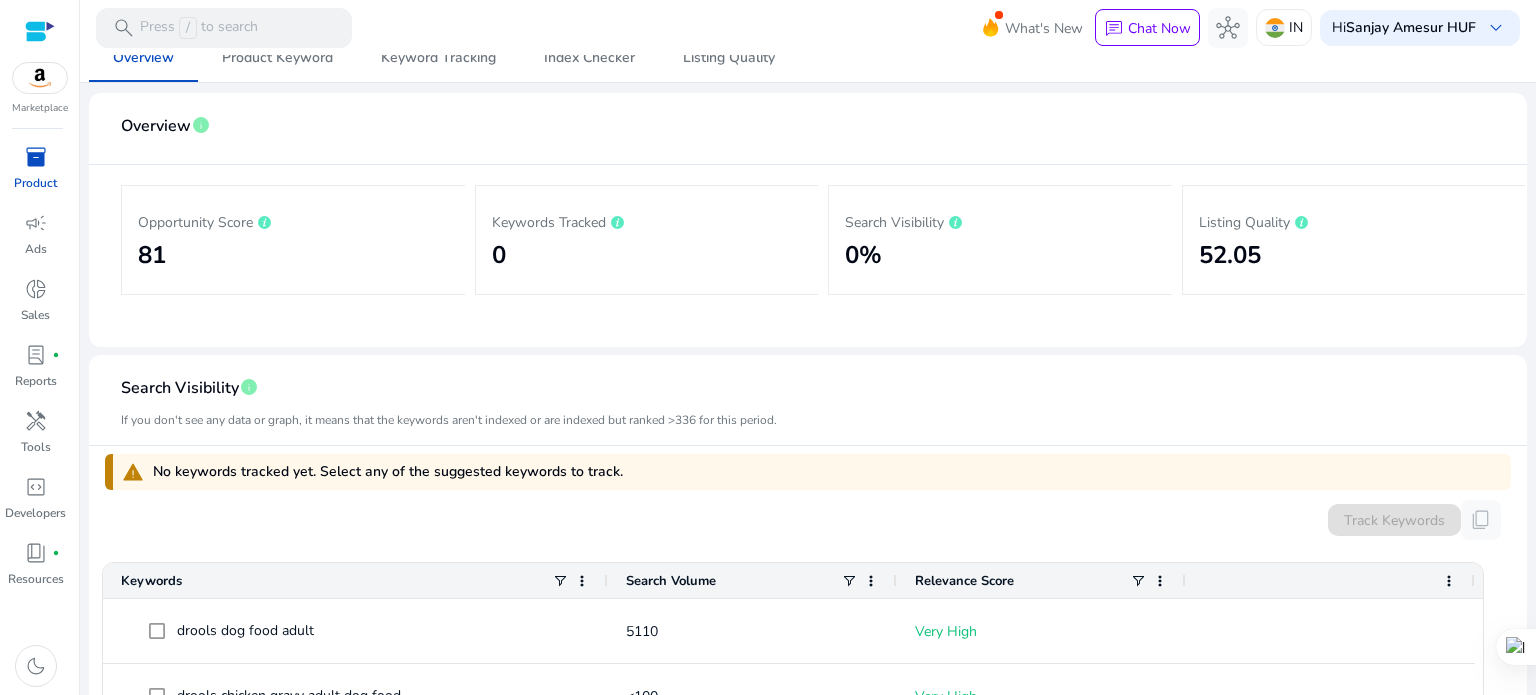 scroll, scrollTop: 245, scrollLeft: 0, axis: vertical 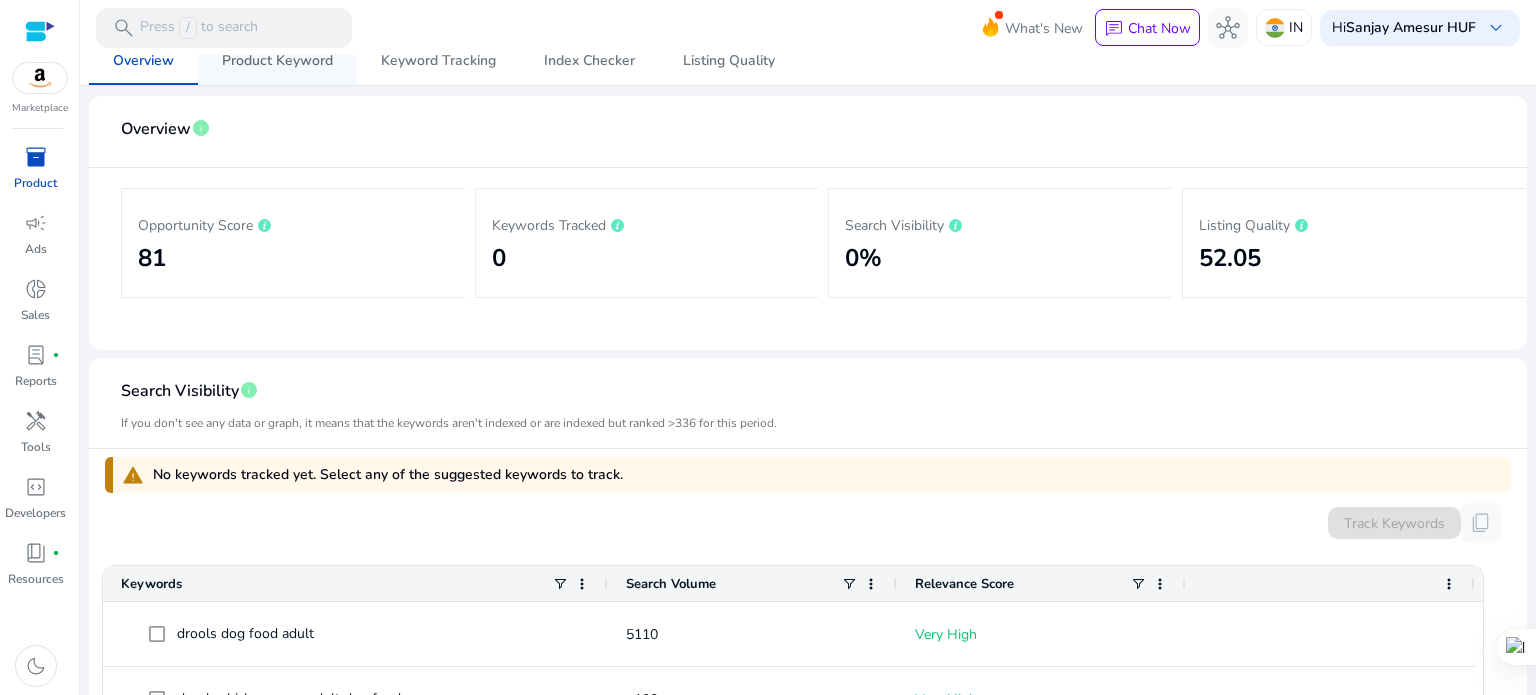 click on "Product Keyword" at bounding box center (277, 61) 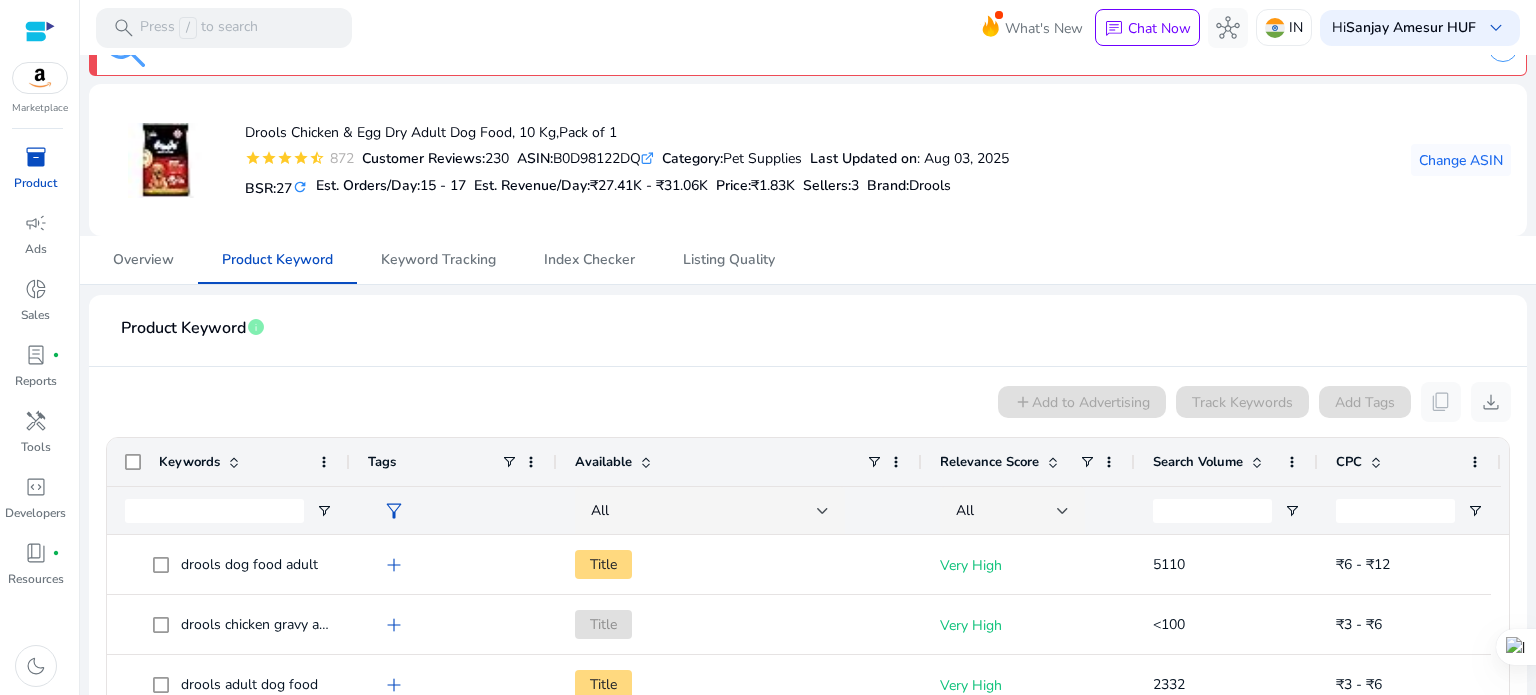 scroll, scrollTop: 0, scrollLeft: 0, axis: both 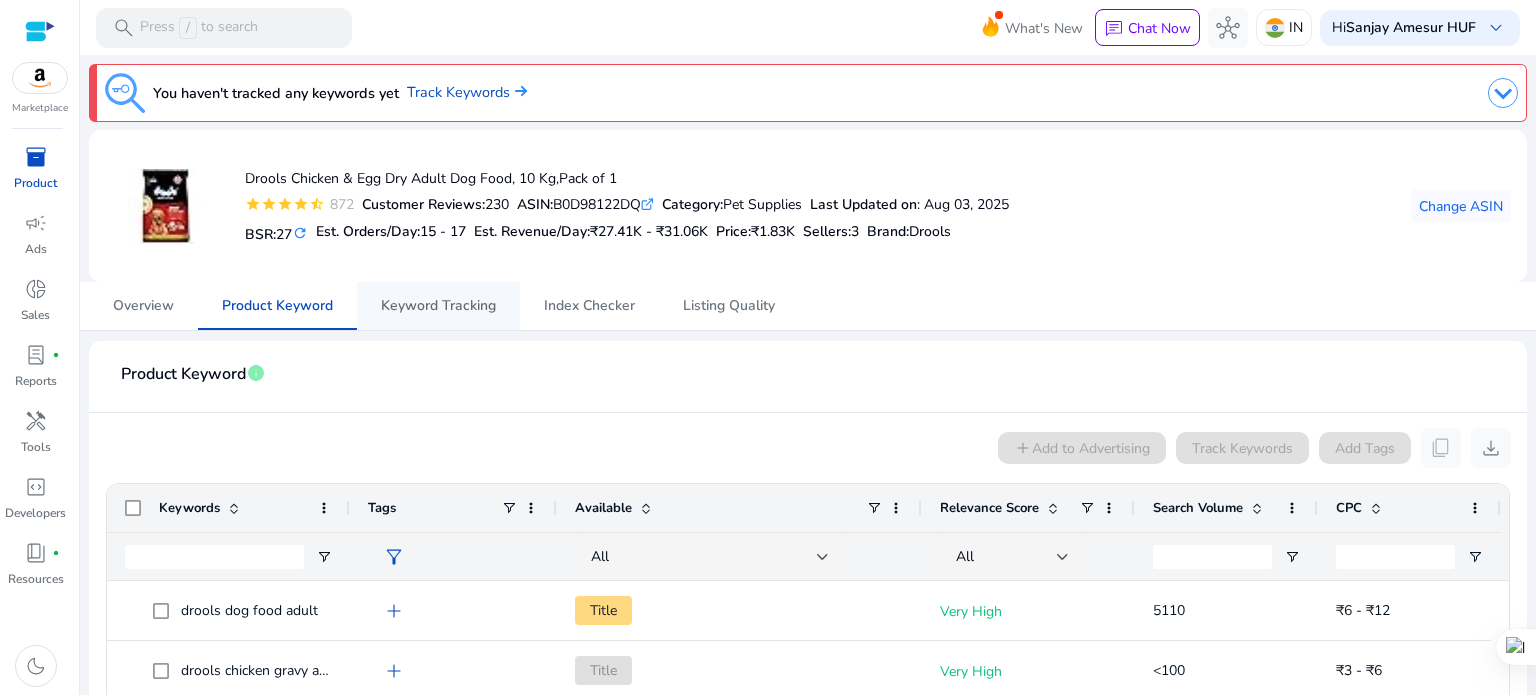 click on "Keyword Tracking" at bounding box center (438, 306) 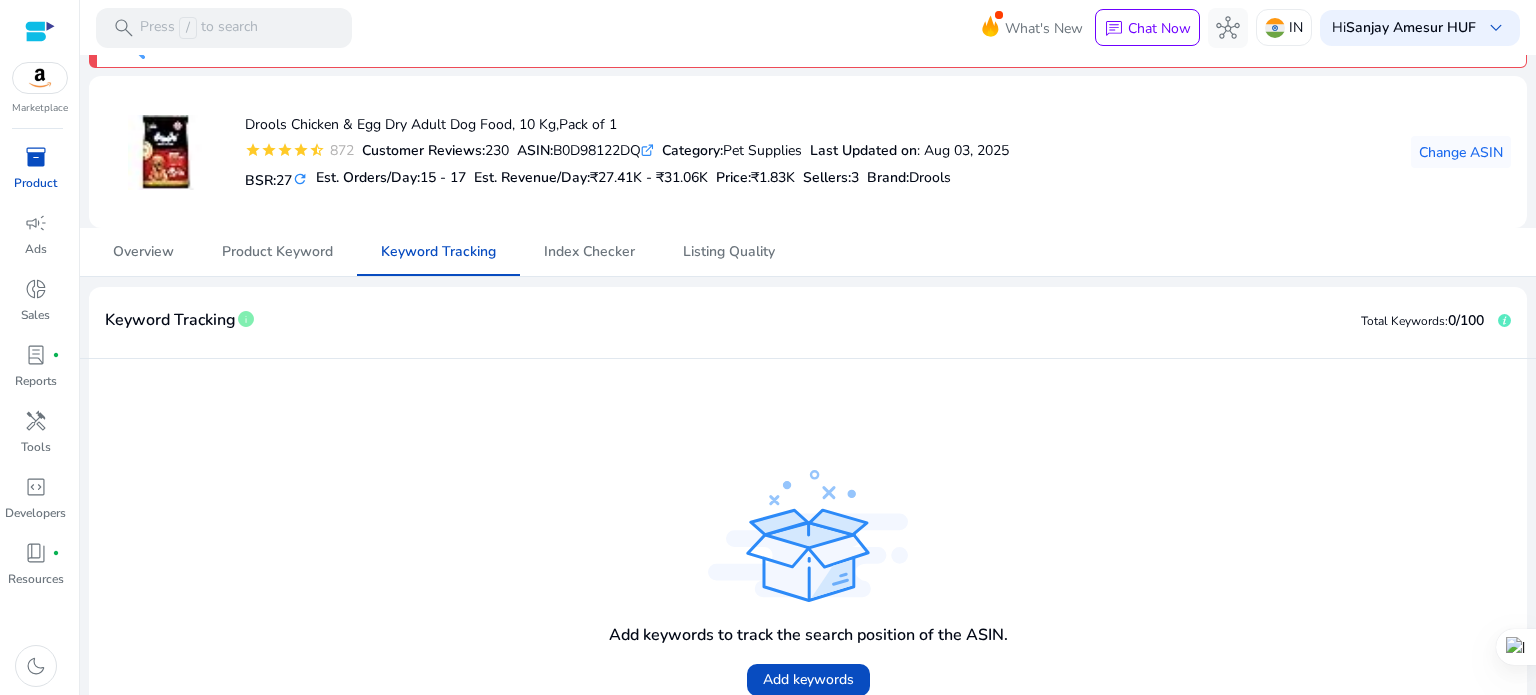 scroll, scrollTop: 0, scrollLeft: 0, axis: both 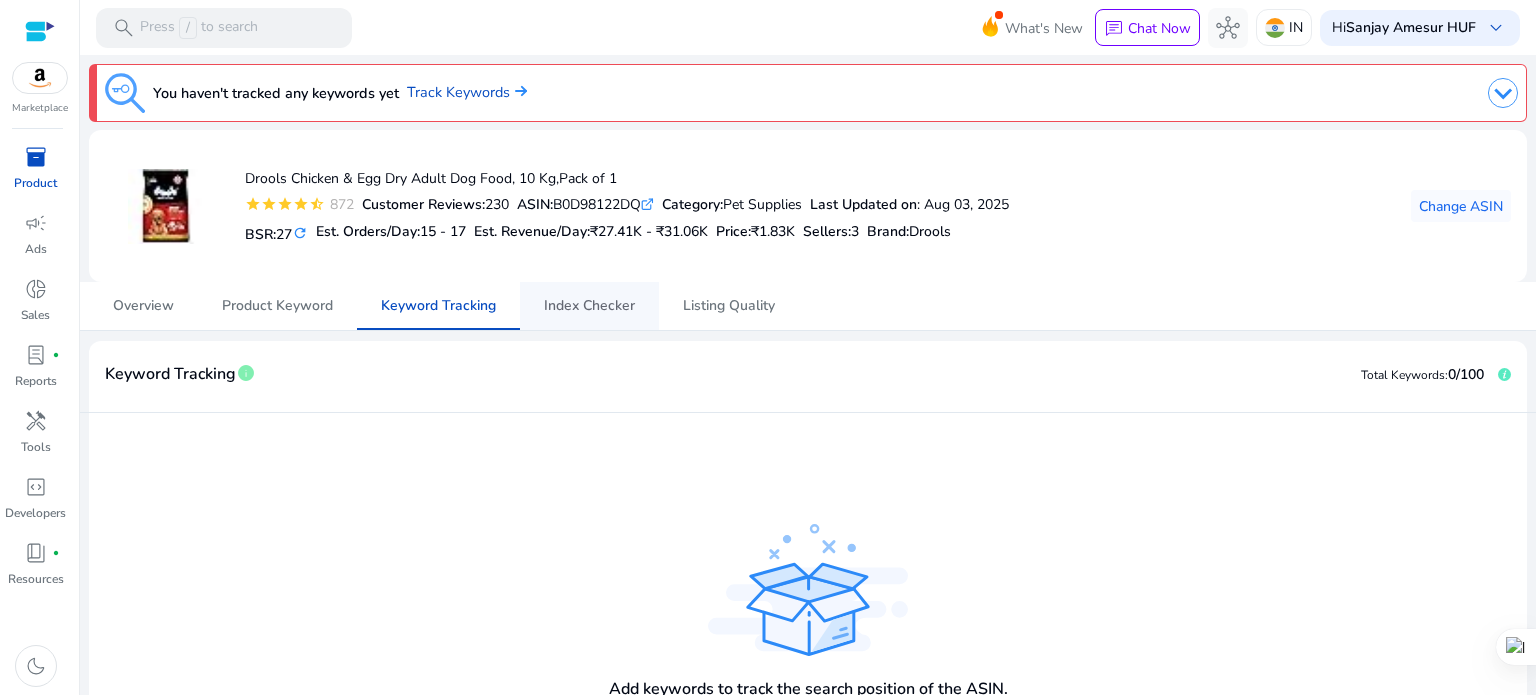 click on "Index Checker" at bounding box center (589, 306) 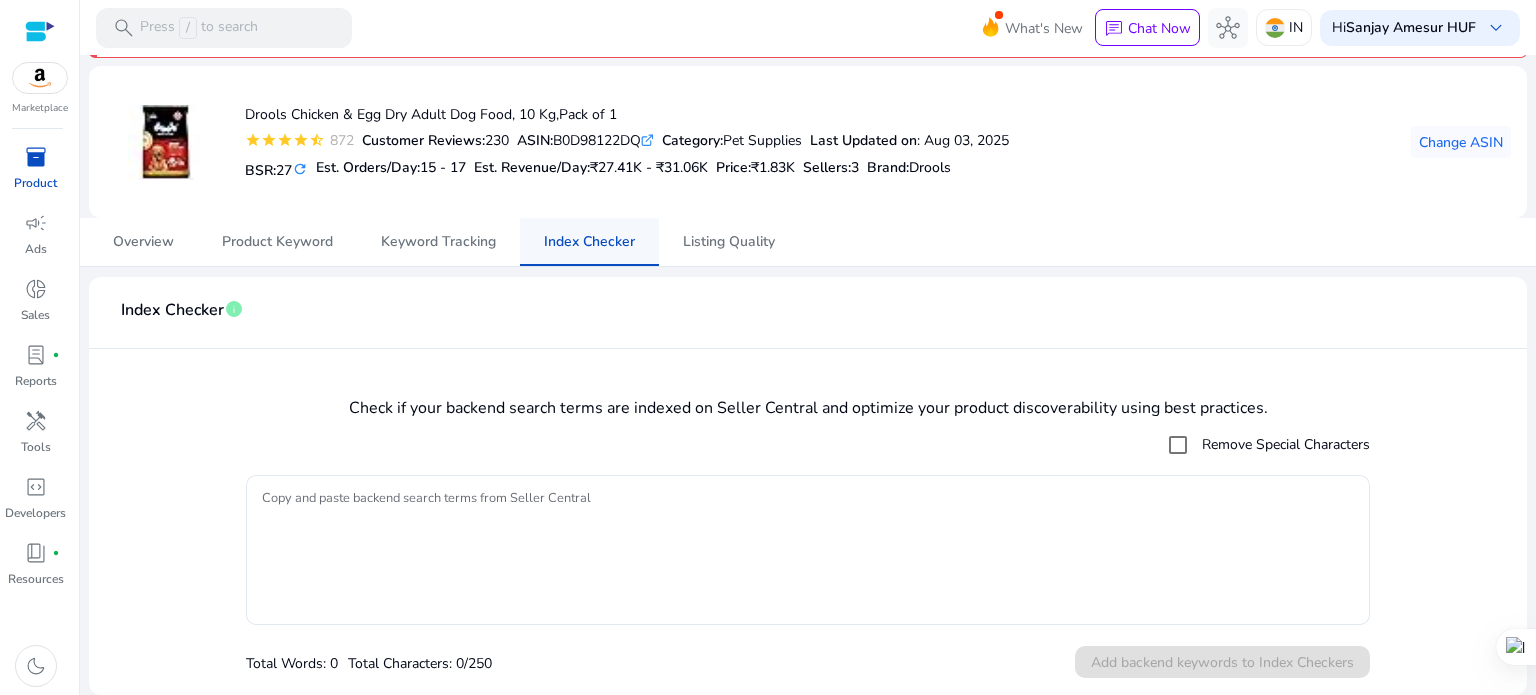 scroll, scrollTop: 64, scrollLeft: 0, axis: vertical 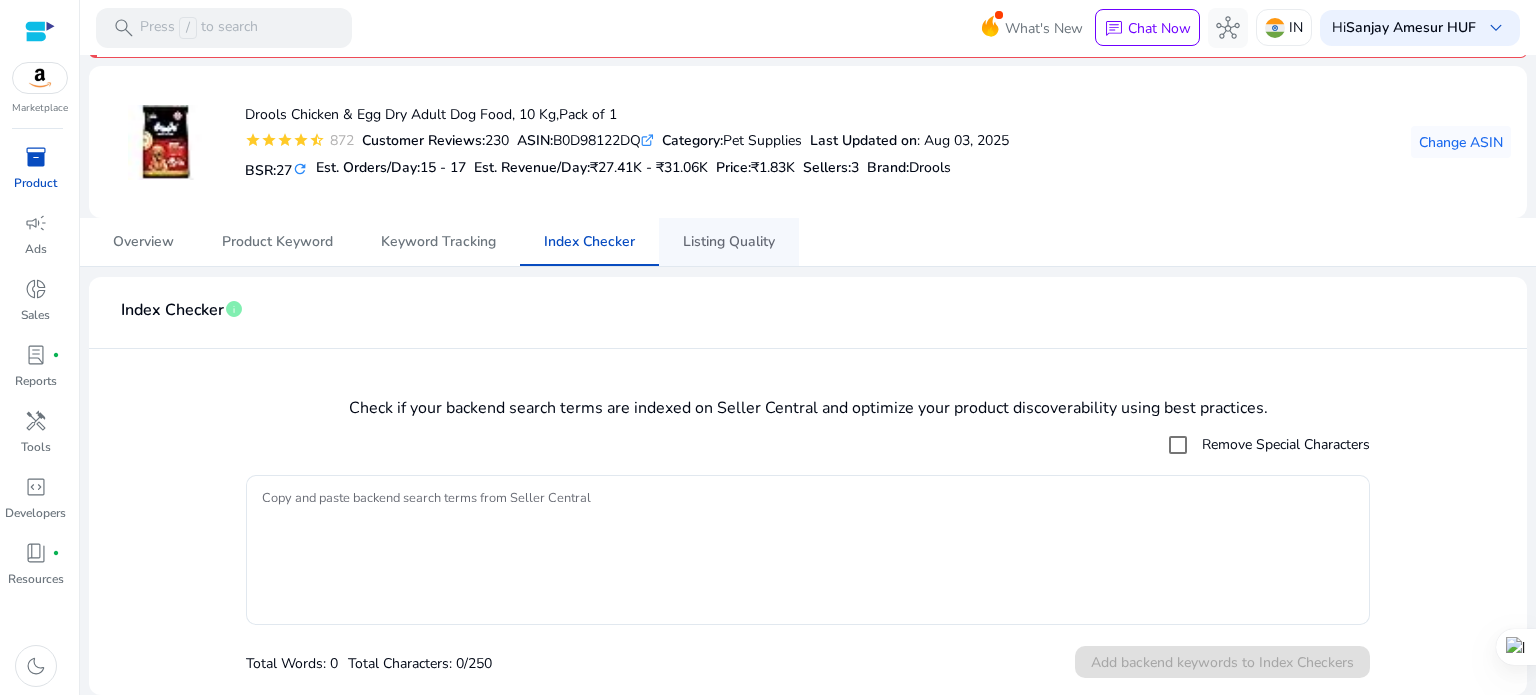 click on "Listing Quality" at bounding box center [729, 242] 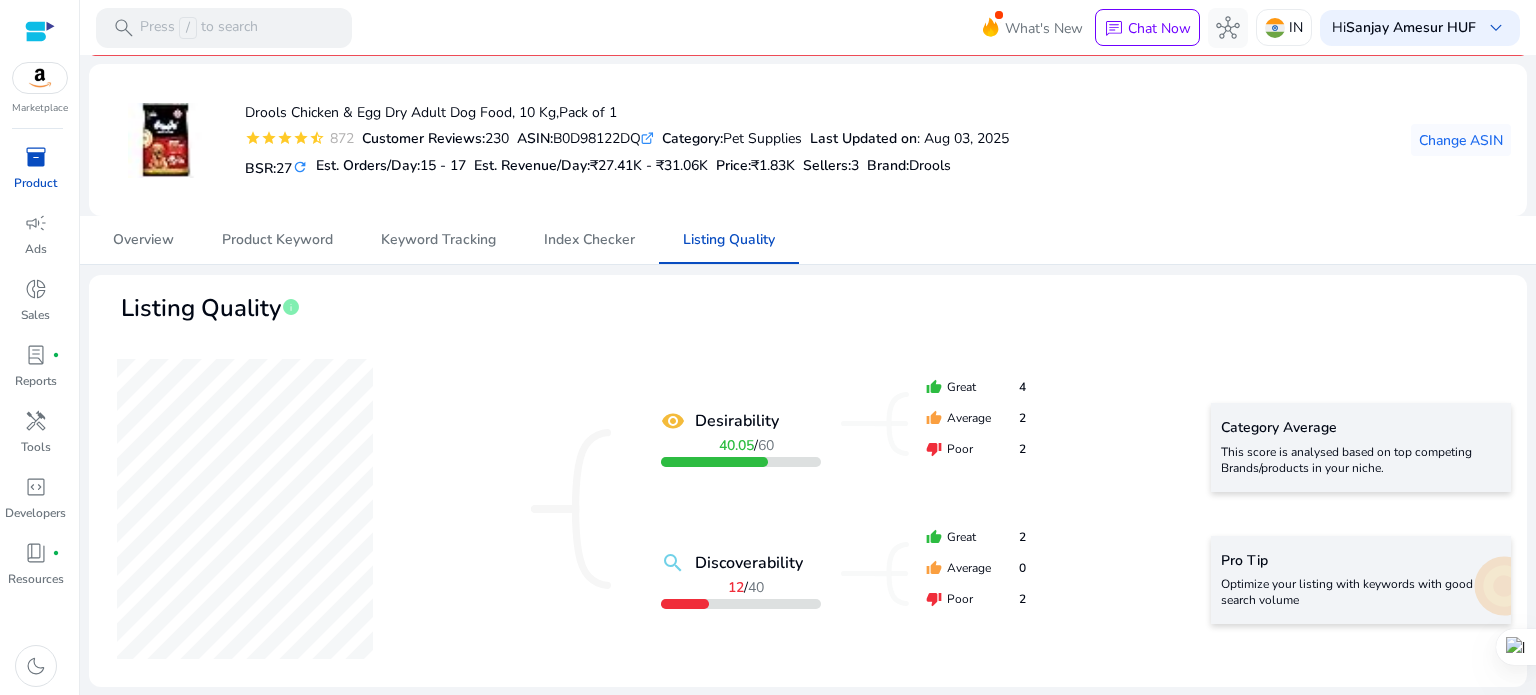 scroll, scrollTop: 0, scrollLeft: 0, axis: both 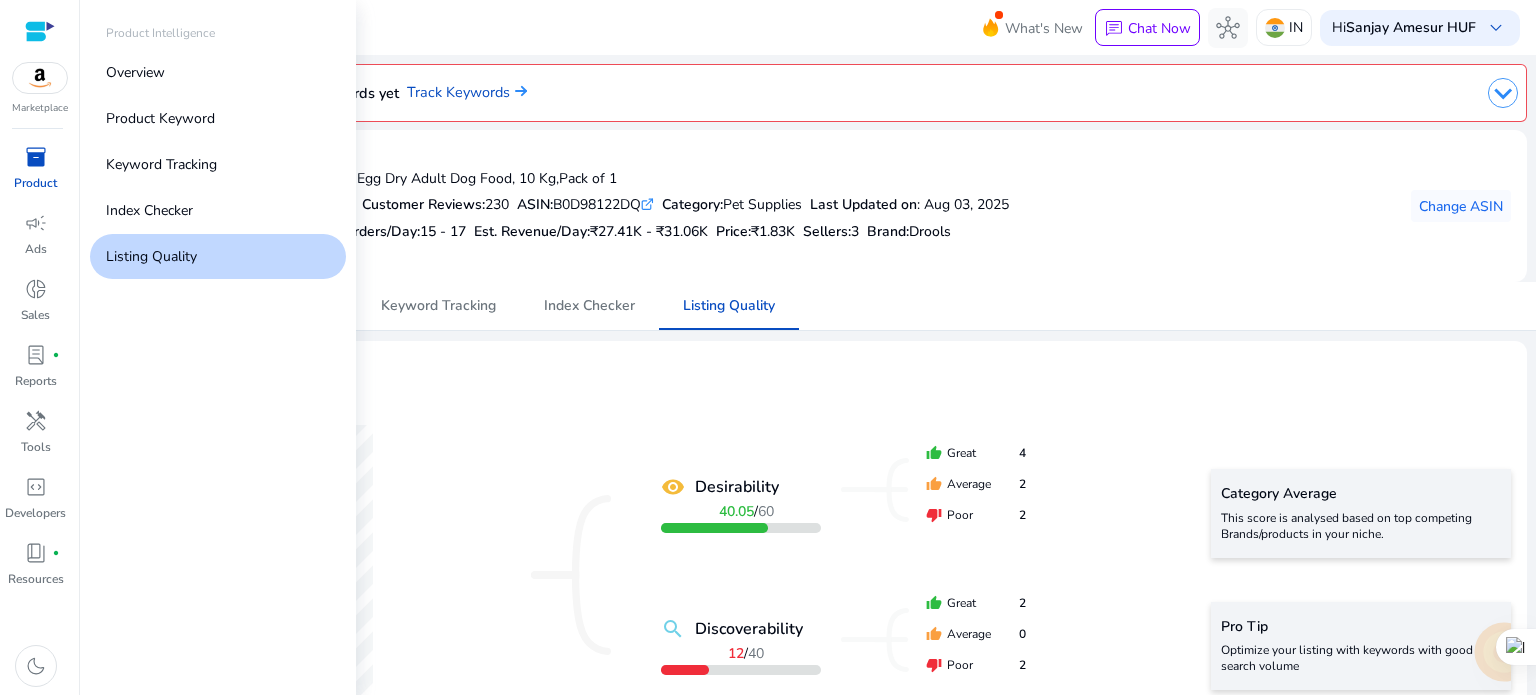 click on "inventory_2" at bounding box center (36, 157) 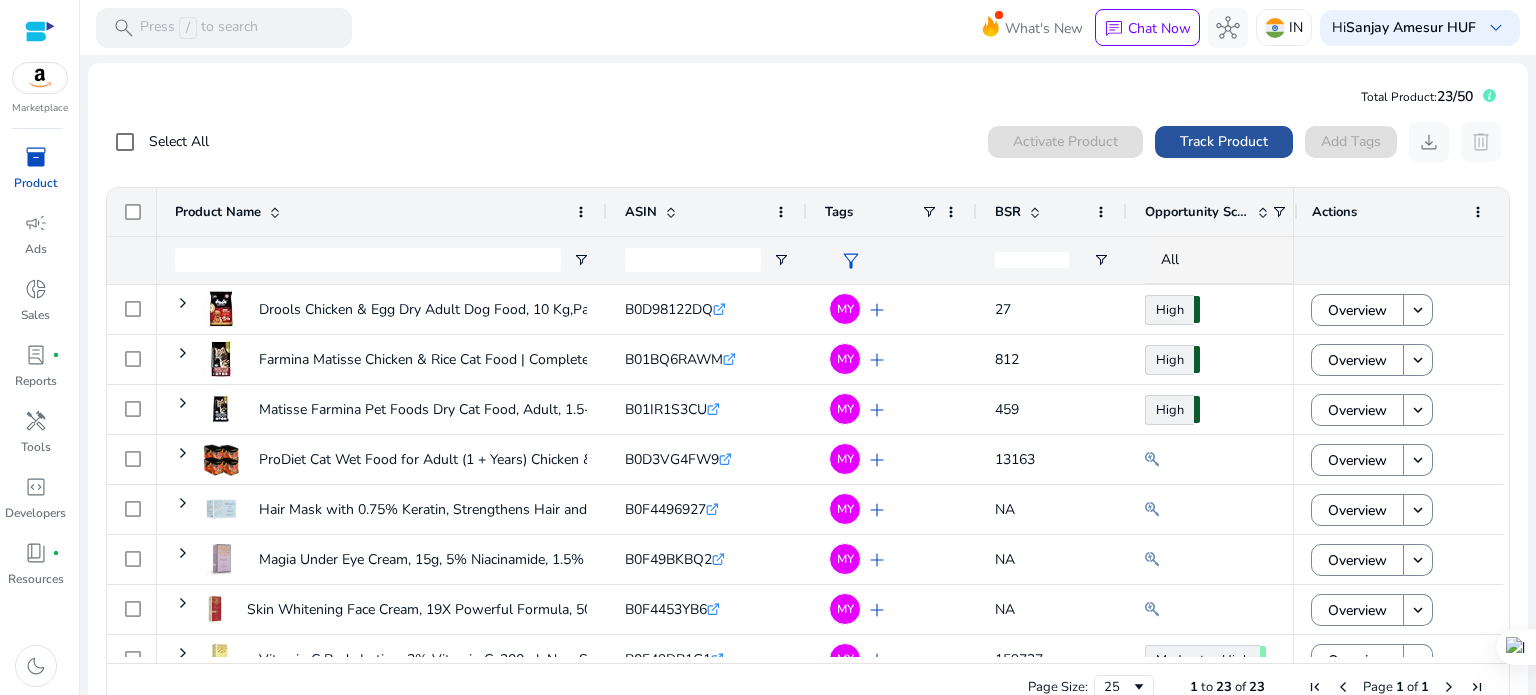 click on "Track Product" 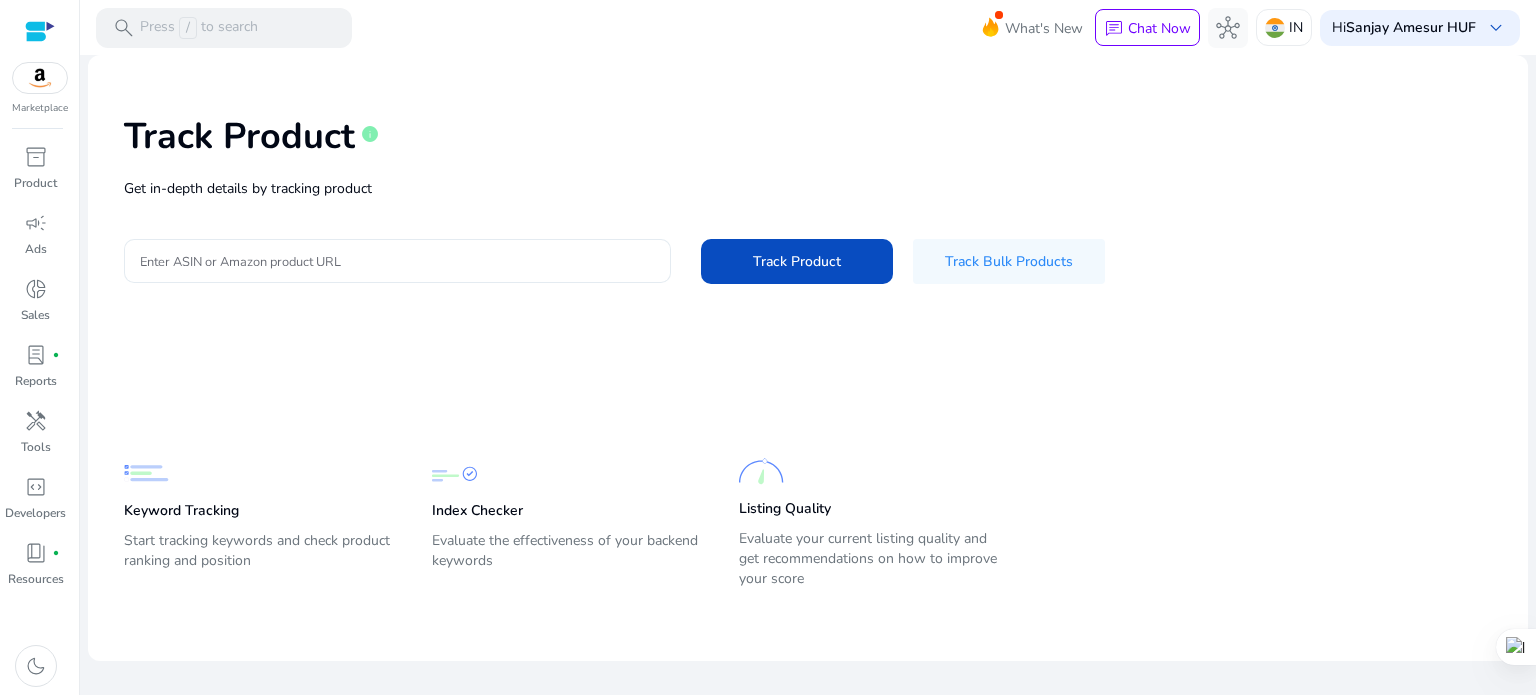 click on "Enter ASIN or Amazon product URL" at bounding box center (397, 261) 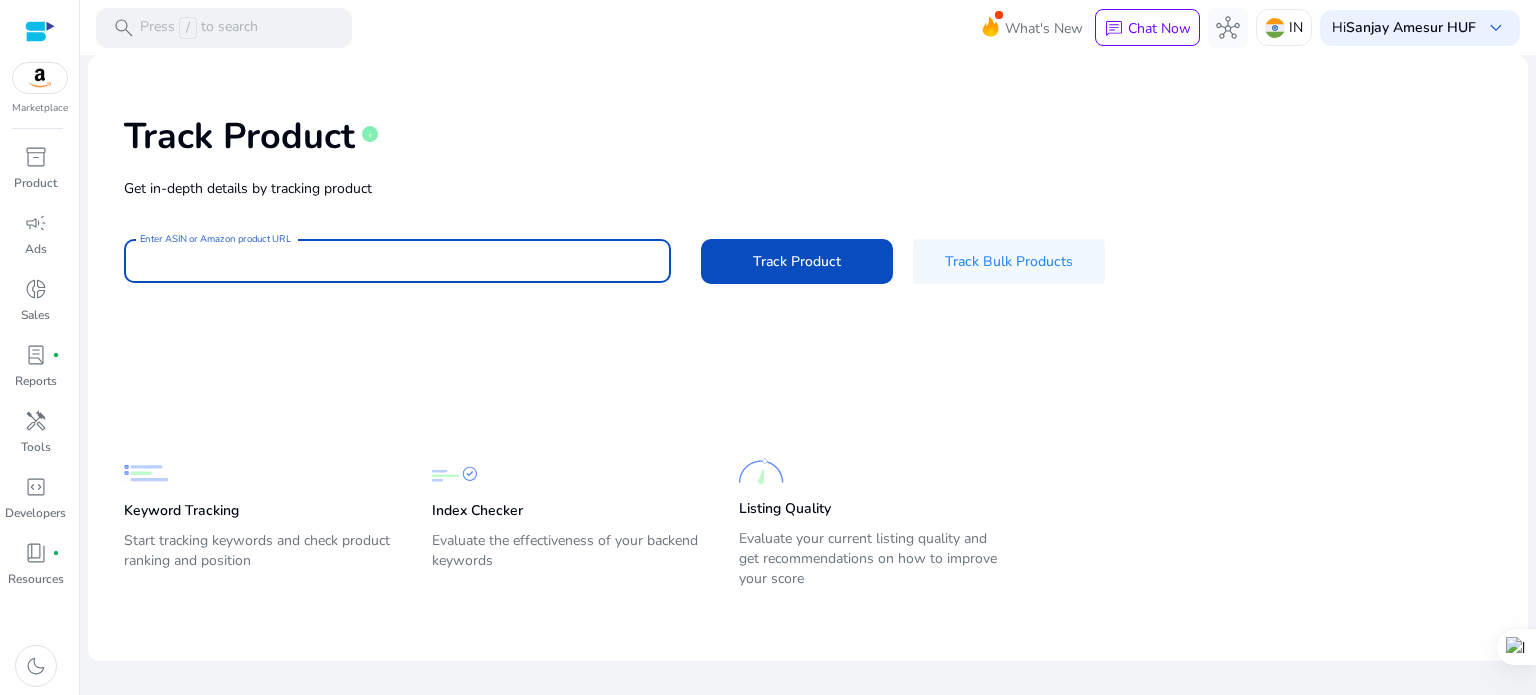 paste on "**********" 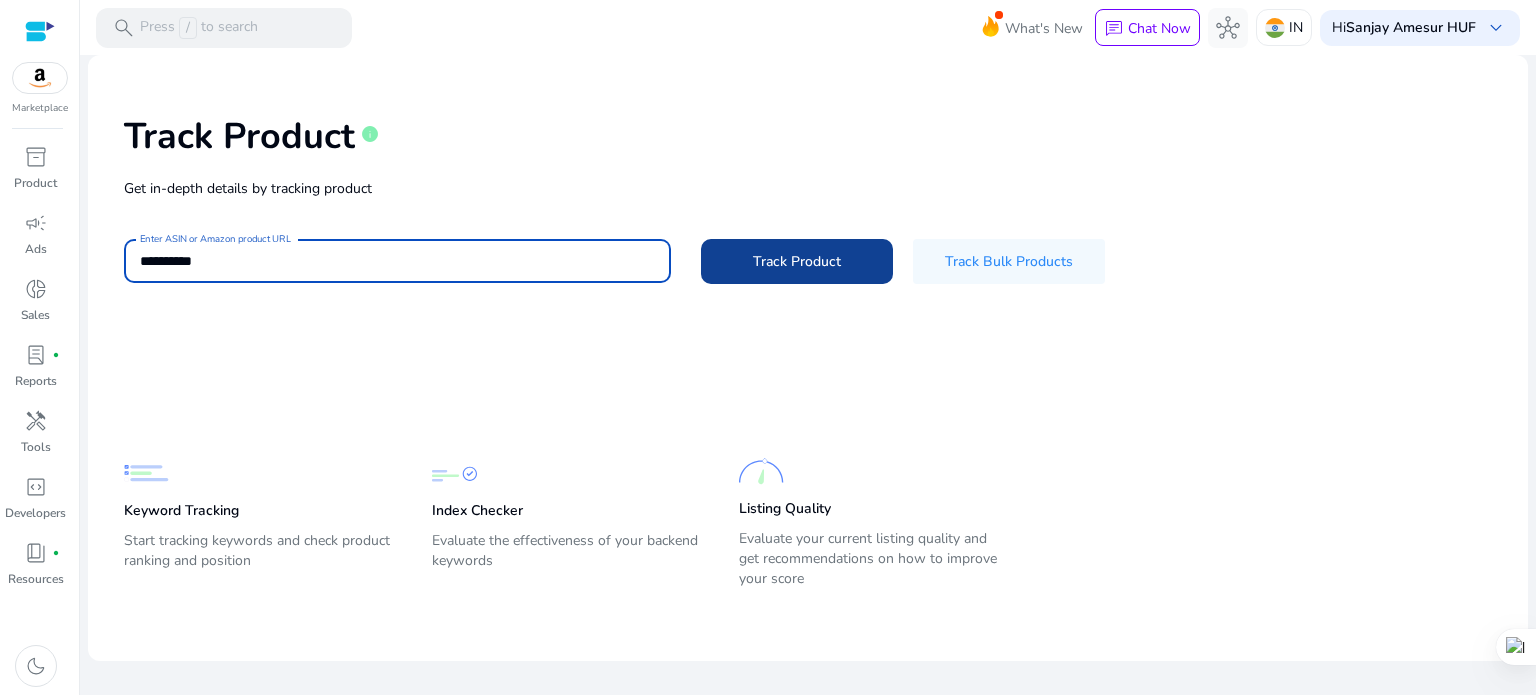 type on "**********" 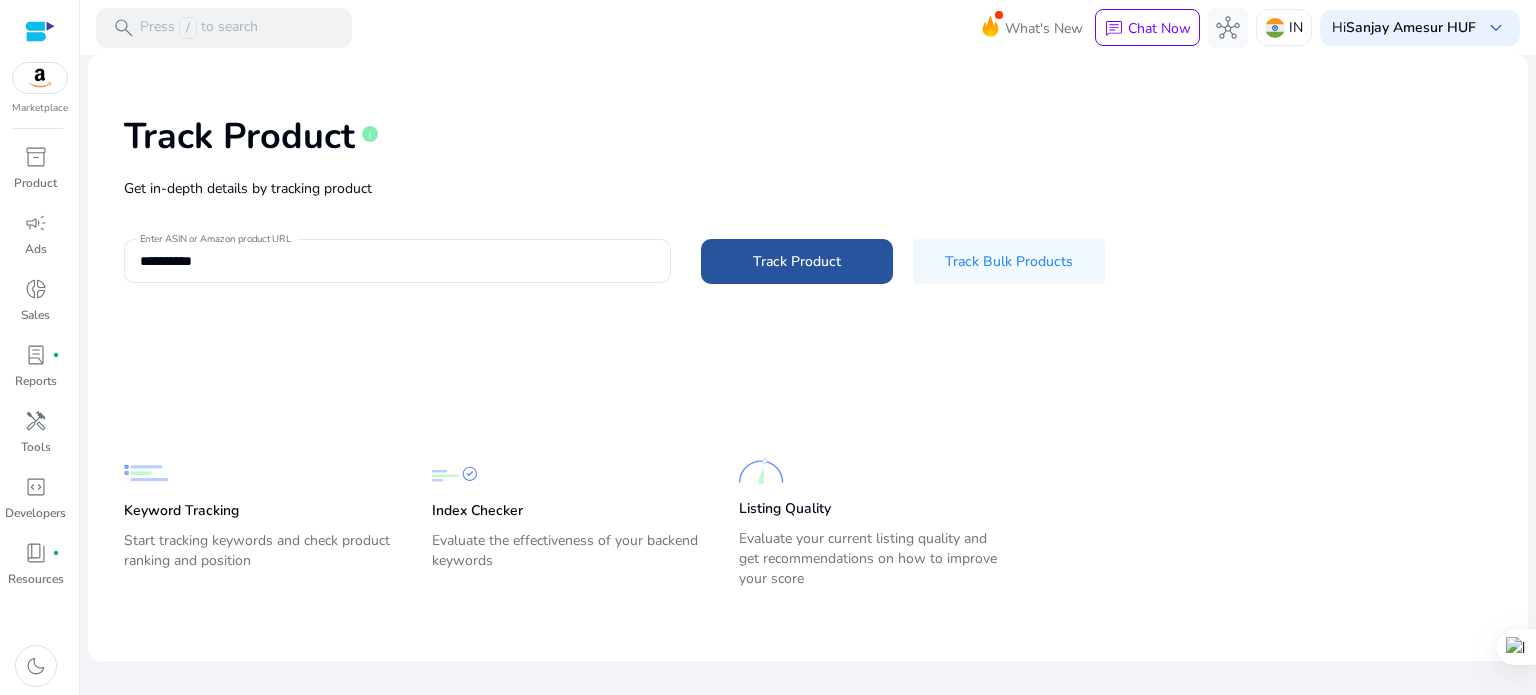 click on "Track Product" 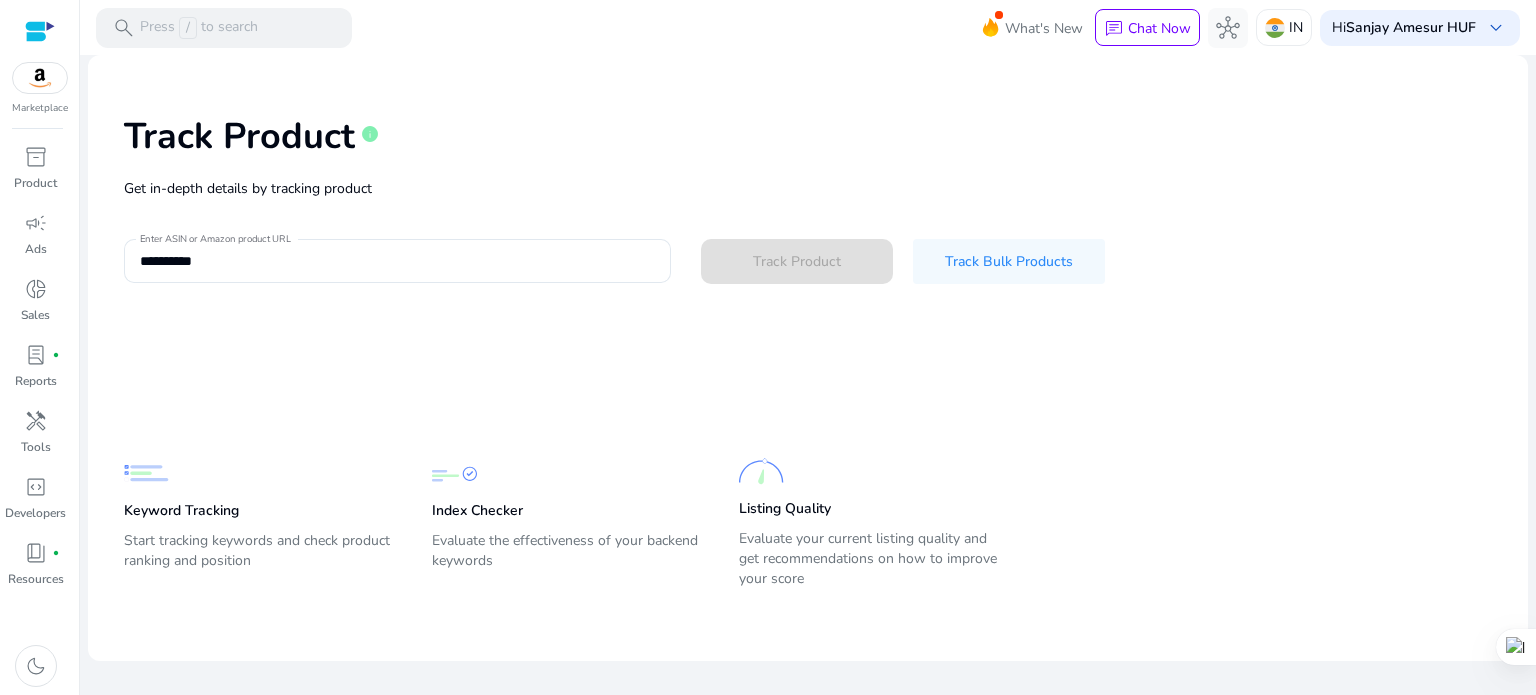 type 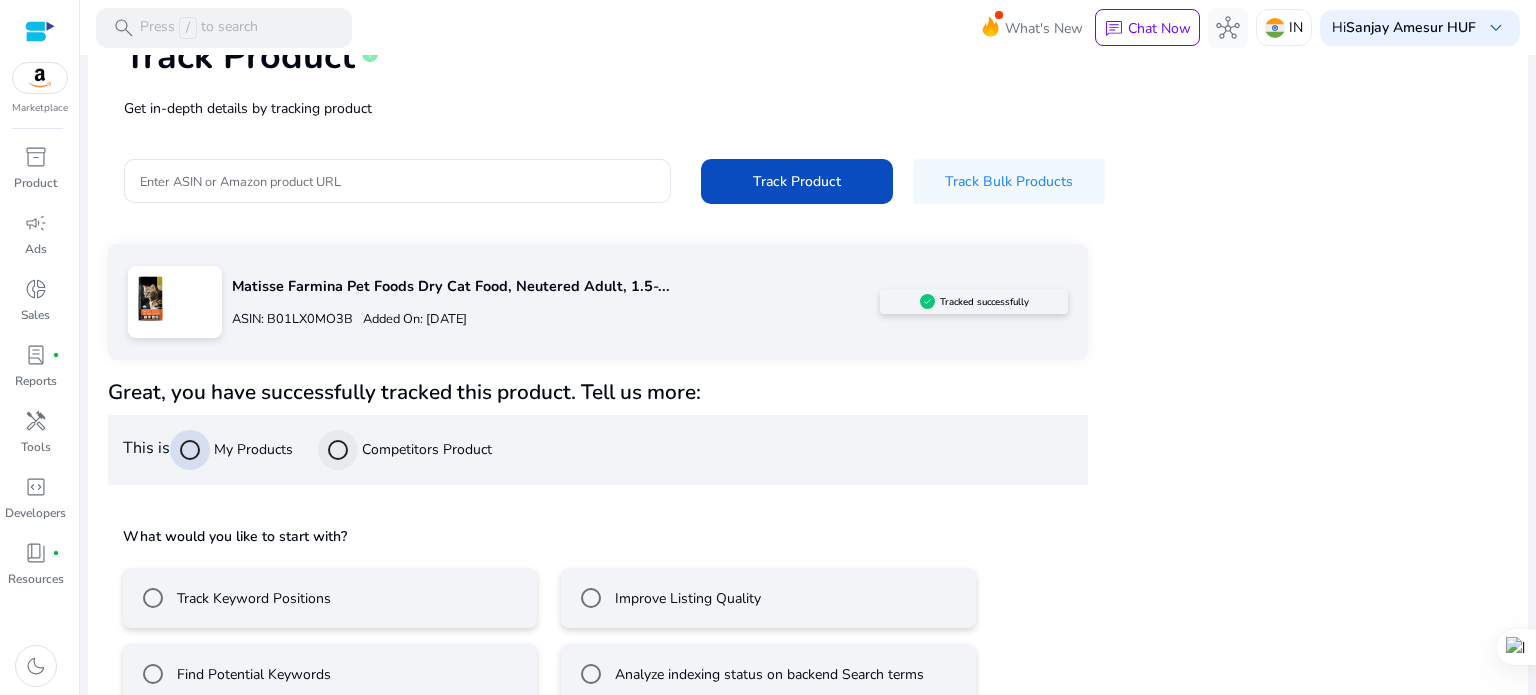 scroll, scrollTop: 117, scrollLeft: 0, axis: vertical 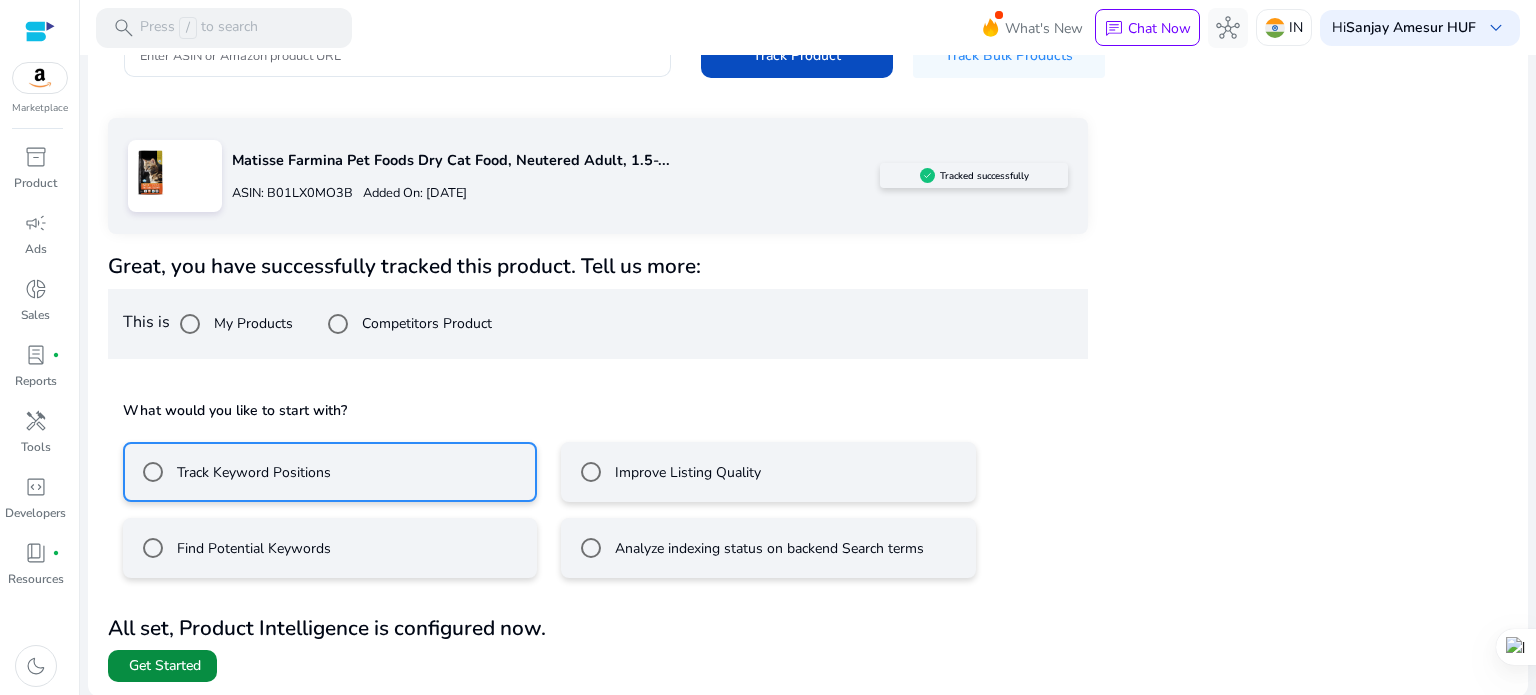 click on "Get Started" at bounding box center [165, 666] 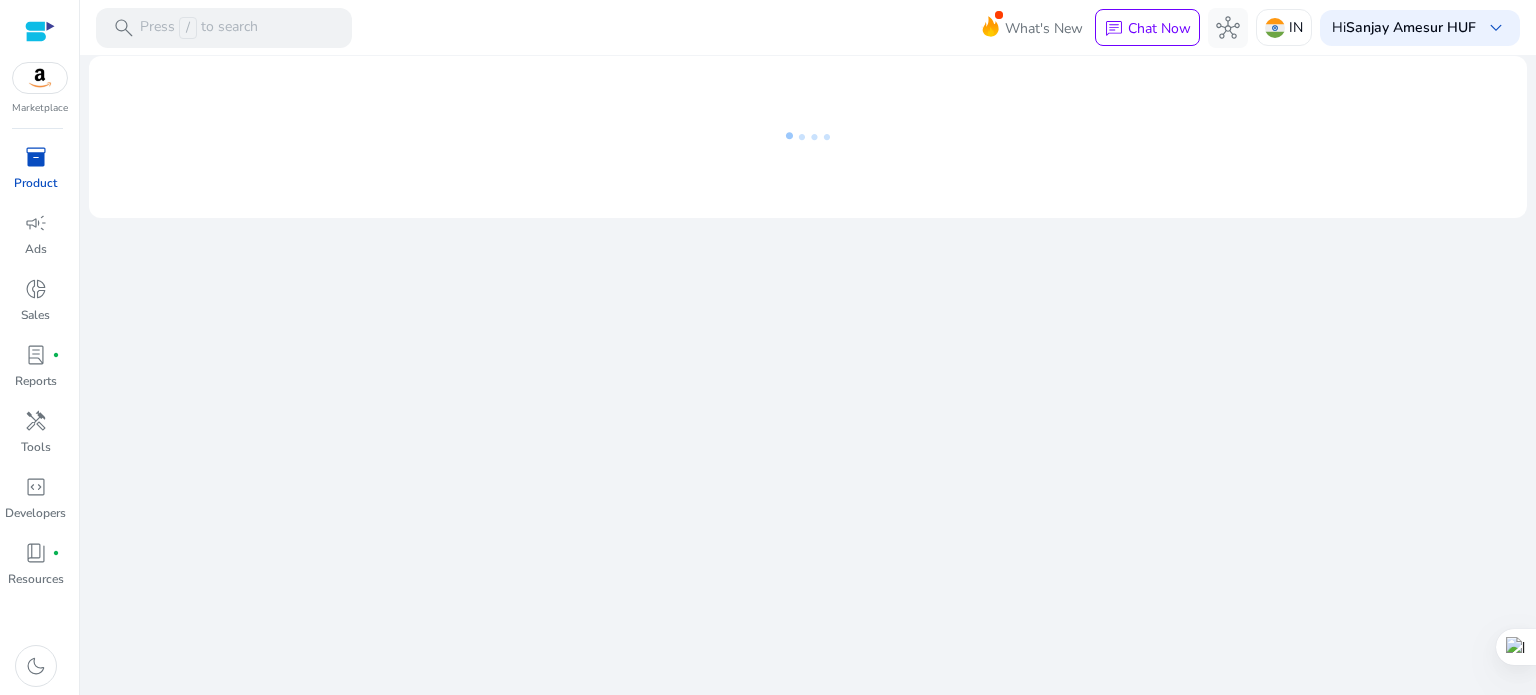 scroll, scrollTop: 0, scrollLeft: 0, axis: both 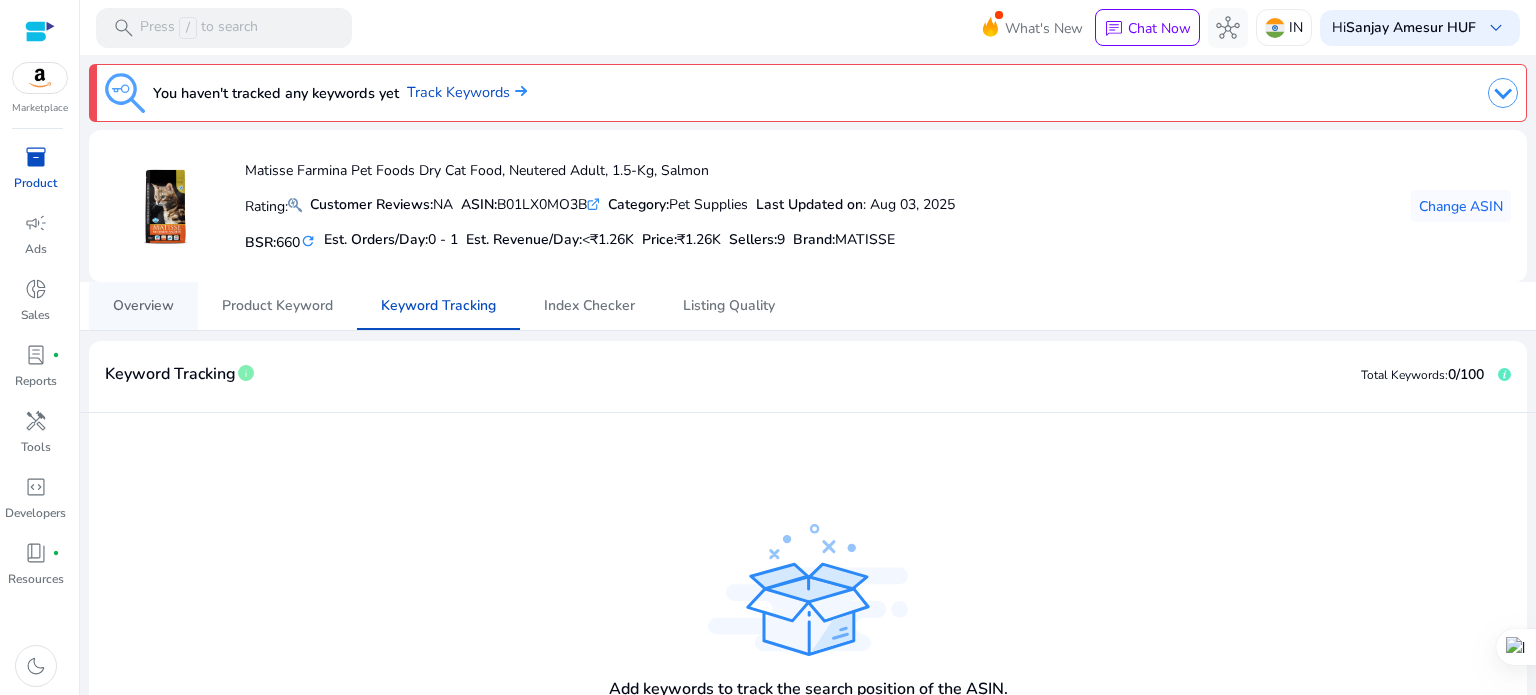 click on "Overview" at bounding box center (143, 306) 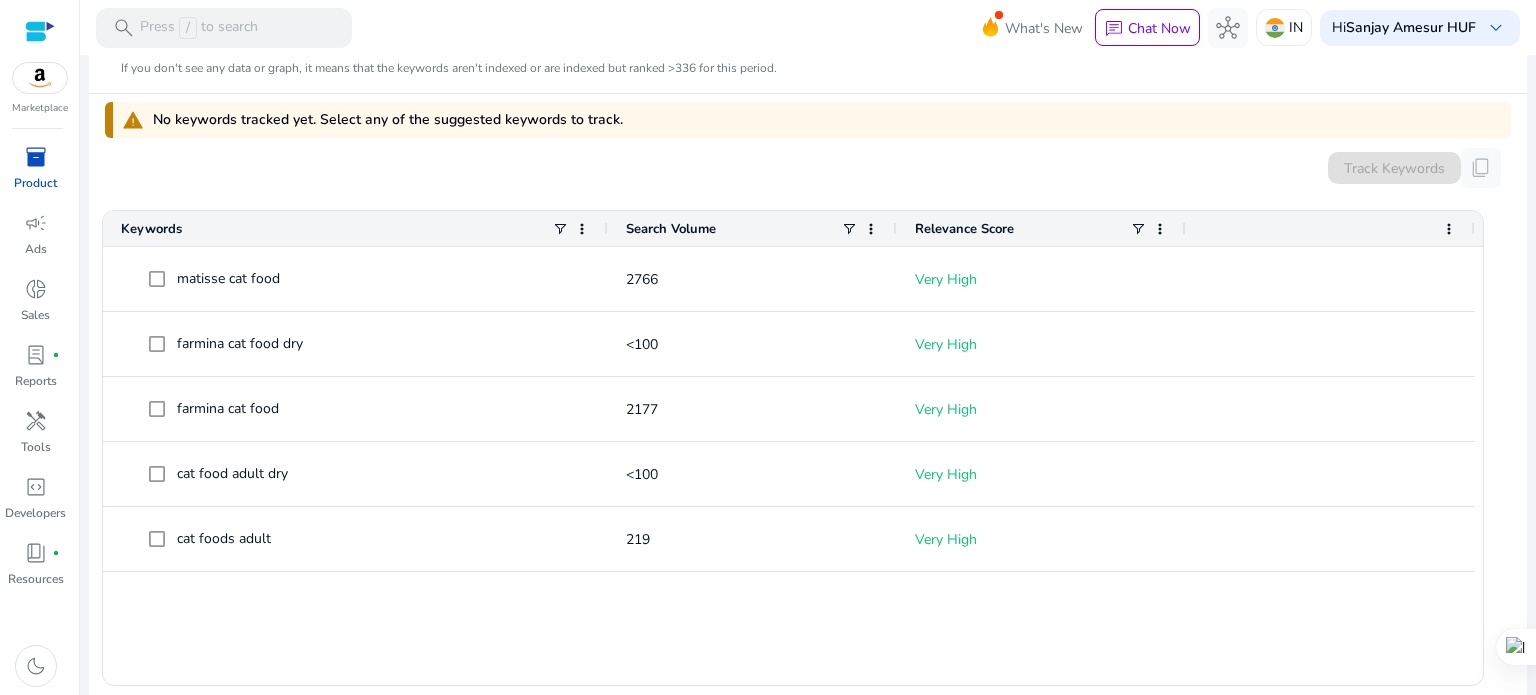 scroll, scrollTop: 0, scrollLeft: 0, axis: both 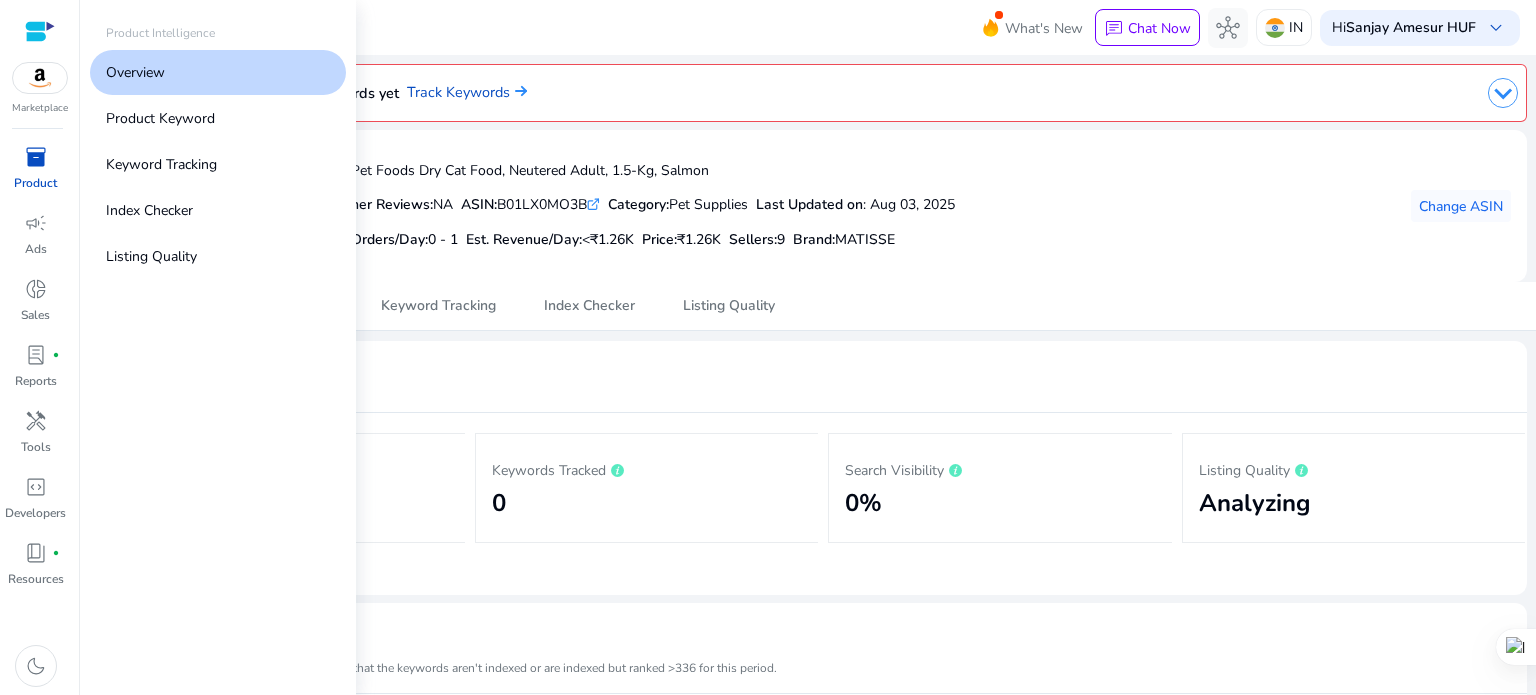 click on "inventory_2" at bounding box center (36, 157) 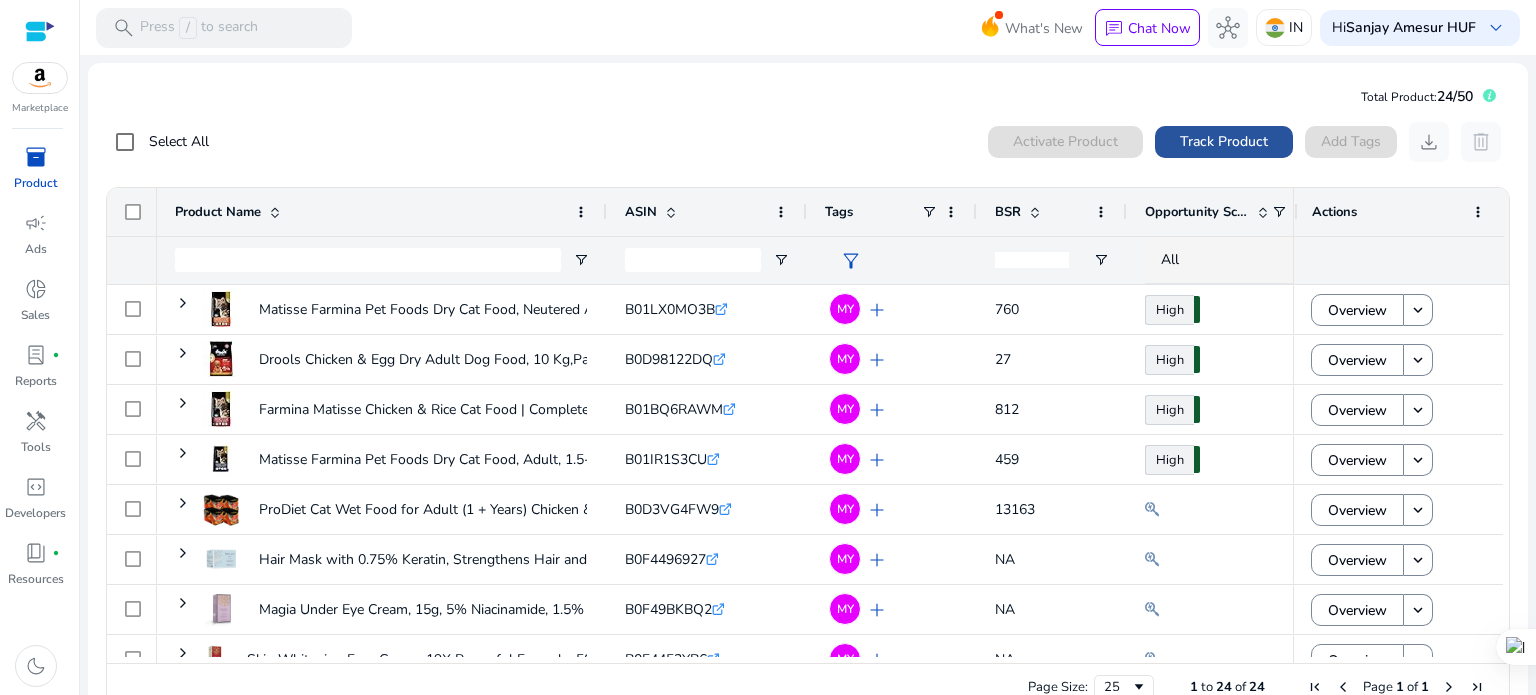 click on "Track Product" 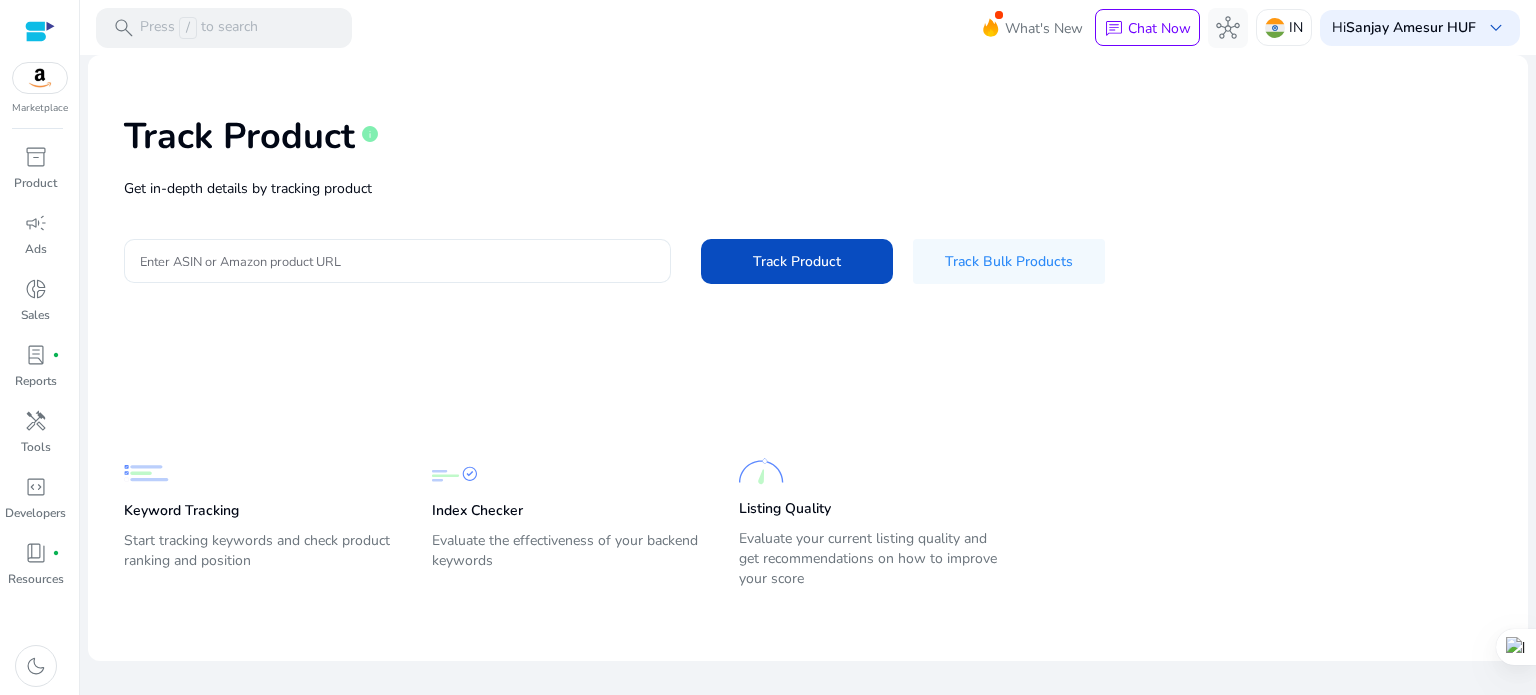 click on "Enter ASIN or Amazon product URL" at bounding box center (397, 261) 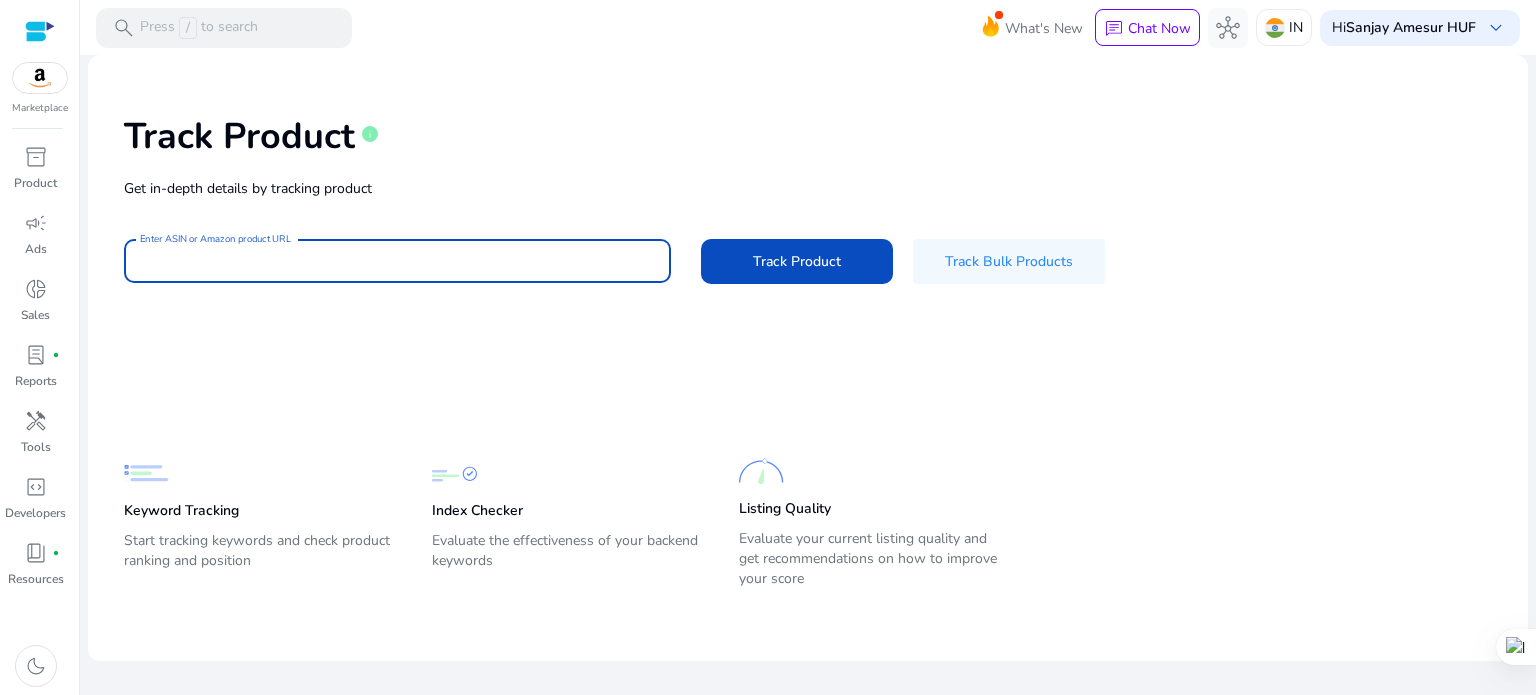 paste on "**********" 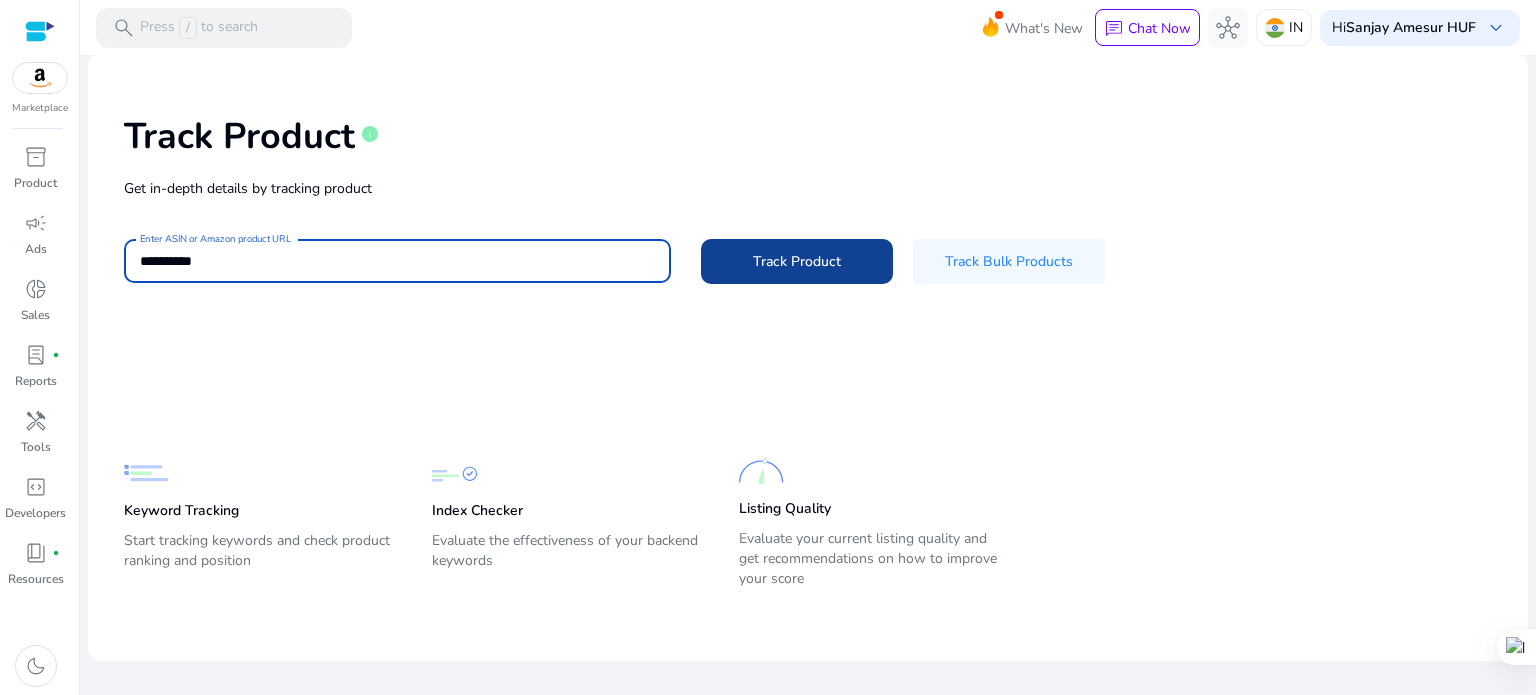 type on "**********" 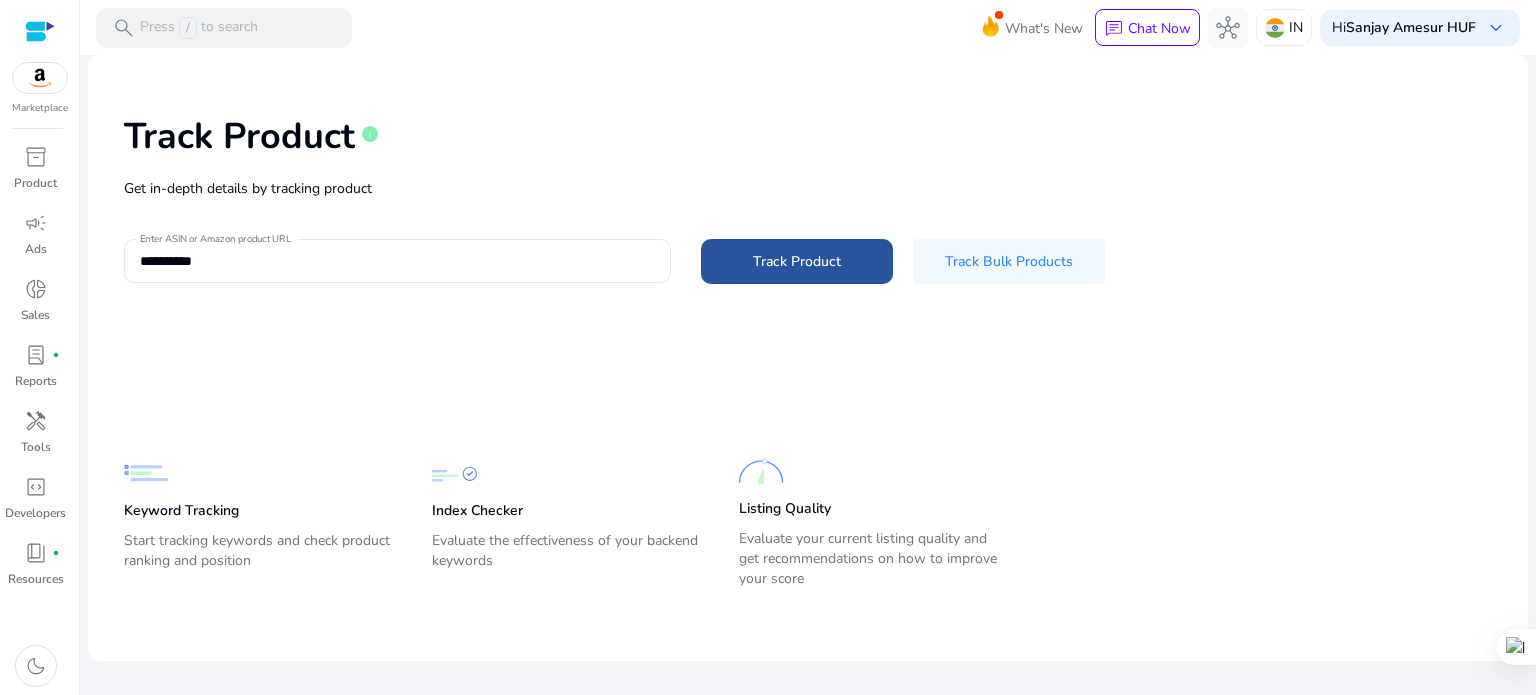 click on "Track Product" 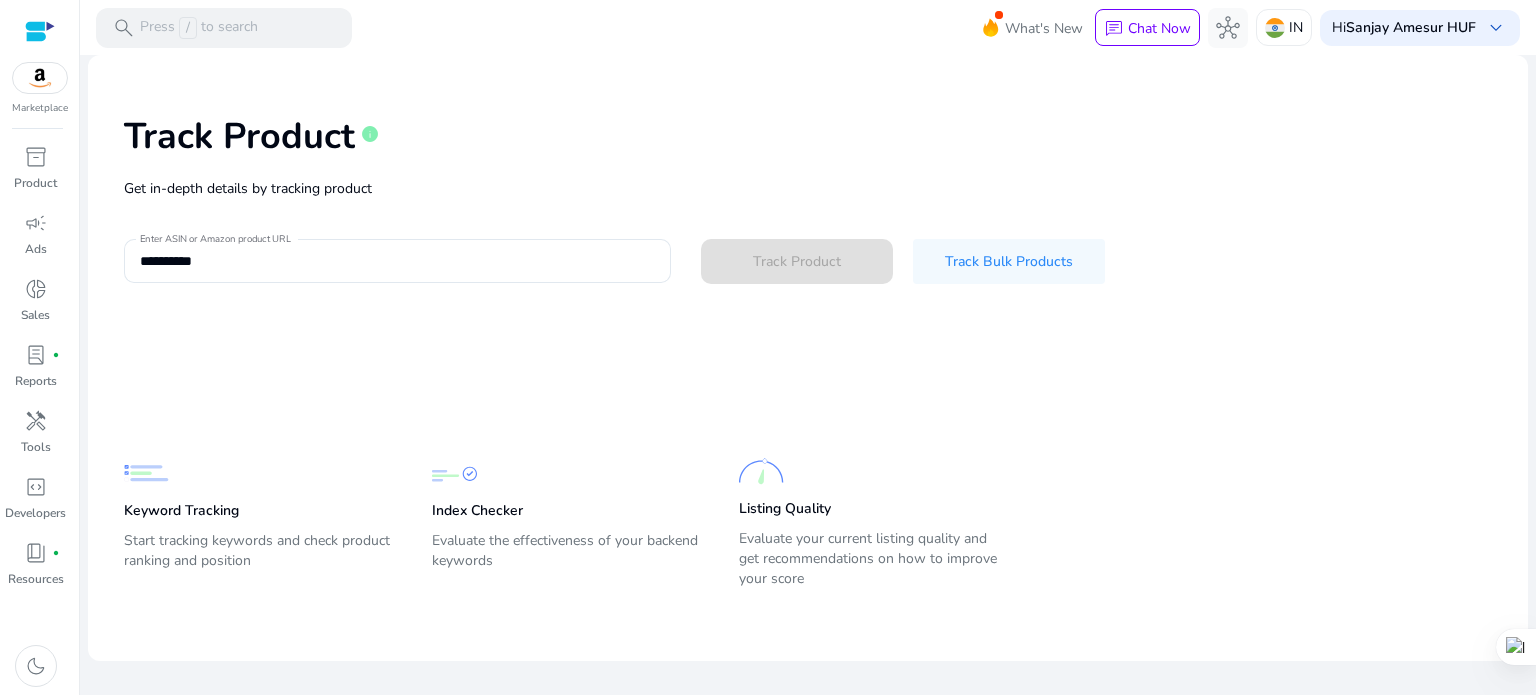 type 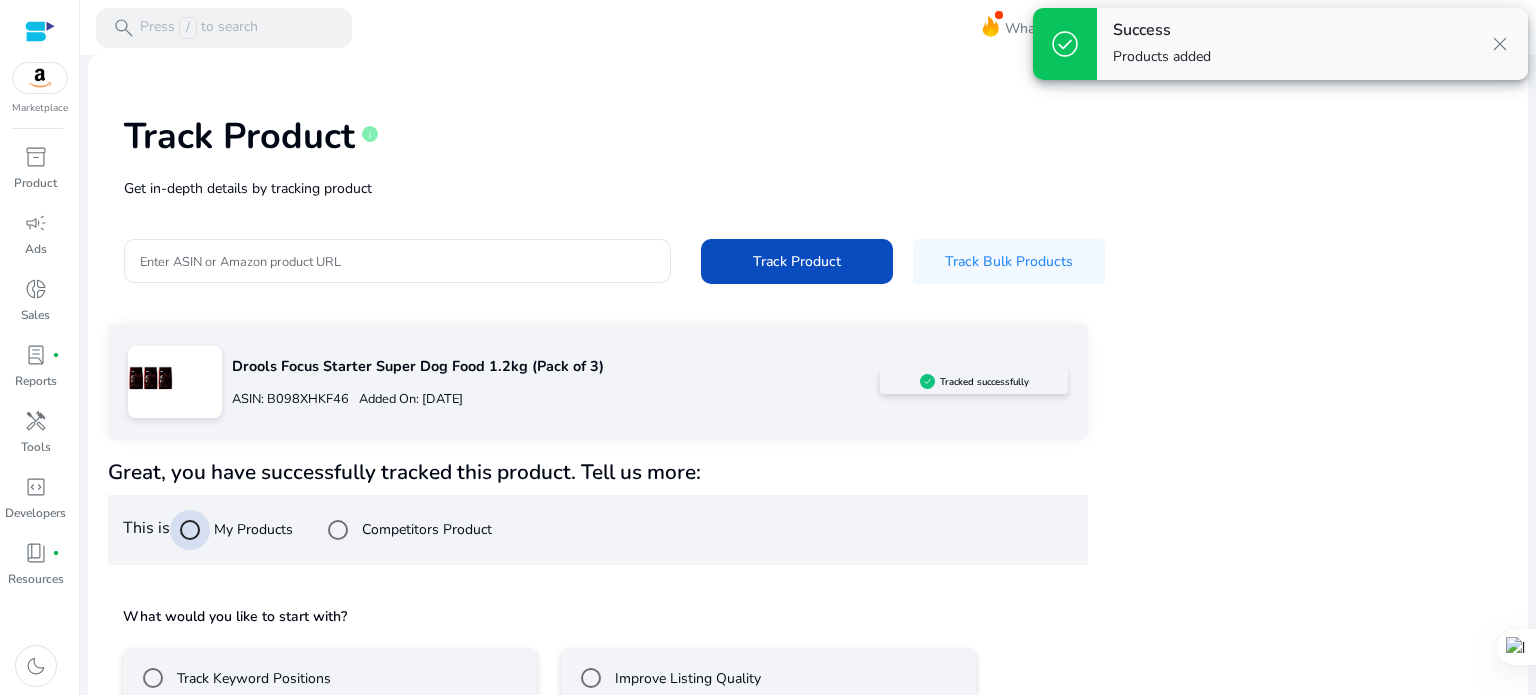 scroll, scrollTop: 117, scrollLeft: 0, axis: vertical 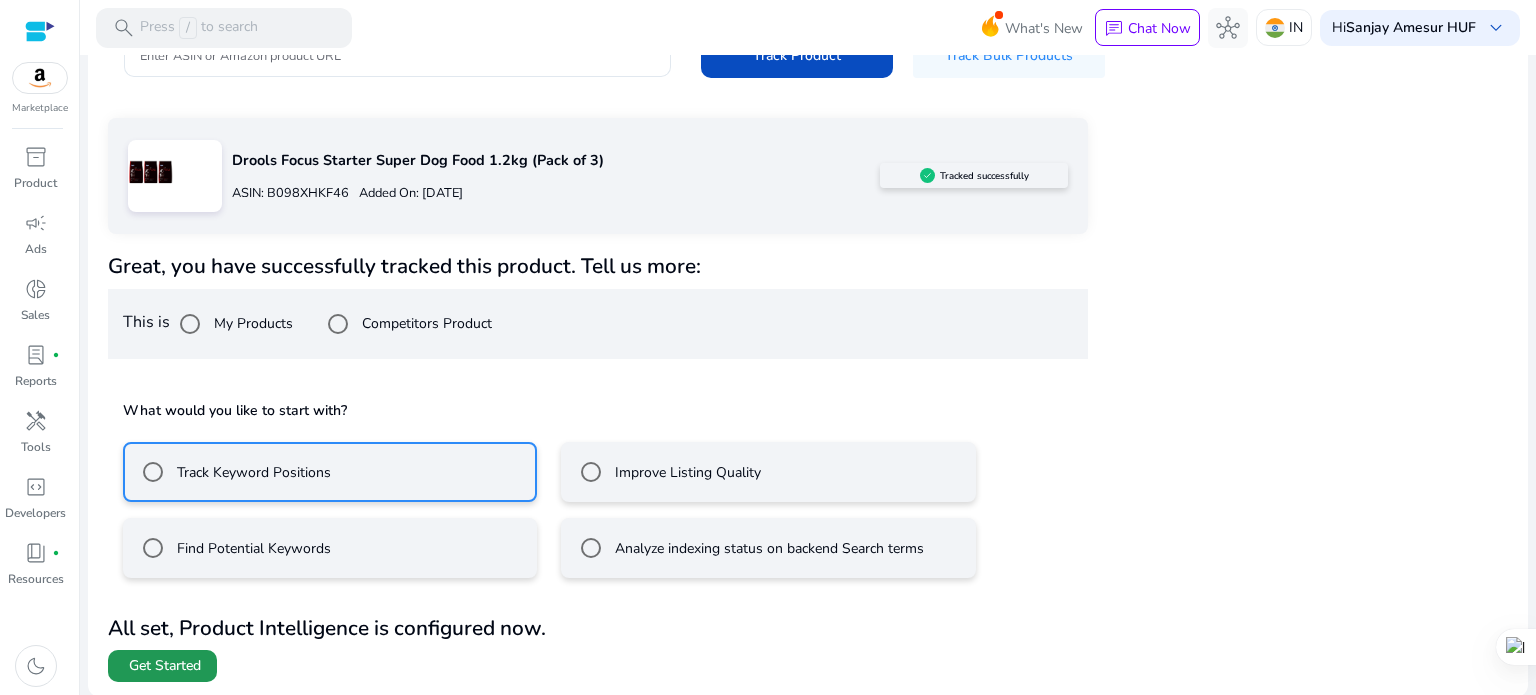 click on "Get Started" at bounding box center (165, 666) 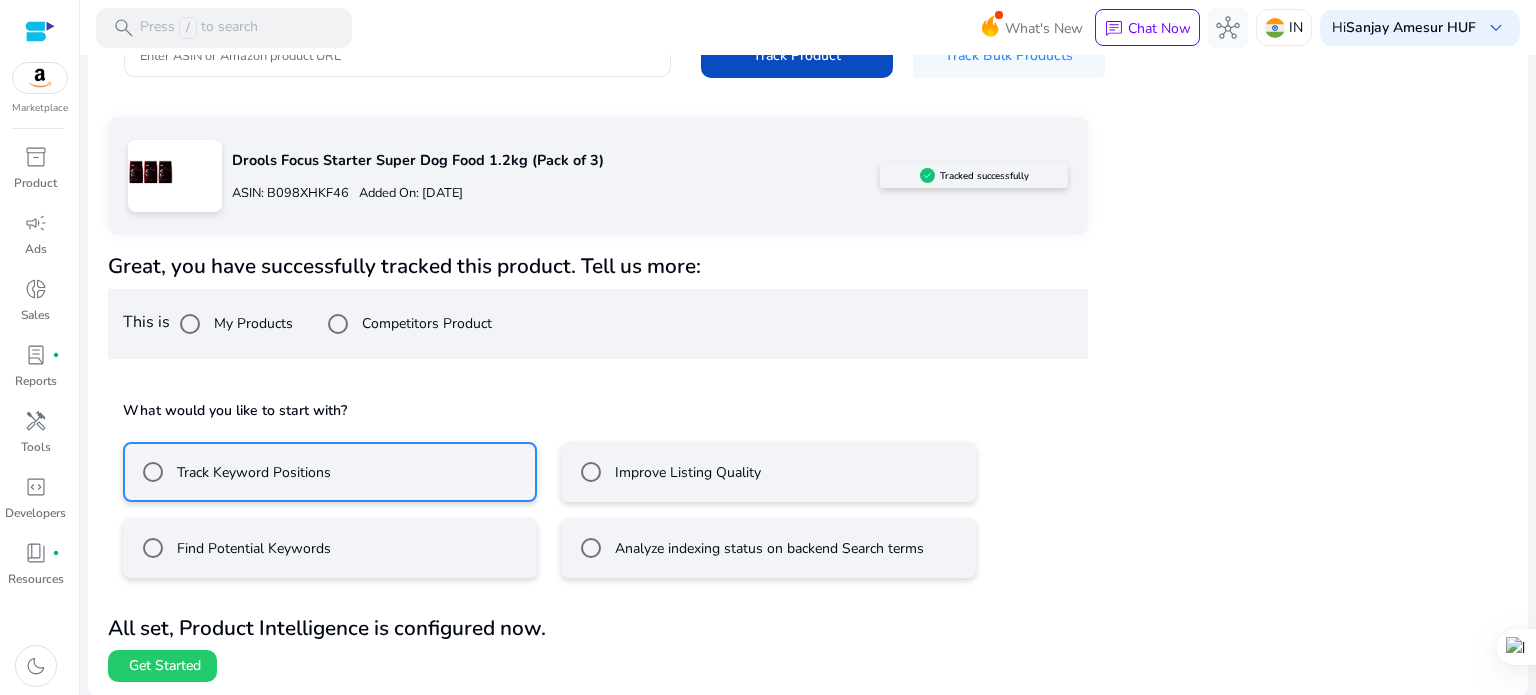 scroll, scrollTop: 0, scrollLeft: 0, axis: both 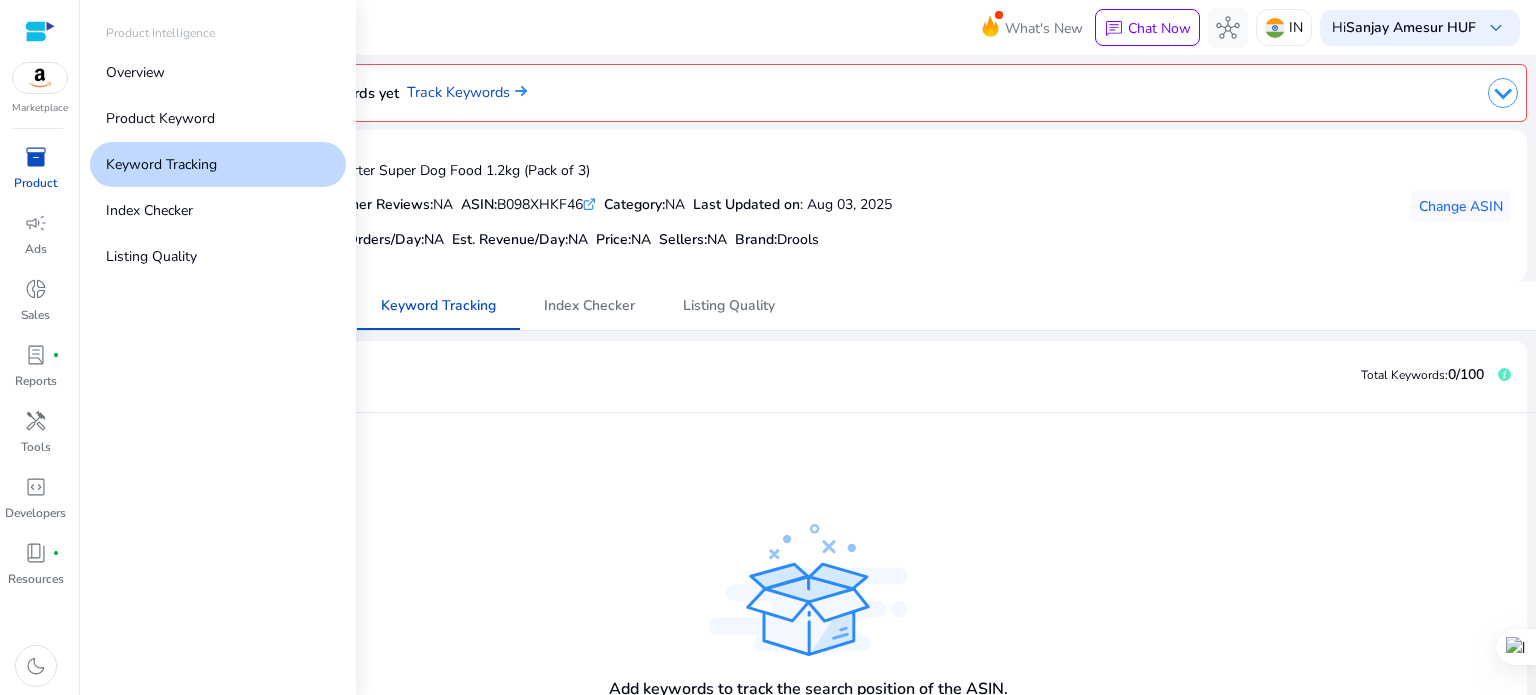 click on "inventory_2" at bounding box center (36, 157) 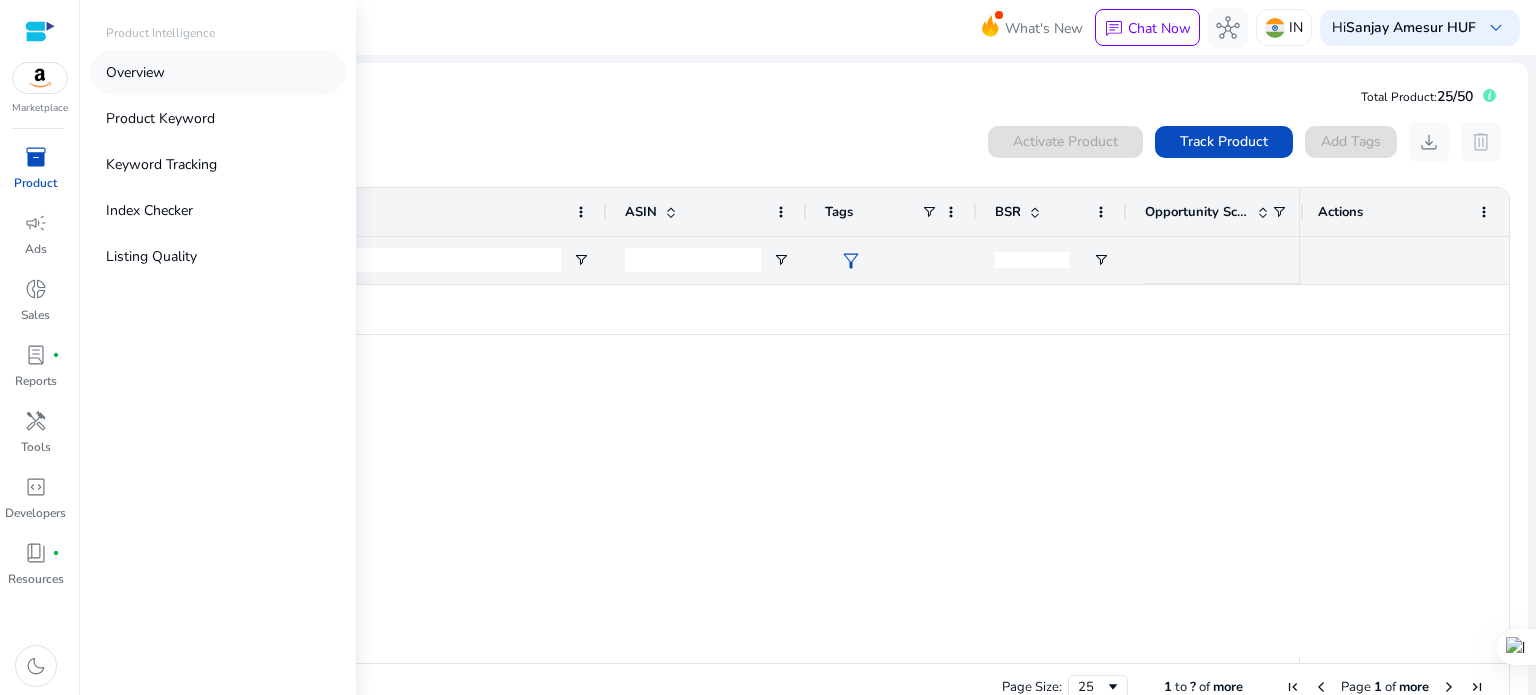 click on "Overview" at bounding box center [135, 72] 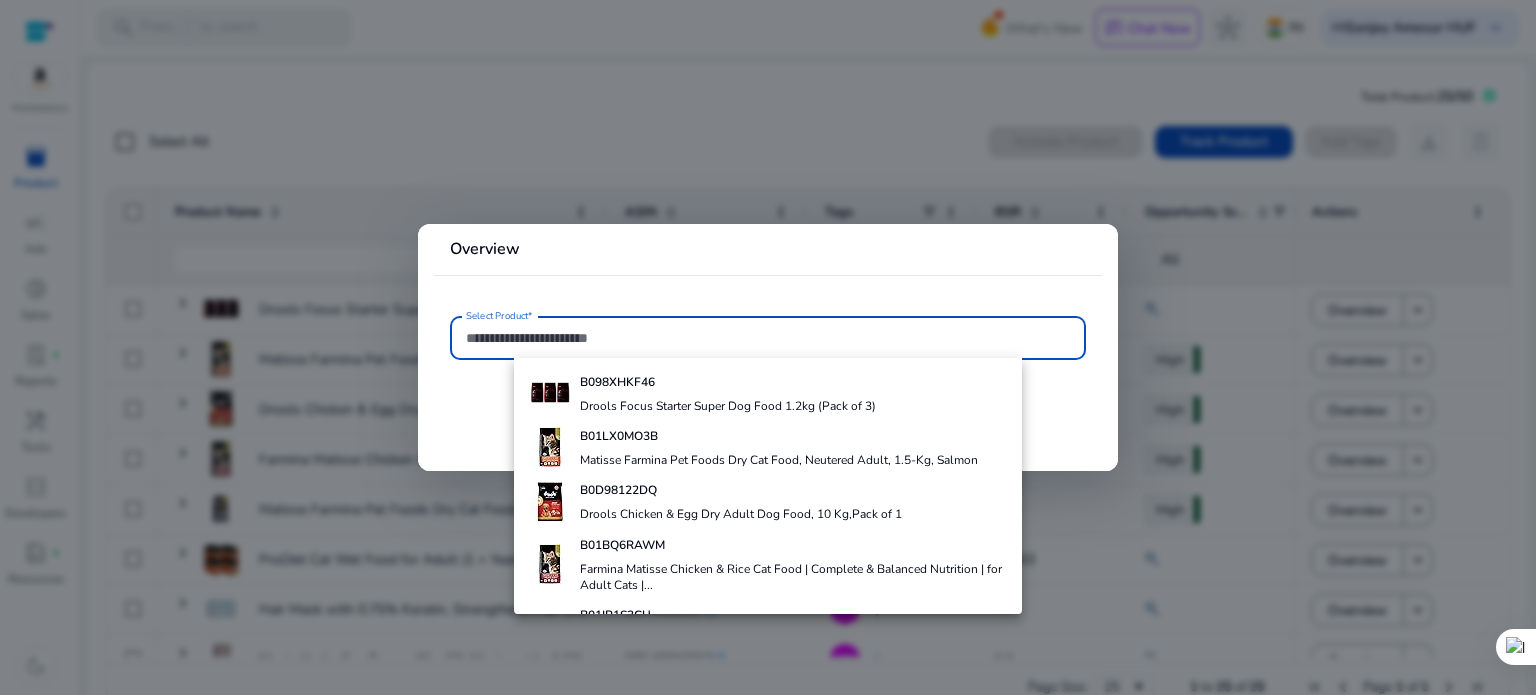 click at bounding box center (768, 347) 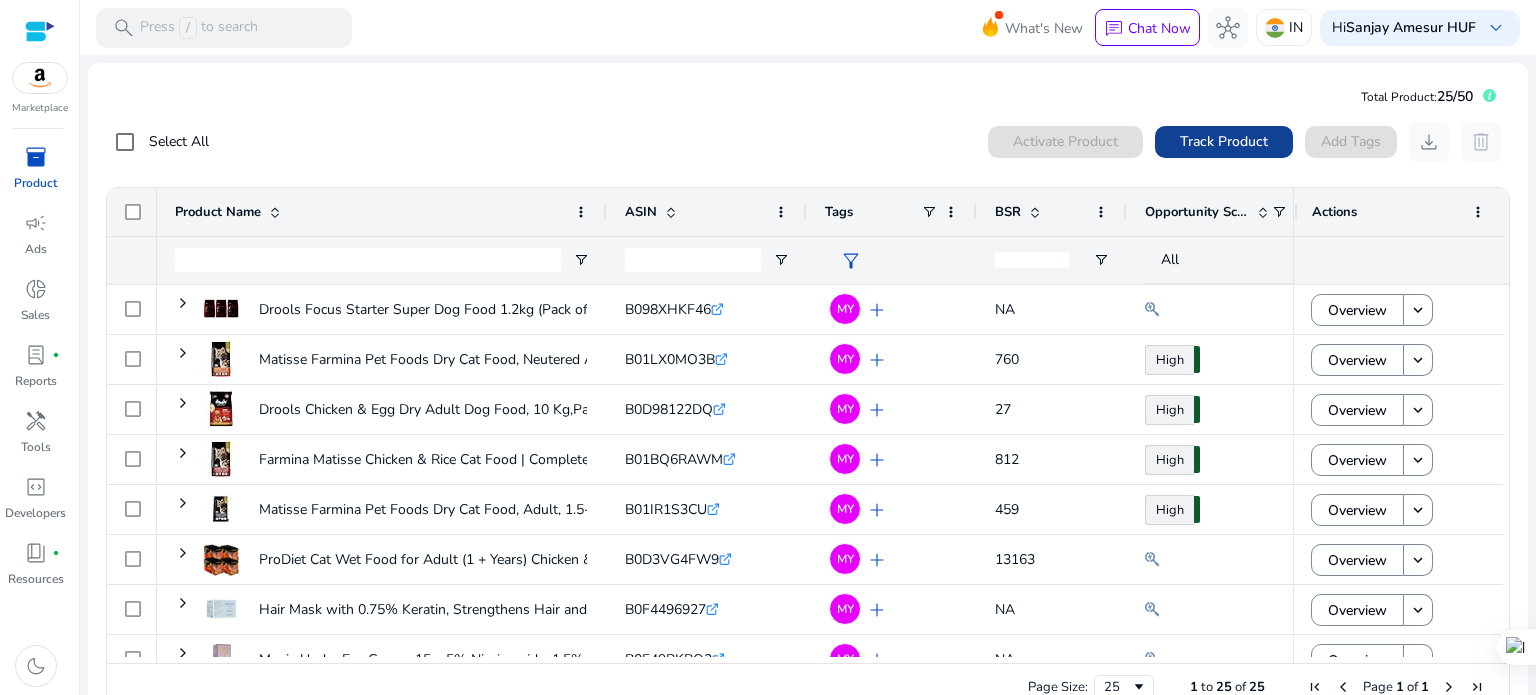 click on "Track Product" 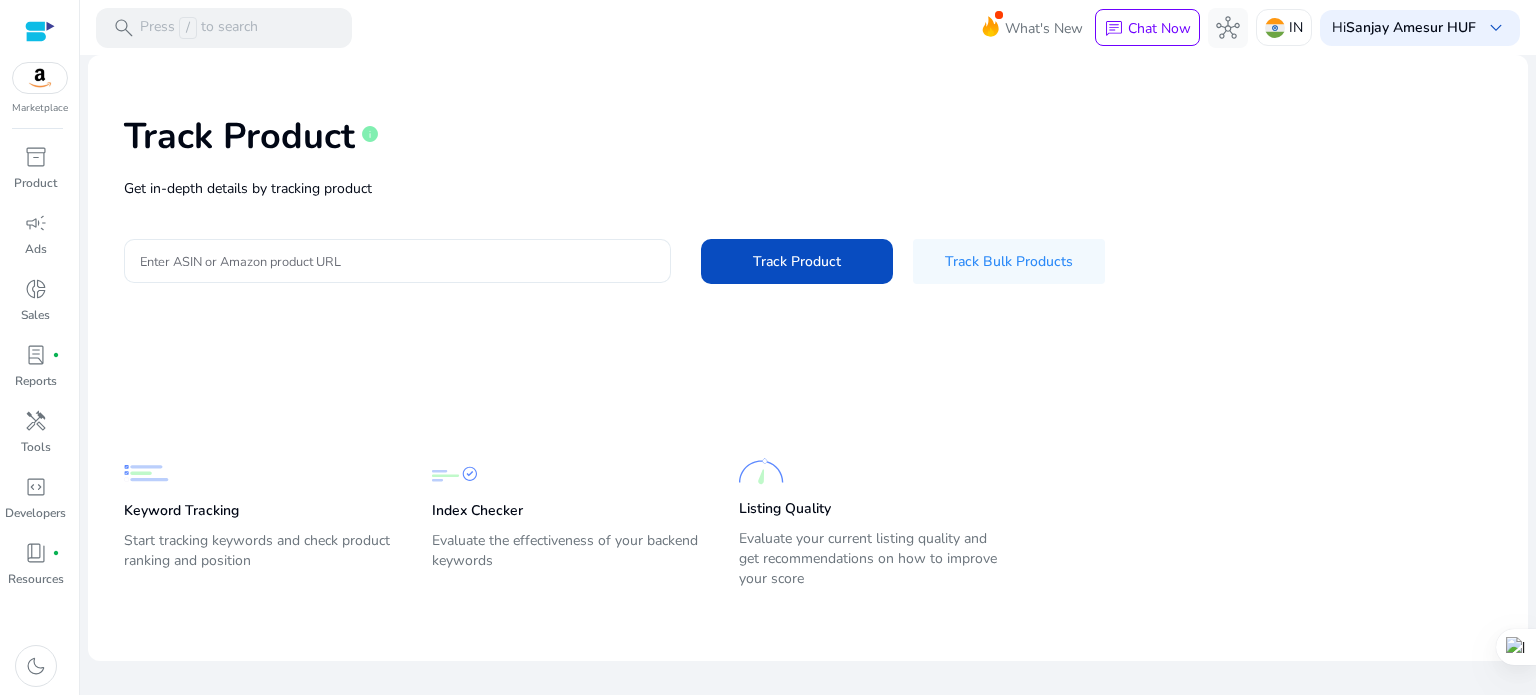 click on "Enter ASIN or Amazon product URL" at bounding box center [397, 261] 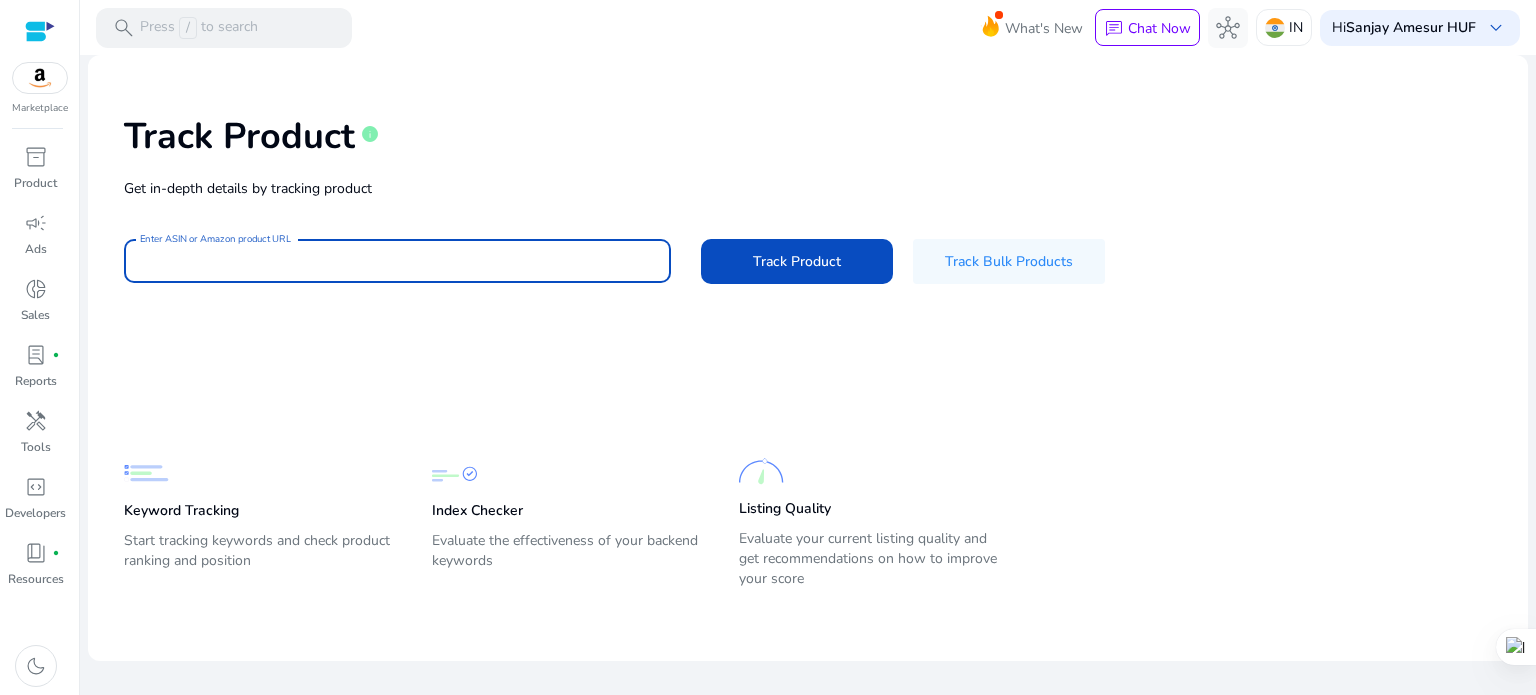 paste on "**********" 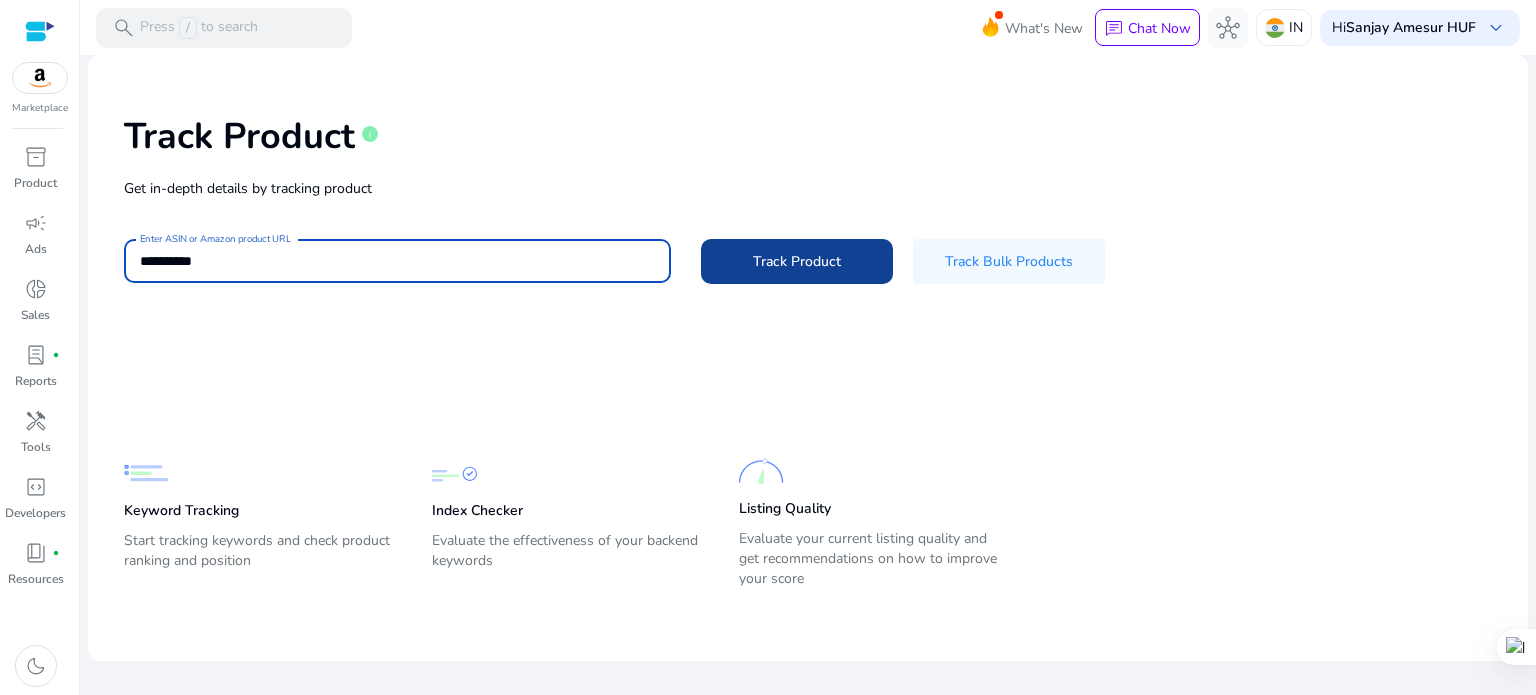 type on "**********" 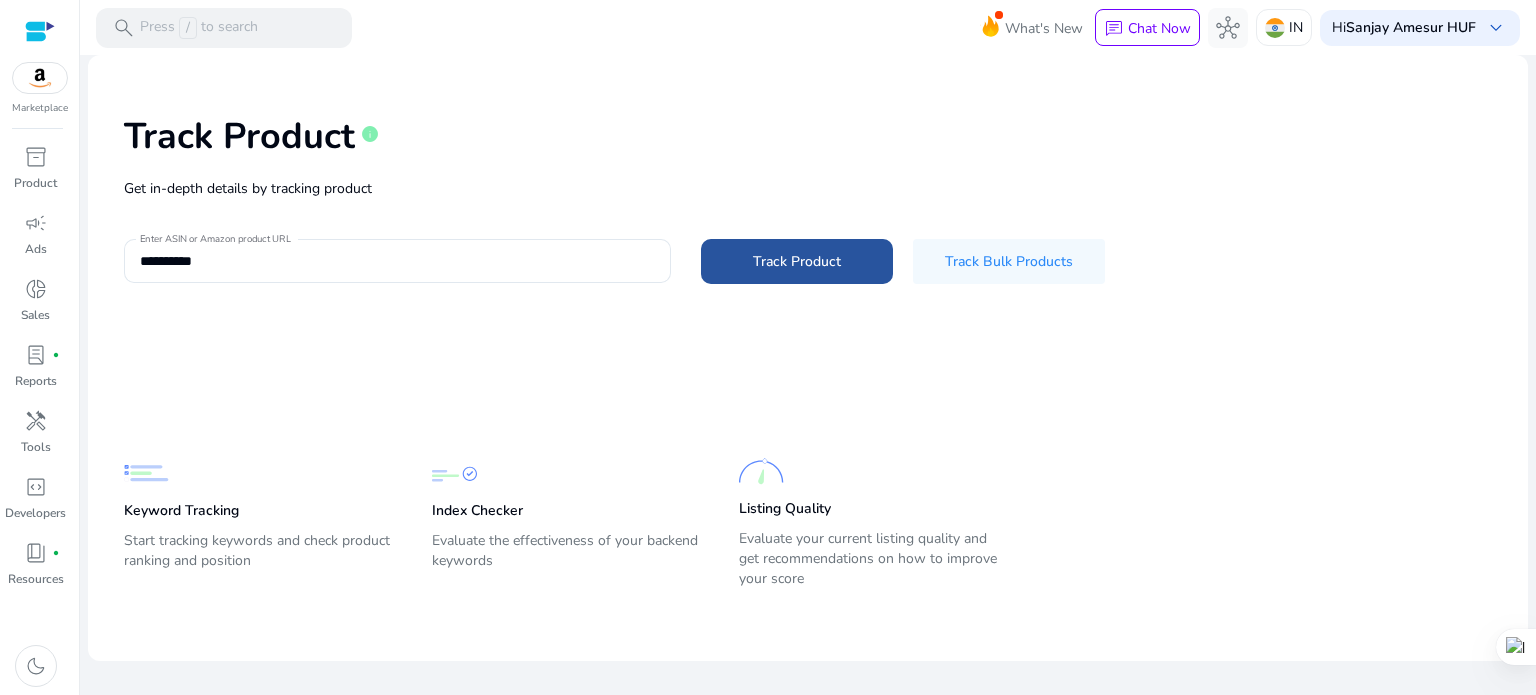 click on "Track Product" 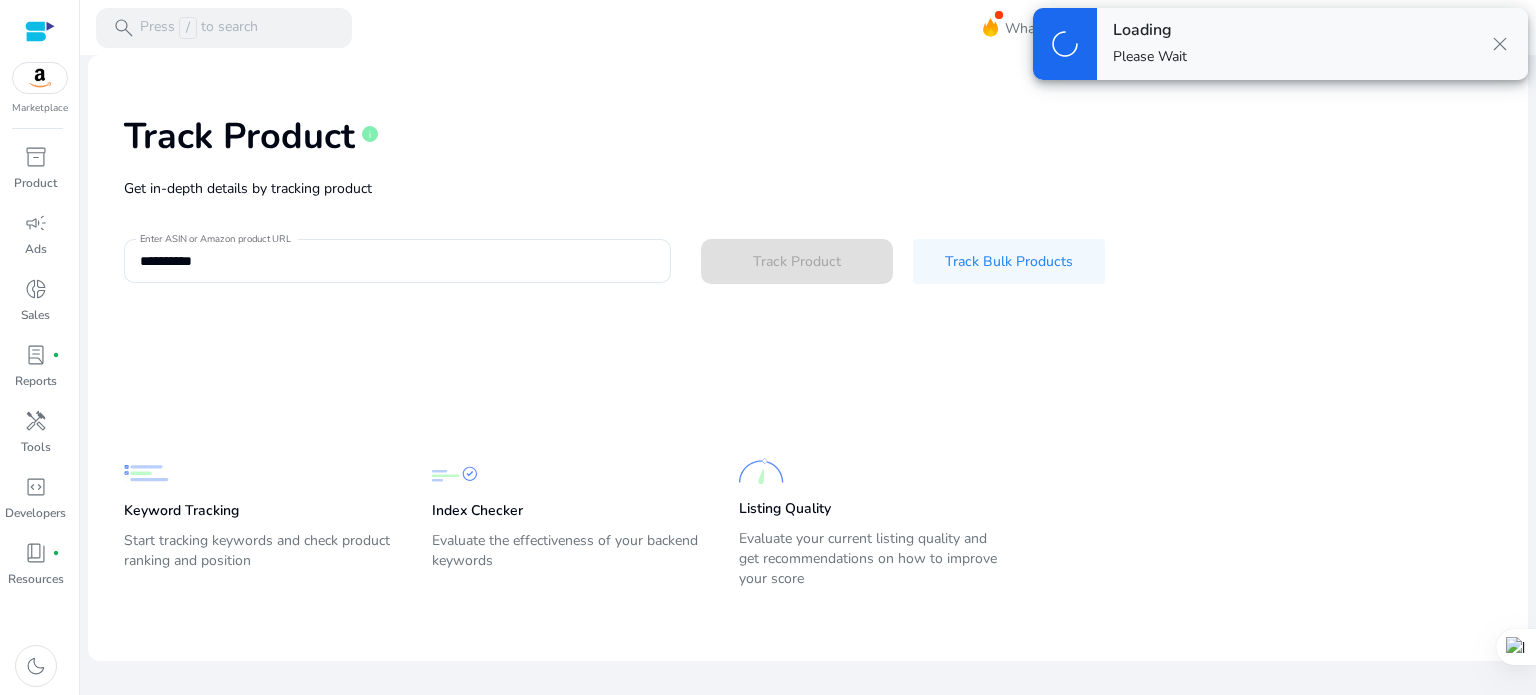 type 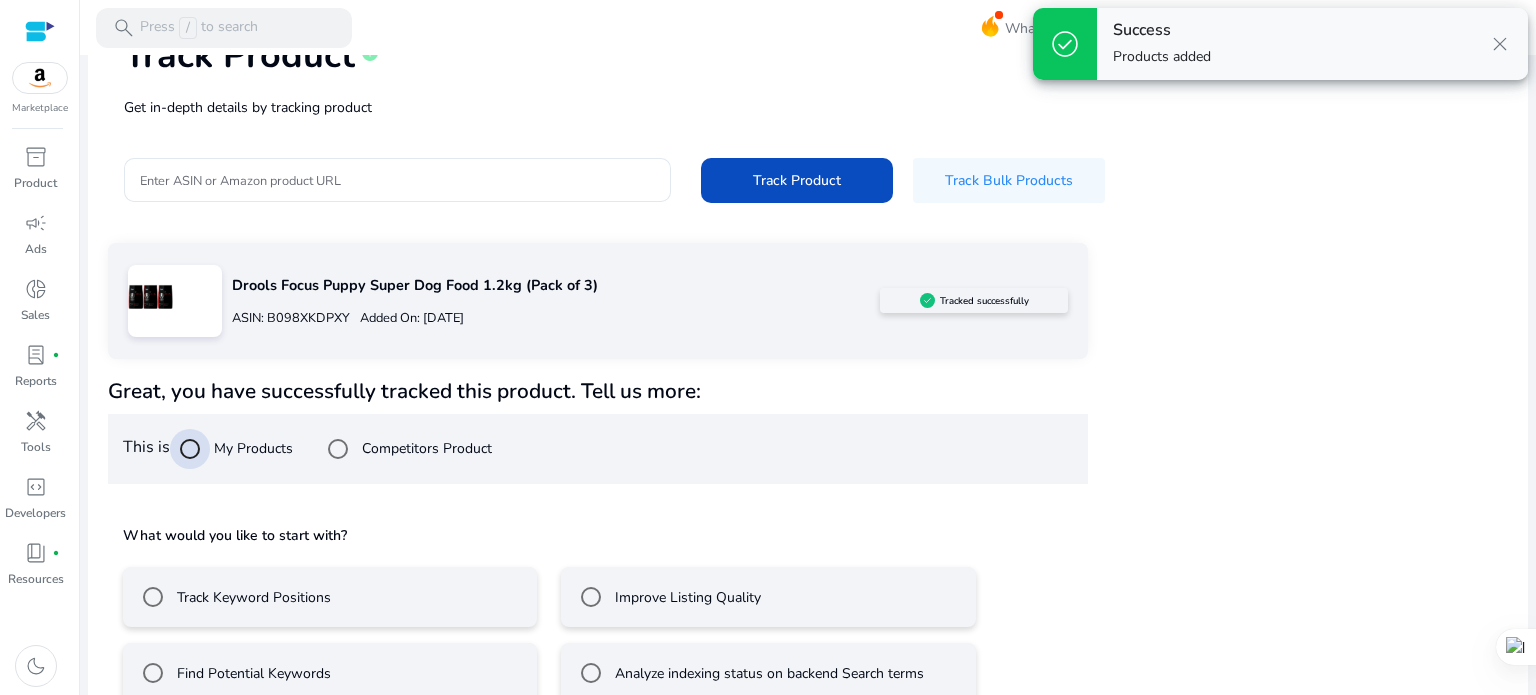 scroll, scrollTop: 117, scrollLeft: 0, axis: vertical 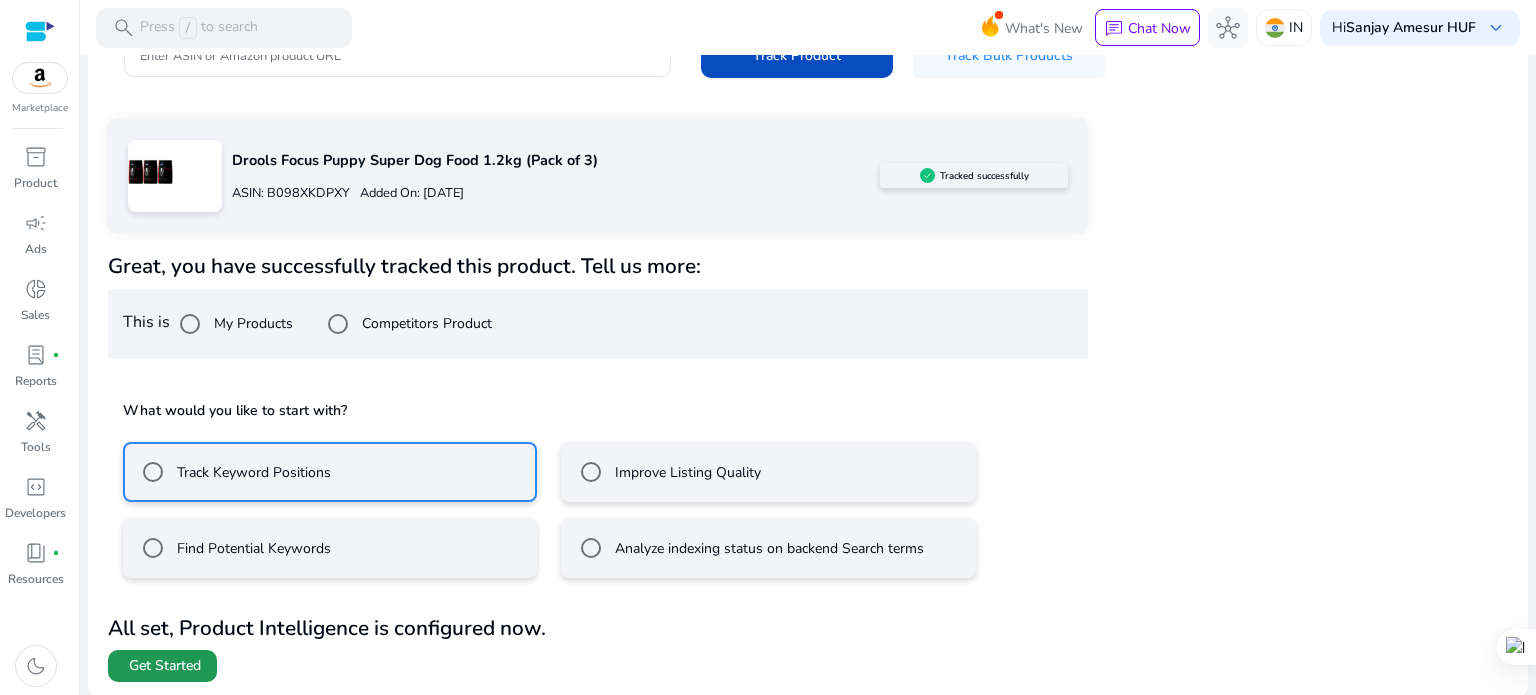 click on "Get Started" at bounding box center [165, 666] 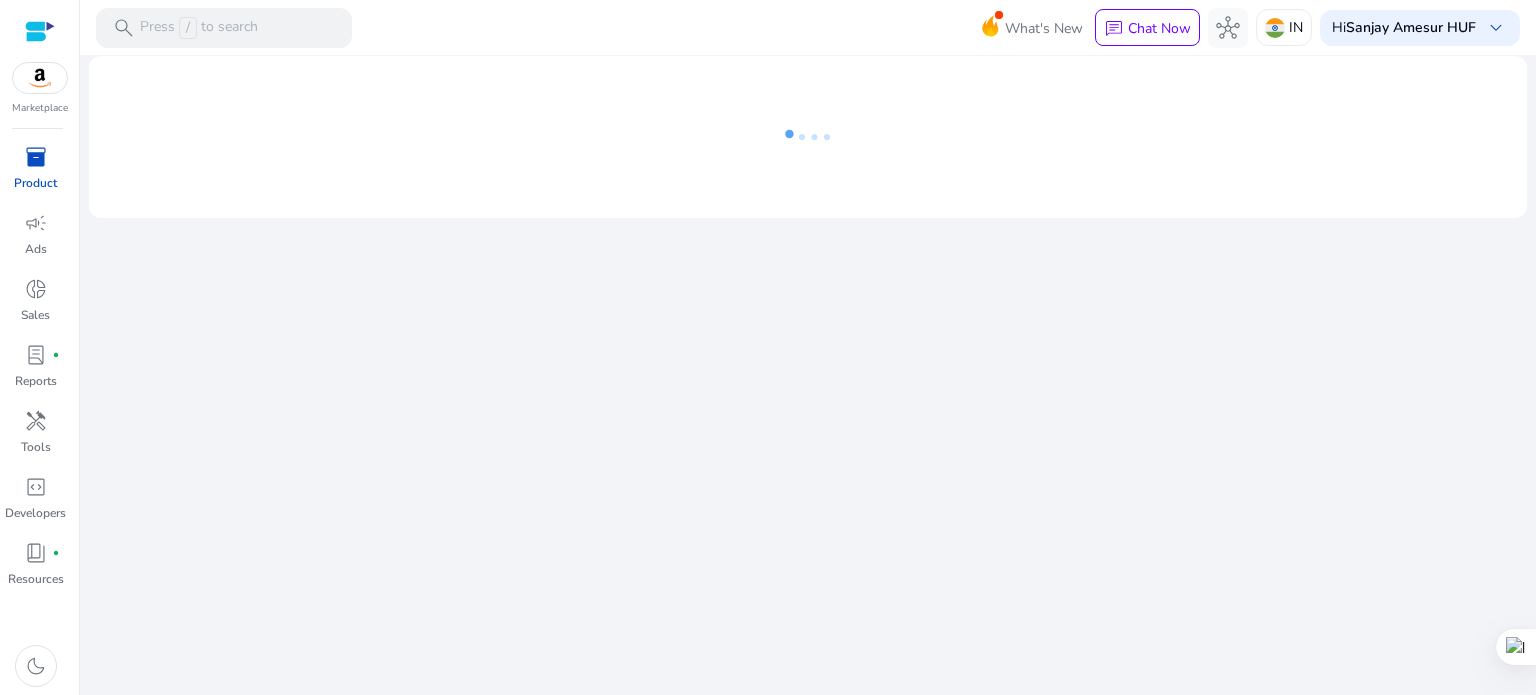 scroll, scrollTop: 0, scrollLeft: 0, axis: both 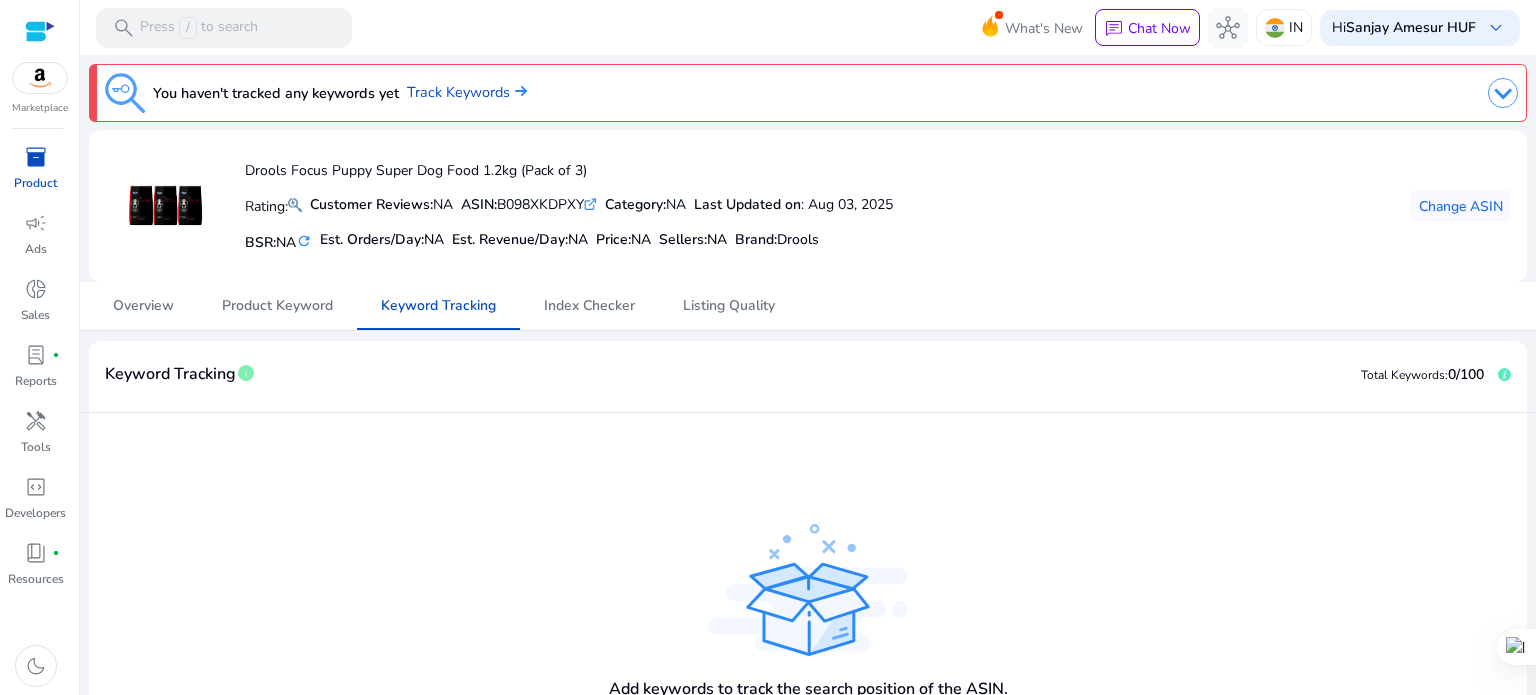 click on "inventory_2" at bounding box center (36, 157) 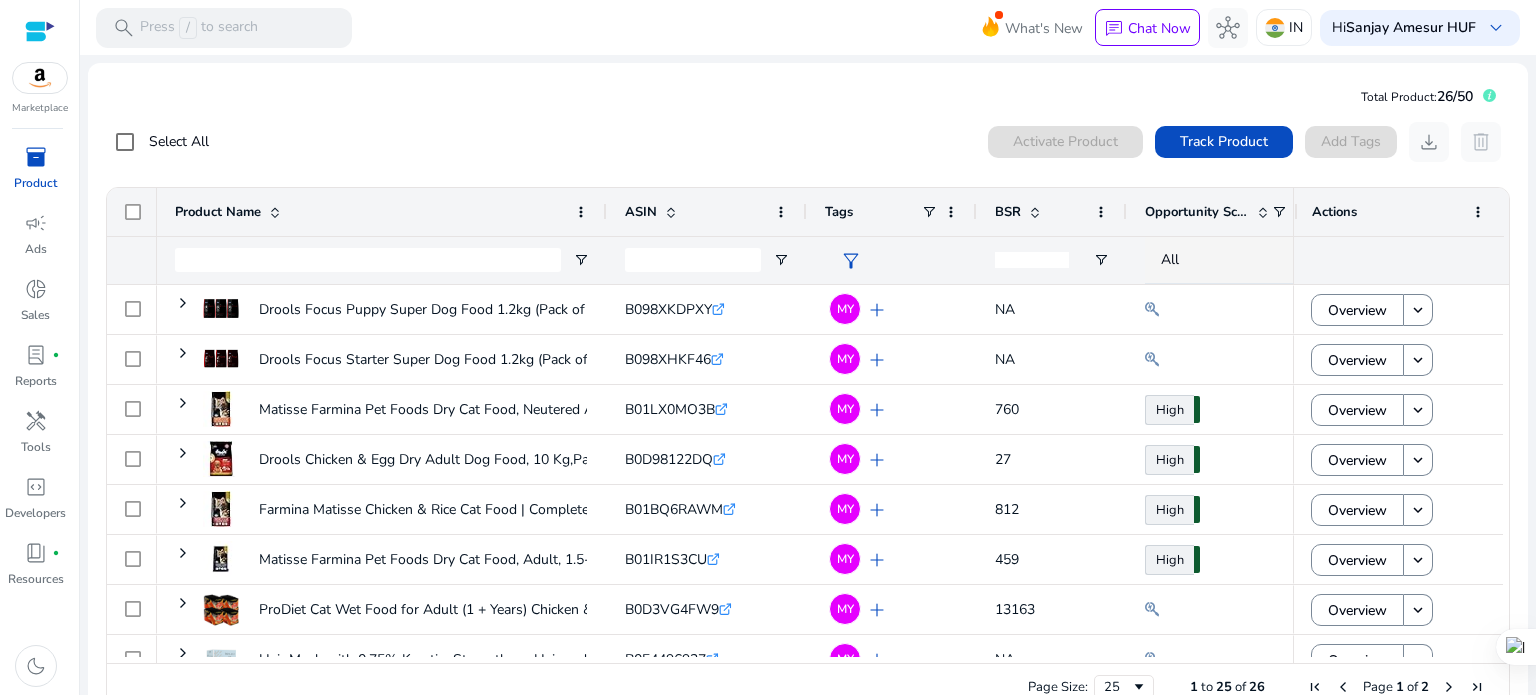 scroll, scrollTop: 0, scrollLeft: 0, axis: both 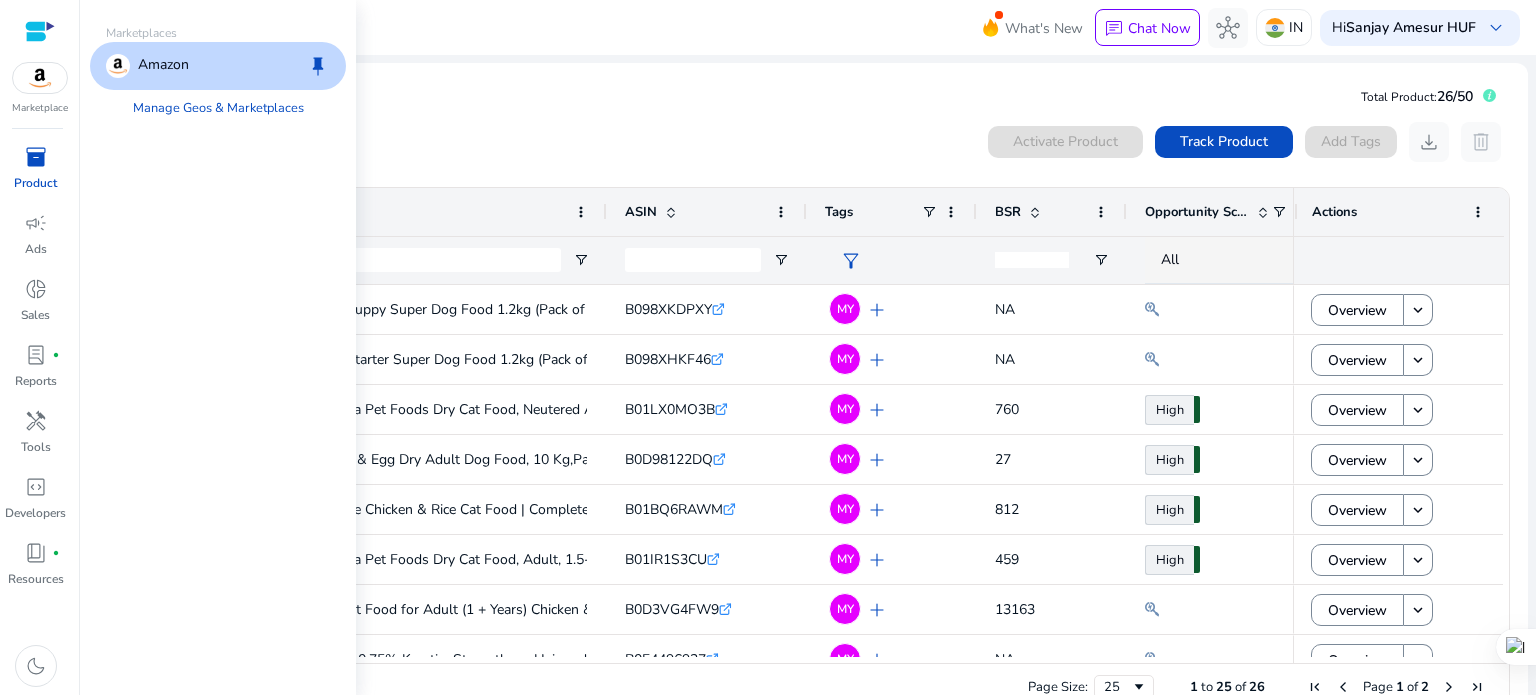 click at bounding box center (40, 78) 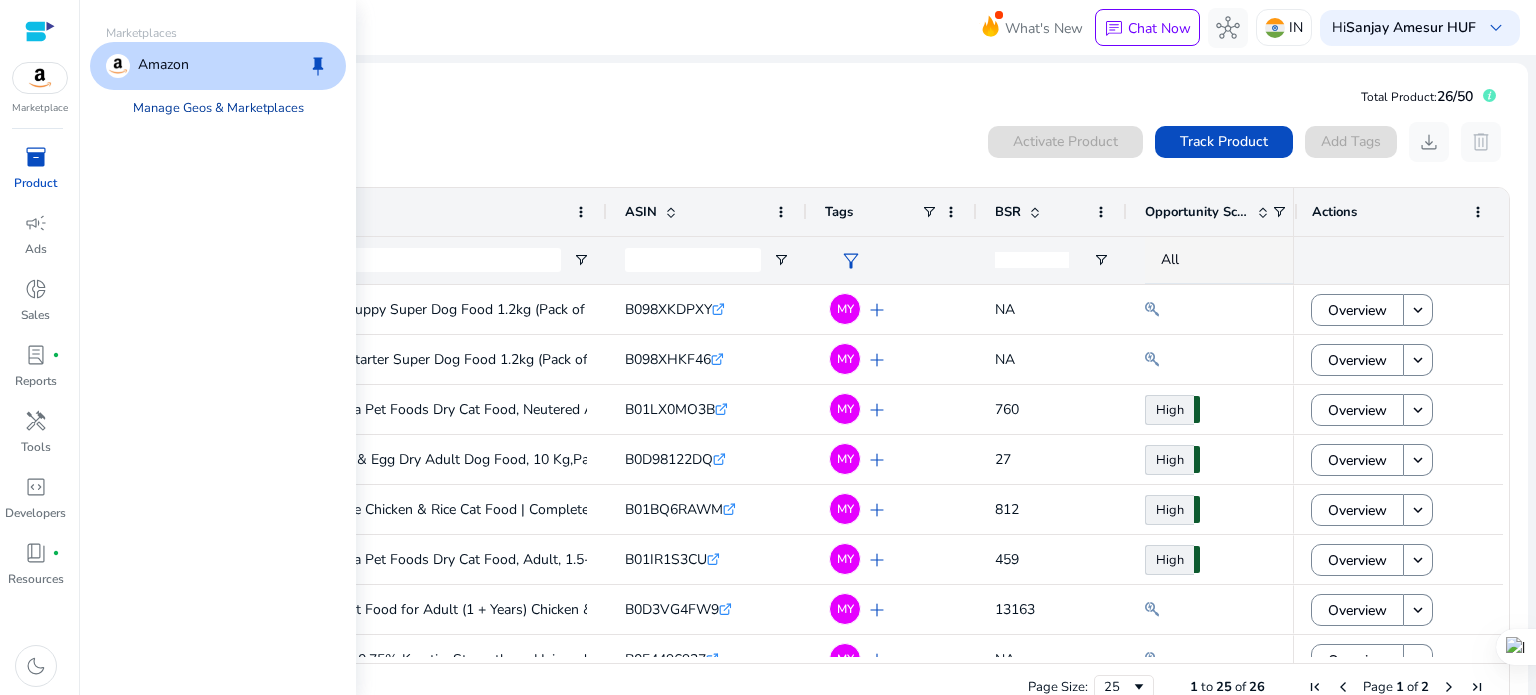 click on "Manage Geos & Marketplaces" at bounding box center [218, 108] 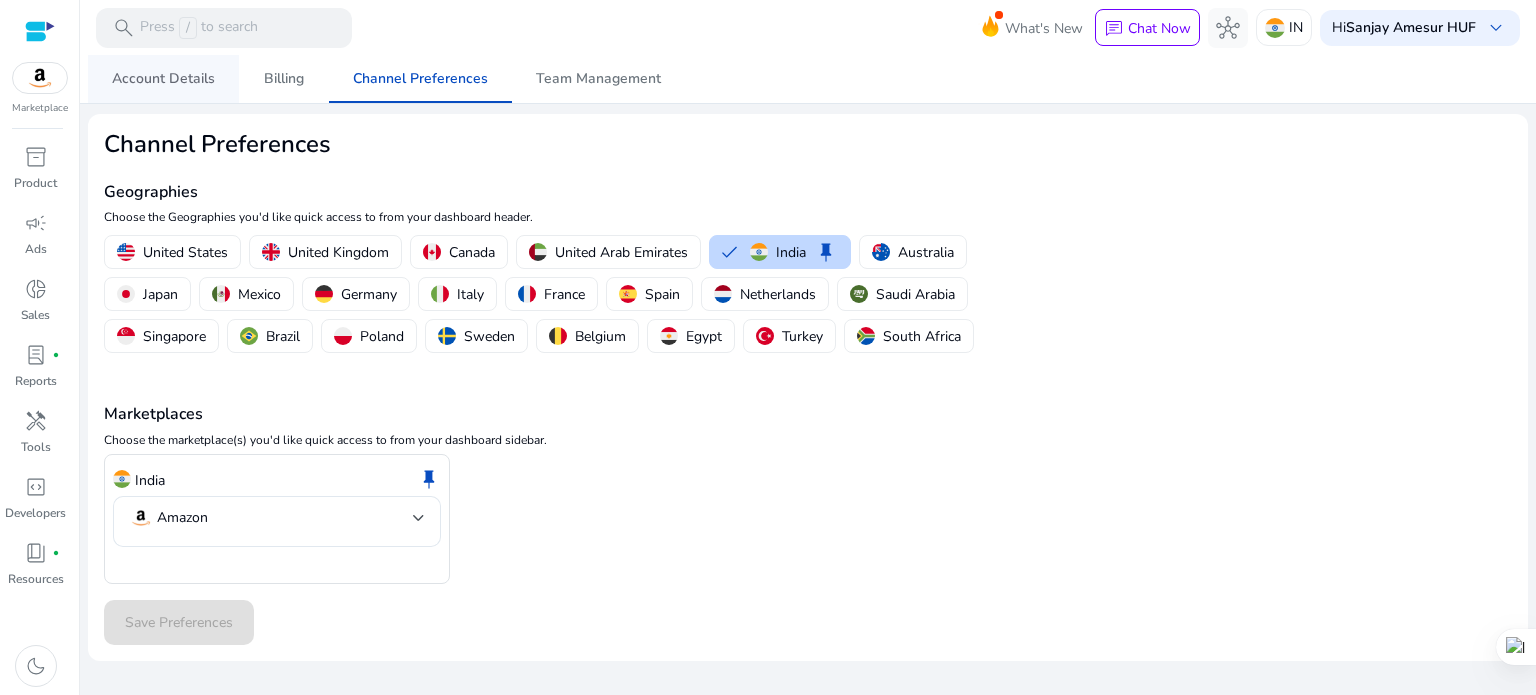 click on "Account Details" at bounding box center [163, 79] 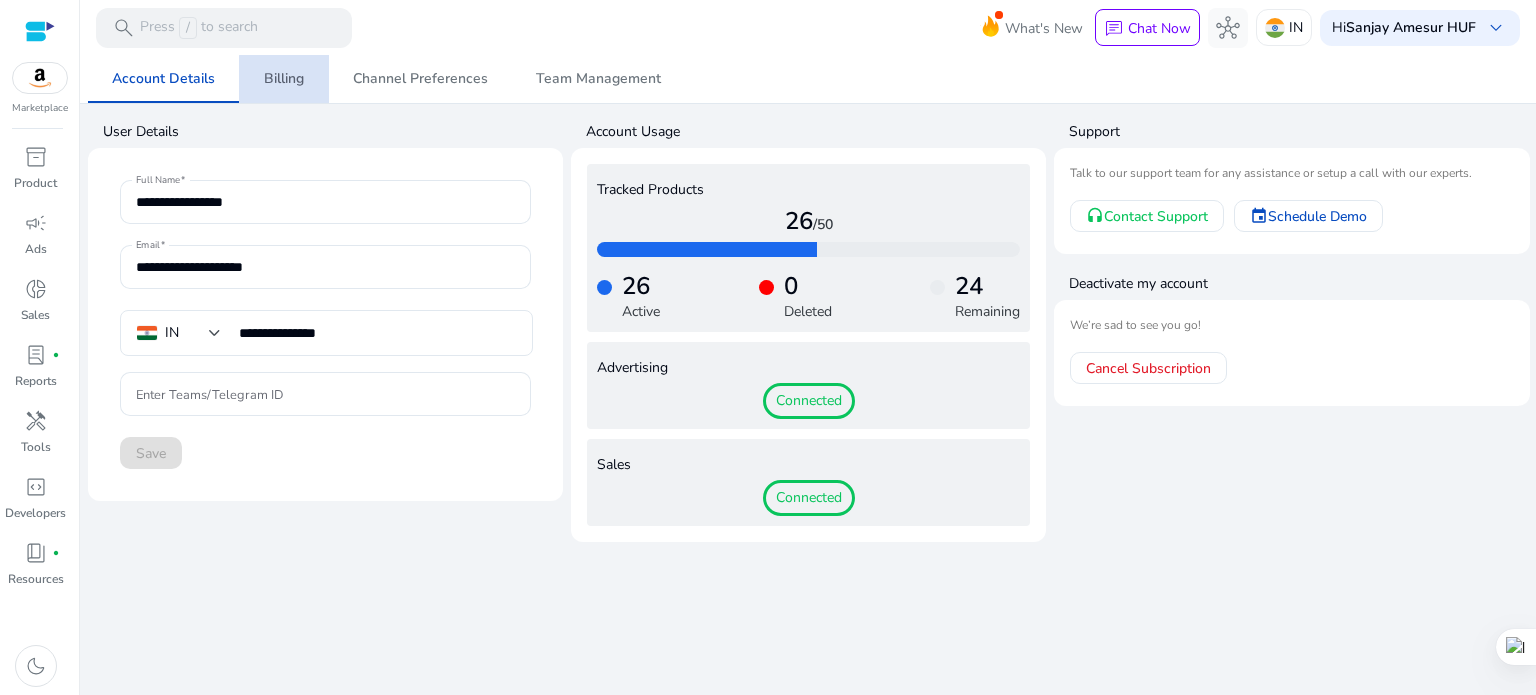 click on "Billing" at bounding box center [284, 79] 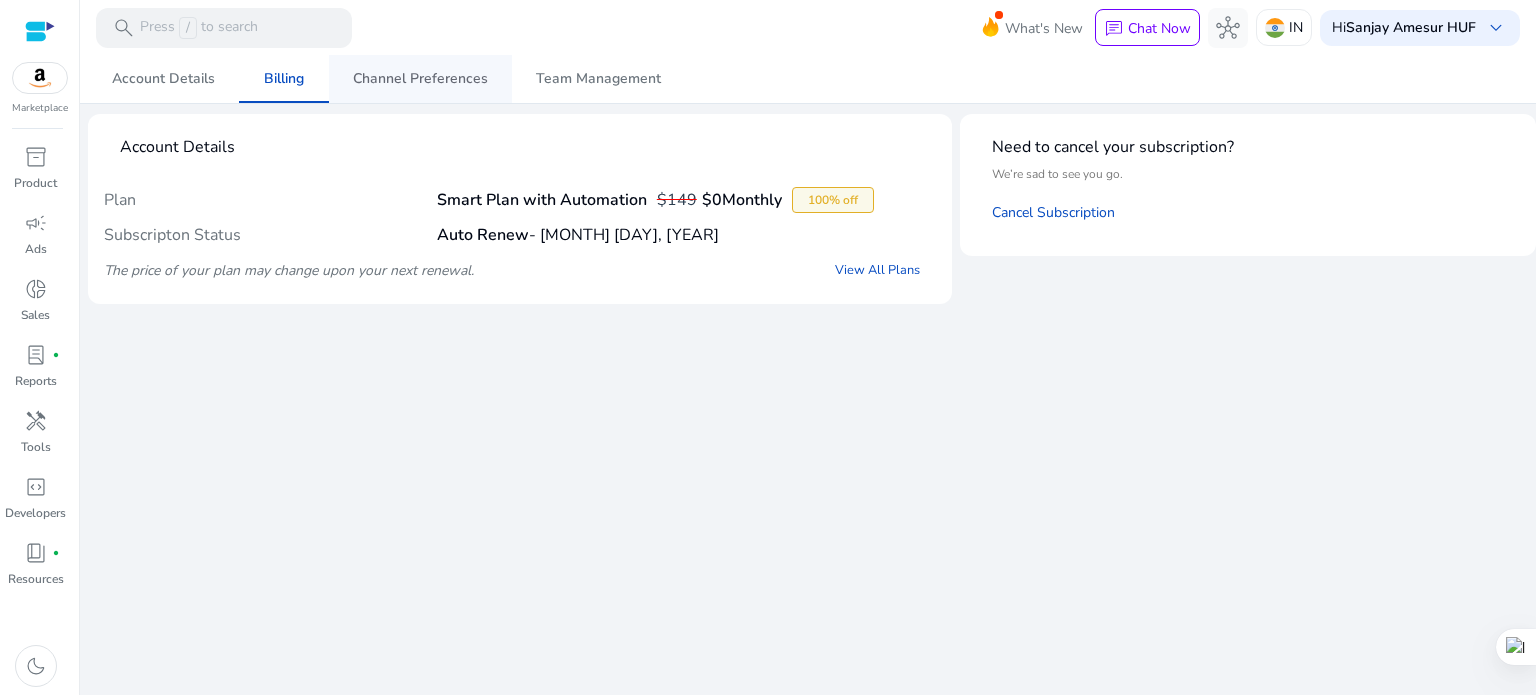click on "Channel Preferences" at bounding box center (420, 79) 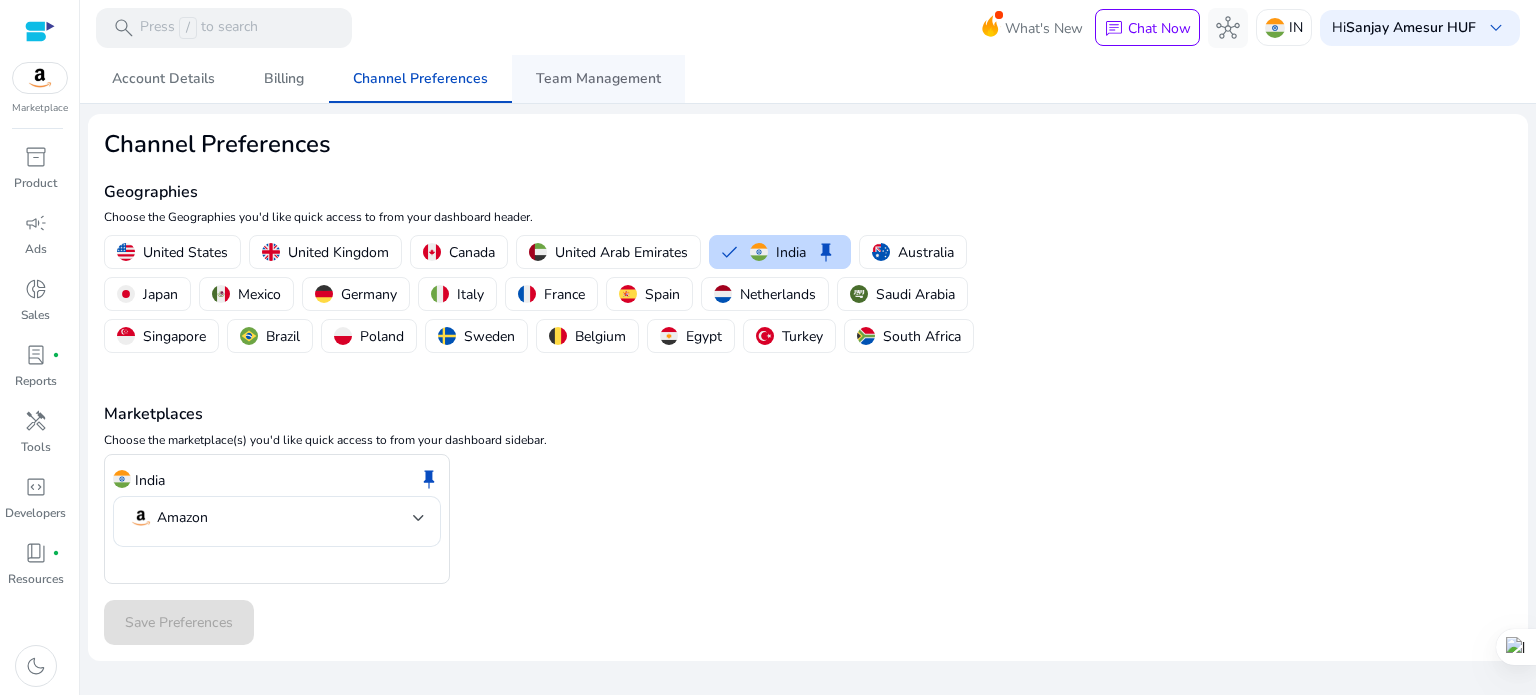 click on "Team Management" at bounding box center (598, 79) 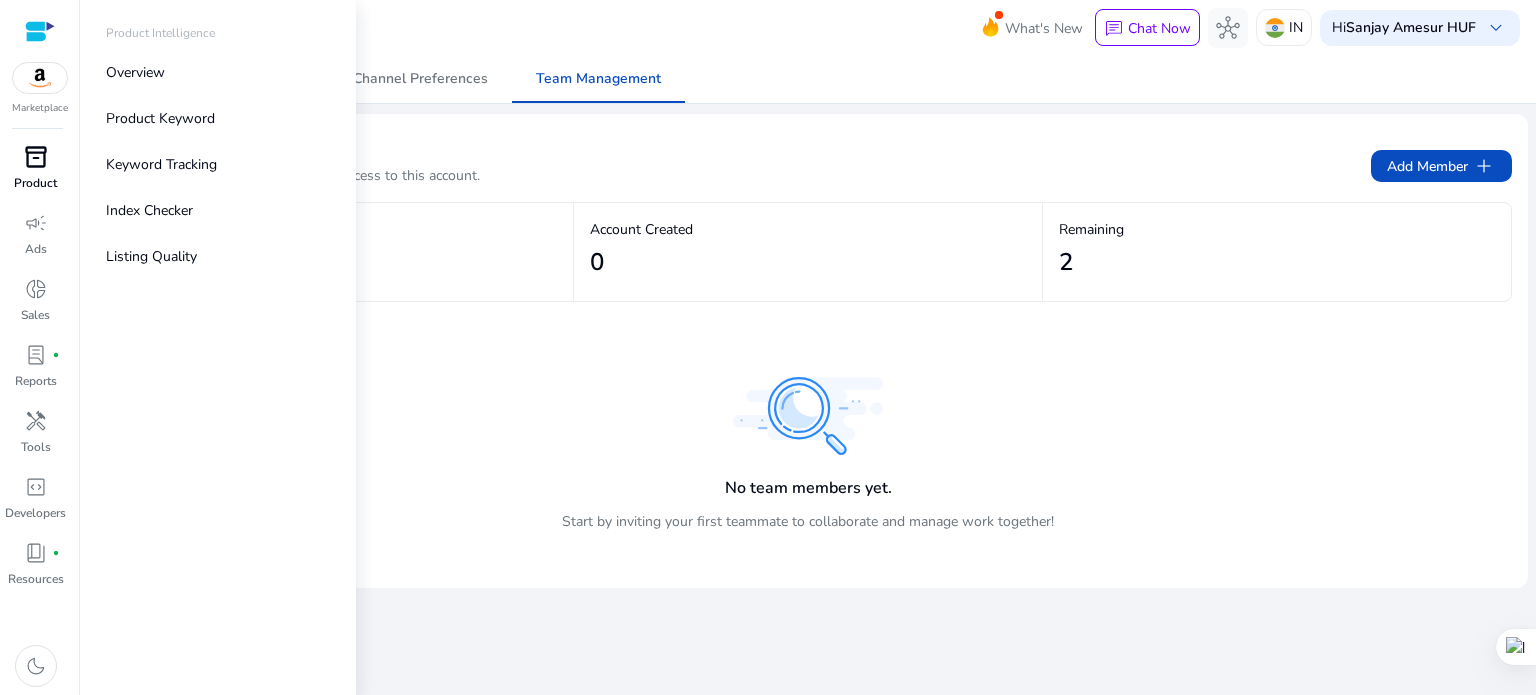 click on "inventory_2" at bounding box center (36, 157) 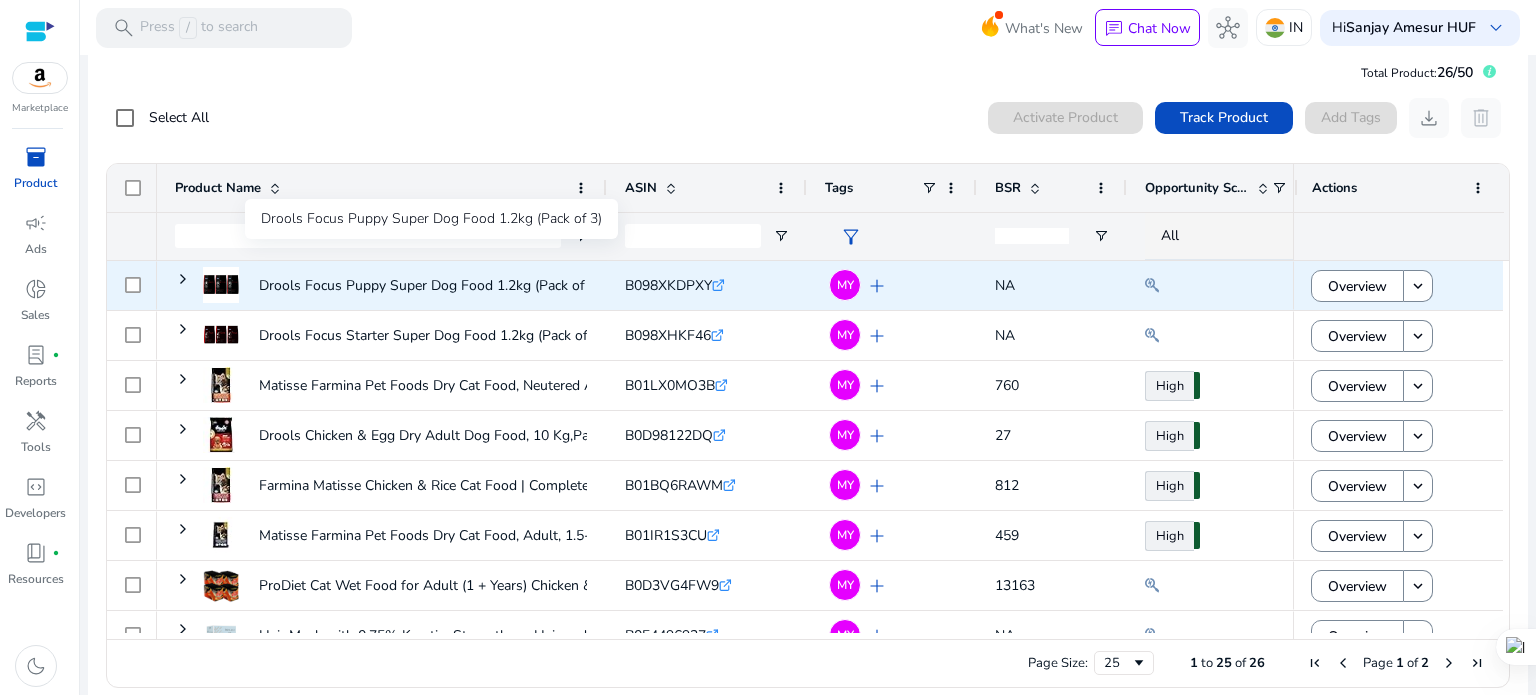 scroll, scrollTop: 43, scrollLeft: 0, axis: vertical 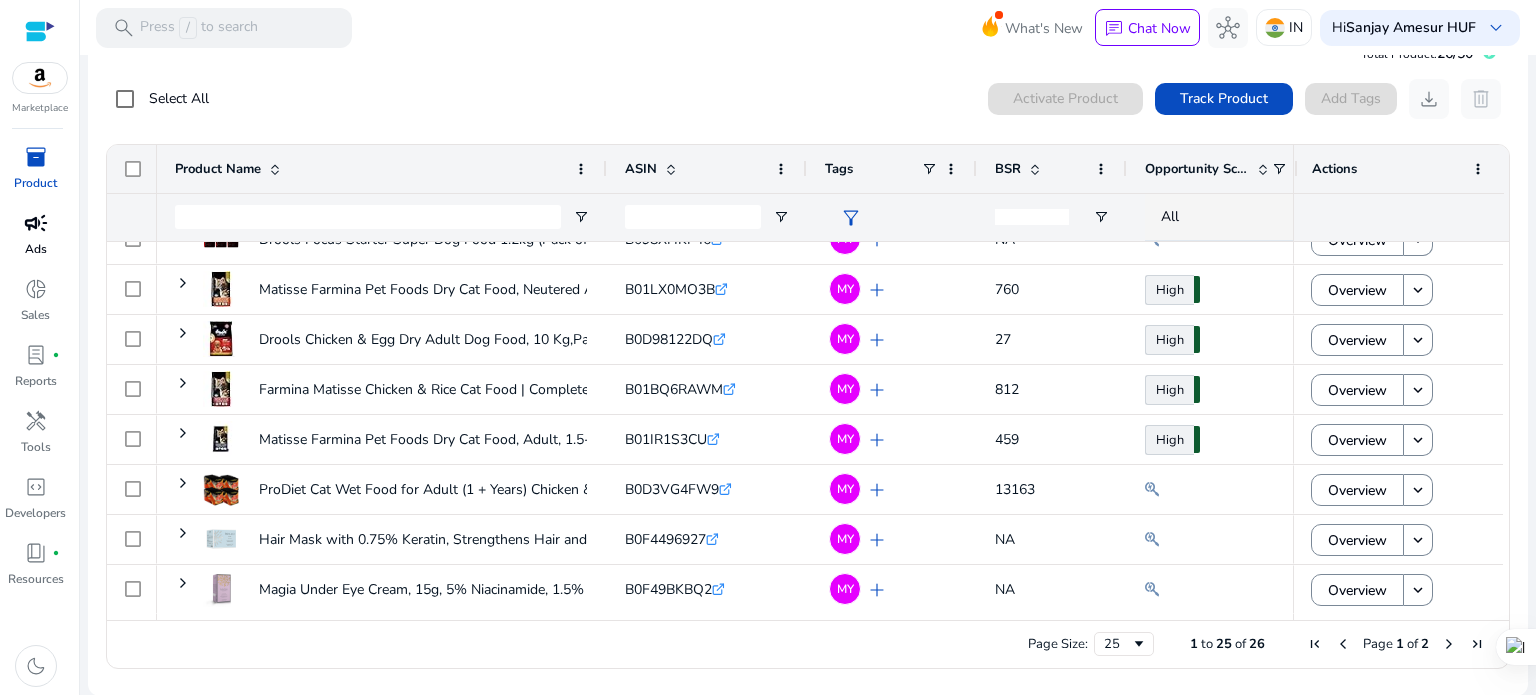 click on "campaign" at bounding box center [36, 223] 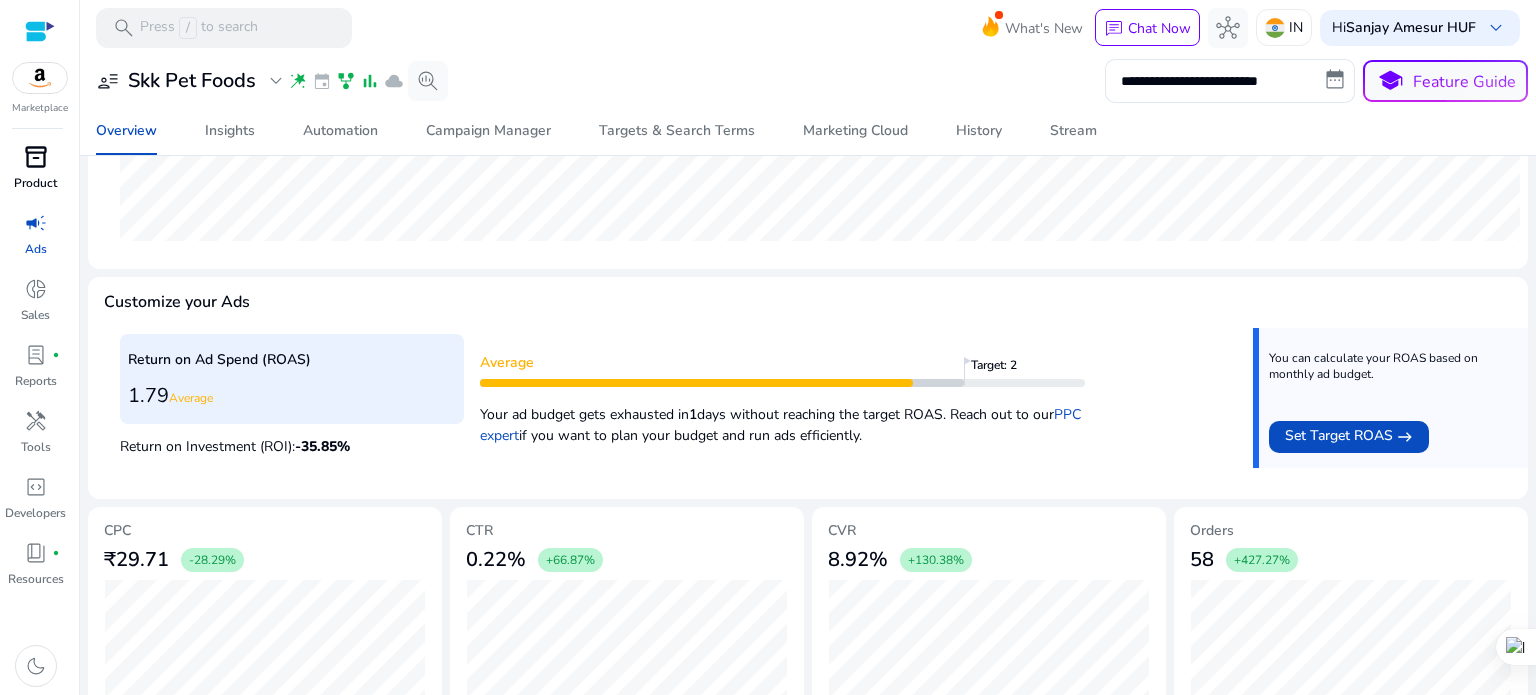 scroll, scrollTop: 503, scrollLeft: 0, axis: vertical 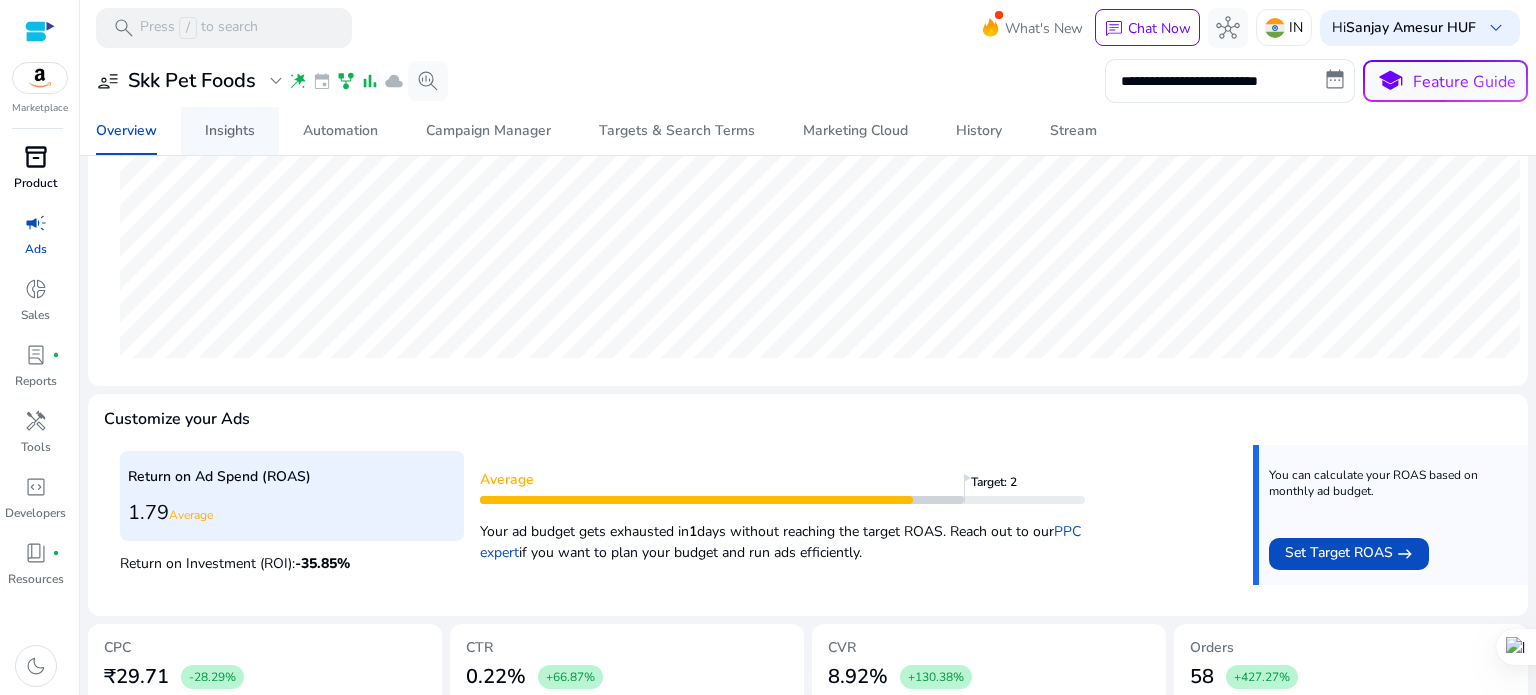click on "Insights" at bounding box center (230, 131) 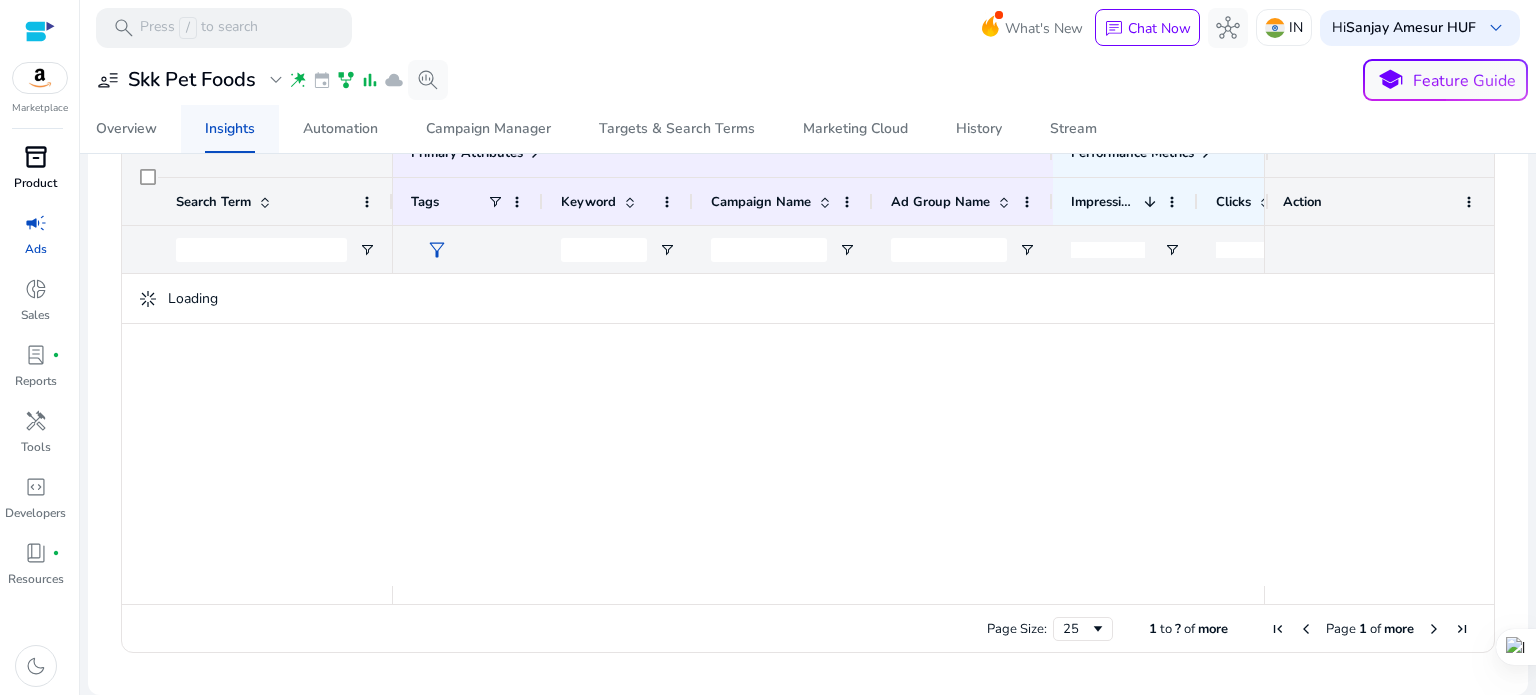 scroll, scrollTop: 0, scrollLeft: 0, axis: both 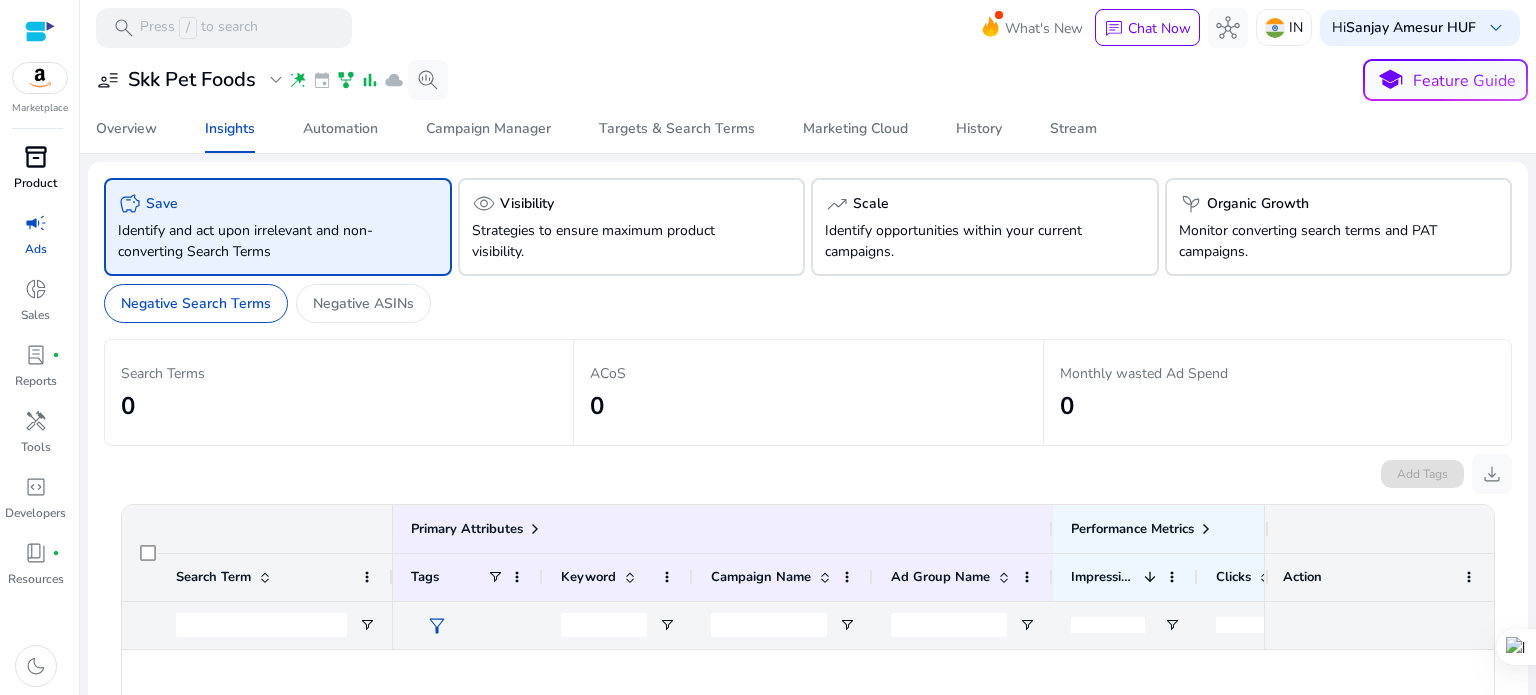 click on "Identify and act upon irrelevant and non-converting Search Terms" 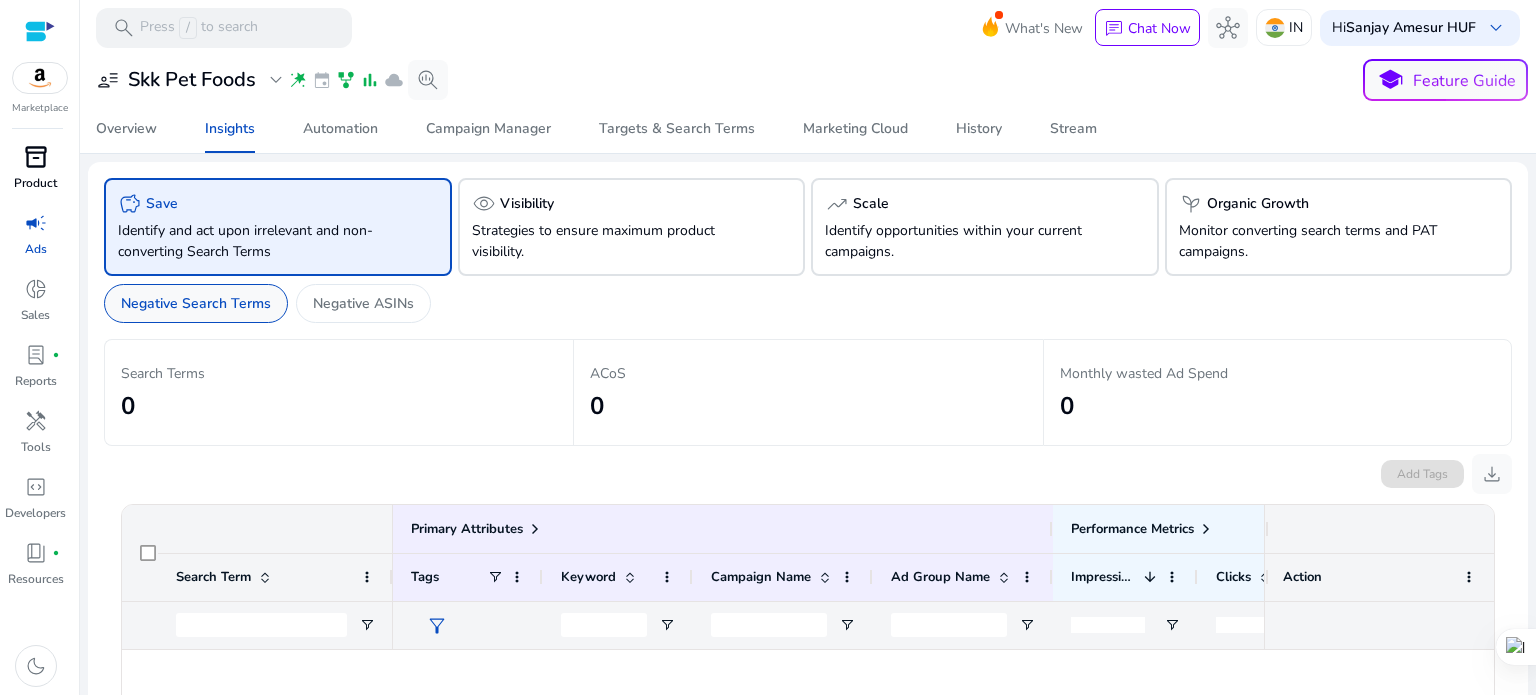 click on "Negative Search Terms" 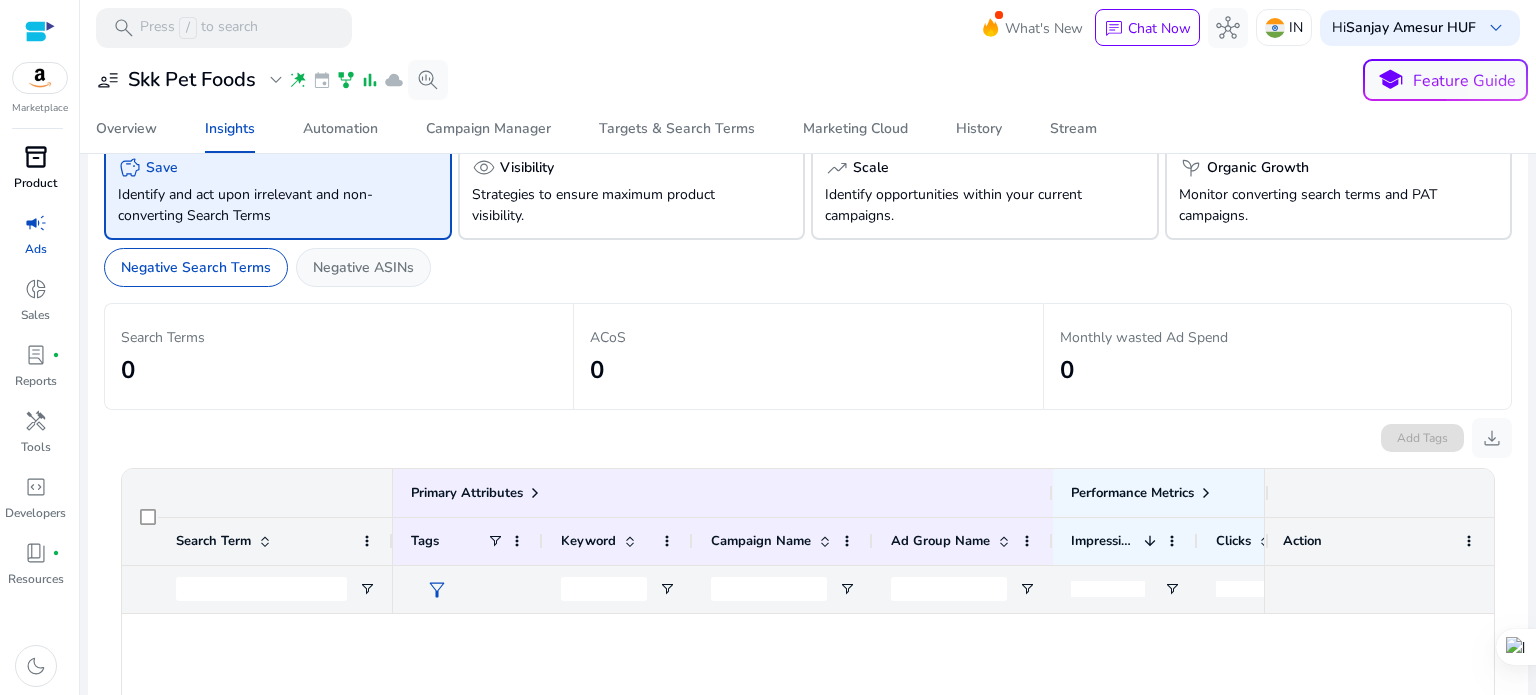 scroll, scrollTop: 0, scrollLeft: 0, axis: both 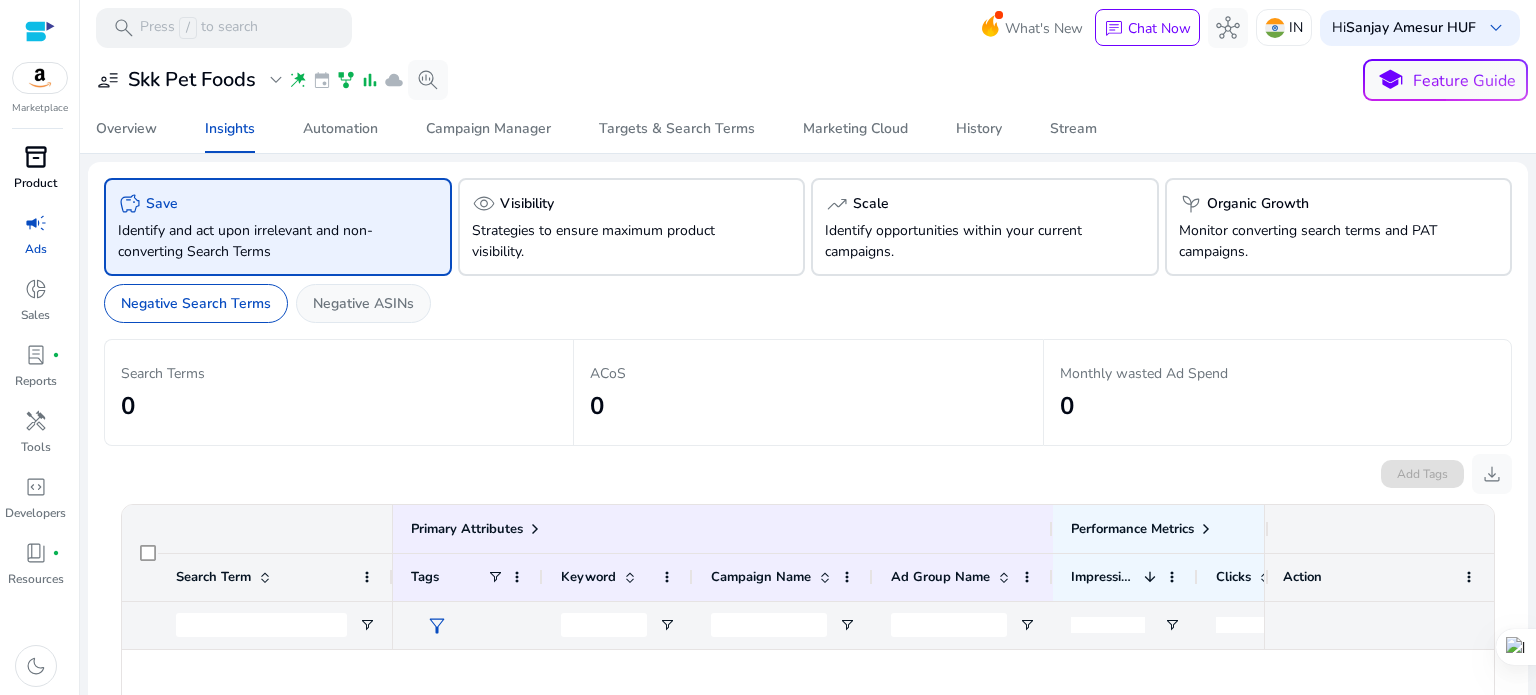 click on "Negative ASINs" 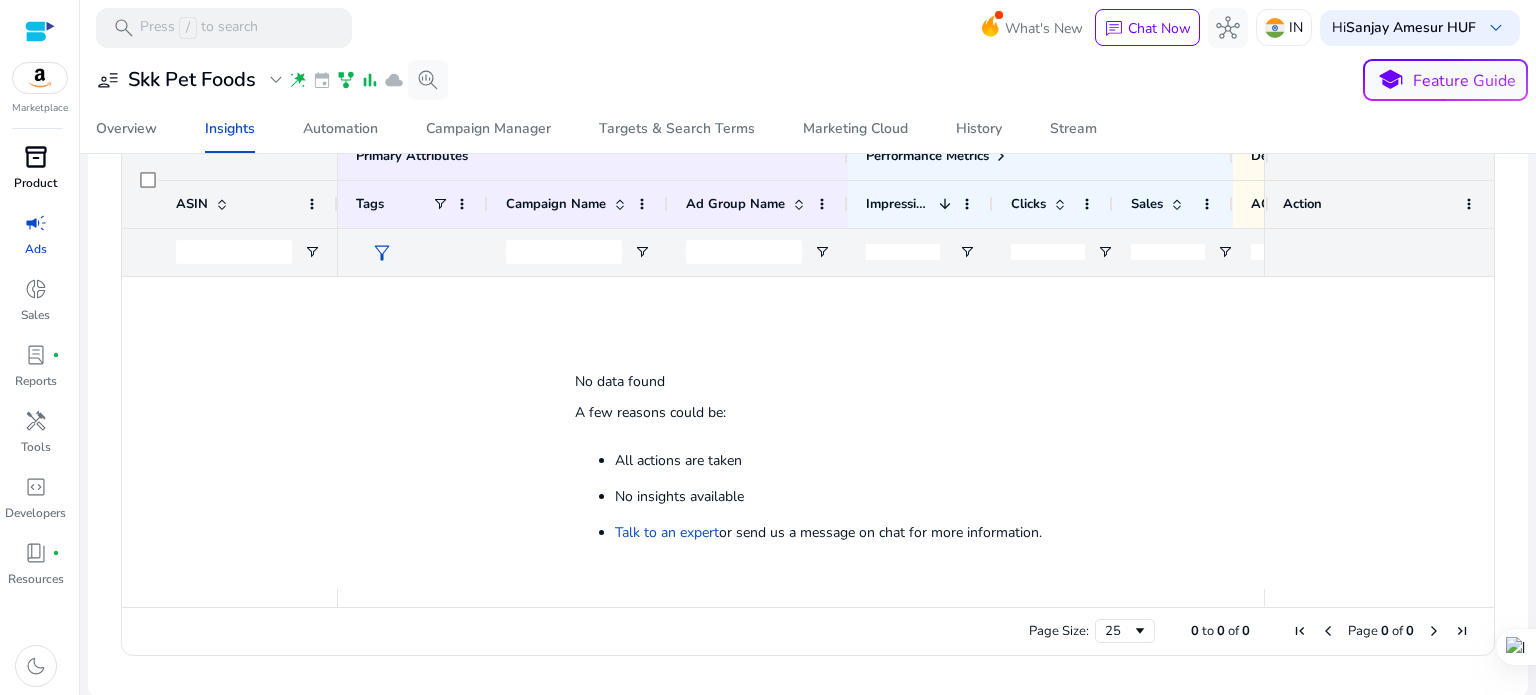 scroll, scrollTop: 0, scrollLeft: 0, axis: both 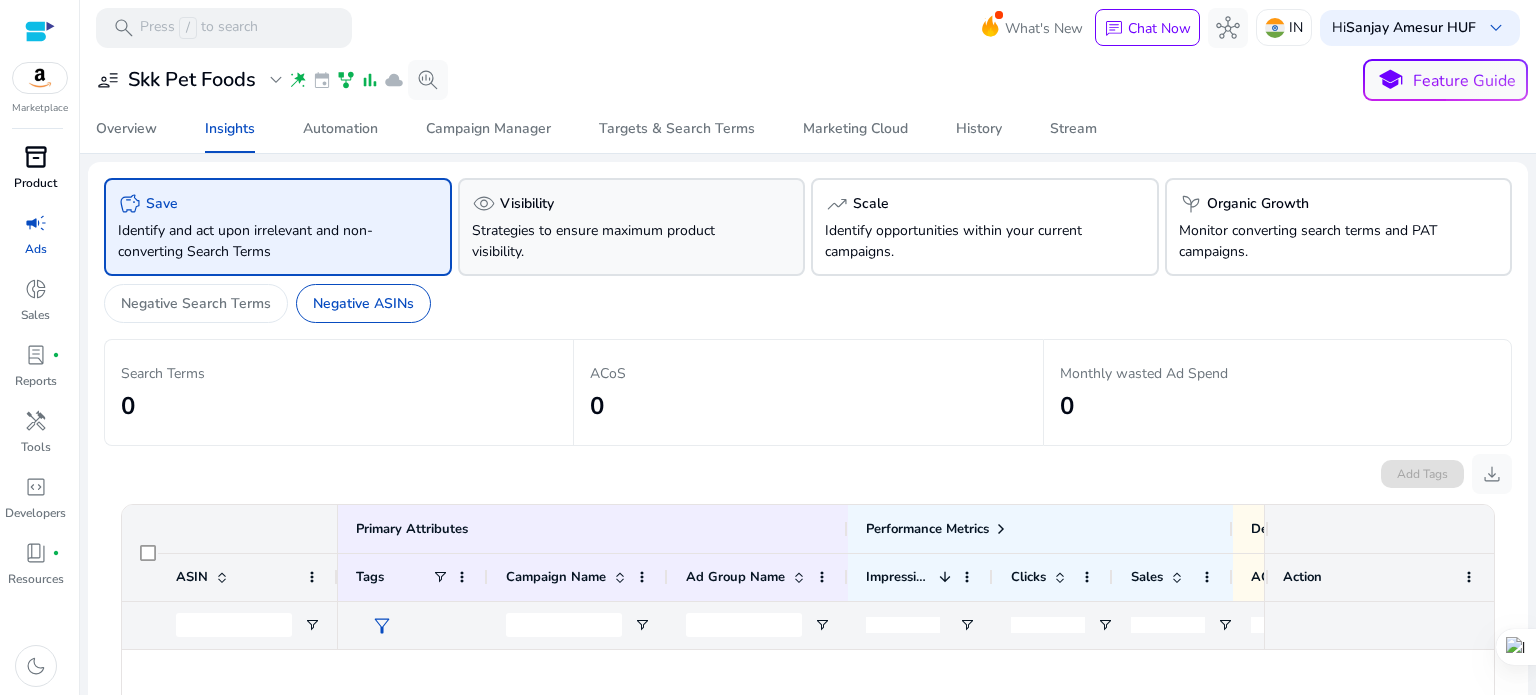 click on "Strategies to ensure maximum product visibility." 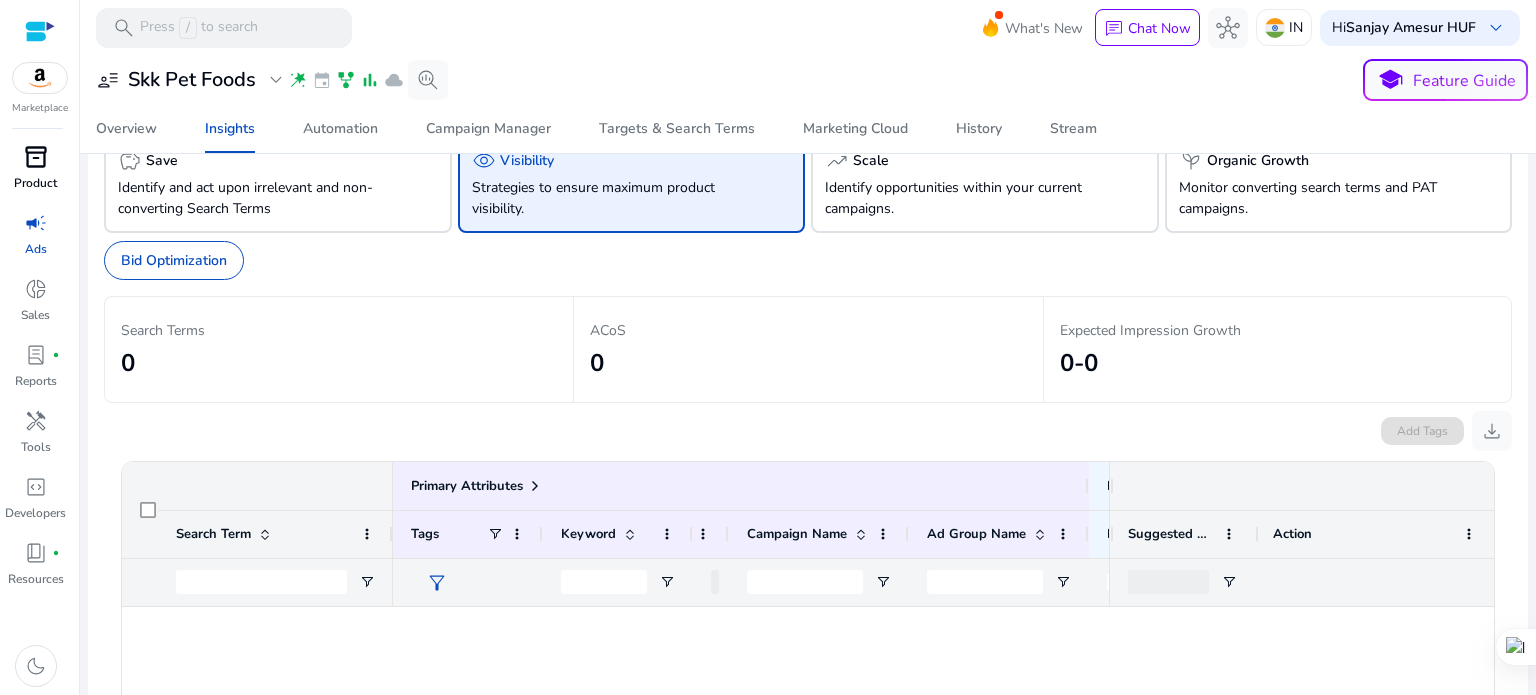 scroll, scrollTop: 0, scrollLeft: 0, axis: both 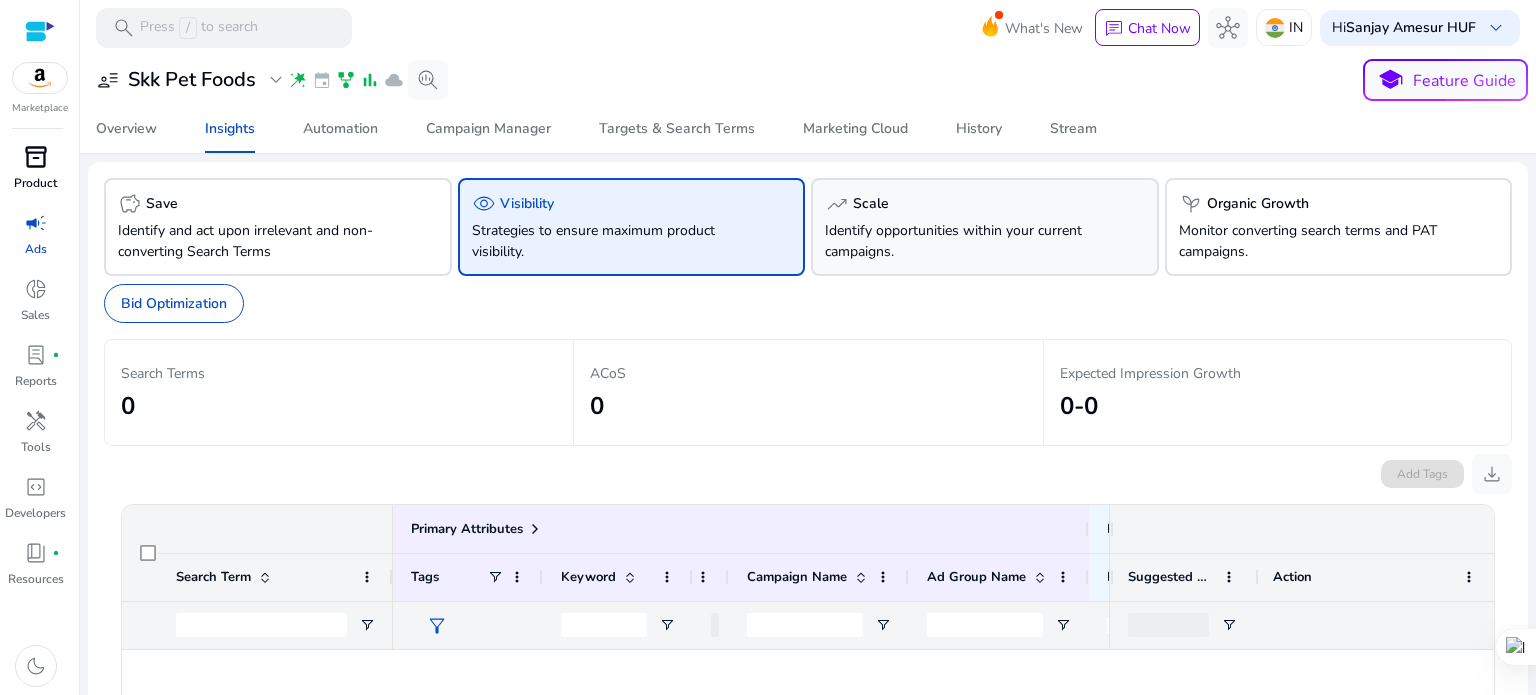 click on "Identify opportunities within your current campaigns." 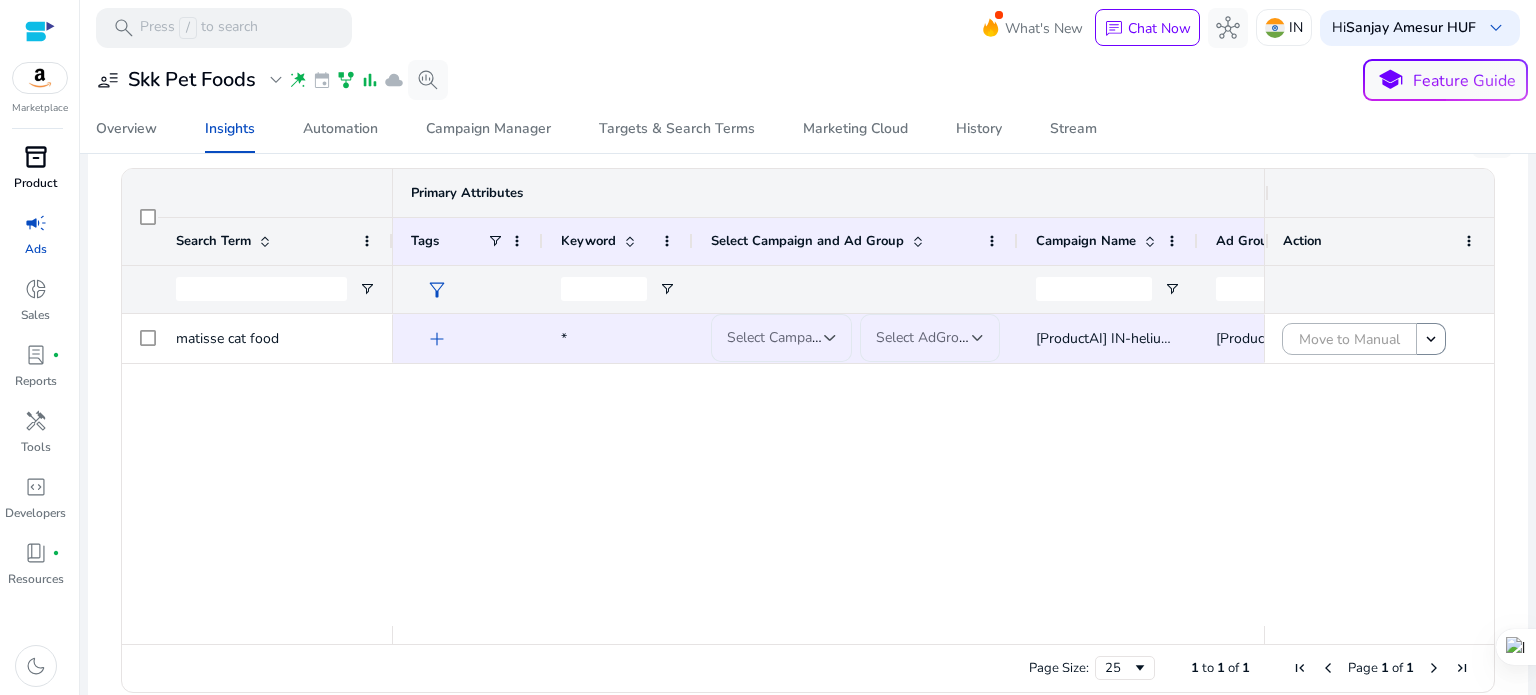 scroll, scrollTop: 373, scrollLeft: 0, axis: vertical 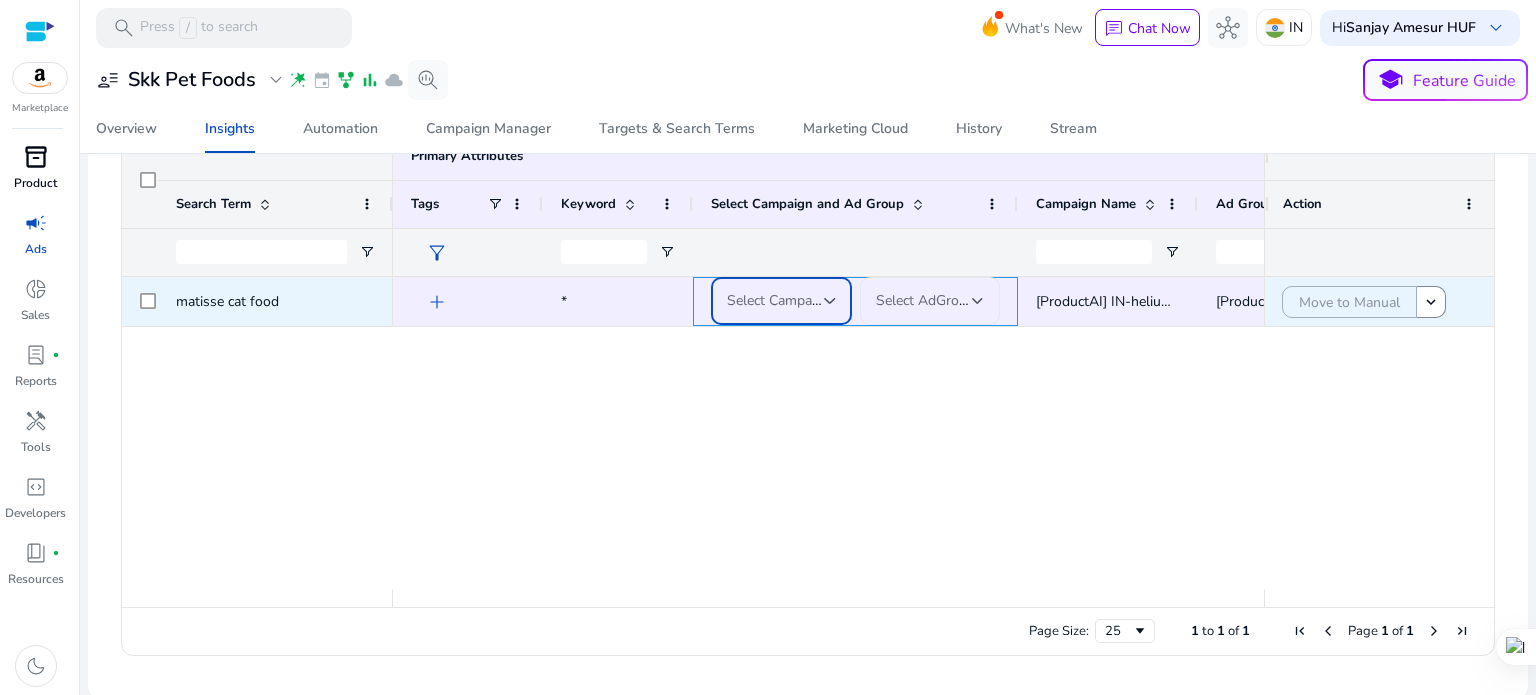 click on "Select Campaign" at bounding box center [779, 300] 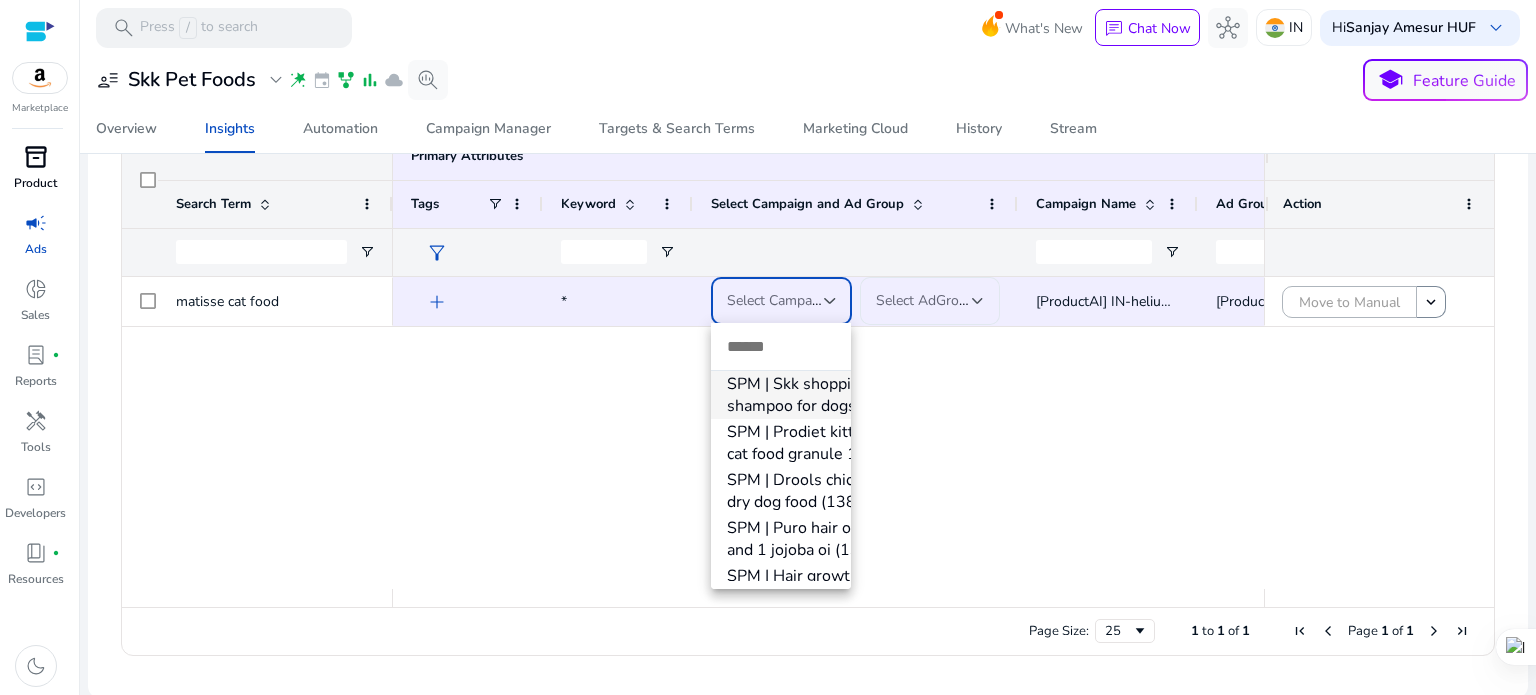 click at bounding box center (768, 347) 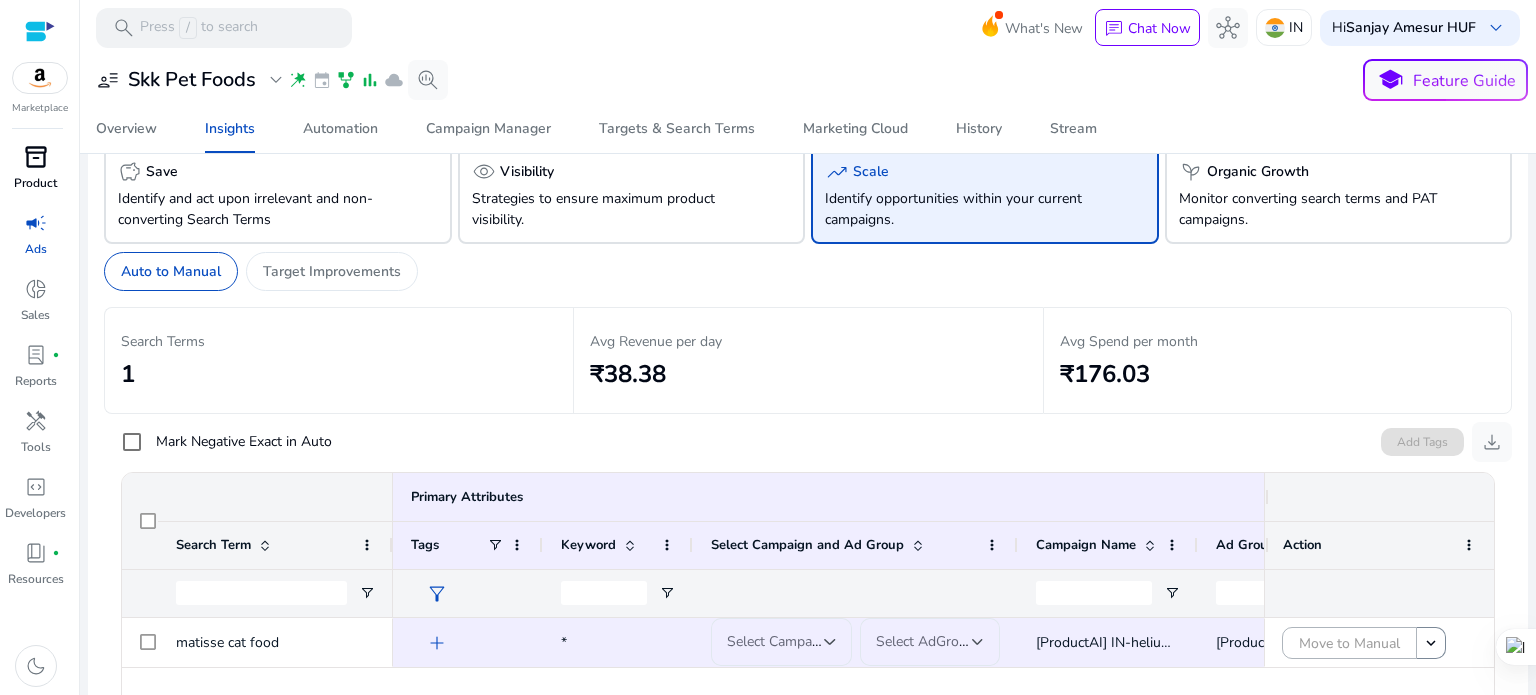 scroll, scrollTop: 0, scrollLeft: 0, axis: both 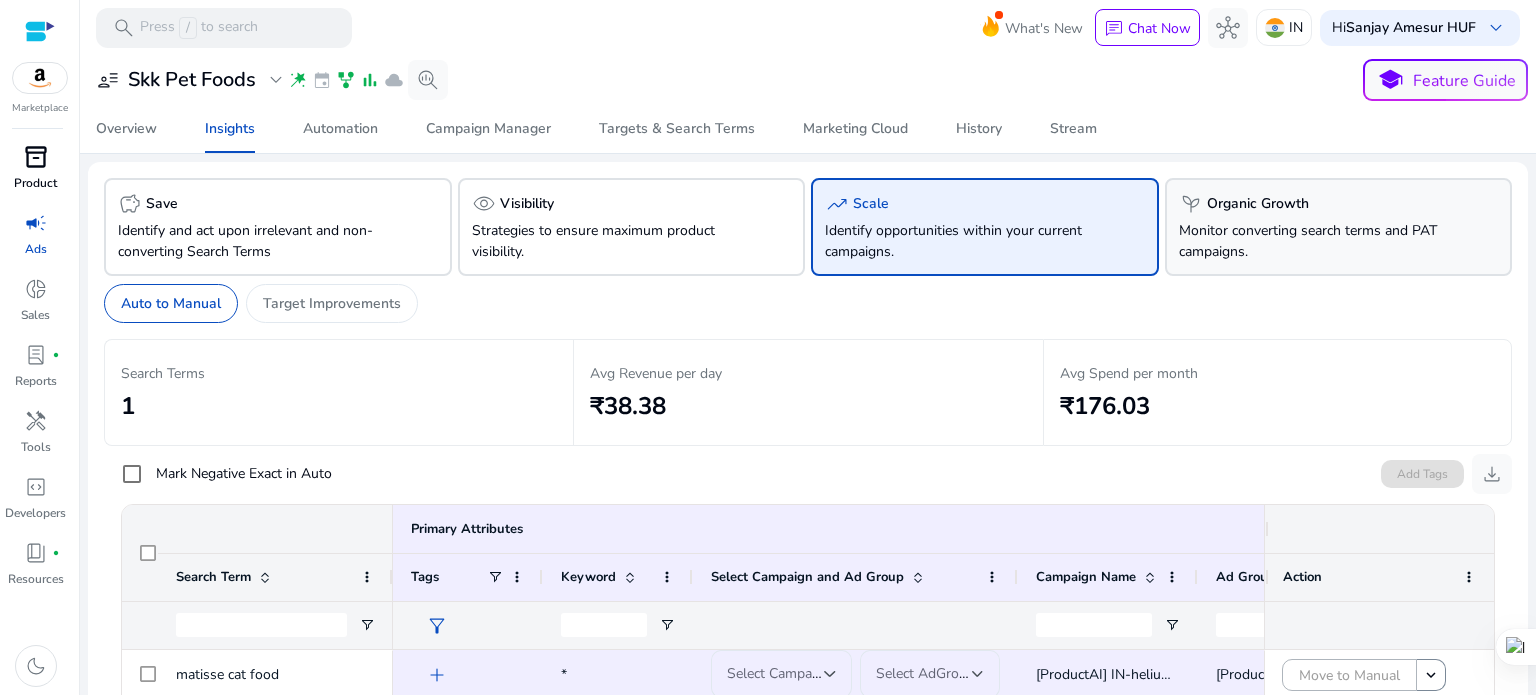 click on "Monitor converting search terms and PAT campaigns." 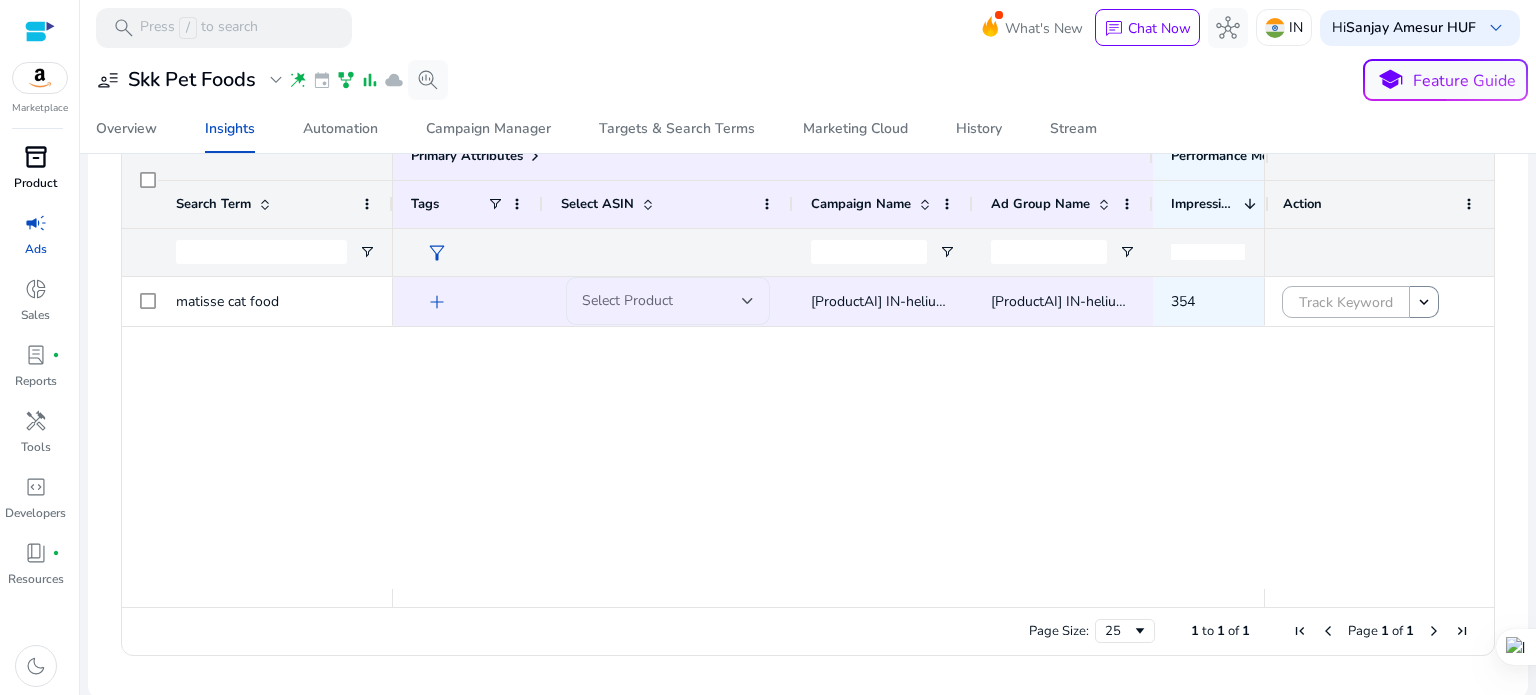 scroll, scrollTop: 0, scrollLeft: 0, axis: both 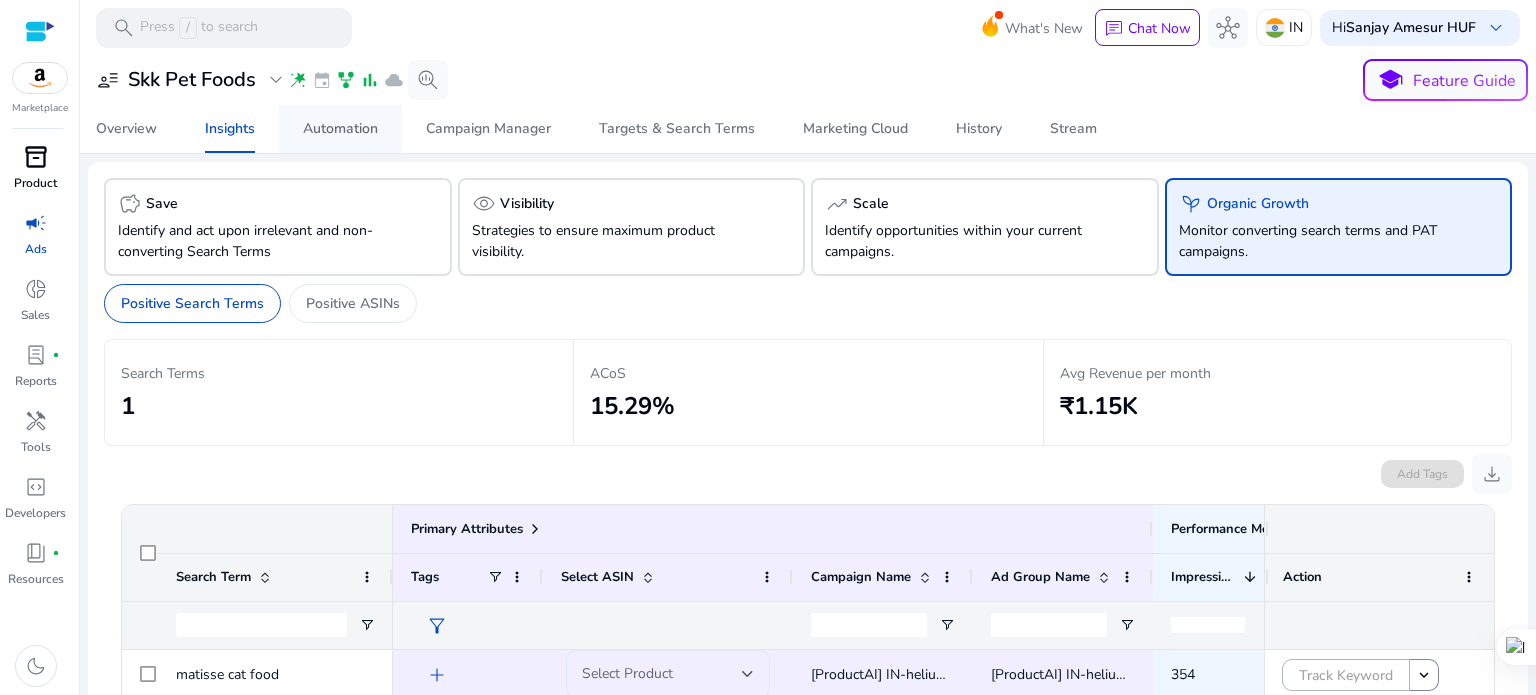 click on "Automation" at bounding box center (340, 129) 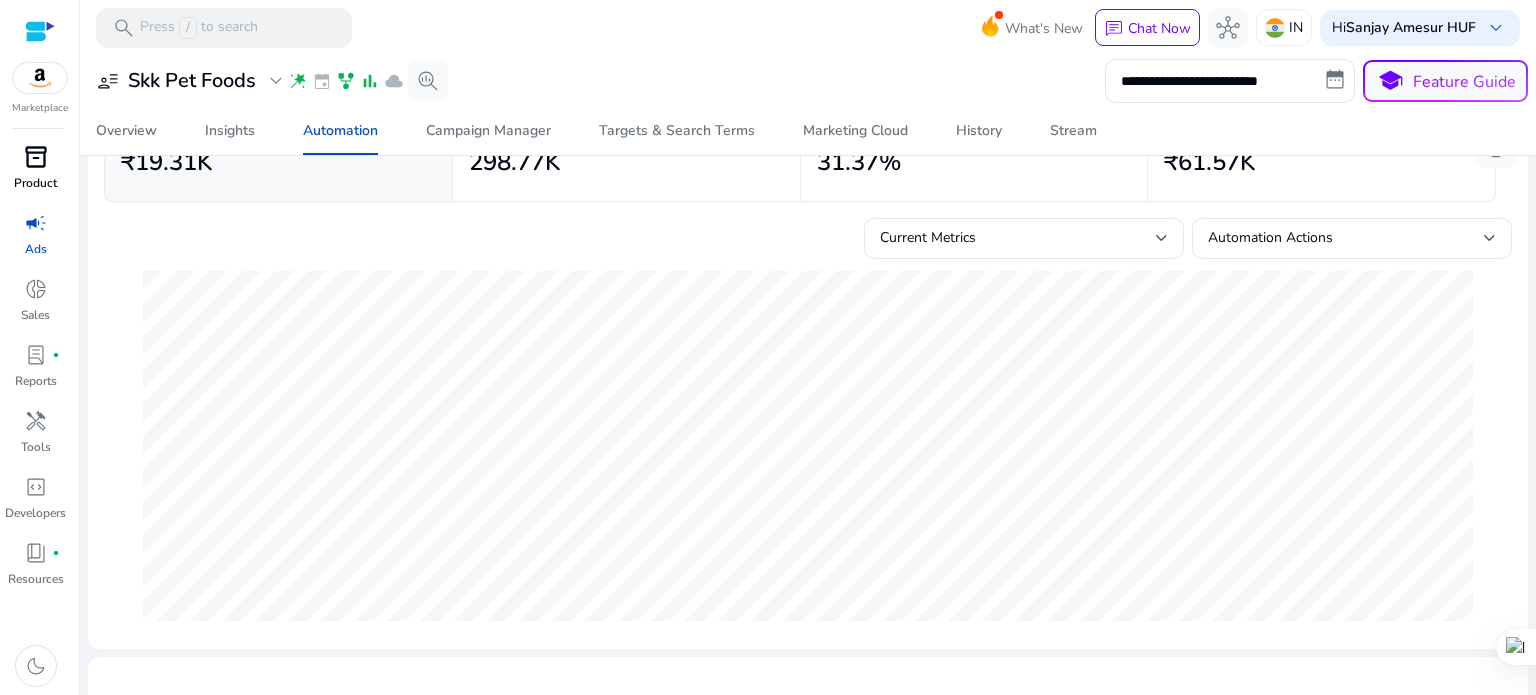 scroll, scrollTop: 0, scrollLeft: 0, axis: both 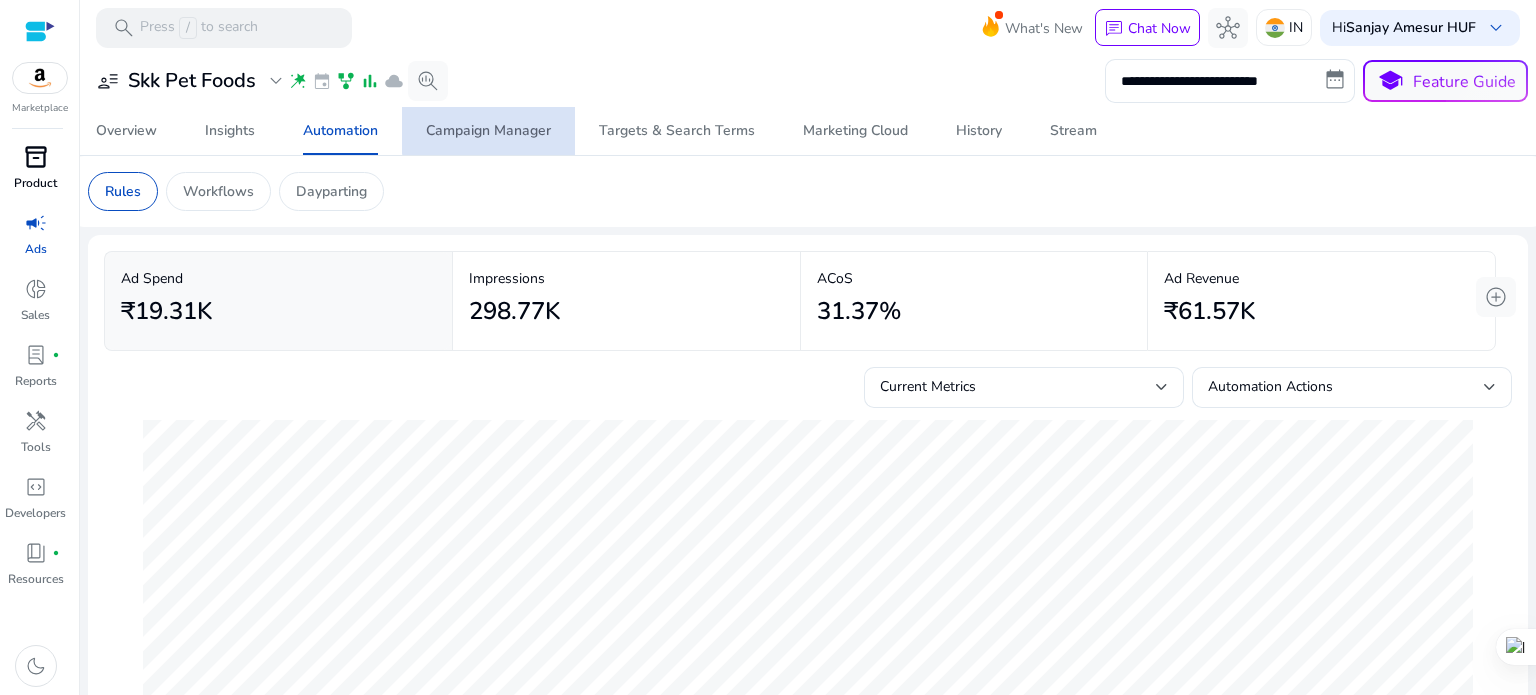 click on "Campaign Manager" at bounding box center [488, 131] 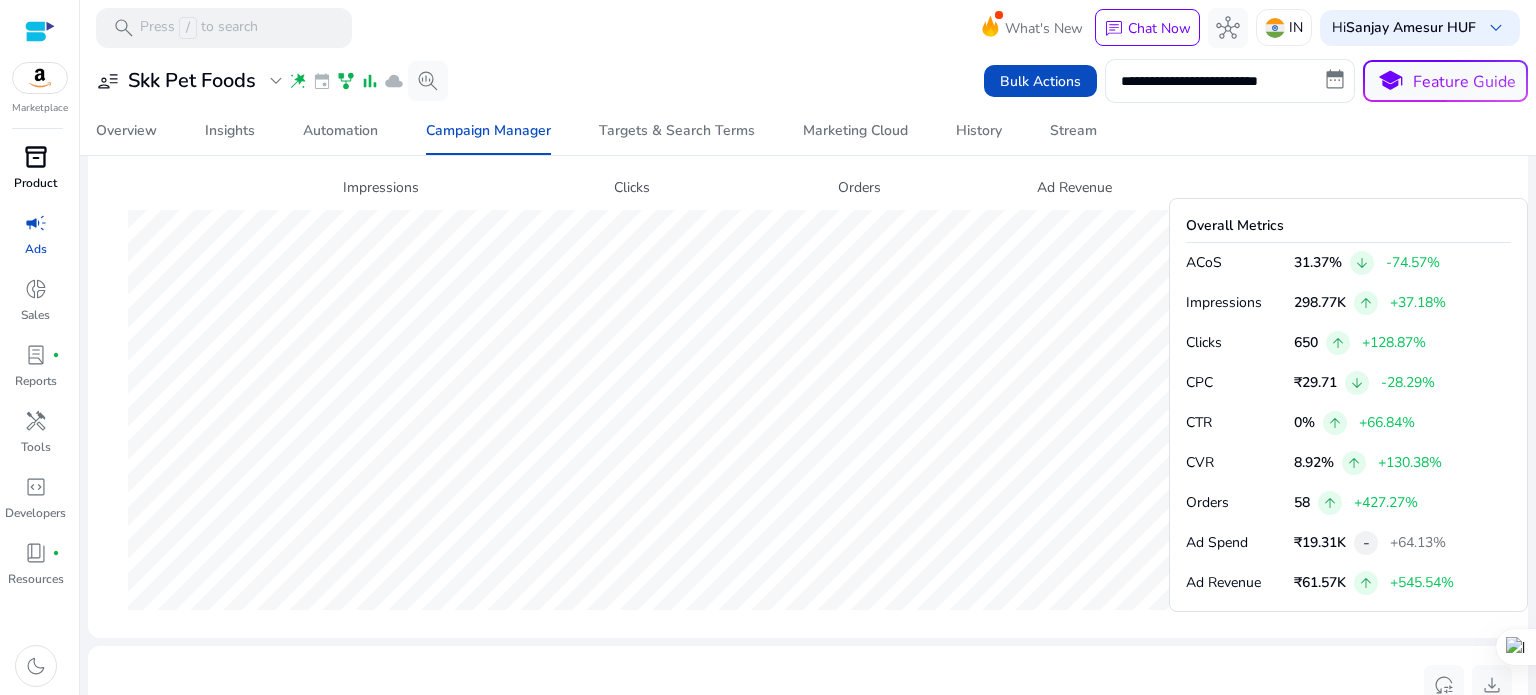 scroll, scrollTop: 800, scrollLeft: 0, axis: vertical 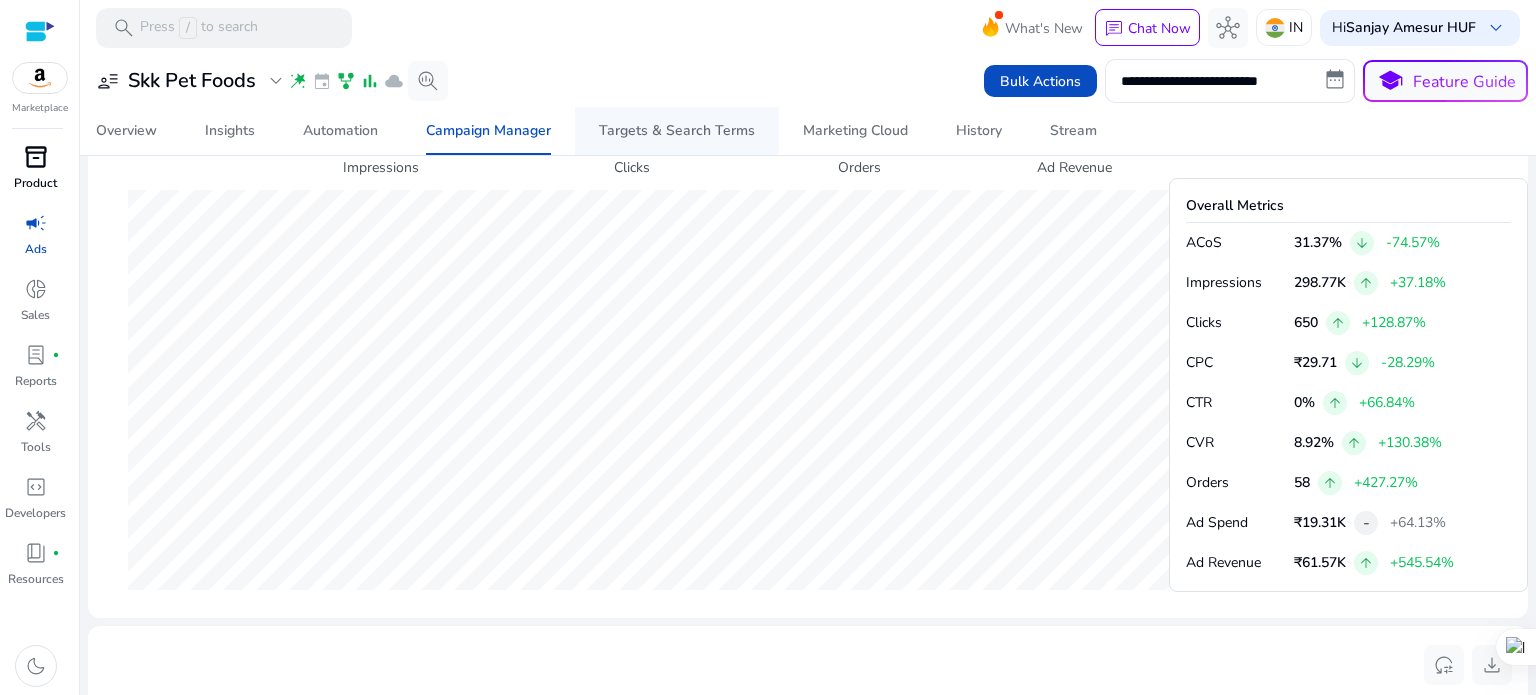 click on "Targets & Search Terms" at bounding box center [677, 131] 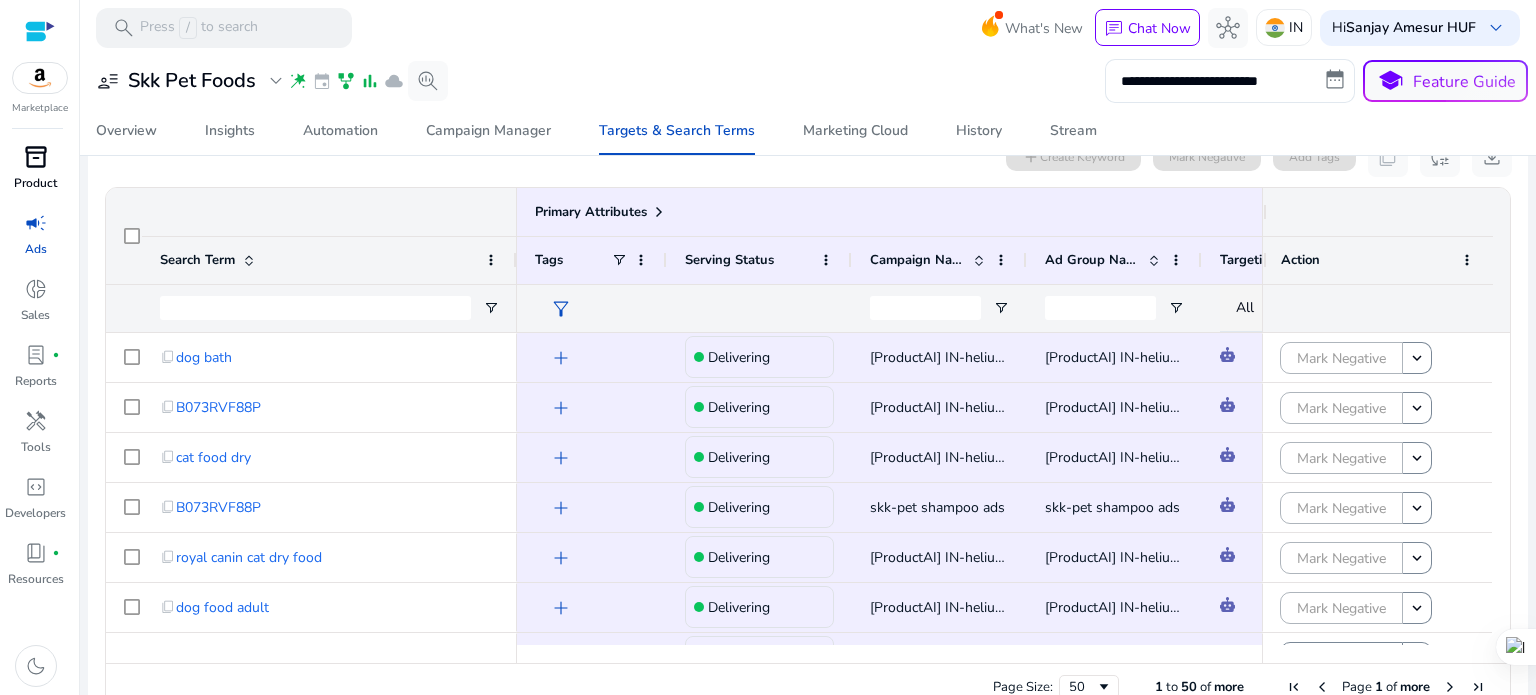 scroll, scrollTop: 240, scrollLeft: 0, axis: vertical 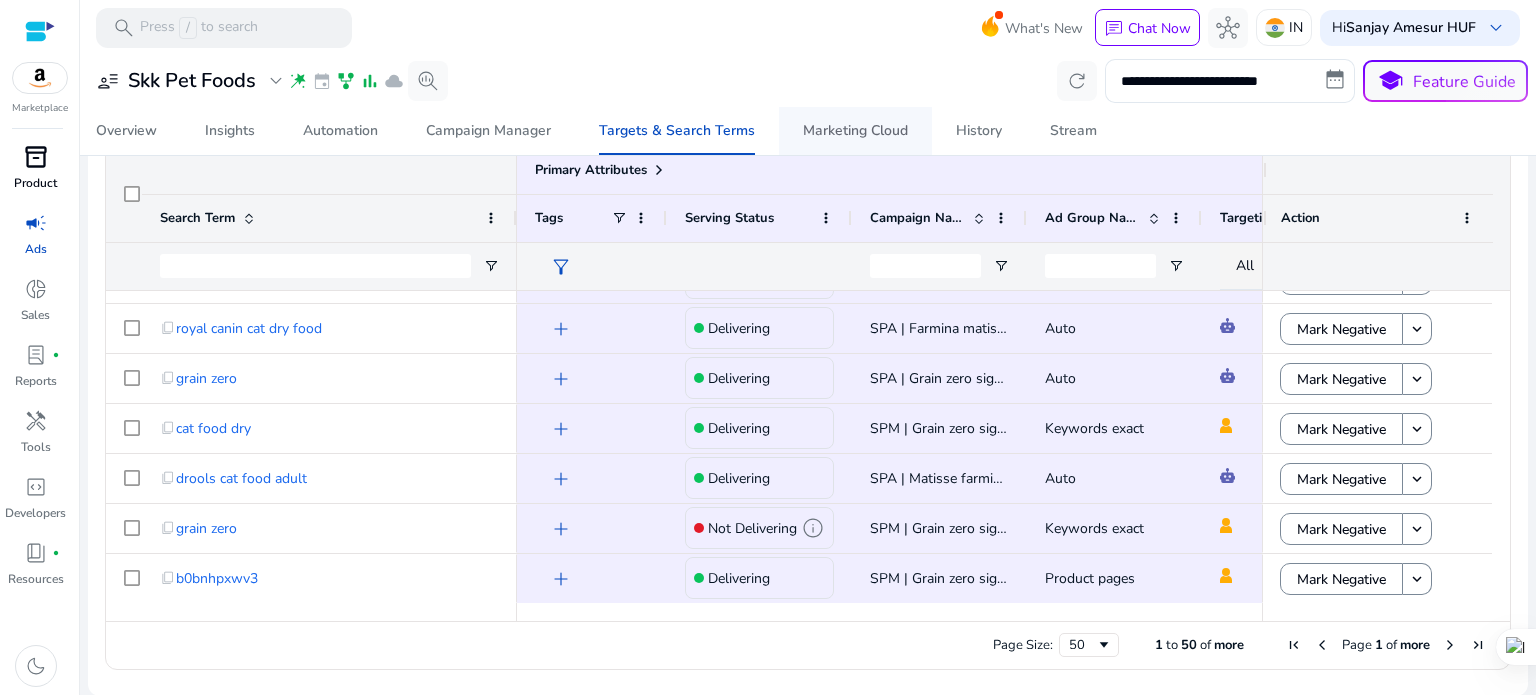 click on "Marketing Cloud" at bounding box center (855, 131) 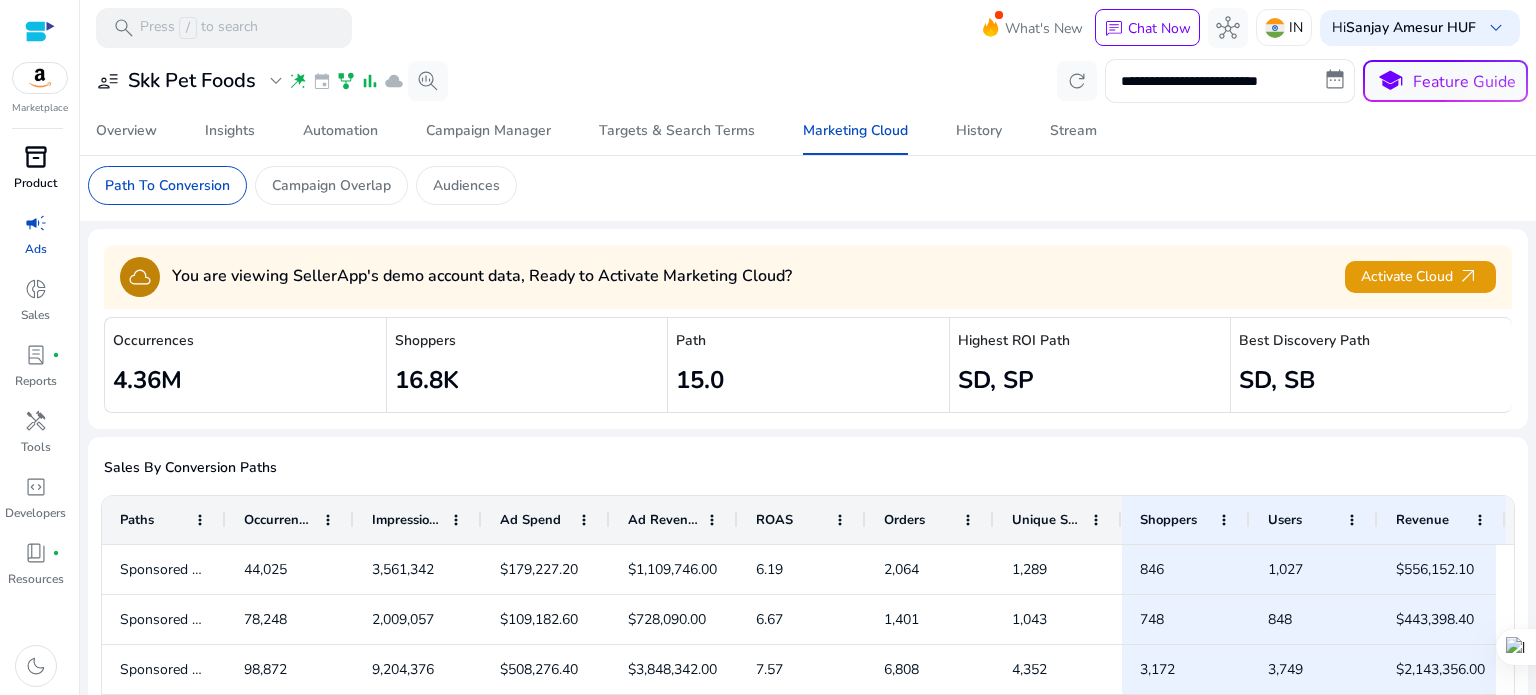 scroll, scrollTop: 0, scrollLeft: 0, axis: both 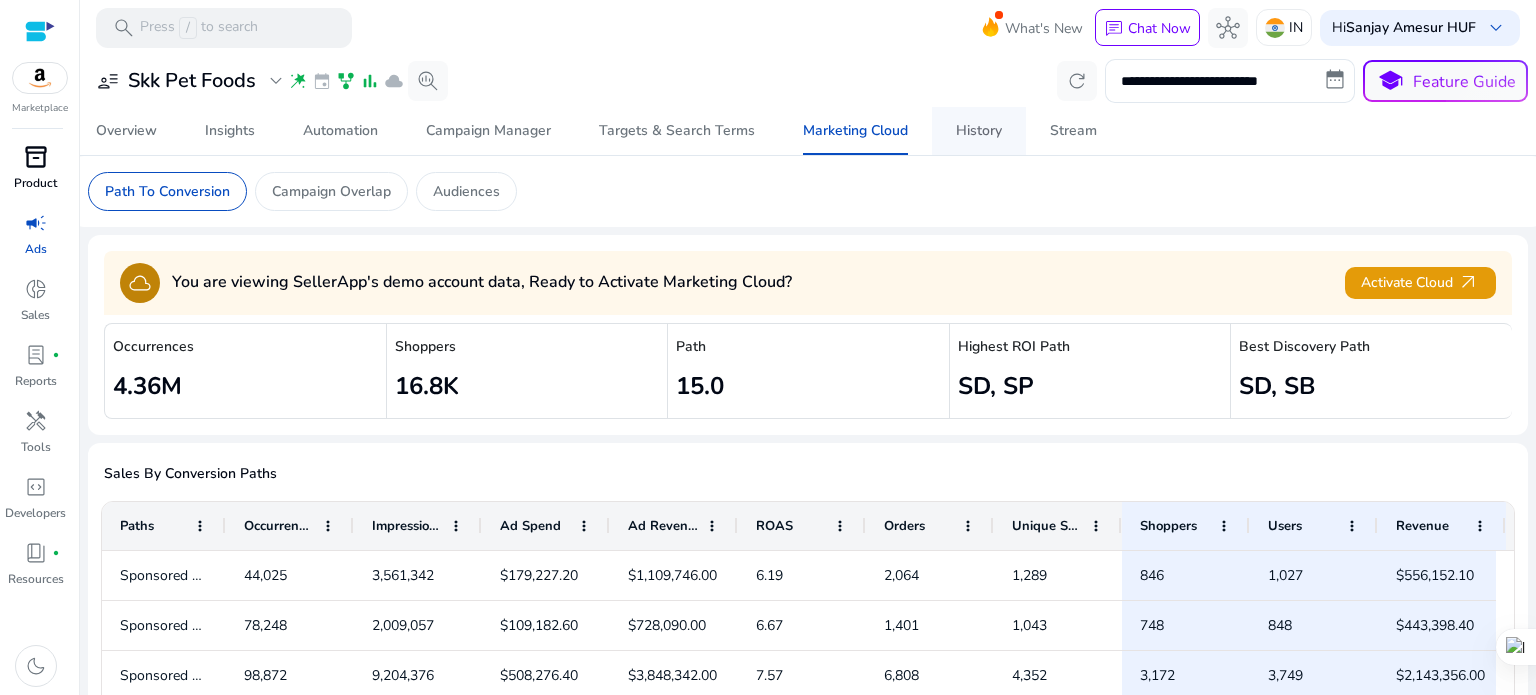 click on "History" at bounding box center [979, 131] 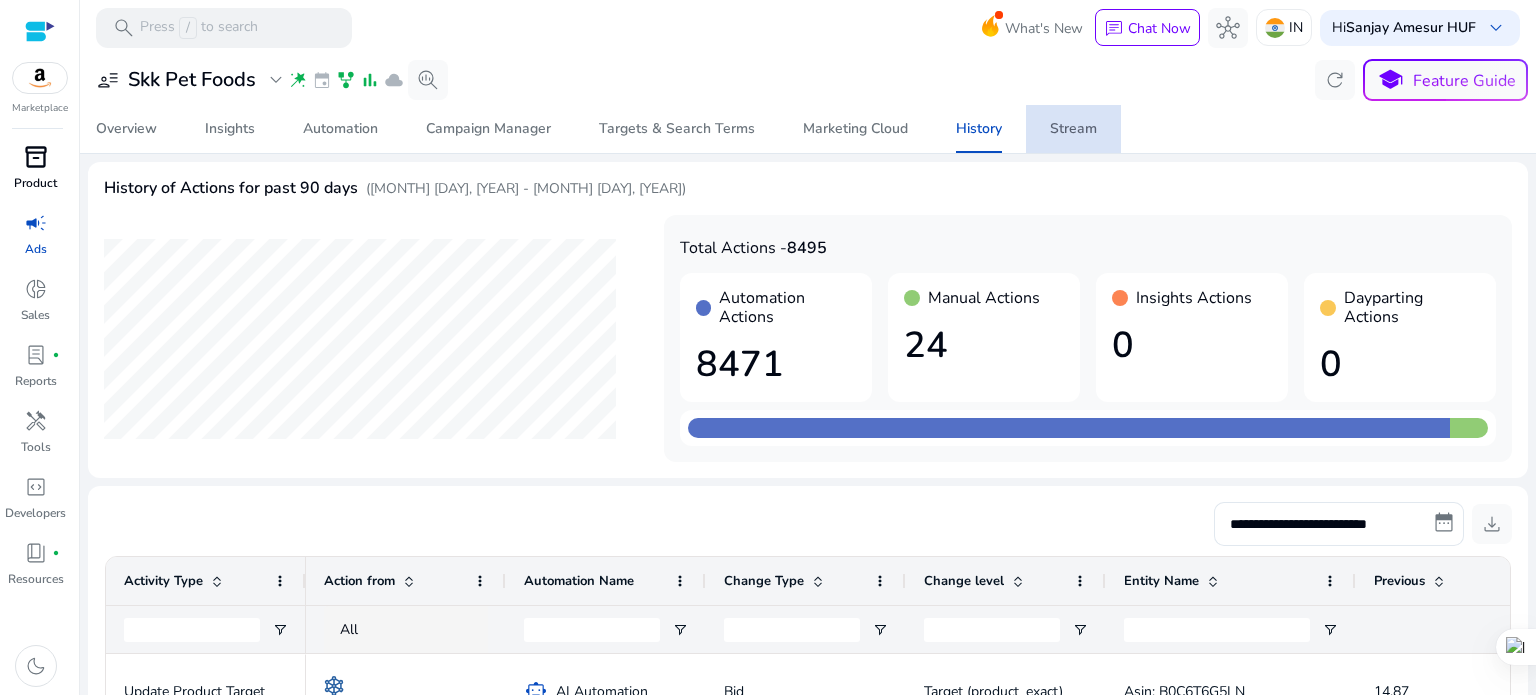 click on "Stream" at bounding box center [1073, 129] 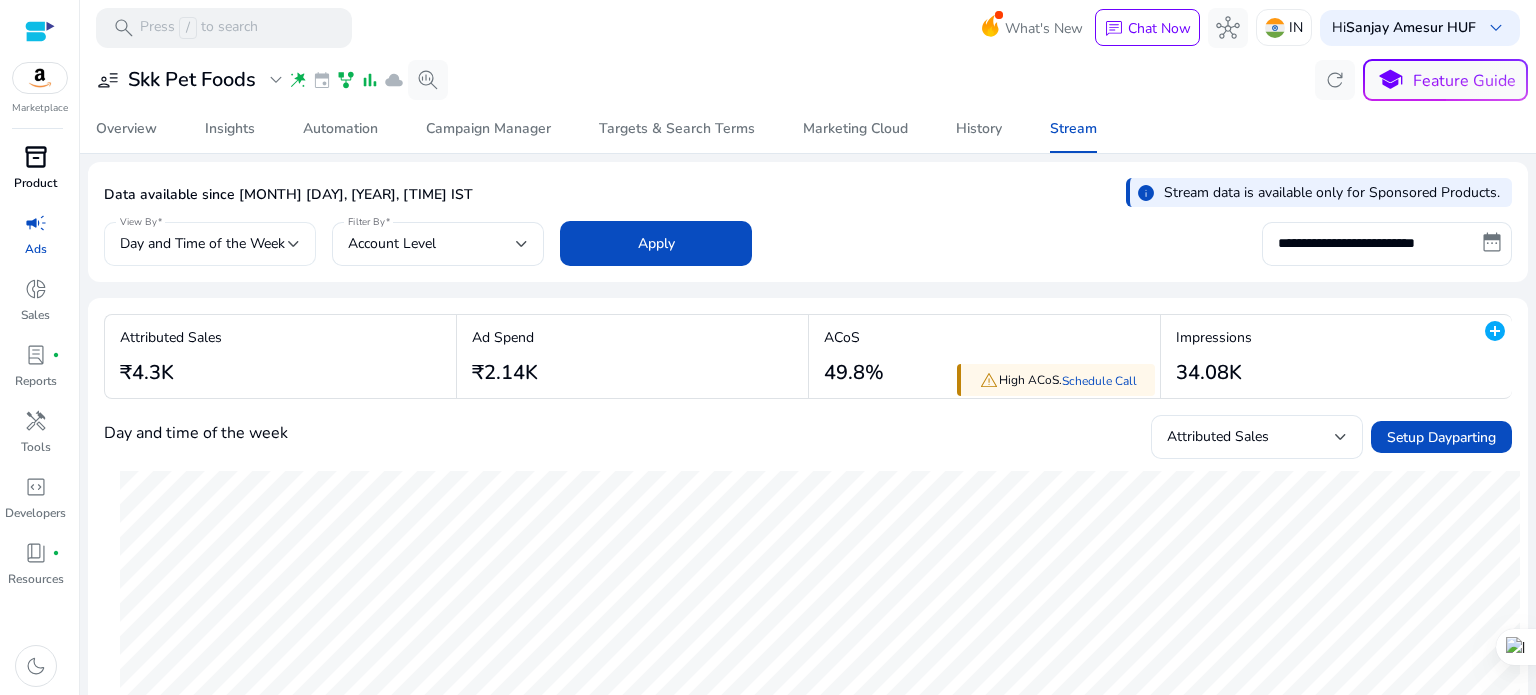 click at bounding box center (294, 244) 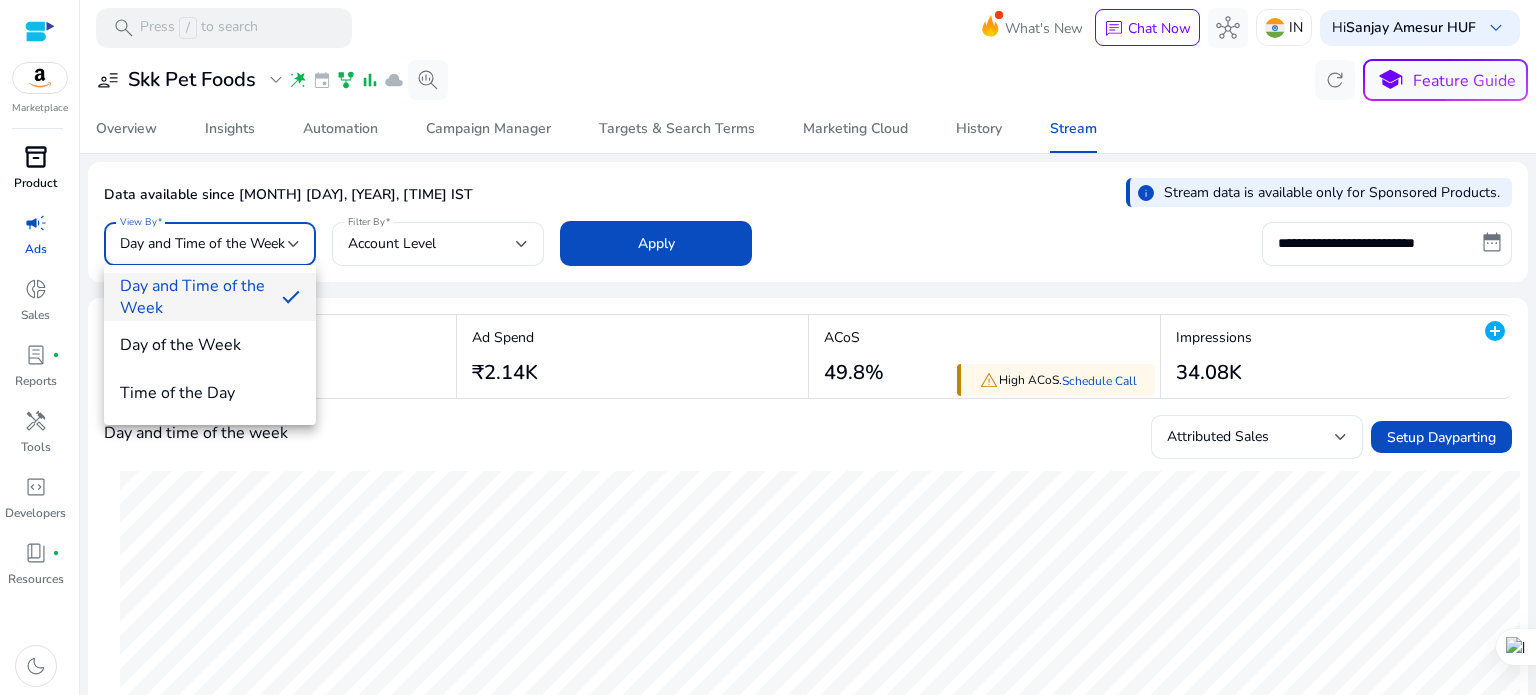 click at bounding box center [768, 347] 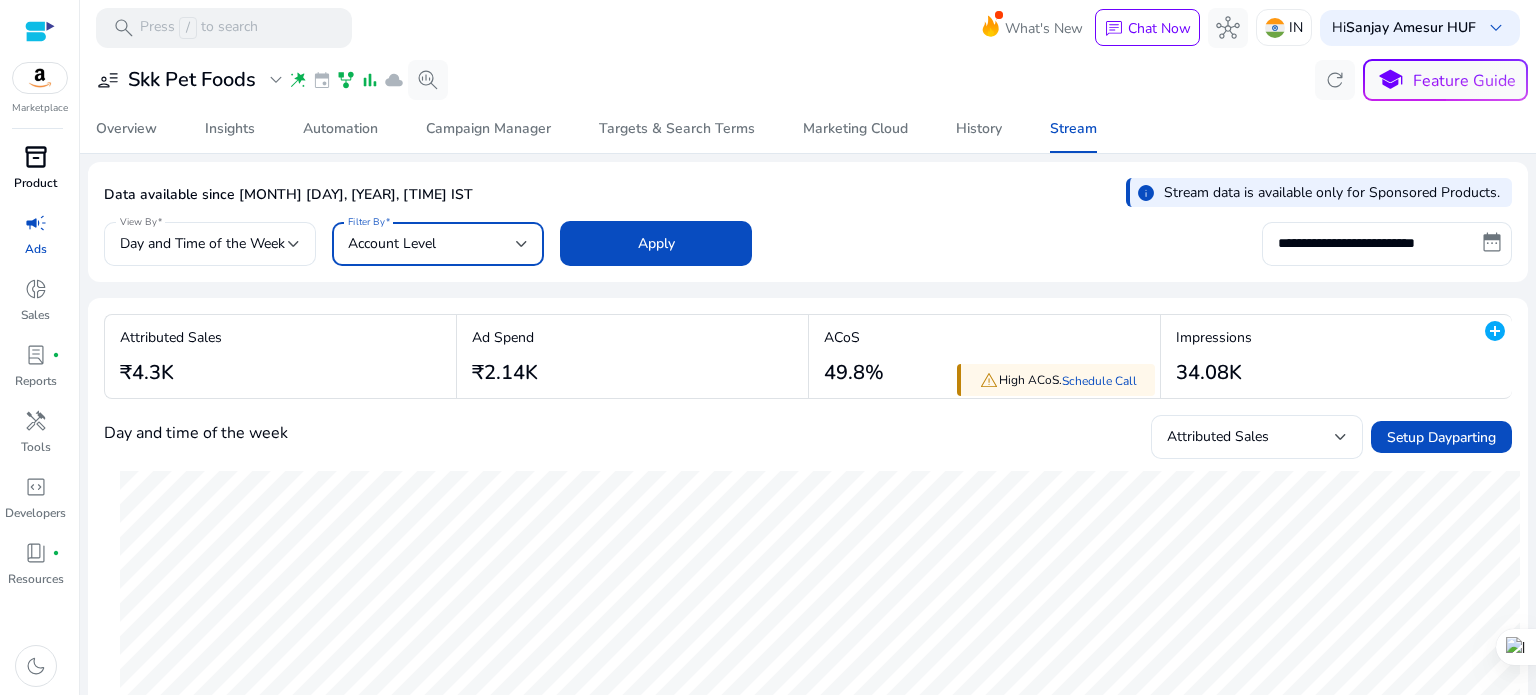 click on "Account Level" at bounding box center [392, 243] 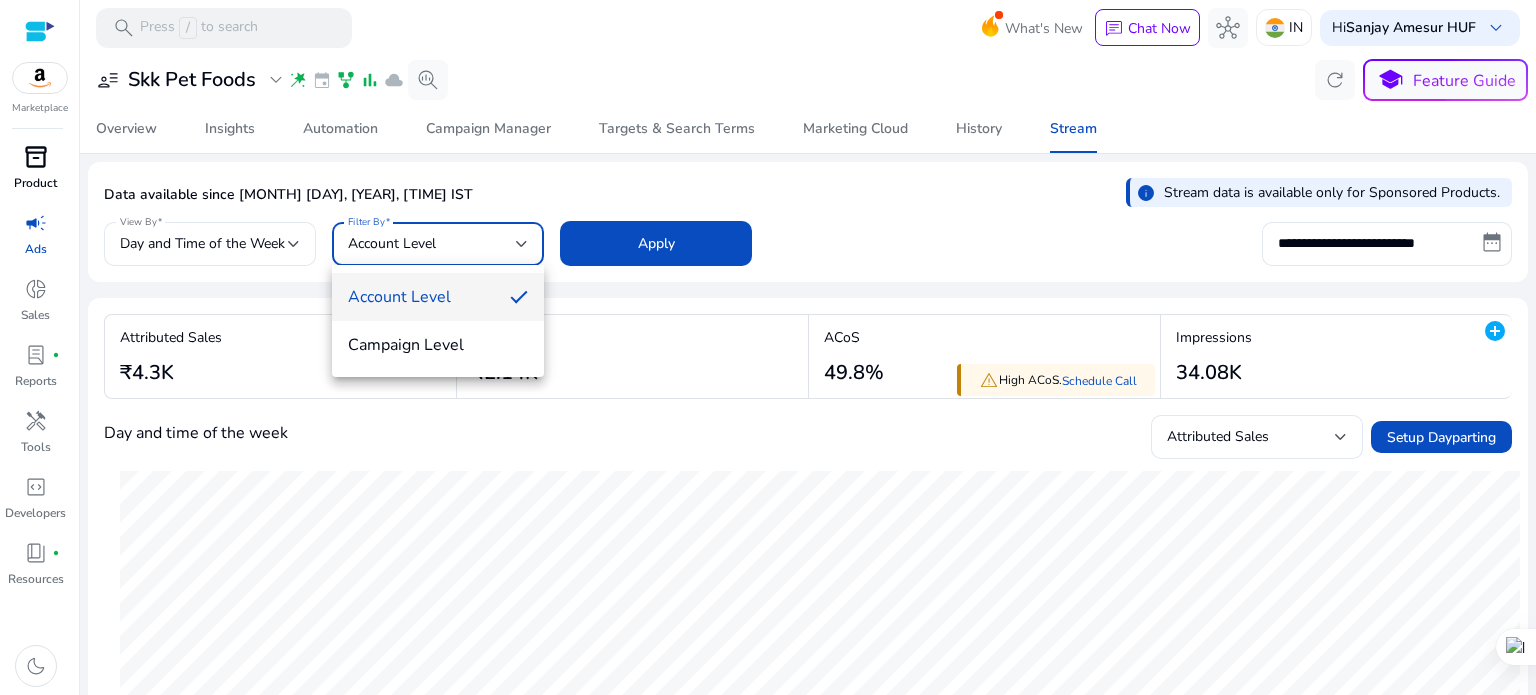 click at bounding box center [768, 347] 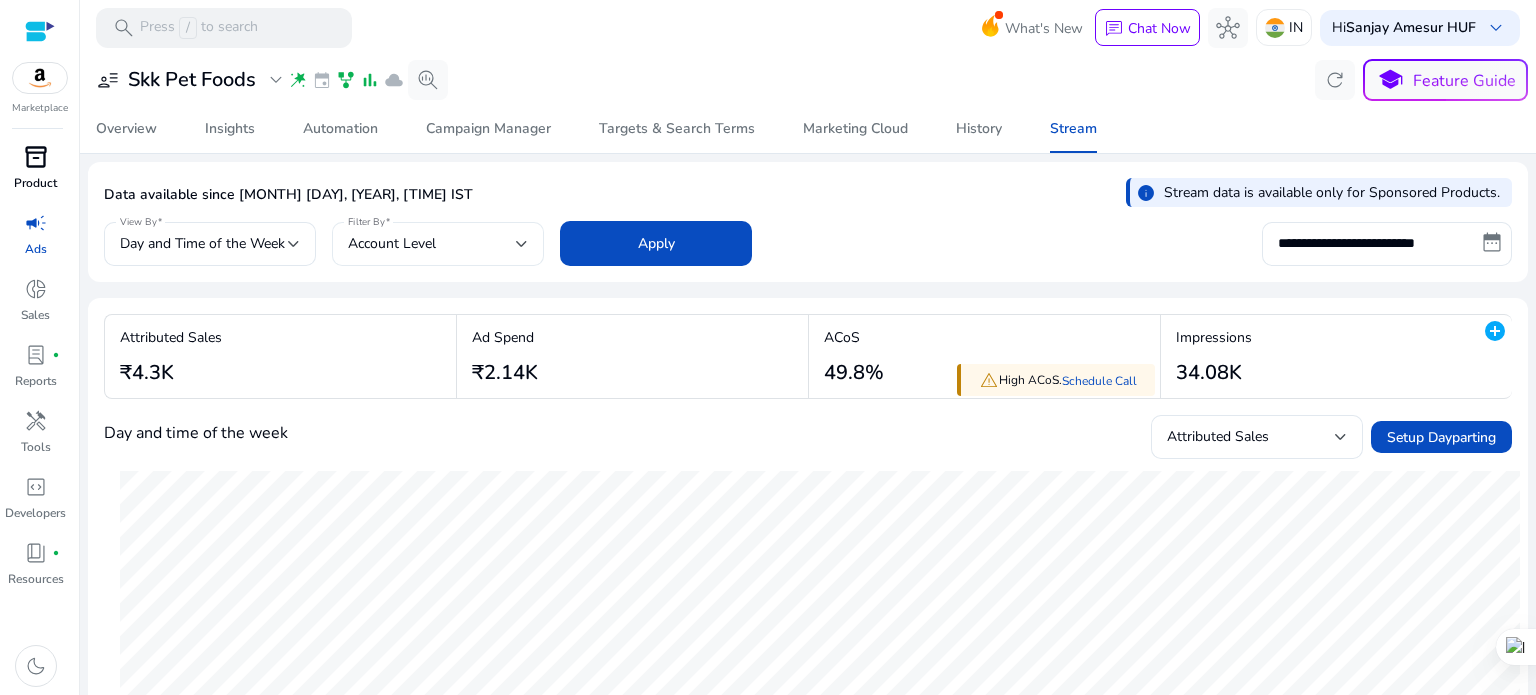 click on "Account Level" at bounding box center (432, 244) 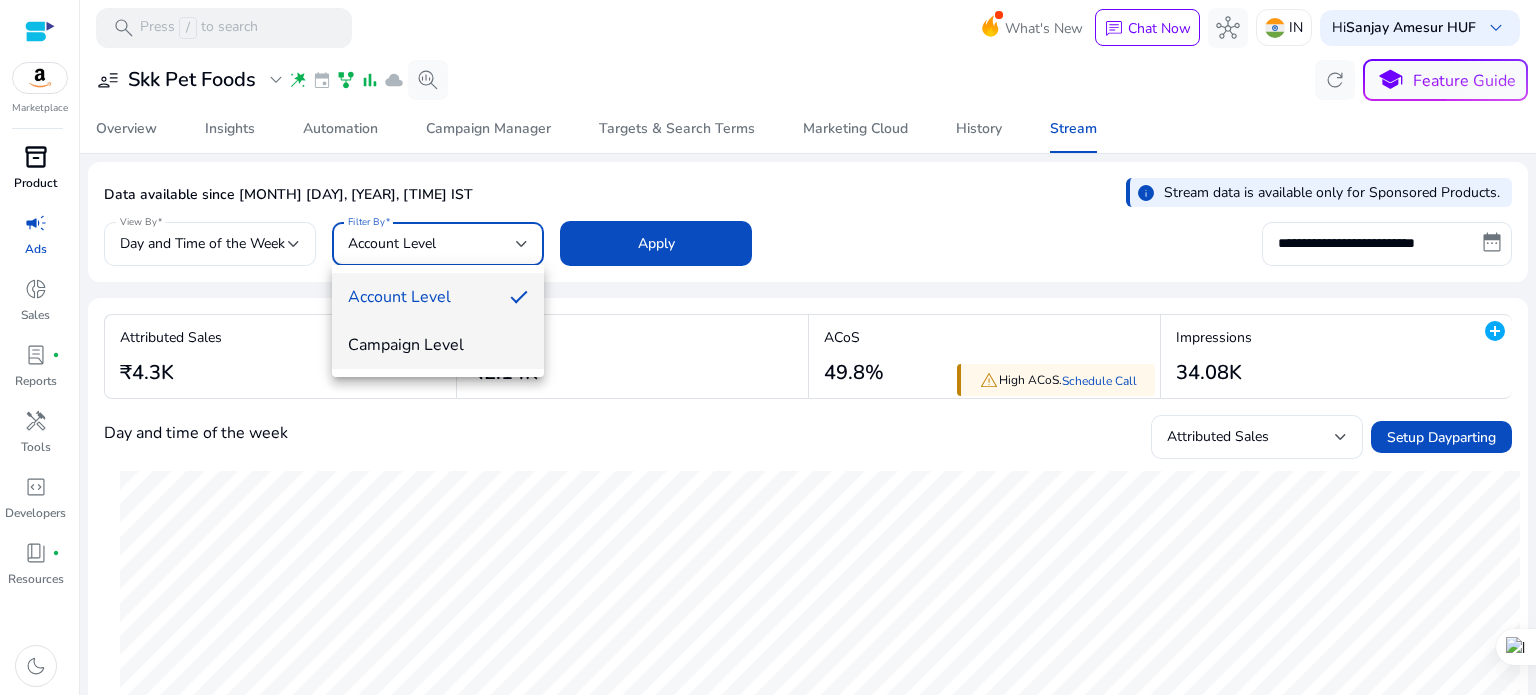 click on "Campaign Level" at bounding box center [438, 345] 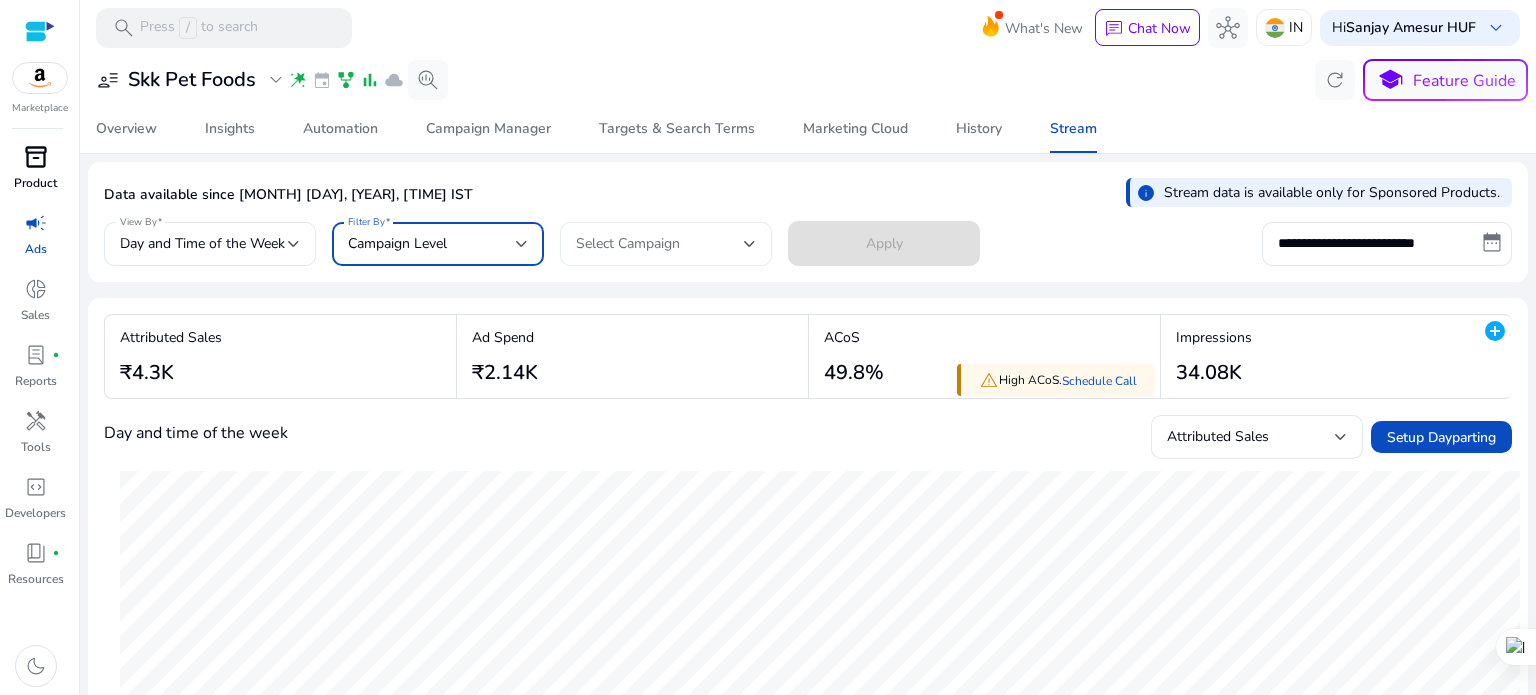 click on "Select Campaign" at bounding box center (628, 243) 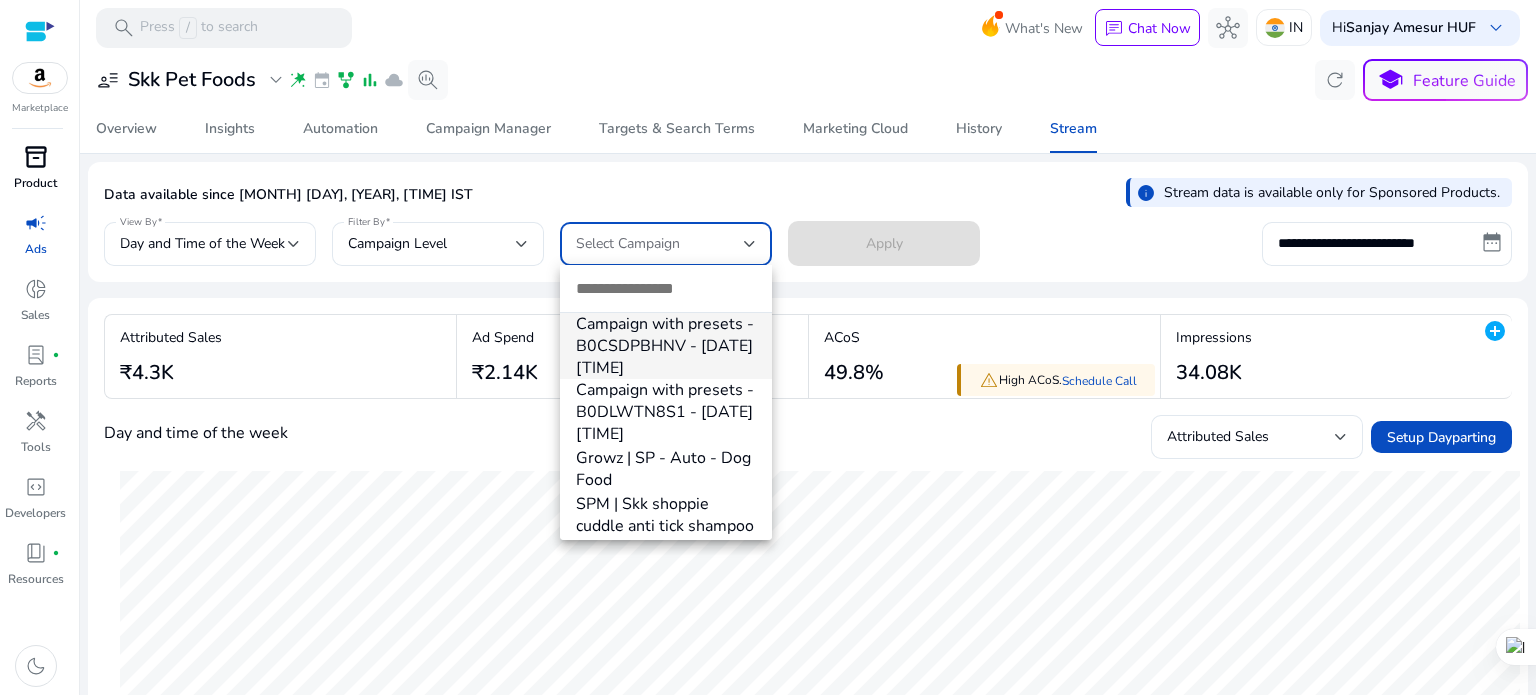 click at bounding box center [768, 347] 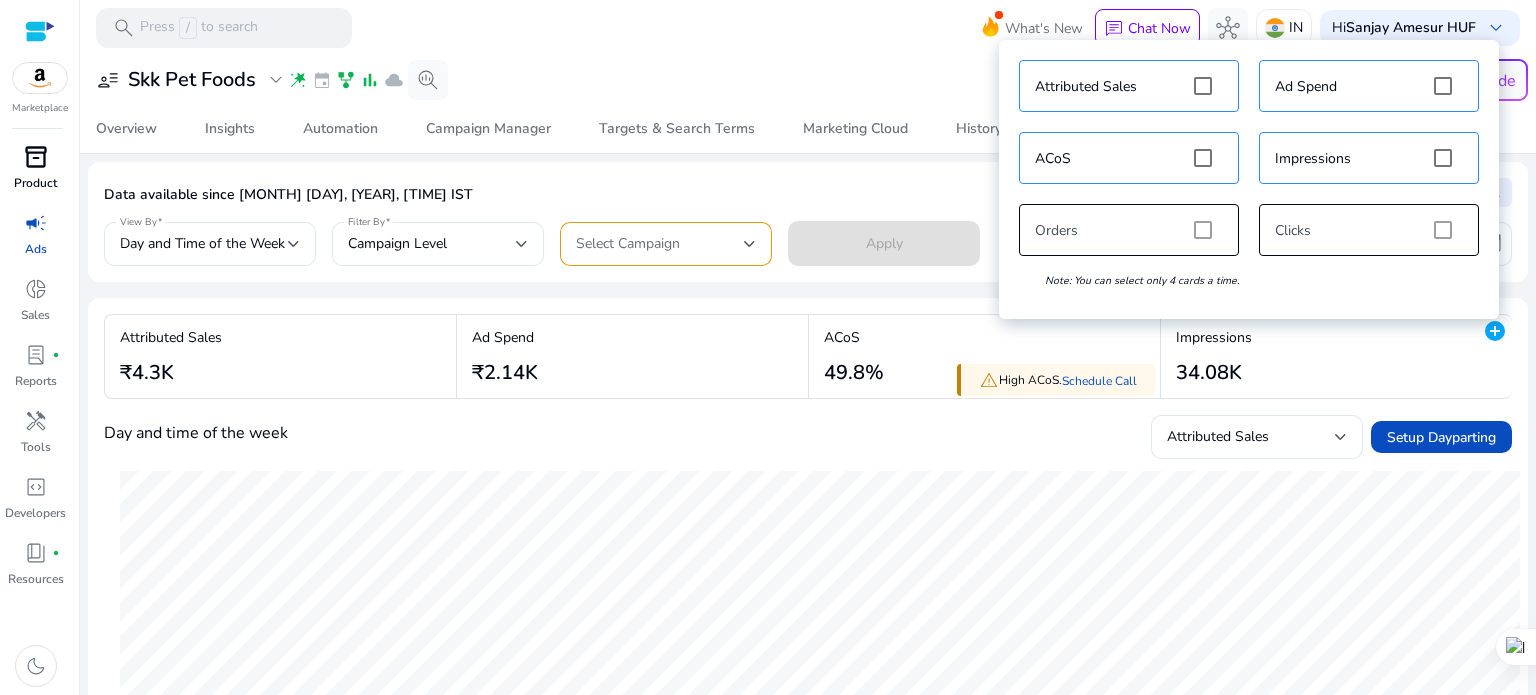 click on "Attributed Sales   Ad Spend   ACoS   Impressions   Orders   Clicks  Note: You can select only 4 cards a time." at bounding box center (1249, 179) 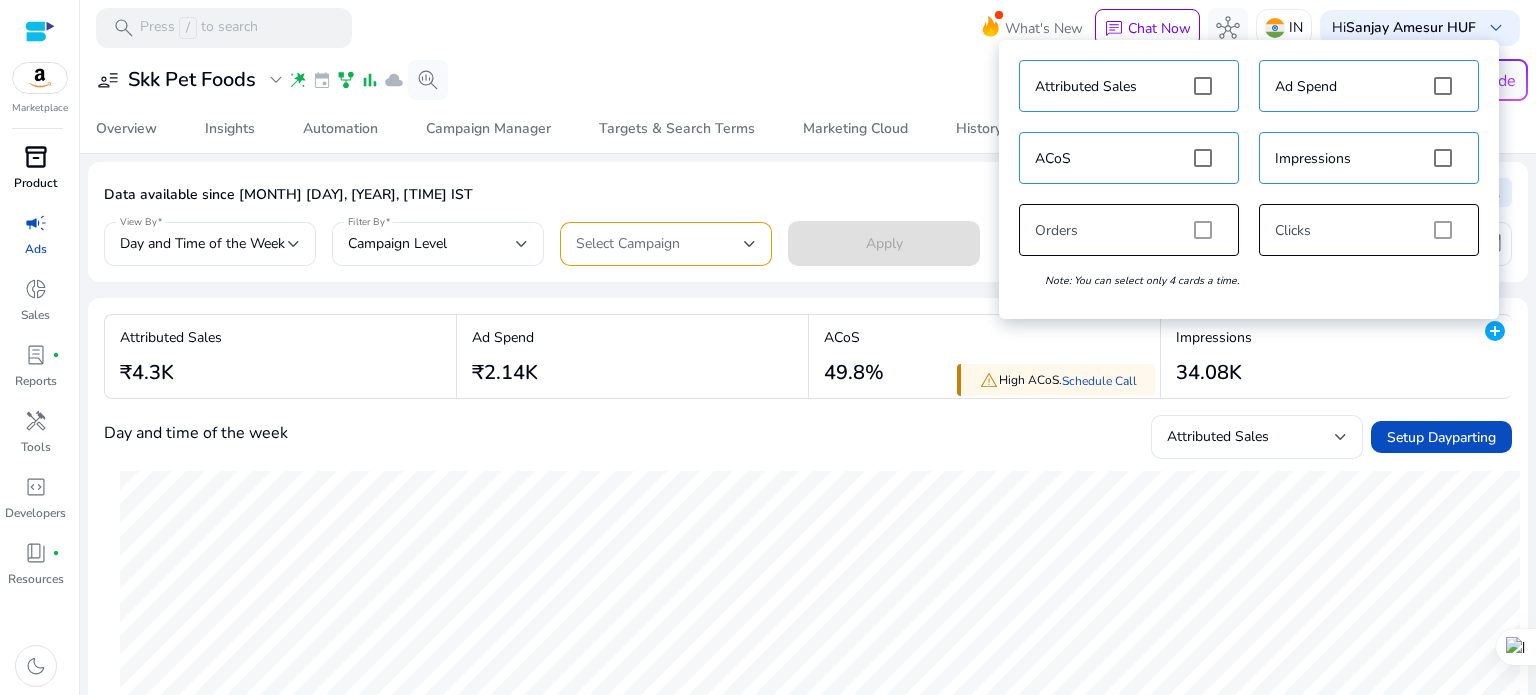 click on "Attributed Sales   Ad Spend   ACoS   Impressions   Orders   Clicks  Note: You can select only 4 cards a time." at bounding box center [1249, 179] 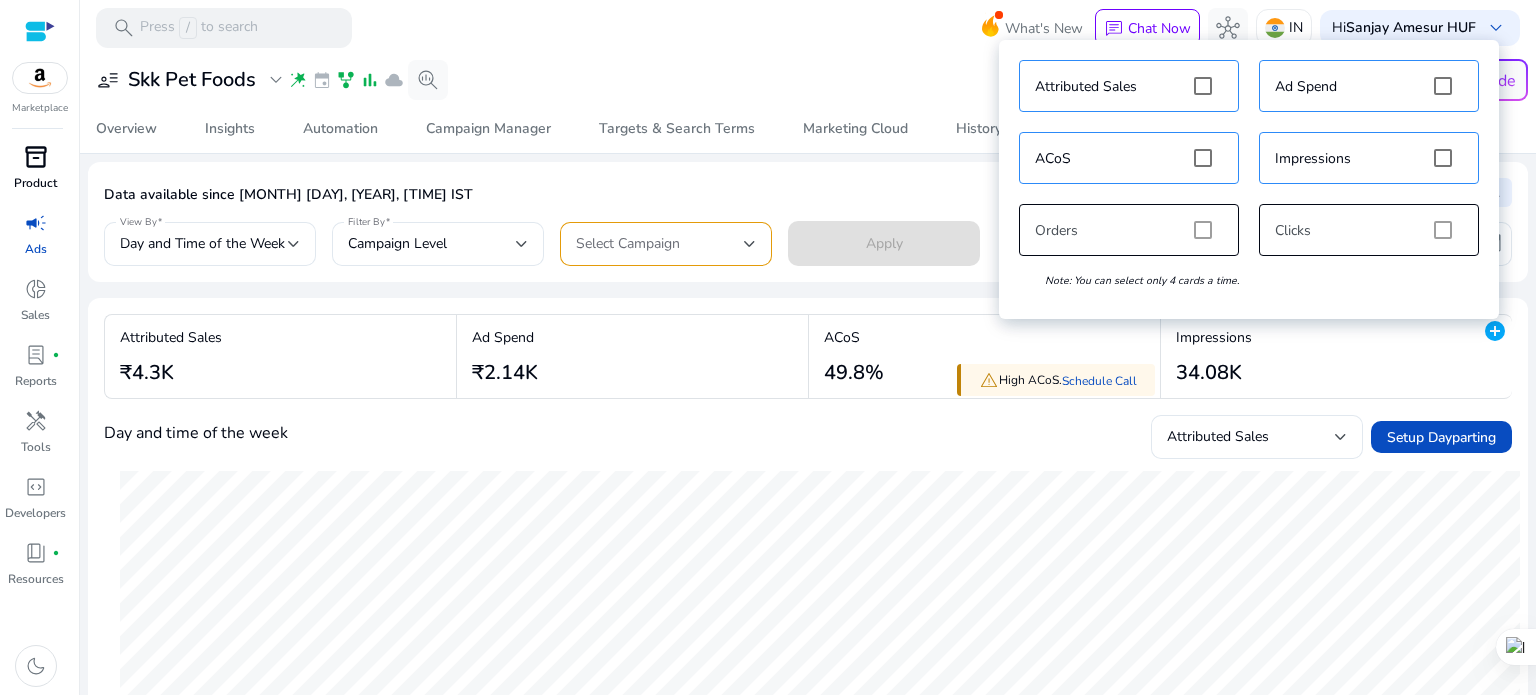 click on "Attributed Sales   Ad Spend   ACoS   Impressions   Orders   Clicks  Note: You can select only 4 cards a time." at bounding box center (1249, 179) 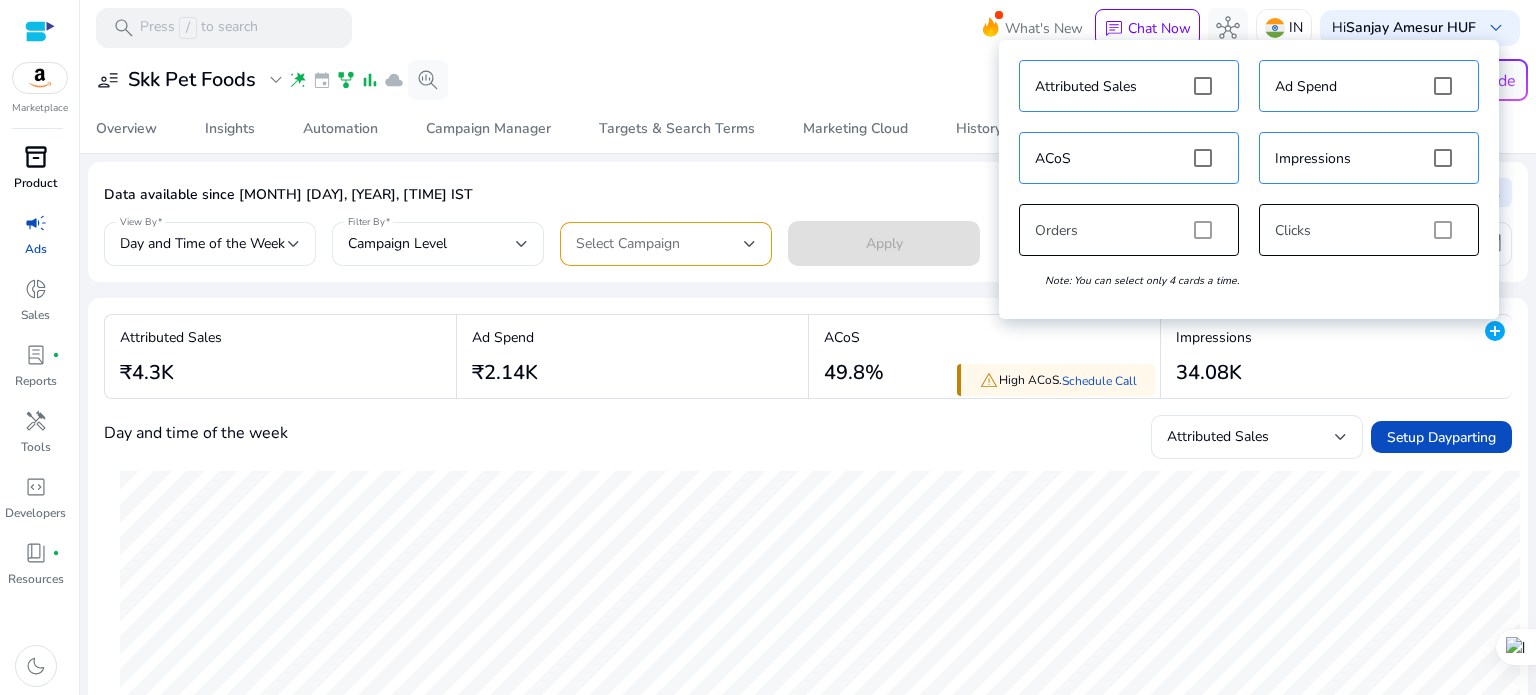 click on "Attributed Sales   Ad Spend   ACoS   Impressions   Orders   Clicks  Note: You can select only 4 cards a time." at bounding box center (1249, 179) 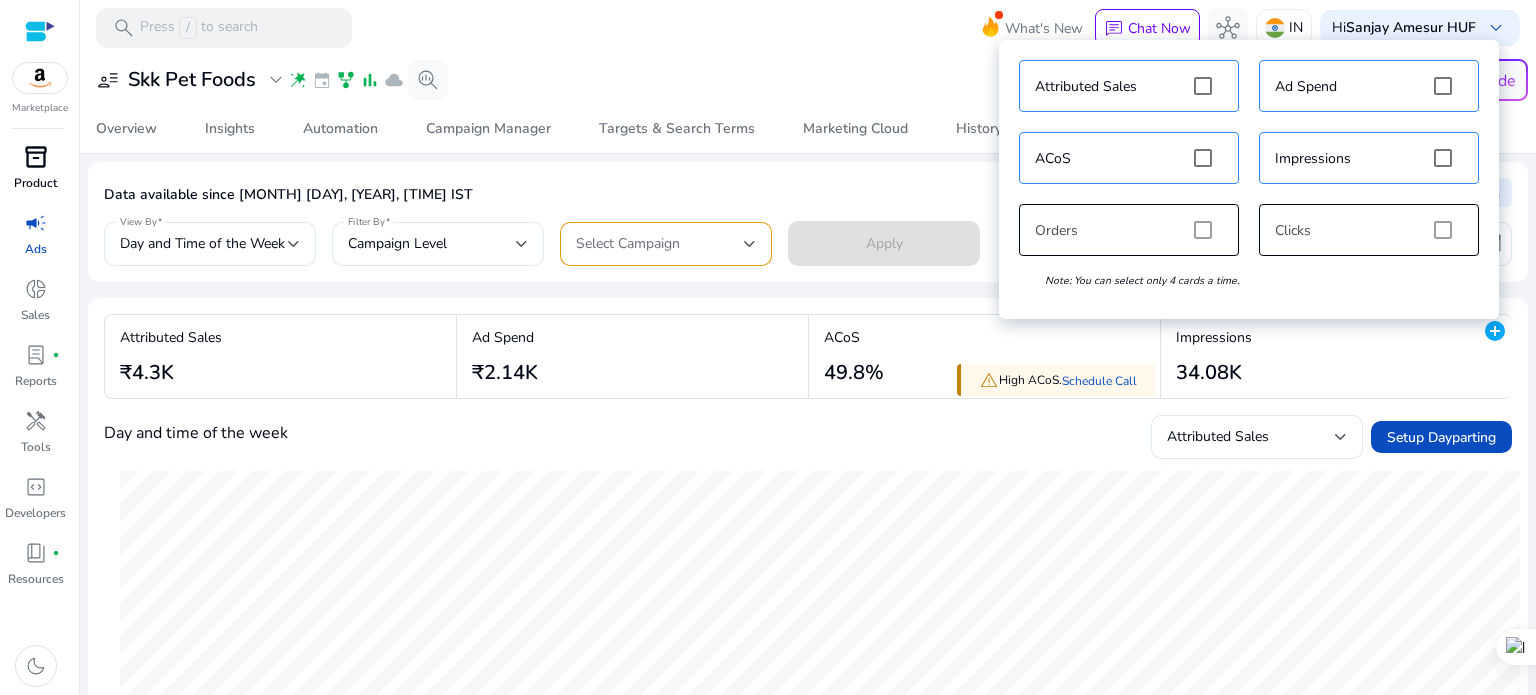 click on "Attributed Sales   Ad Spend   ACoS   Impressions   Orders   Clicks  Note: You can select only 4 cards a time." at bounding box center [1249, 179] 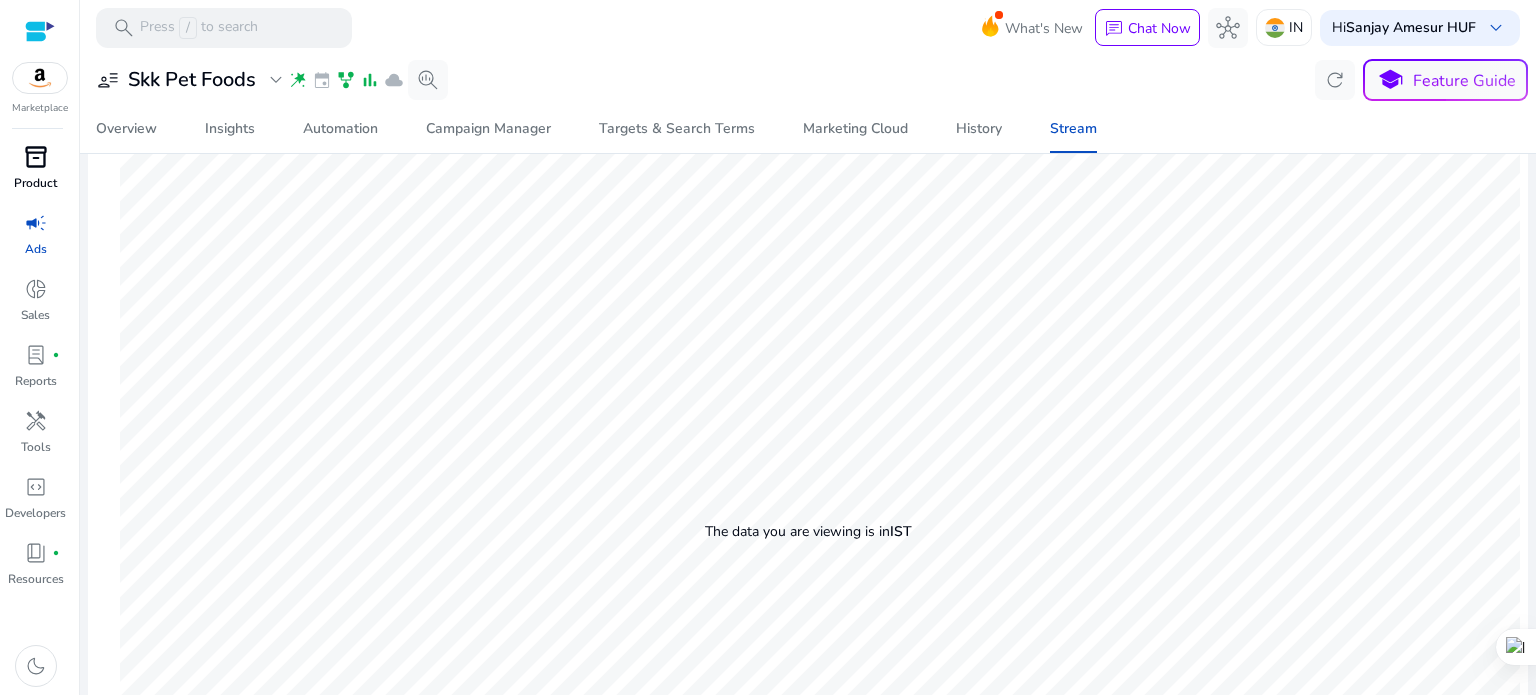 scroll, scrollTop: 800, scrollLeft: 0, axis: vertical 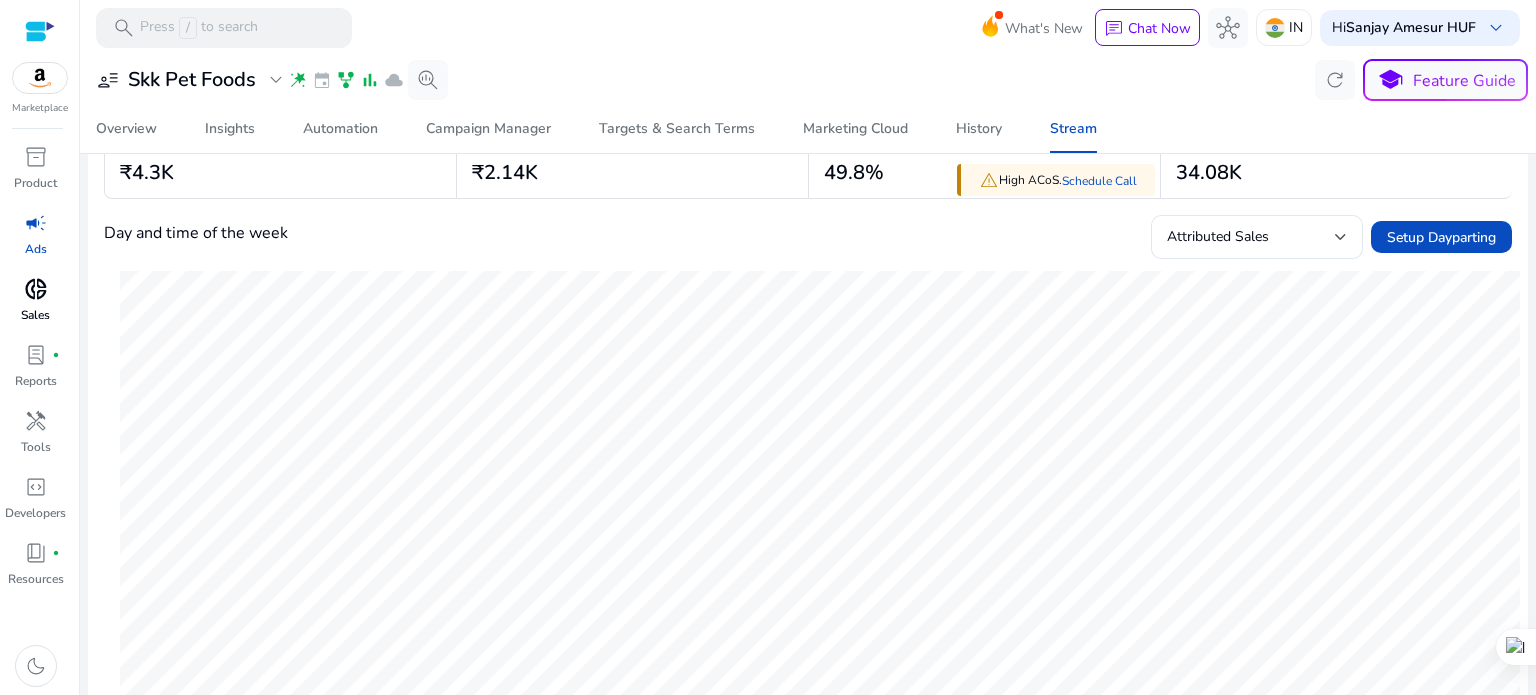 click on "donut_small" at bounding box center (36, 289) 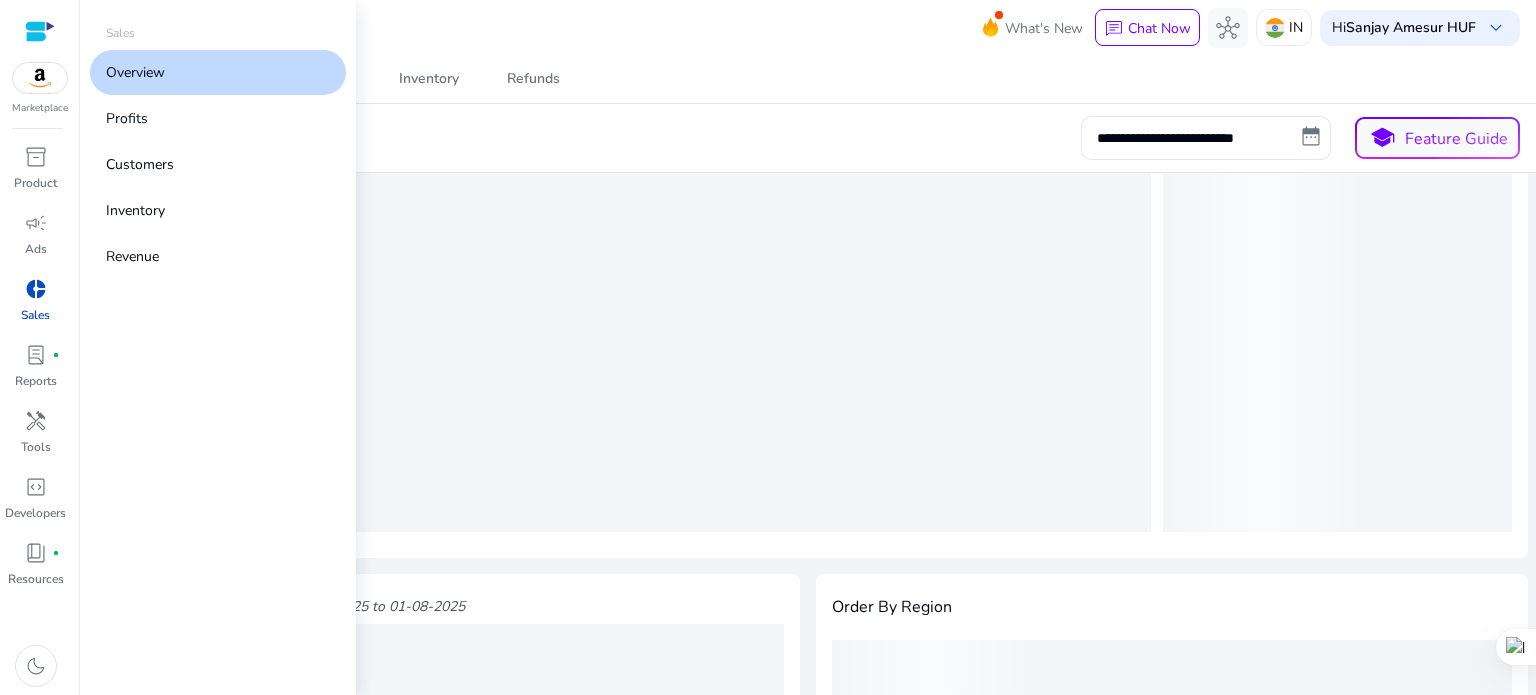 scroll, scrollTop: 0, scrollLeft: 0, axis: both 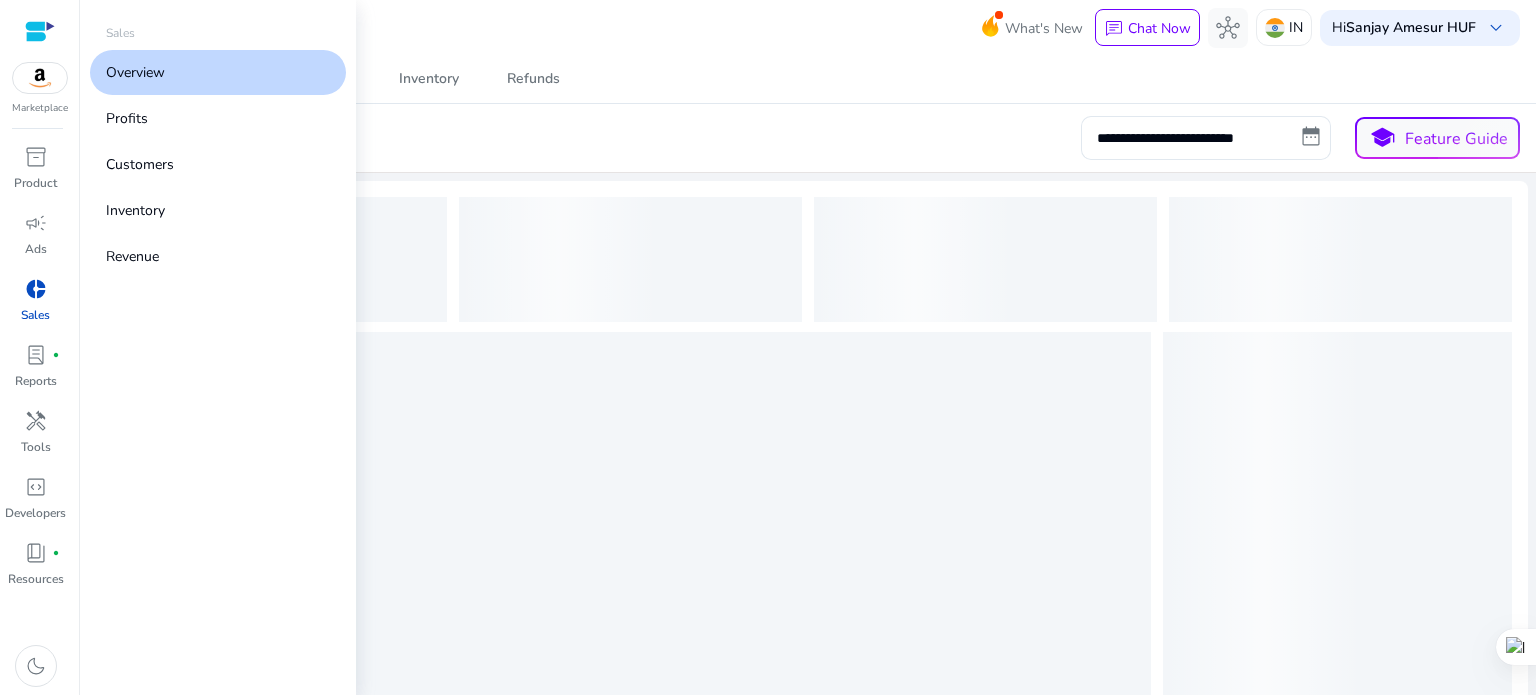 click on "Overview" at bounding box center [218, 72] 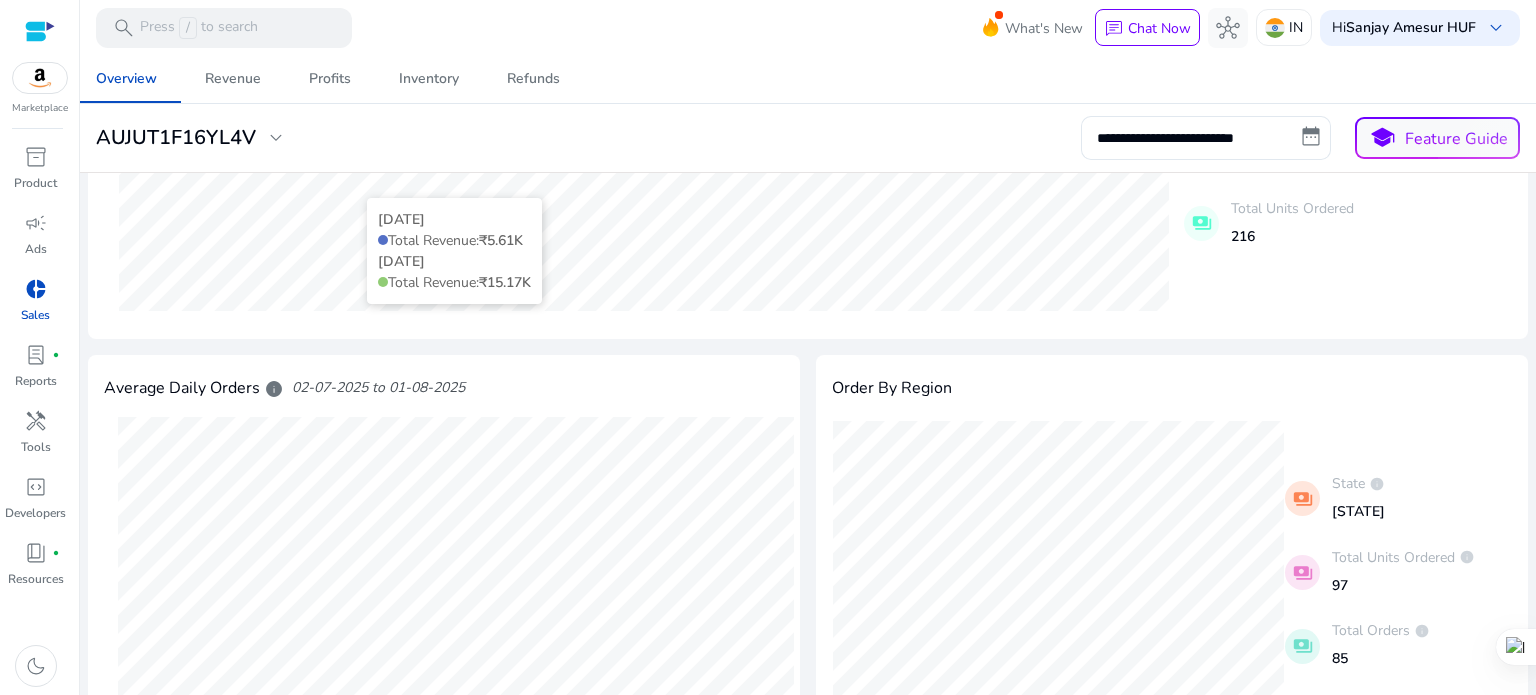 scroll, scrollTop: 400, scrollLeft: 0, axis: vertical 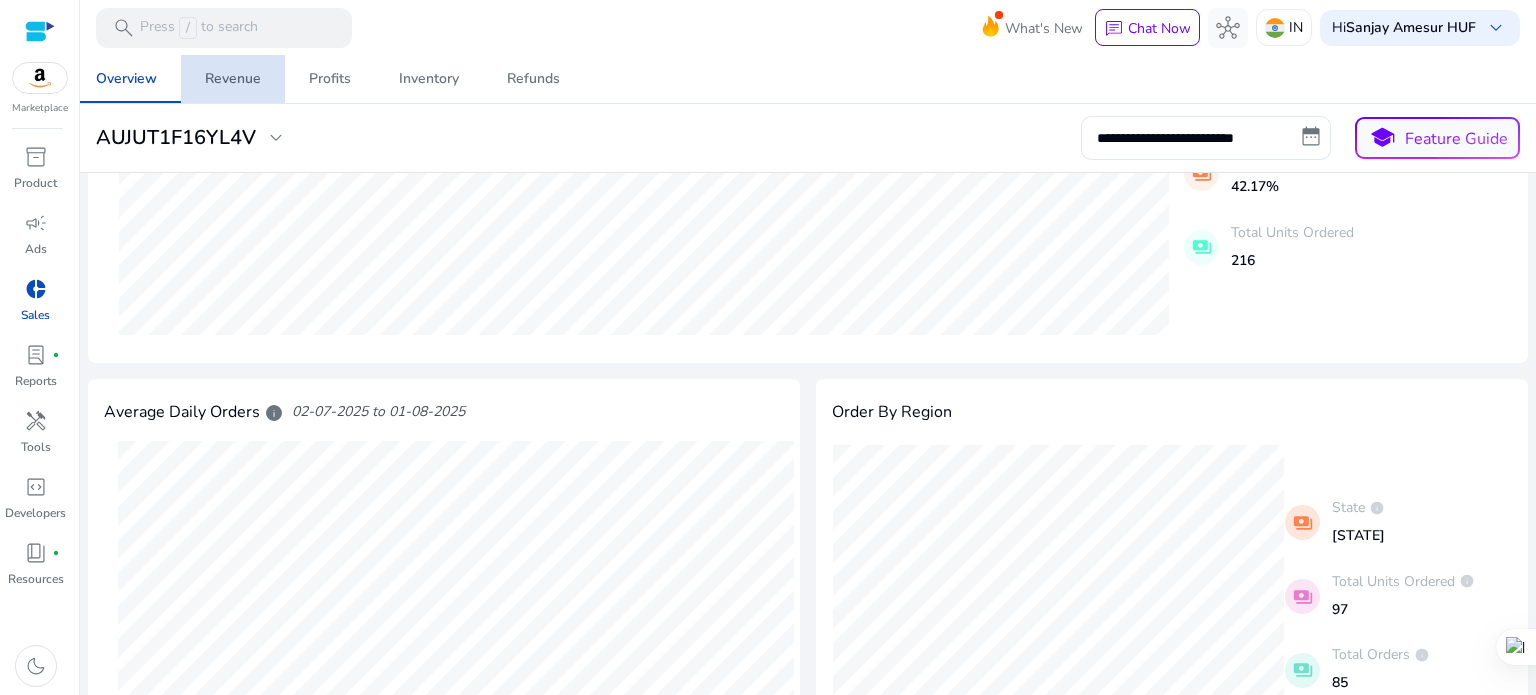 click on "Revenue" at bounding box center [233, 79] 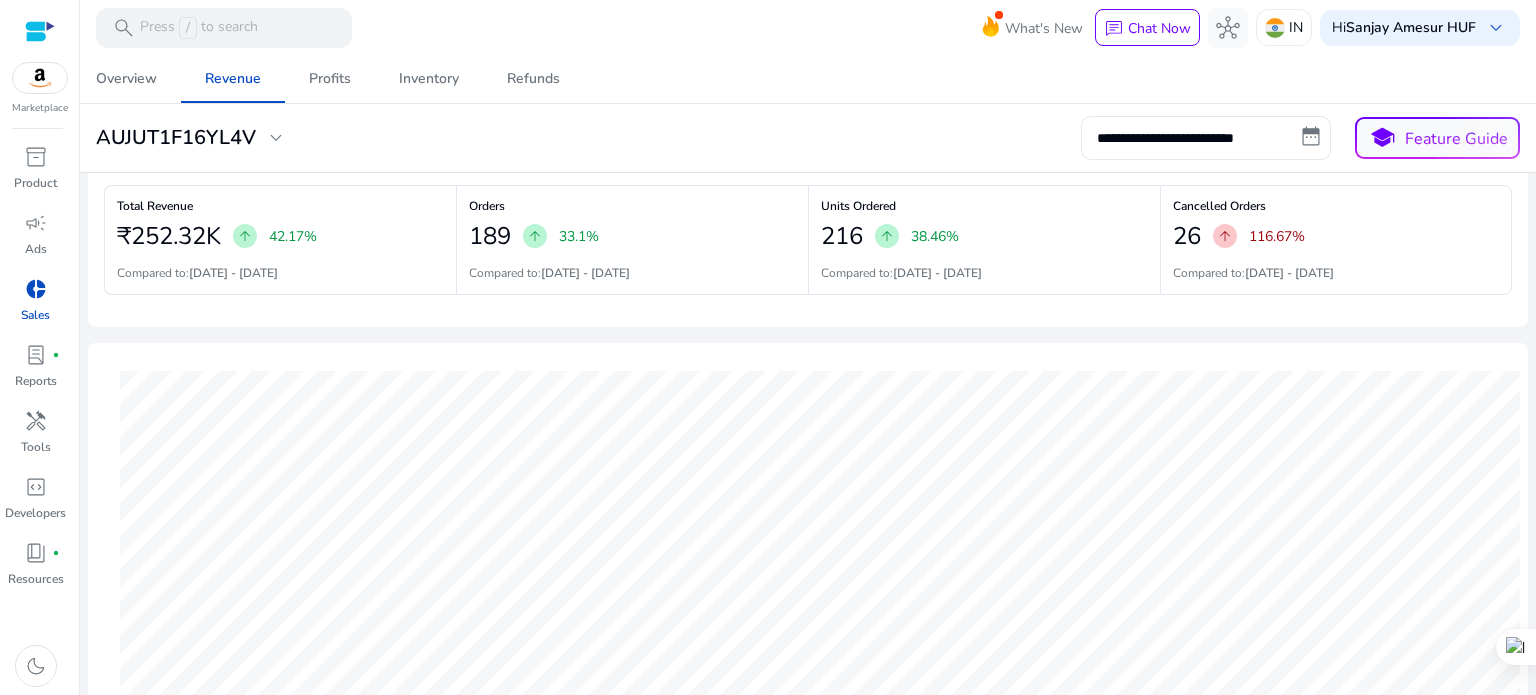 scroll, scrollTop: 0, scrollLeft: 0, axis: both 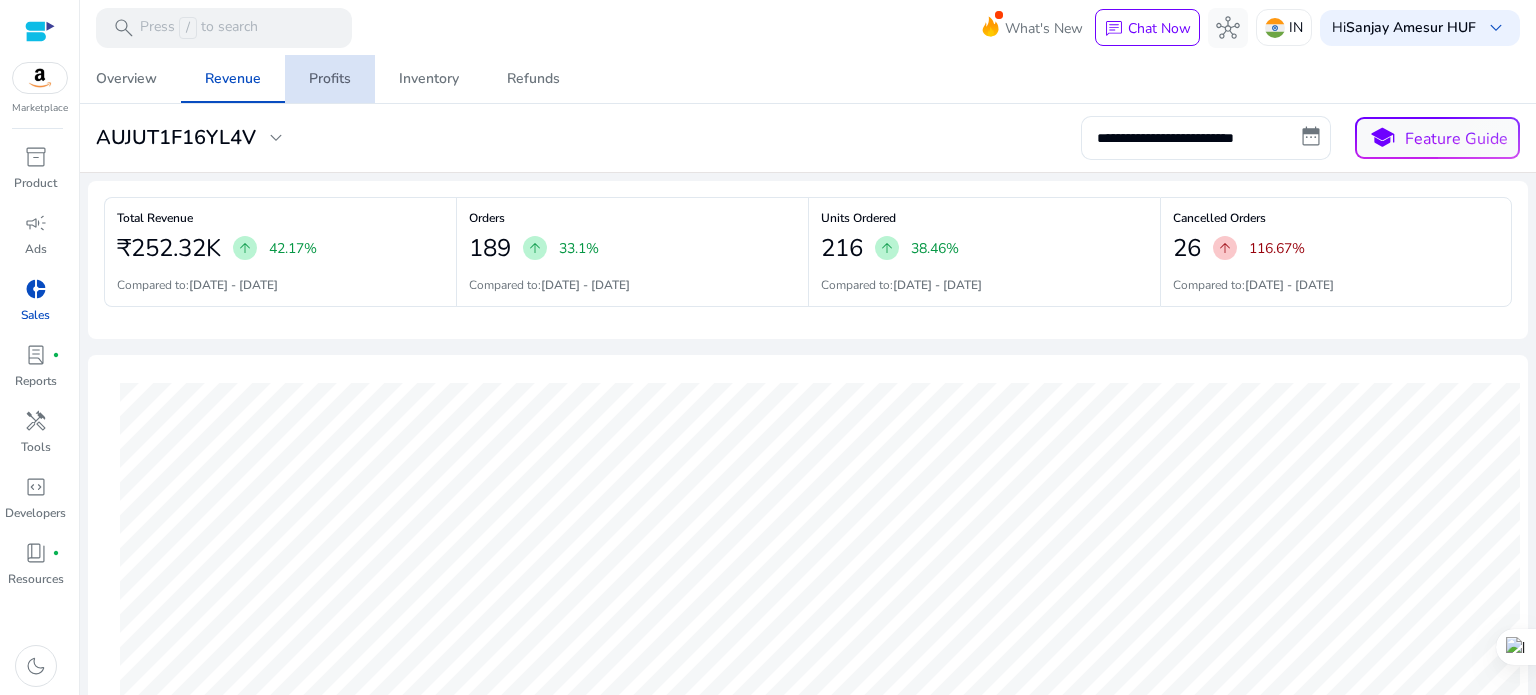 click on "Profits" at bounding box center (330, 79) 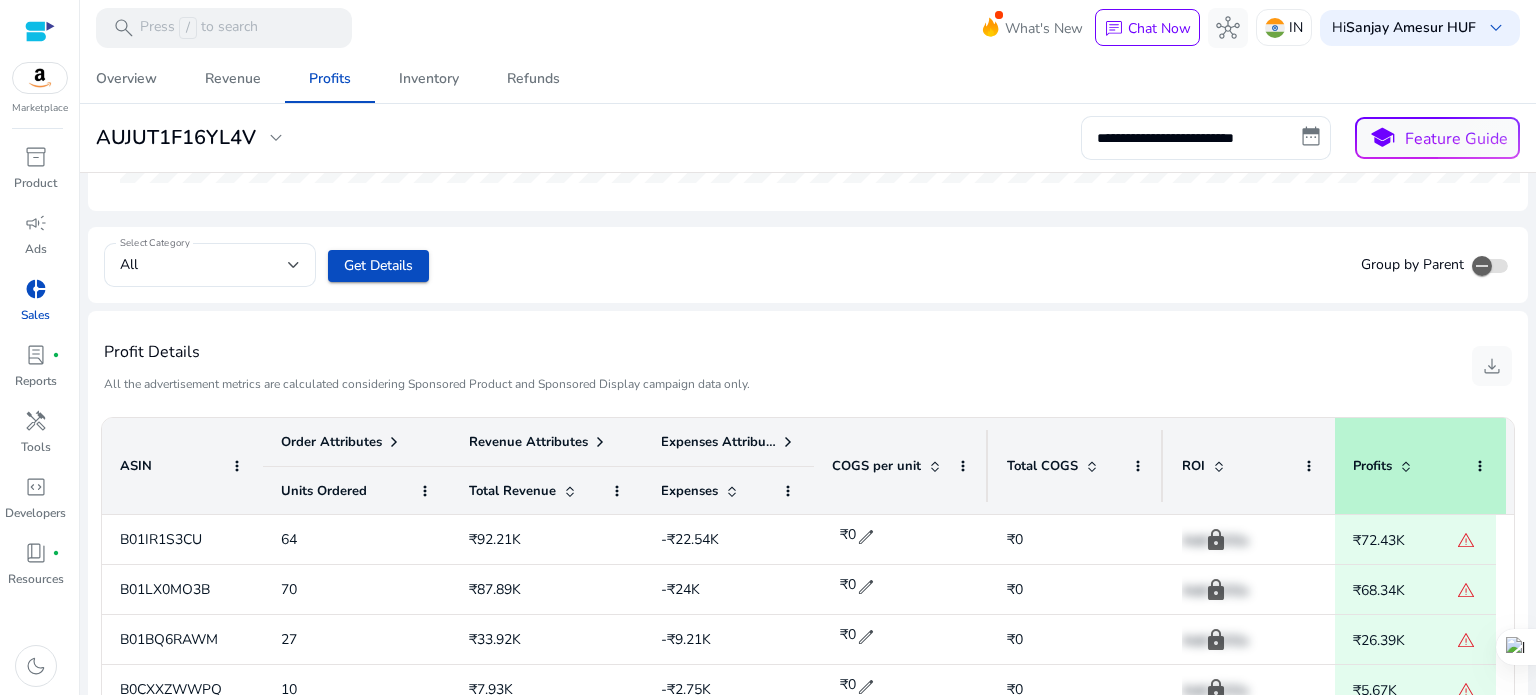 scroll, scrollTop: 800, scrollLeft: 0, axis: vertical 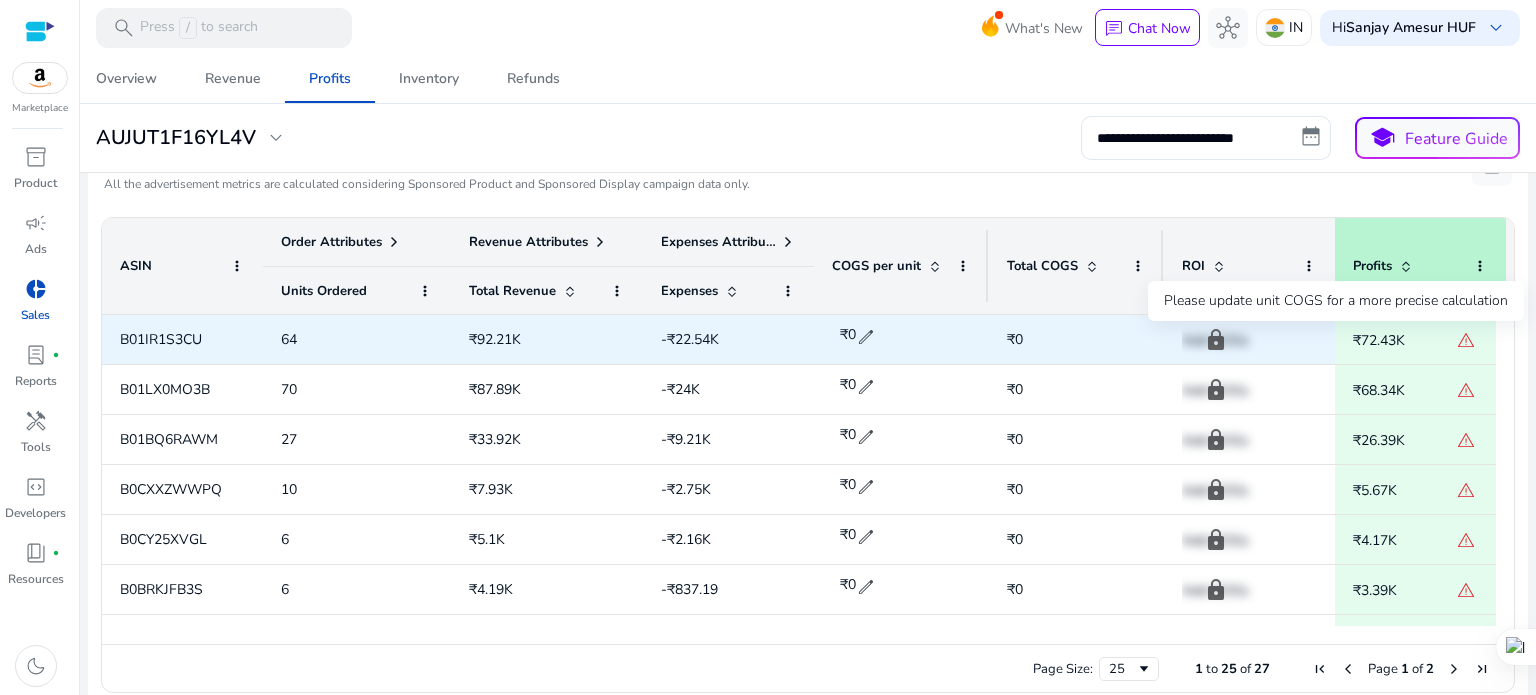click on "warning" 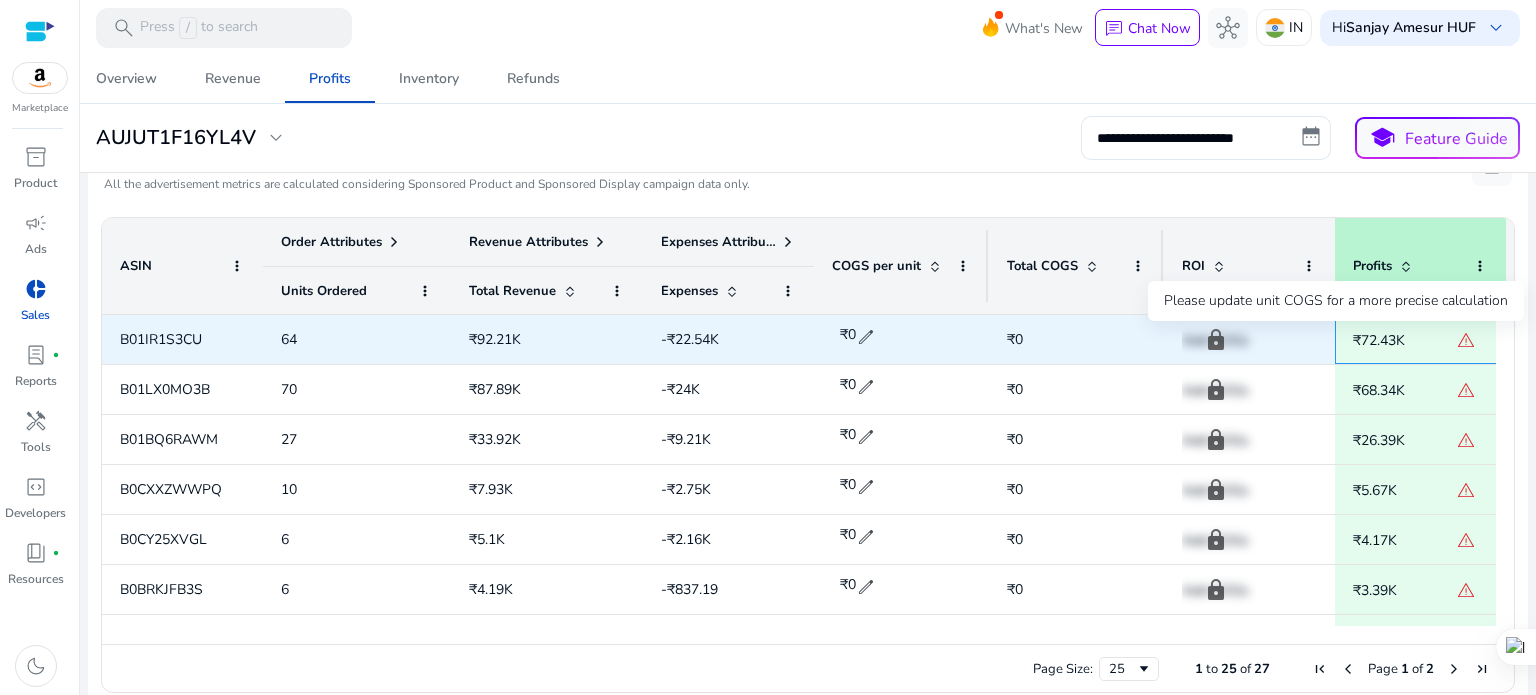 click on "warning" 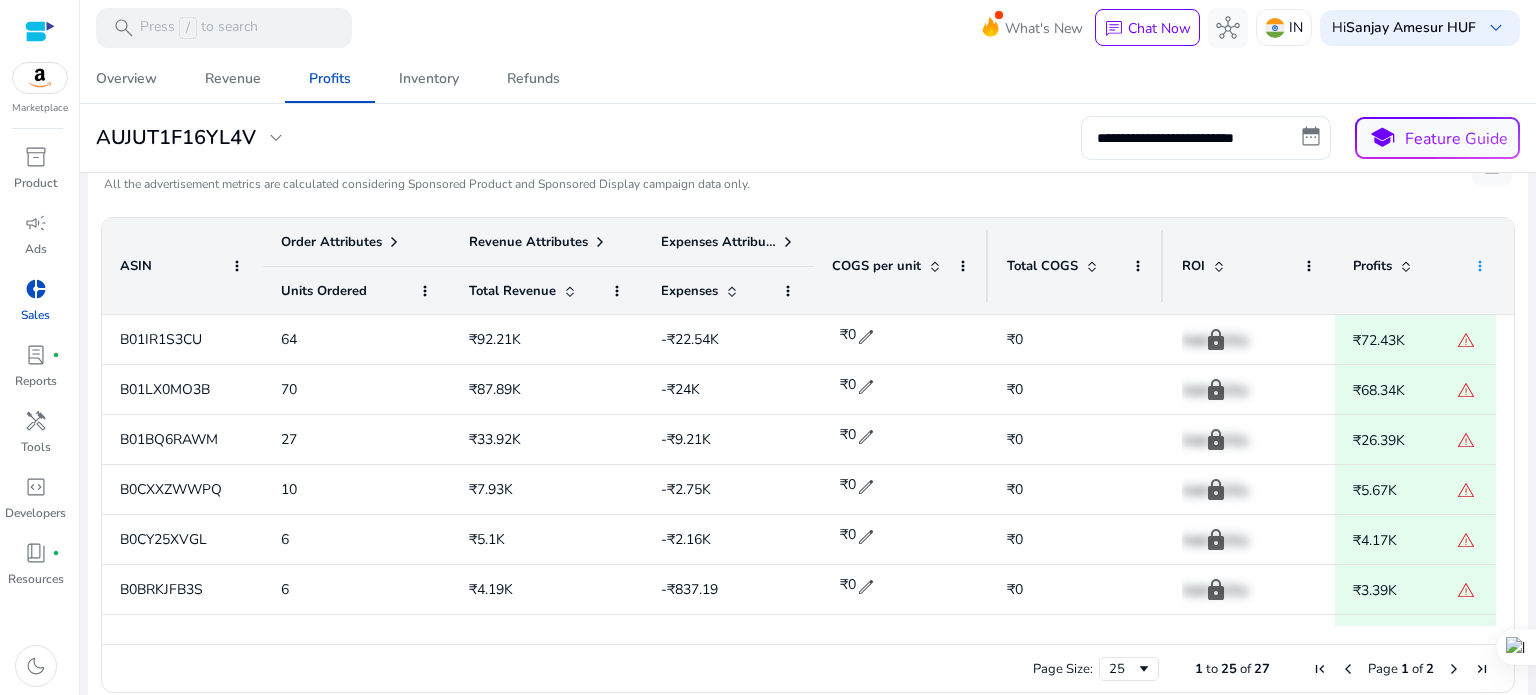 click 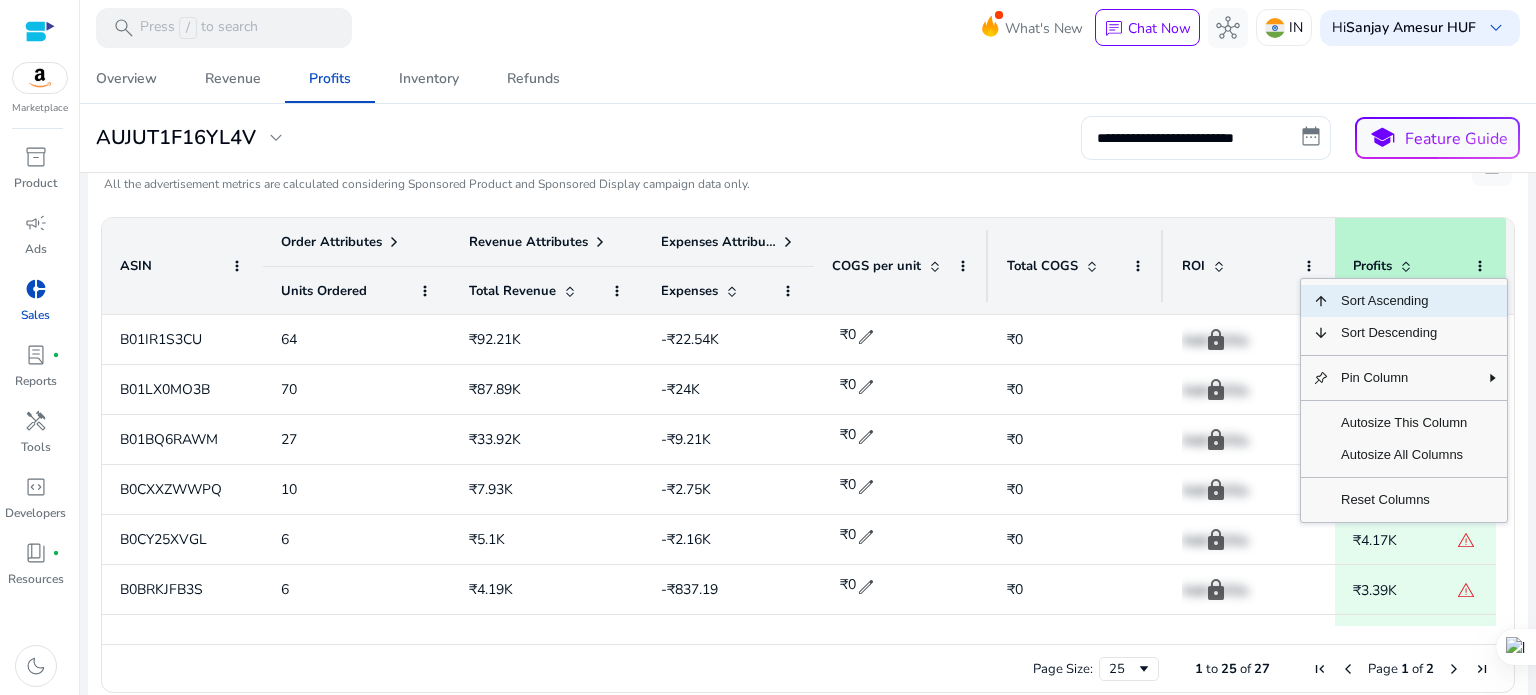 click on "Profit Details  All the advertisement metrics are calculated considering Sponsored Product and Sponsored Display campaign data only.   download" 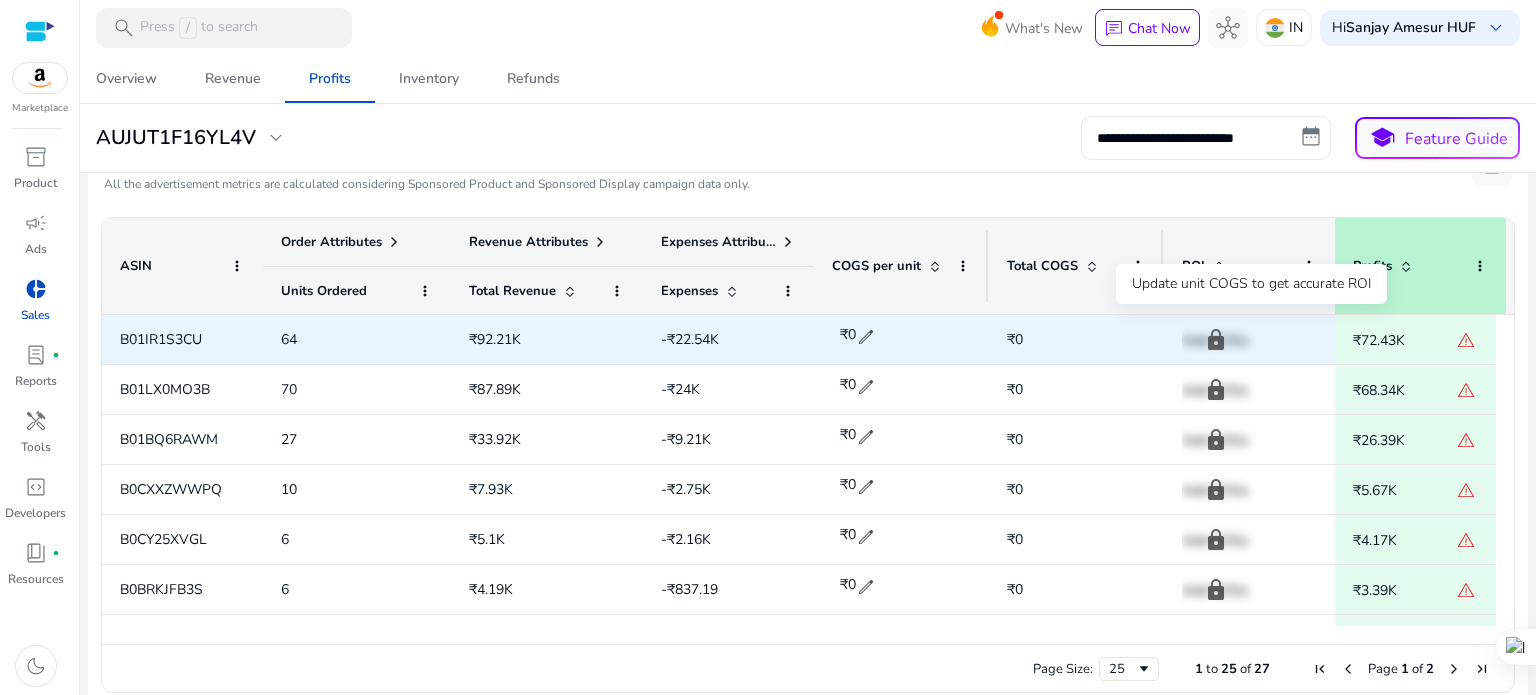 click on "Add COGs" 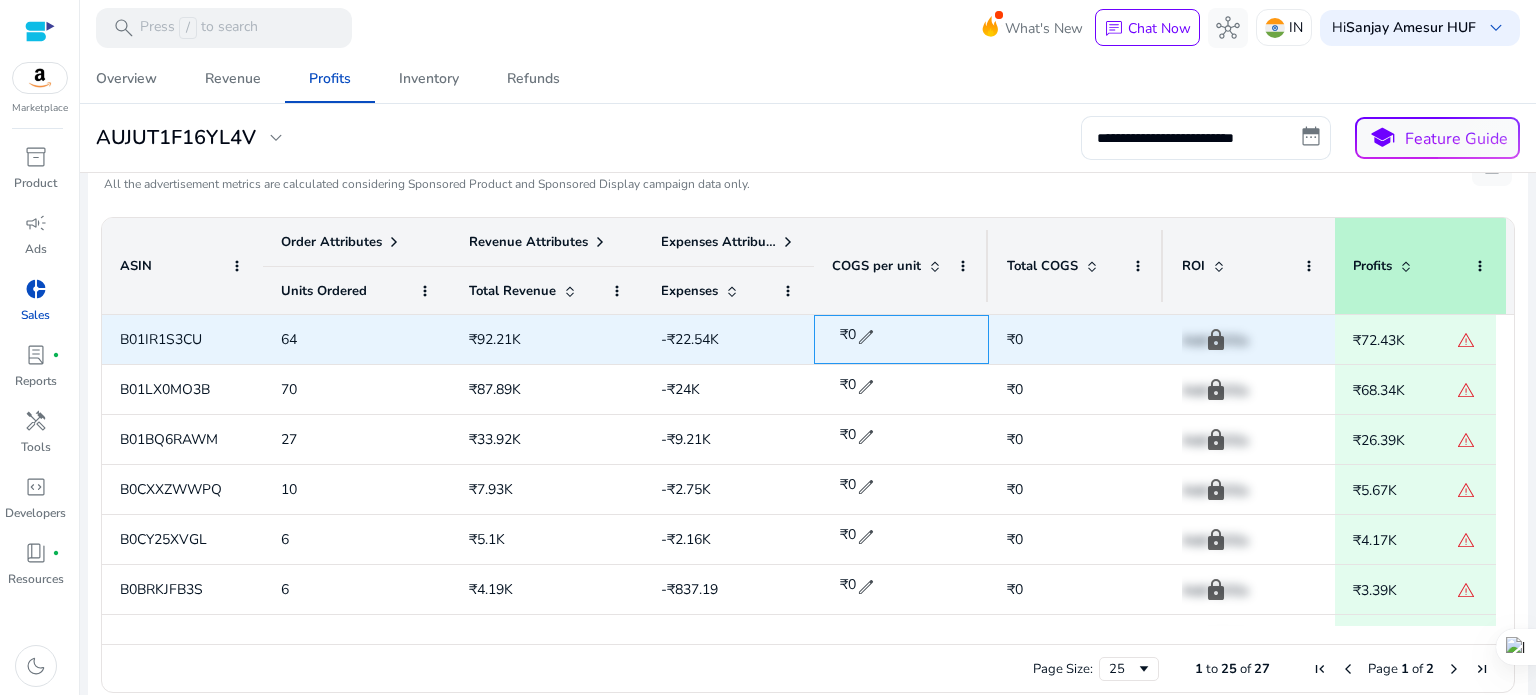 click on "edit" 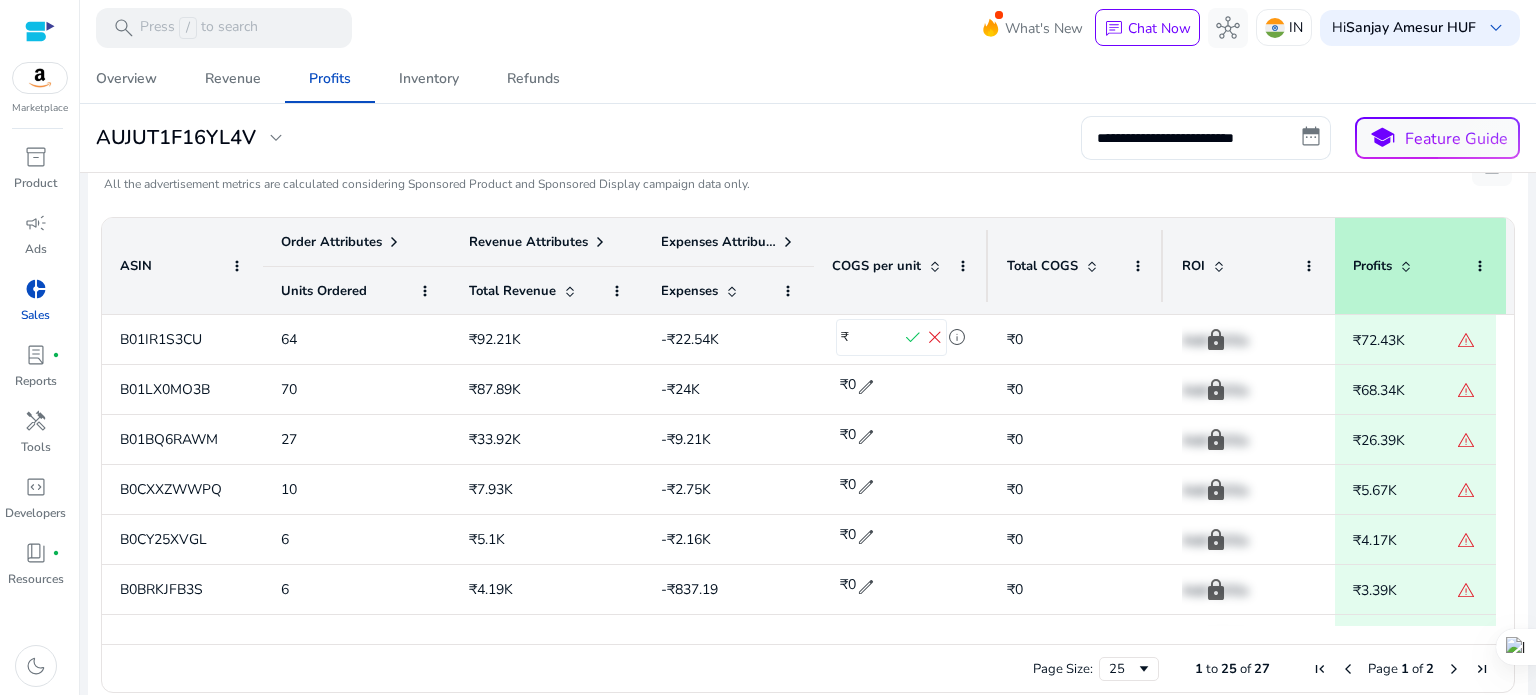 click on "**********" 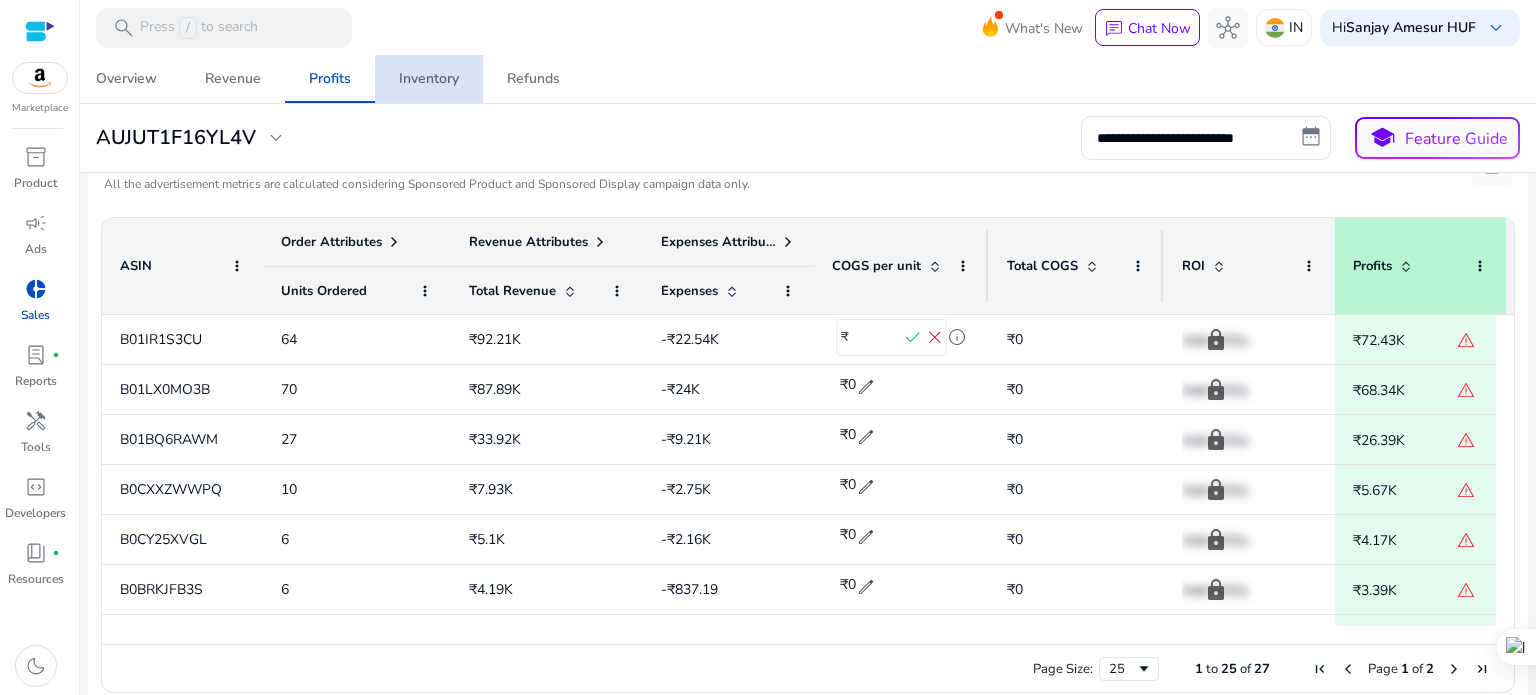 click on "Inventory" at bounding box center (429, 79) 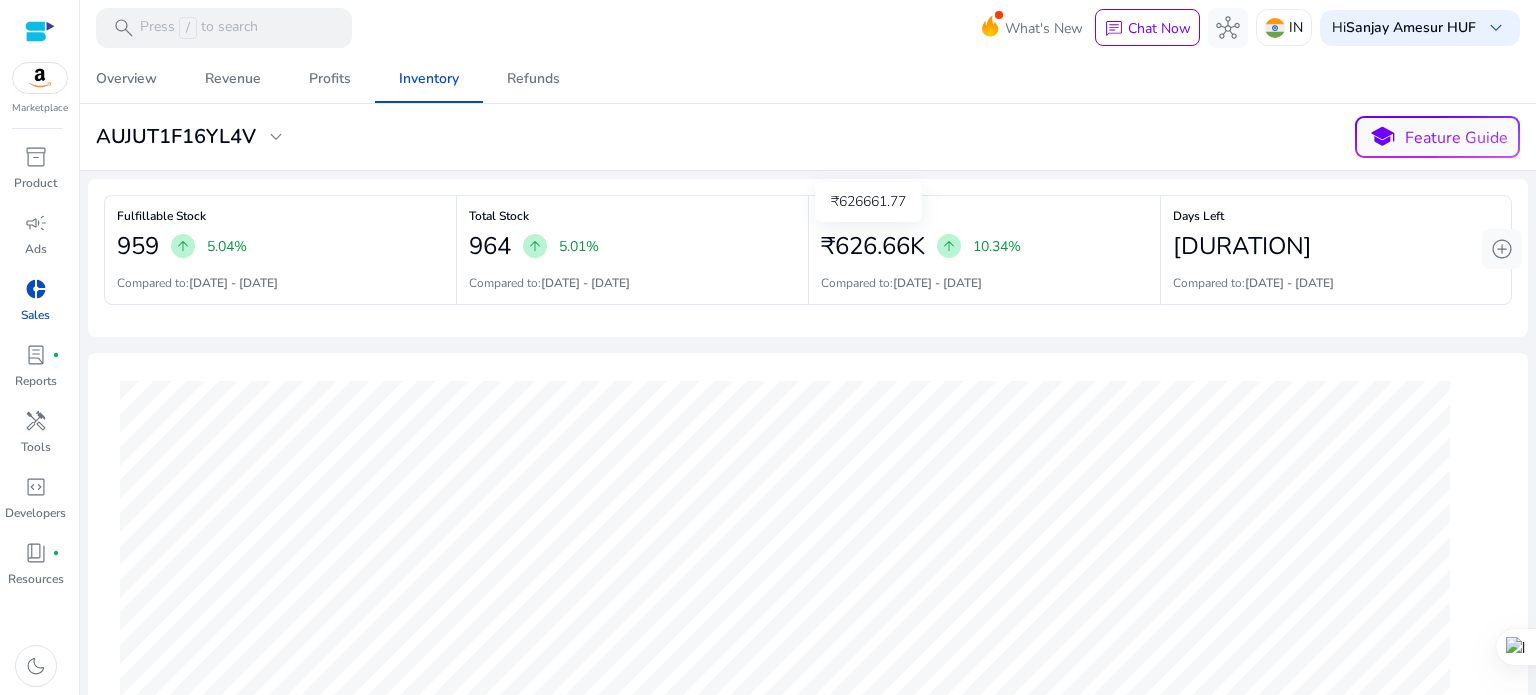 scroll, scrollTop: 0, scrollLeft: 0, axis: both 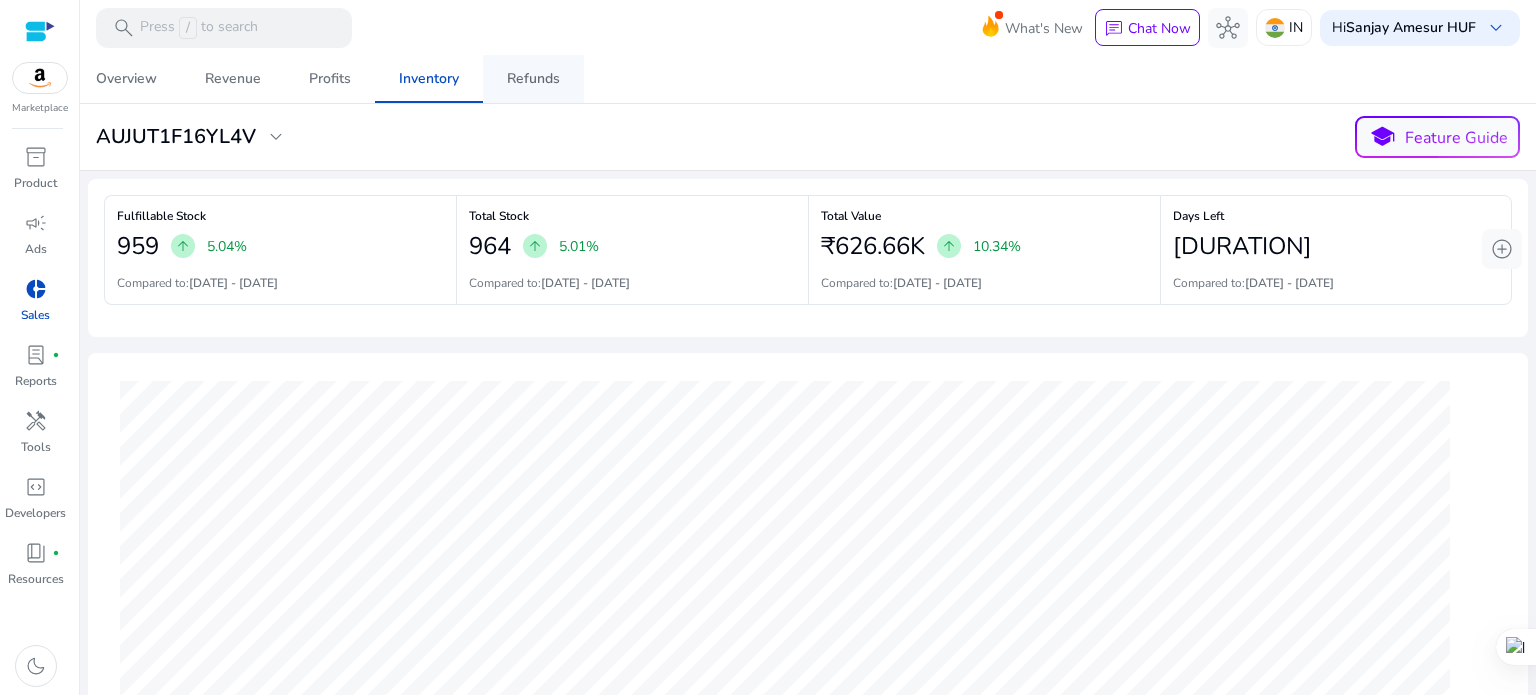 click on "Refunds" at bounding box center [533, 79] 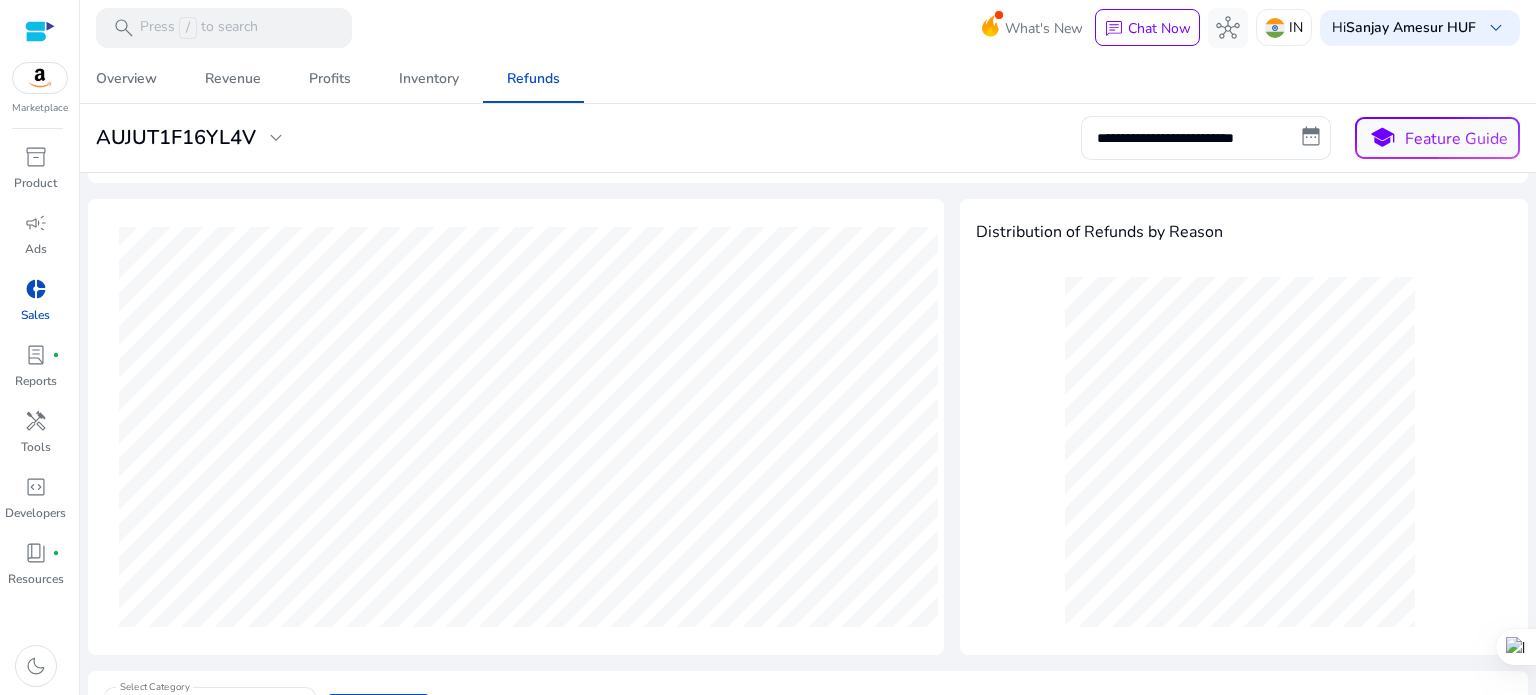 scroll, scrollTop: 0, scrollLeft: 0, axis: both 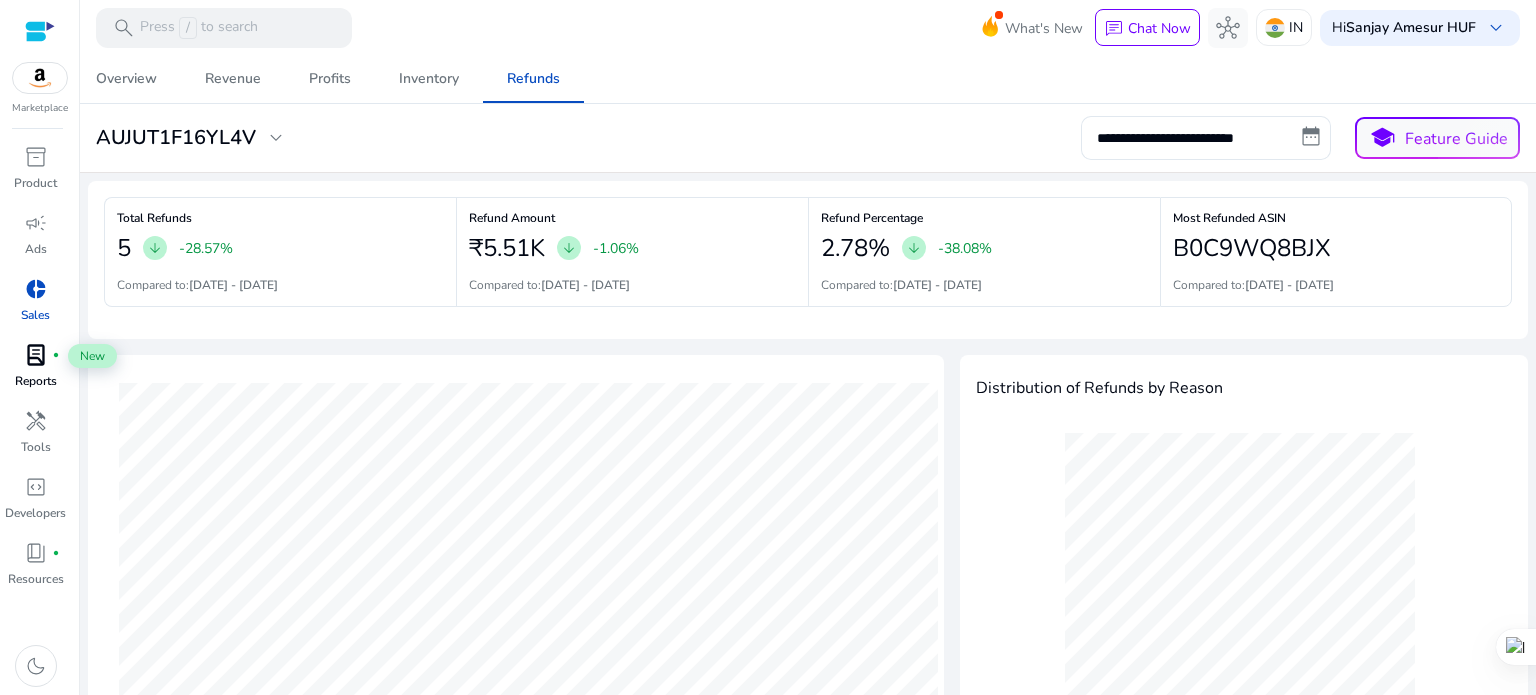 click on "lab_profile" at bounding box center [36, 355] 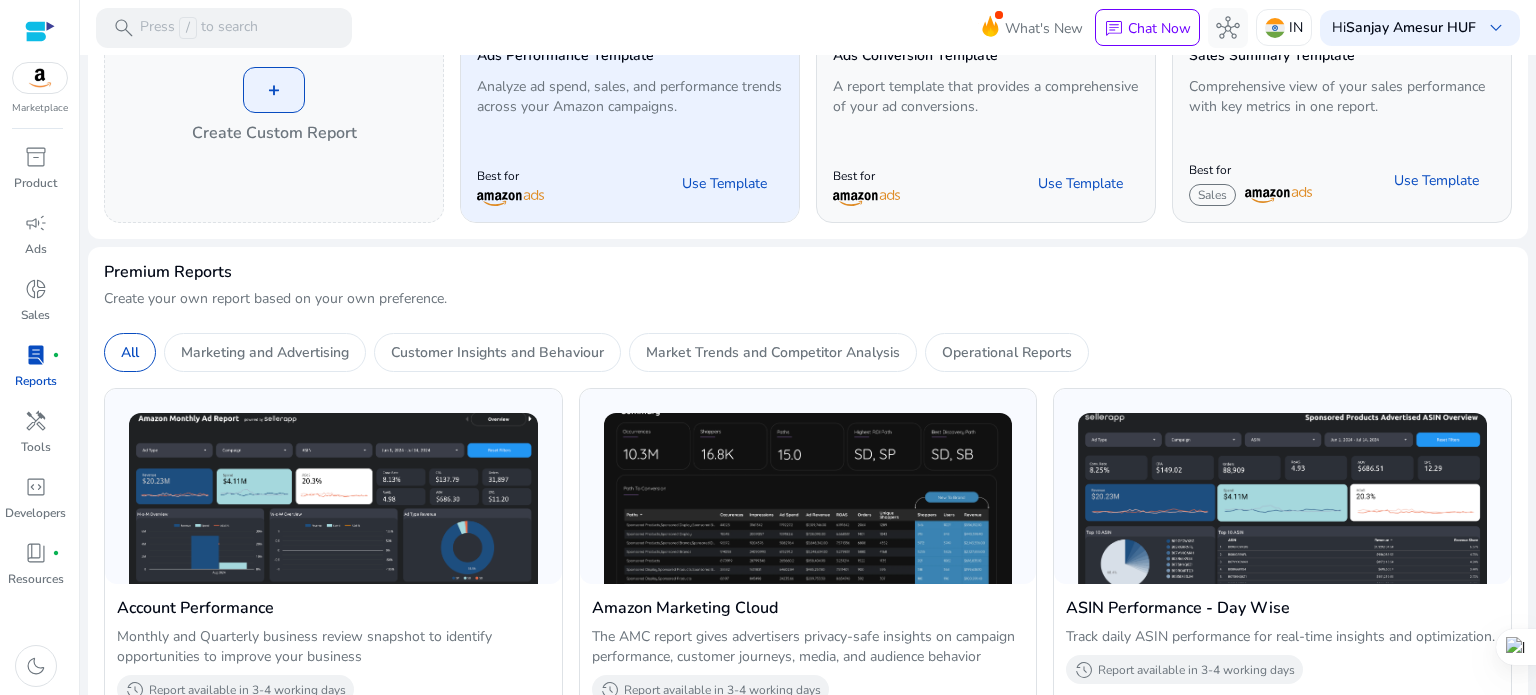 scroll, scrollTop: 400, scrollLeft: 0, axis: vertical 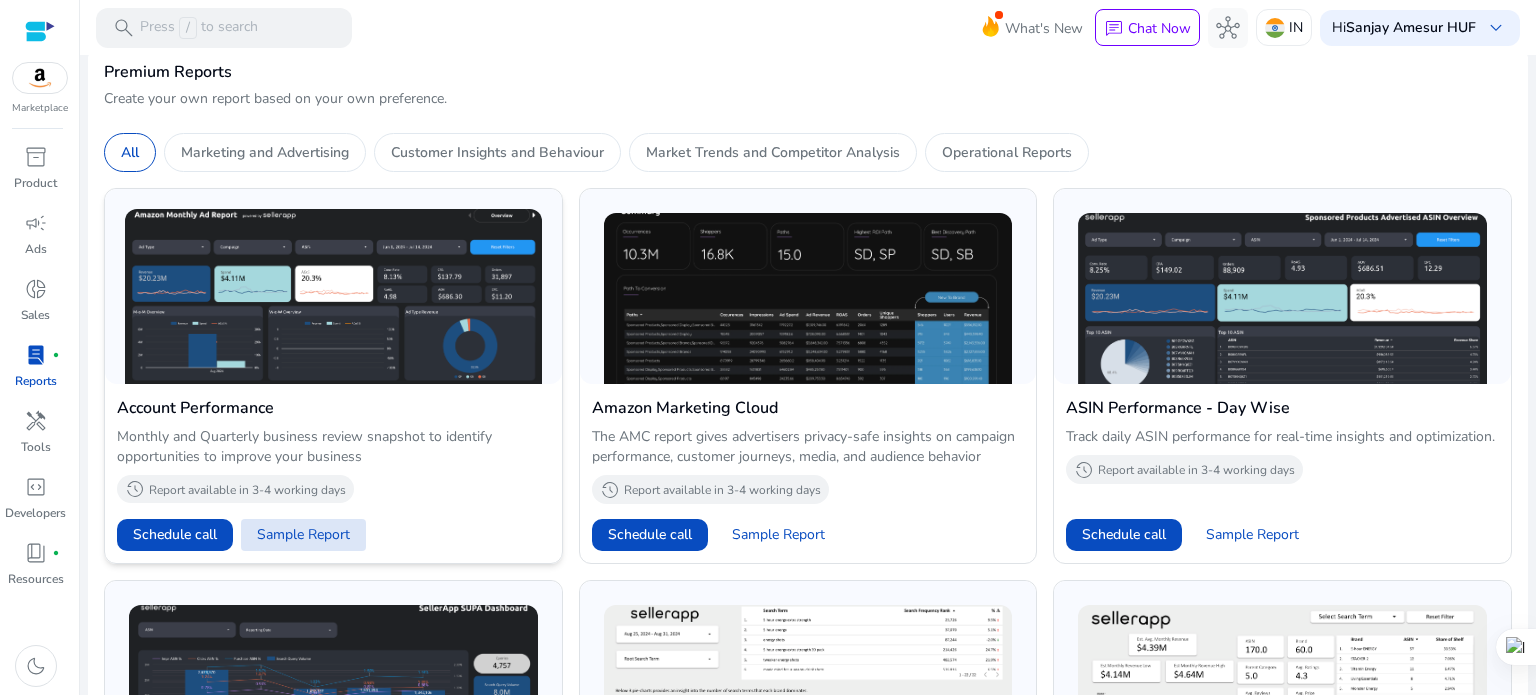 click on "Sample Report" 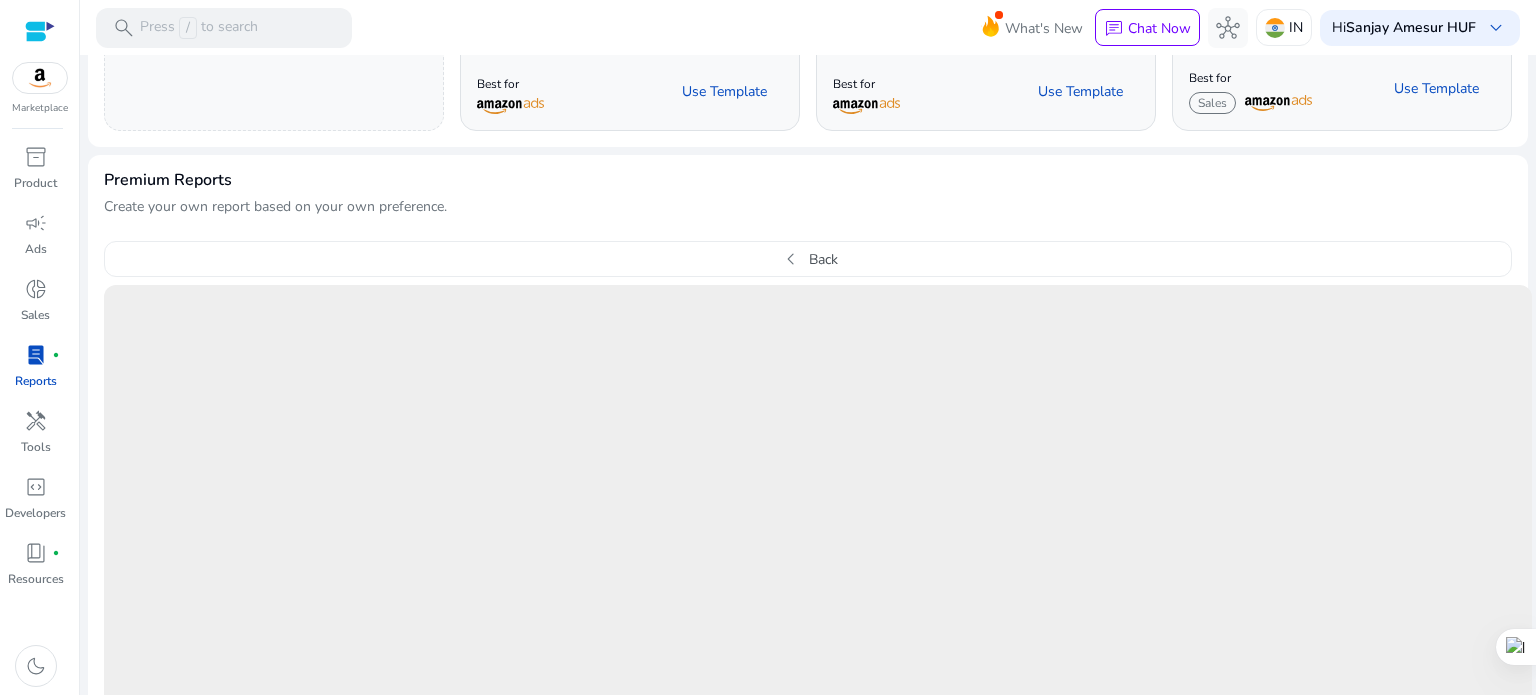 scroll, scrollTop: 400, scrollLeft: 0, axis: vertical 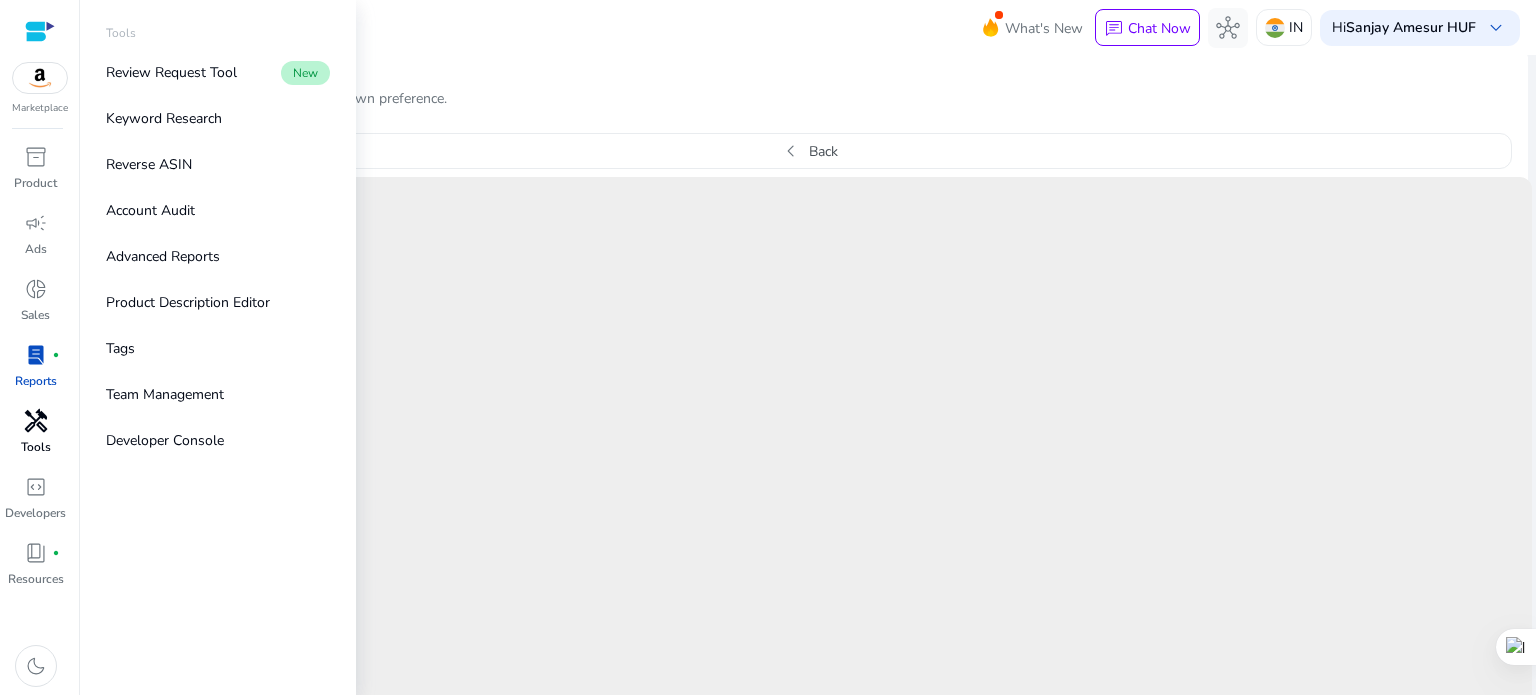 click on "handyman" at bounding box center [36, 421] 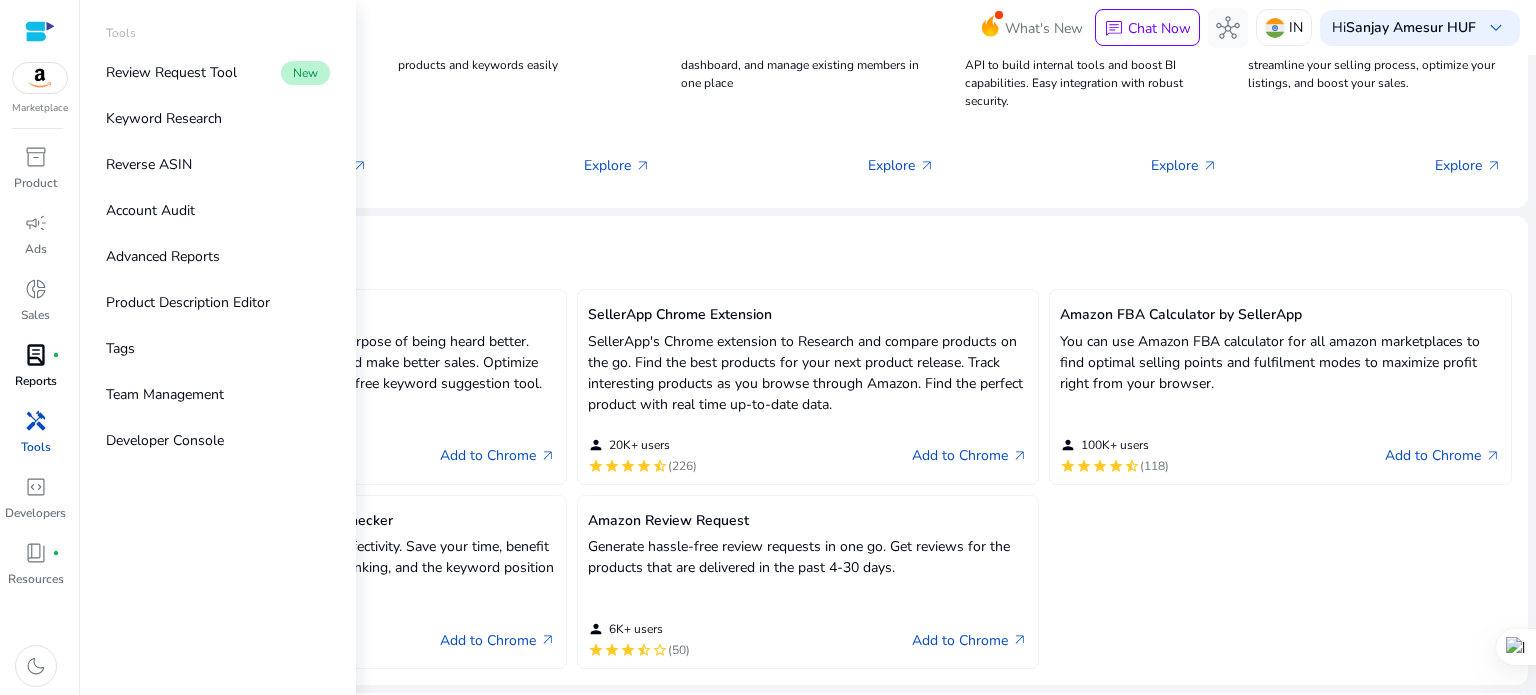 scroll, scrollTop: 0, scrollLeft: 0, axis: both 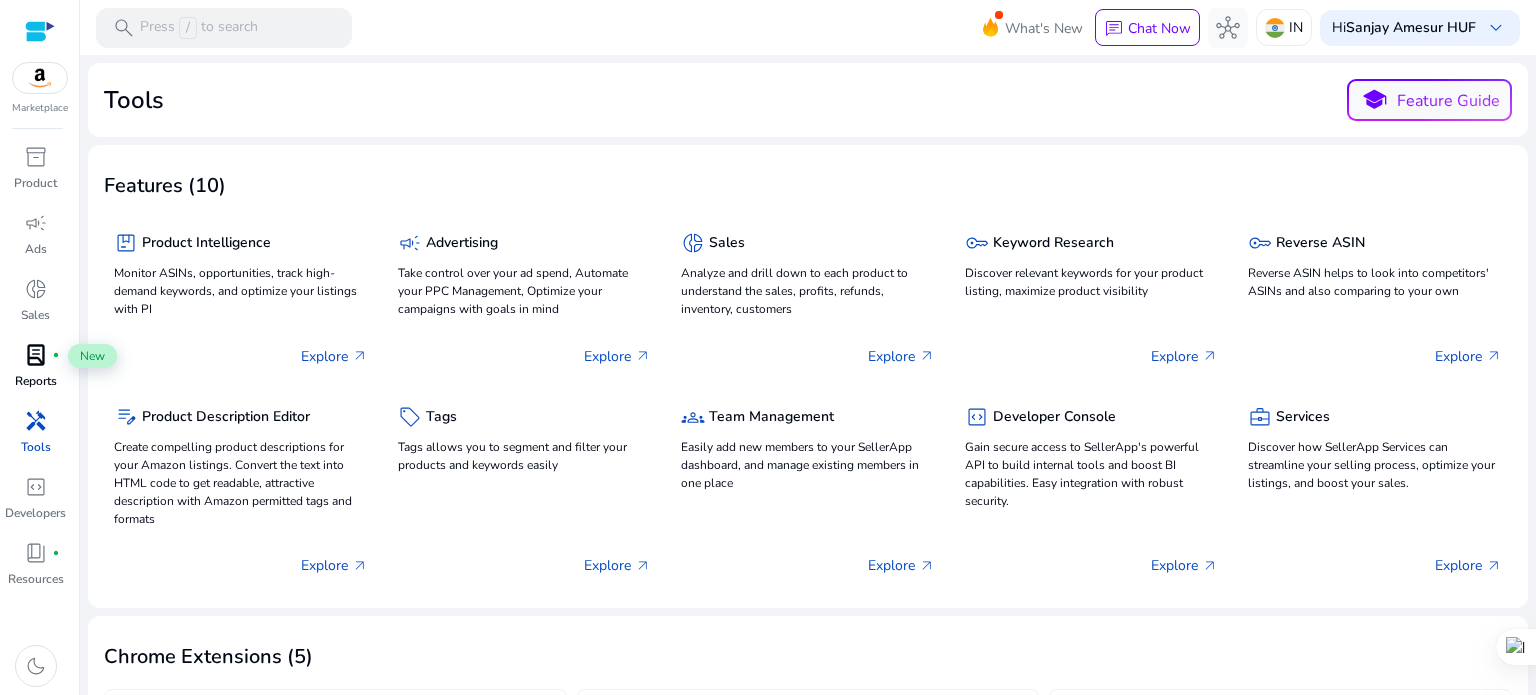click on "lab_profile" at bounding box center [36, 355] 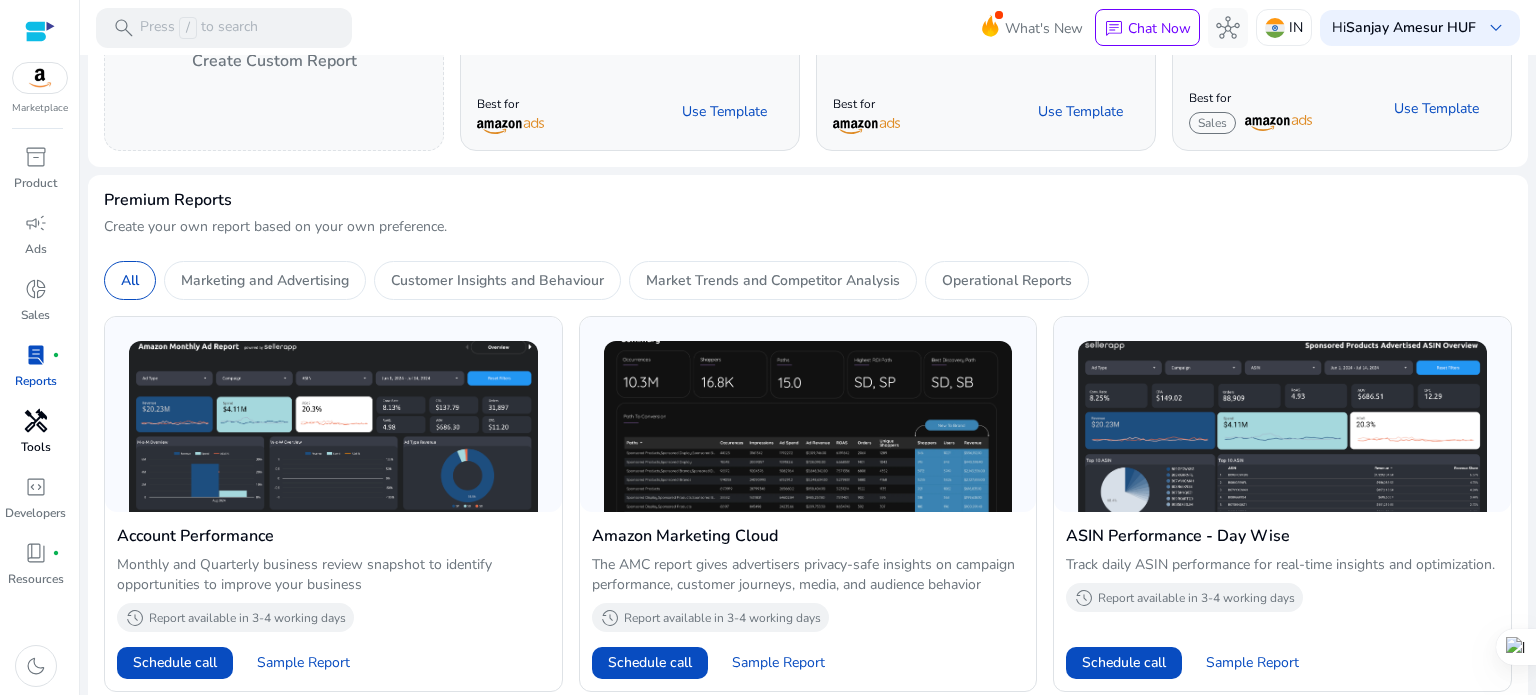 scroll, scrollTop: 0, scrollLeft: 0, axis: both 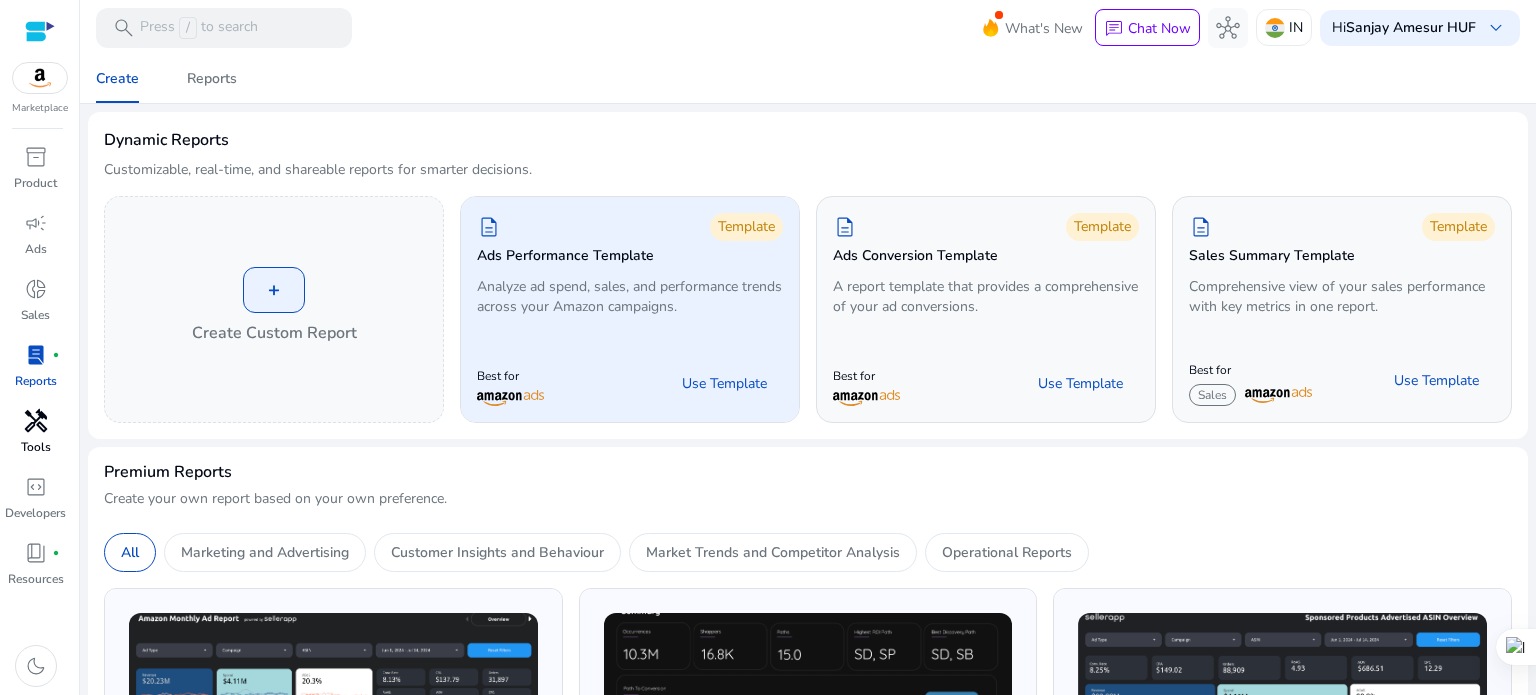 click on "Ads Performance Template" 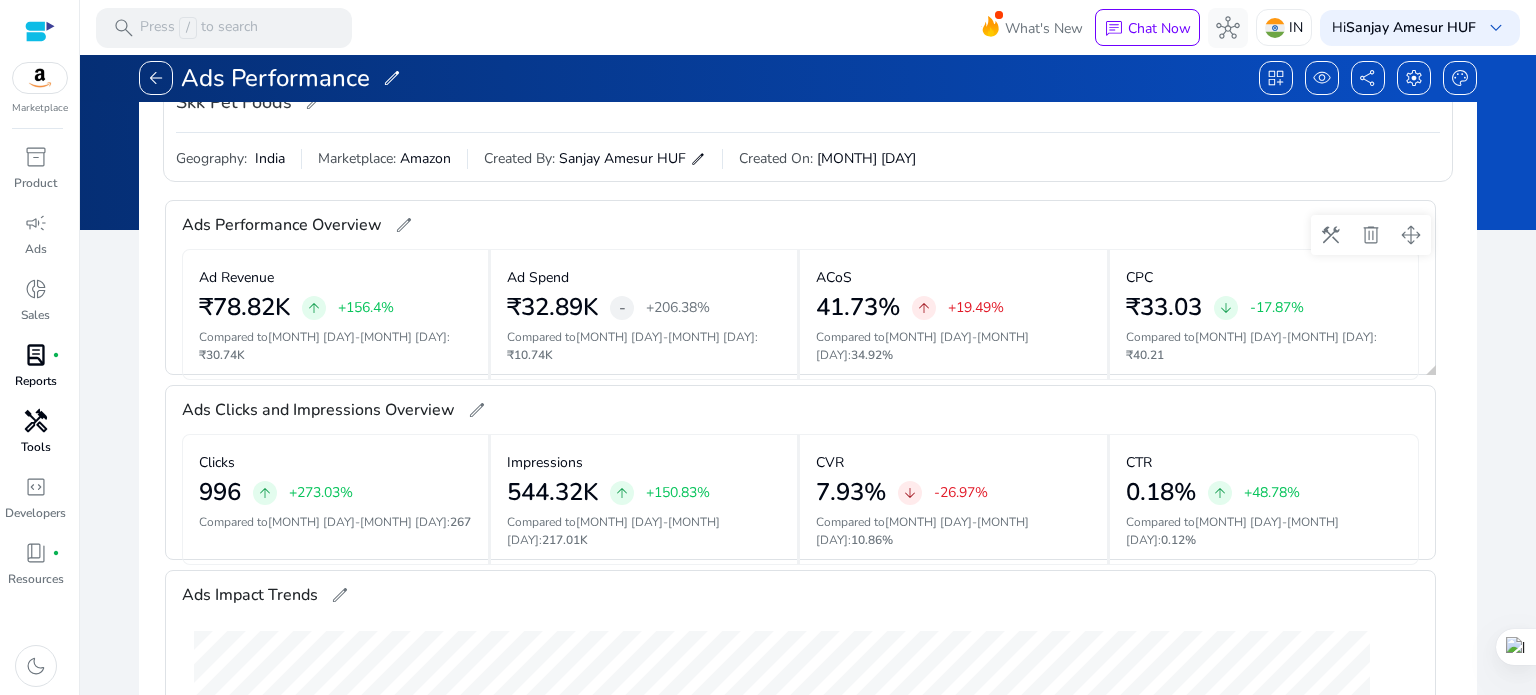 scroll, scrollTop: 400, scrollLeft: 0, axis: vertical 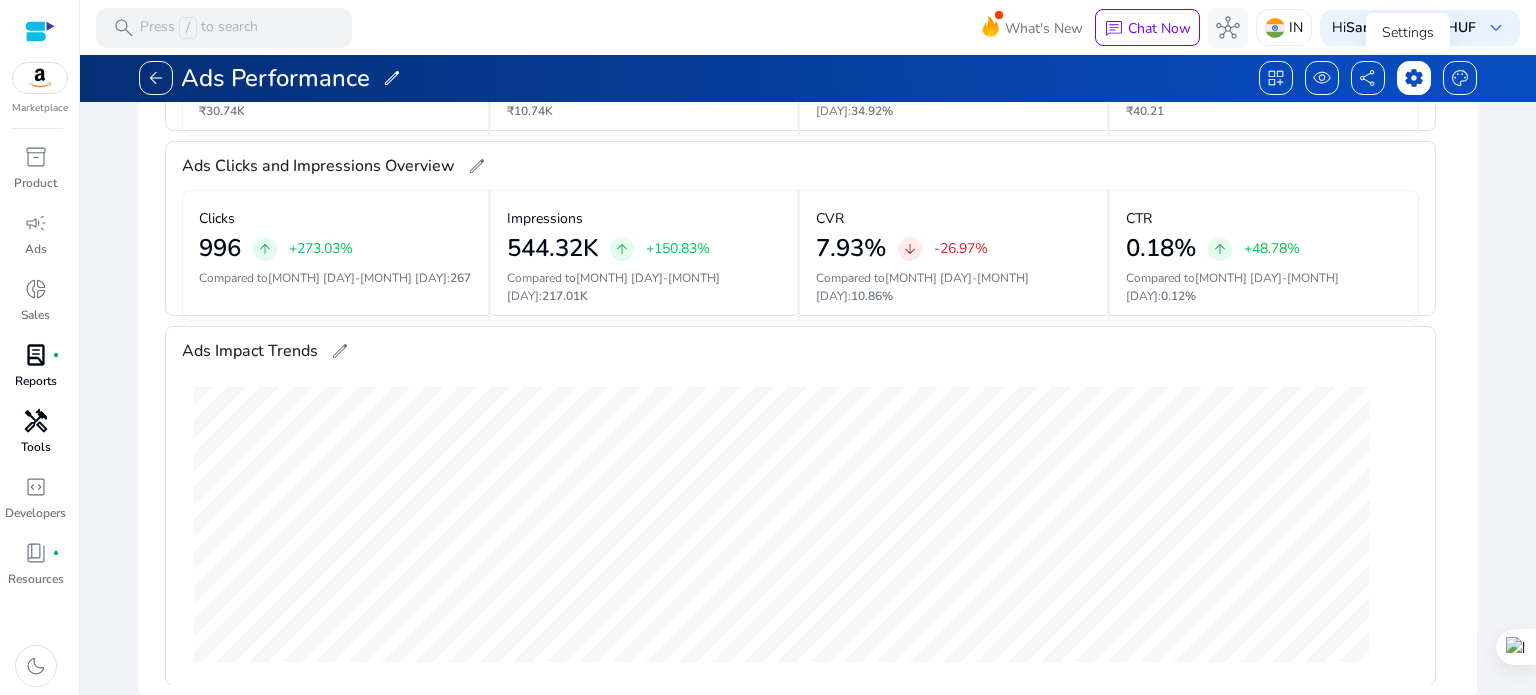 click on "settings" 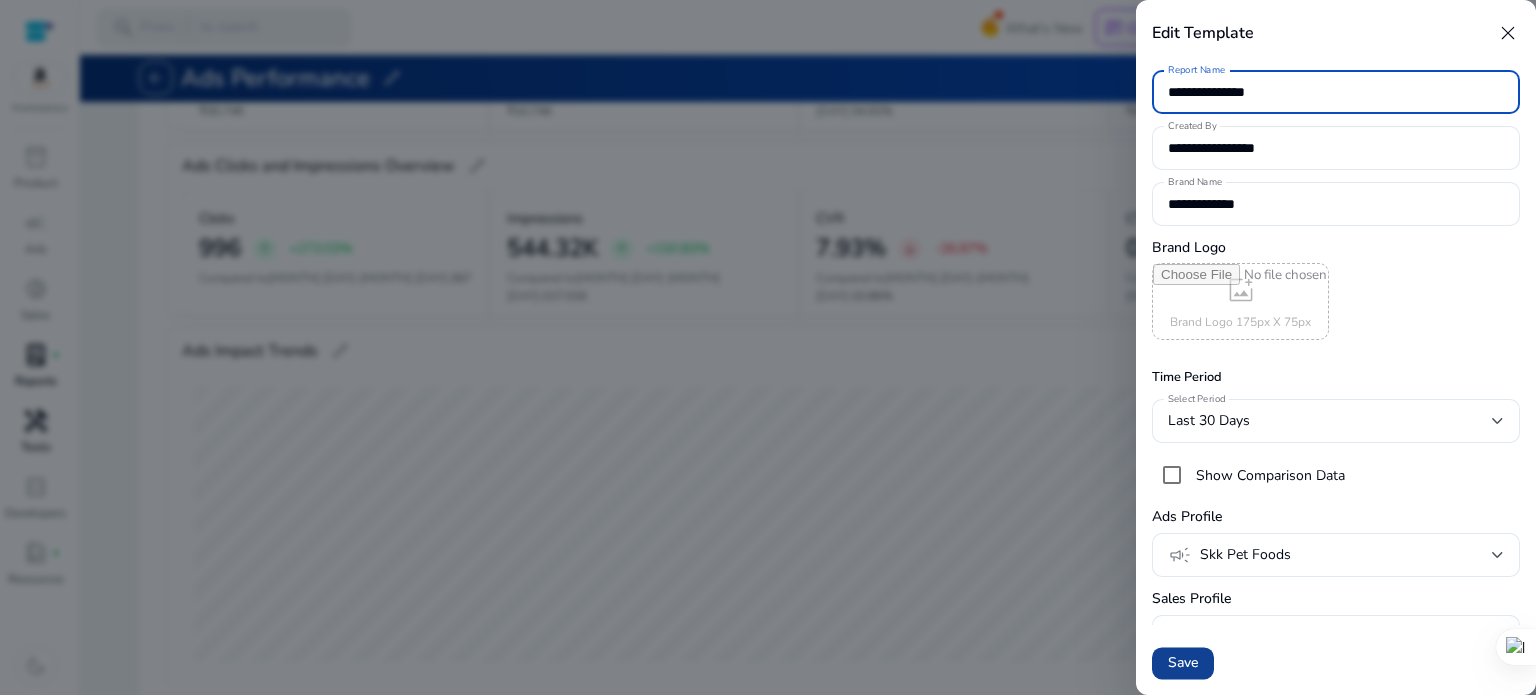 click on "Save" at bounding box center [1183, 663] 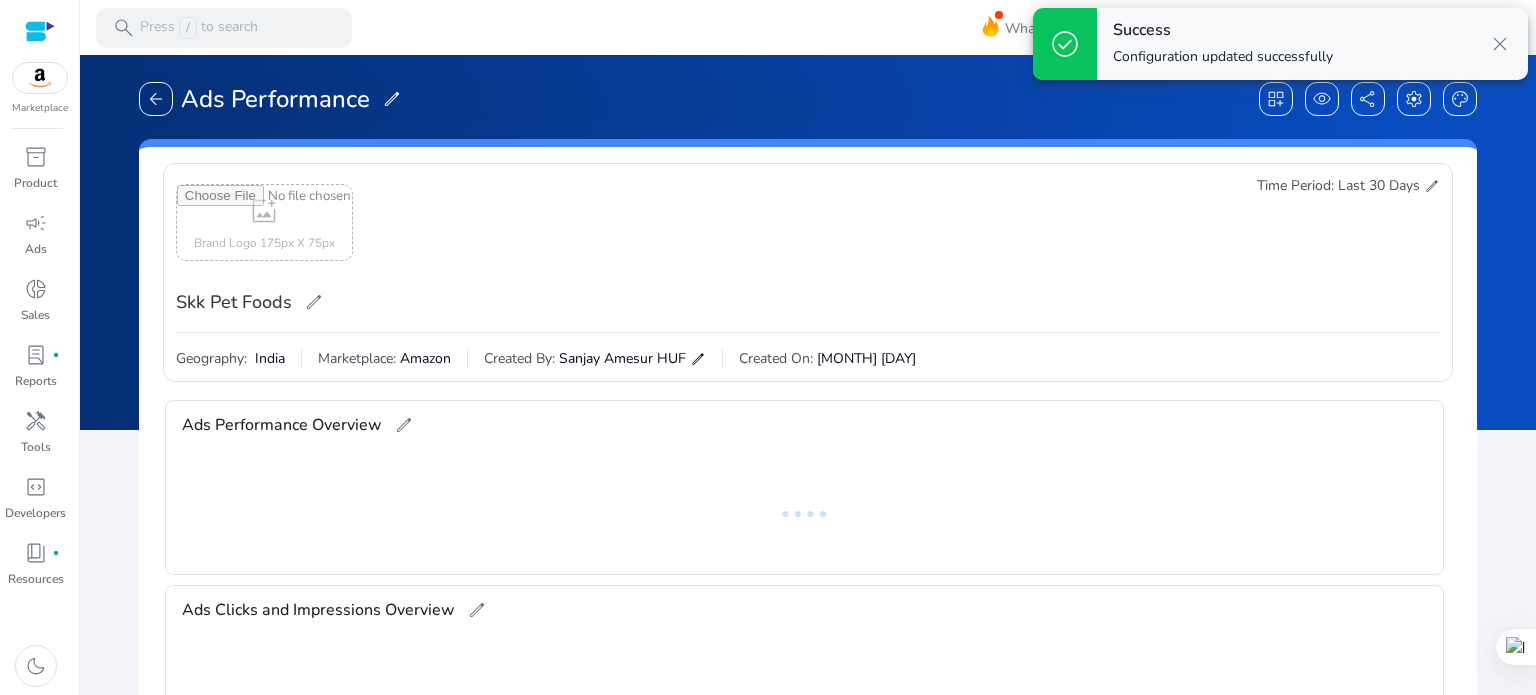 scroll, scrollTop: 0, scrollLeft: 0, axis: both 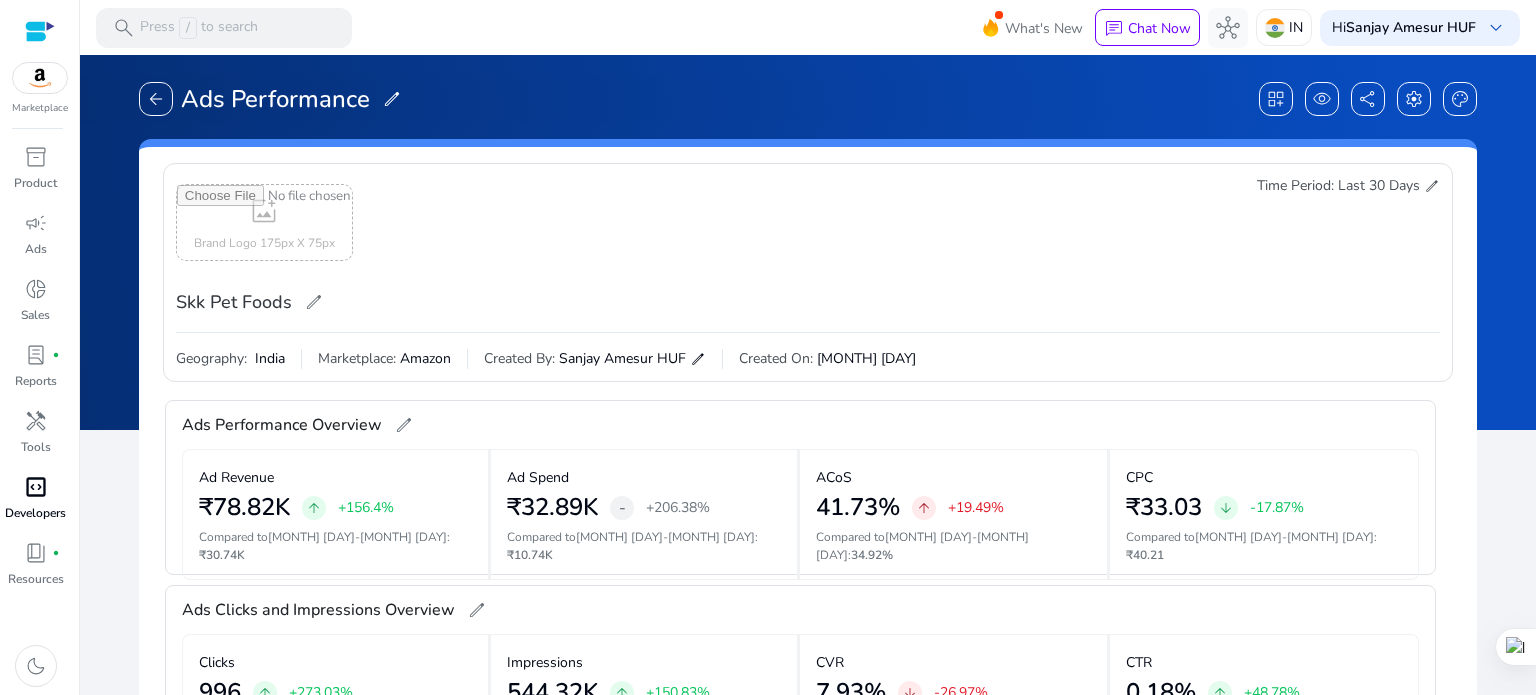 click on "code_blocks" at bounding box center [36, 487] 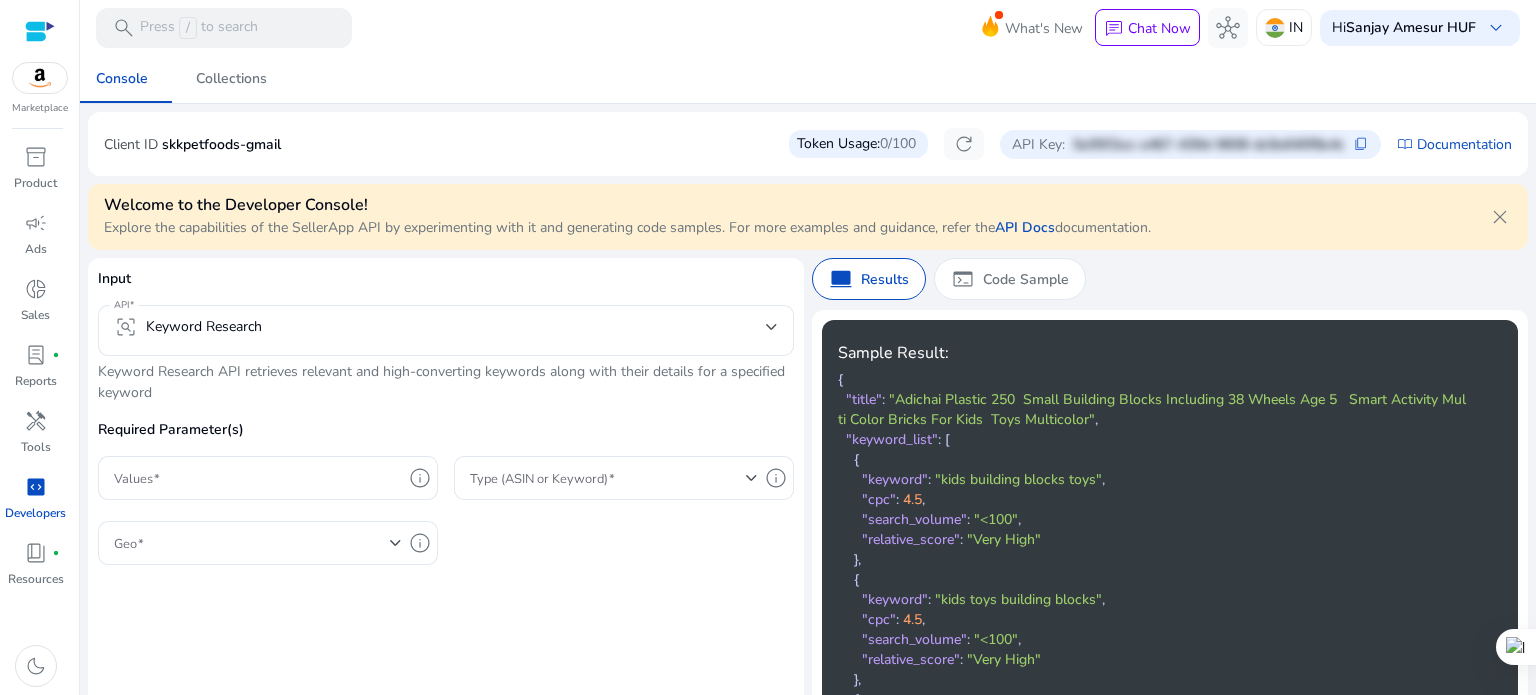 click on "Input API  frame_inspect   Keyword Research   Keyword Research API retrieves relevant and high-converting keywords along with their details for a specified keyword   Required Parameter(s)  Values  info  Type (ASIN or Keyword)  info  Geo  info   Send API Request" 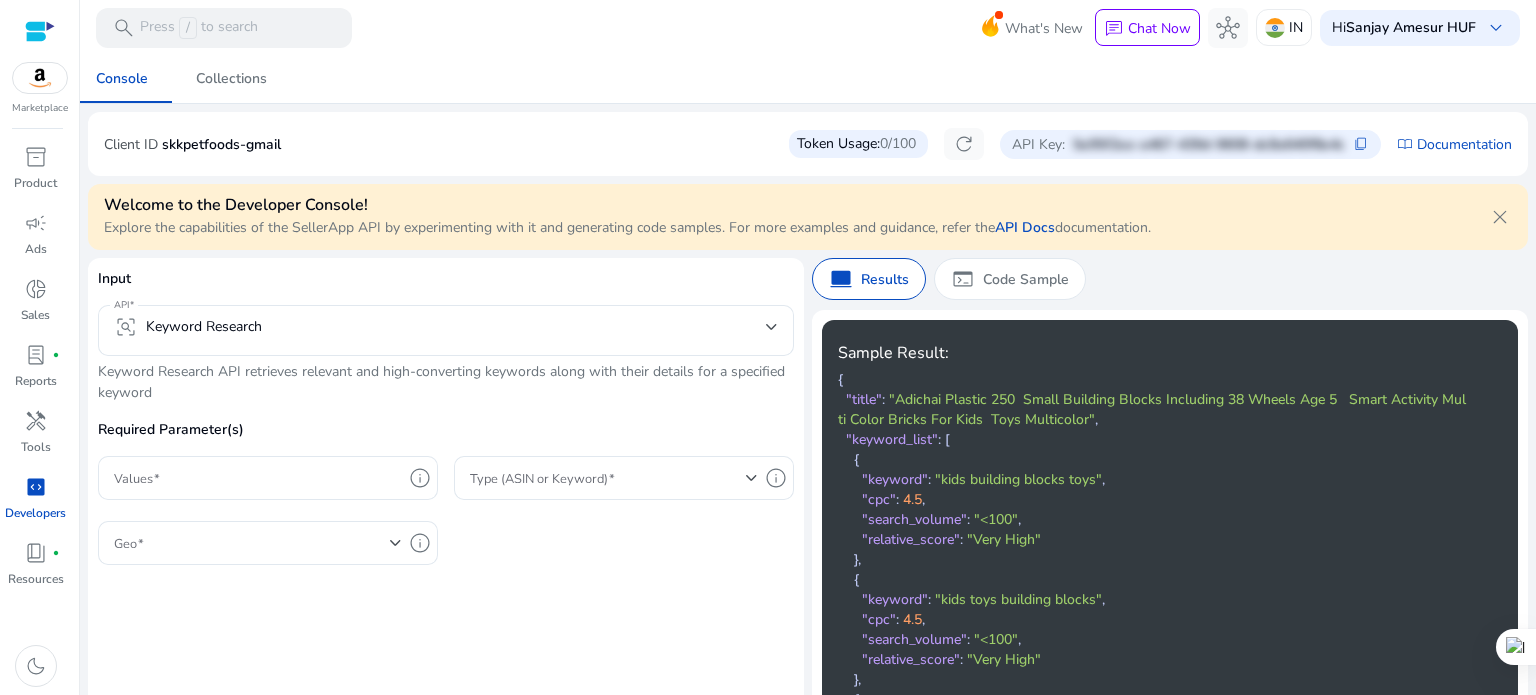 drag, startPoint x: 1124, startPoint y: 348, endPoint x: 1181, endPoint y: 340, distance: 57.558666 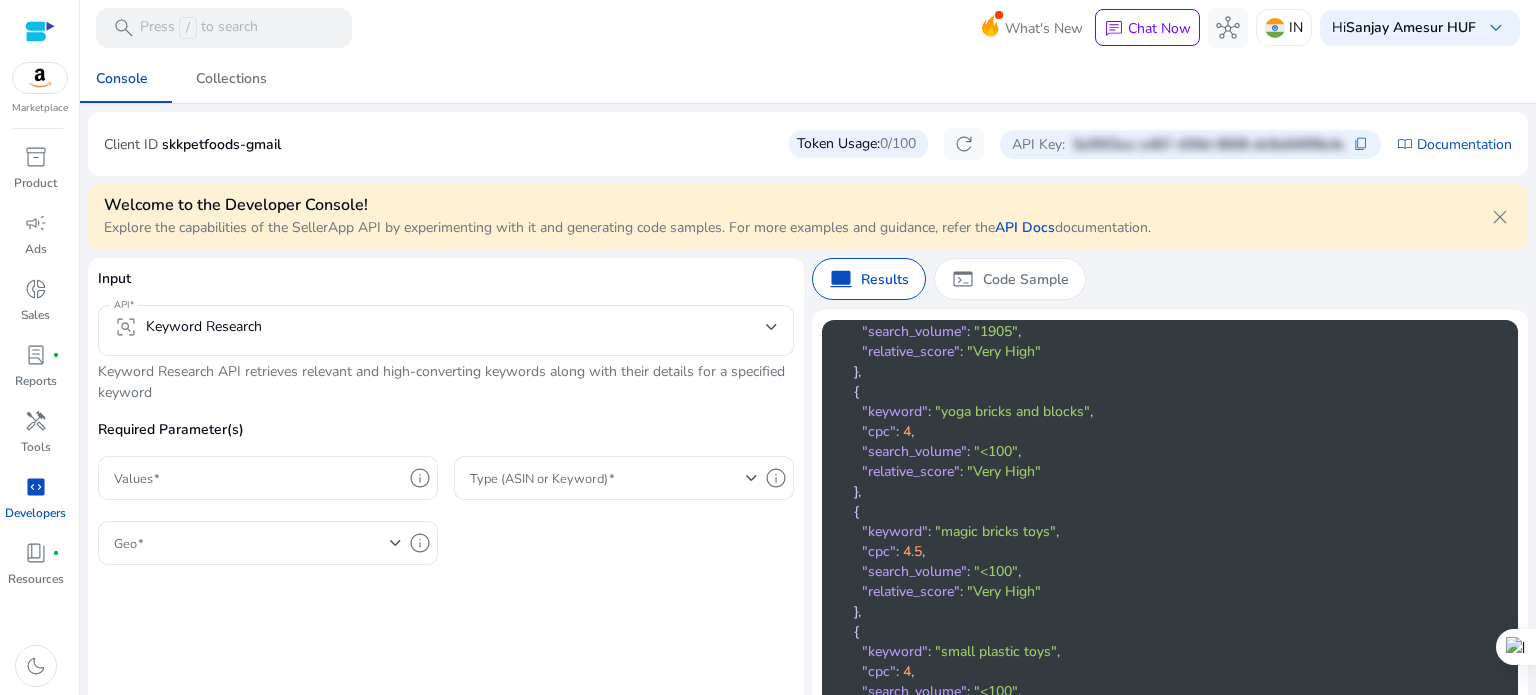 scroll, scrollTop: 5683, scrollLeft: 0, axis: vertical 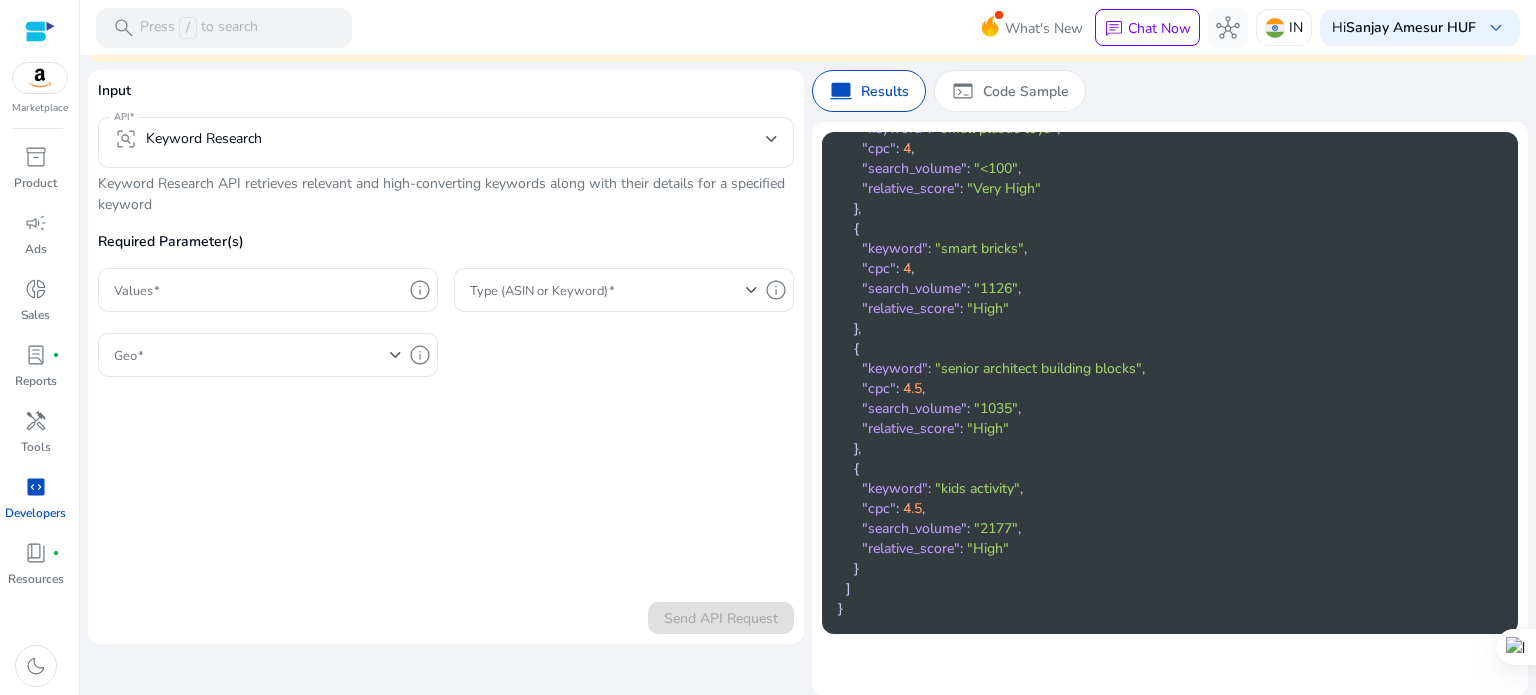 click on "Input API  frame_inspect   Keyword Research   Keyword Research API retrieves relevant and high-converting keywords along with their details for a specified keyword   Required Parameter(s)  Values  info  Type (ASIN or Keyword)  info  Geo  info   Send API Request" 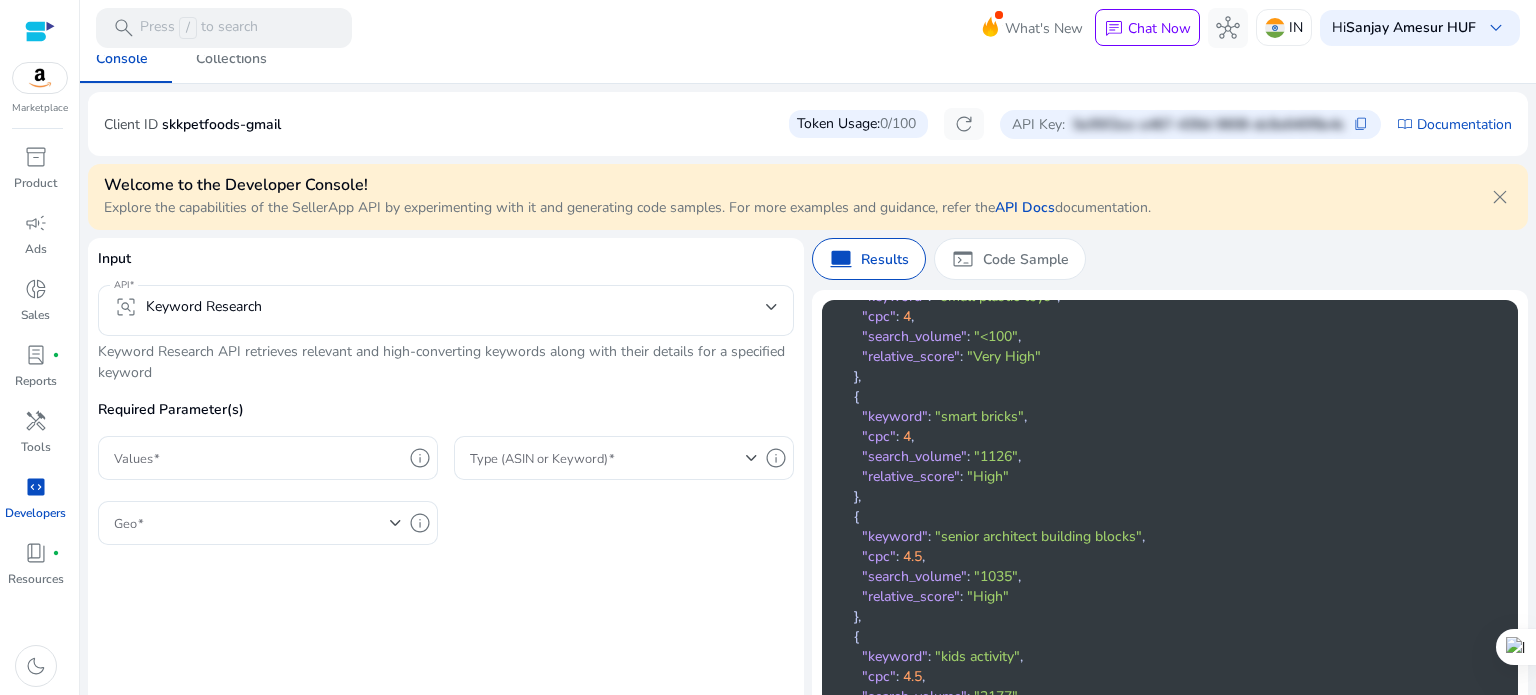 scroll, scrollTop: 0, scrollLeft: 0, axis: both 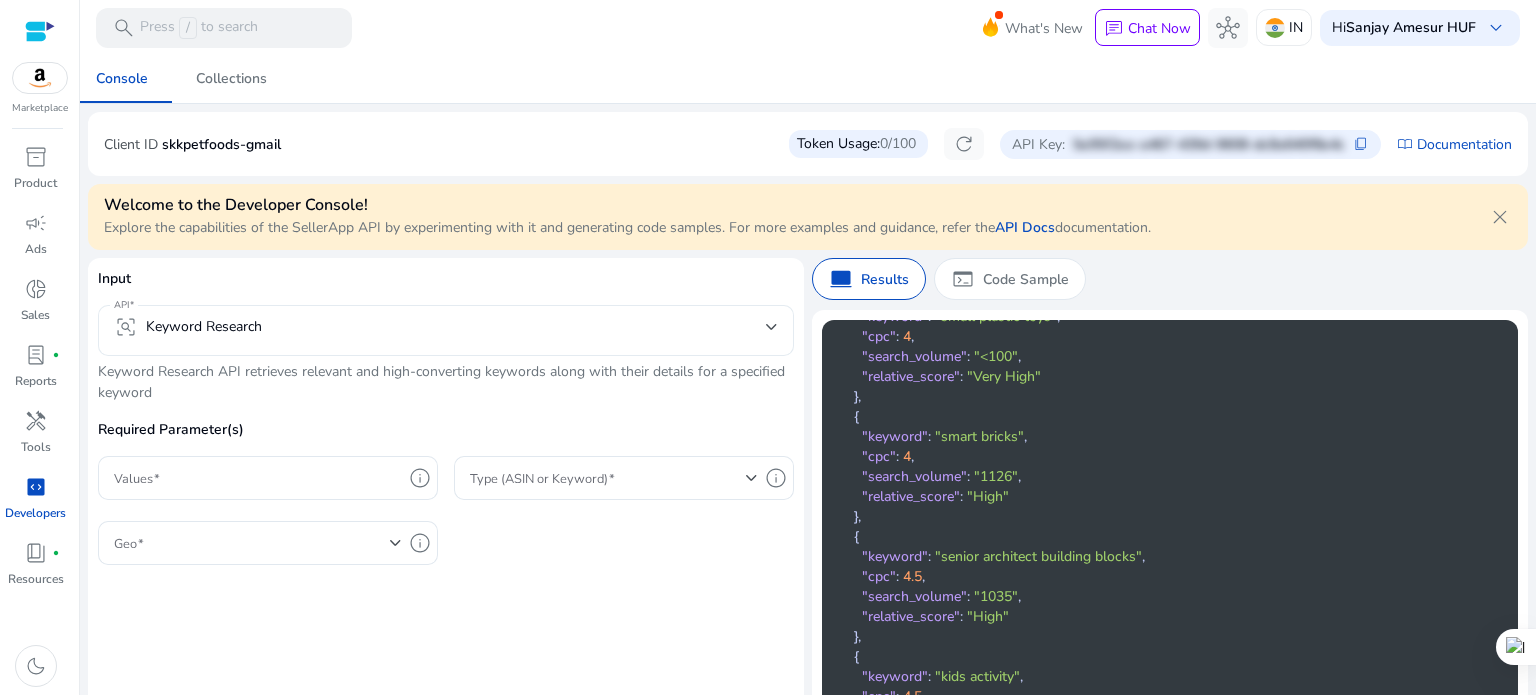 click at bounding box center [772, 327] 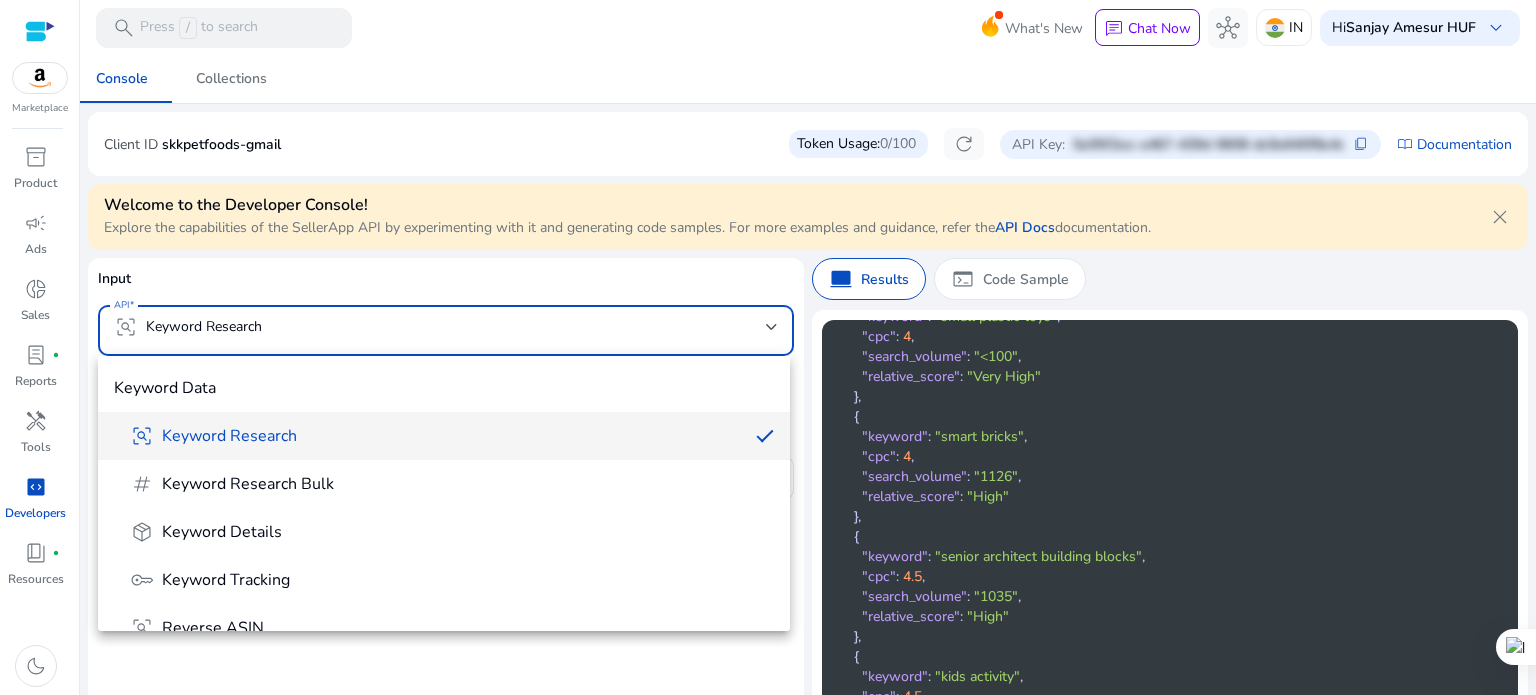 click at bounding box center (768, 347) 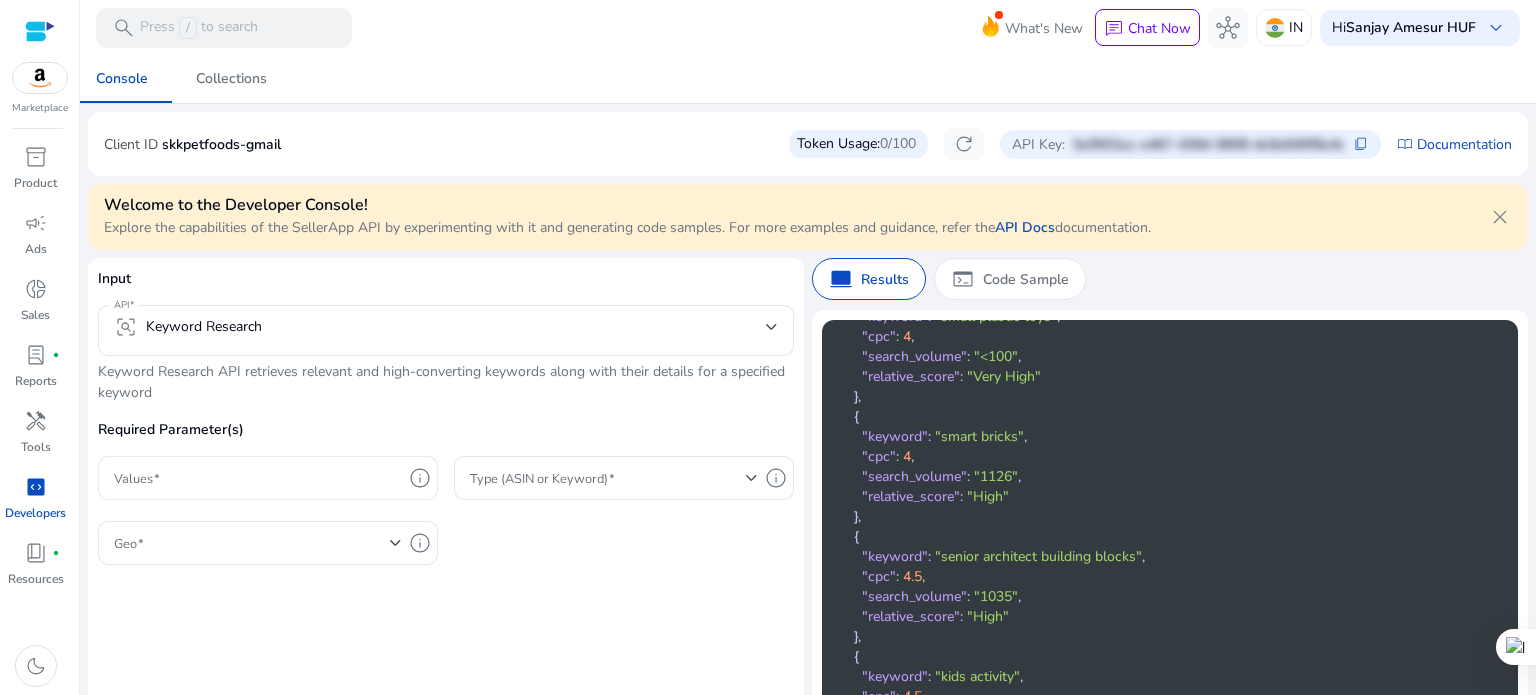 click 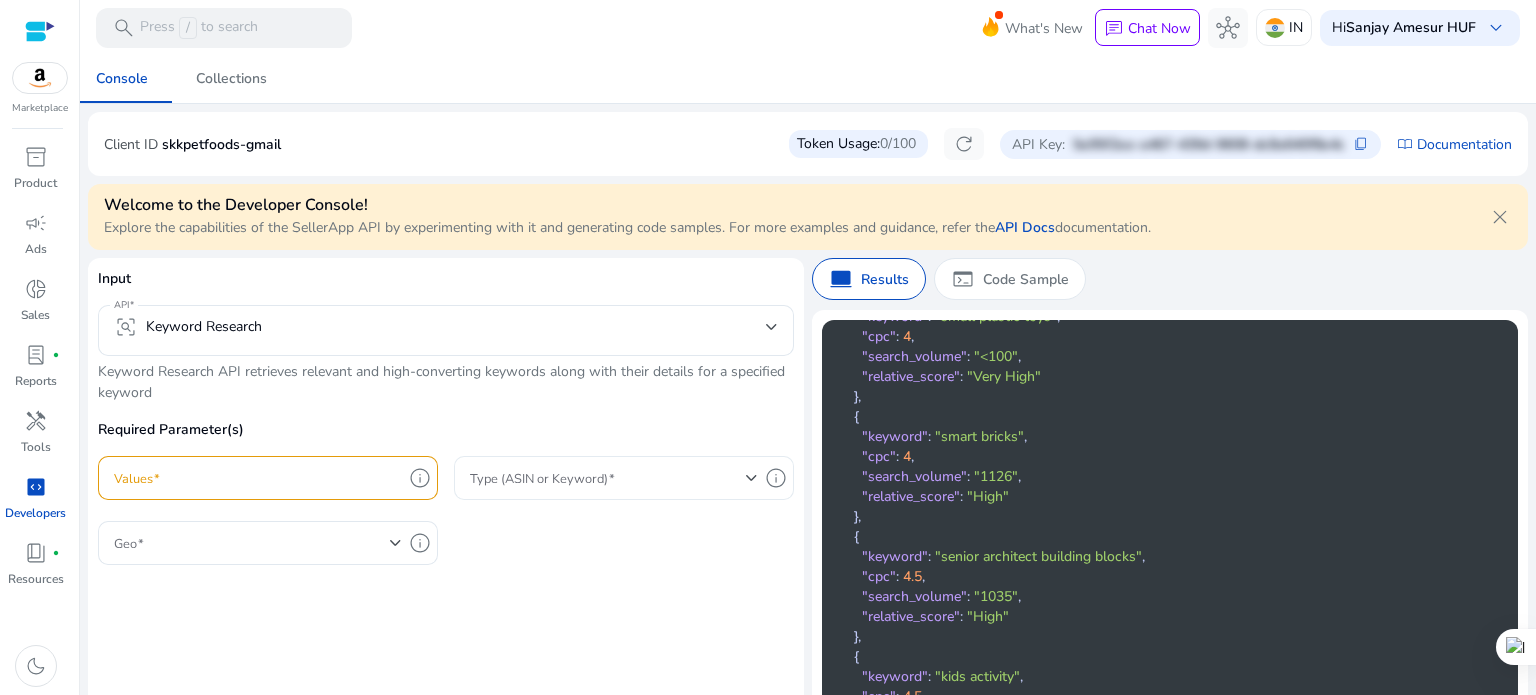 click 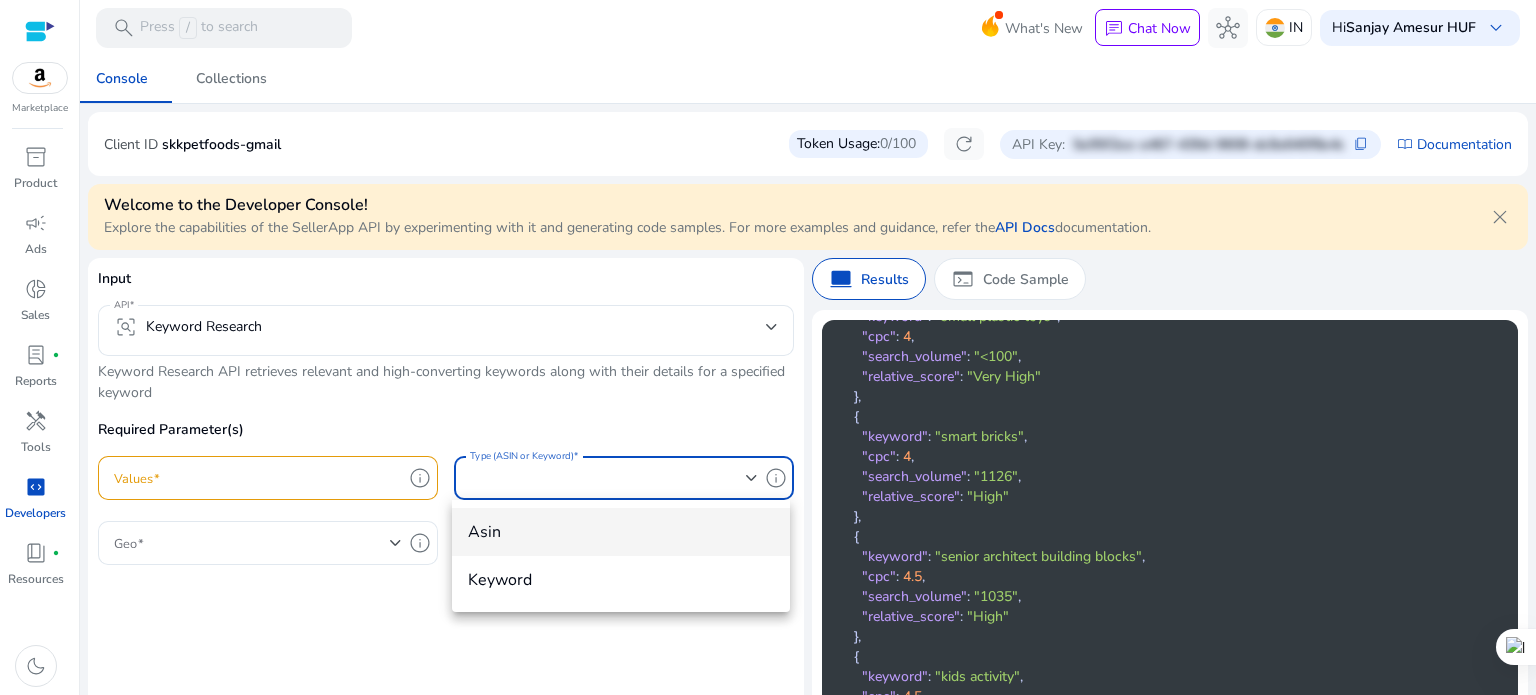 click on "asin" at bounding box center (621, 532) 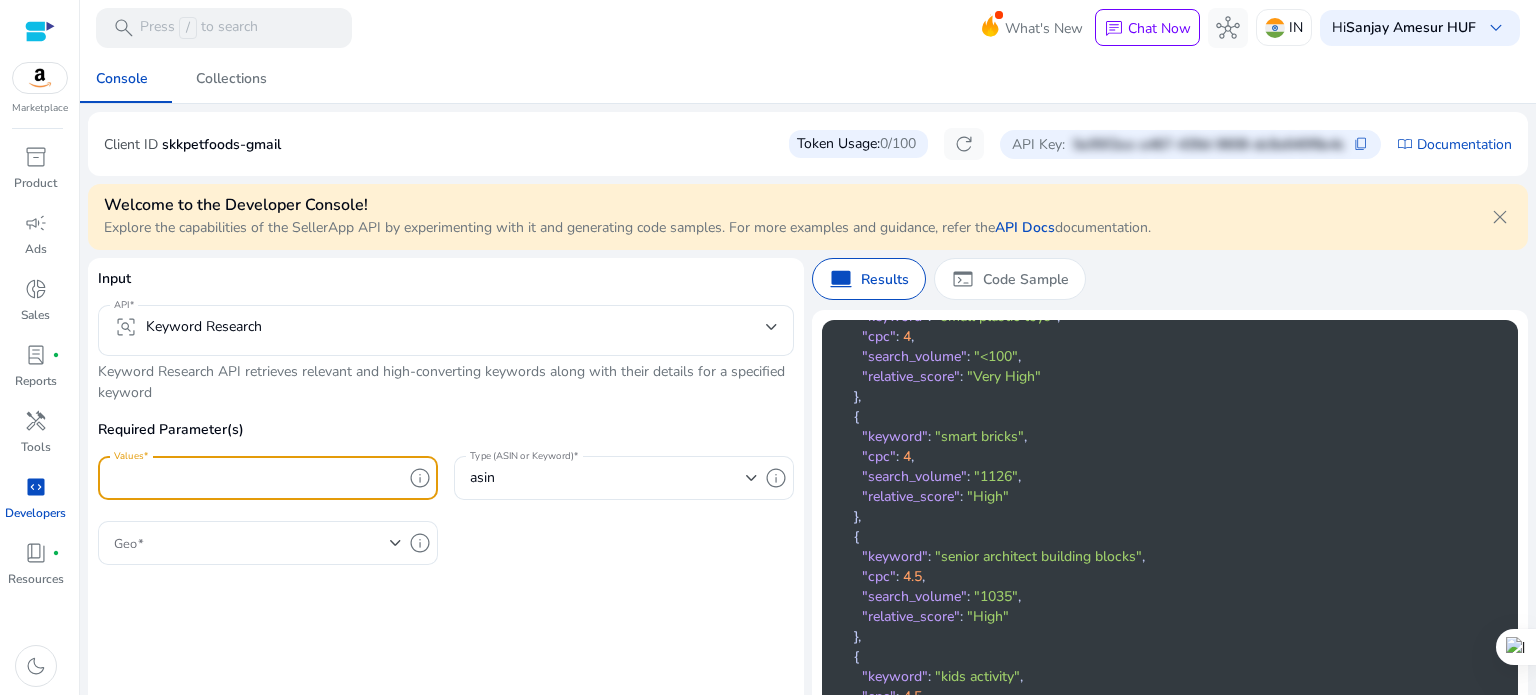 click on "Values" at bounding box center [258, 478] 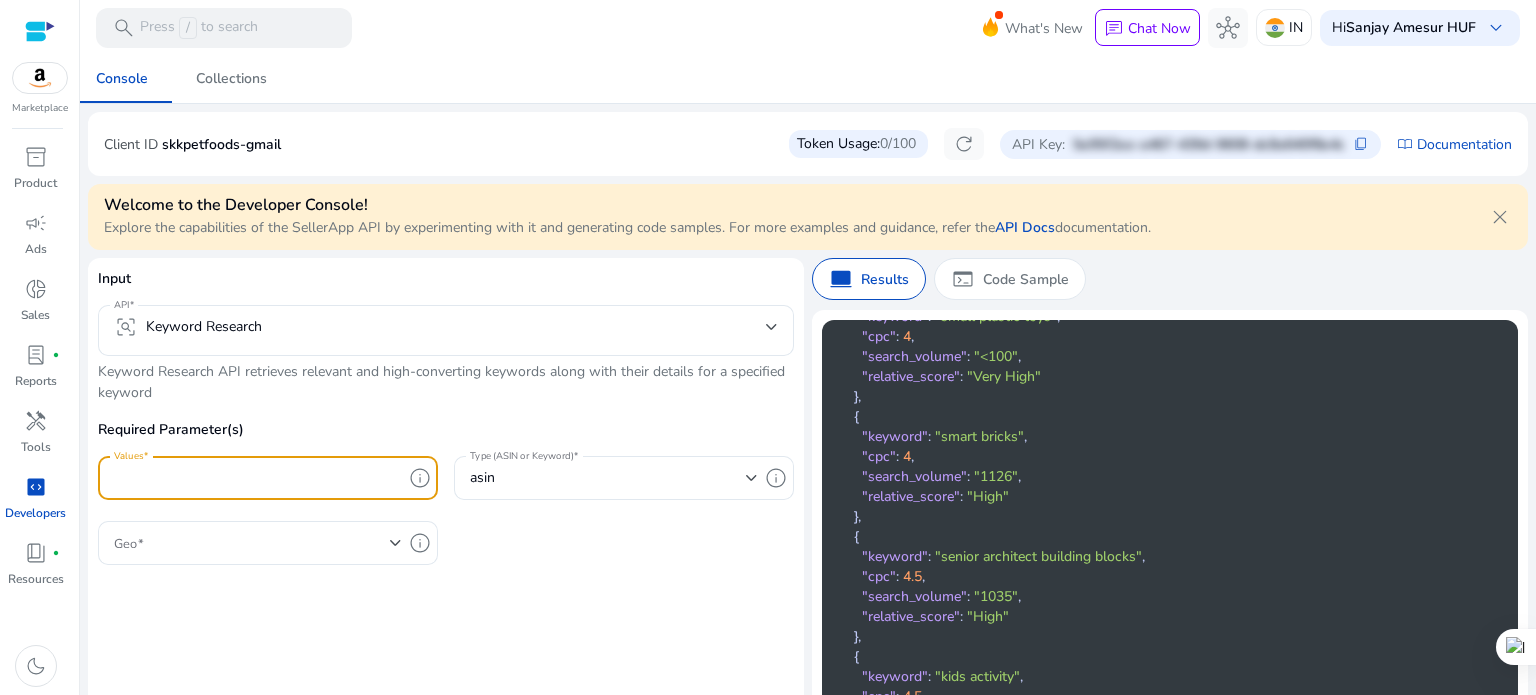paste on "**********" 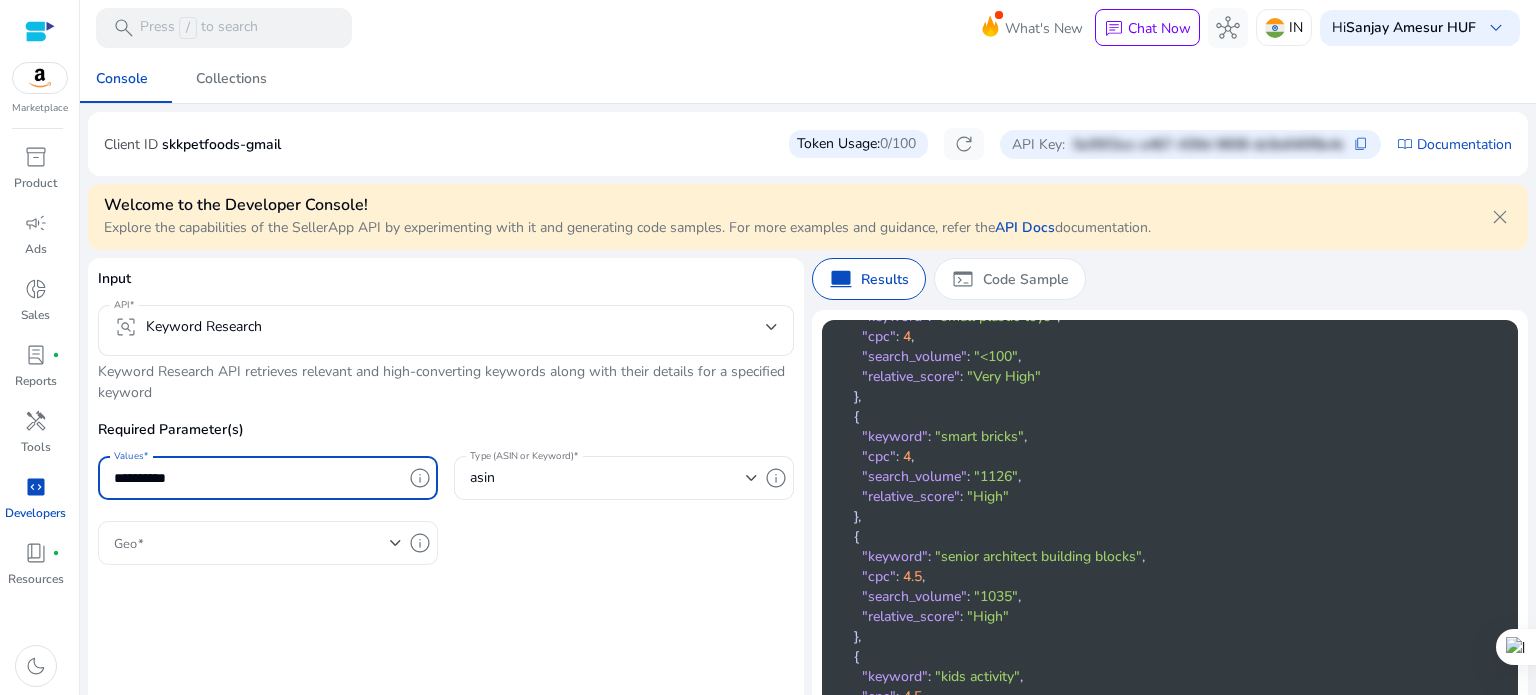 type on "**********" 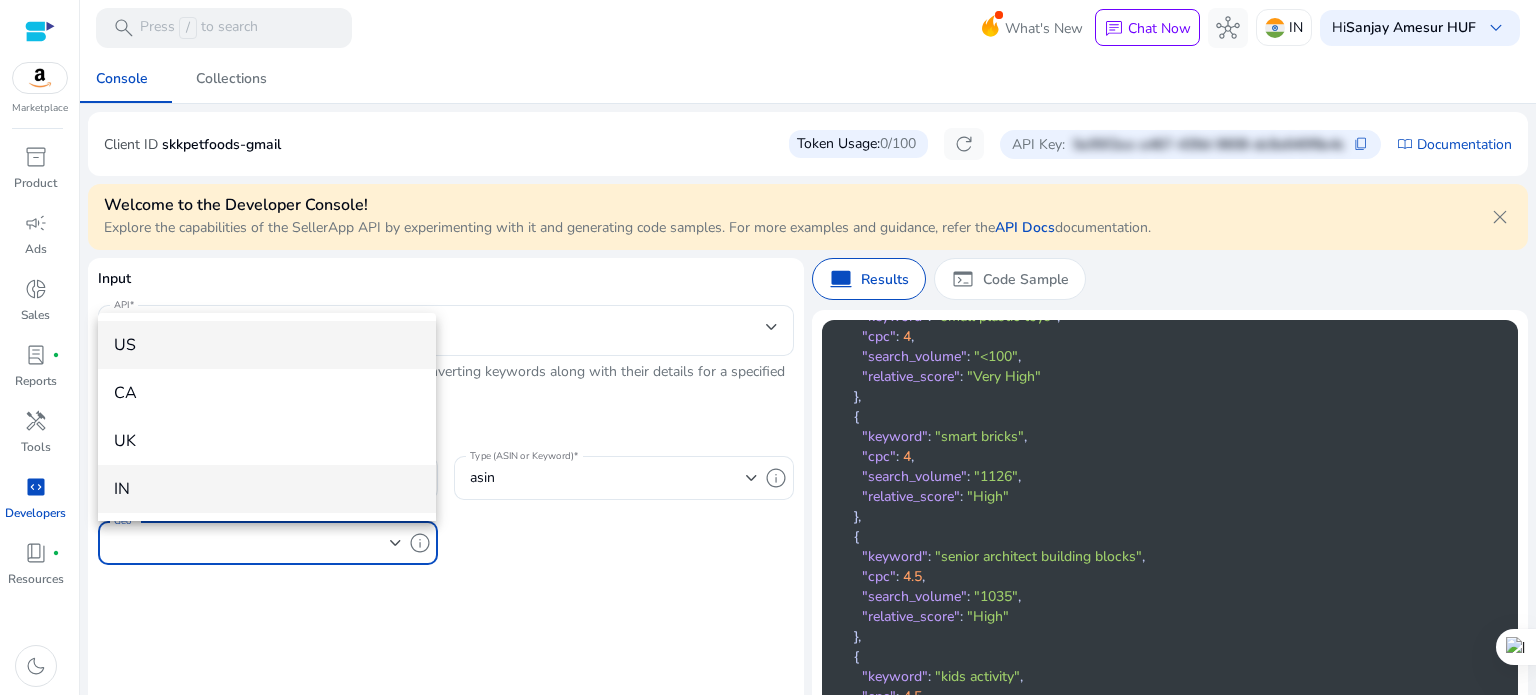 click on "IN" at bounding box center (267, 489) 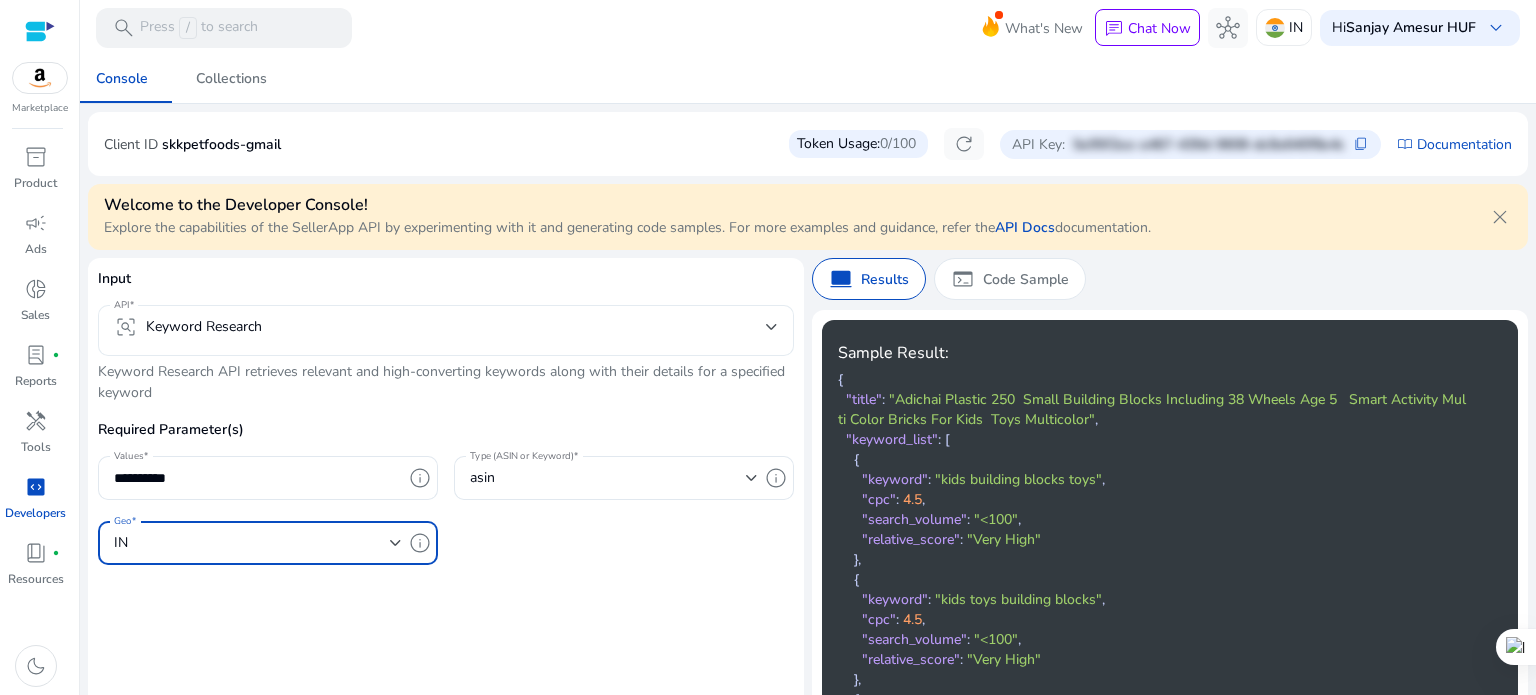 scroll, scrollTop: 0, scrollLeft: 0, axis: both 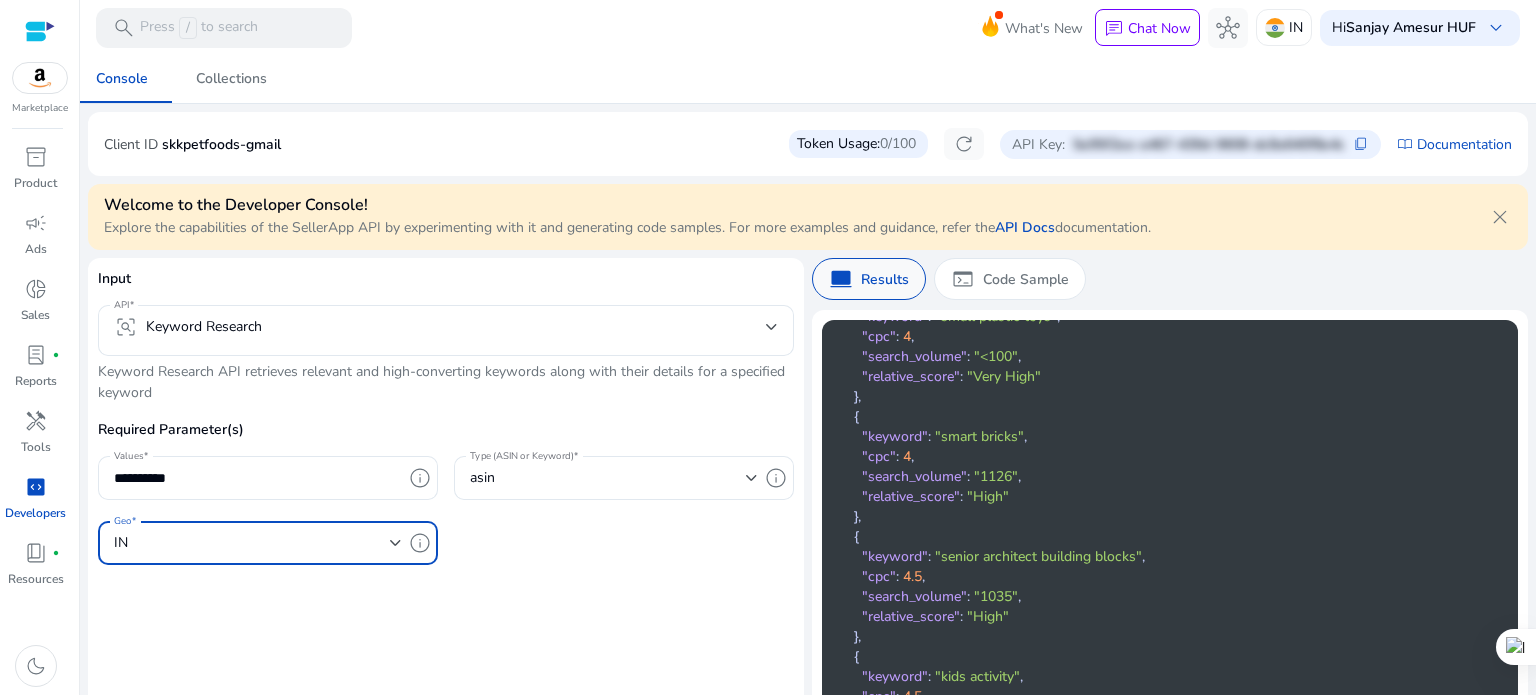 click on "Results" 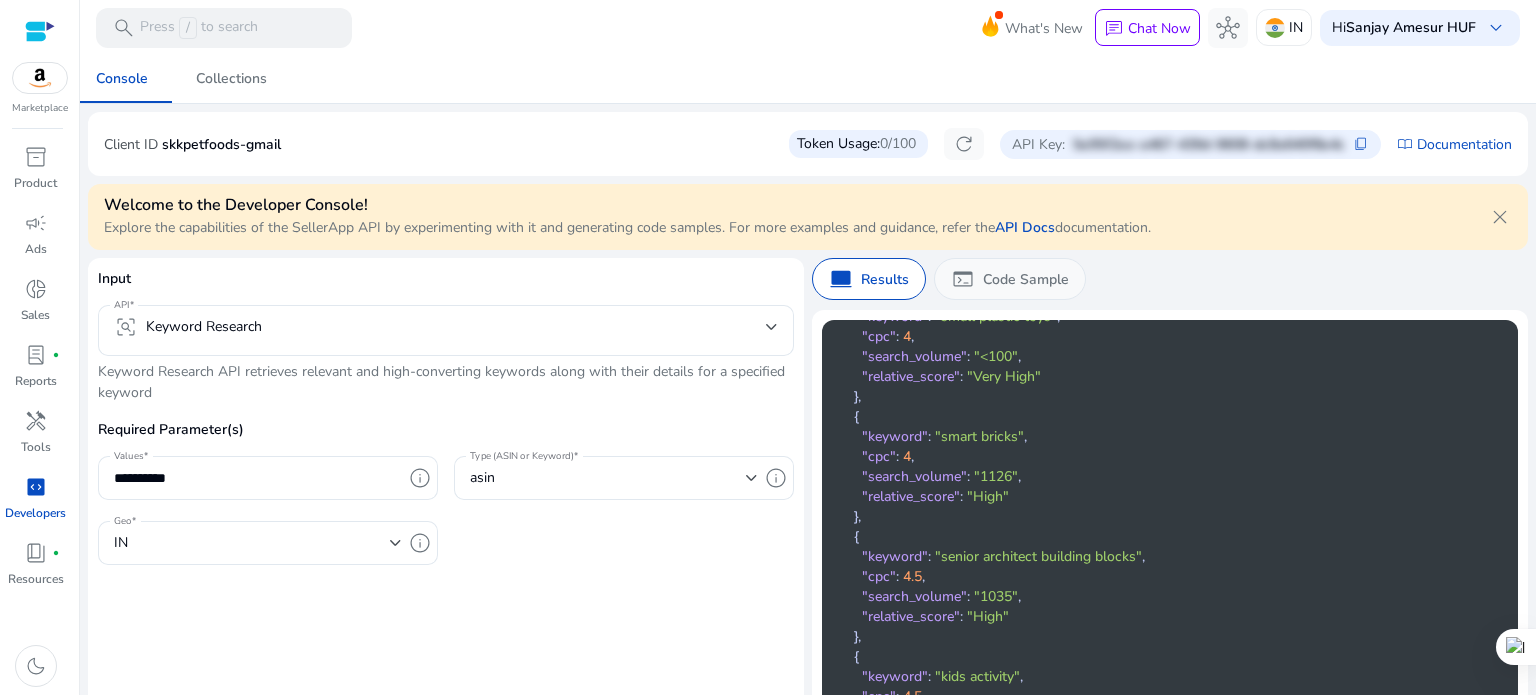 click on "Code Sample" 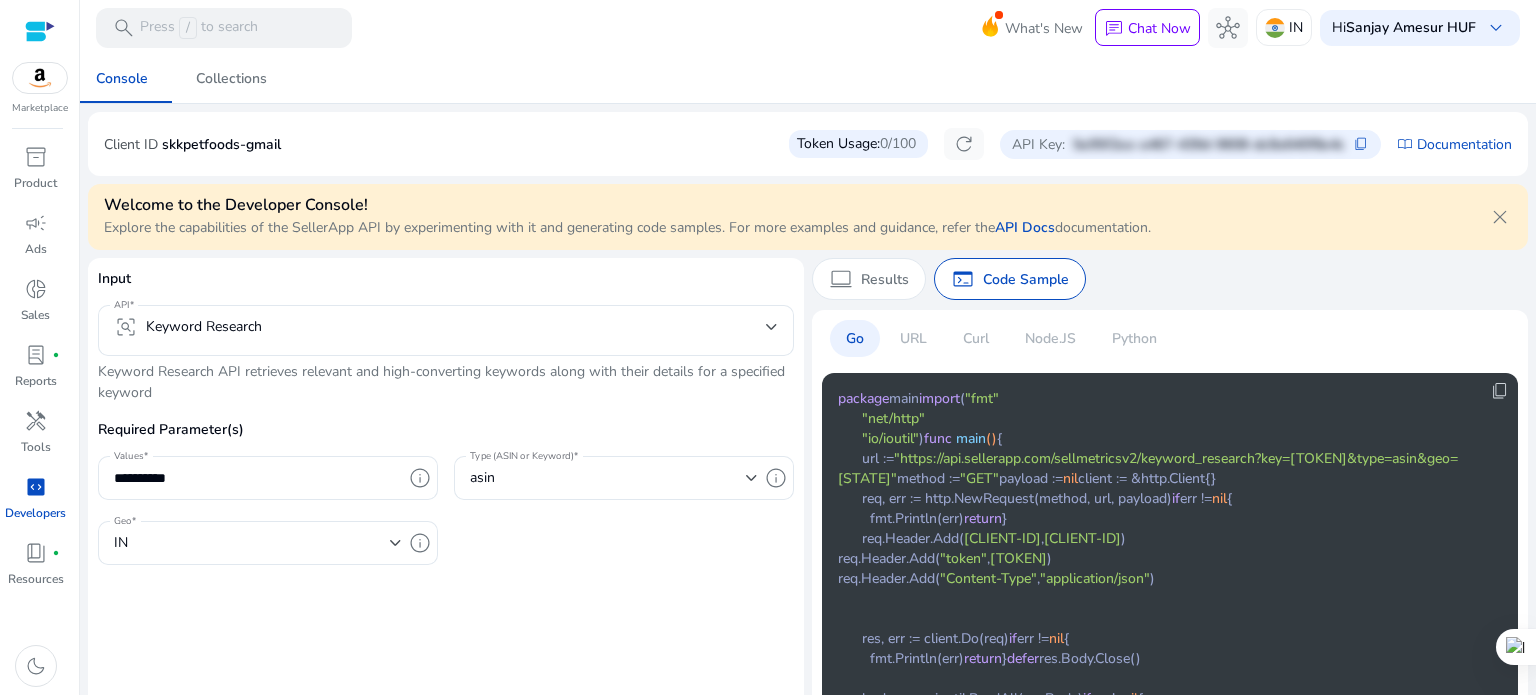 click on "URL" 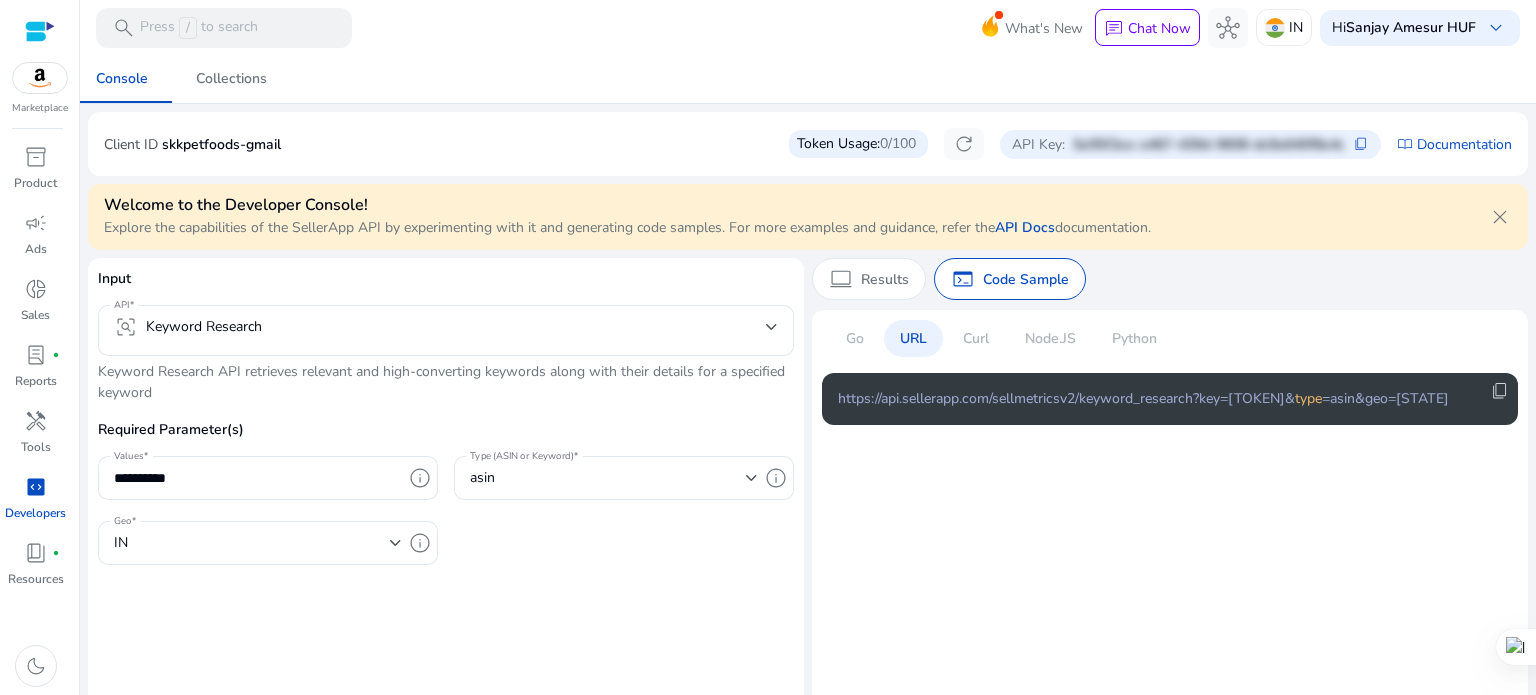 click on "Curl" 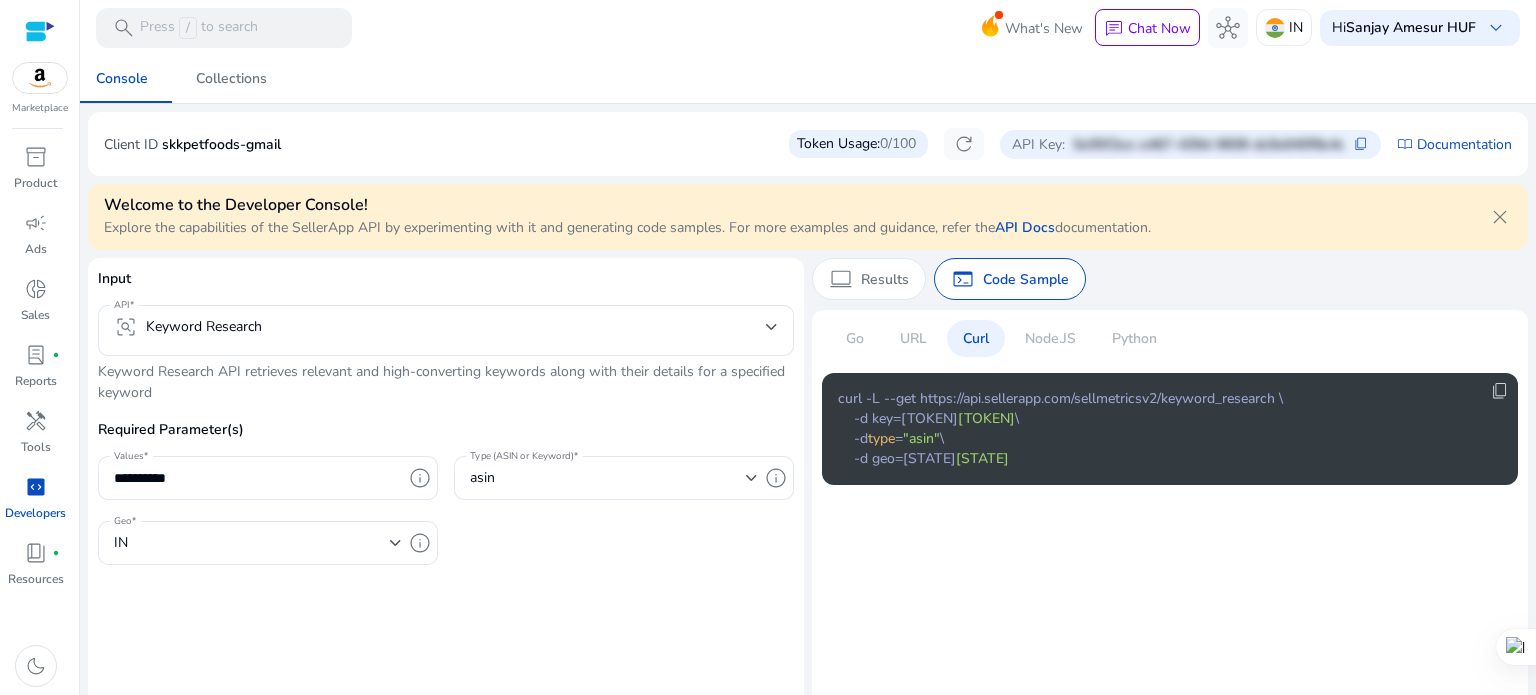 click on "Node.JS" 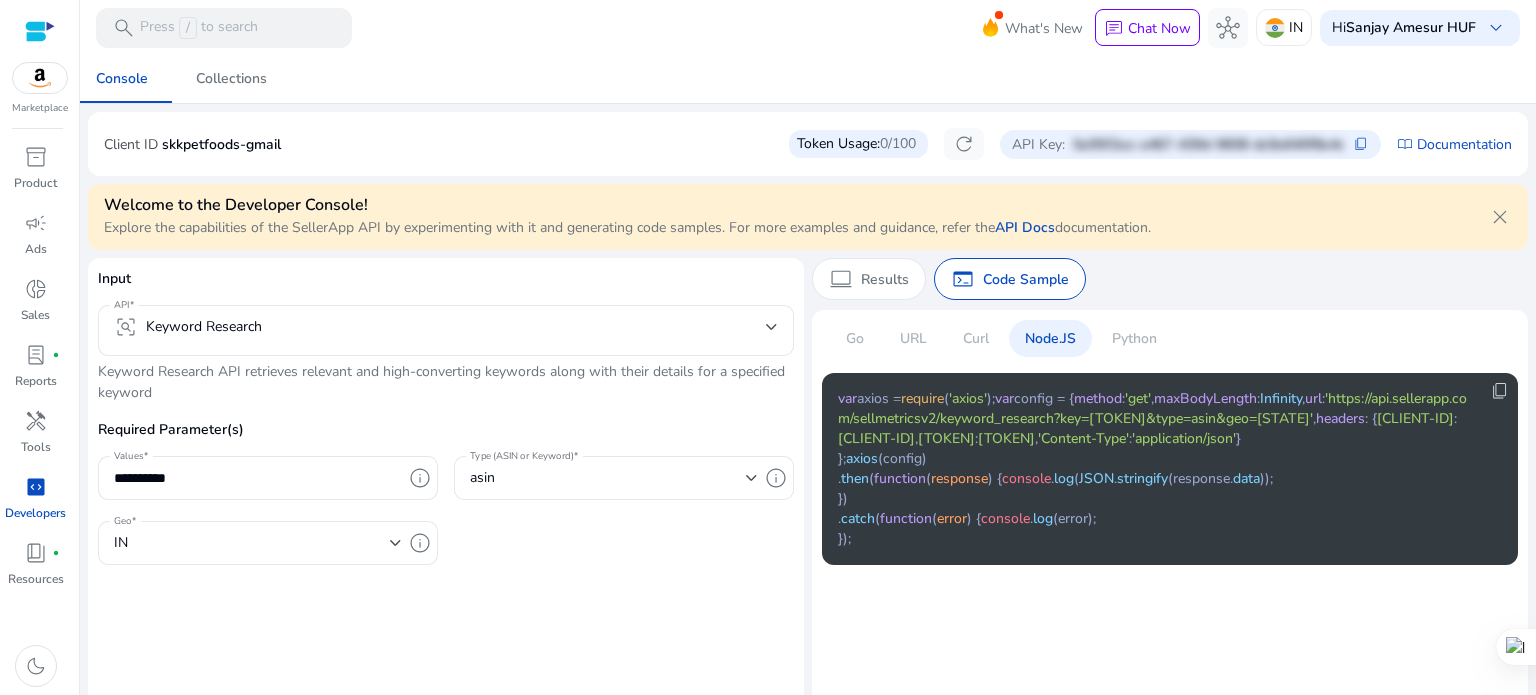 click on "Python" 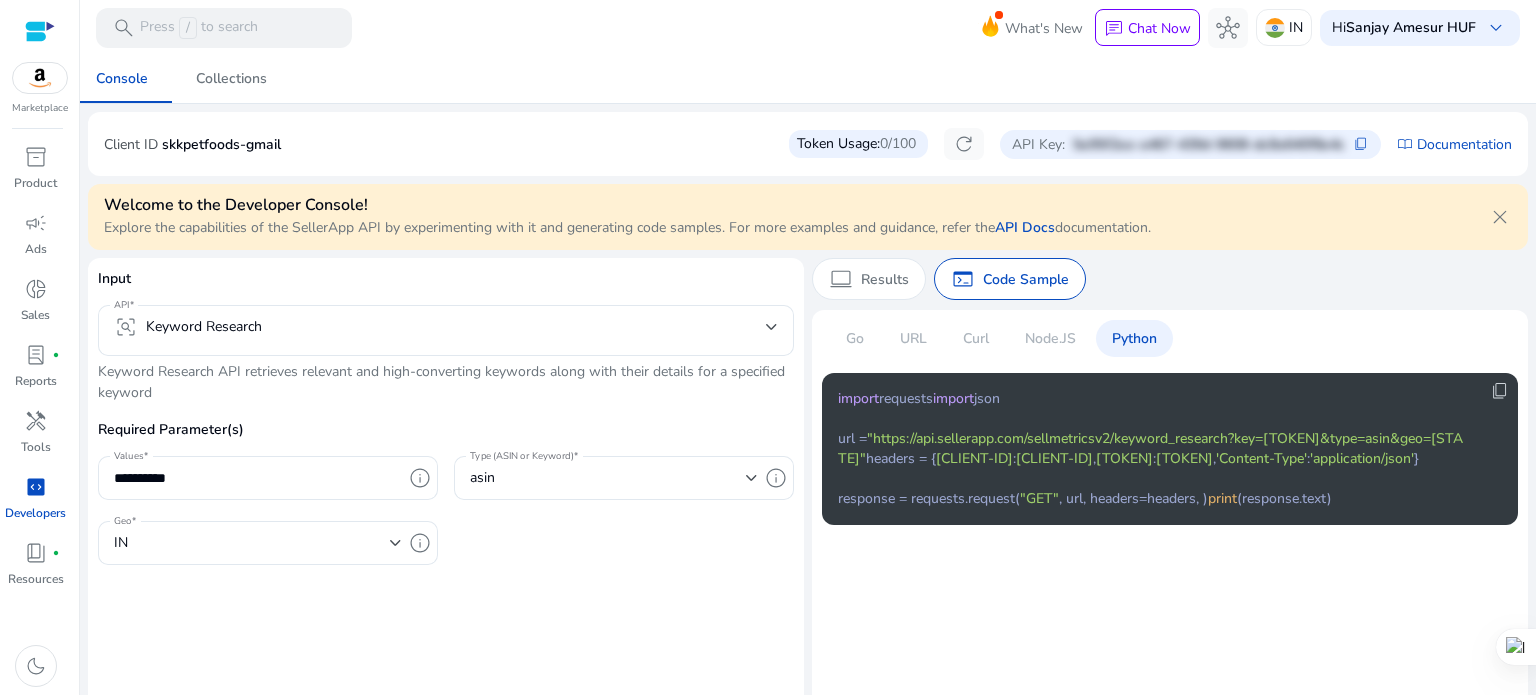 click on "Go" 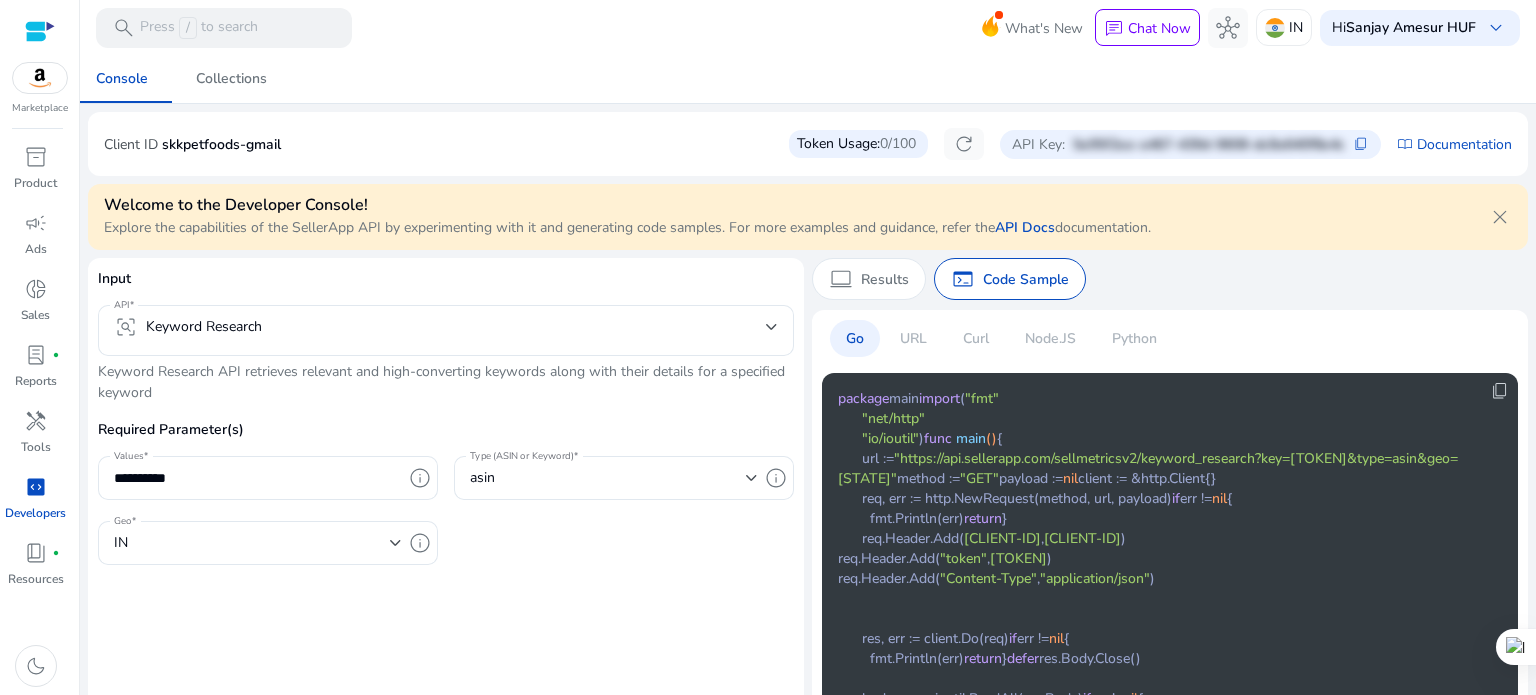 click on "**********" 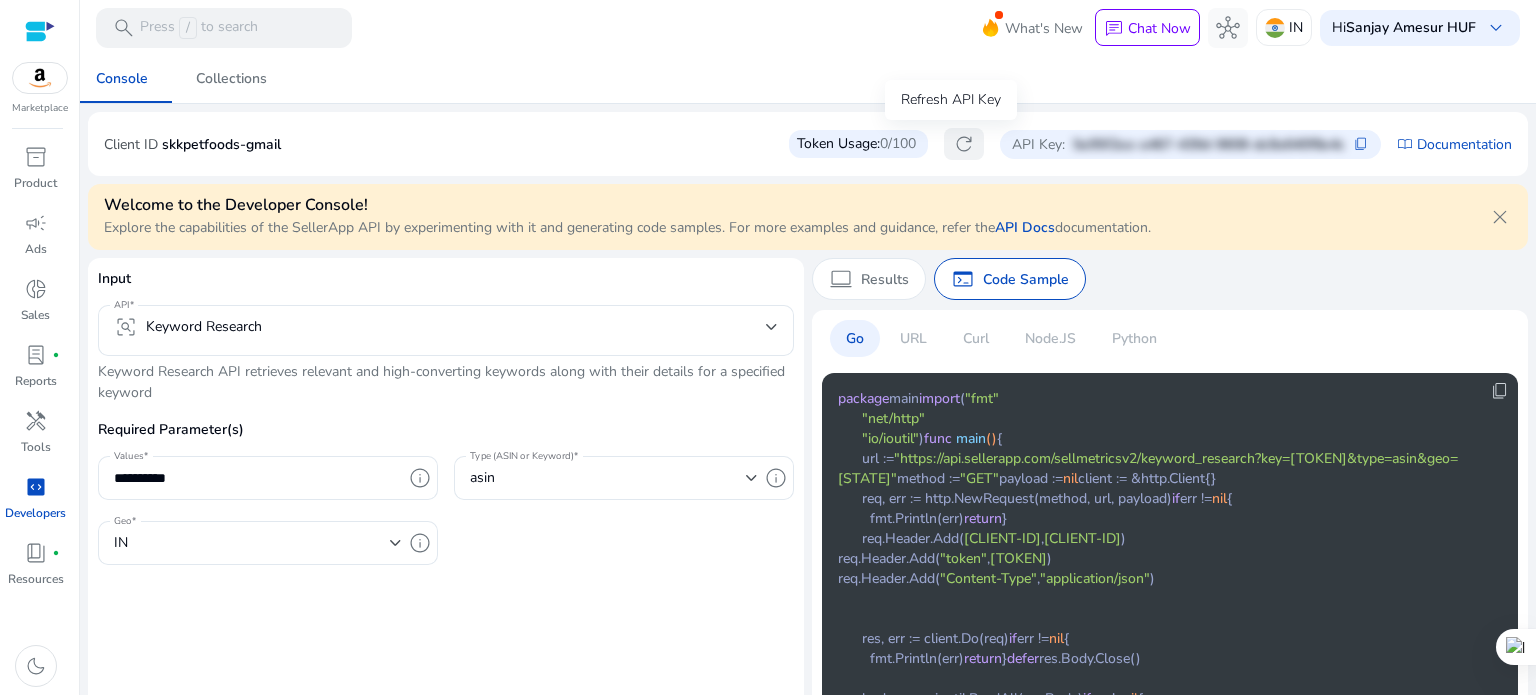 click on "refresh" 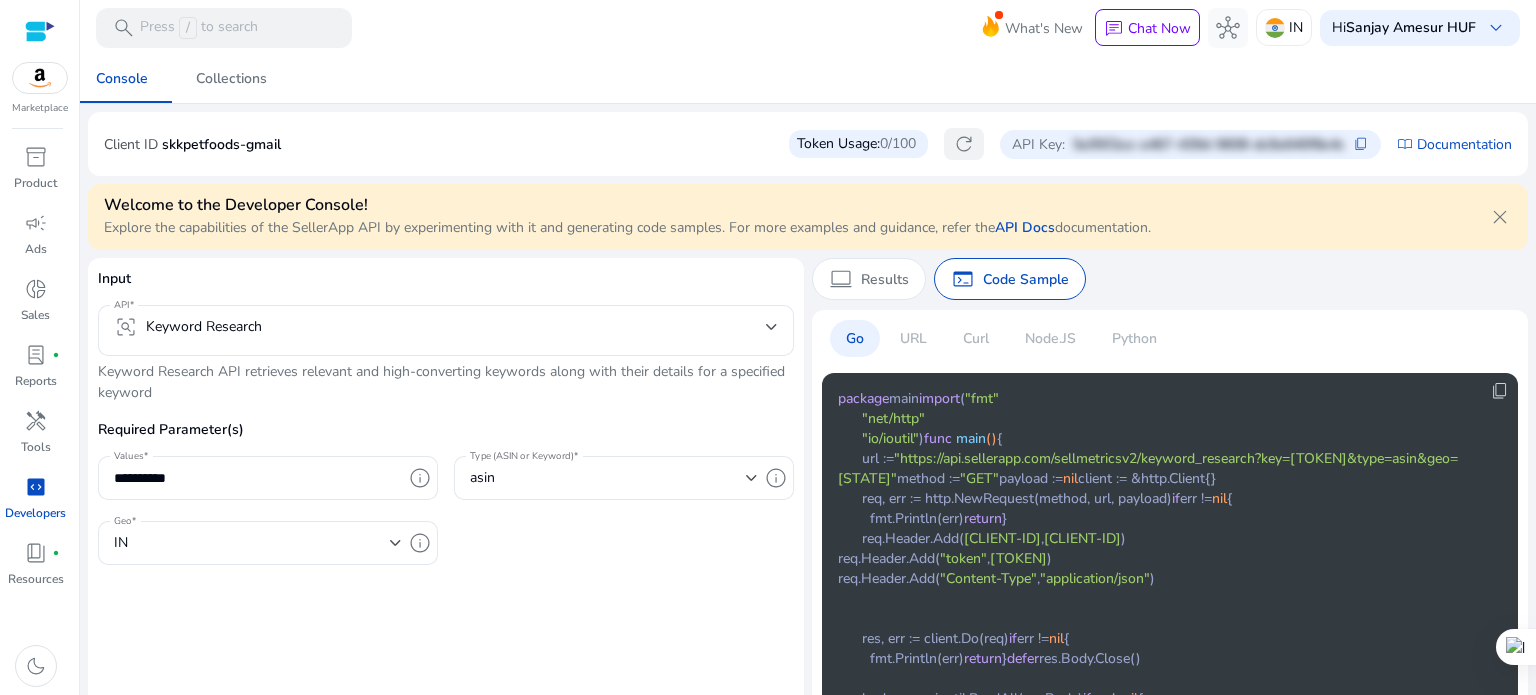 click on "refresh" 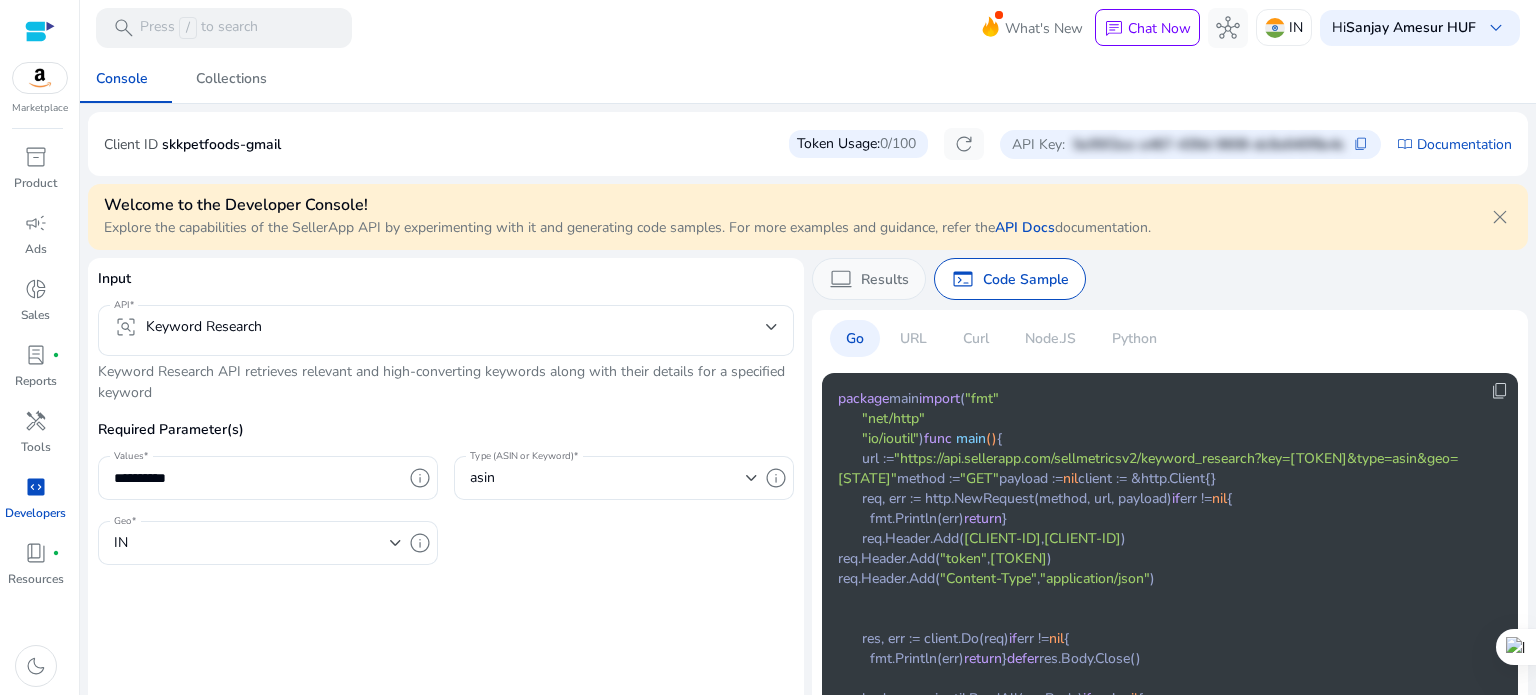 click on "computer   Results" 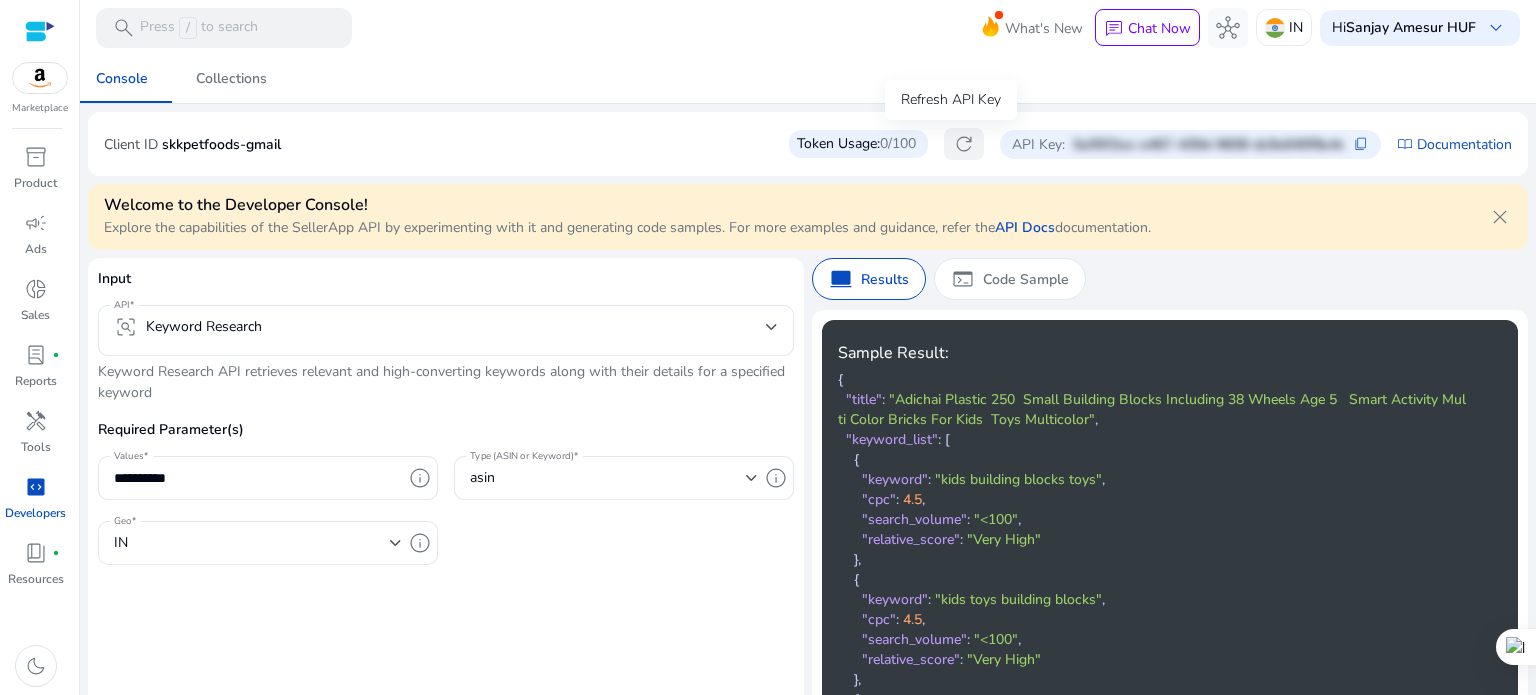 click on "refresh" 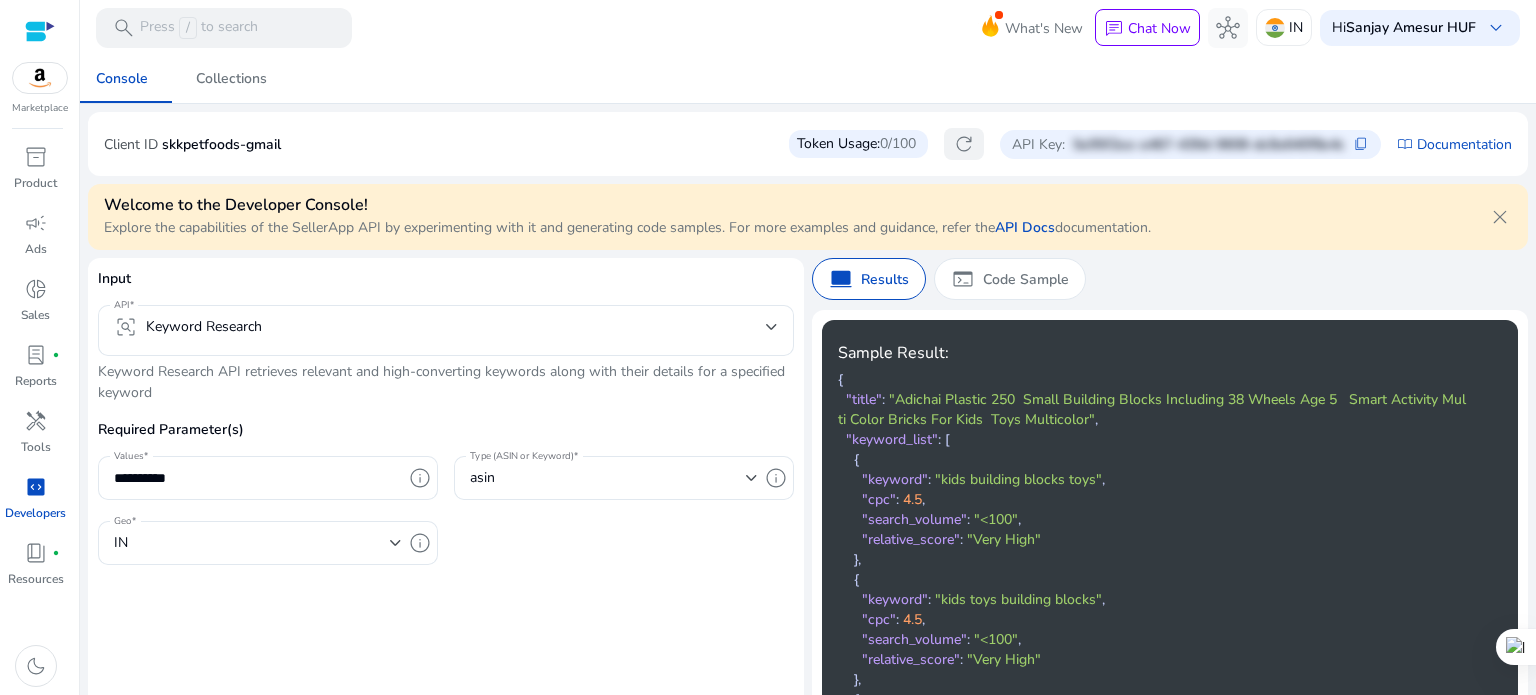click on "refresh" 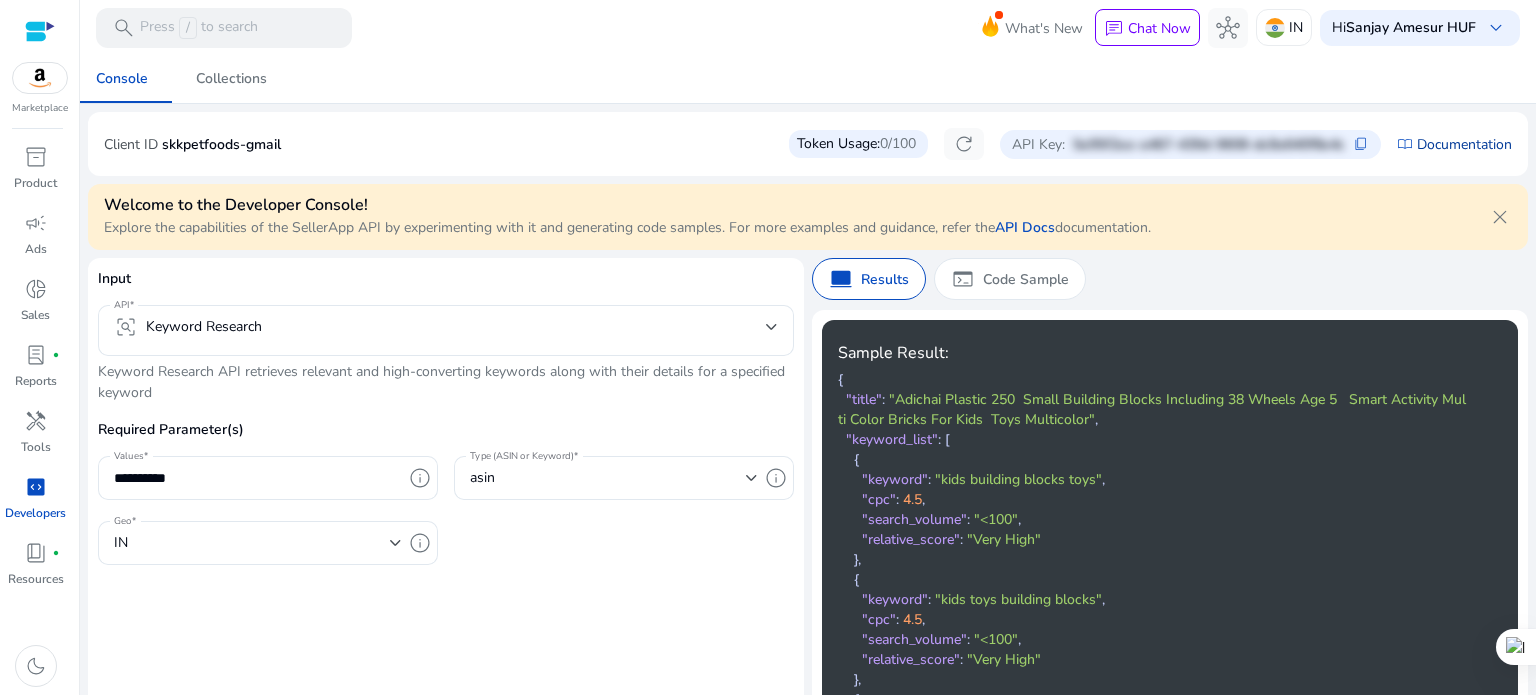click on "Documentation" 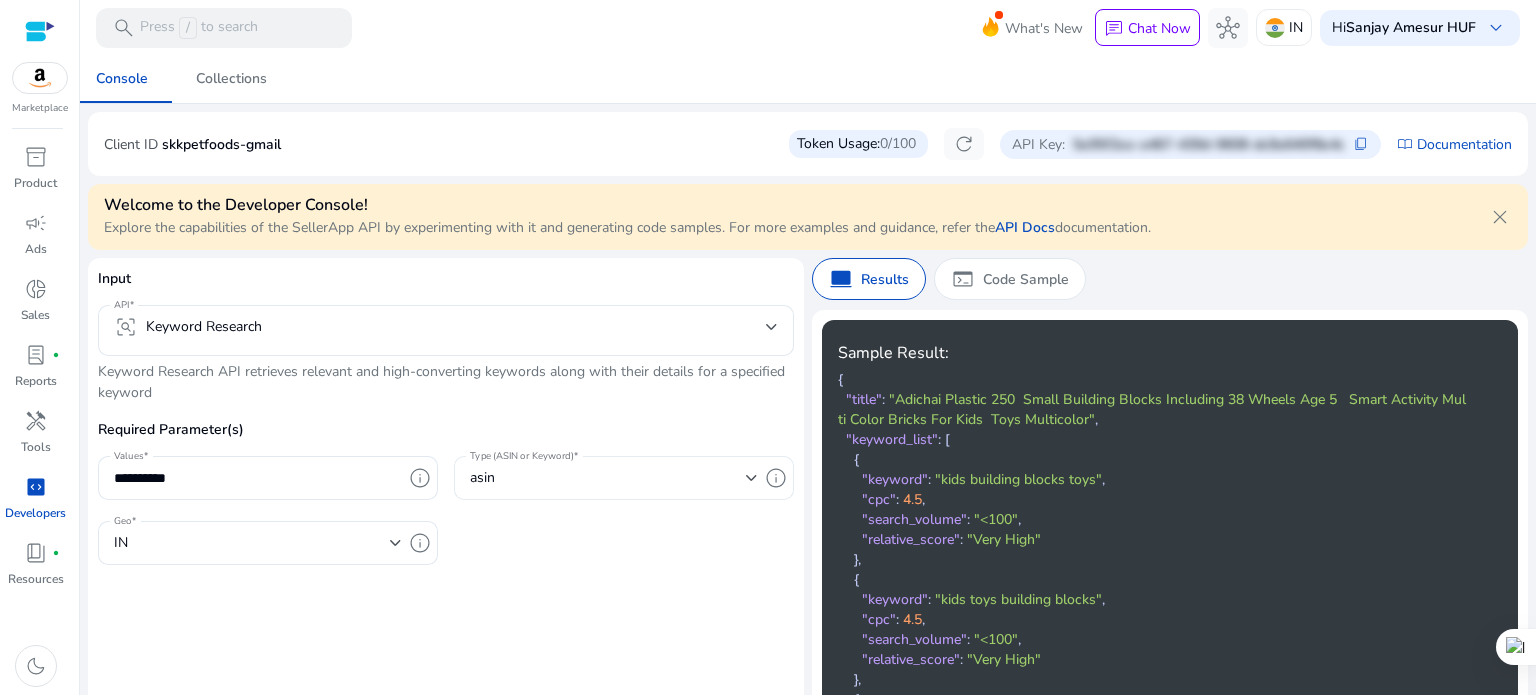 click on "asin" at bounding box center (608, 478) 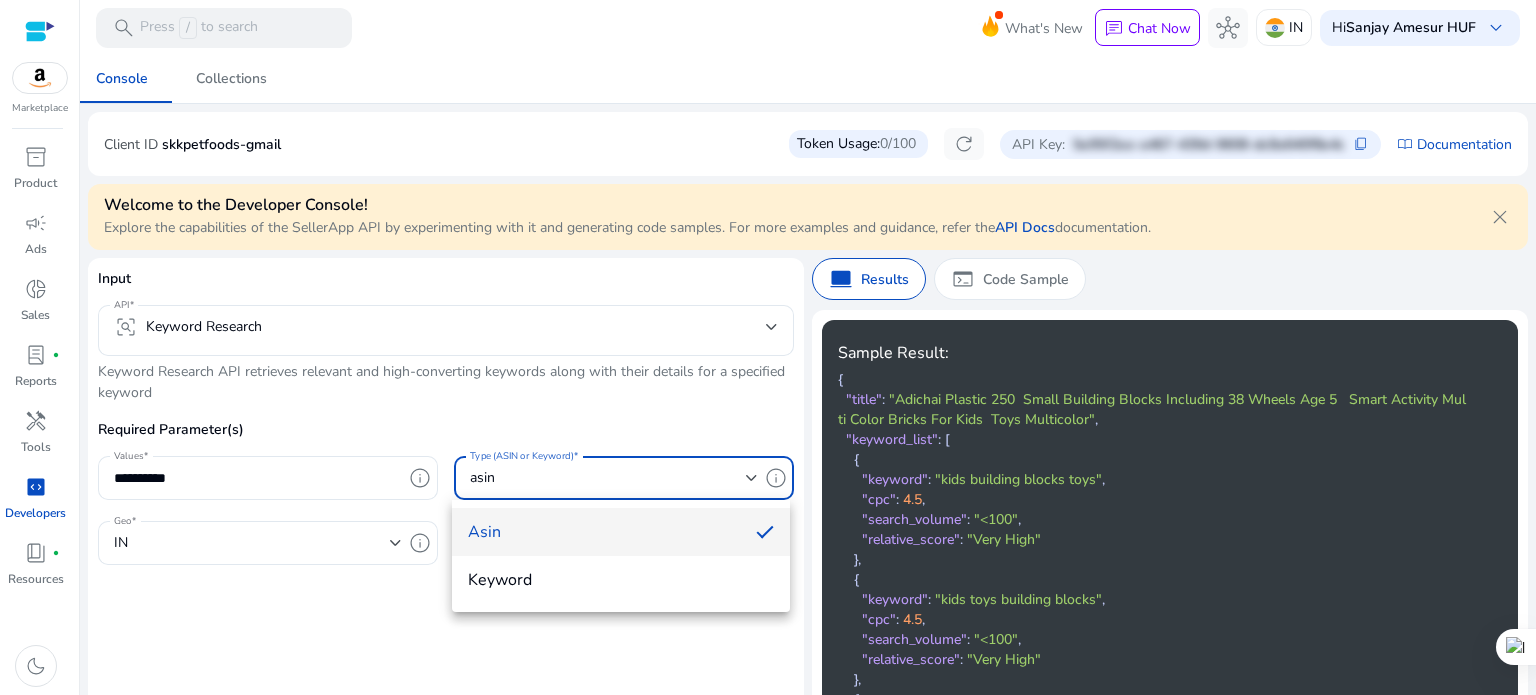 click on "asin" at bounding box center [604, 532] 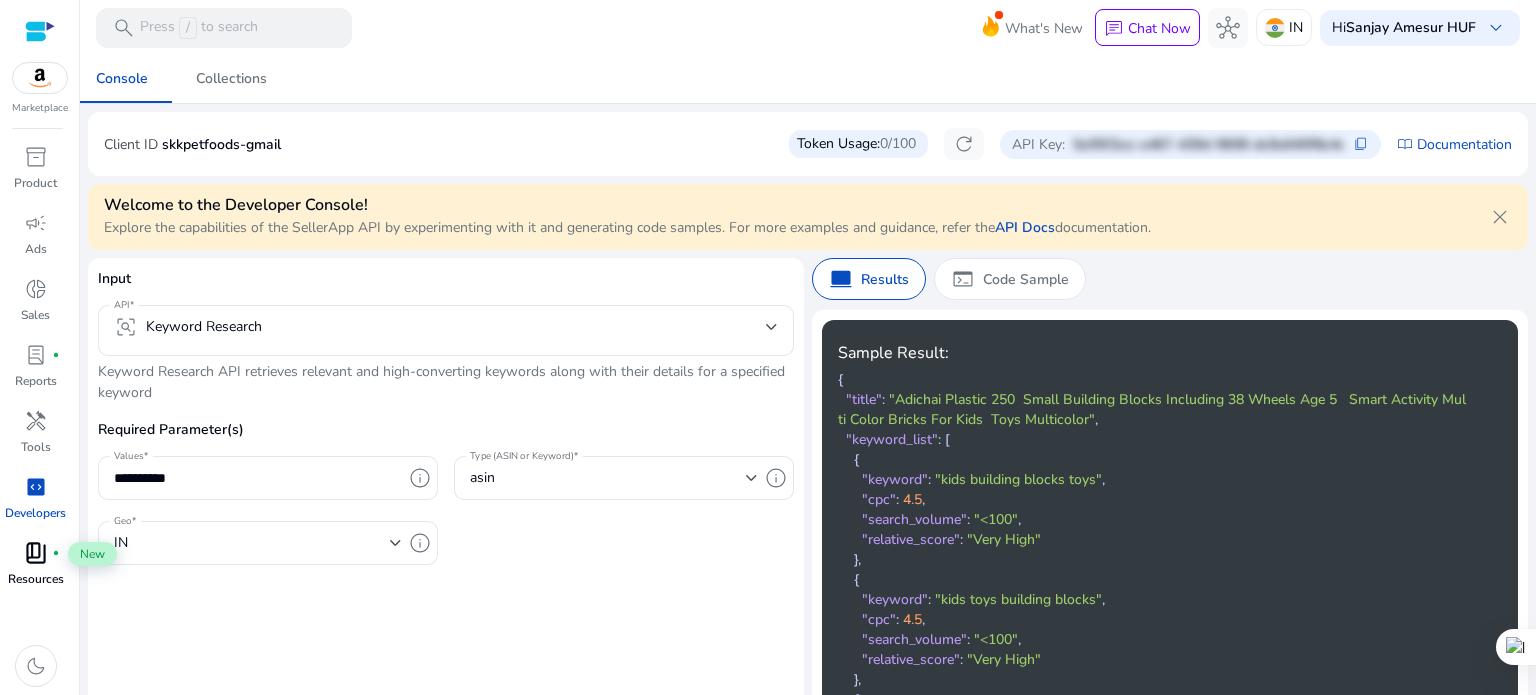 click on "book_4" at bounding box center (36, 553) 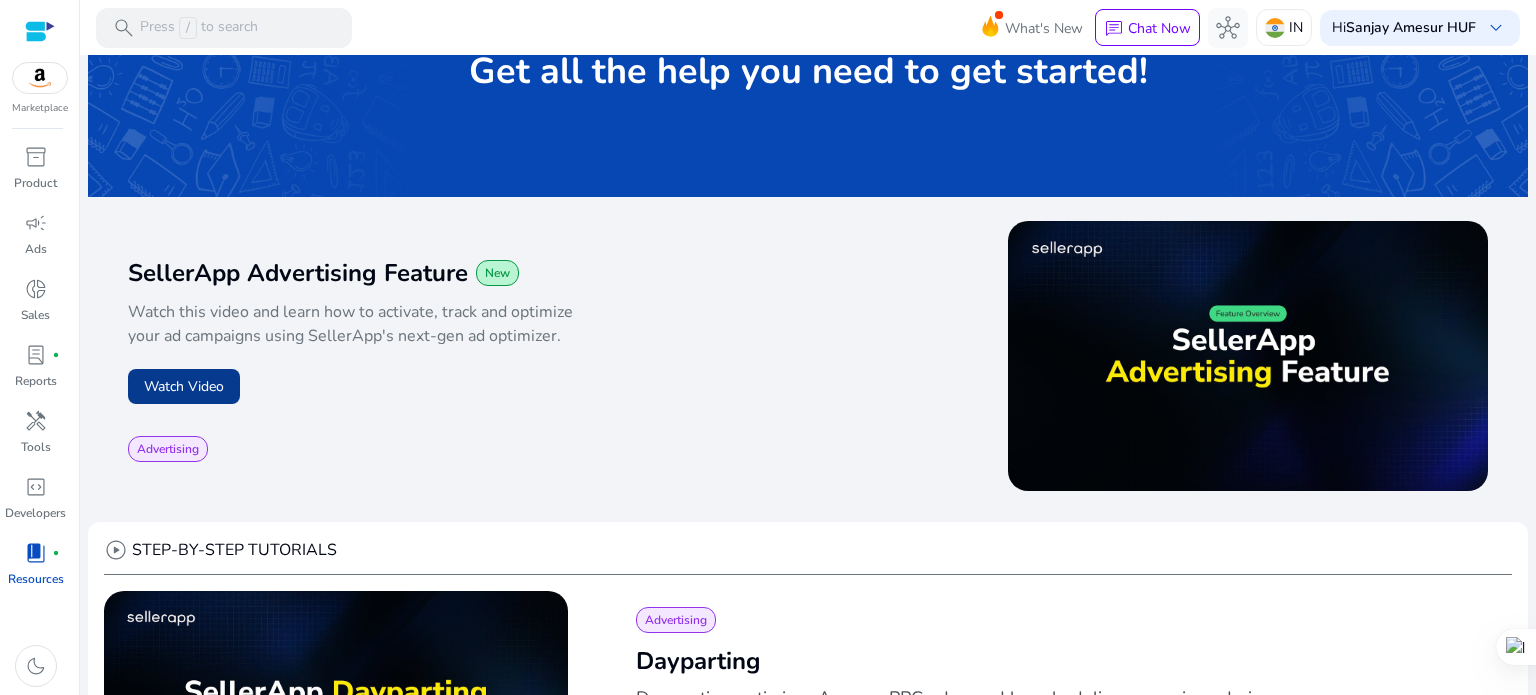 scroll, scrollTop: 0, scrollLeft: 0, axis: both 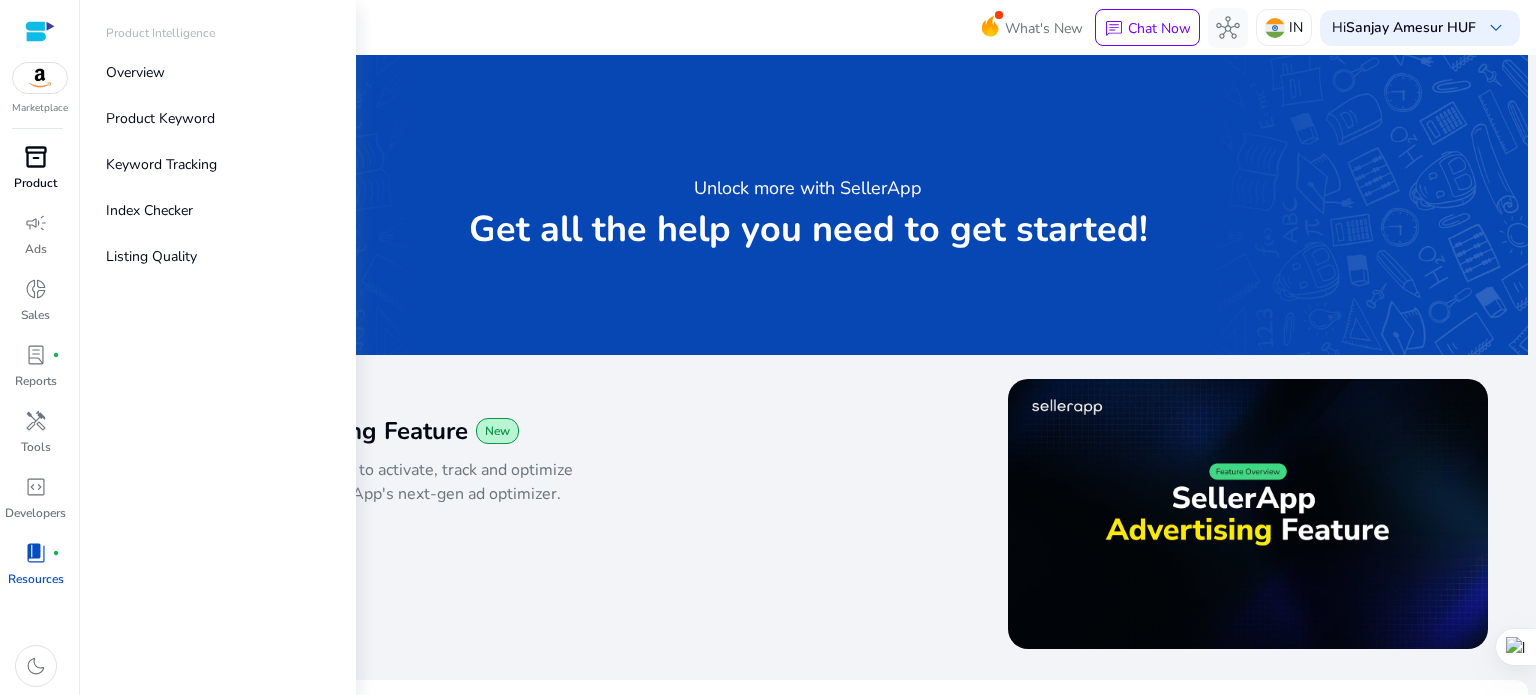 click on "inventory_2" at bounding box center [36, 157] 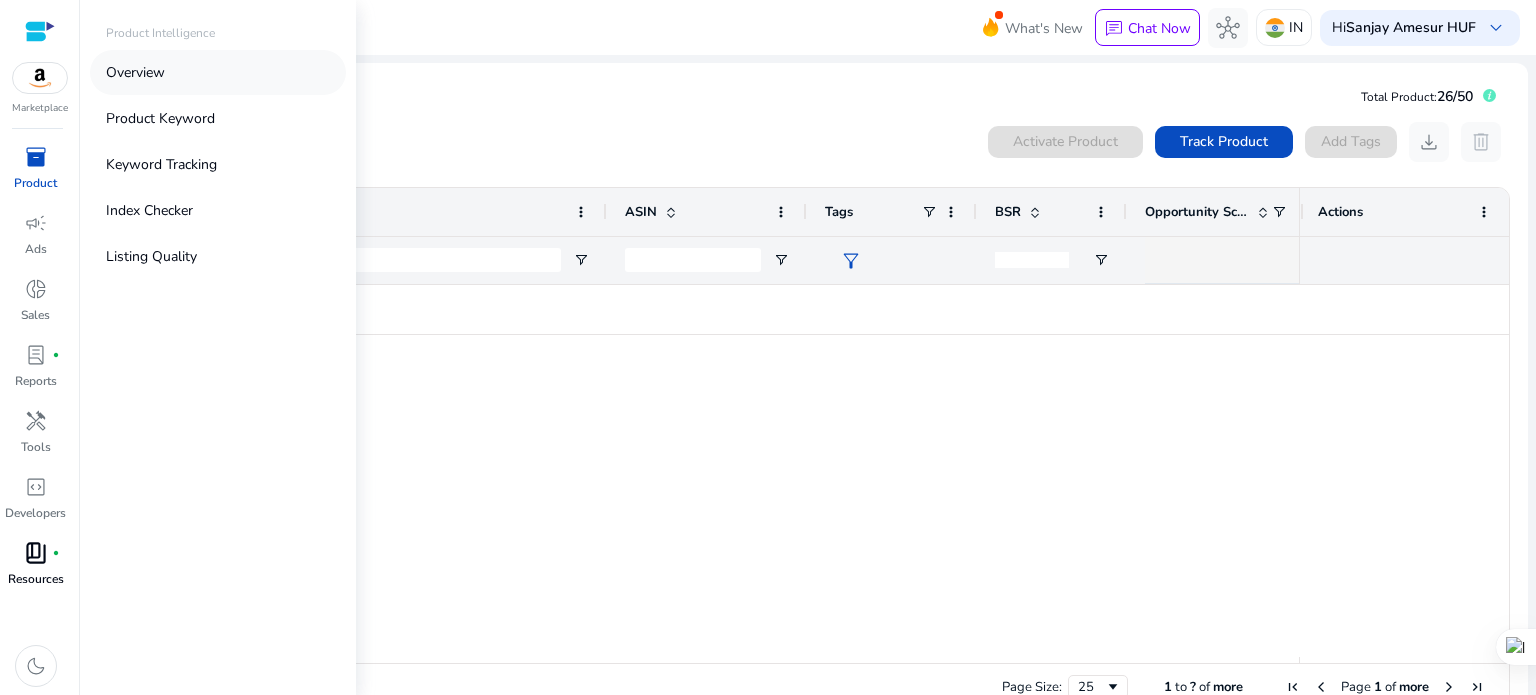 click on "Overview" at bounding box center (135, 72) 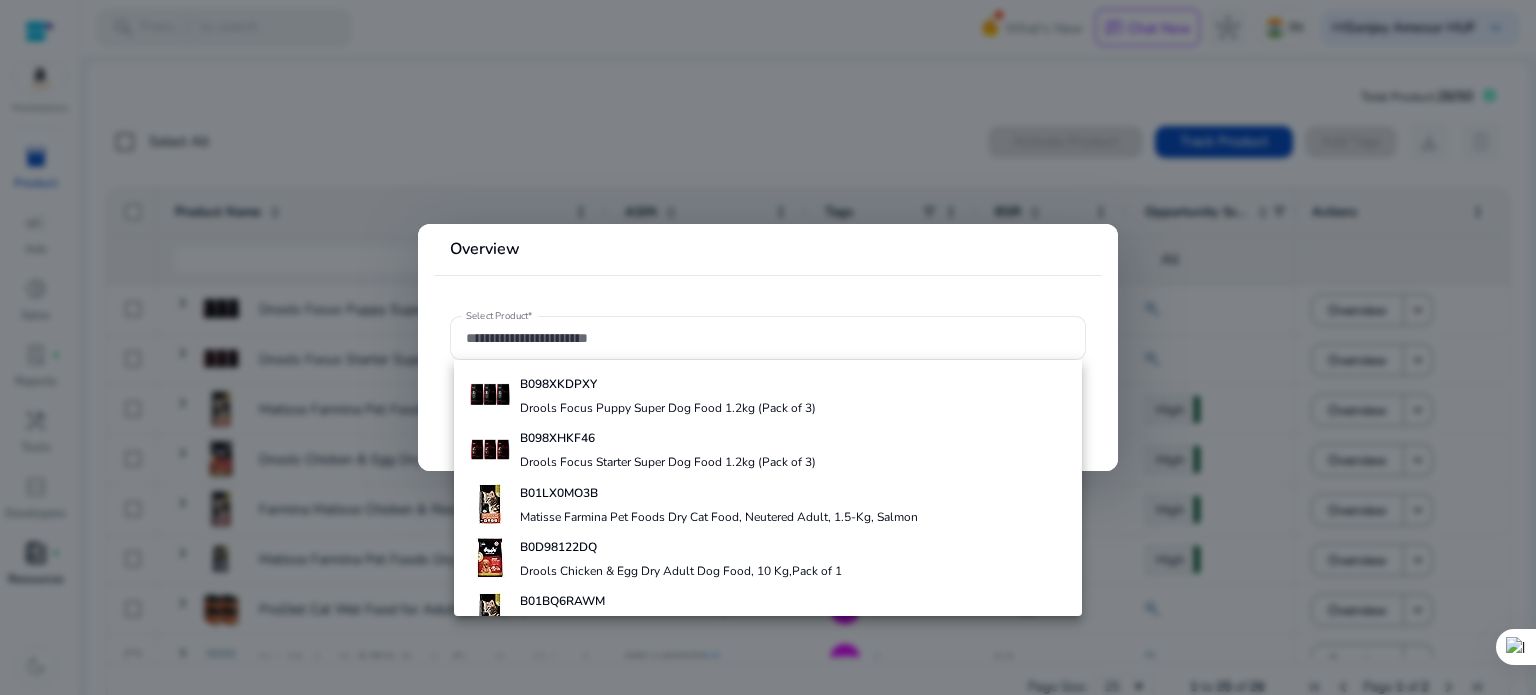 click at bounding box center (768, 347) 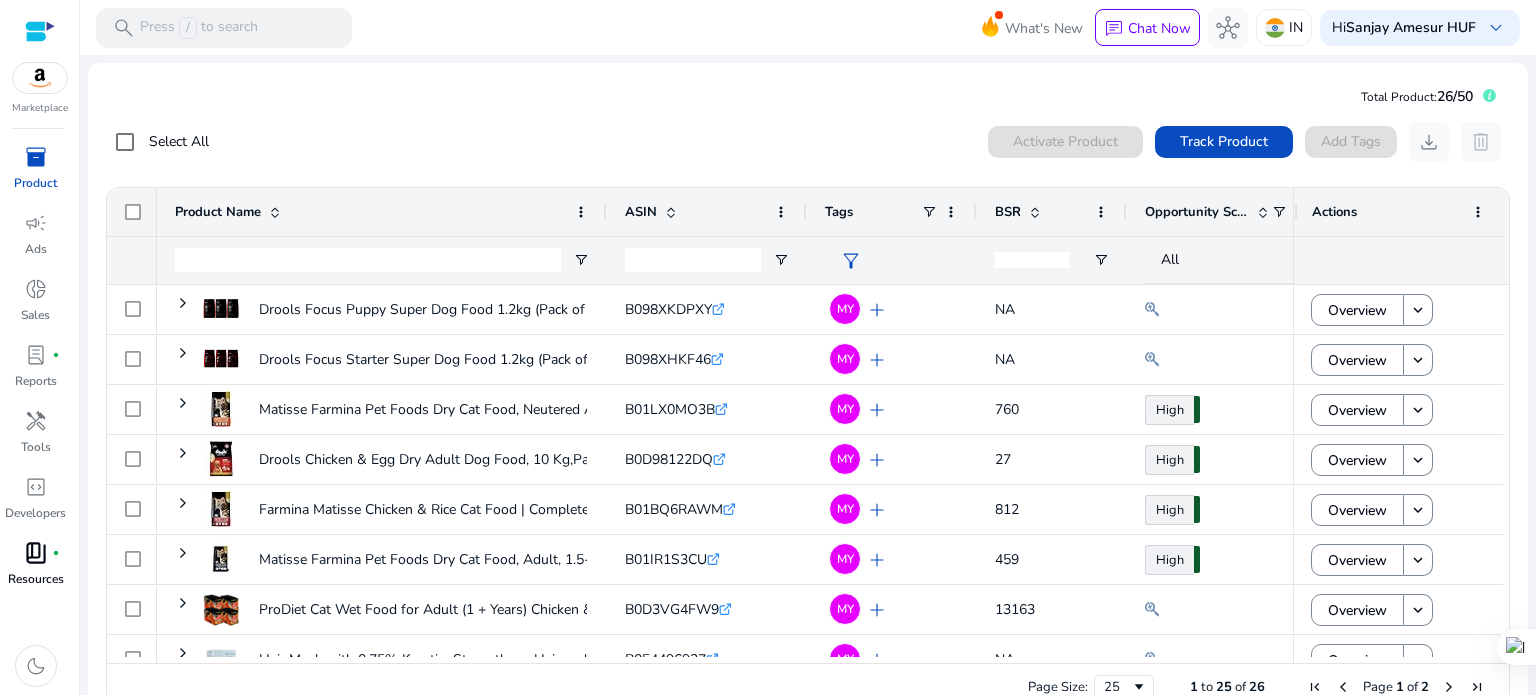 click on "Select All  0  products selected Activate Product Track Product  Add Tags   download   delete  1 to 25 of 26. Page 1 of 2
Drag here to set row groups Drag here to set column labels
Product Name" 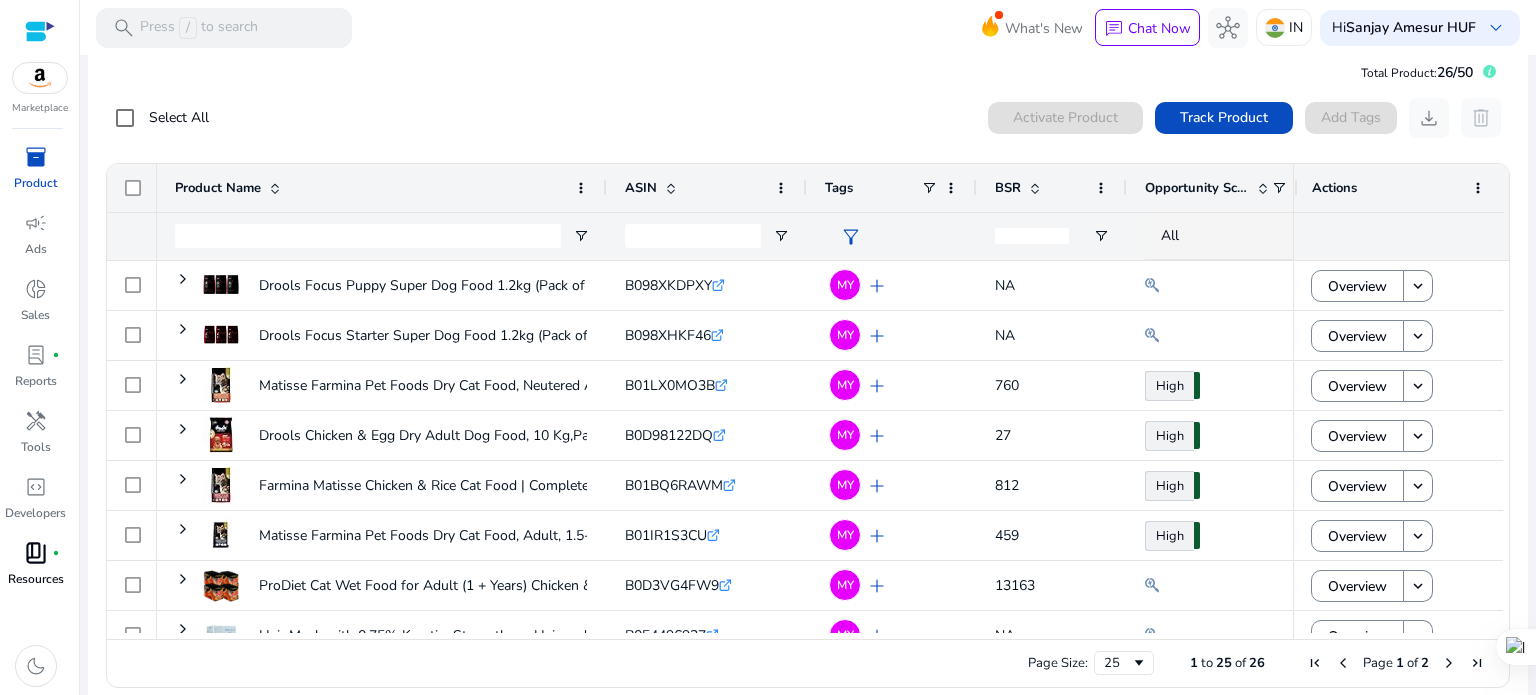 scroll, scrollTop: 43, scrollLeft: 0, axis: vertical 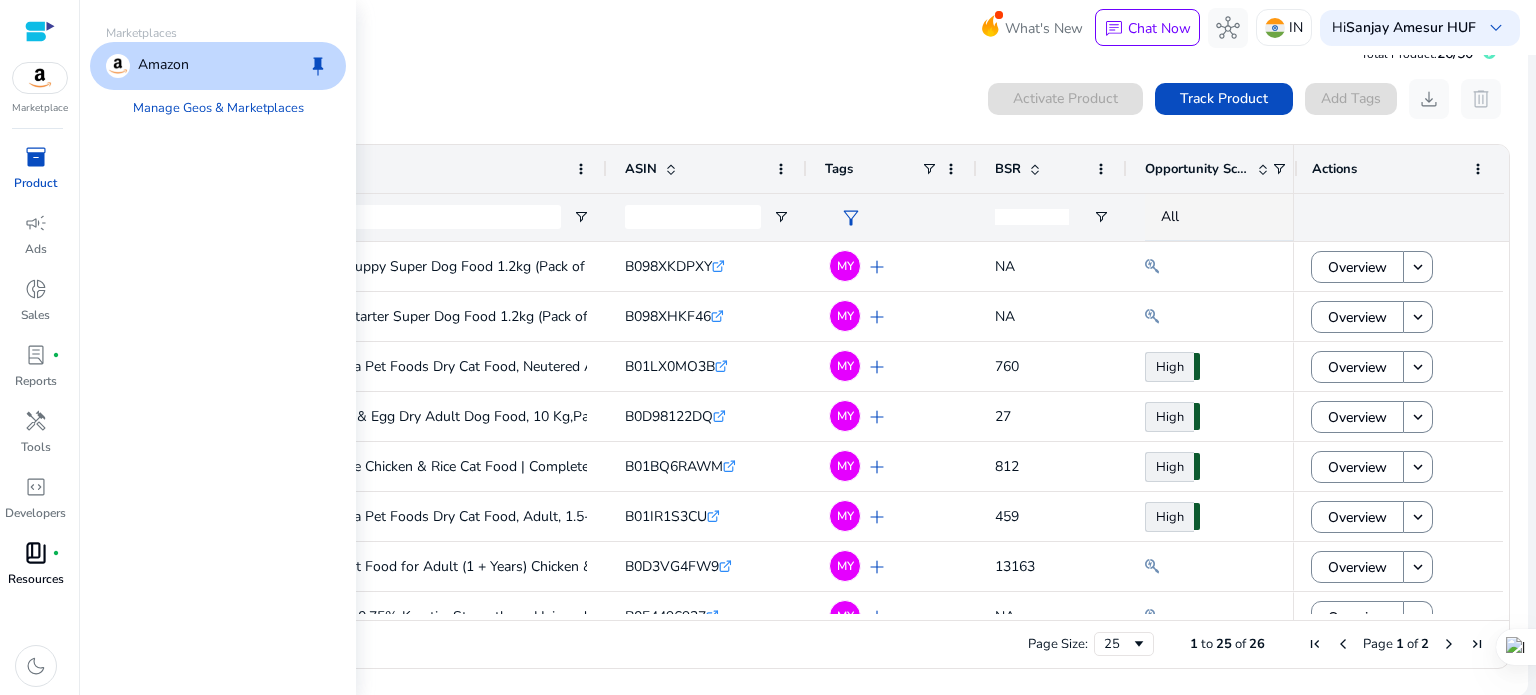 click at bounding box center (40, 78) 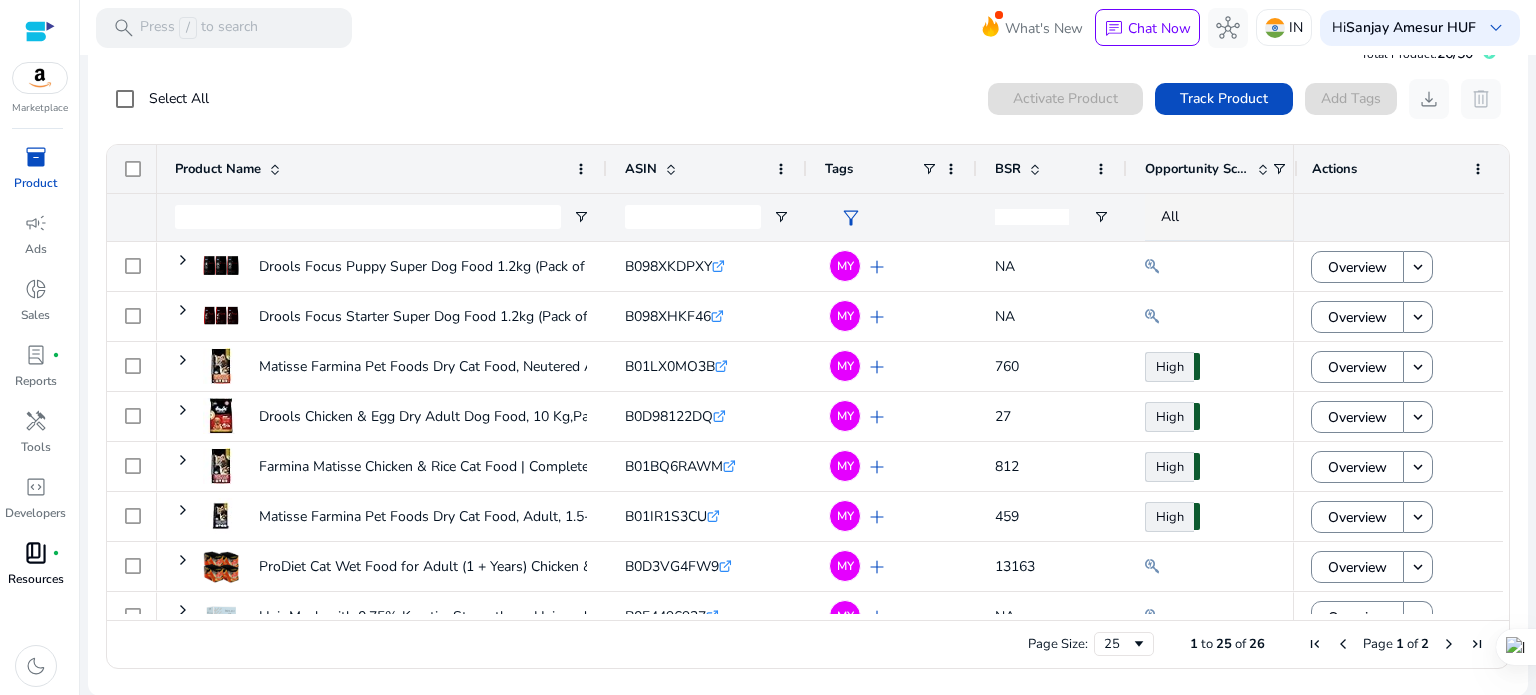 click at bounding box center [40, 31] 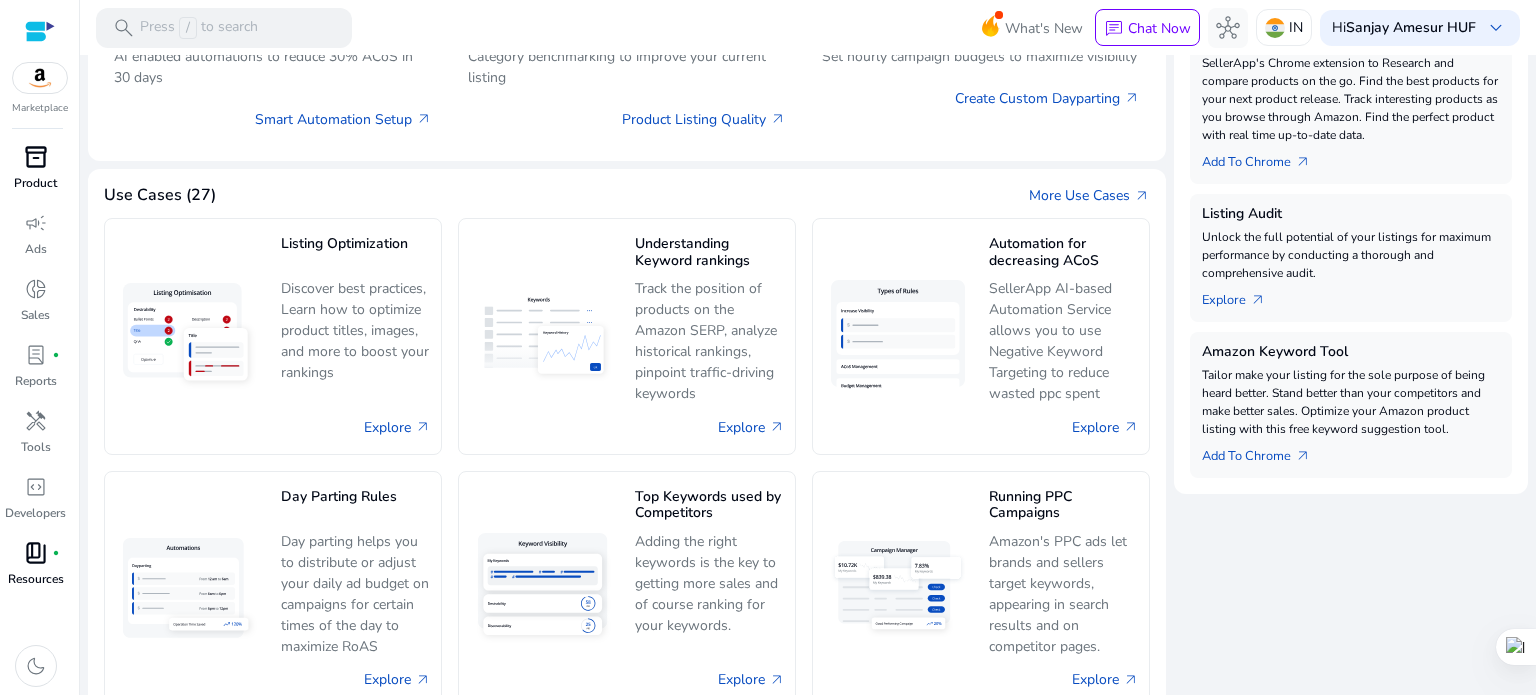 scroll, scrollTop: 655, scrollLeft: 0, axis: vertical 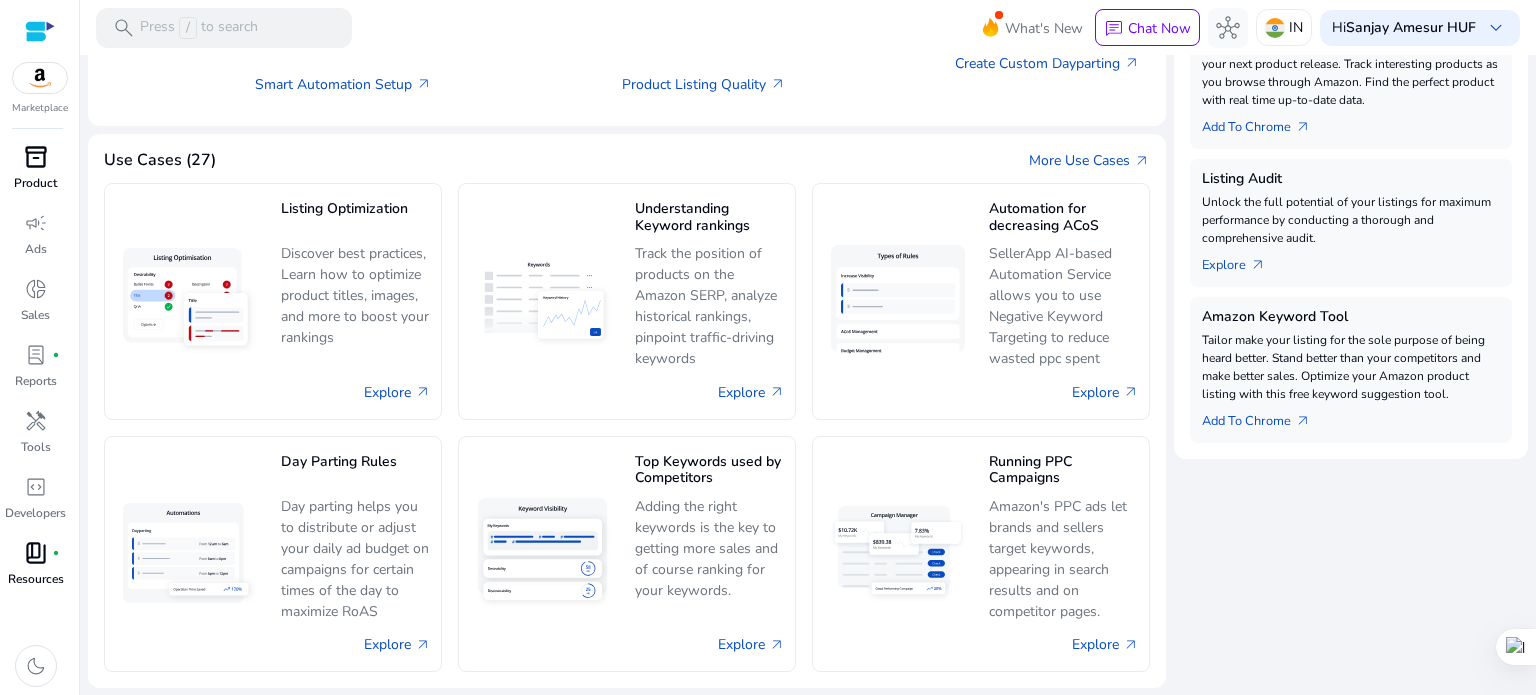 click at bounding box center [40, 31] 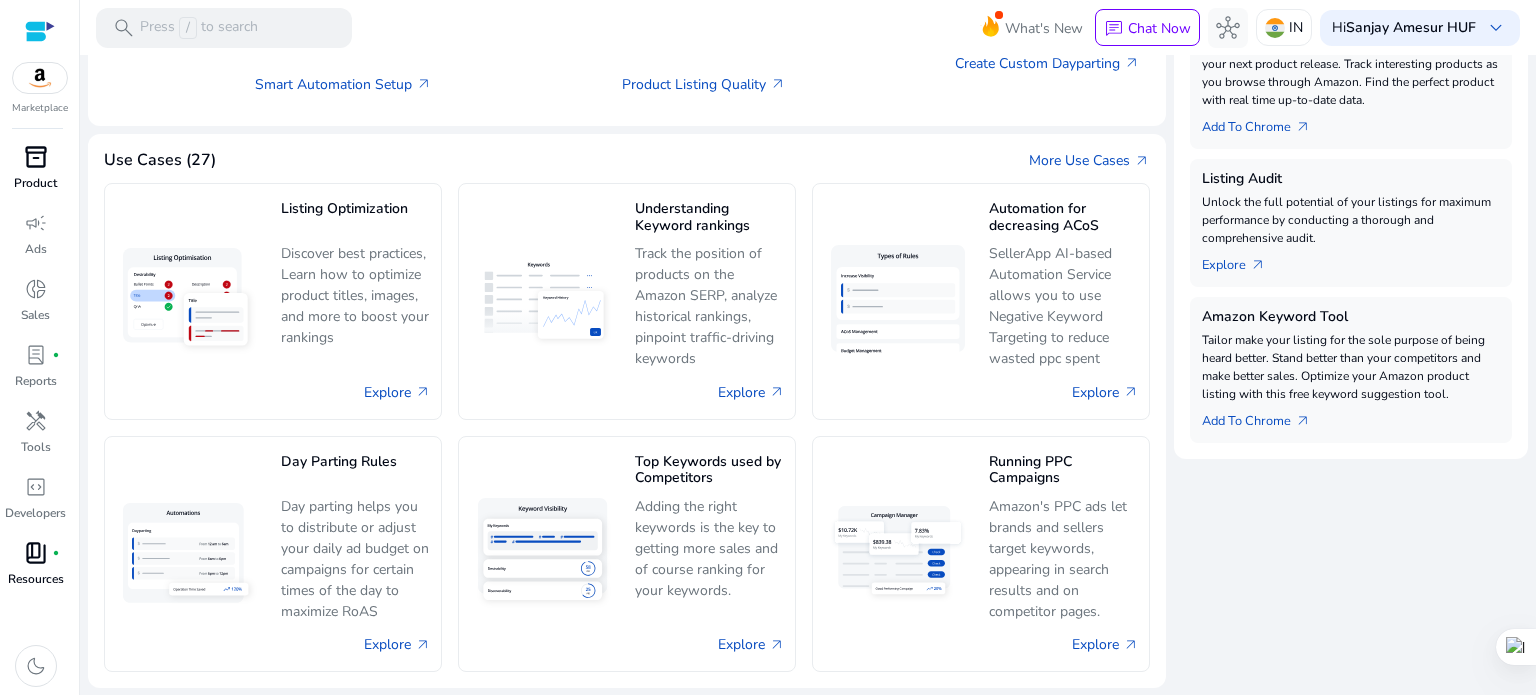 scroll, scrollTop: 0, scrollLeft: 0, axis: both 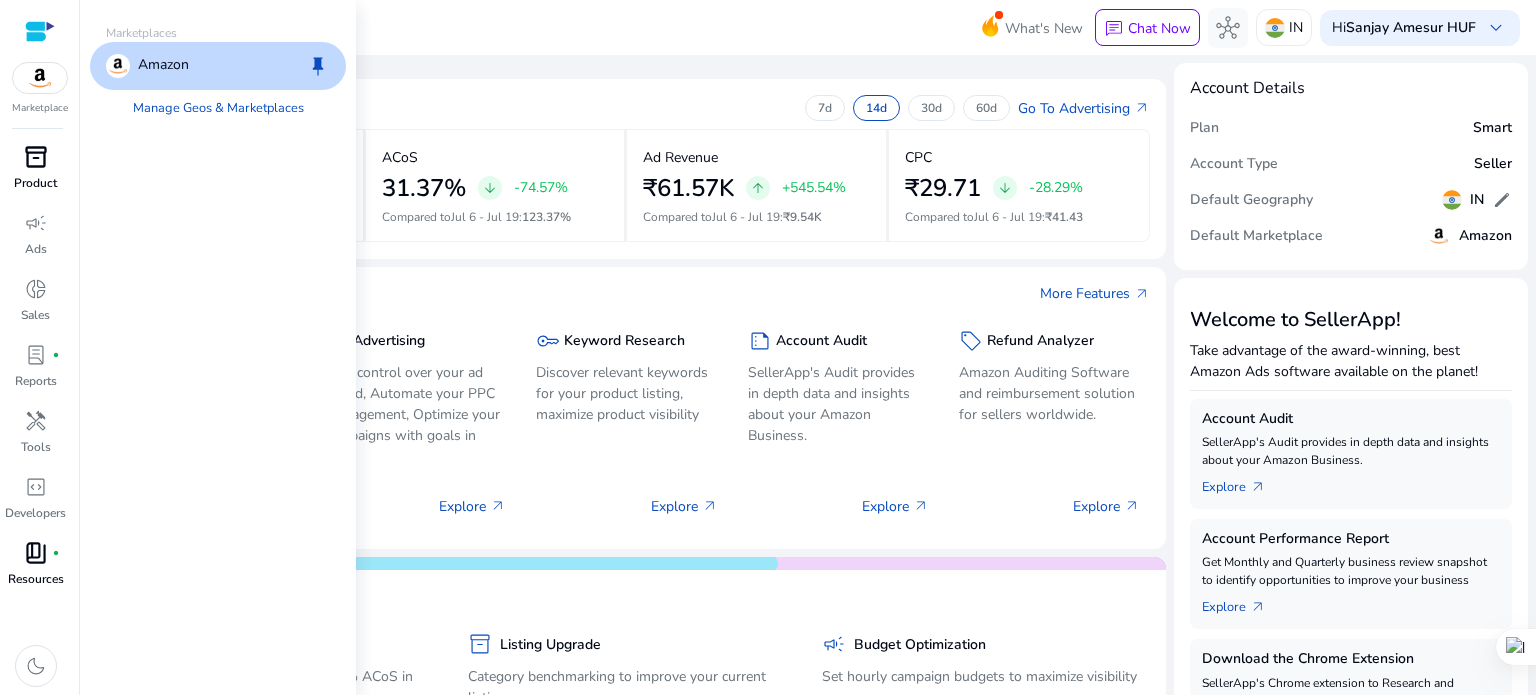 click at bounding box center (40, 78) 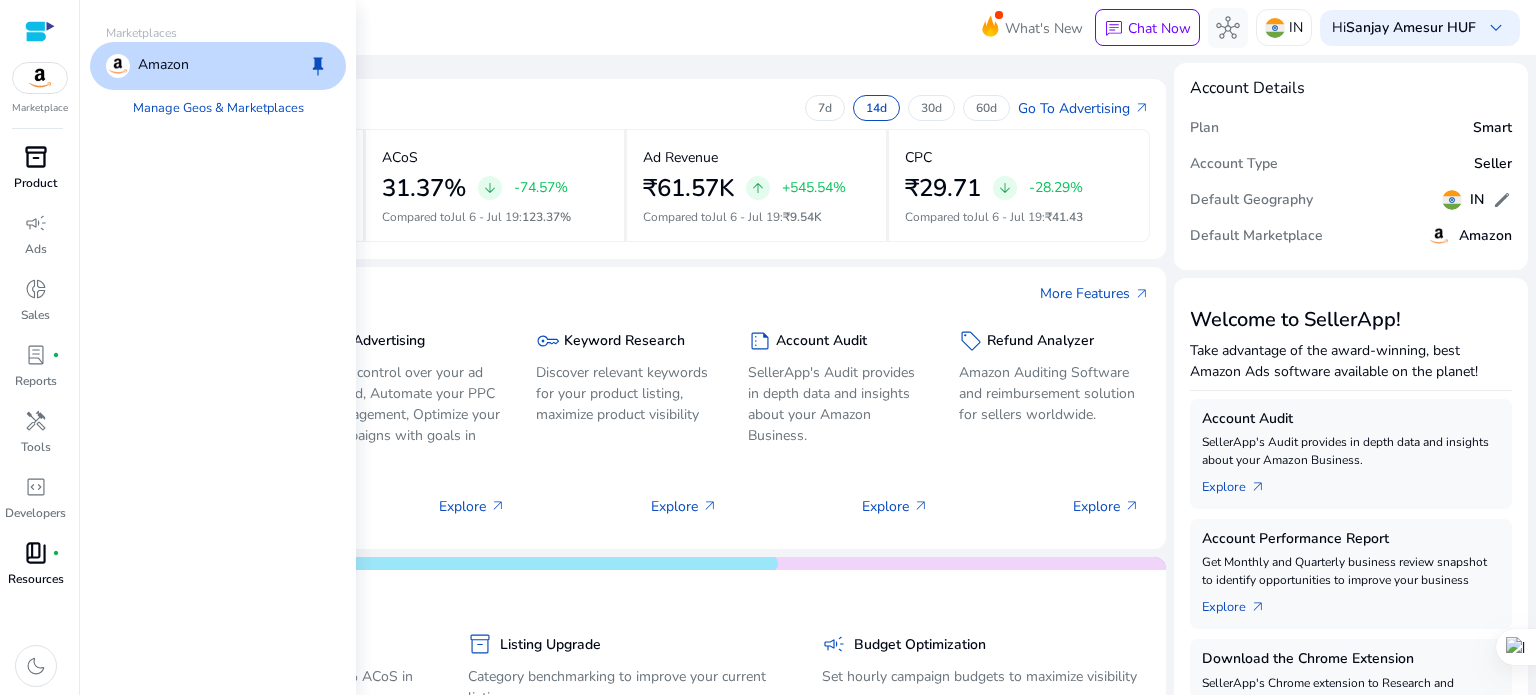 click on "Amazon   keep" at bounding box center [218, 66] 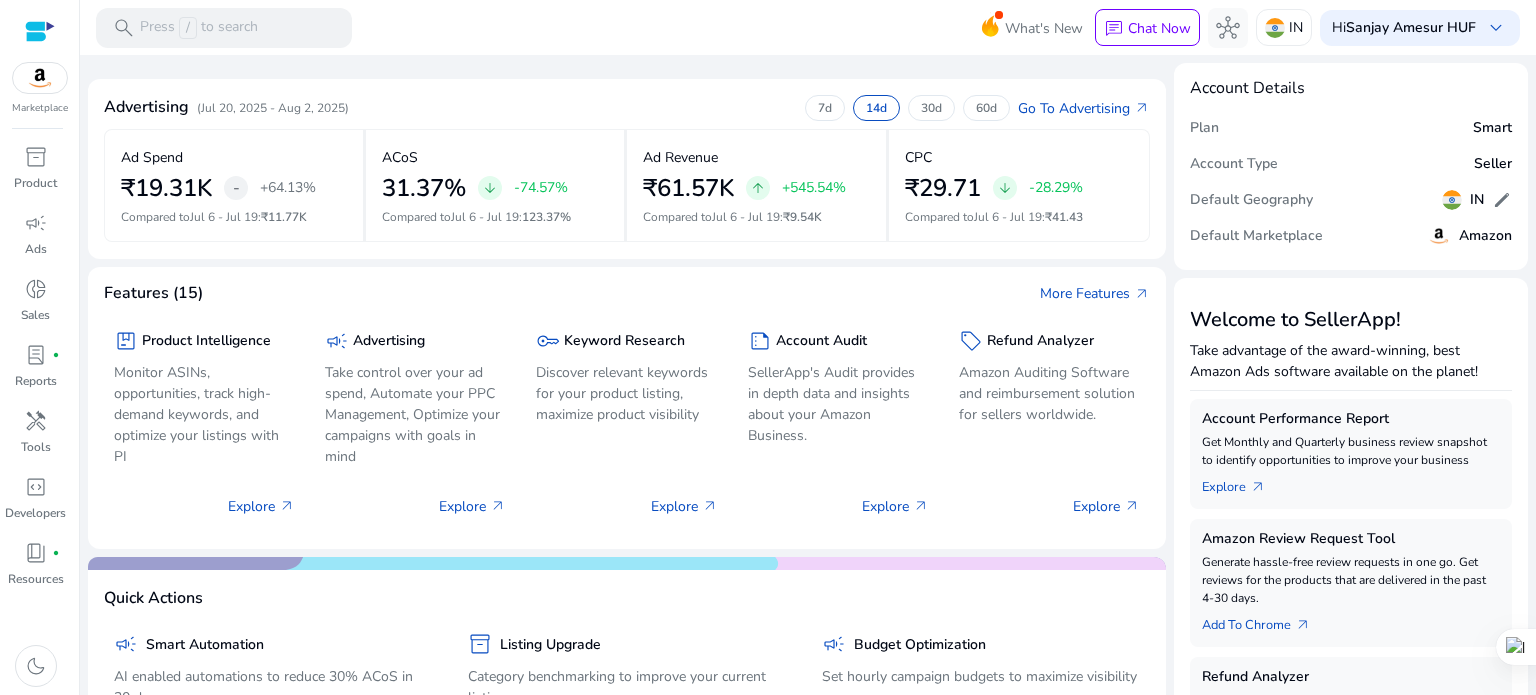 click at bounding box center [40, 31] 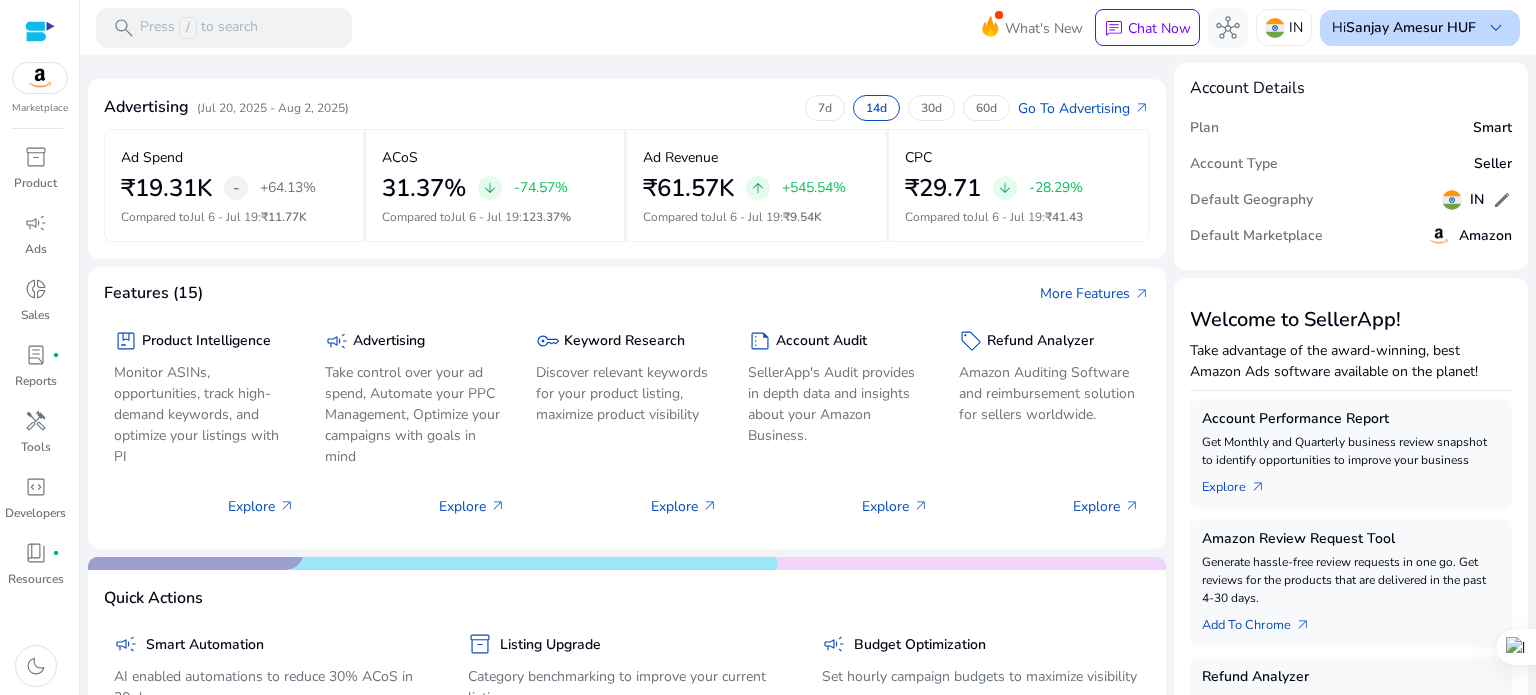 click on "Sanjay Amesur HUF" at bounding box center [1411, 27] 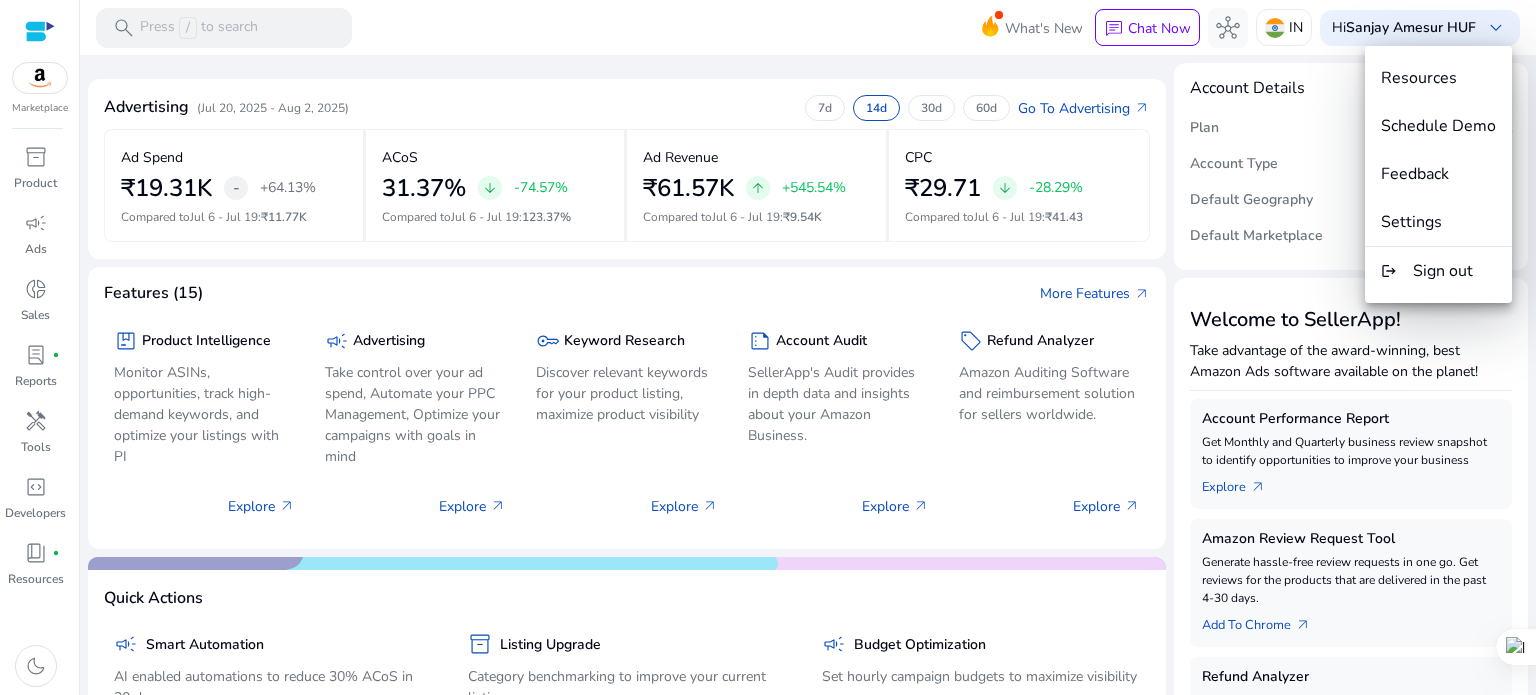 click at bounding box center [768, 347] 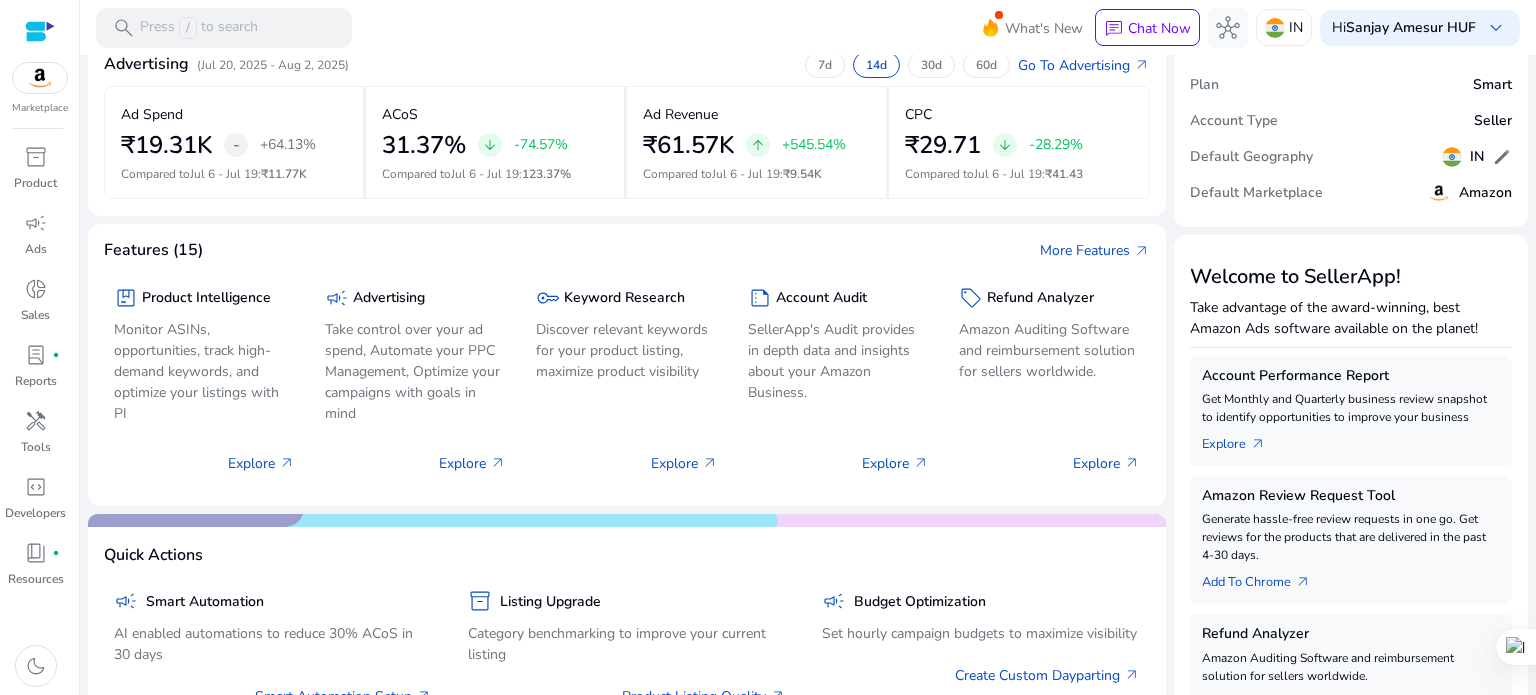 scroll, scrollTop: 0, scrollLeft: 0, axis: both 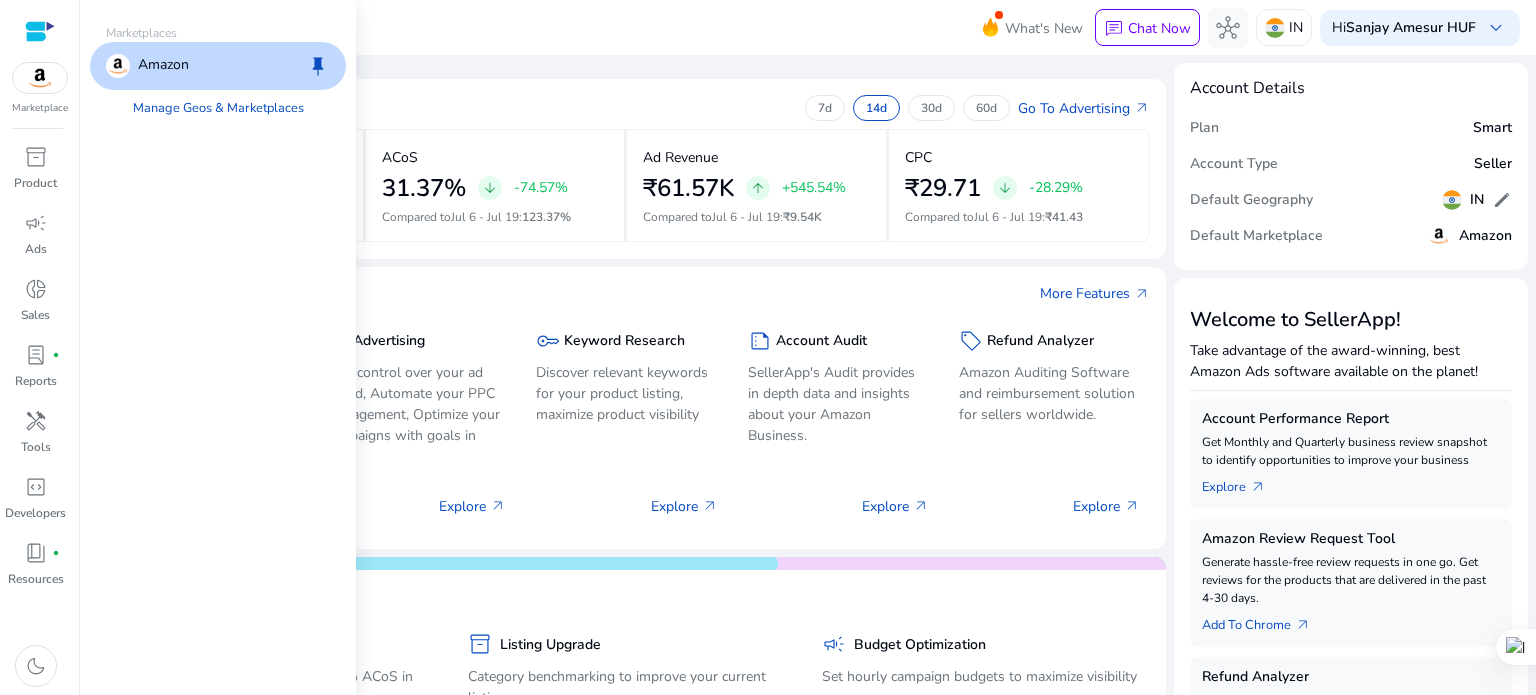 click on "Amazon" at bounding box center (163, 66) 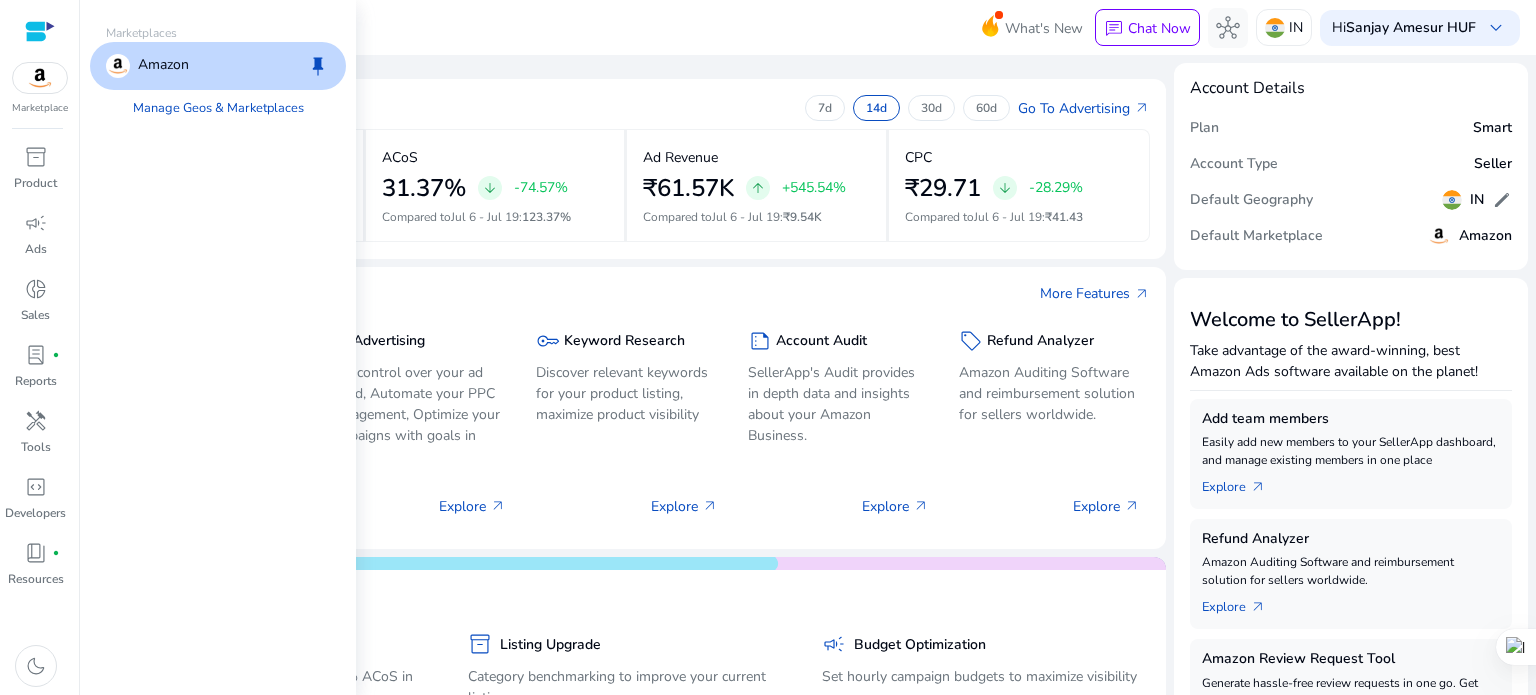 click at bounding box center [40, 78] 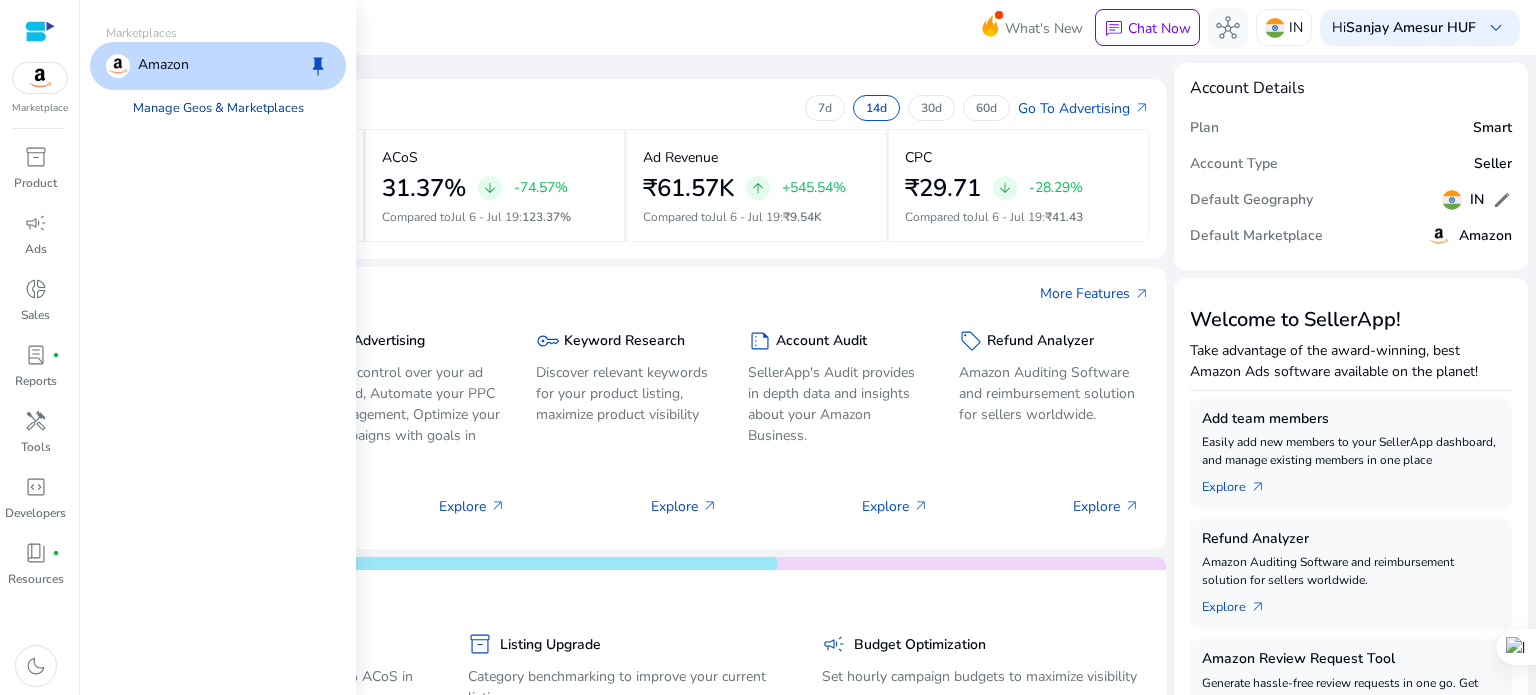 click on "Manage Geos & Marketplaces" at bounding box center (218, 108) 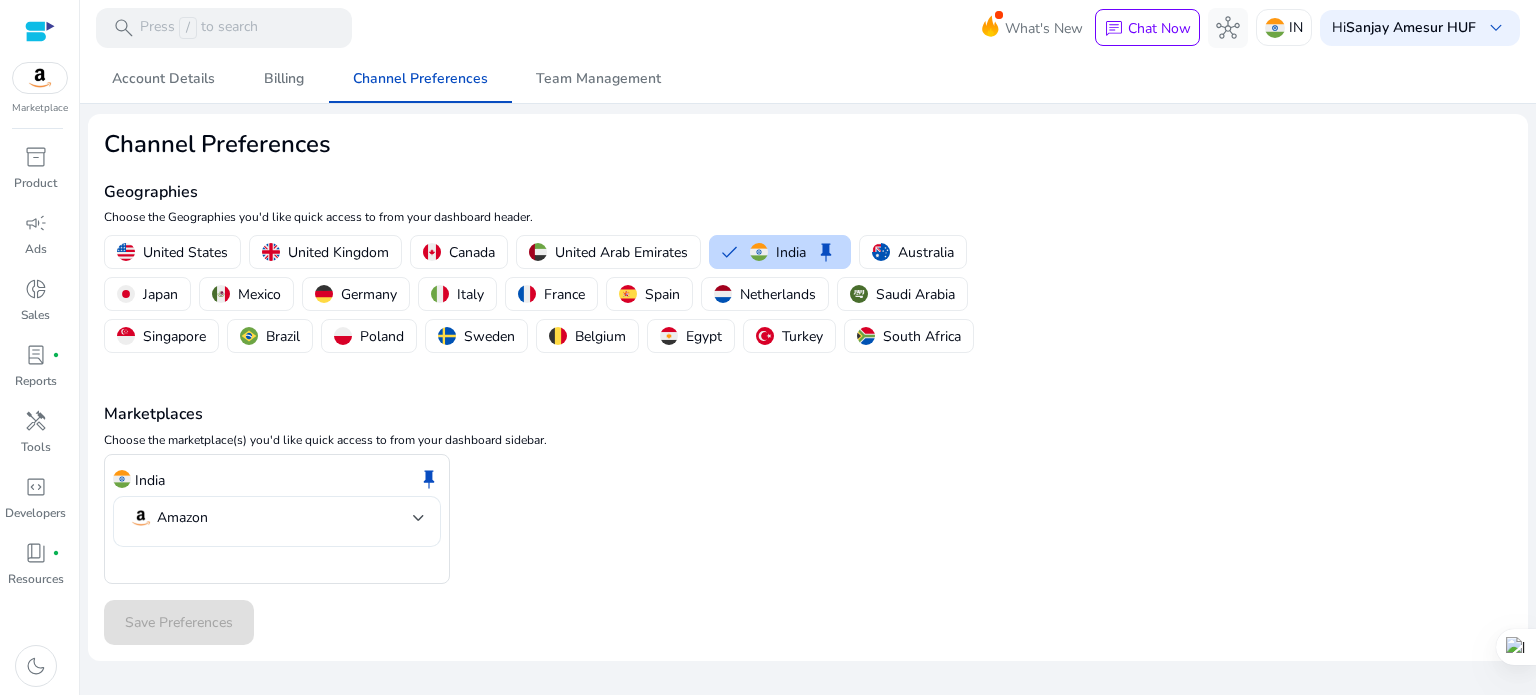 click at bounding box center (419, 518) 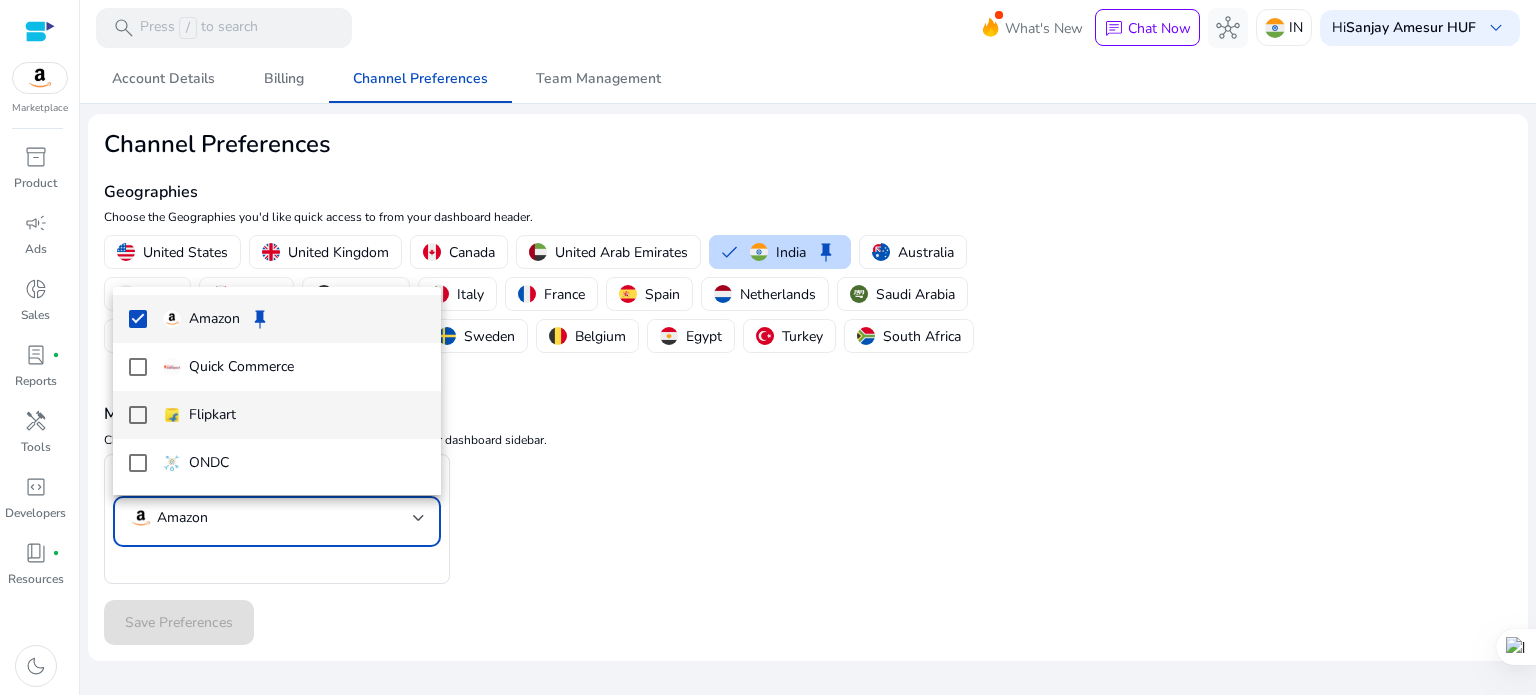 click at bounding box center (138, 415) 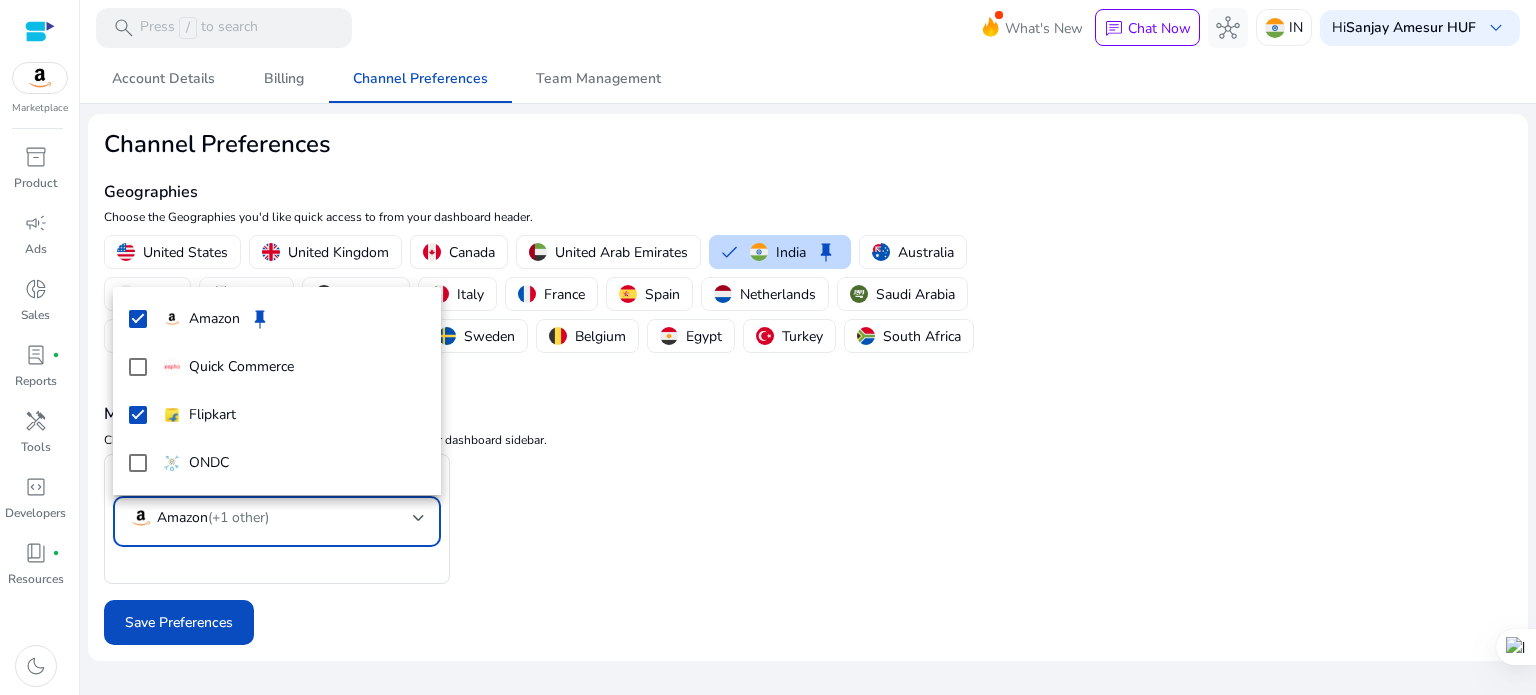 click at bounding box center (768, 347) 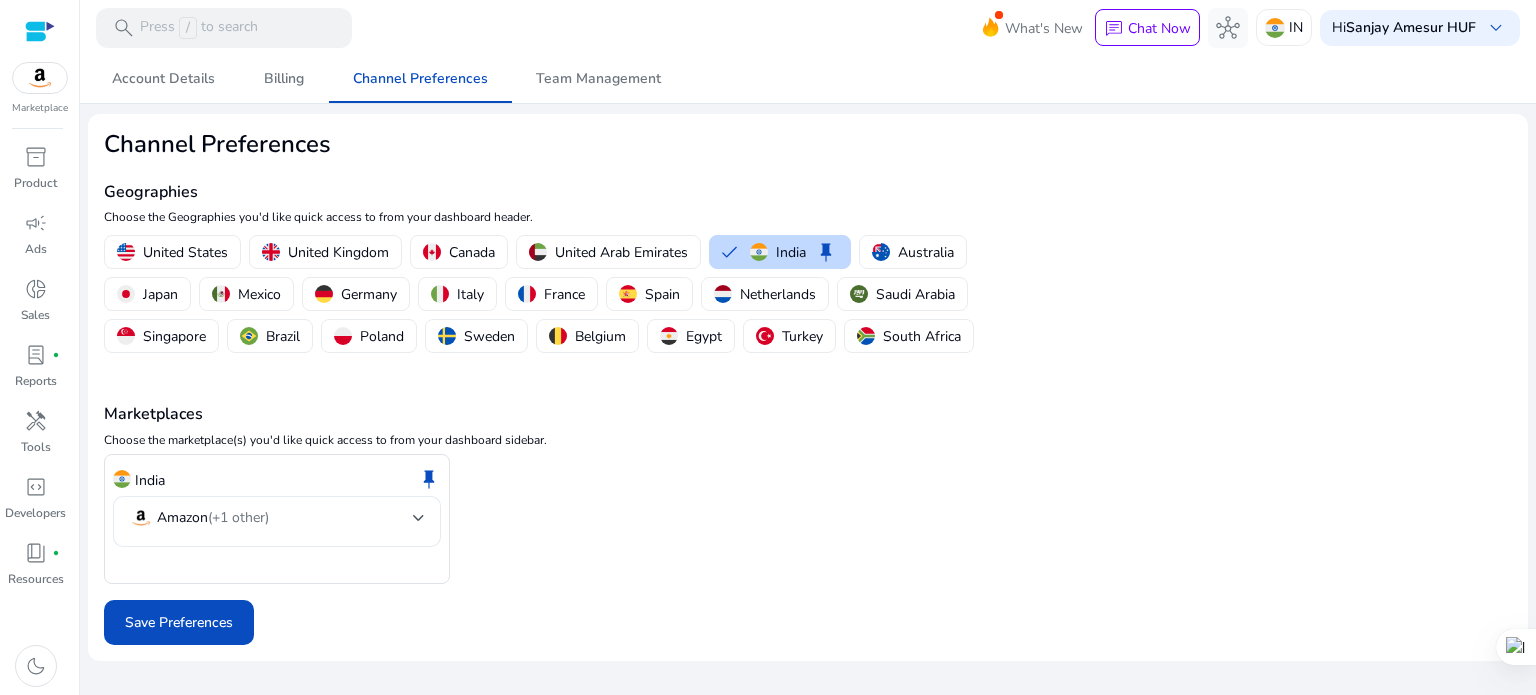 click on "(+1 other)" at bounding box center [238, 517] 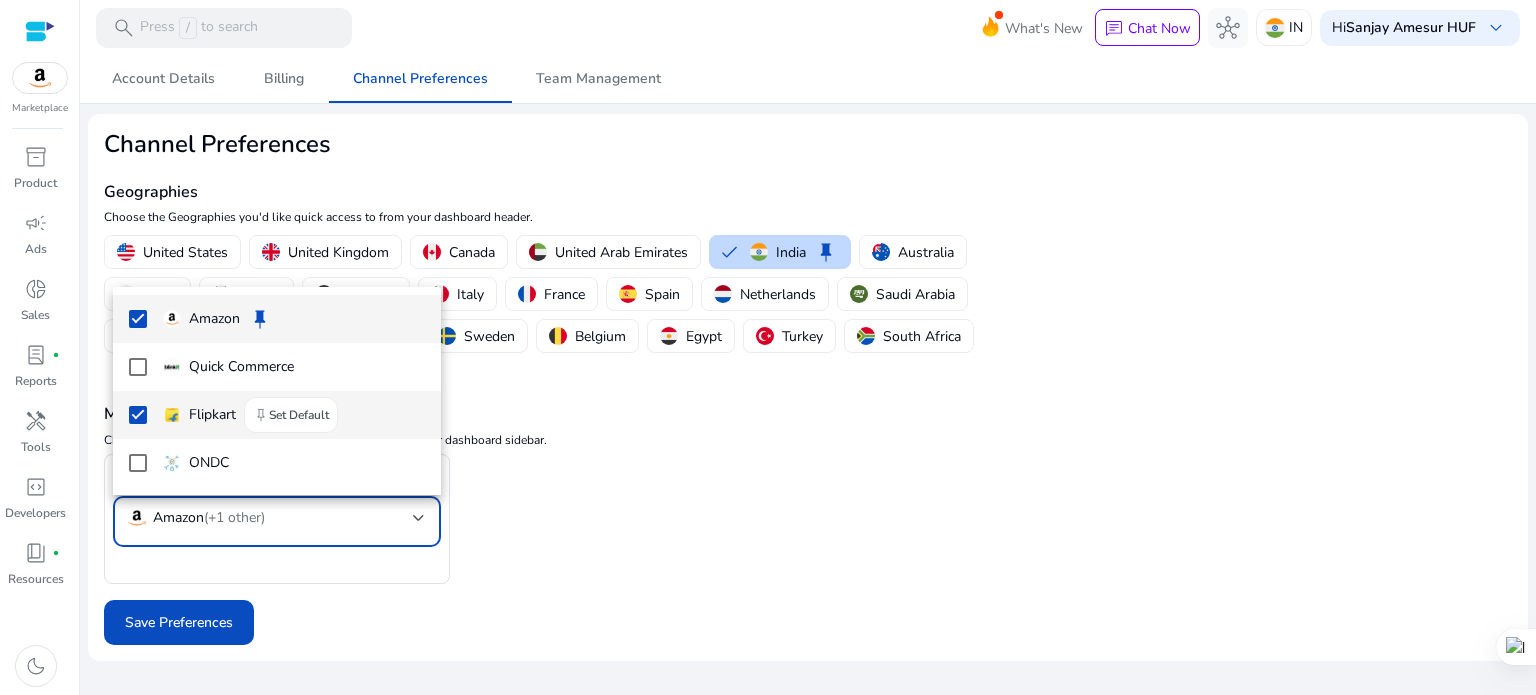 click on "Flipkart" at bounding box center [212, 415] 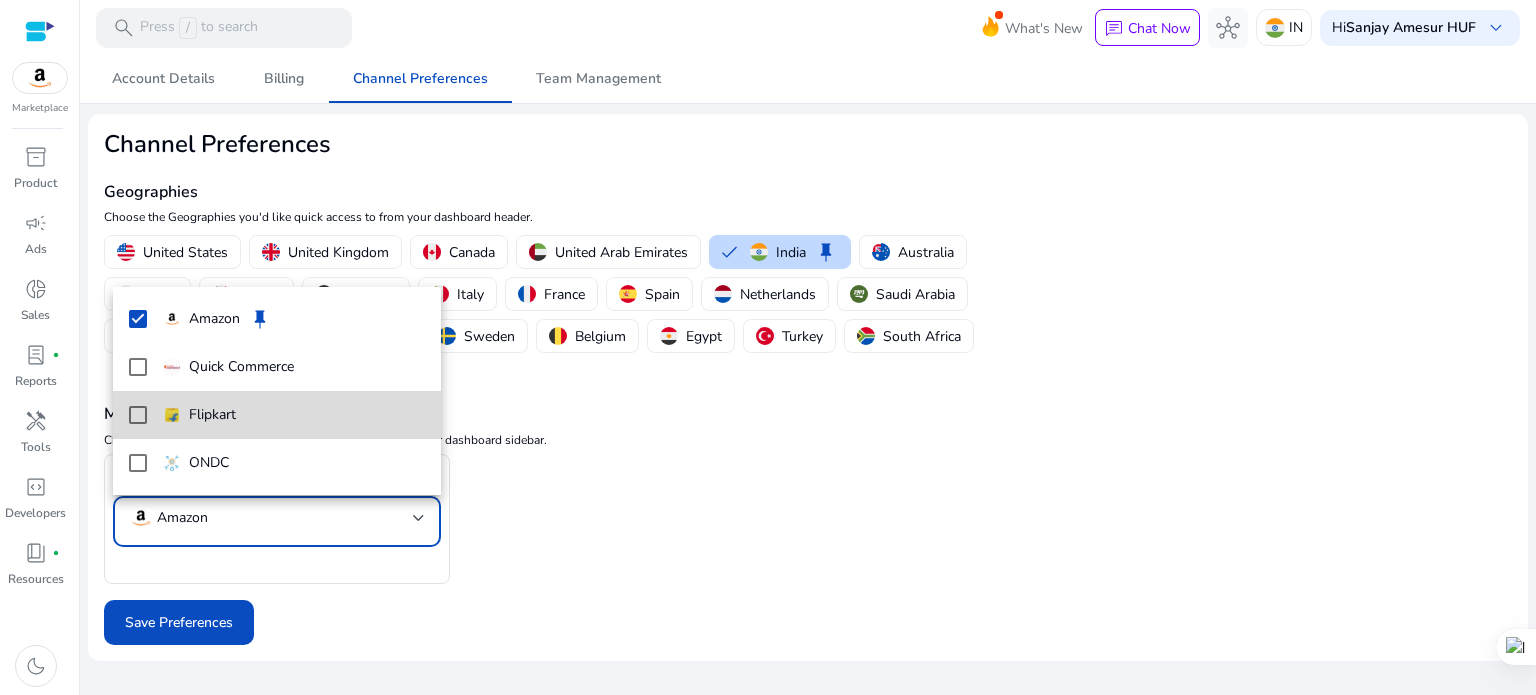 click on "Flipkart" at bounding box center (212, 415) 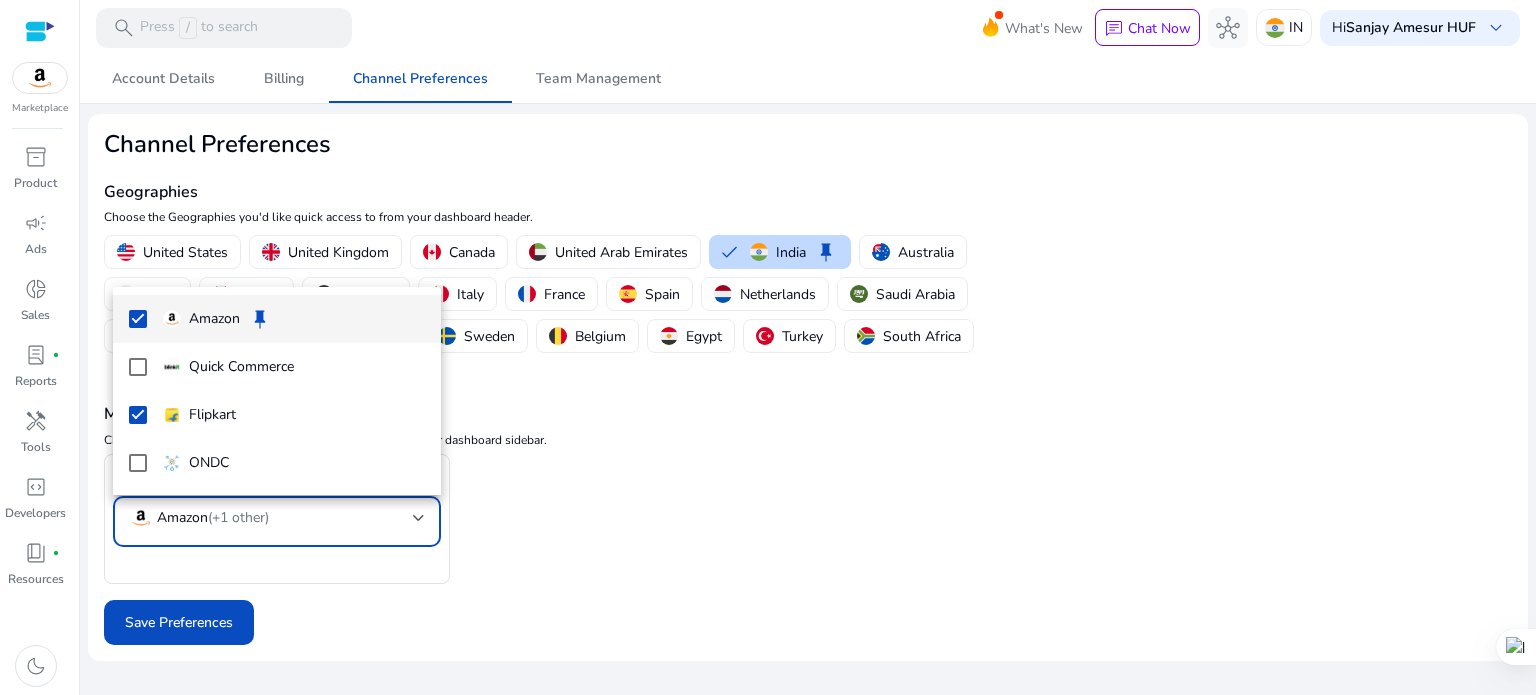 click at bounding box center [138, 319] 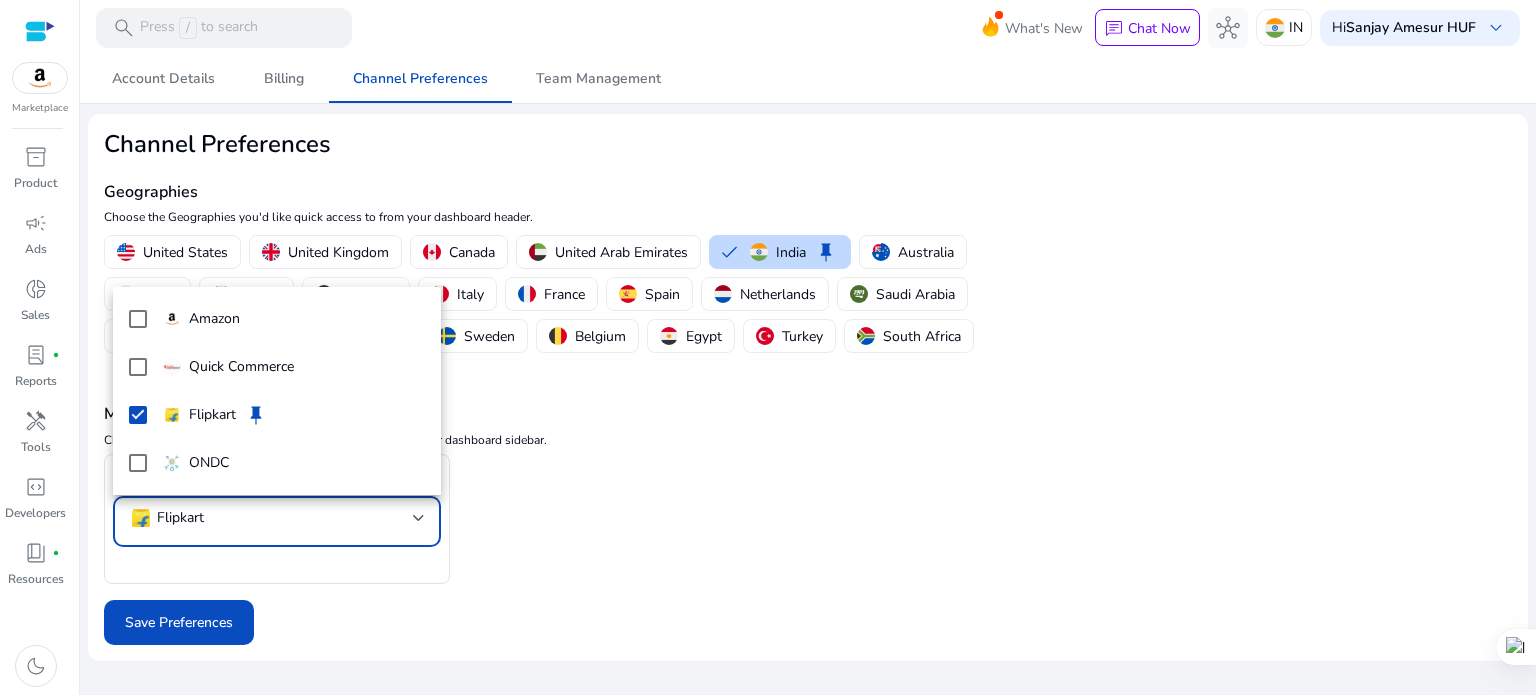 click at bounding box center (768, 347) 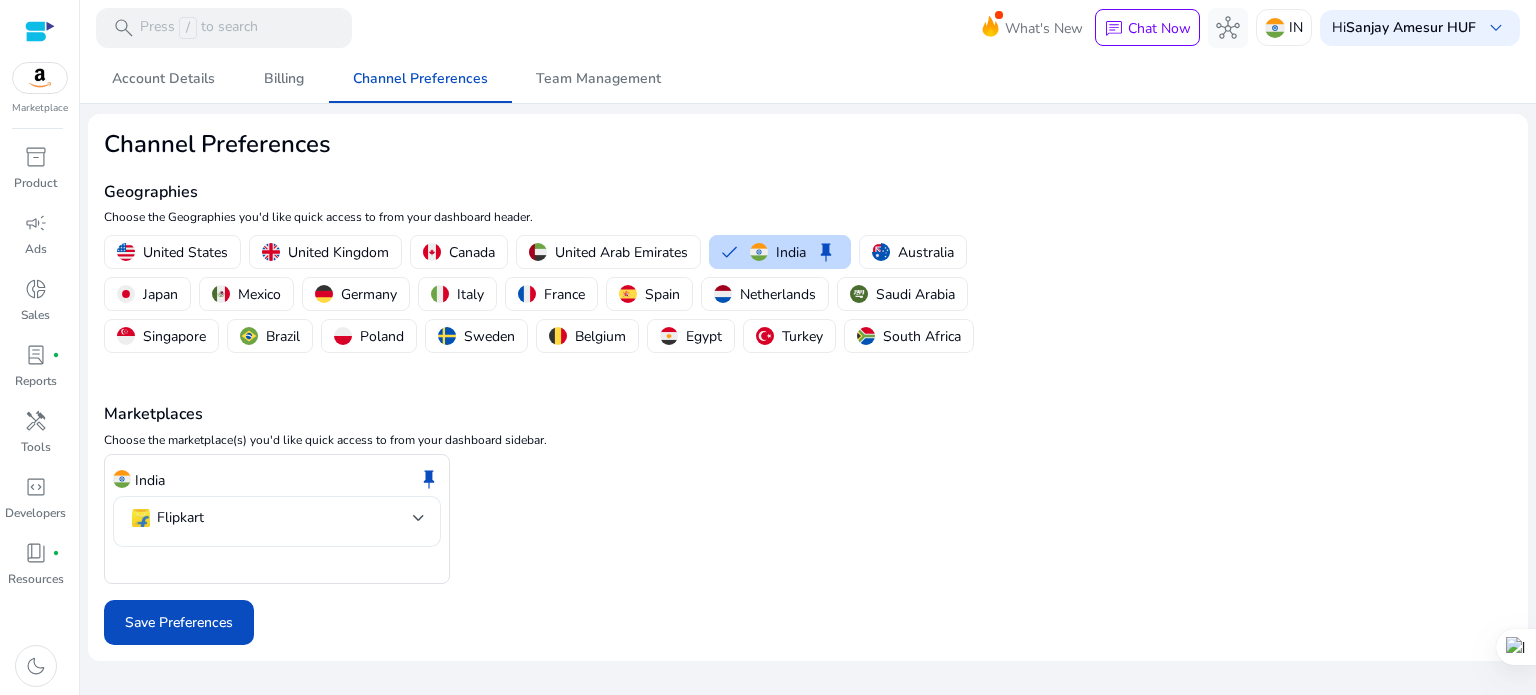 click on "Flipkart" at bounding box center (180, 518) 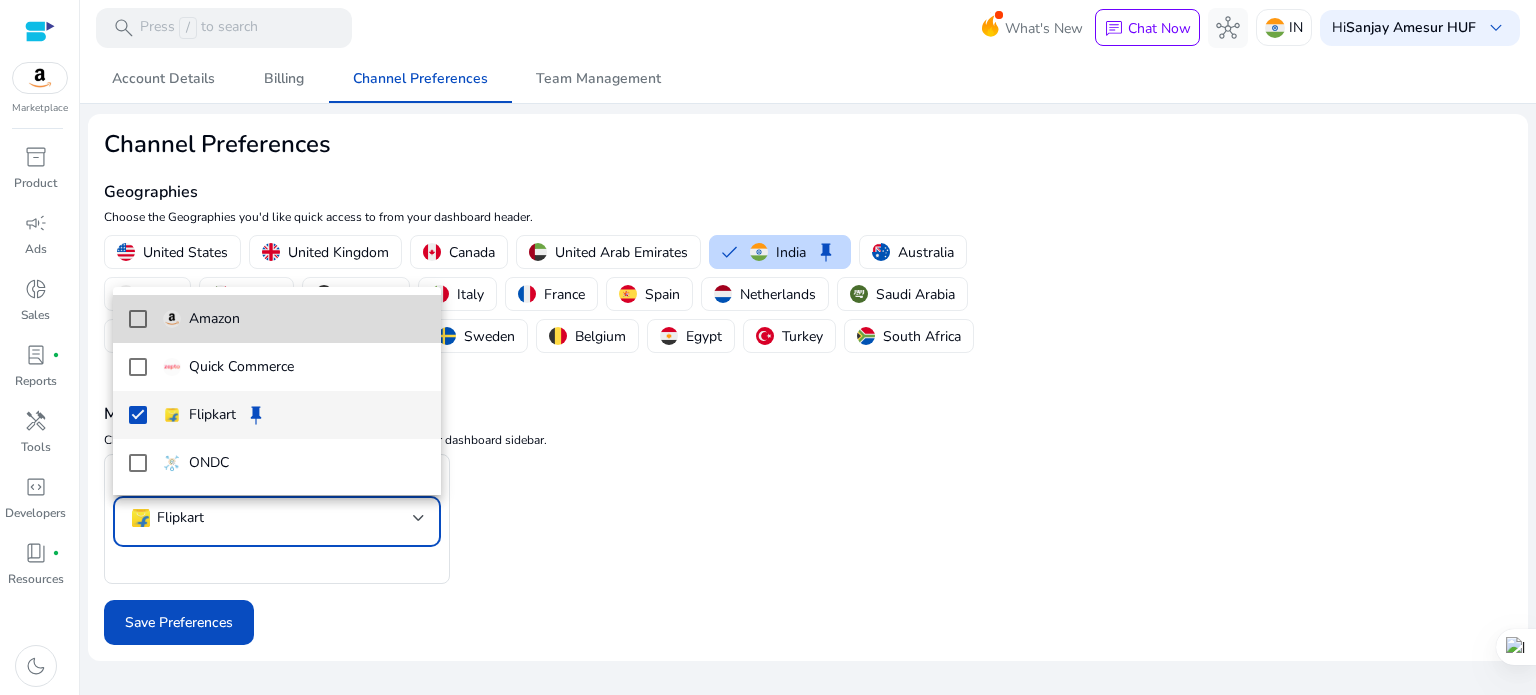 click at bounding box center (138, 319) 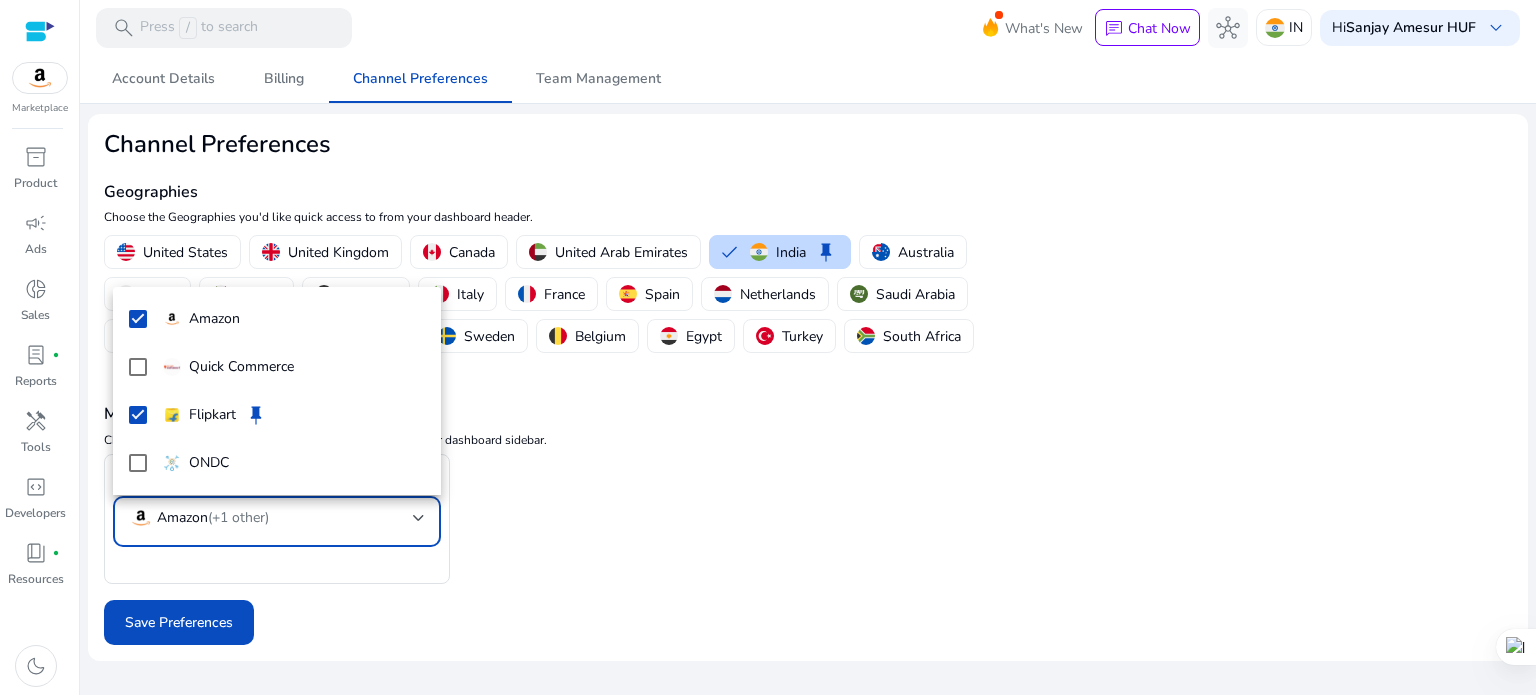 click at bounding box center (768, 347) 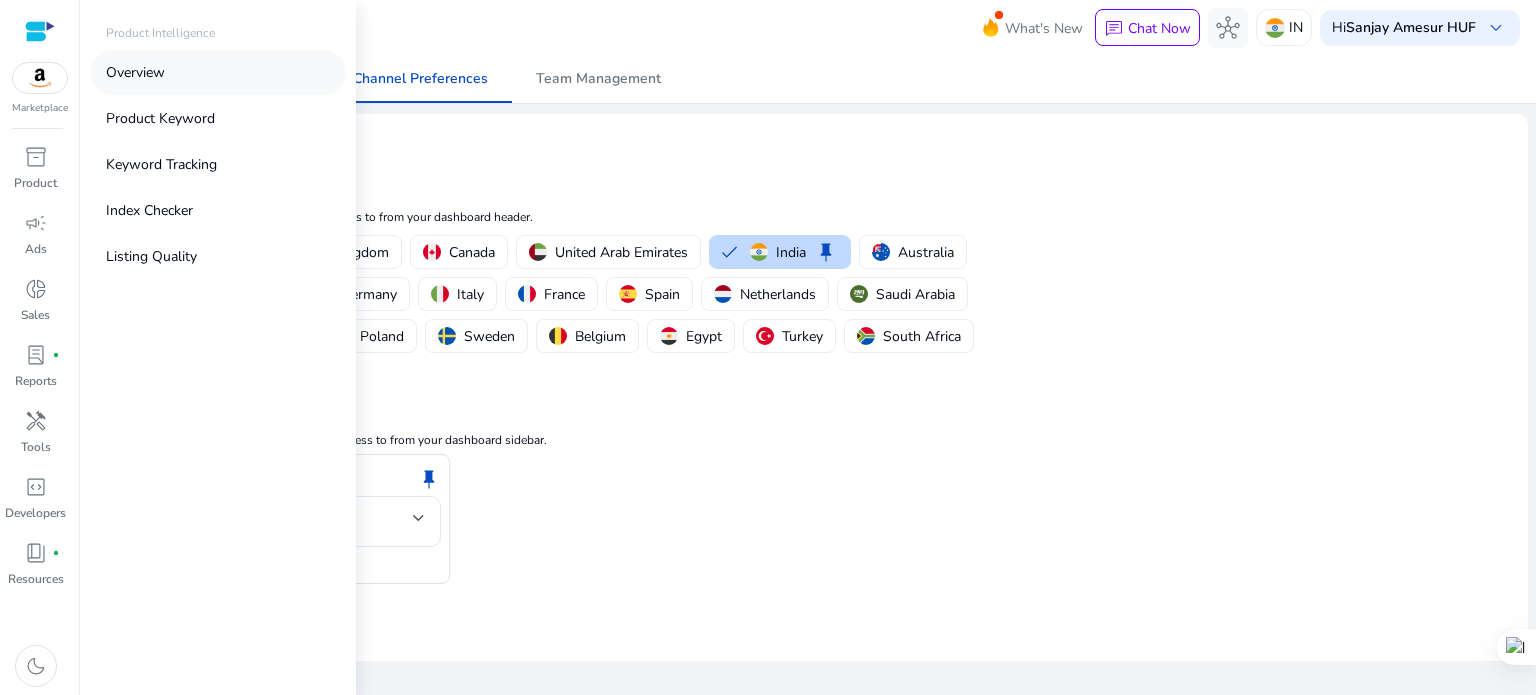 click on "Overview" at bounding box center [135, 72] 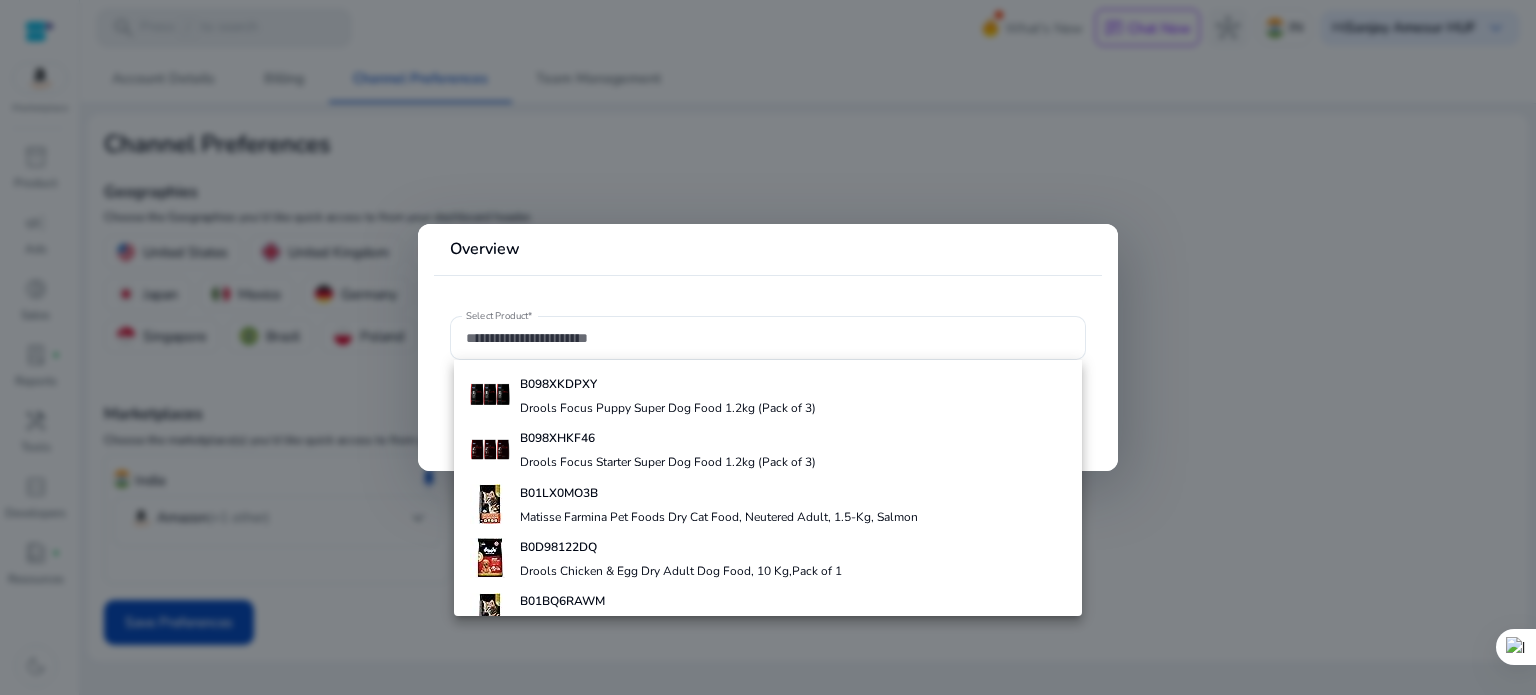 click at bounding box center (768, 347) 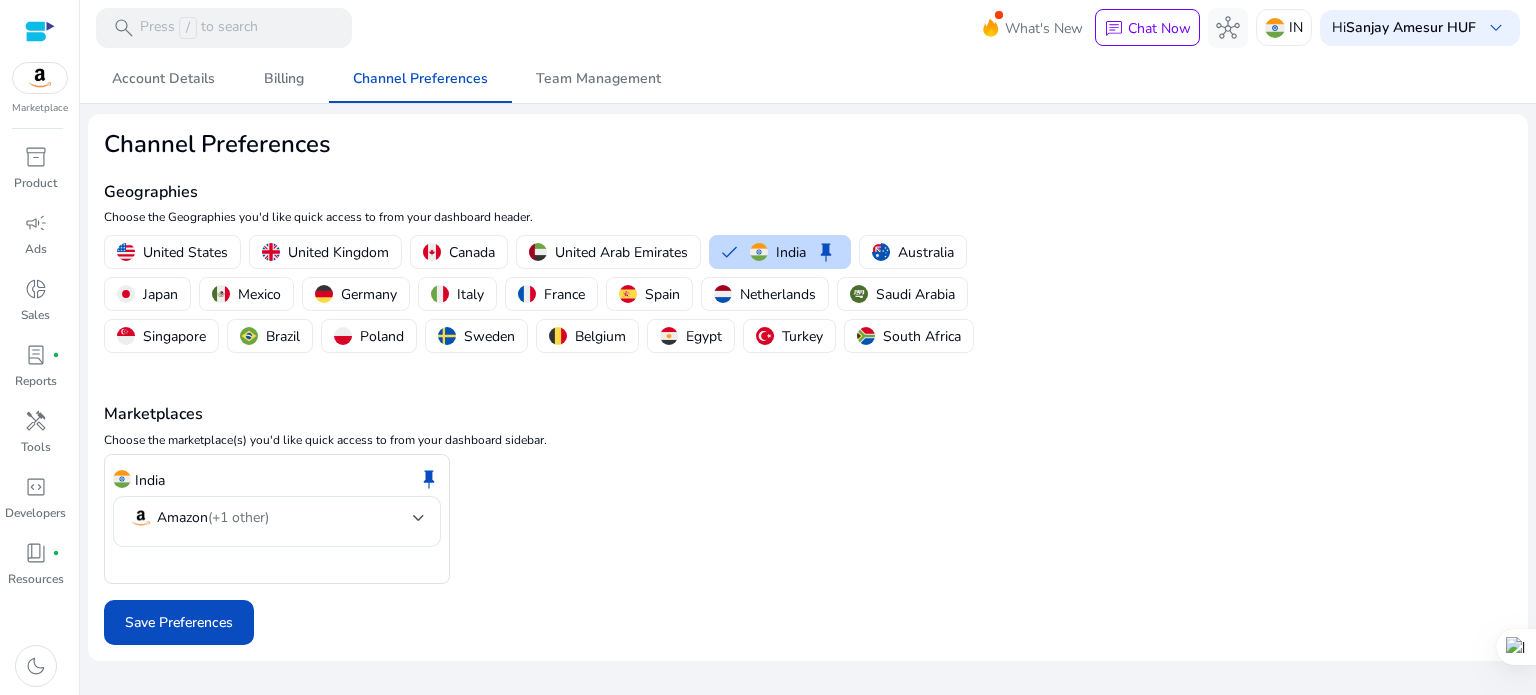 click at bounding box center [40, 31] 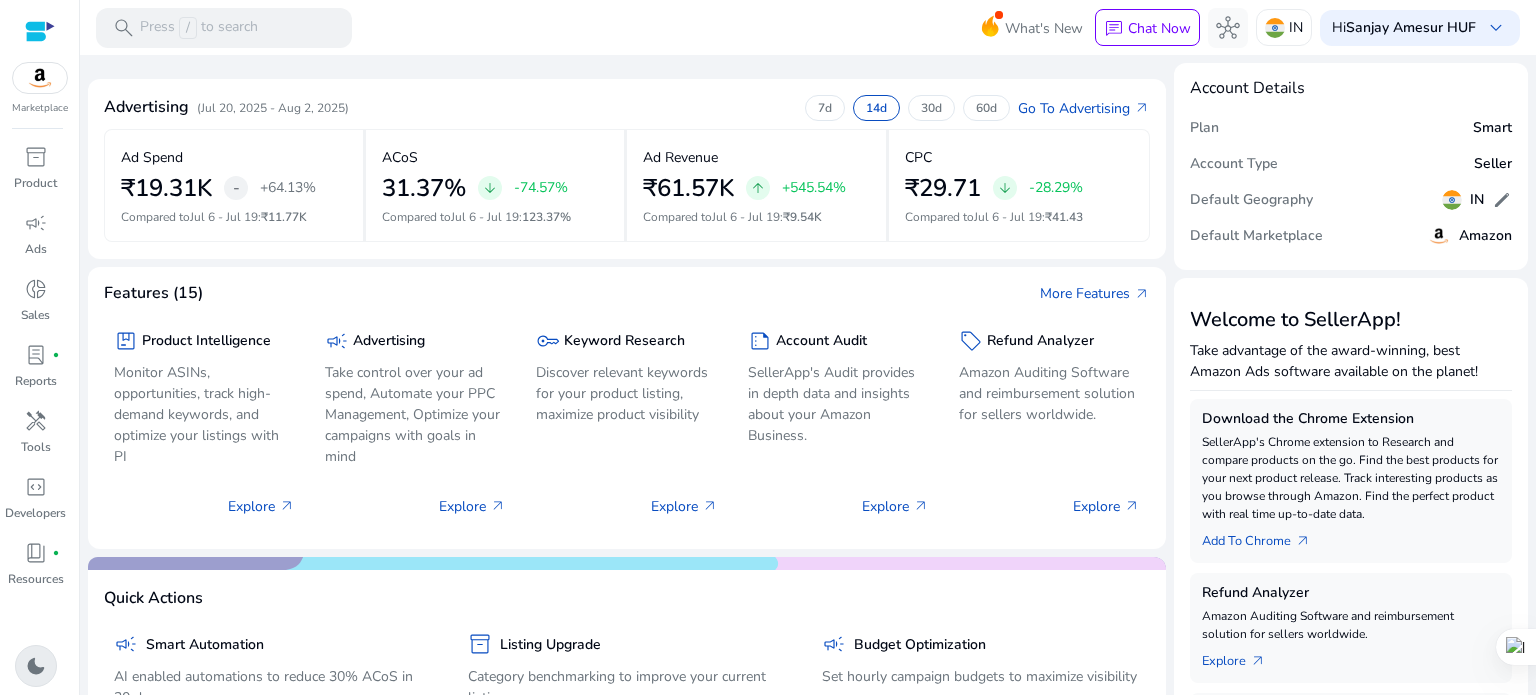click on "dark_mode" at bounding box center [36, 666] 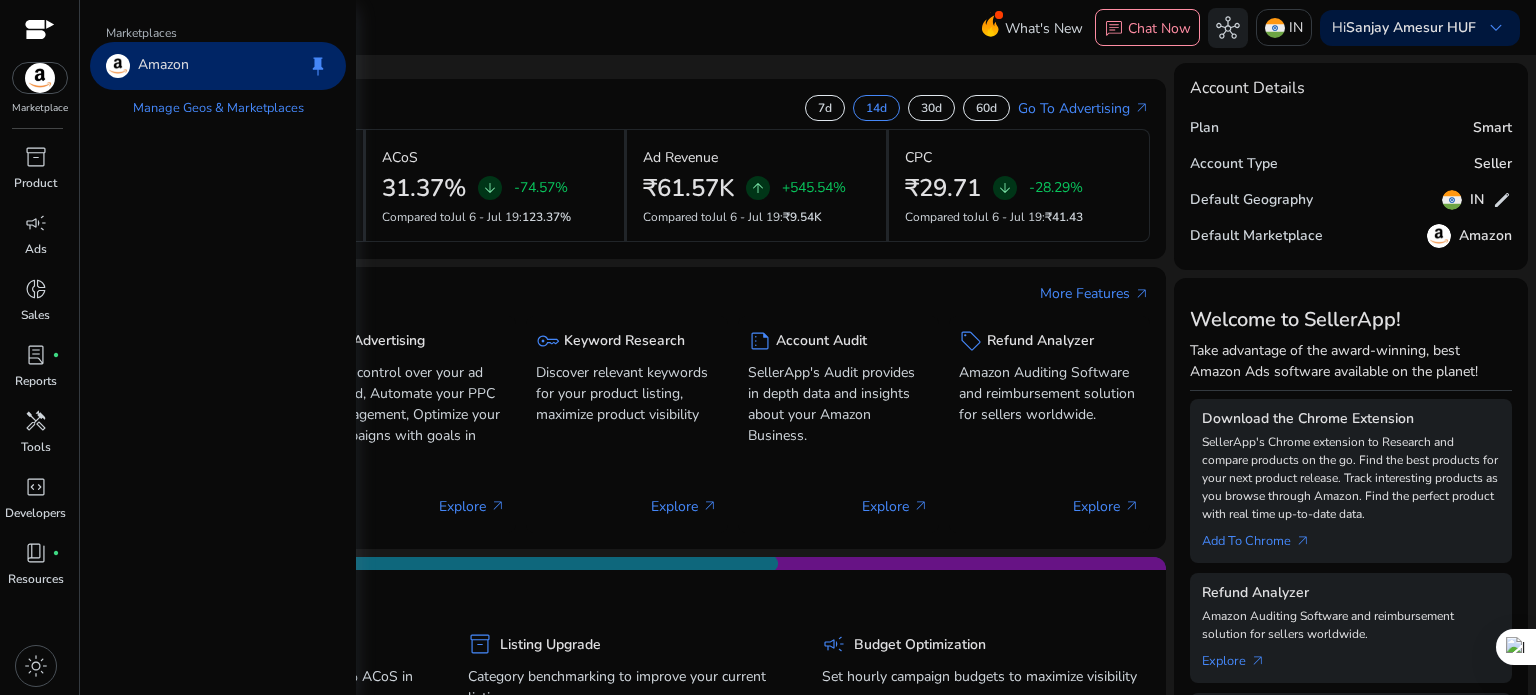 click at bounding box center (40, 78) 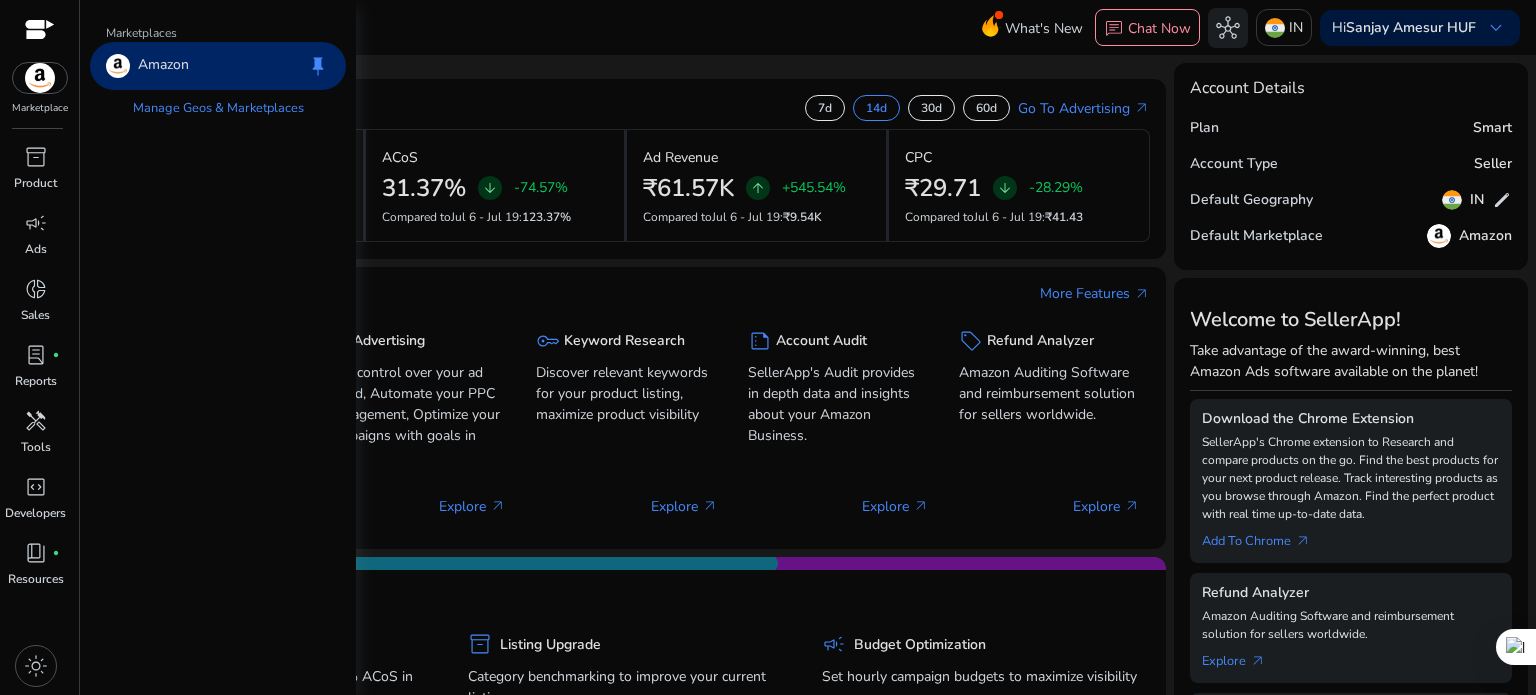 click on "Amazon   keep" at bounding box center (218, 66) 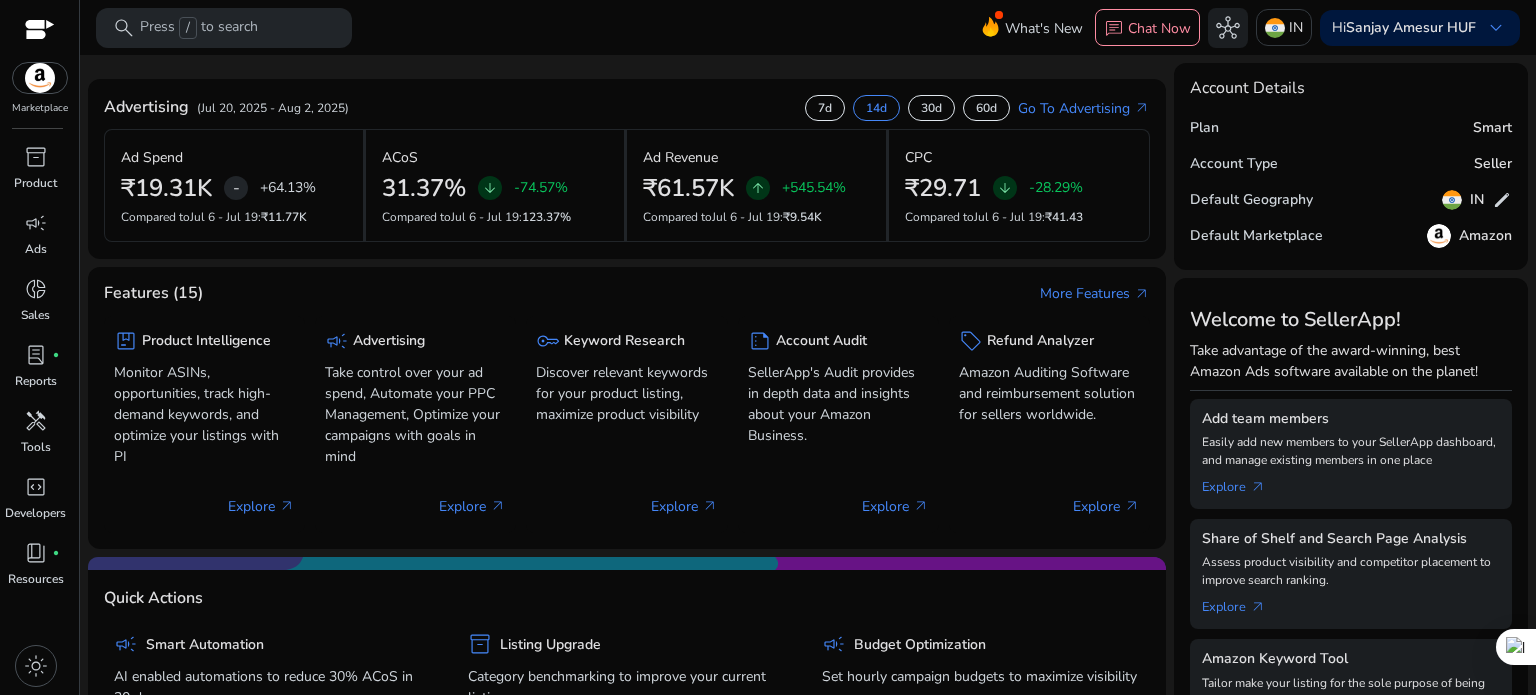 click 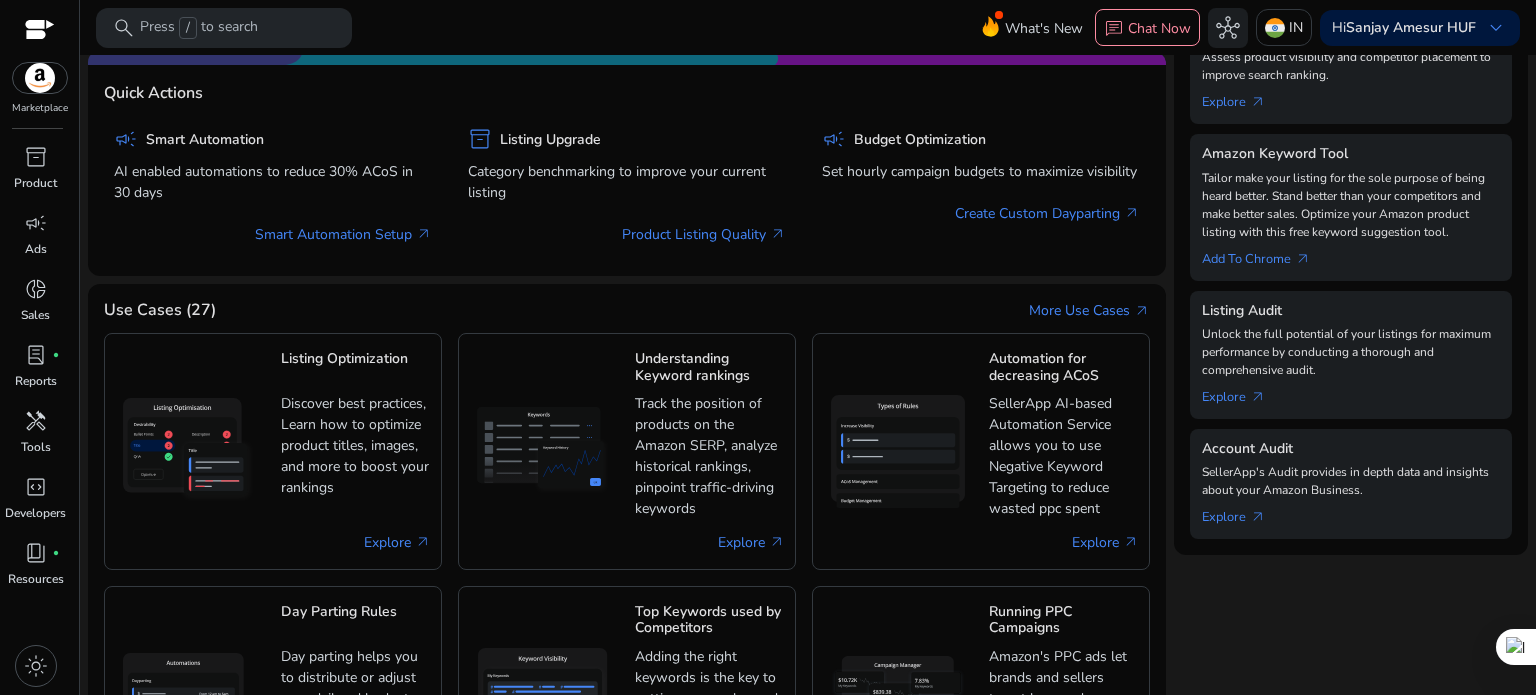 scroll, scrollTop: 655, scrollLeft: 0, axis: vertical 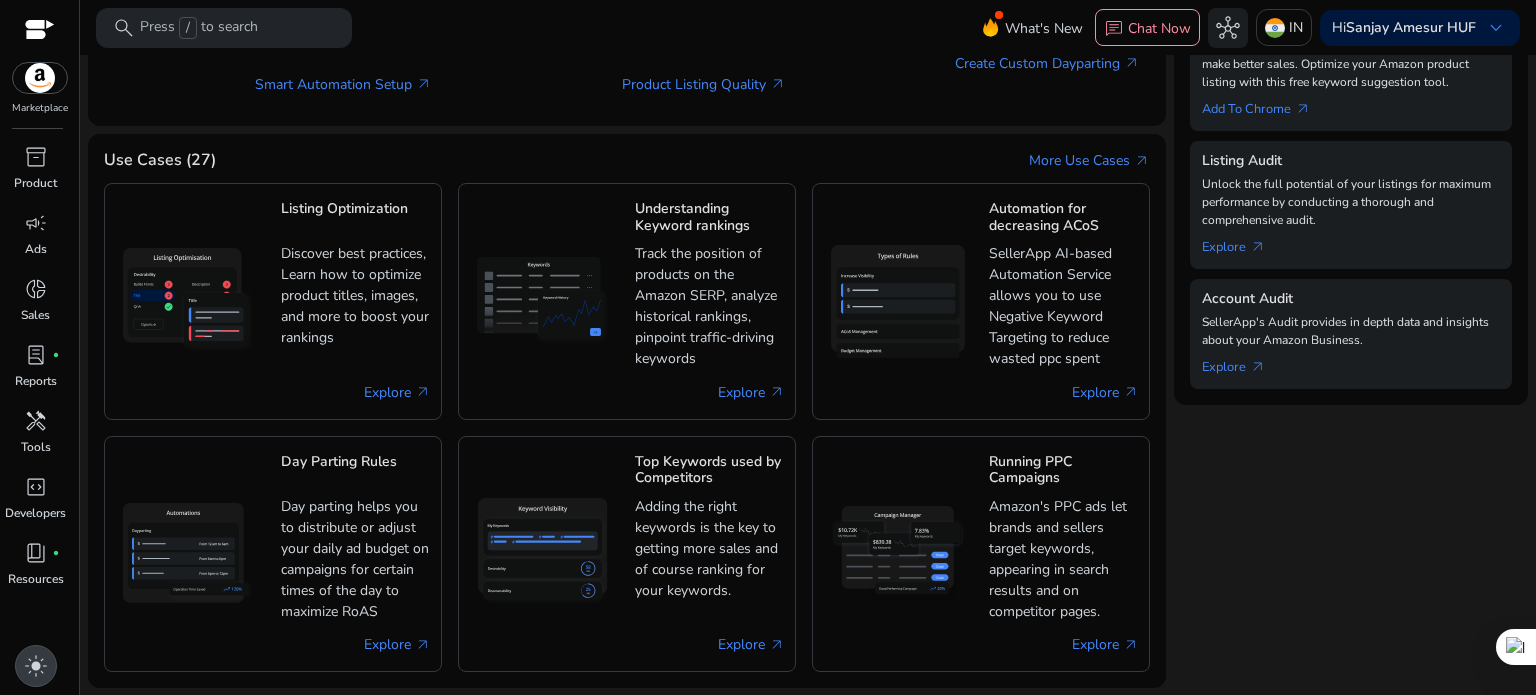 click on "light_mode" at bounding box center [36, 666] 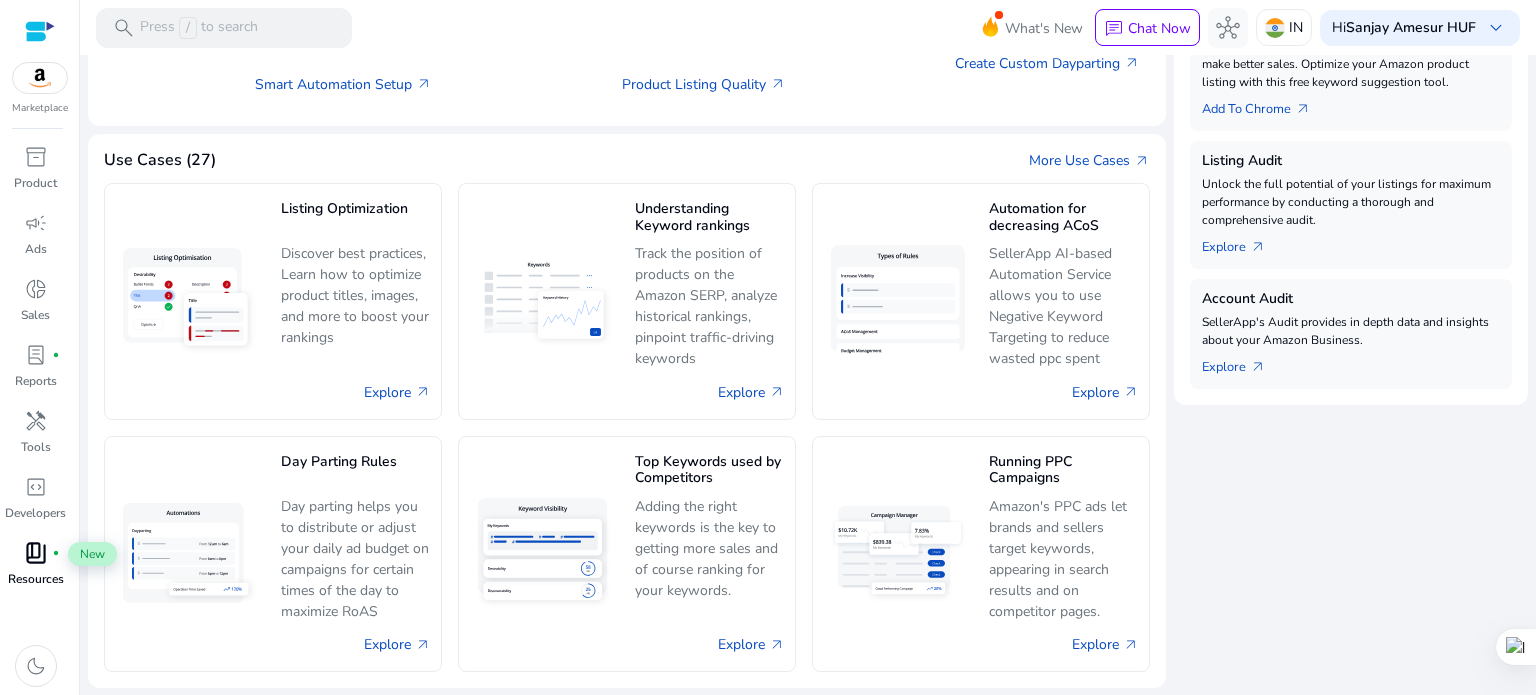 click on "book_4" at bounding box center (36, 553) 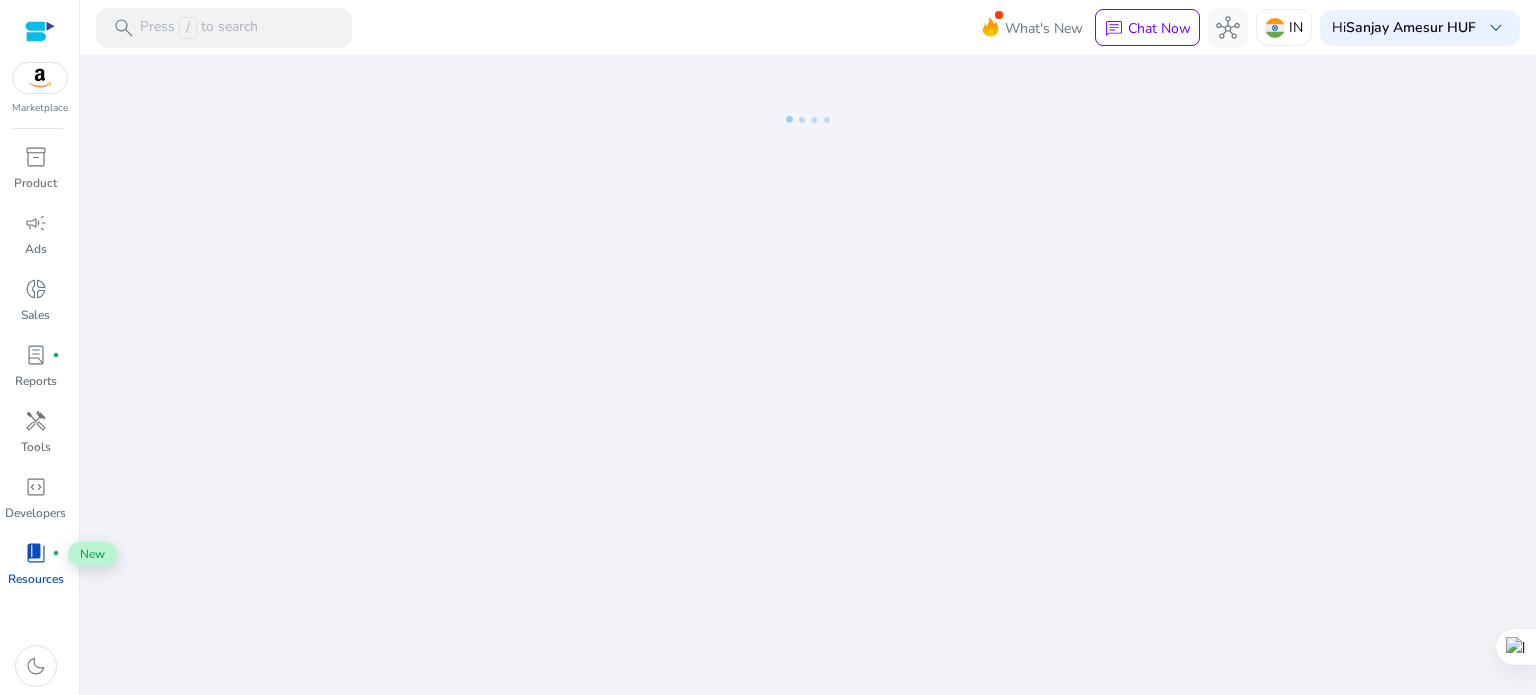 scroll, scrollTop: 0, scrollLeft: 0, axis: both 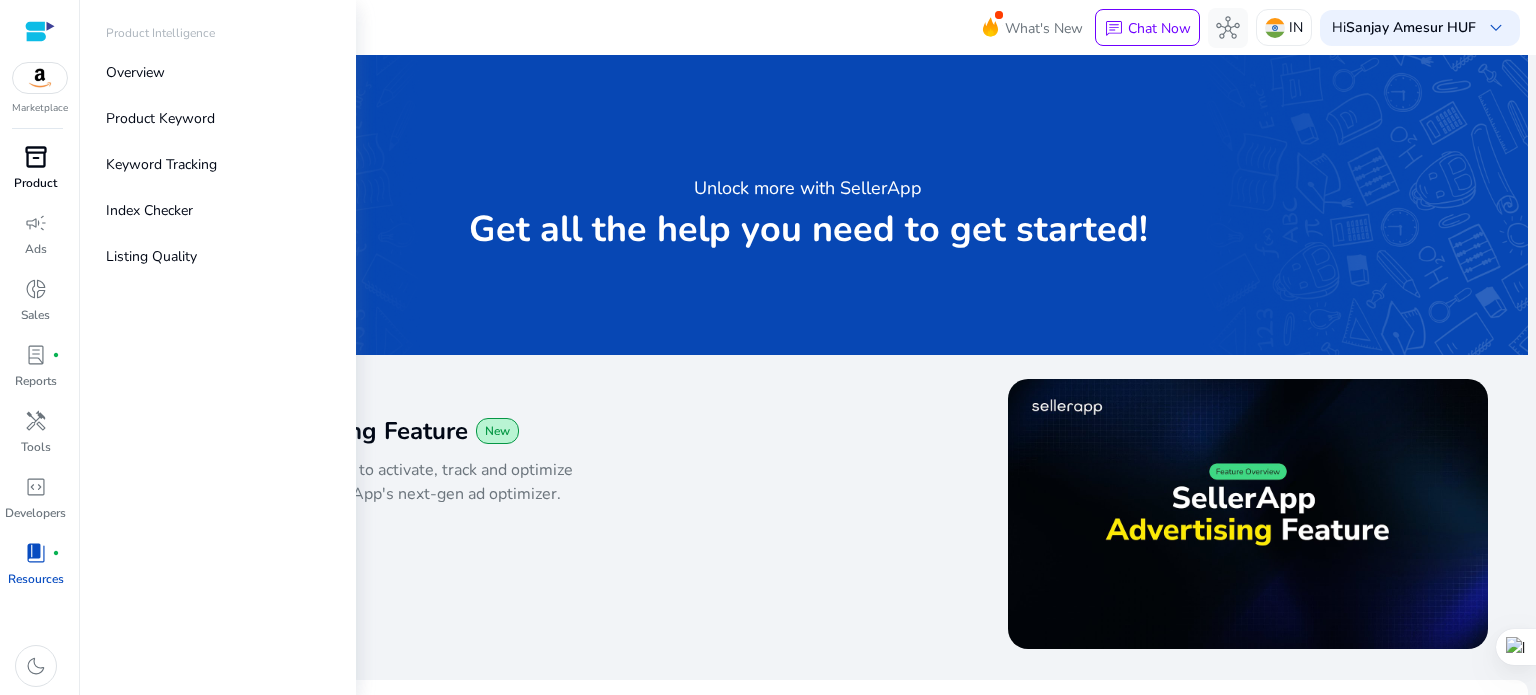 click on "inventory_2" at bounding box center (36, 157) 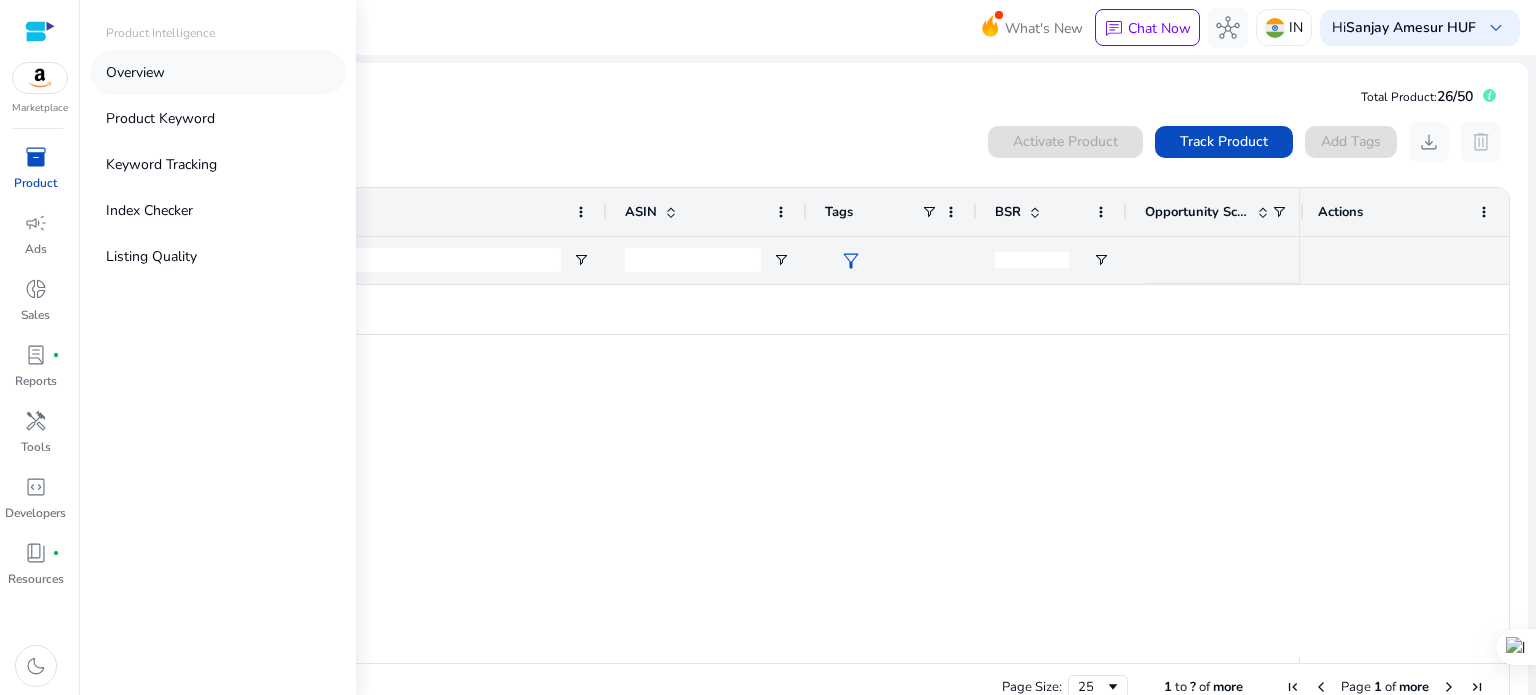 click on "Overview" at bounding box center [135, 72] 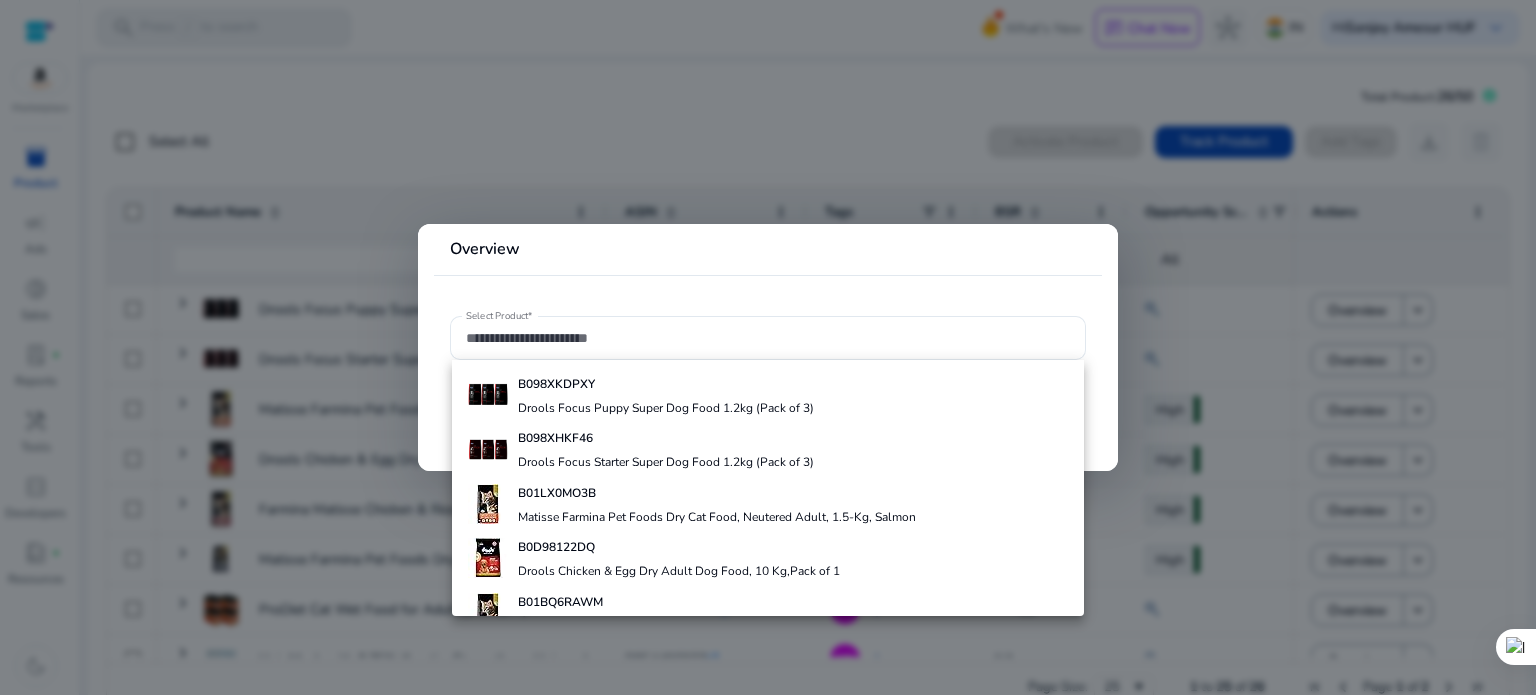 click at bounding box center [768, 347] 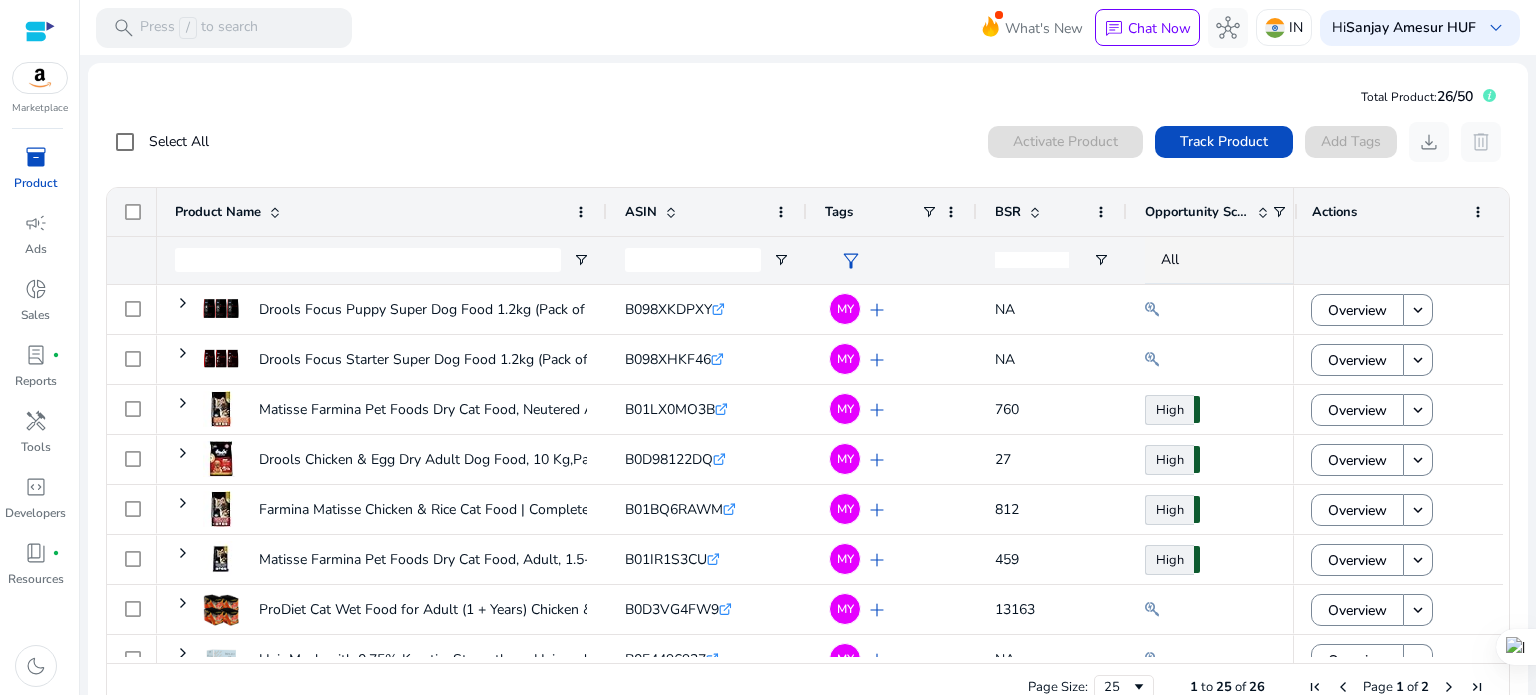 scroll, scrollTop: 43, scrollLeft: 0, axis: vertical 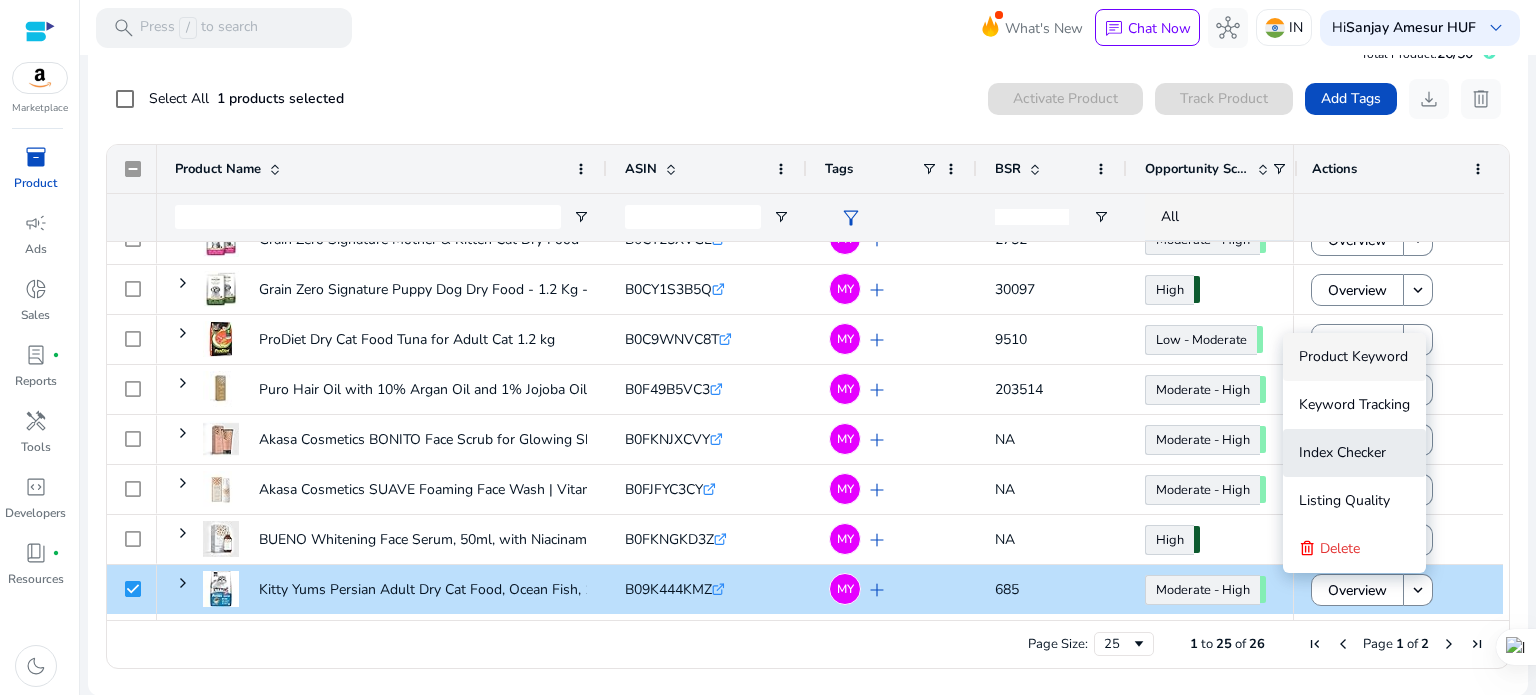 click on "Index Checker" at bounding box center (1342, 452) 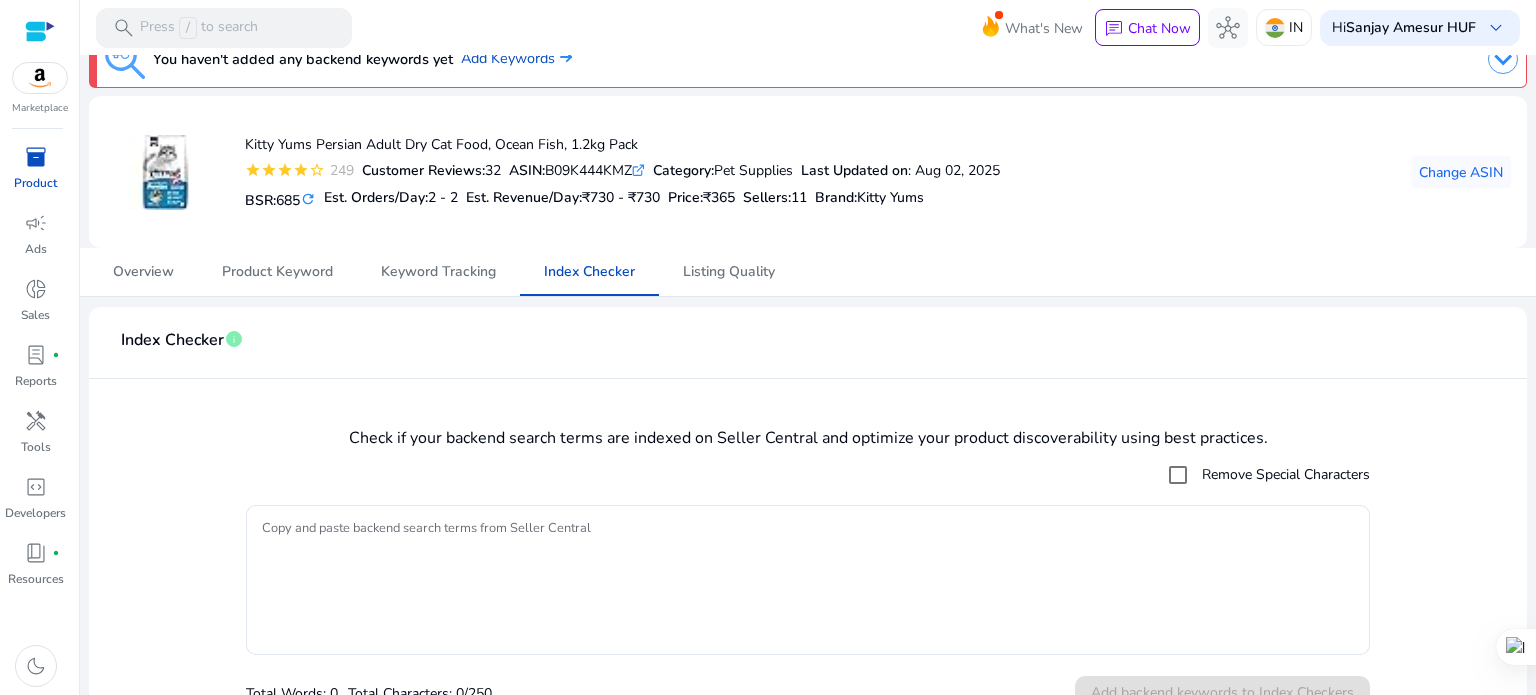 scroll, scrollTop: 64, scrollLeft: 0, axis: vertical 